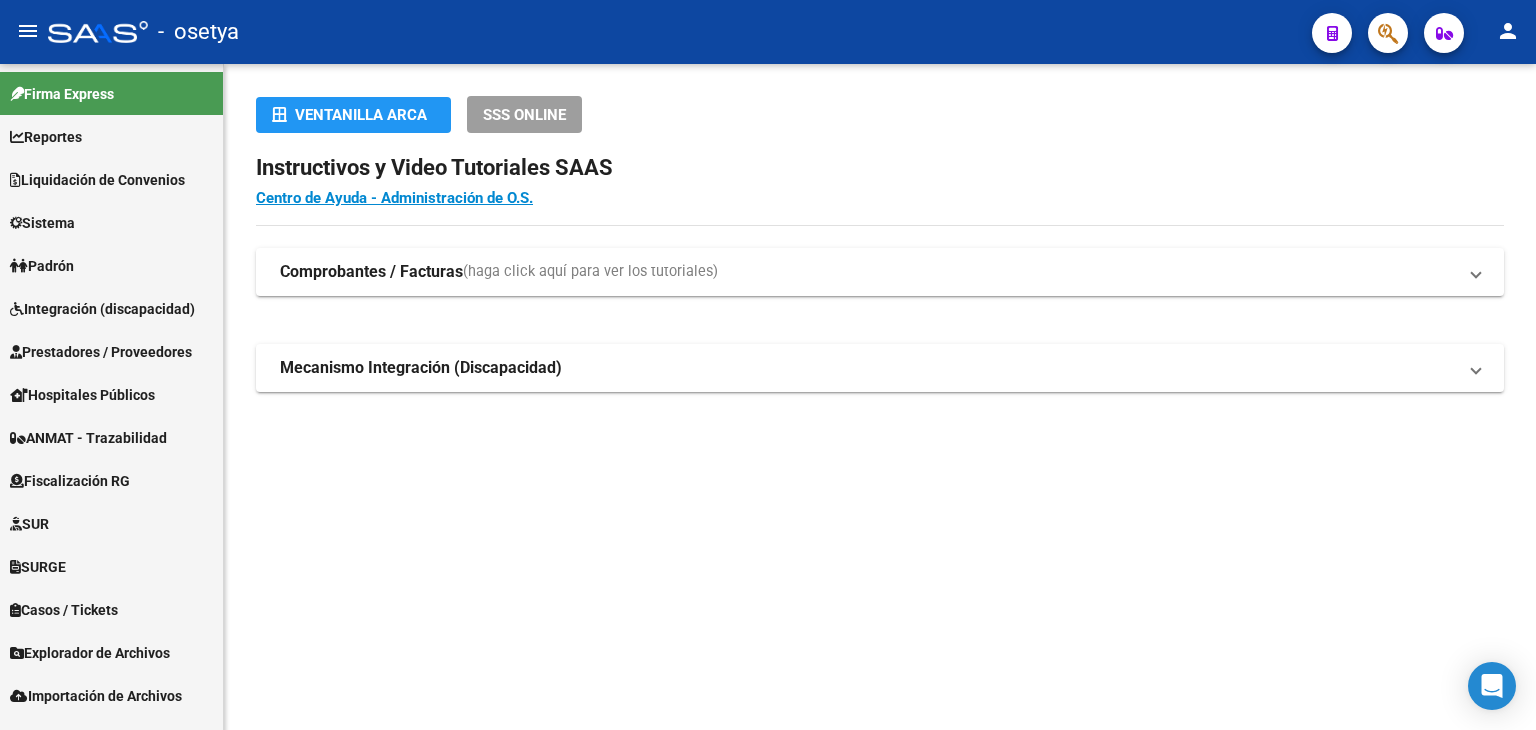 scroll, scrollTop: 0, scrollLeft: 0, axis: both 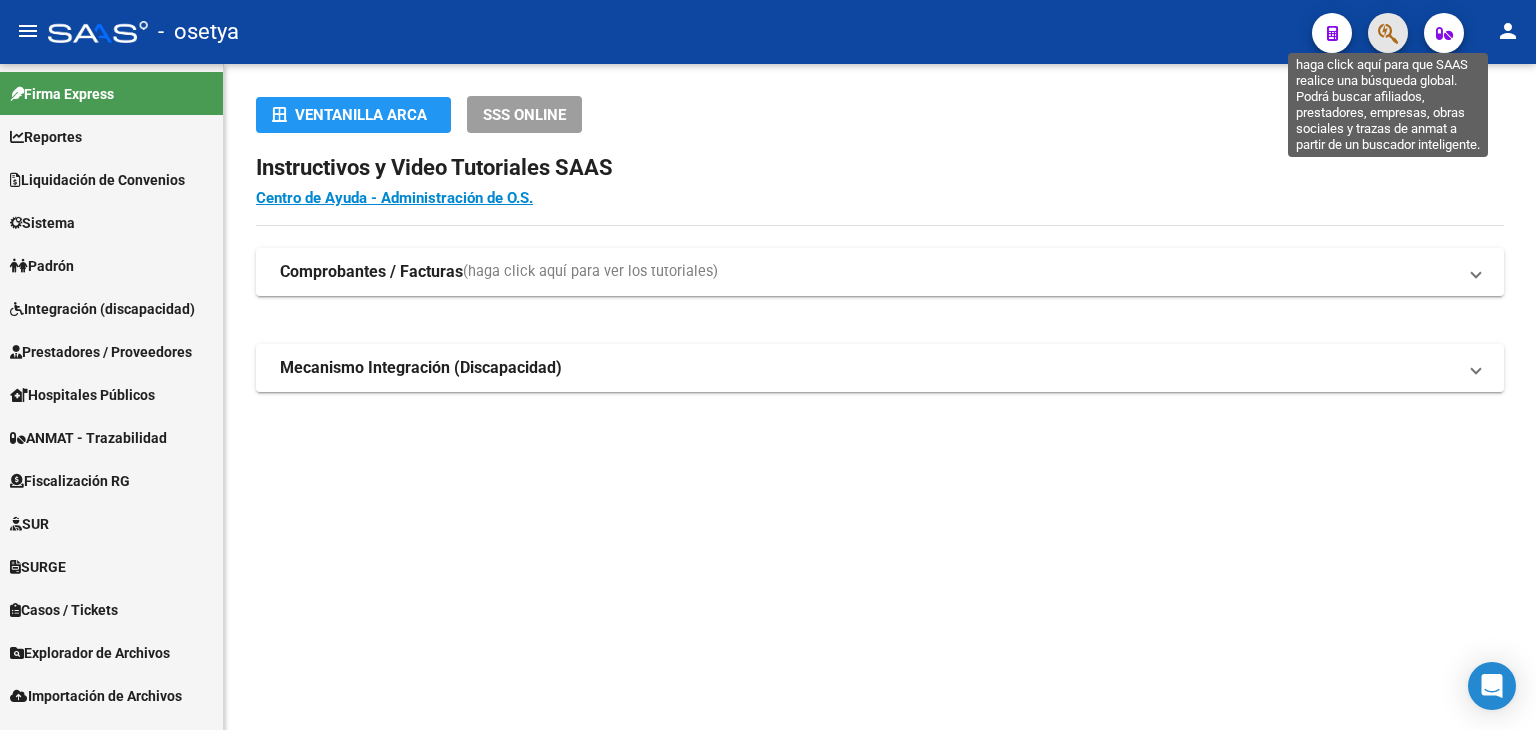 click 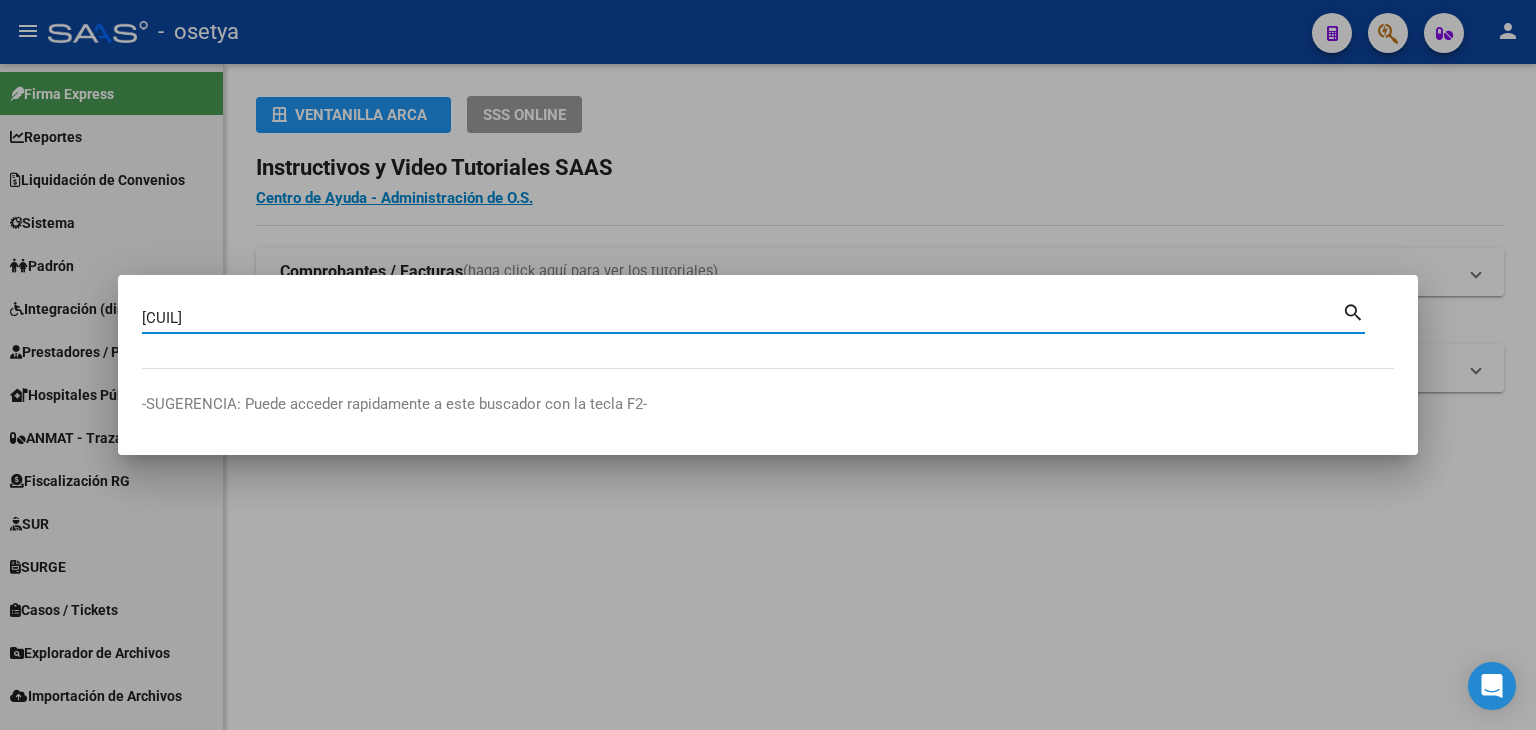 type on "[CUIL]" 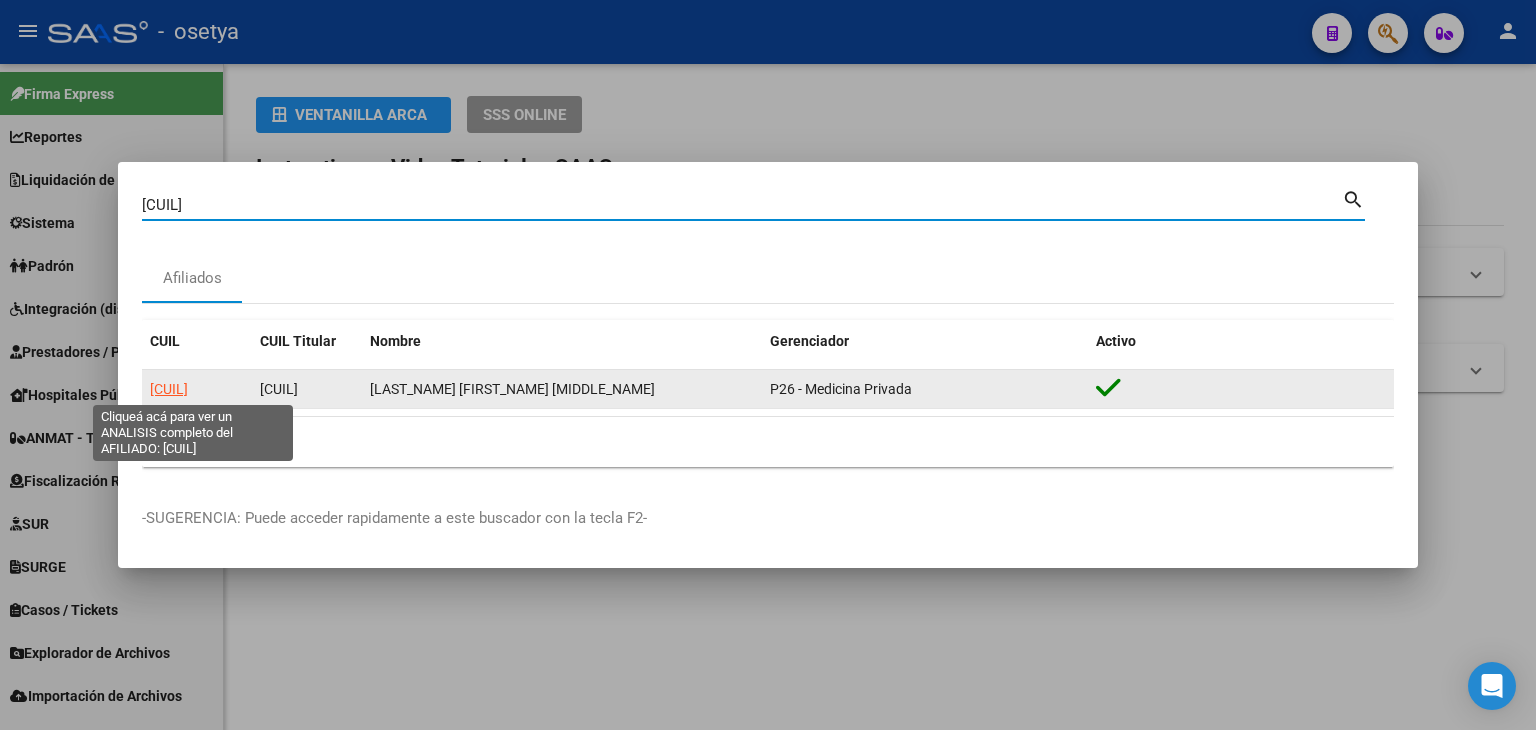 click on "[CUIL]" 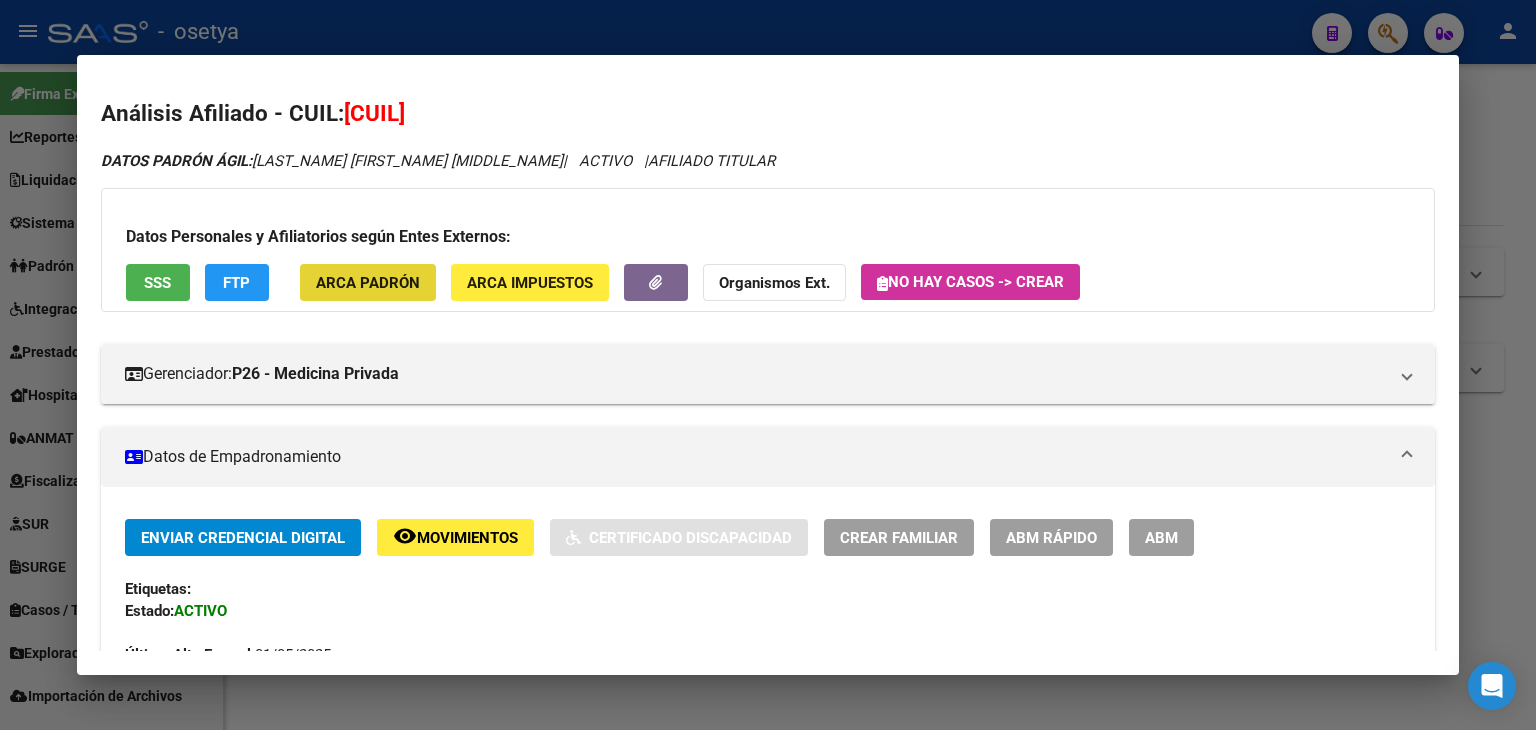click on "ARCA Padrón" 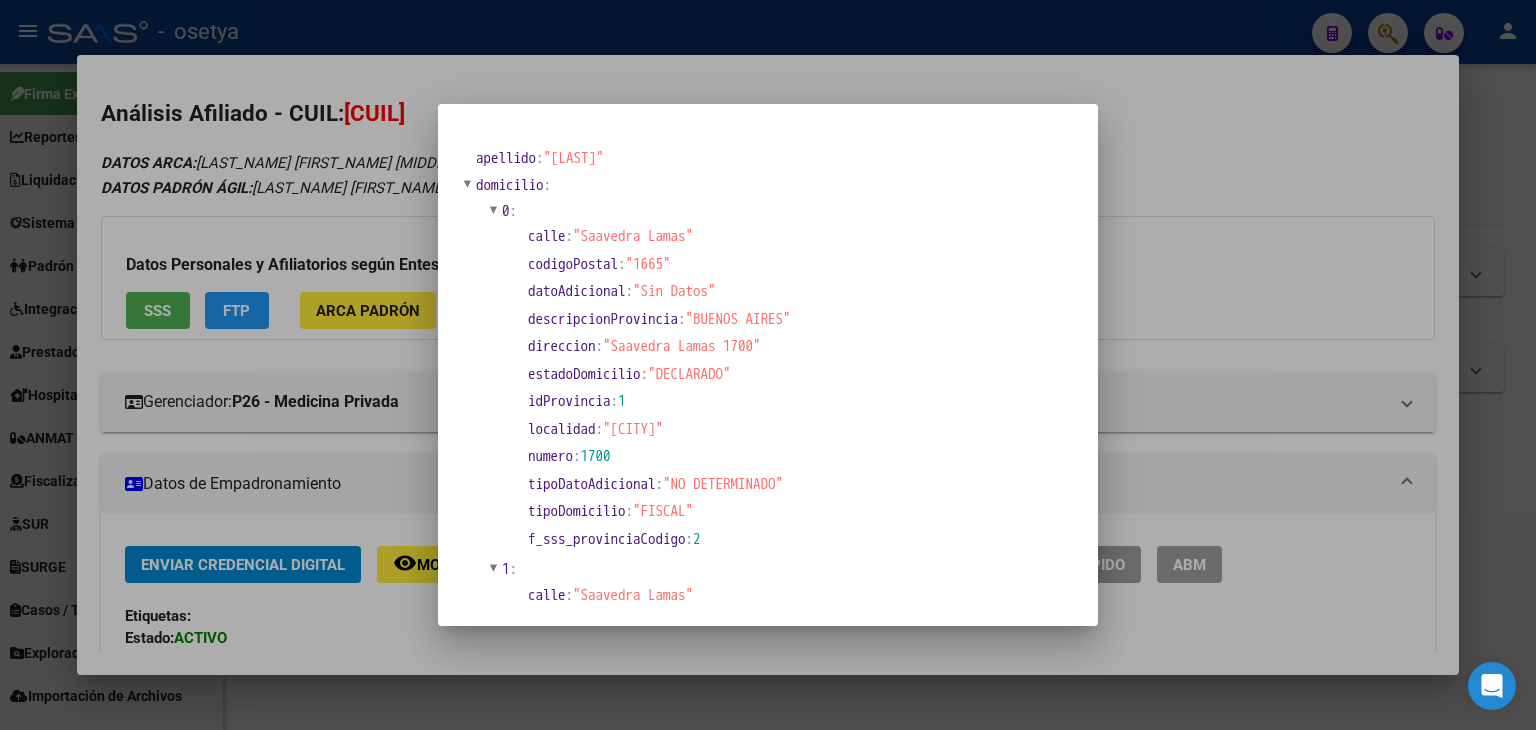 click at bounding box center (768, 365) 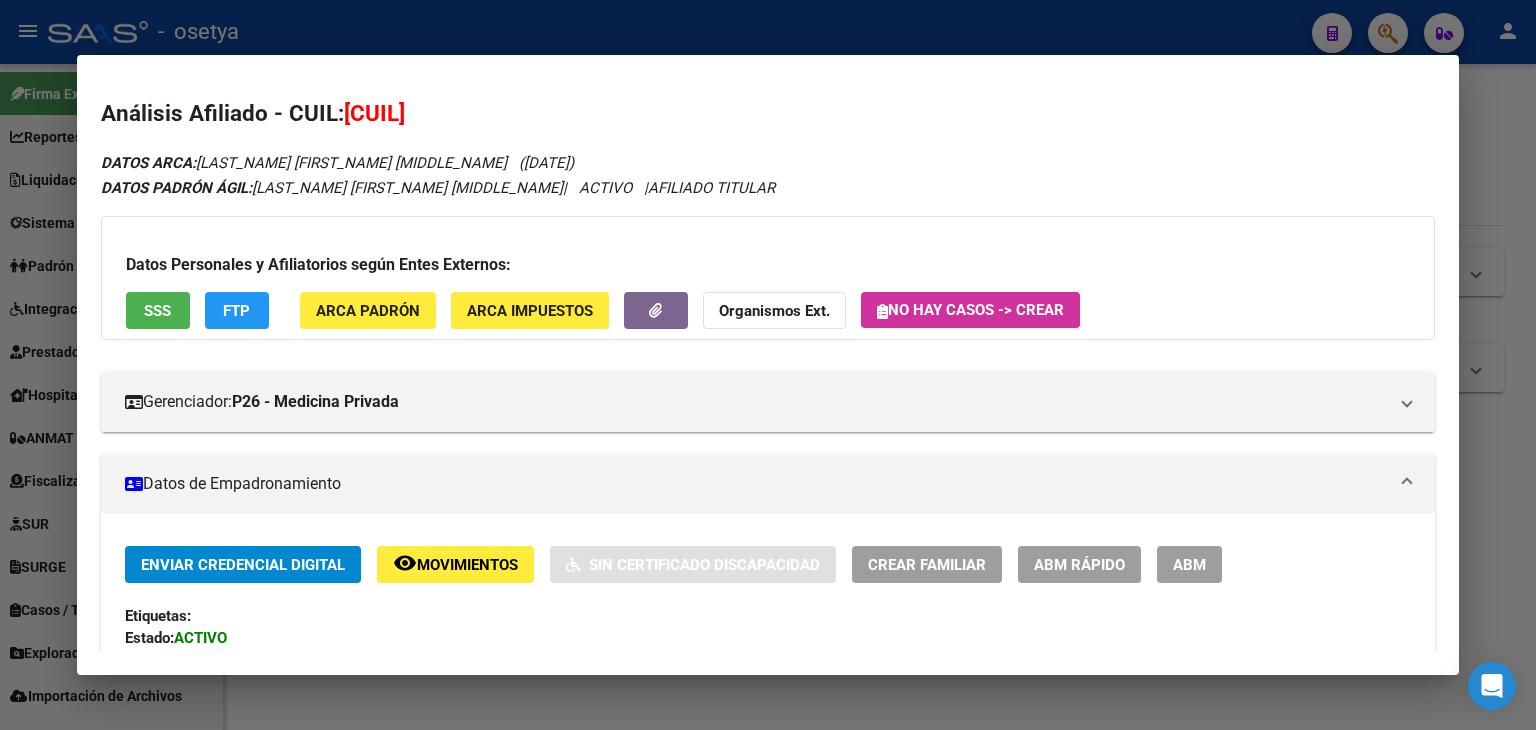 click on "SSS" at bounding box center (157, 311) 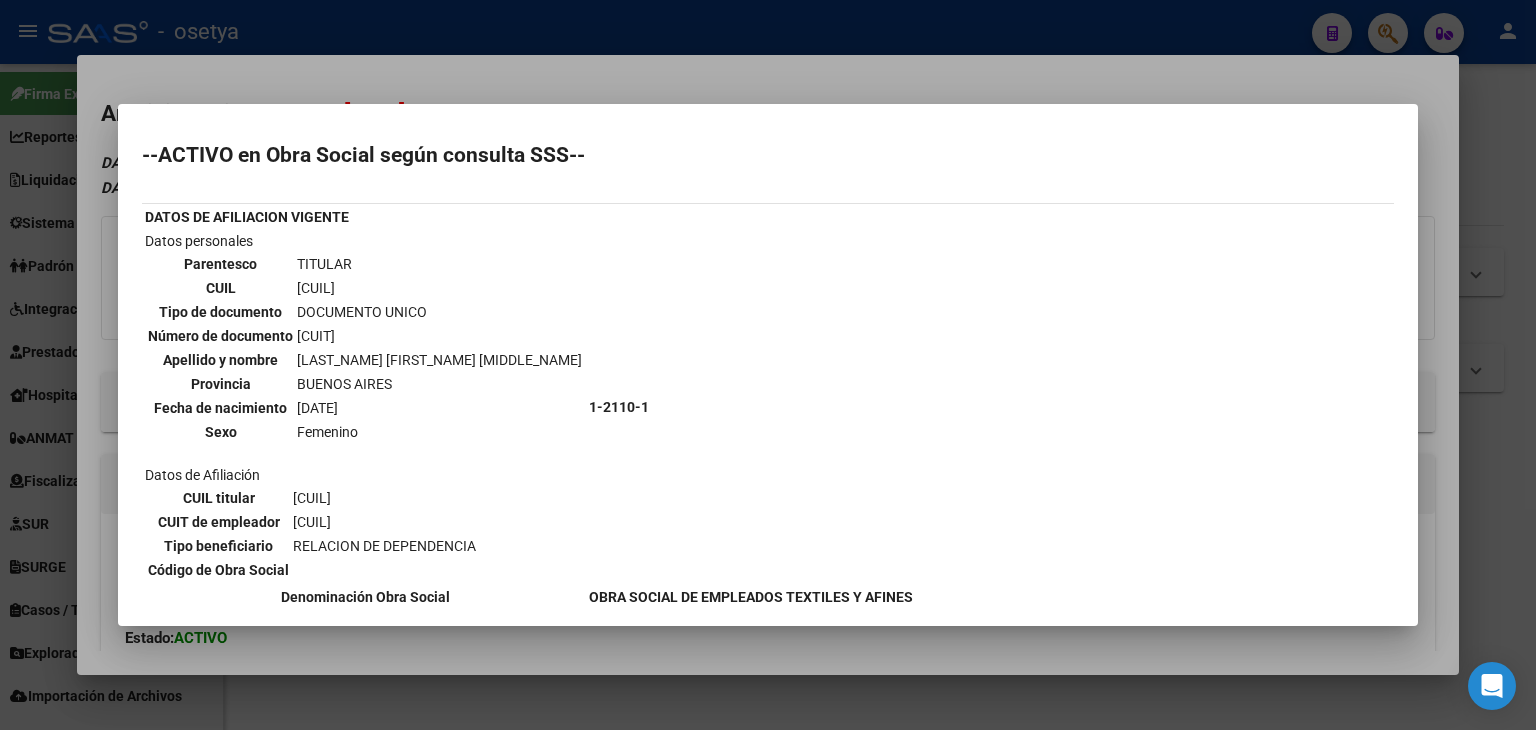 click at bounding box center (768, 365) 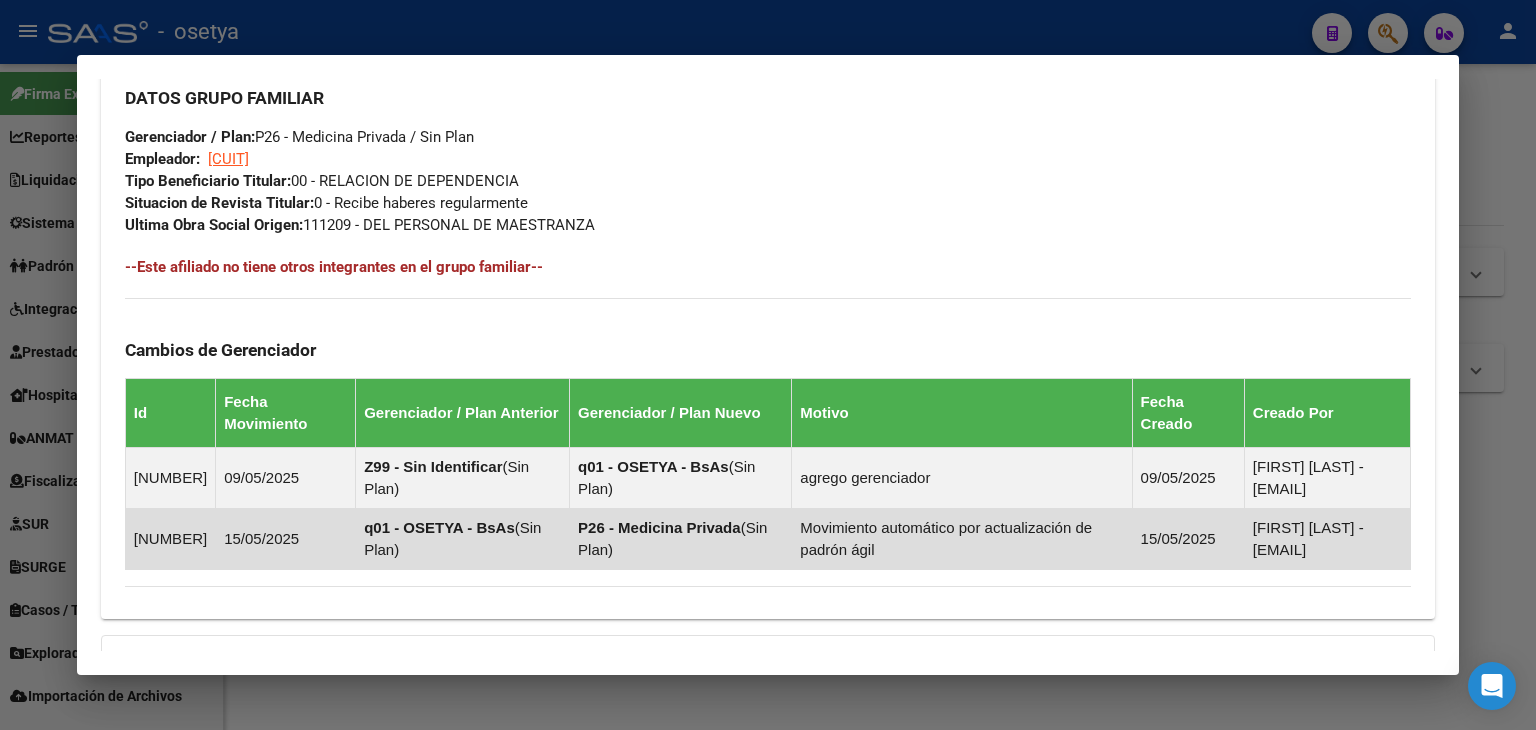 scroll, scrollTop: 1224, scrollLeft: 0, axis: vertical 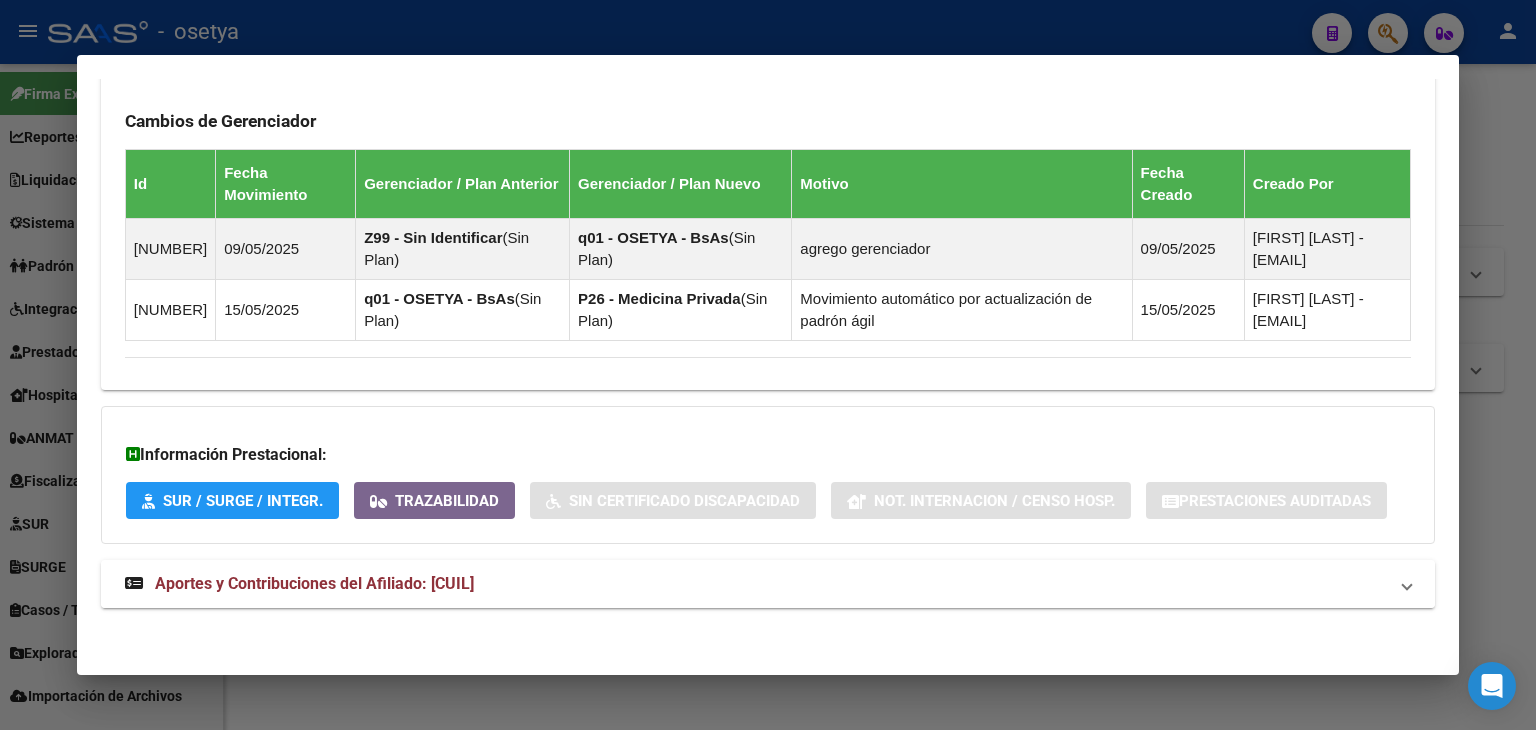 click on "Aportes y Contribuciones del Afiliado: [CUIL]" at bounding box center [768, 584] 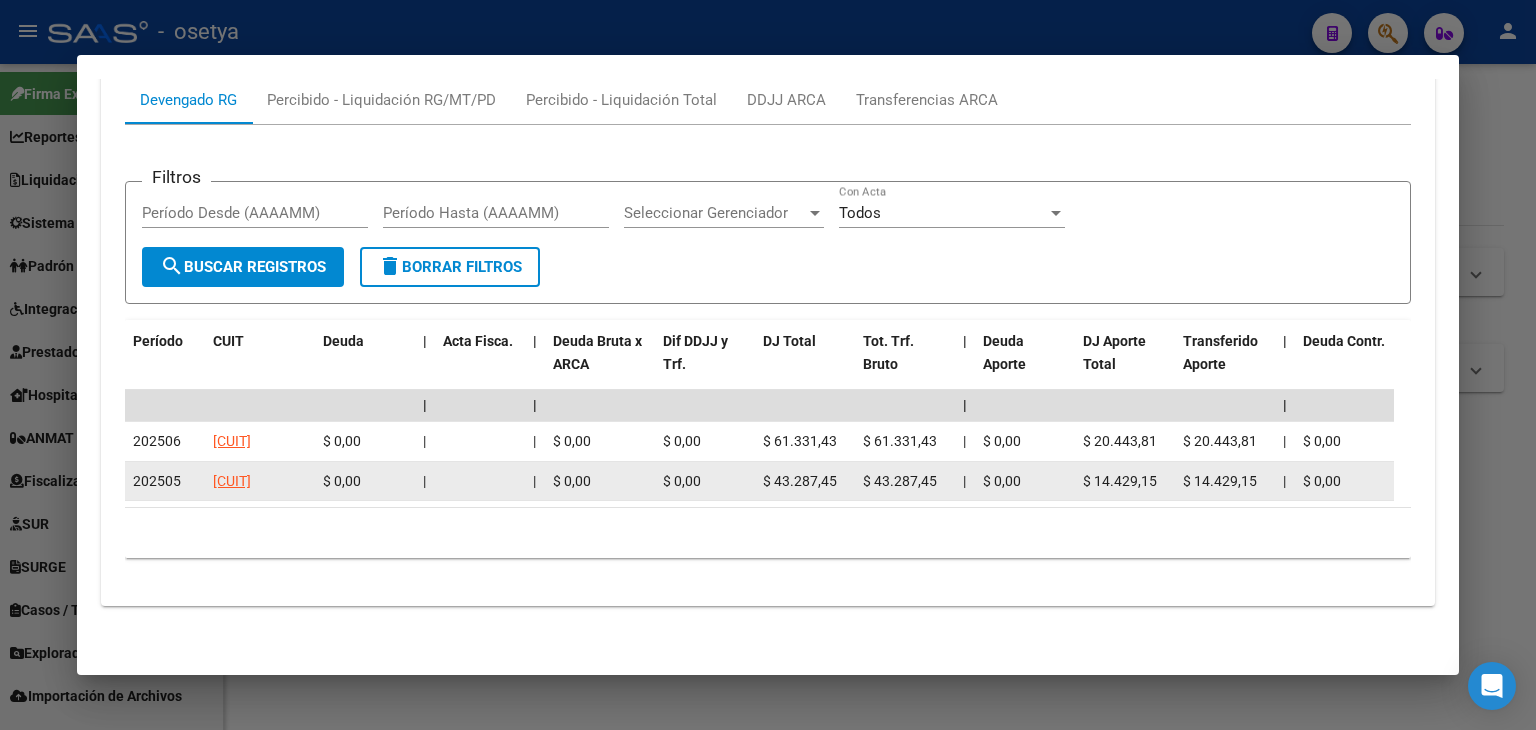 scroll, scrollTop: 1884, scrollLeft: 0, axis: vertical 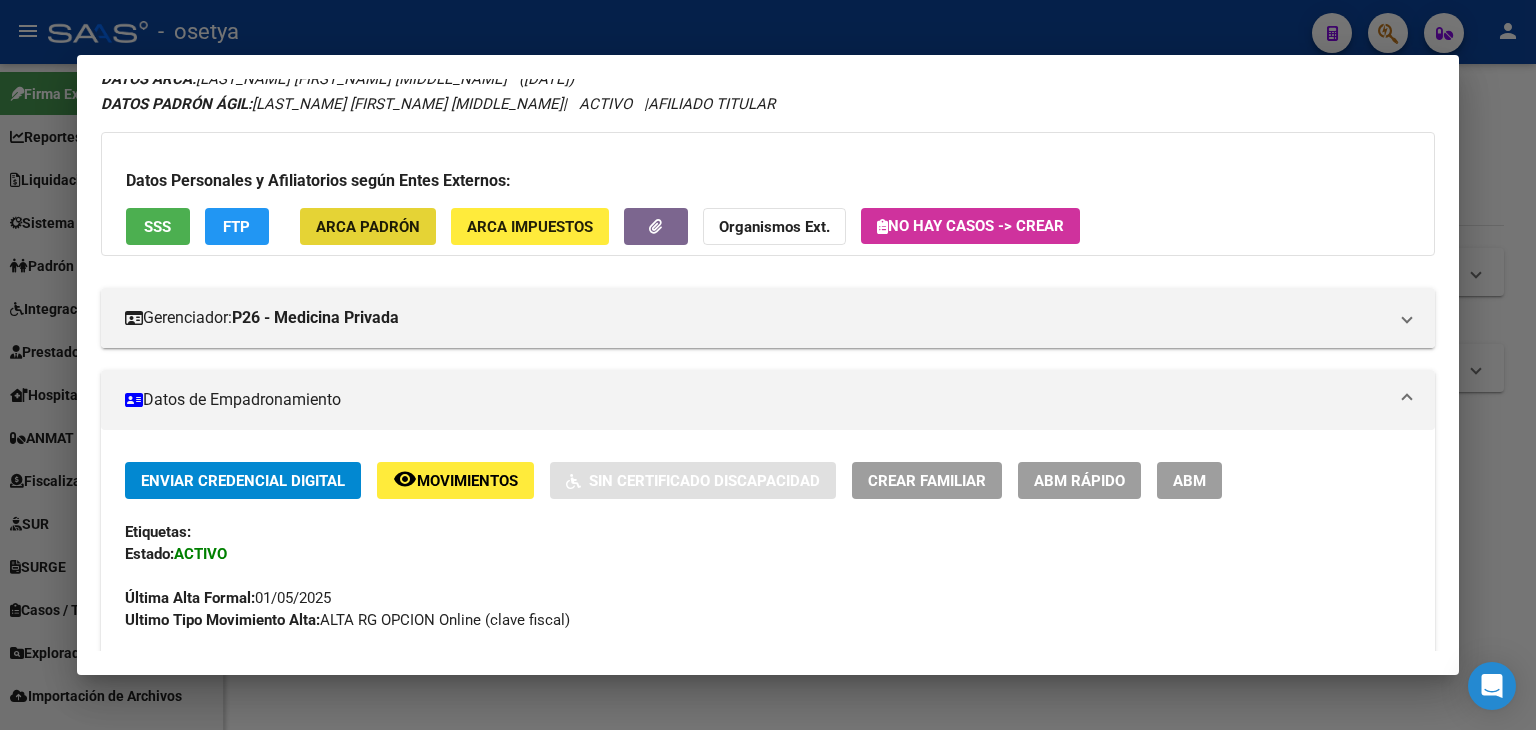 click on "ARCA Padrón" 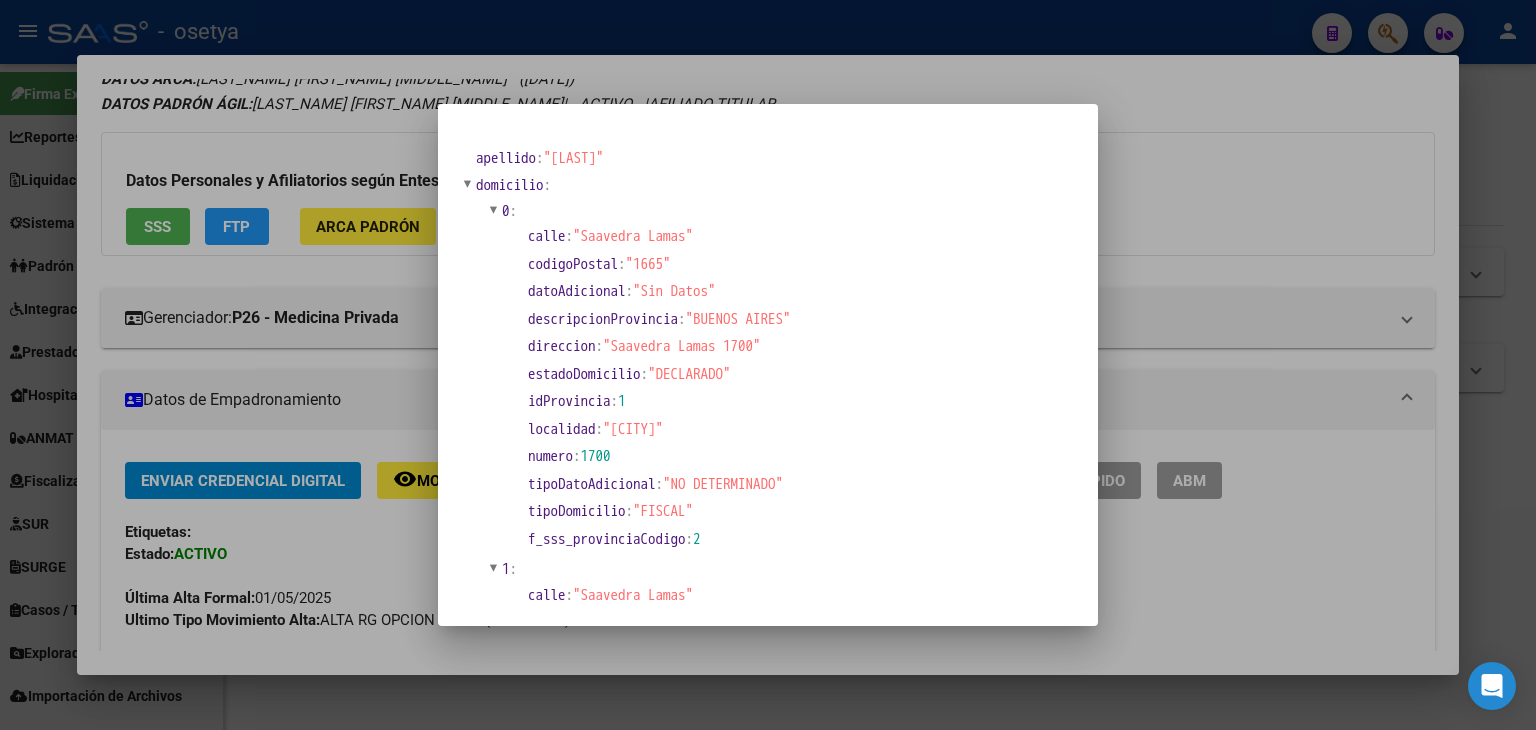 drag, startPoint x: 359, startPoint y: 89, endPoint x: 408, endPoint y: 228, distance: 147.38385 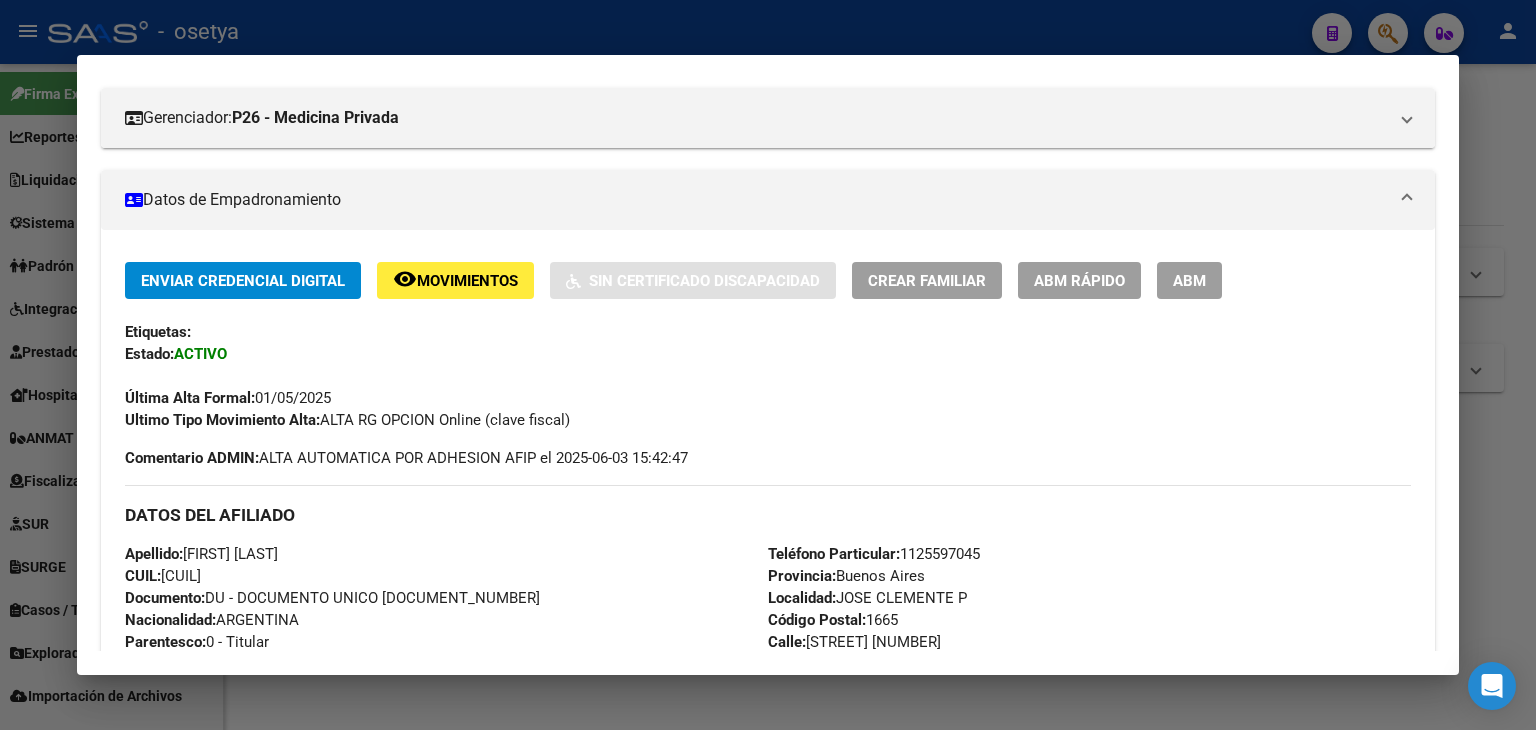scroll, scrollTop: 284, scrollLeft: 0, axis: vertical 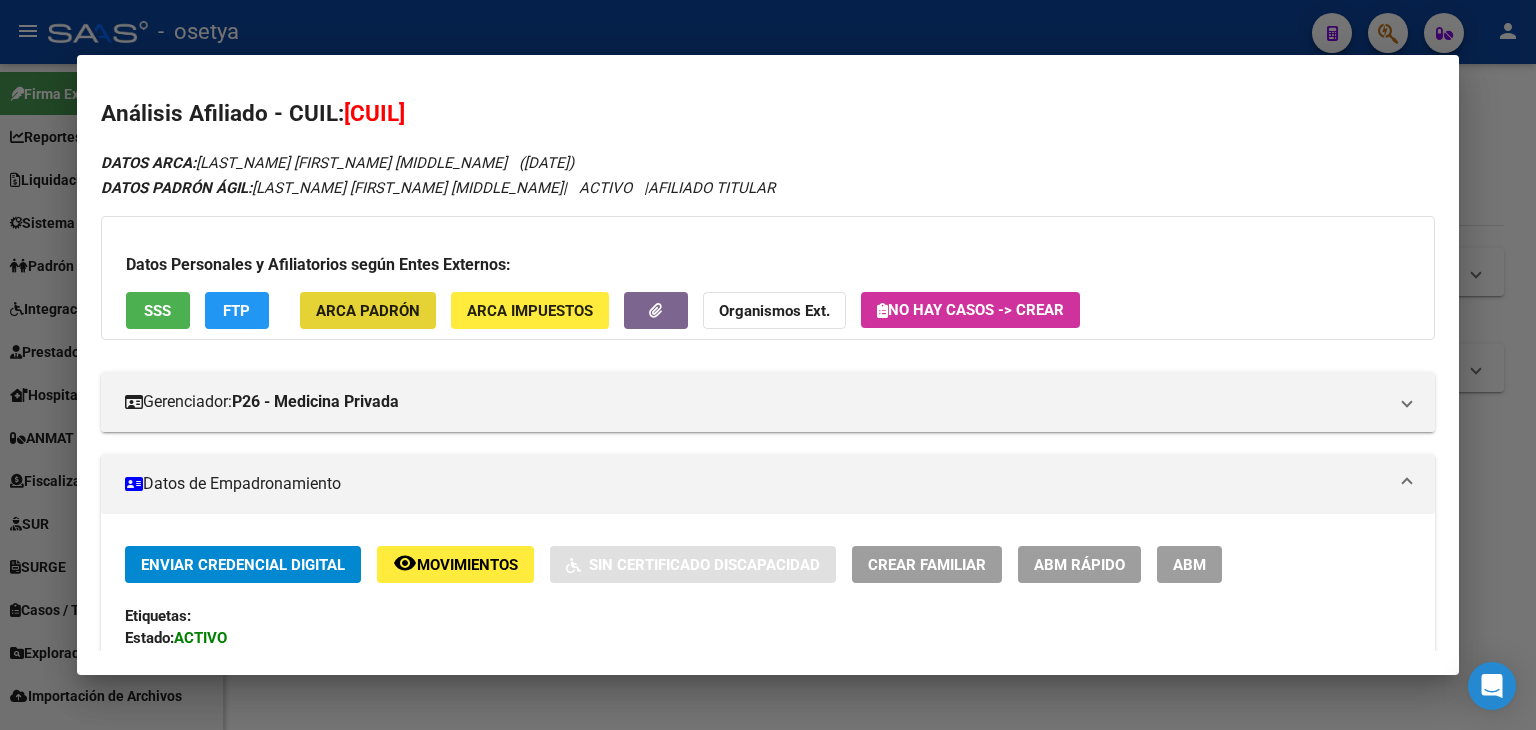 click on "ARCA Padrón" 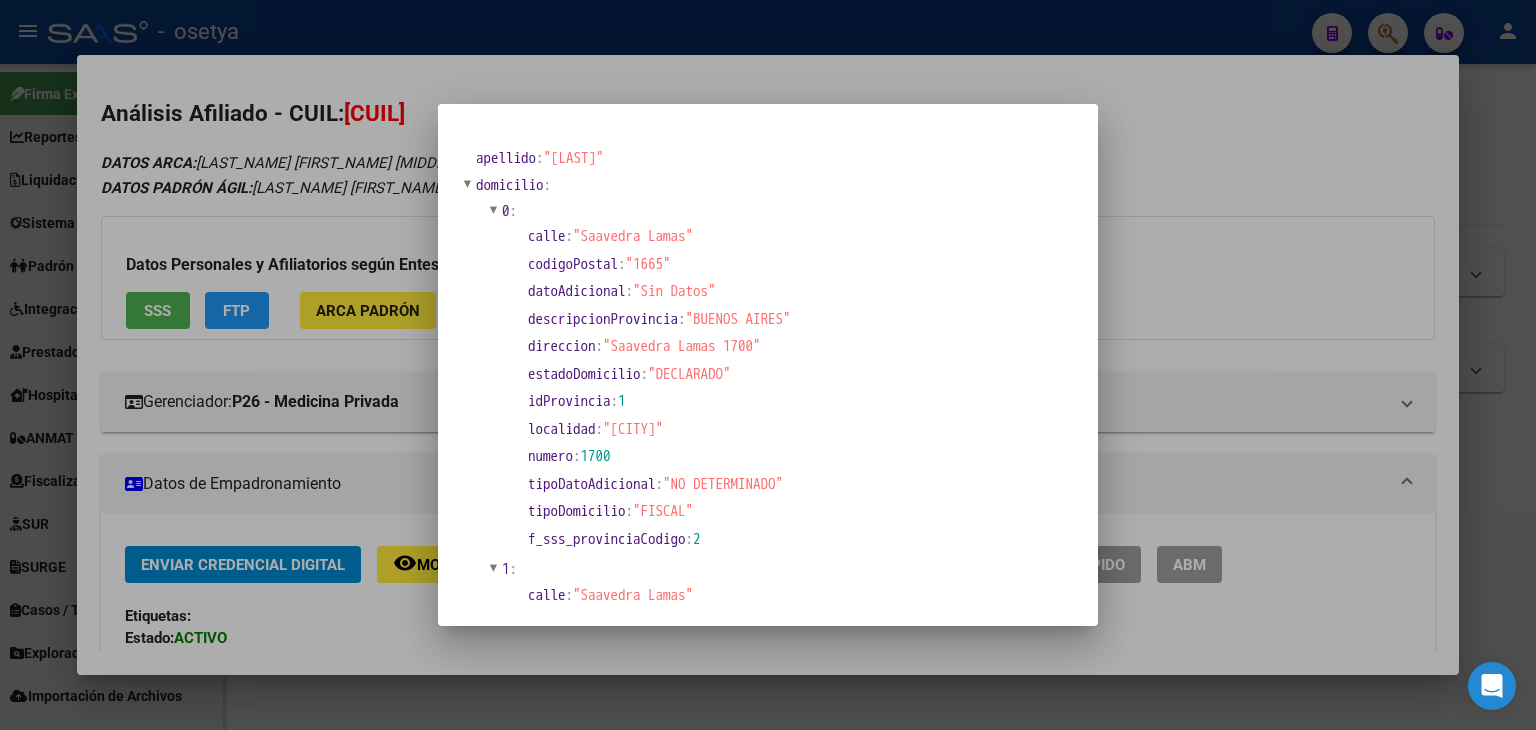 drag, startPoint x: 332, startPoint y: 49, endPoint x: 339, endPoint y: 78, distance: 29.832869 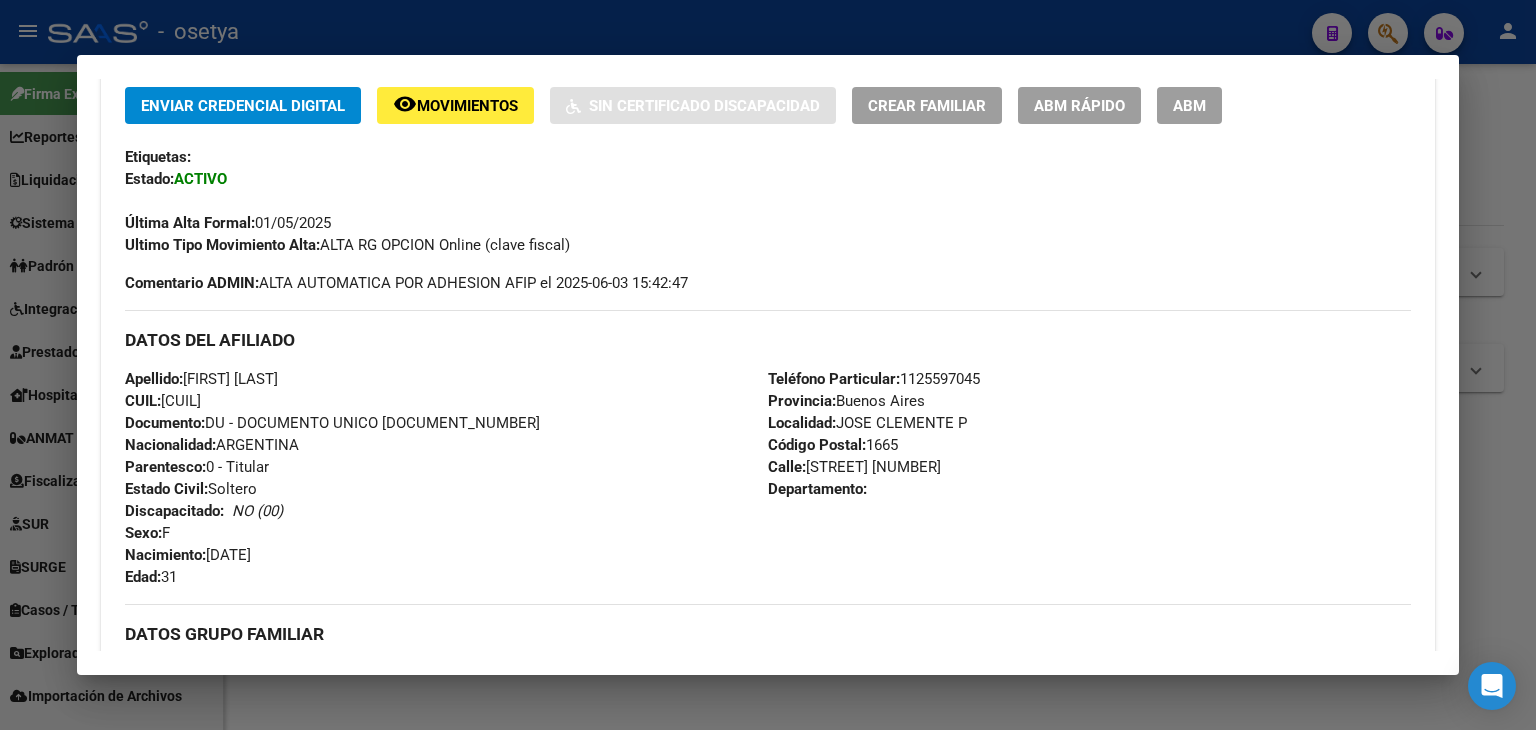 scroll, scrollTop: 500, scrollLeft: 0, axis: vertical 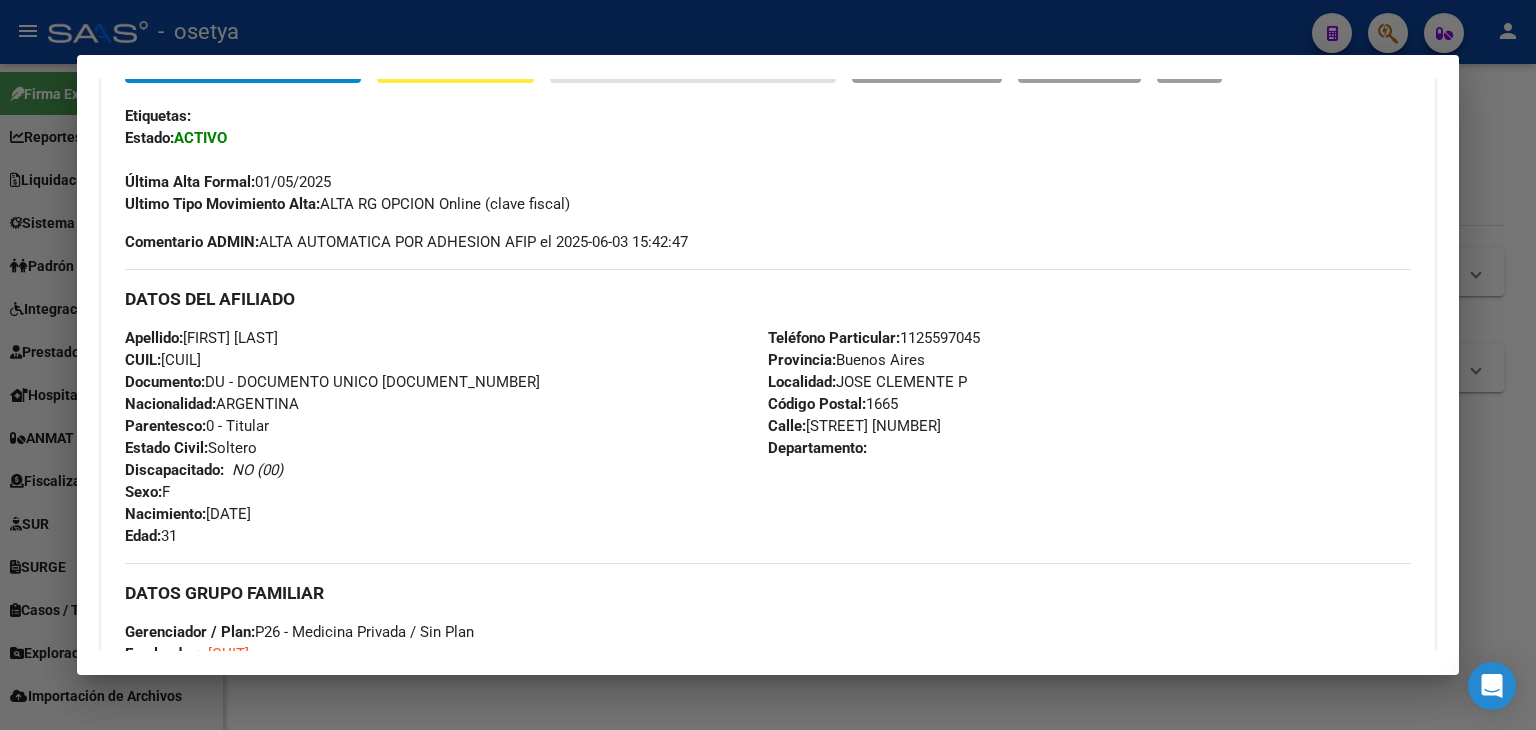 click on "Teléfono Particular:  [PHONE]" at bounding box center [874, 338] 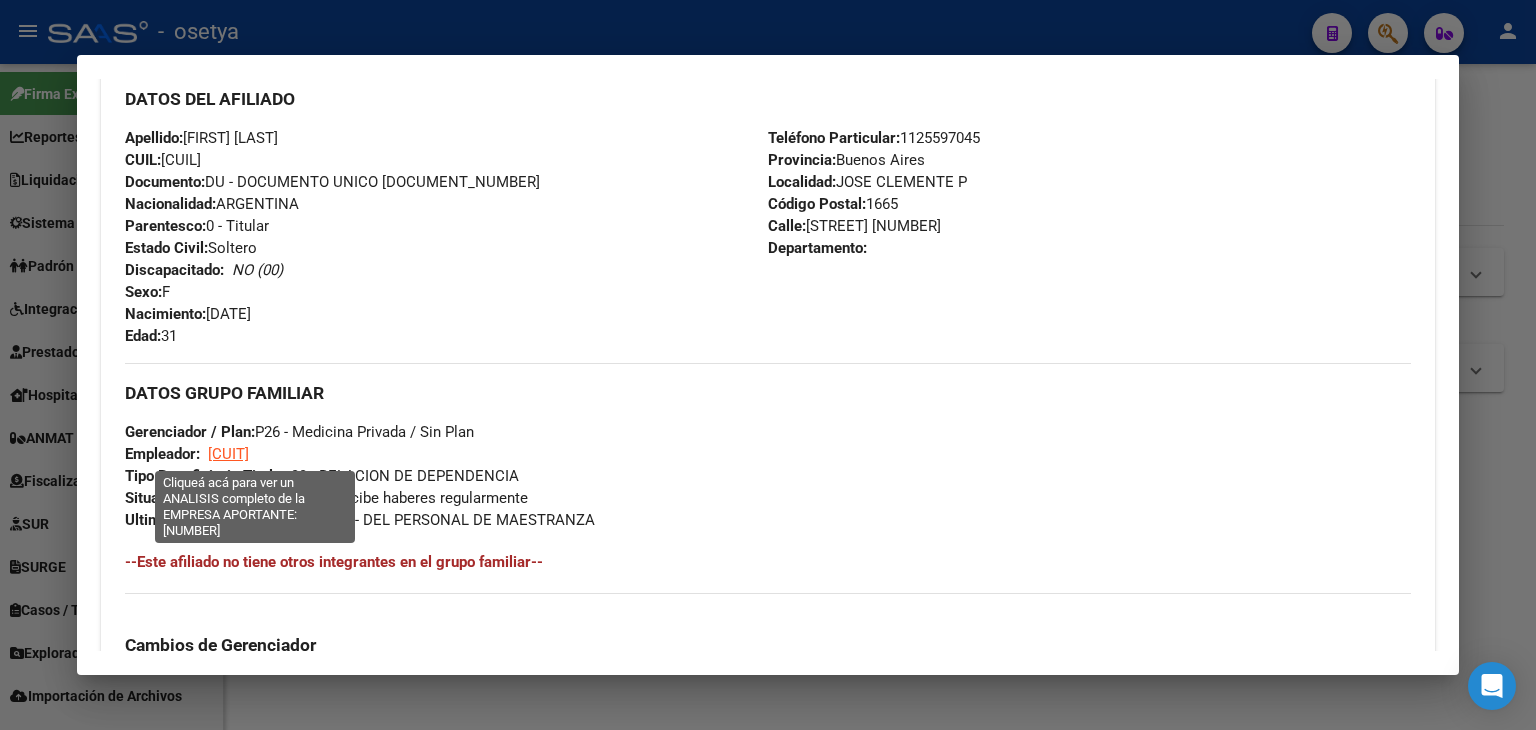click on "[CUIT]" at bounding box center [228, 454] 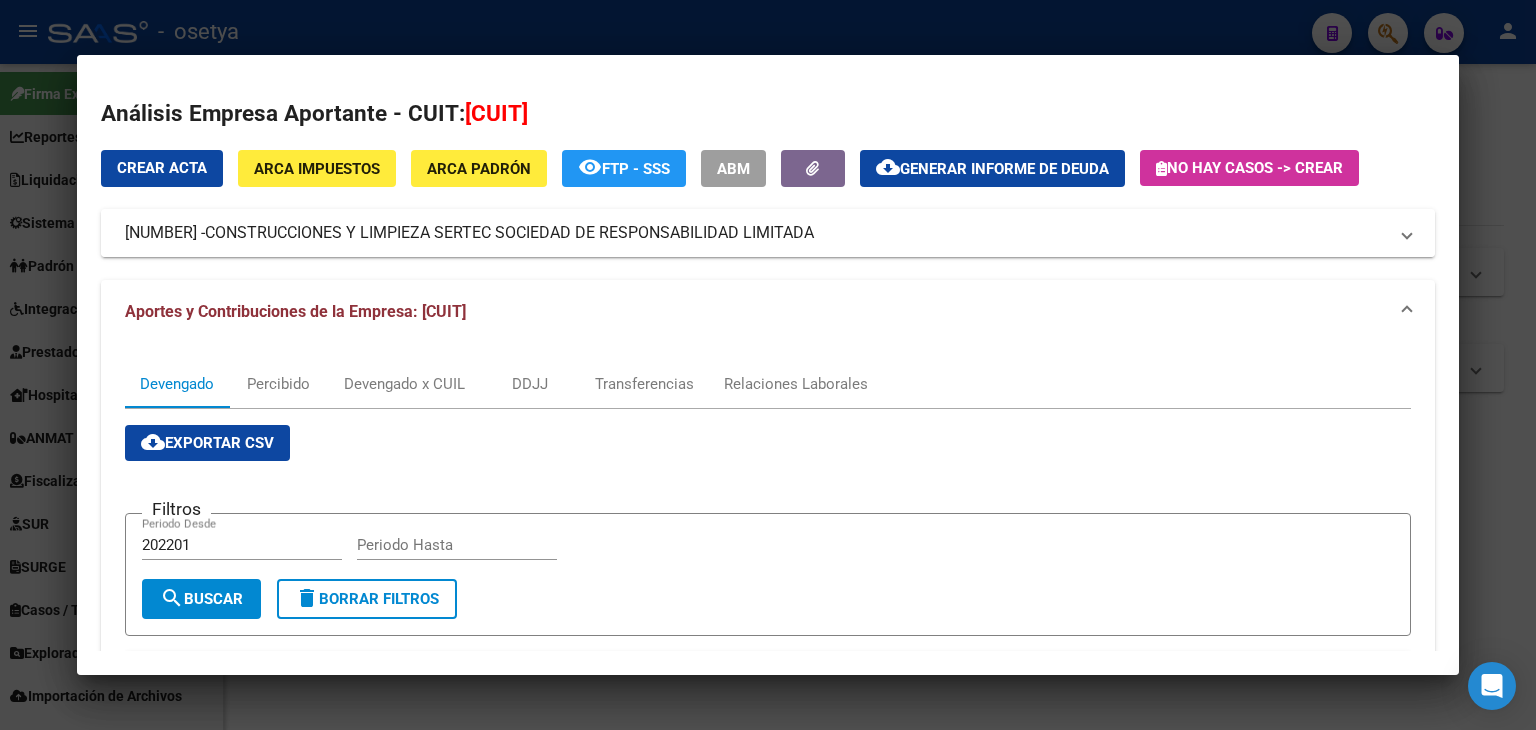 click on "CONSTRUCCIONES Y LIMPIEZA SERTEC SOCIEDAD DE RESPONSABILIDAD LIMITADA" at bounding box center (509, 233) 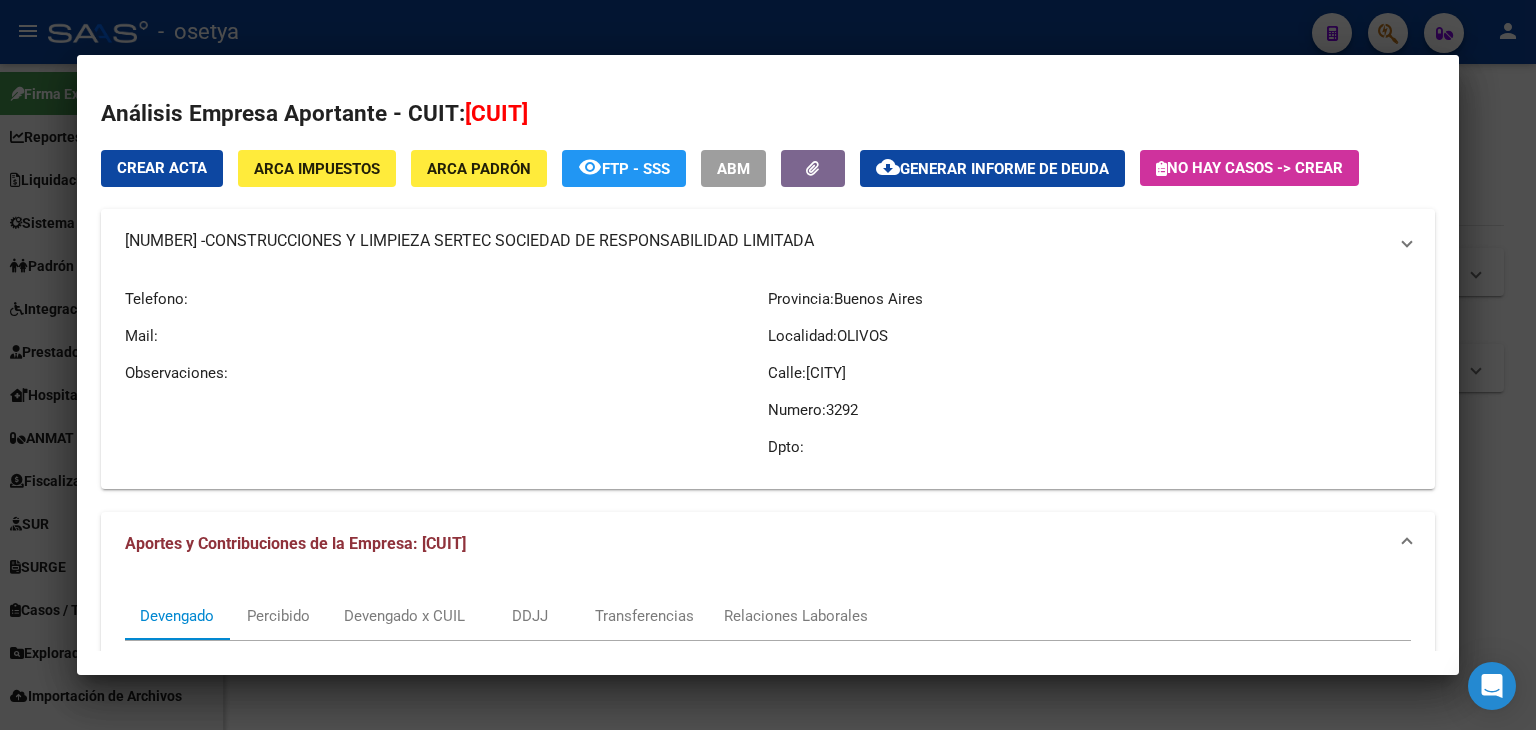 click on "CONSTRUCCIONES Y LIMPIEZA SERTEC SOCIEDAD DE RESPONSABILIDAD LIMITADA" at bounding box center [509, 241] 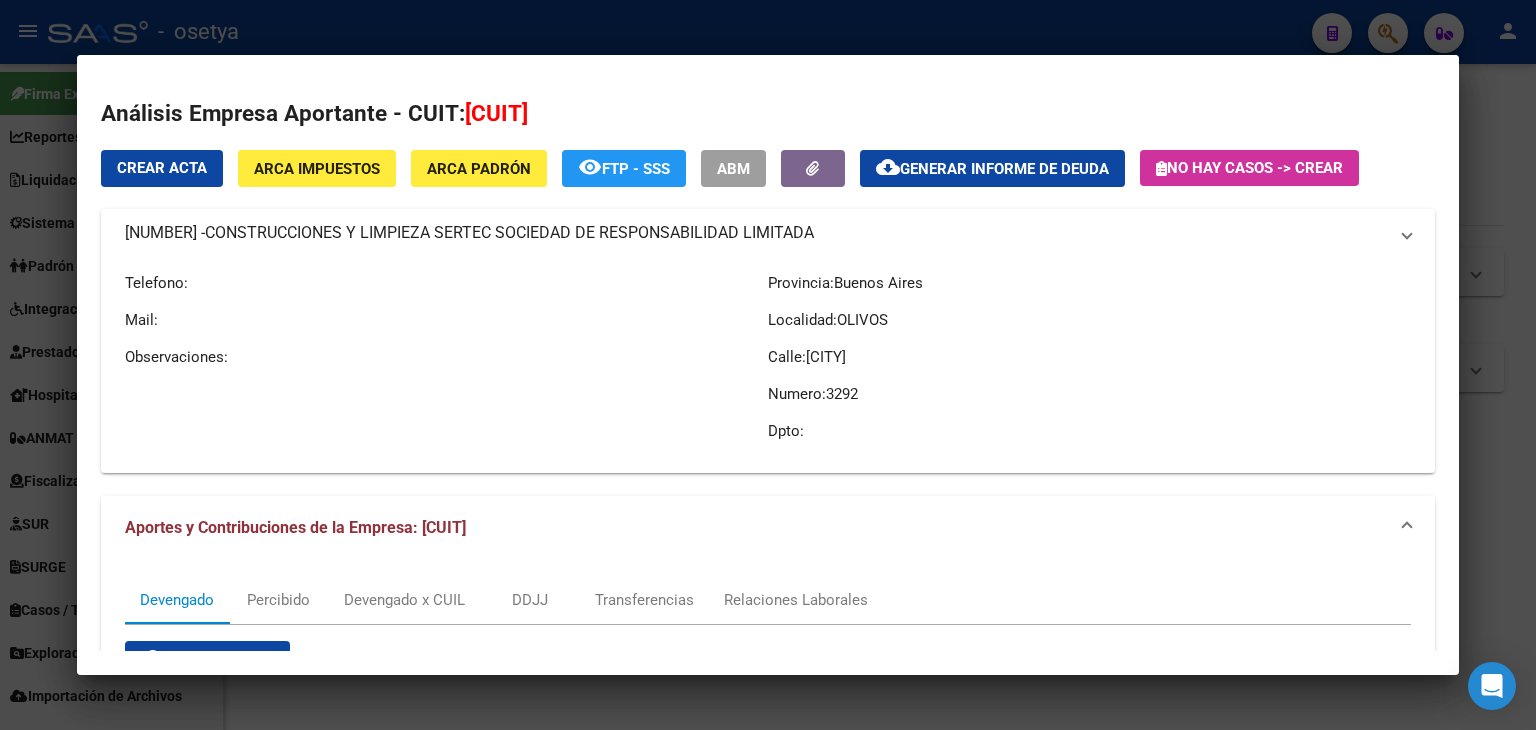 click on "CONSTRUCCIONES Y LIMPIEZA SERTEC SOCIEDAD DE RESPONSABILIDAD LIMITADA" at bounding box center (509, 233) 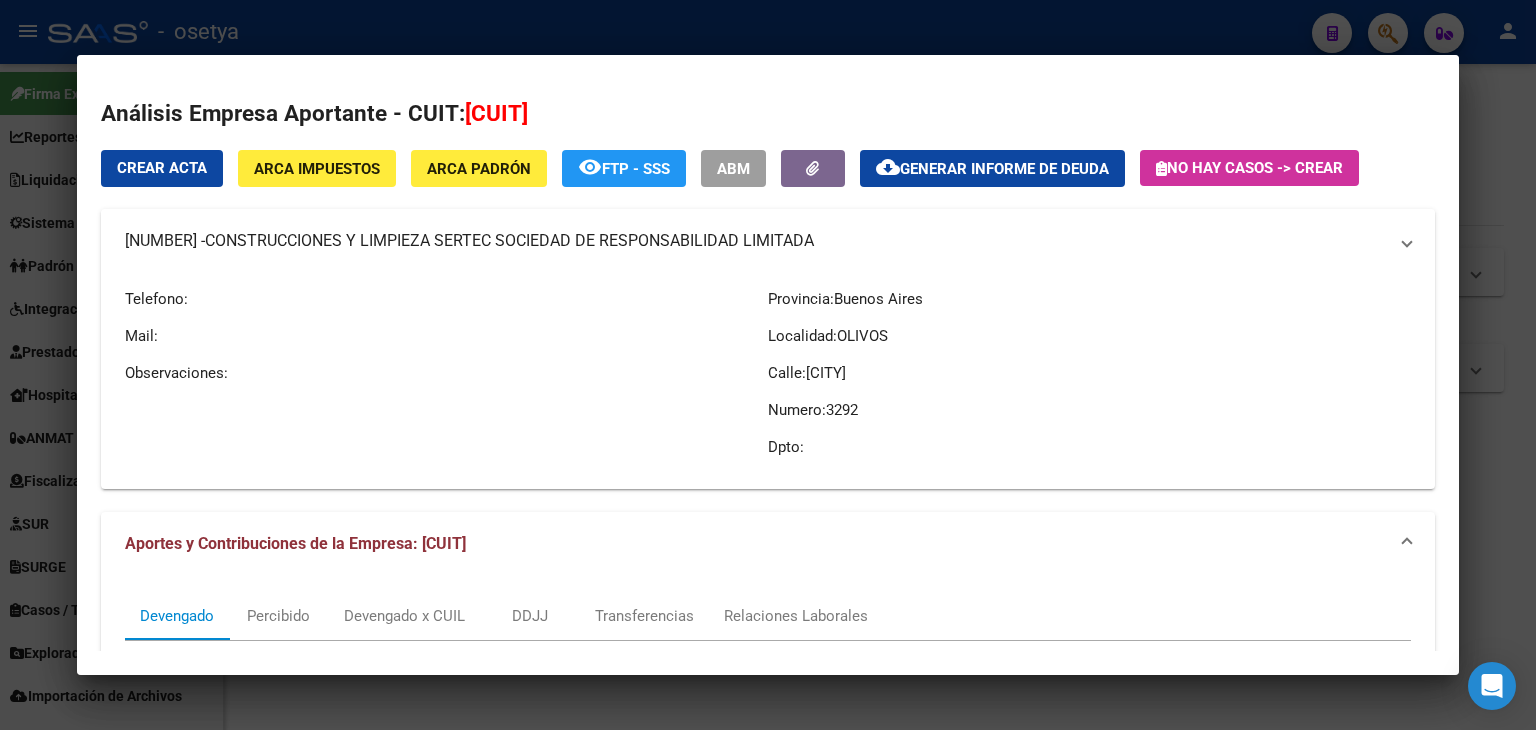 click on "CONSTRUCCIONES Y LIMPIEZA SERTEC SOCIEDAD DE RESPONSABILIDAD LIMITADA" at bounding box center [509, 241] 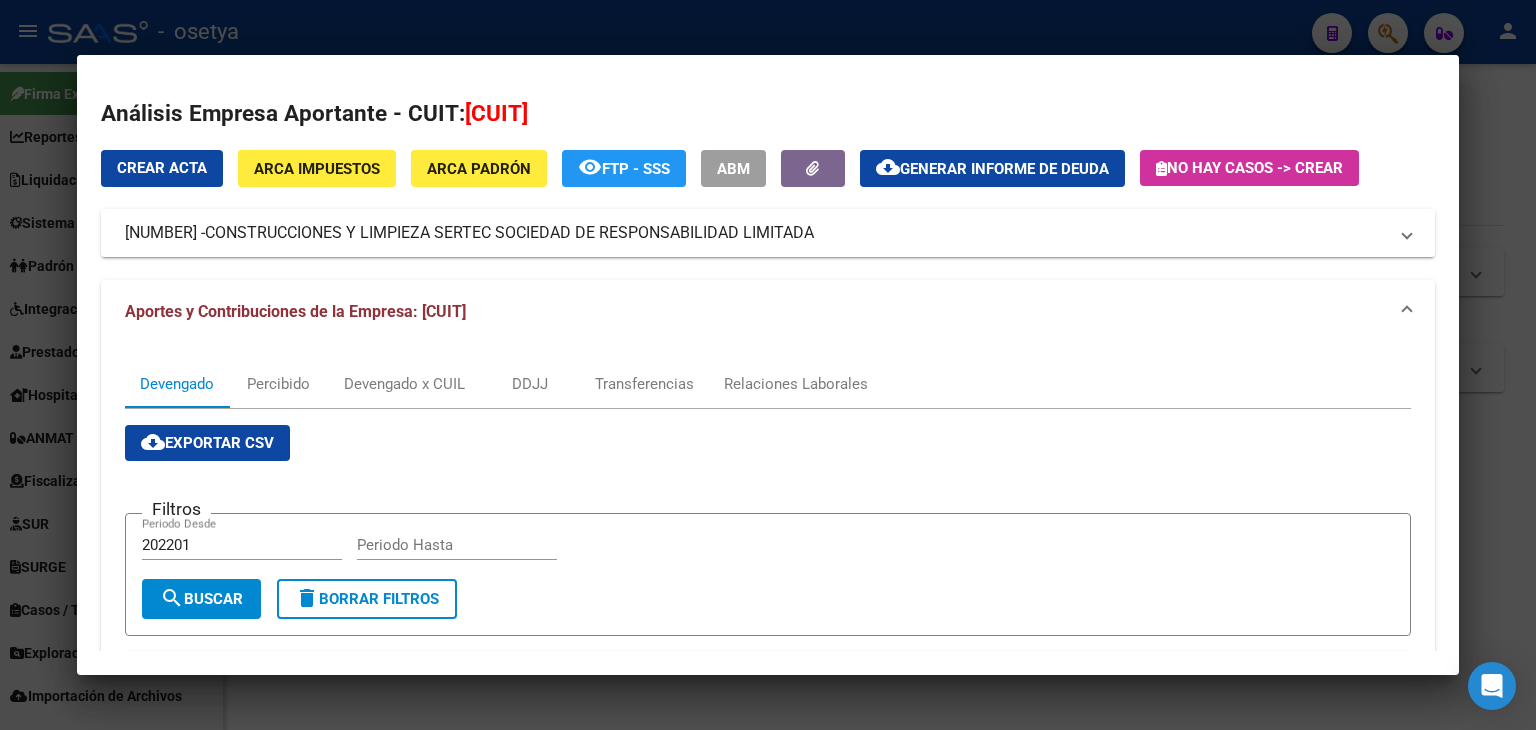 copy on "CONSTRUCCIONES Y LIMPIEZA SERTEC SOCIEDAD DE RESPONSABILIDAD LIMITADA" 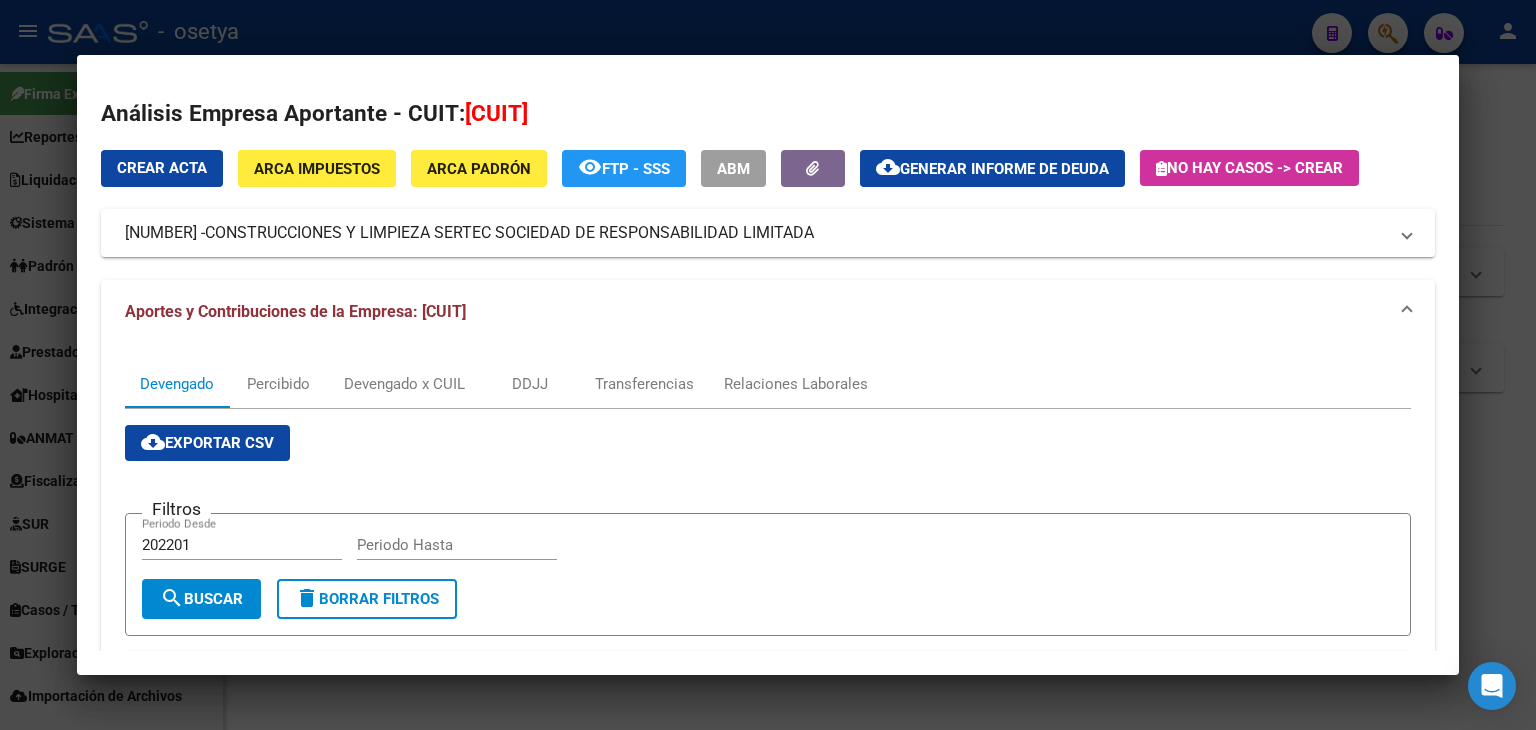 click at bounding box center (768, 365) 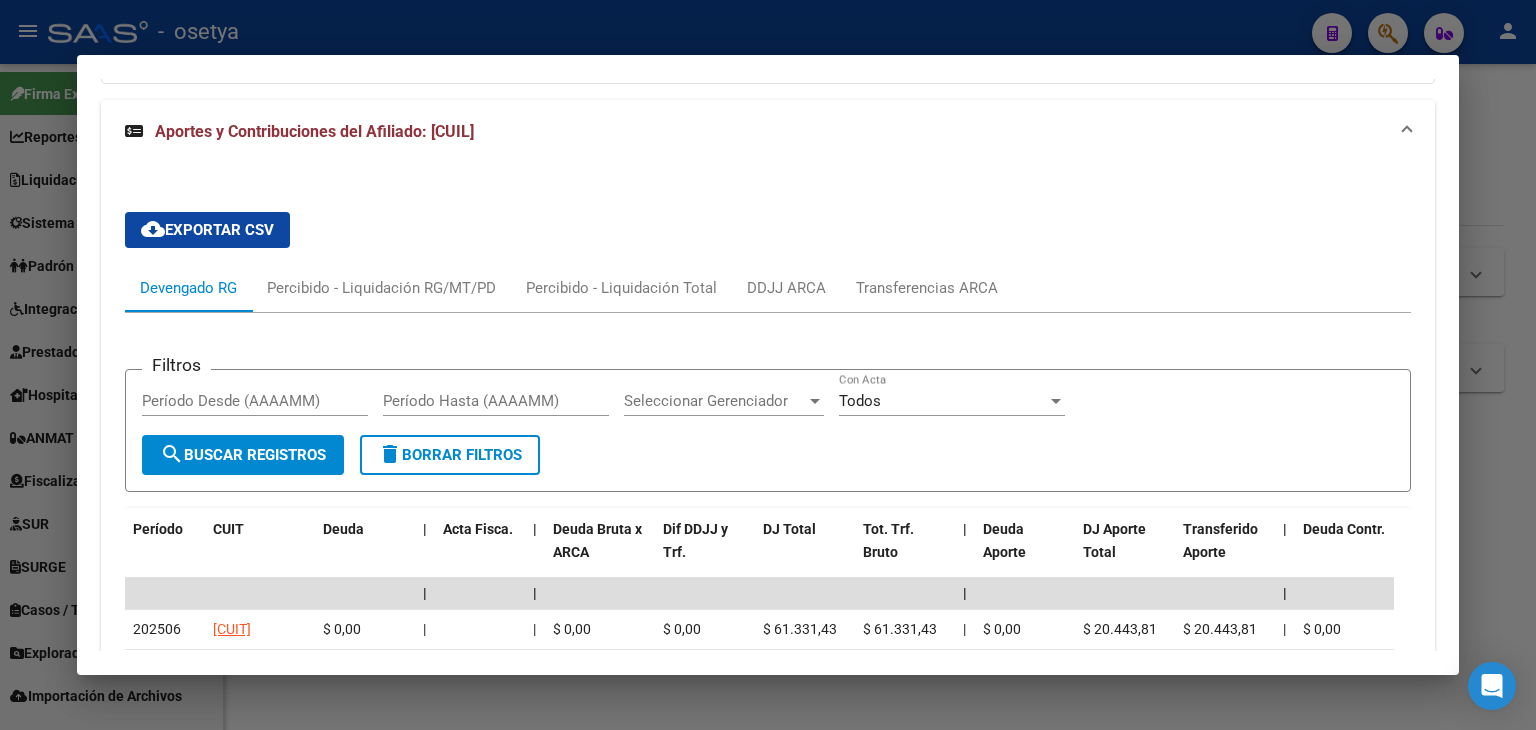 scroll, scrollTop: 1884, scrollLeft: 0, axis: vertical 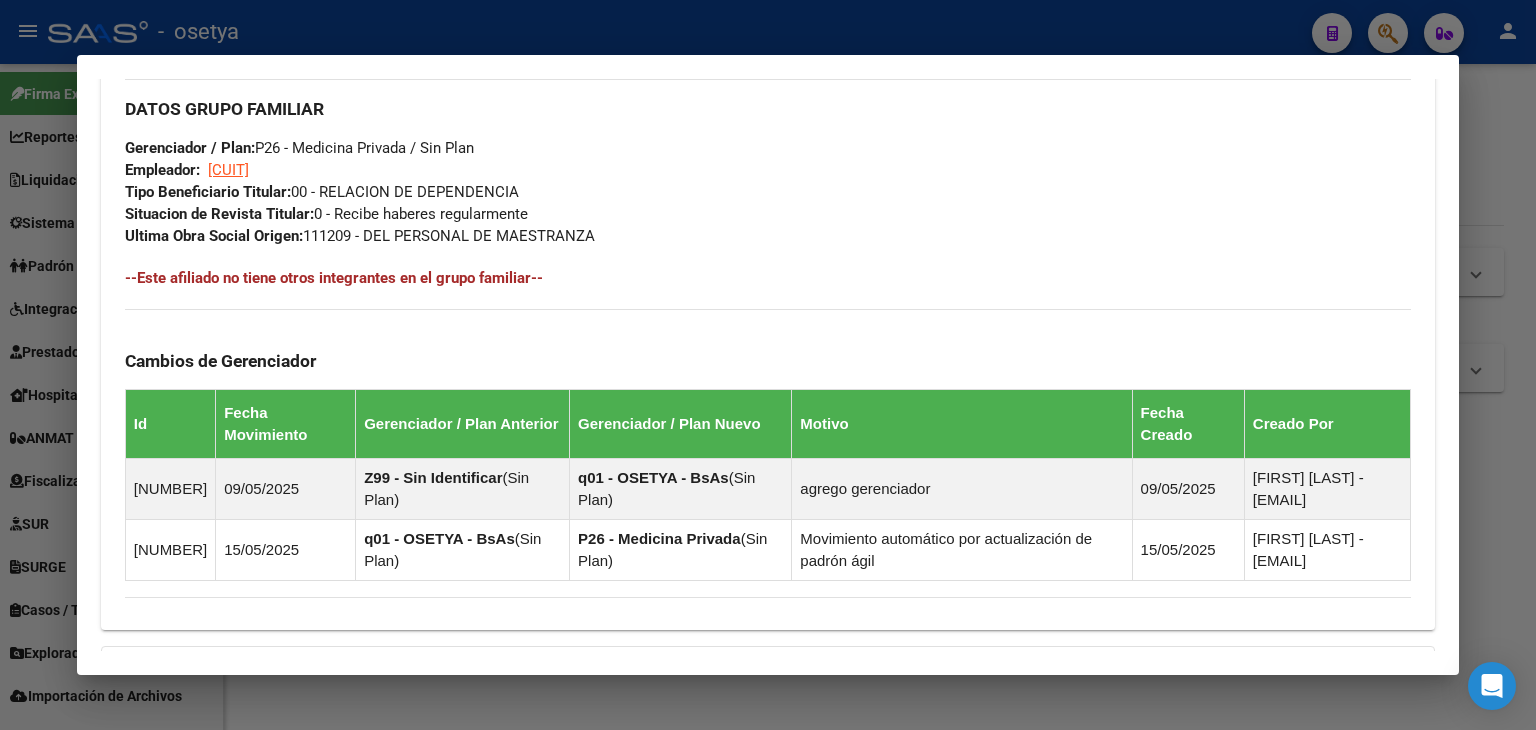 click at bounding box center (768, 365) 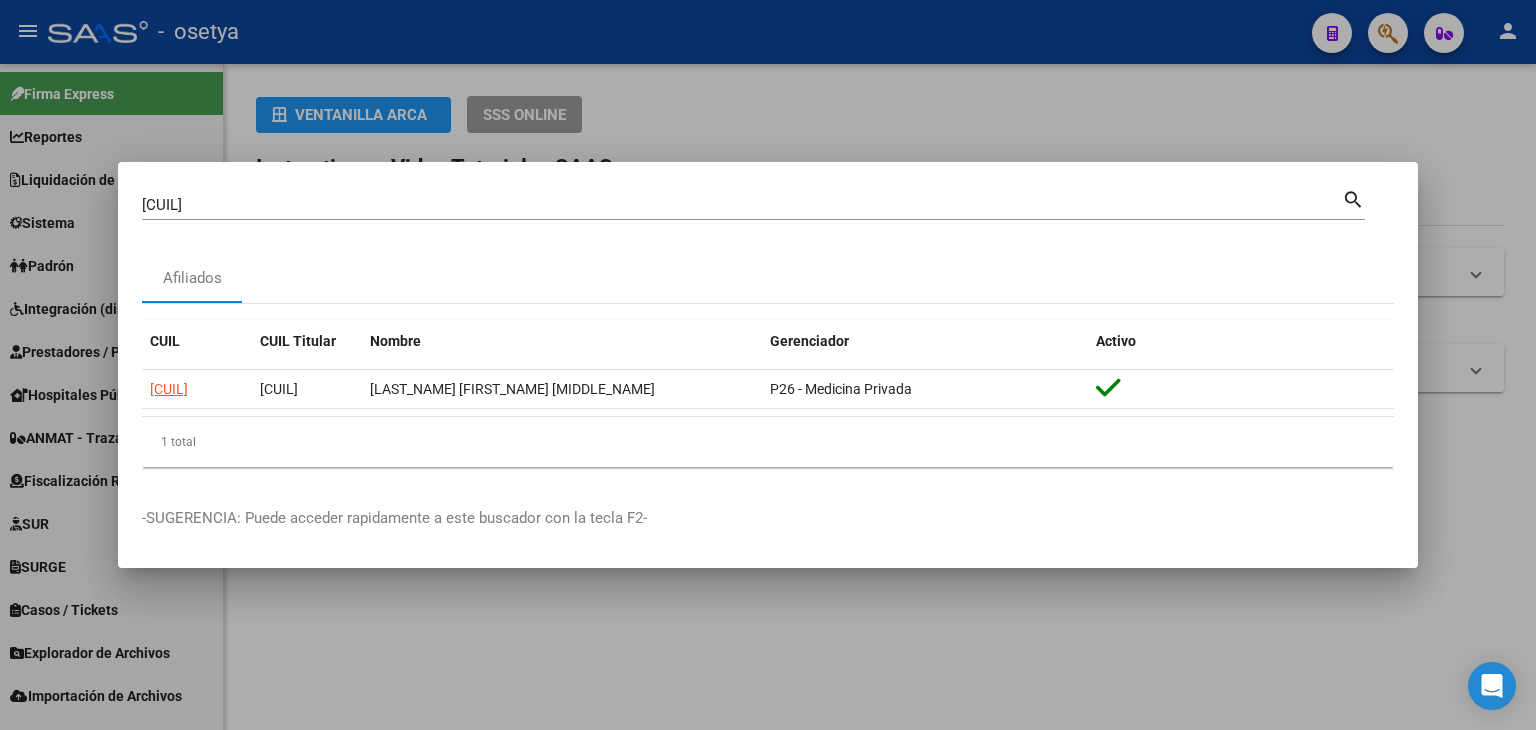 click on "[CUIL]" at bounding box center (742, 205) 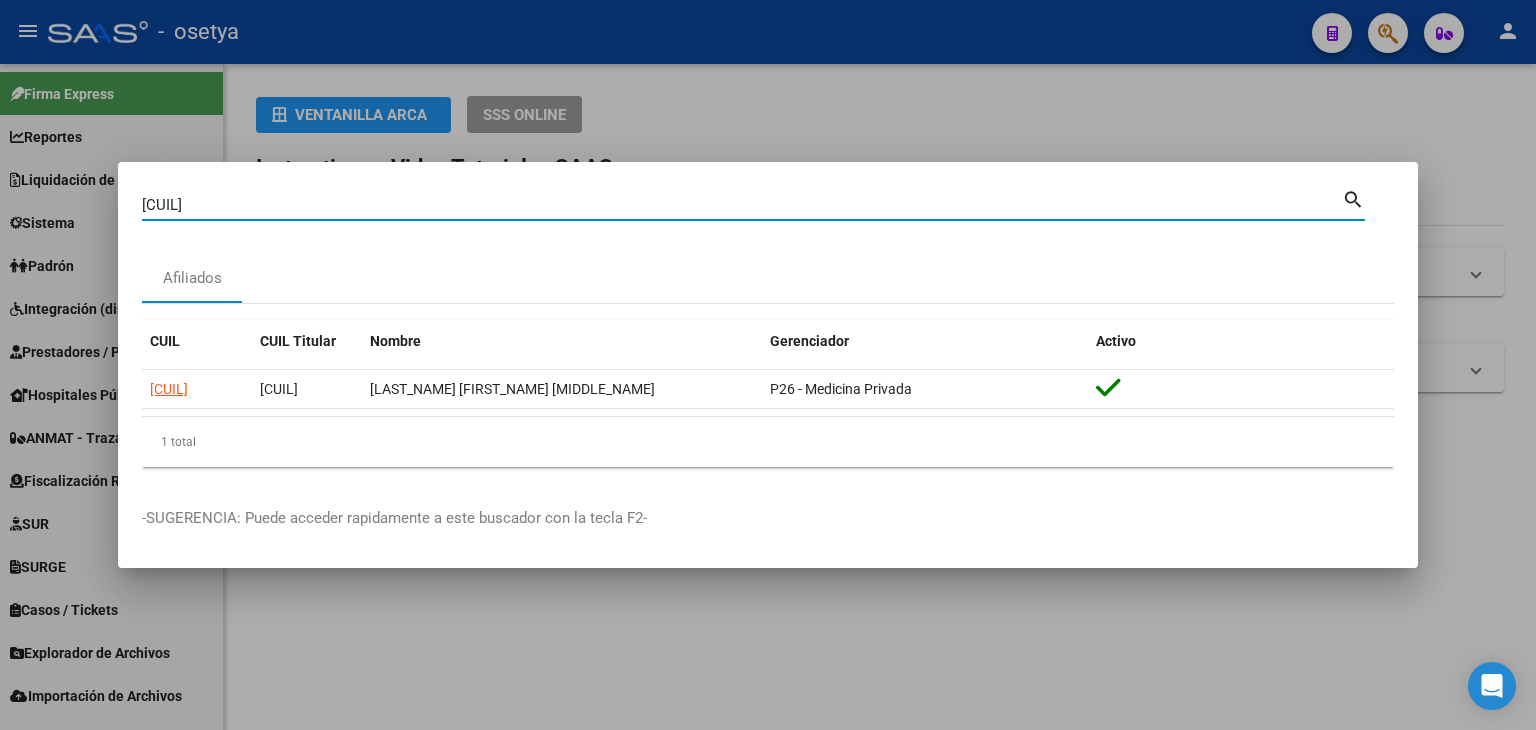 click on "[CUIL]" at bounding box center [742, 205] 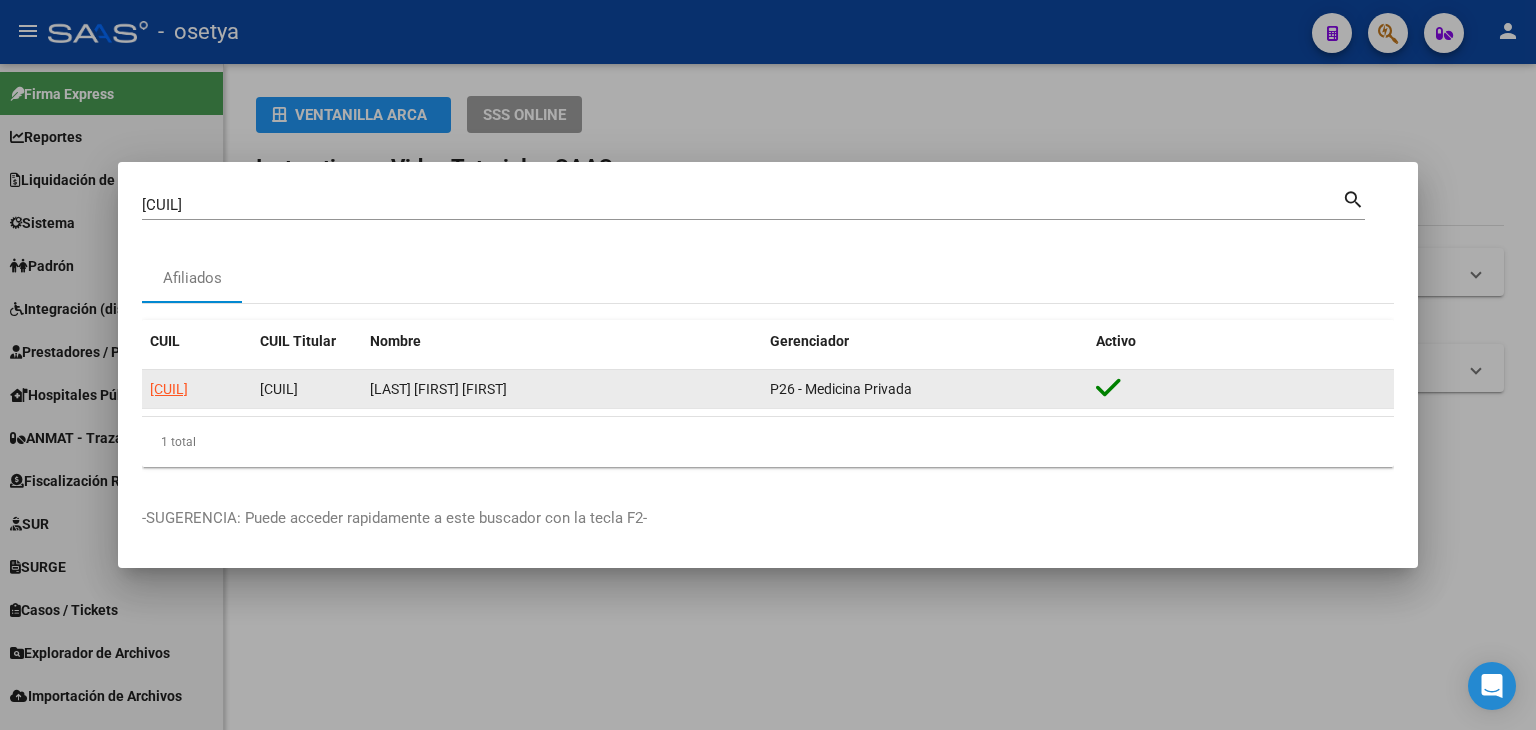 click on "[CUIL]" 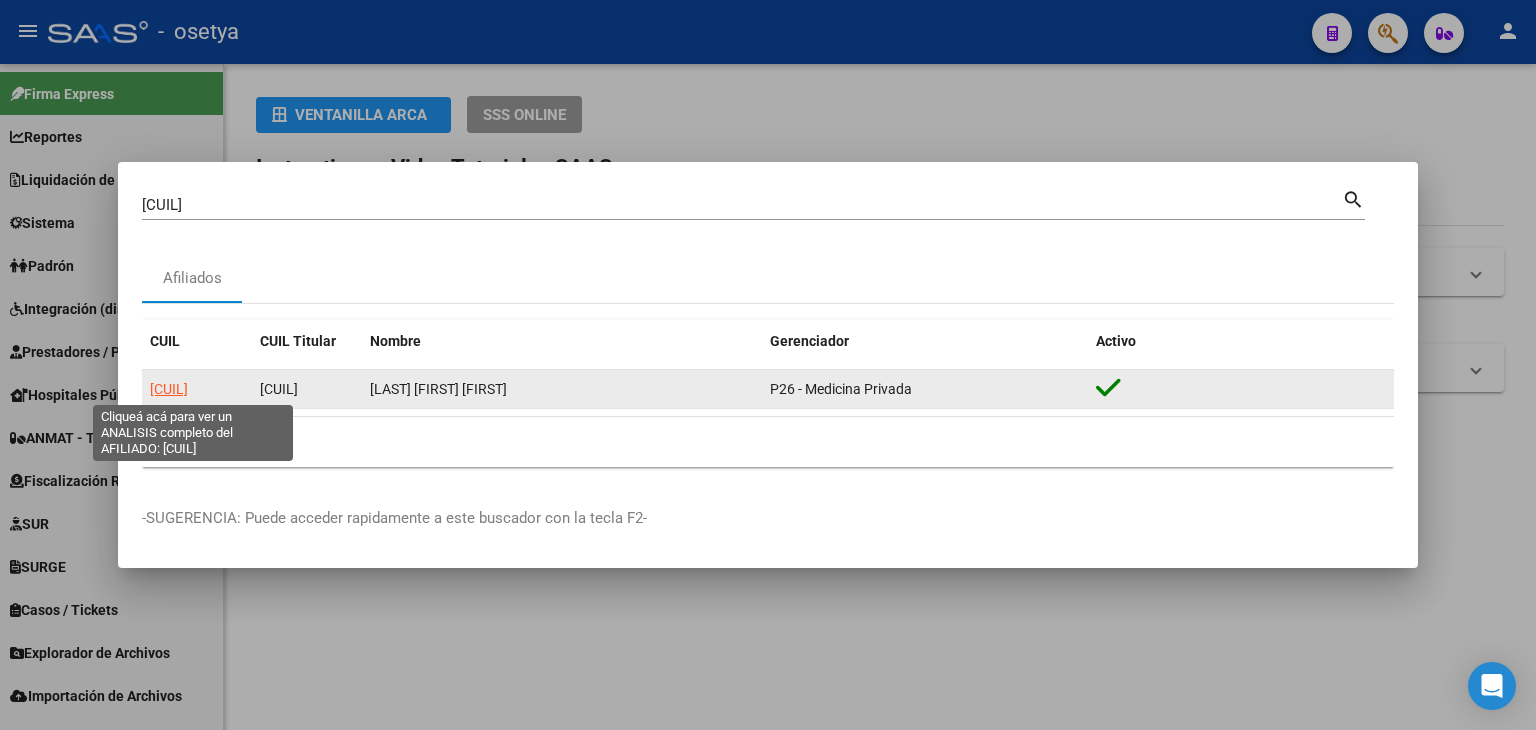 click on "[CUIL]" 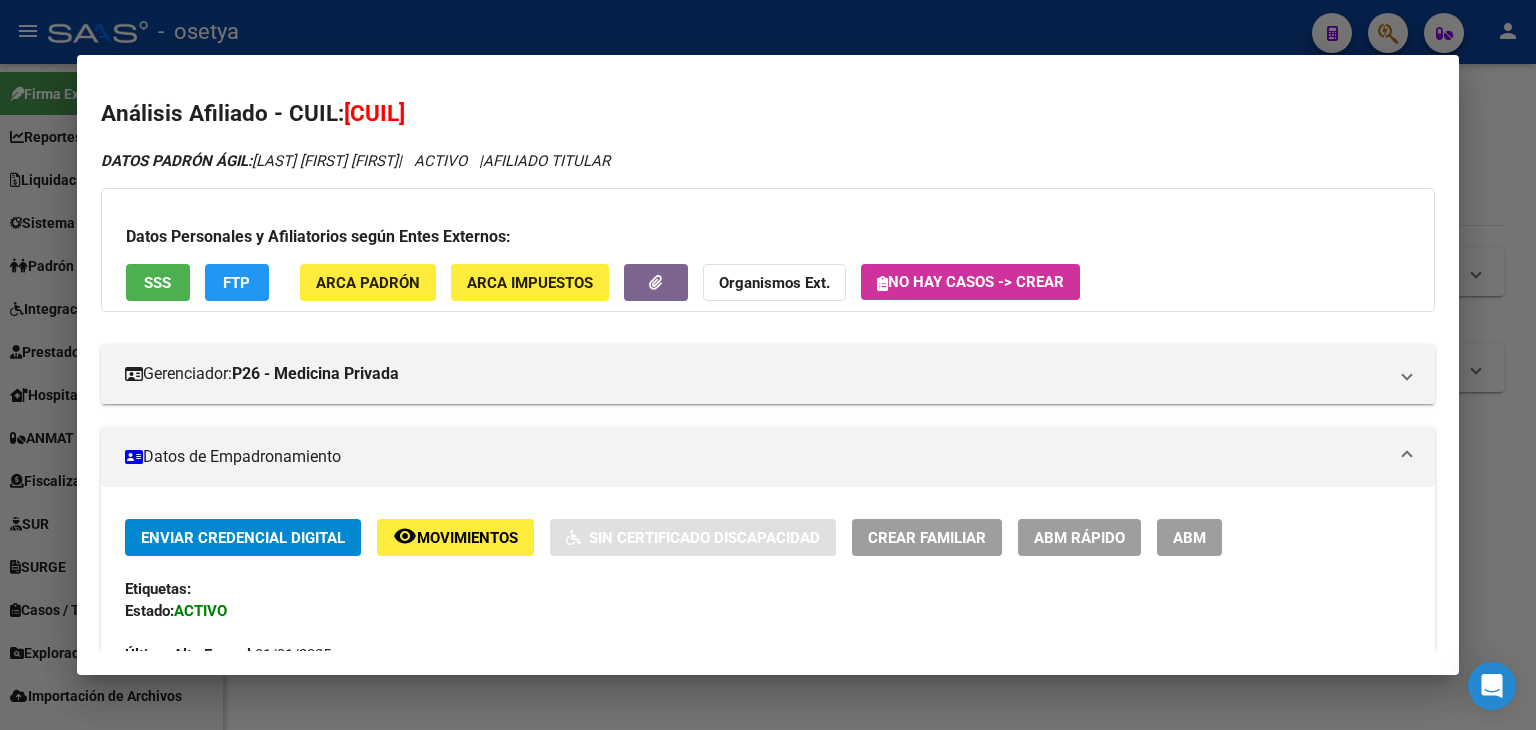 click on "Datos Personales y Afiliatorios según Entes Externos: SSS FTP ARCA Padrón ARCA Impuestos Organismos Ext.   No hay casos -> Crear" at bounding box center [768, 250] 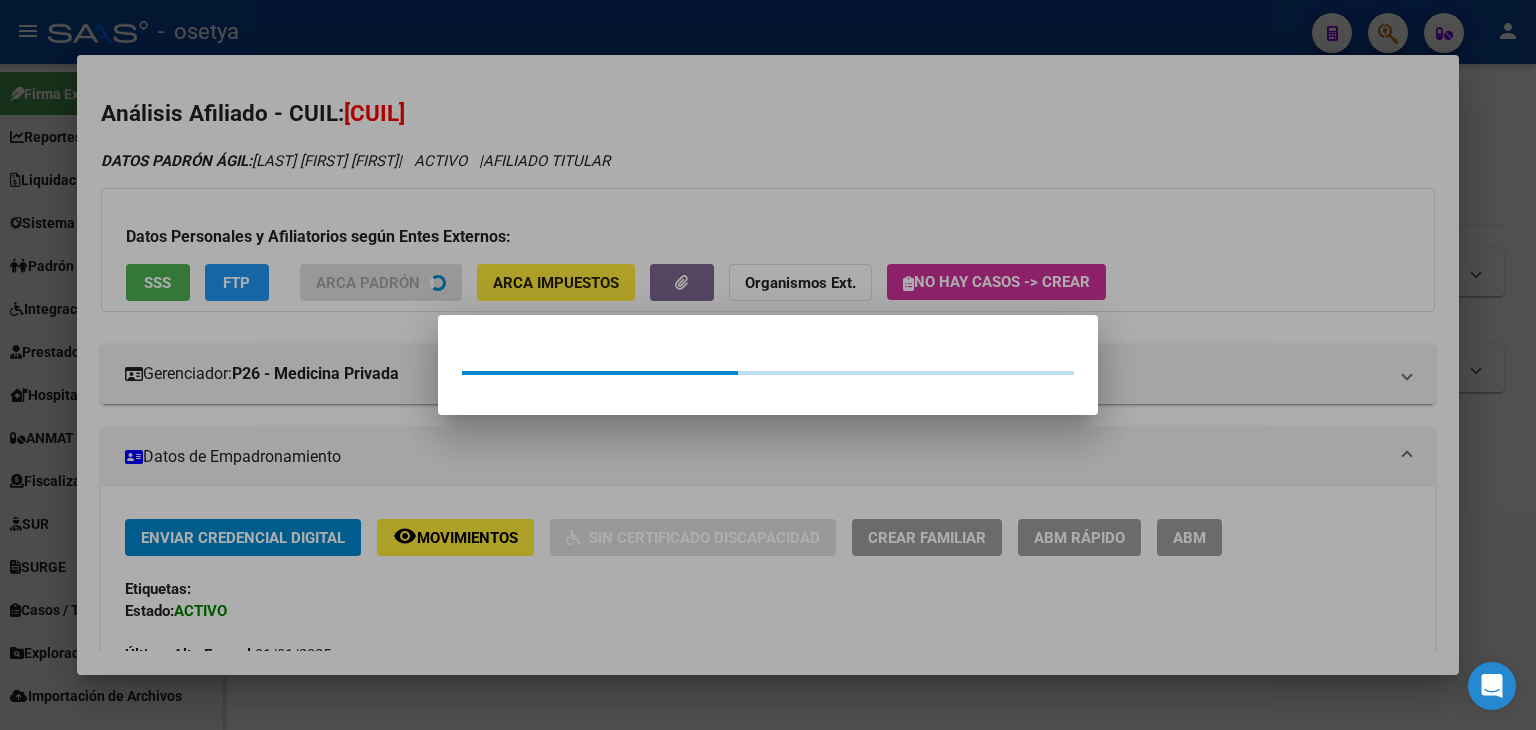 click at bounding box center (768, 365) 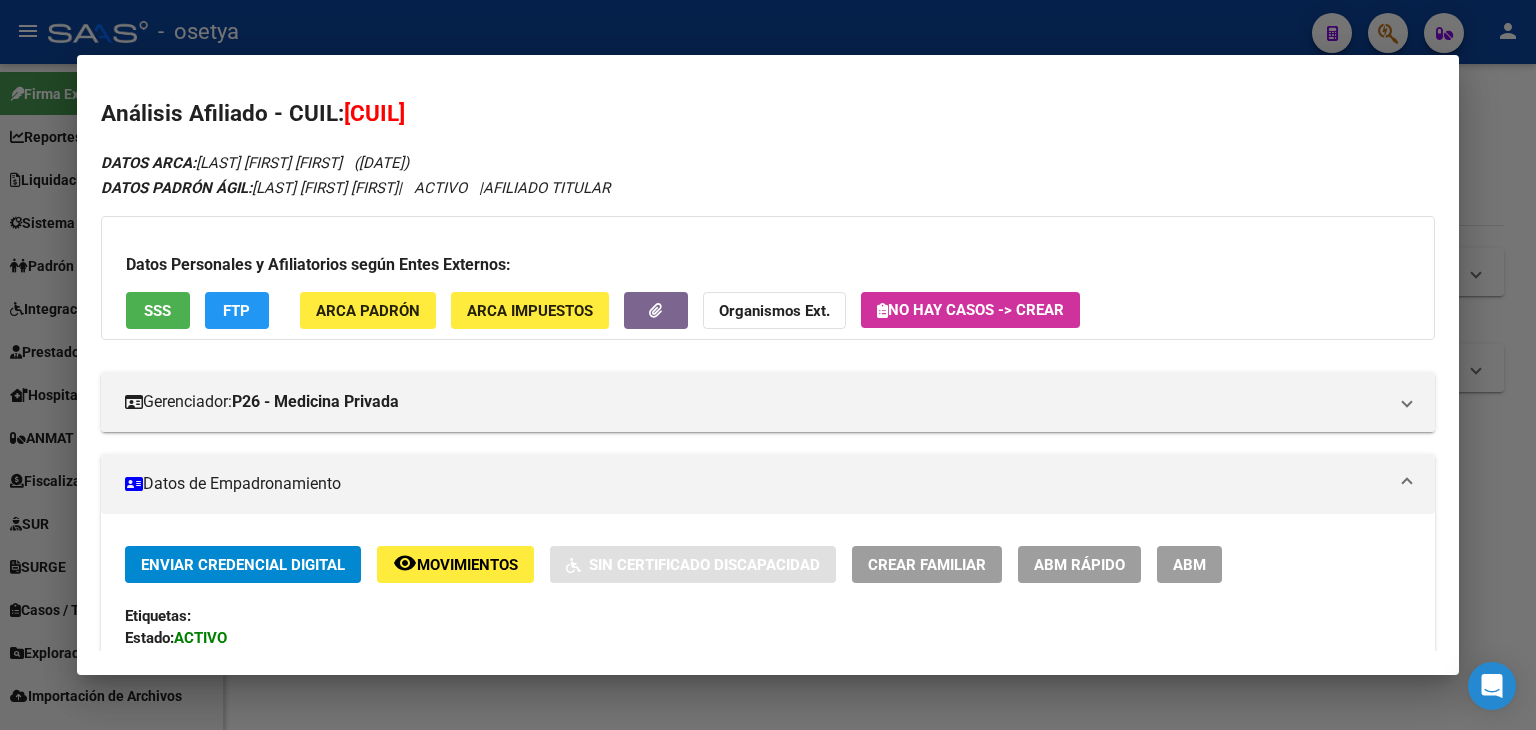 drag, startPoint x: 193, startPoint y: 284, endPoint x: 179, endPoint y: 308, distance: 27.784887 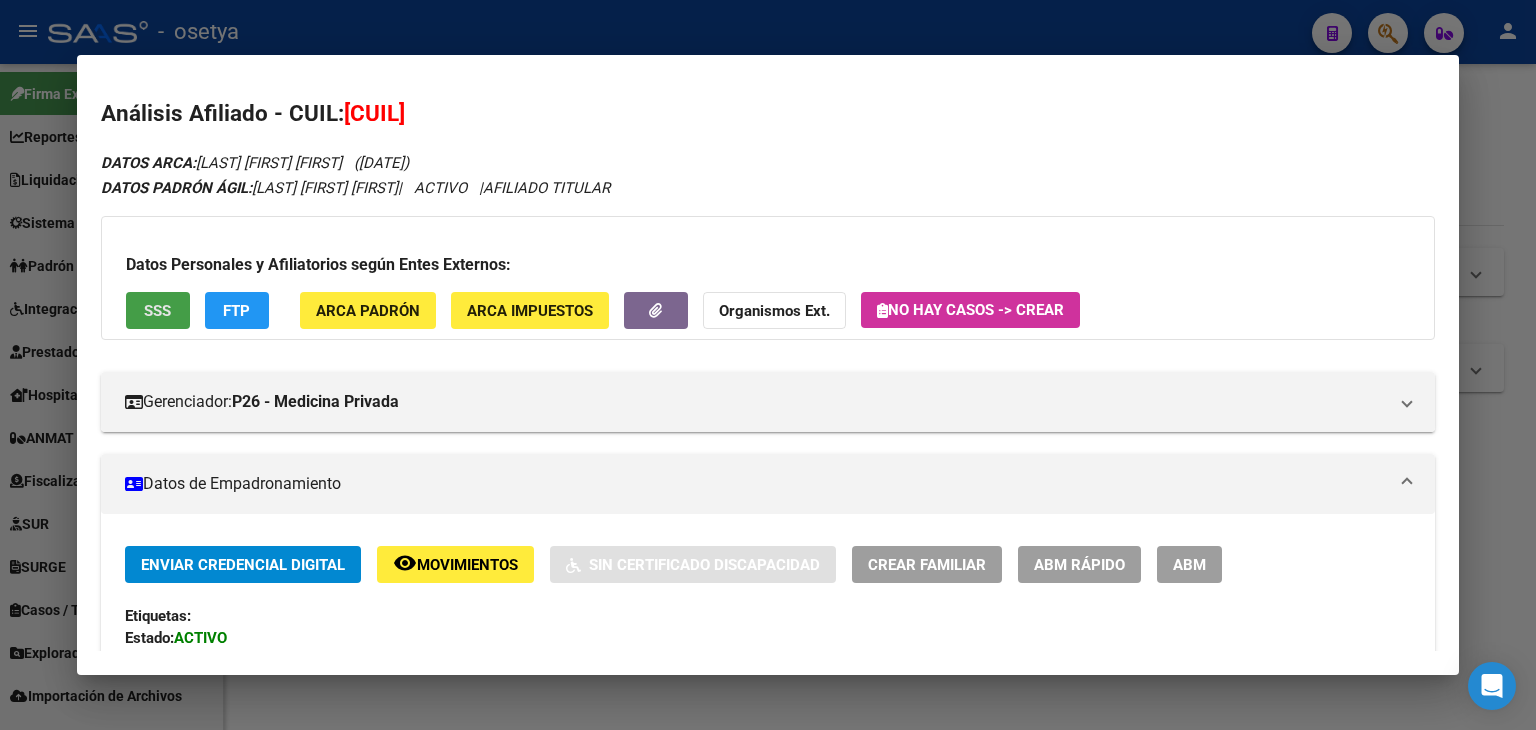 click on "SSS" at bounding box center (158, 310) 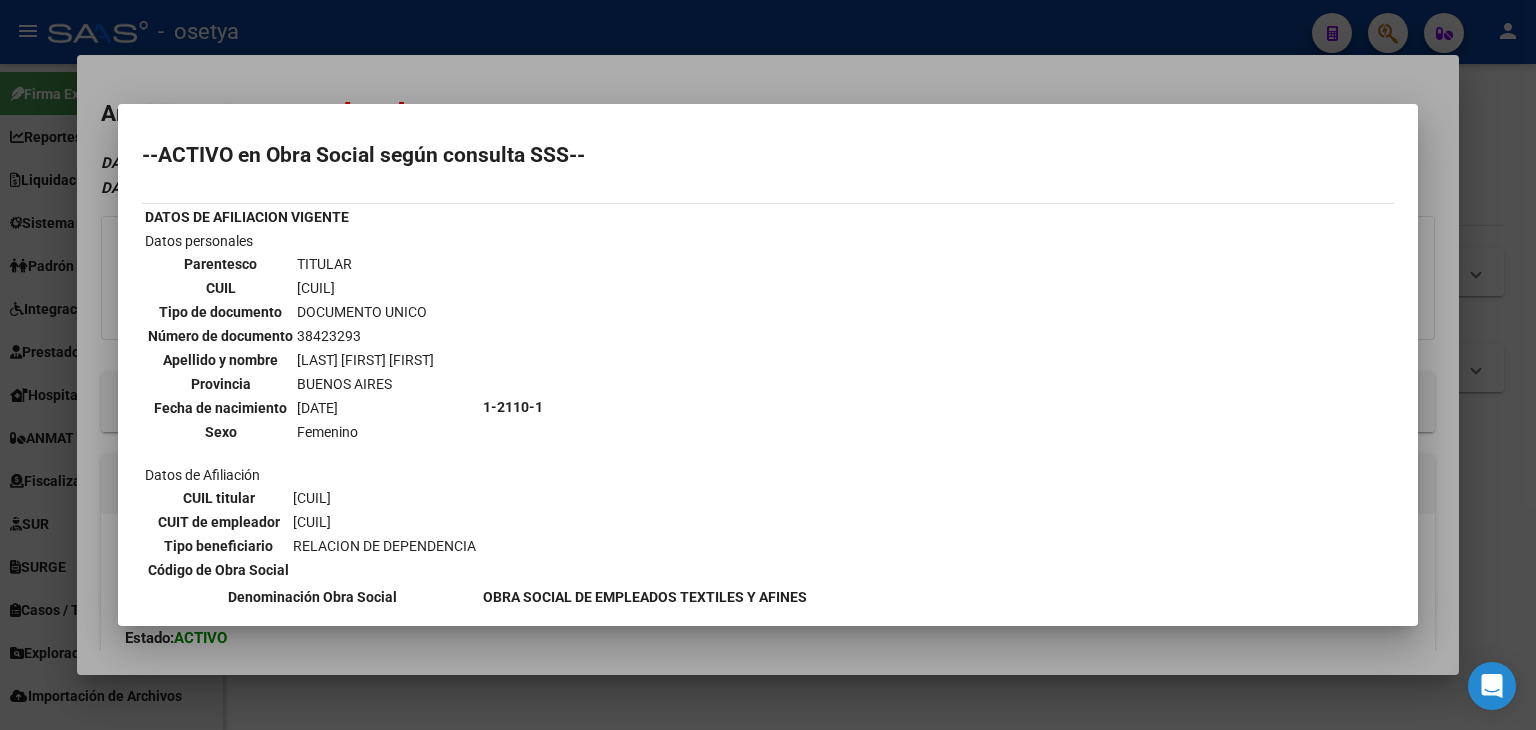 click at bounding box center (768, 365) 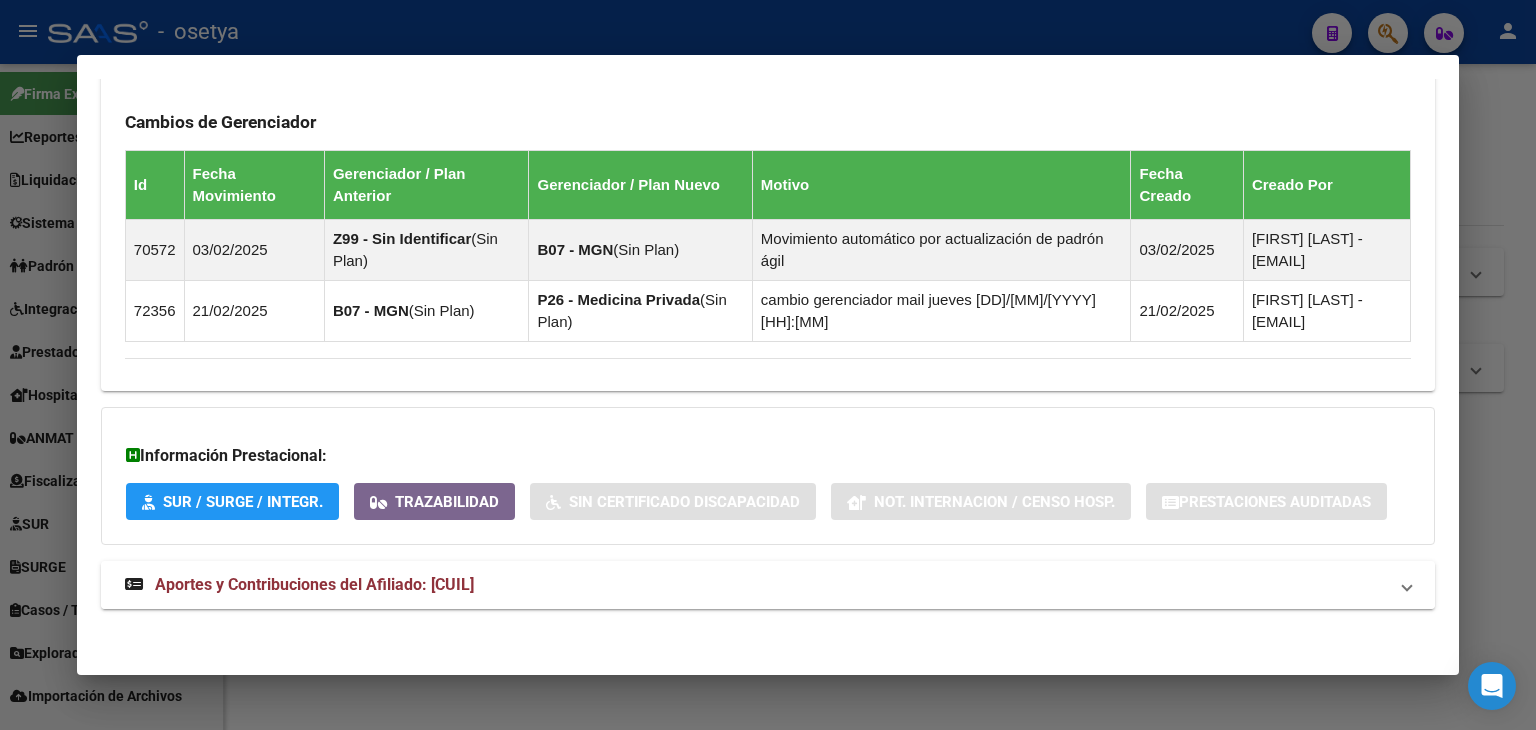 scroll, scrollTop: 1224, scrollLeft: 0, axis: vertical 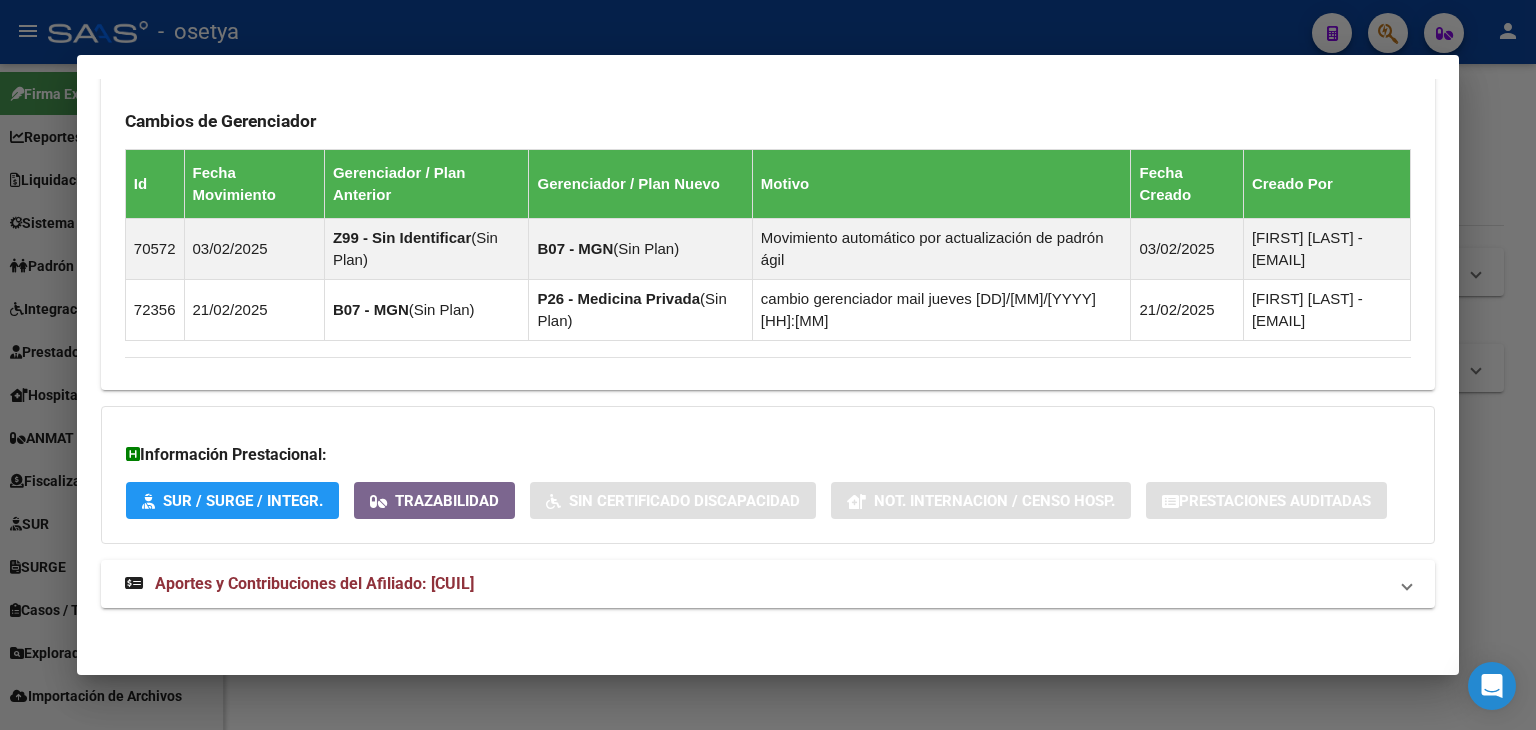 drag, startPoint x: 558, startPoint y: 631, endPoint x: 562, endPoint y: 613, distance: 18.439089 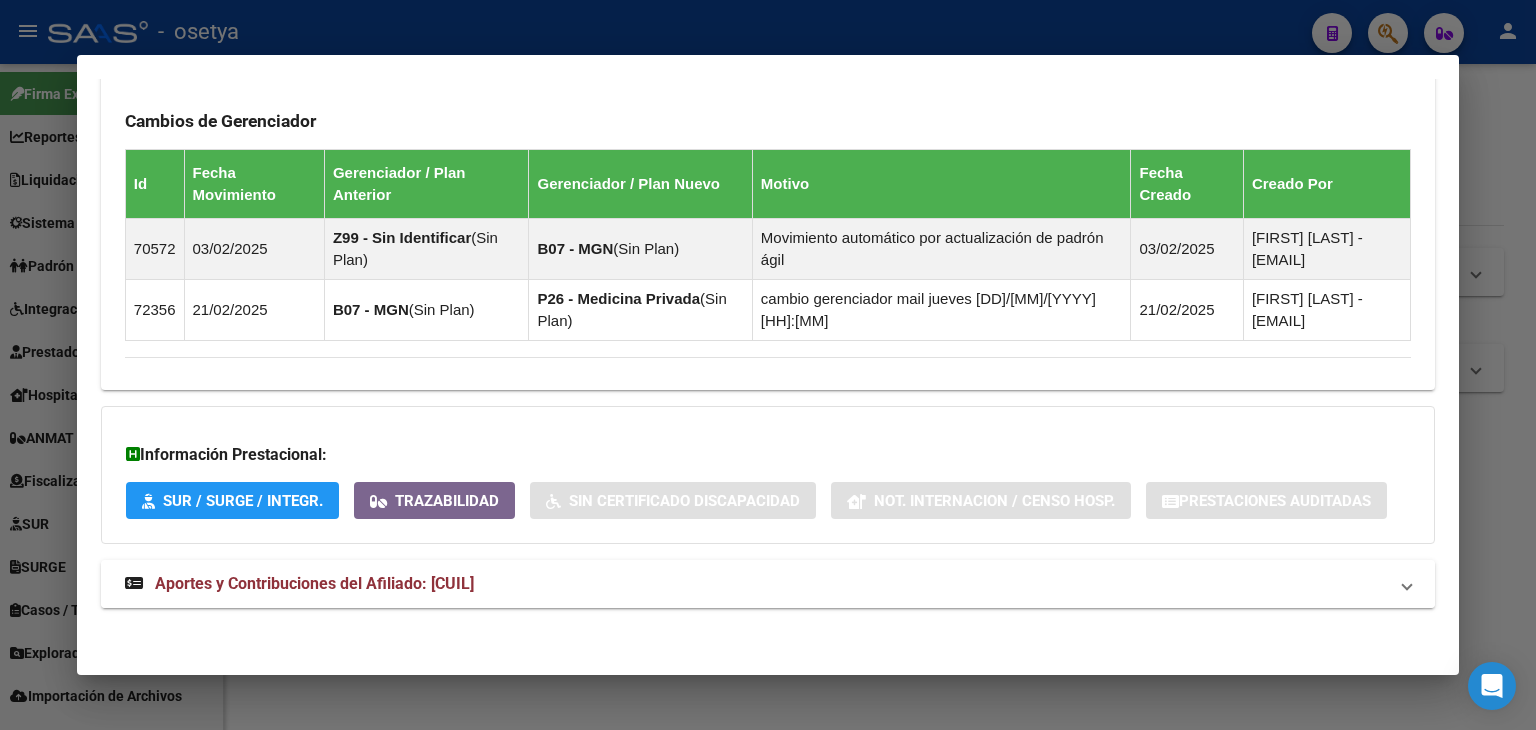 click on "DATOS ARCA: SPERLING JOHANNA ELENA ( [DATE] ) DATOS PADRÓN ÁGIL: SPERLING JOHANNA ELENA | ACTIVO | AFILIADO TITULAR Datos Personales y Afiliatorios según Entes Externos: SSS FTP ARCA Padrón ARCA Impuestos Organismos Ext. No hay casos -> Crear Gerenciador: P26 - Medicina Privada Atención telefónica: Atención emergencias: Otros Datos Útiles: Datos de Empadronamiento Enviar Credencial Digital remove_red_eye Movimientos Sin Certificado Discapacidad Crear Familiar ABM Rápido ABM Etiquetas: Estado: ACTIVO Última Alta Formal: [DATE] Ultimo Tipo Movimiento Alta: ALTA RG OPCION Online (clave fiscal) Comentario ADMIN: ALTA AUTOMATICA POR ADHESION AFIP el 2025-02-06 10:34:35 DATOS DEL AFILIADO Apellido: SPERLING JOHANNA ELENA CUIL: [CUIL] Documento: DU - DOCUMENTO UNICO [DOCUMENT_NUMBER] Nacionalidad: ARGENTINA Parentesco: 0 - Titular Estado Civil: Soltero Discapacitado: NO (00) Sexo: F Nacimiento: [DATE] Edad: 31 Provincia: 1702" at bounding box center [768, -222] 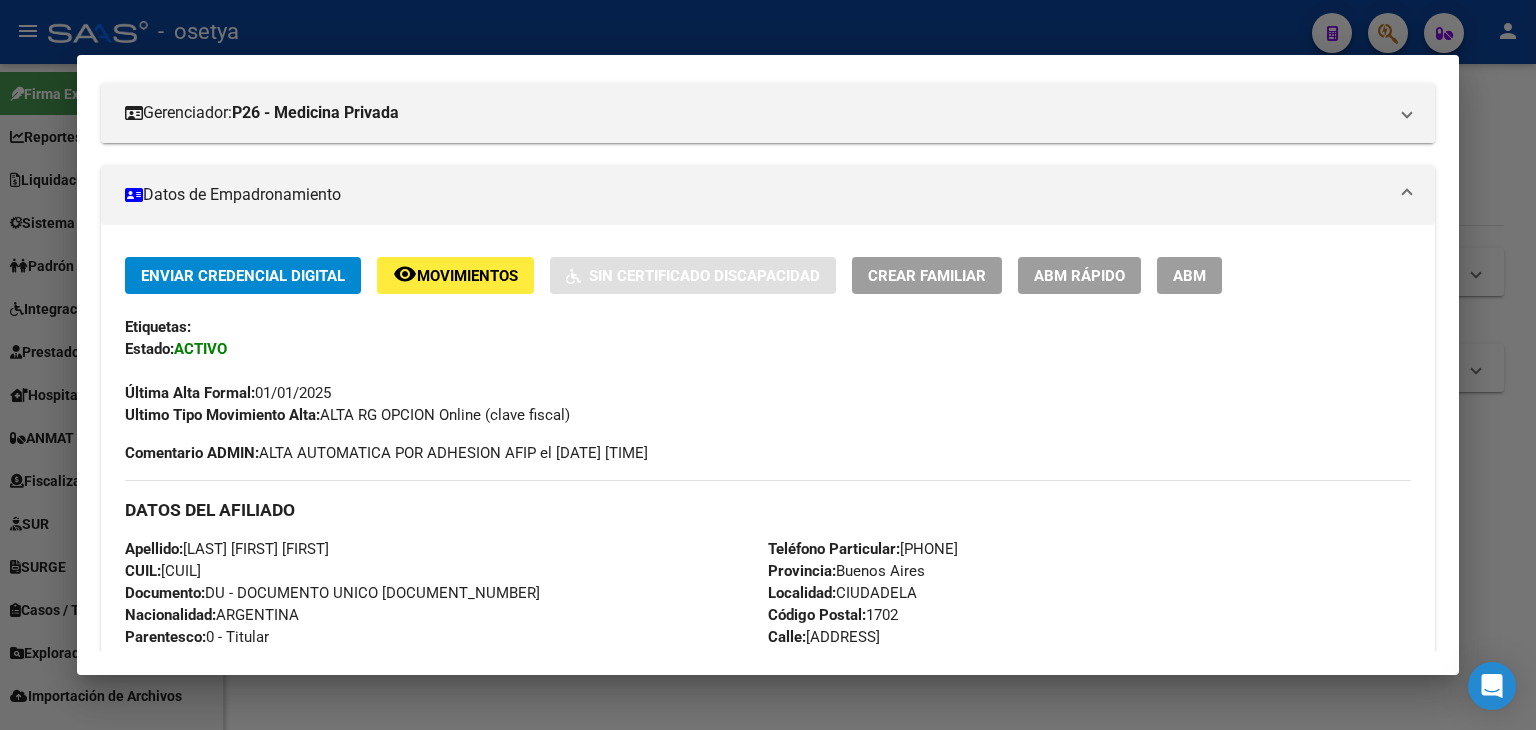 scroll, scrollTop: 143, scrollLeft: 0, axis: vertical 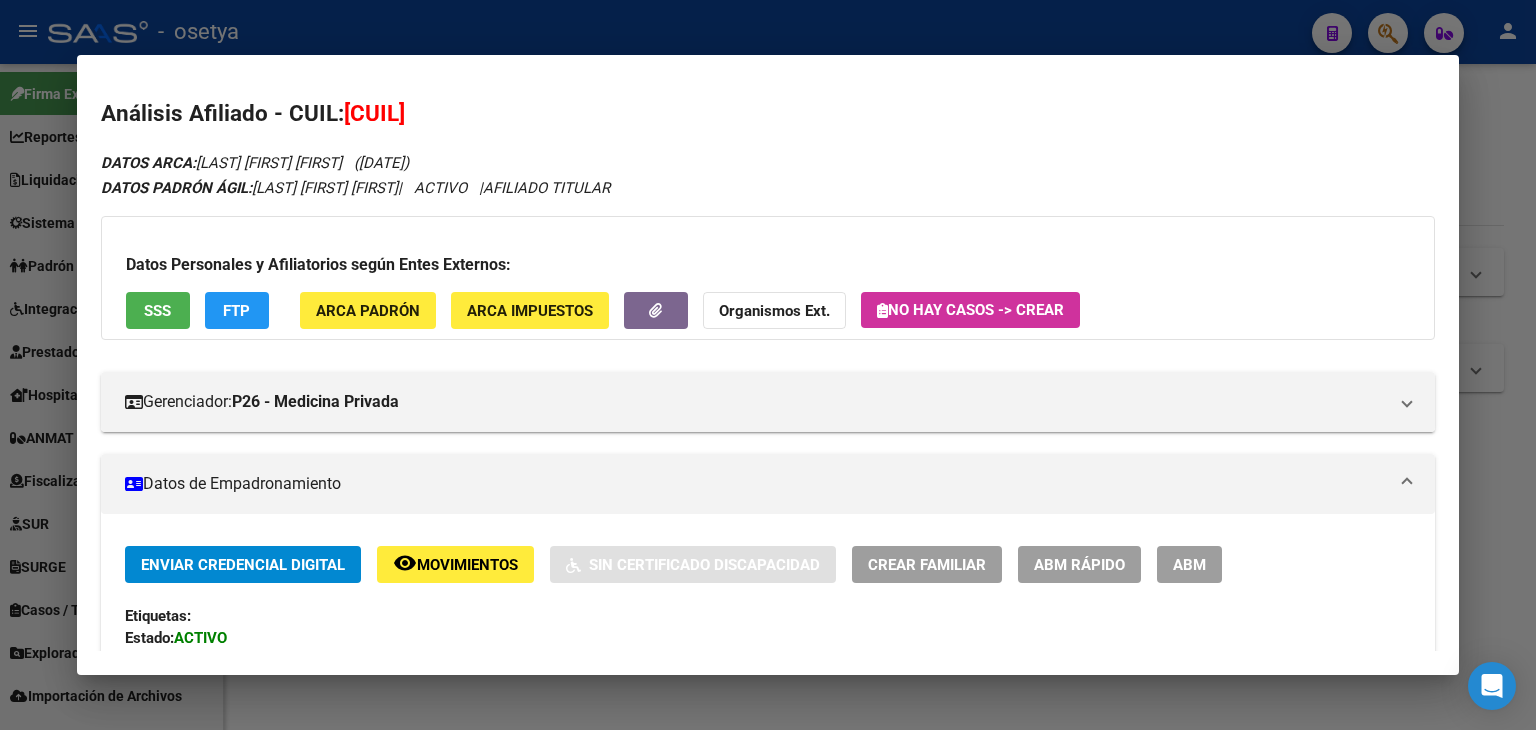click on "ARCA Padrón" 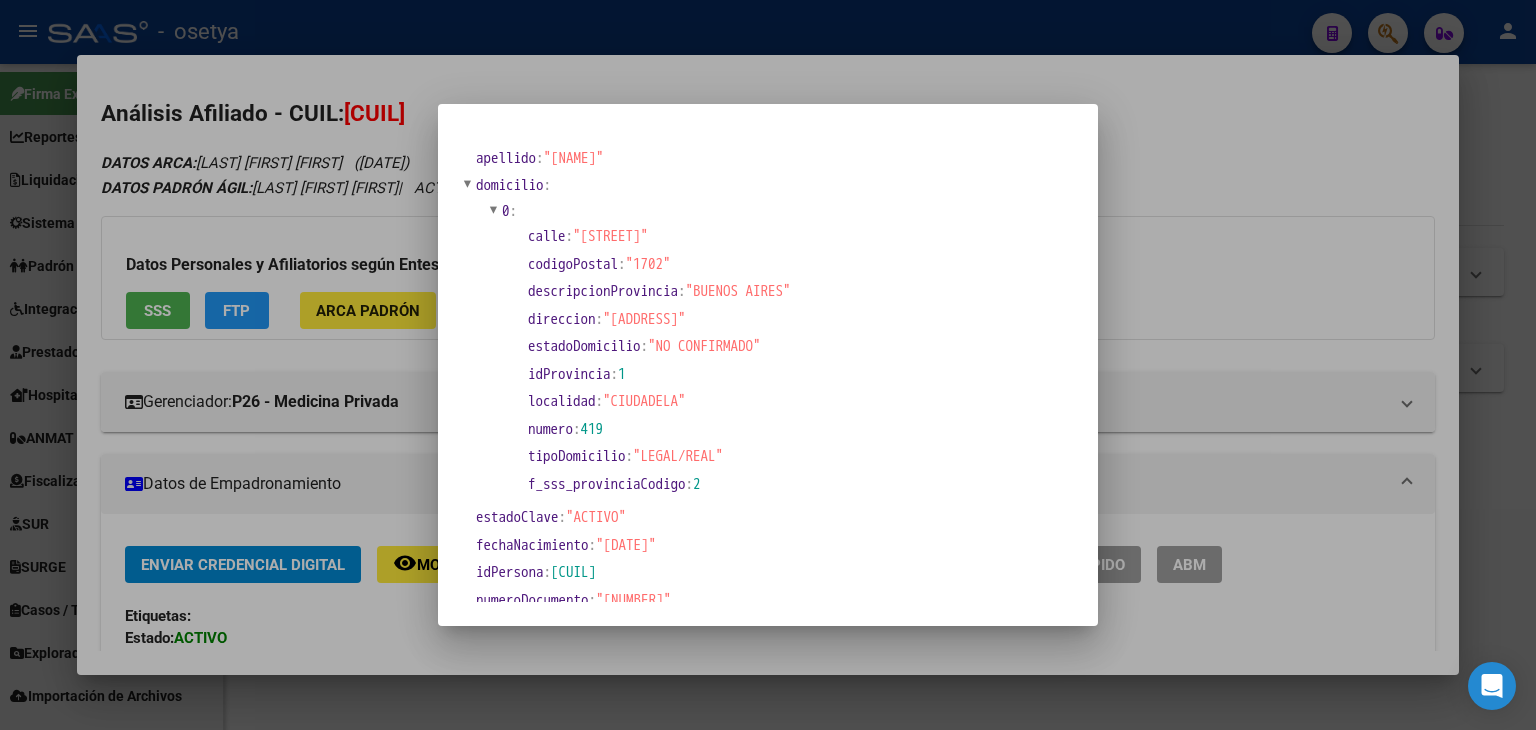 click at bounding box center (768, 365) 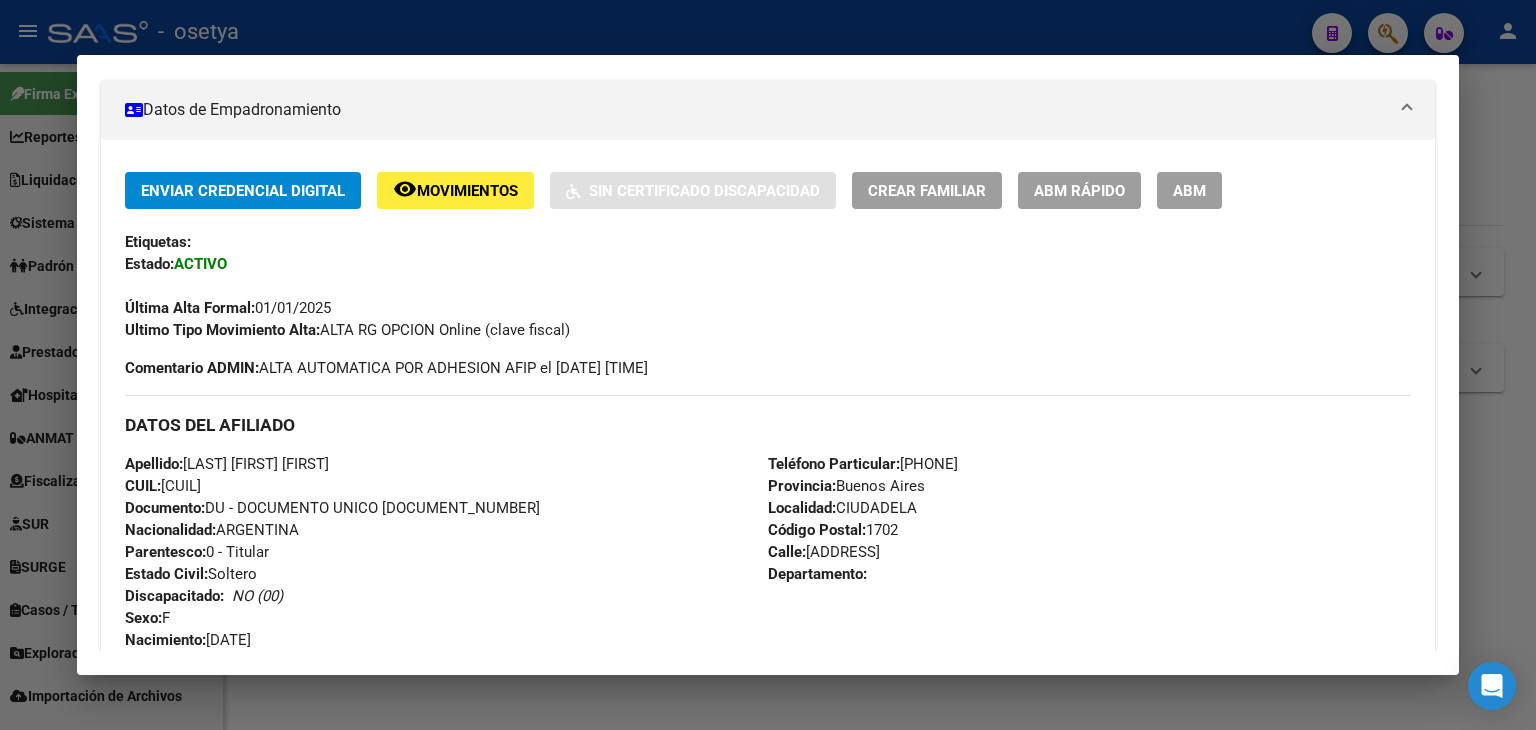 scroll, scrollTop: 400, scrollLeft: 0, axis: vertical 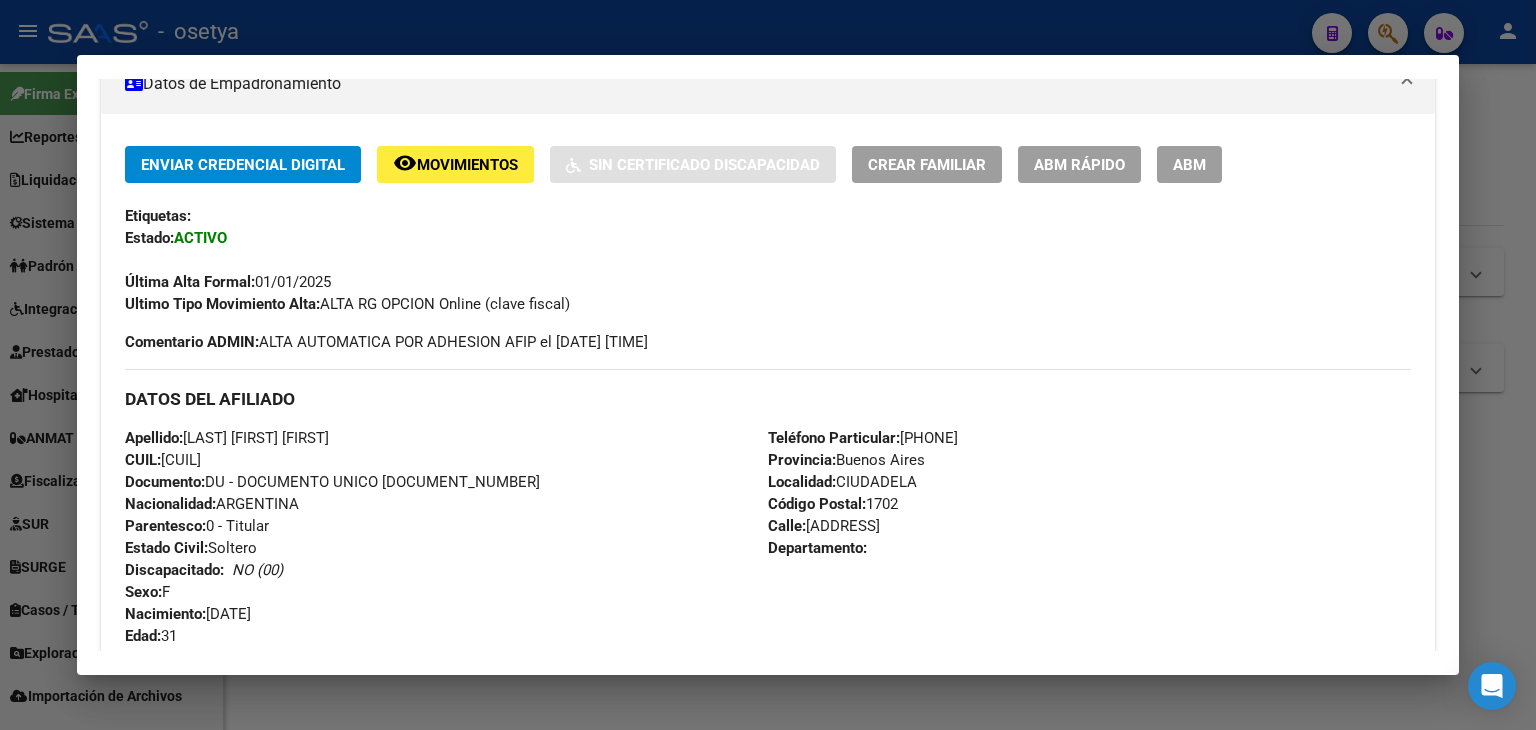 click on "Documento: DU - DOCUMENTO UNICO [DOCUMENT_NUMBER]" at bounding box center (332, 482) 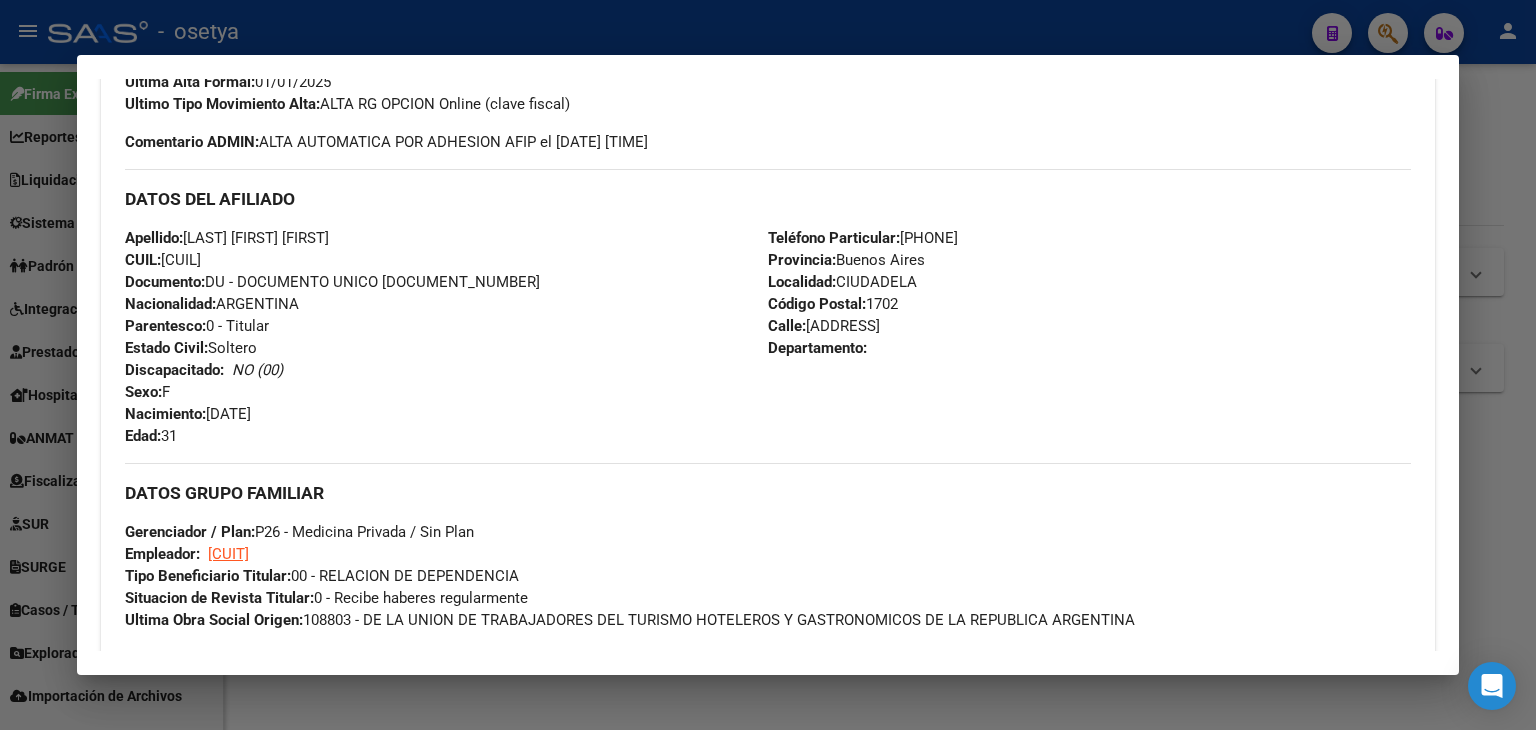 click on "Apellido: [LAST] [FIRST] [FIRST] CUIL: [CUIL] Documento: DU - DOCUMENTO UNICO [DOCUMENT_NUMBER] Nacionalidad: ARGENTINA Parentesco: 0 - Titular Estado Civil: Soltero Discapacitado: NO (00) Sexo: F Nacimiento: 21/07/1994 Edad: 31" at bounding box center (446, 337) 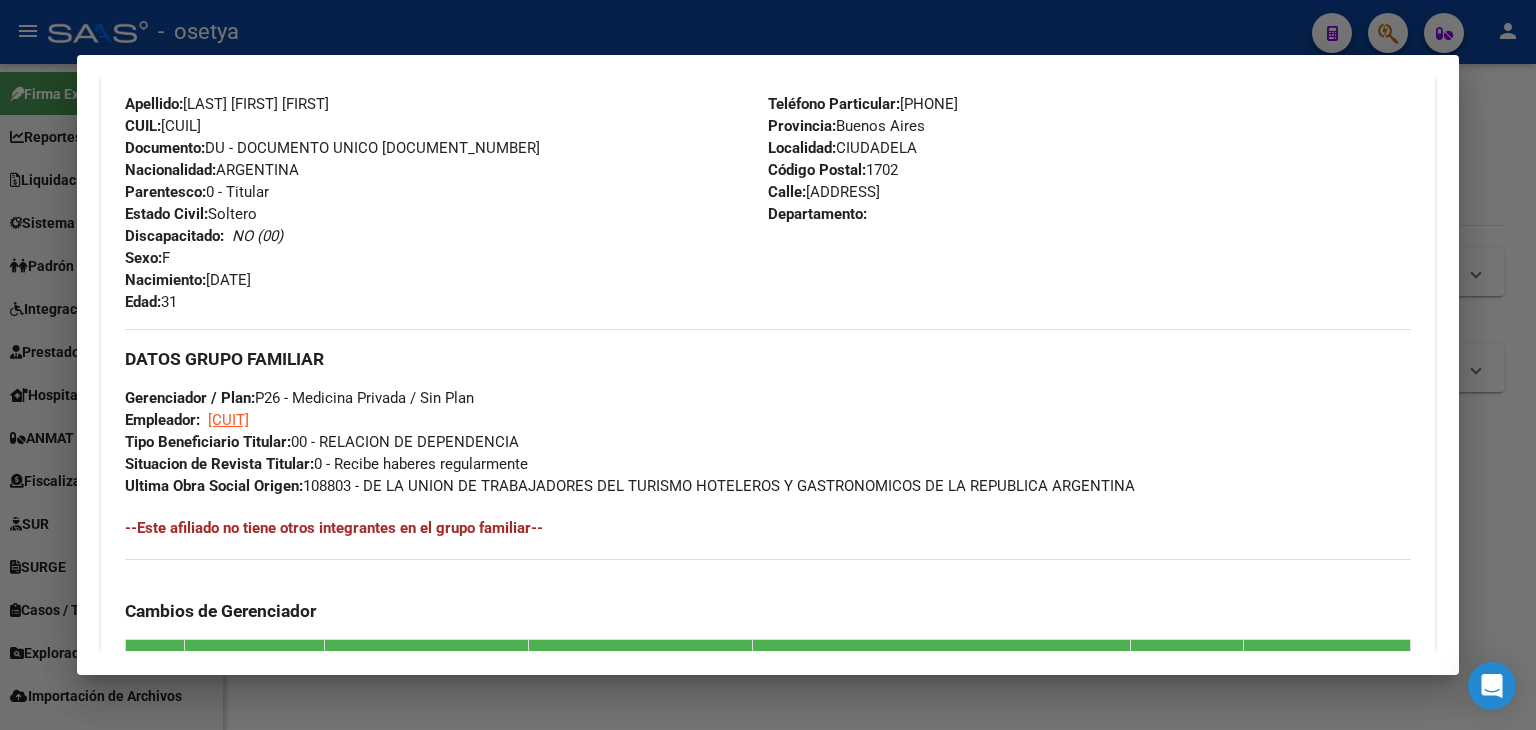 scroll, scrollTop: 700, scrollLeft: 0, axis: vertical 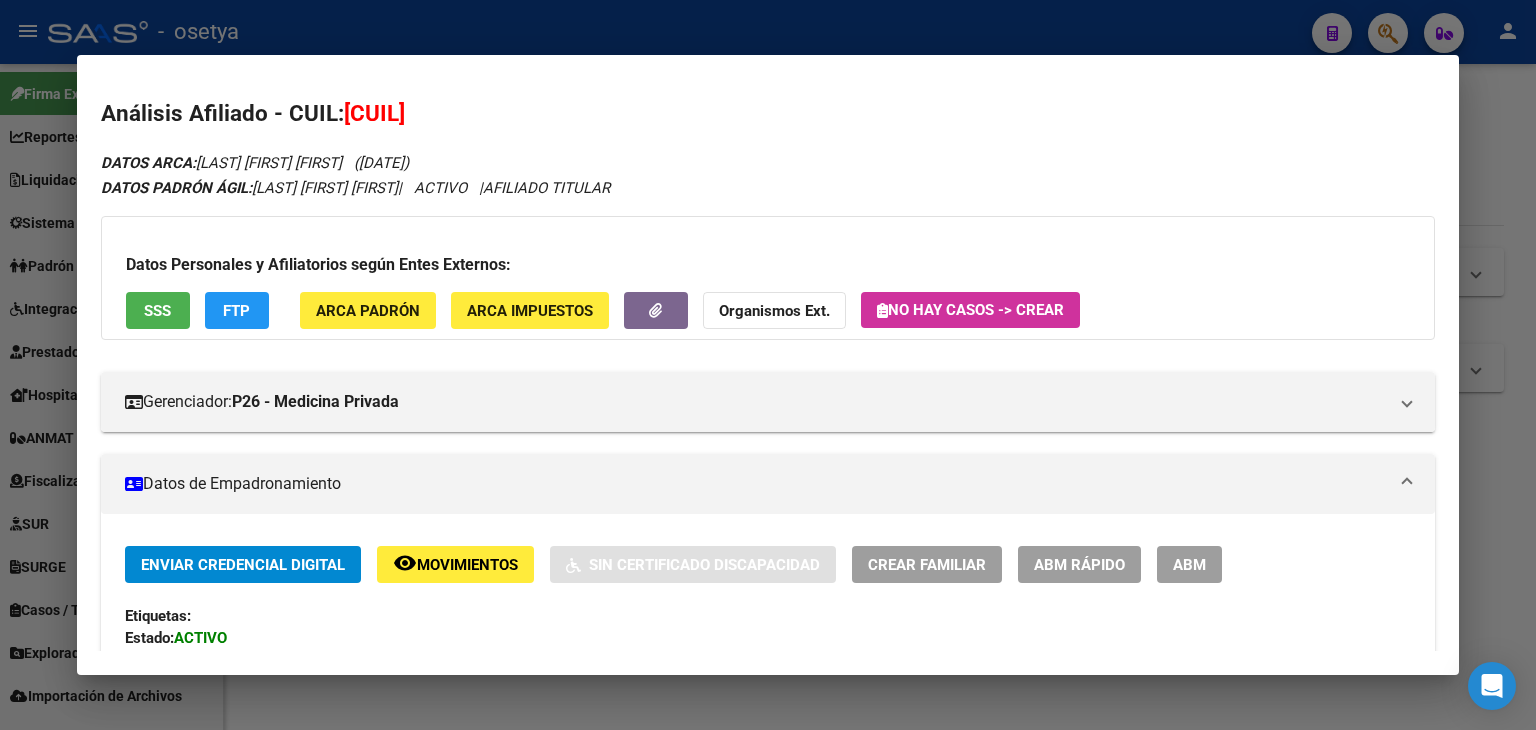 click on "DATOS ARCA: SPERLING JOHANNA ELENA ( [DATE] ) DATOS PADRÓN ÁGIL: SPERLING JOHANNA ELENA | ACTIVO | AFILIADO TITULAR Datos Personales y Afiliatorios según Entes Externos: SSS FTP ARCA Padrón ARCA Impuestos Organismos Ext. No hay casos -> Crear Gerenciador: P26 - Medicina Privada Atención telefónica: Atención emergencias: Otros Datos Útiles: Datos de Empadronamiento Enviar Credencial Digital remove_red_eye Movimientos Sin Certificado Discapacidad Crear Familiar ABM Rápido ABM Etiquetas: Estado: ACTIVO Última Alta Formal: [DATE] Ultimo Tipo Movimiento Alta: ALTA RG OPCION Online (clave fiscal) Comentario ADMIN: ALTA AUTOMATICA POR ADHESION AFIP el 2025-02-06 10:34:35 DATOS DEL AFILIADO Apellido: SPERLING JOHANNA ELENA CUIL: [CUIL] Documento: DU - DOCUMENTO UNICO [DOCUMENT_NUMBER] Nacionalidad: ARGENTINA Parentesco: 0 - Titular Estado Civil: Soltero Discapacitado: NO (00) Sexo: F Nacimiento: [DATE] Edad: 31 Provincia: 1702" at bounding box center (768, 1405) 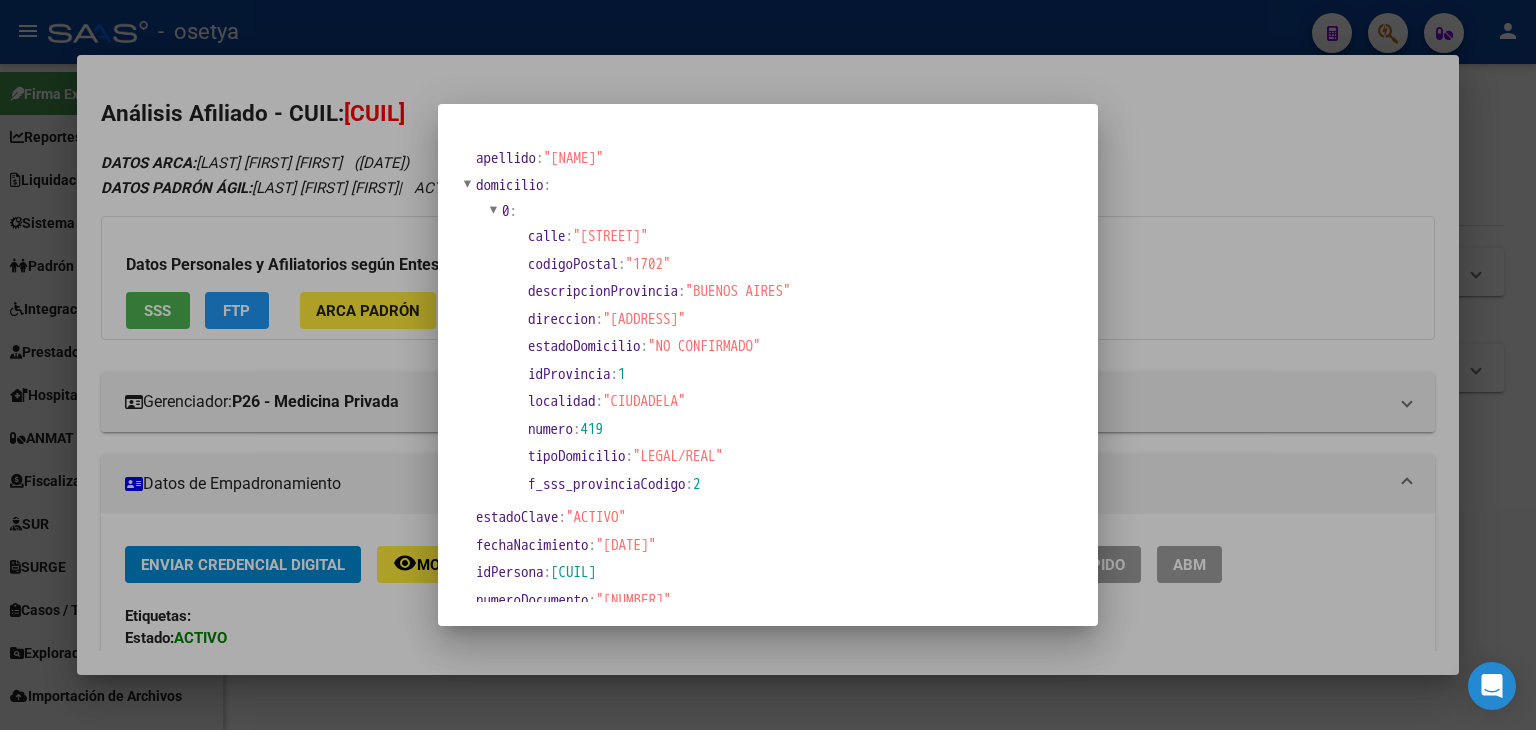 drag, startPoint x: 252, startPoint y: 182, endPoint x: 442, endPoint y: 199, distance: 190.759 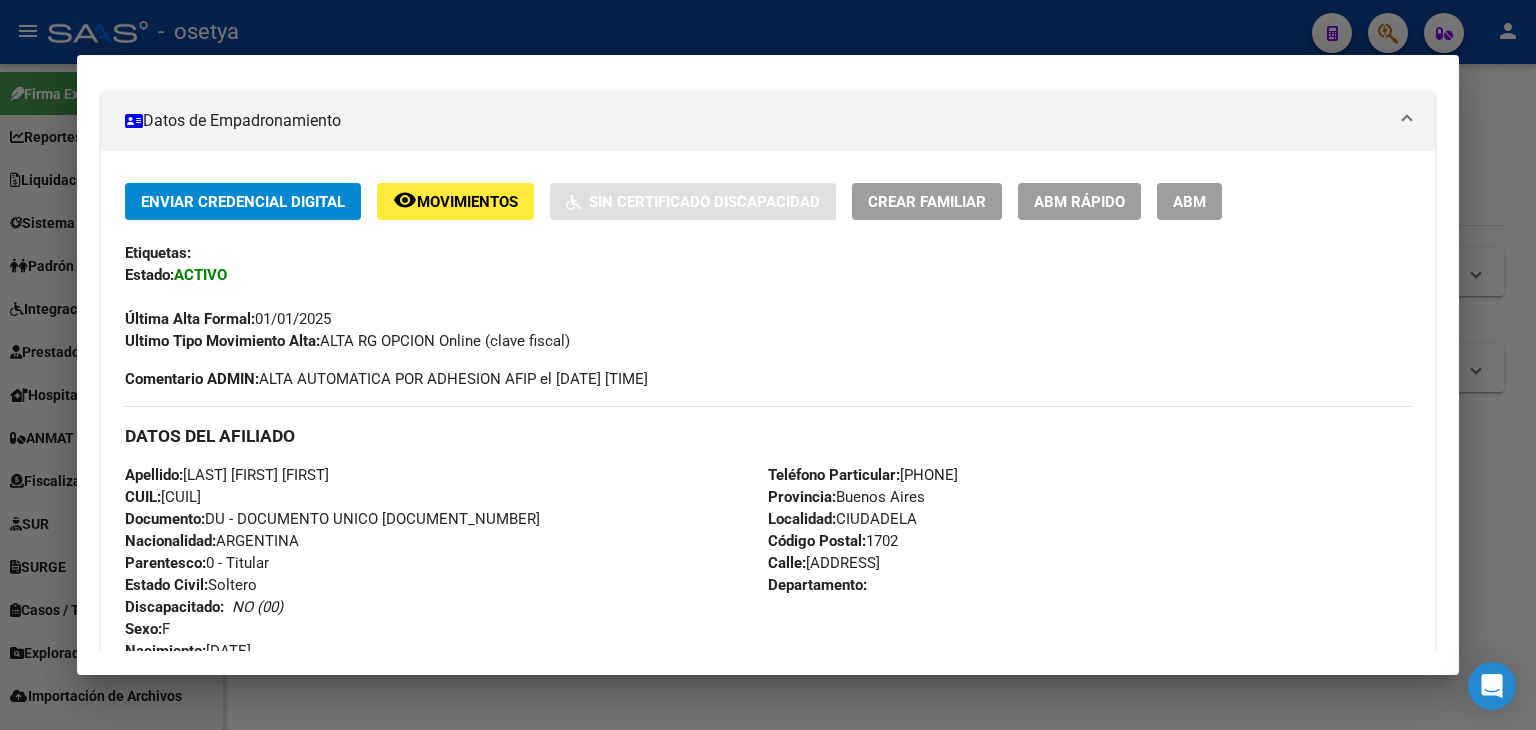 scroll, scrollTop: 600, scrollLeft: 0, axis: vertical 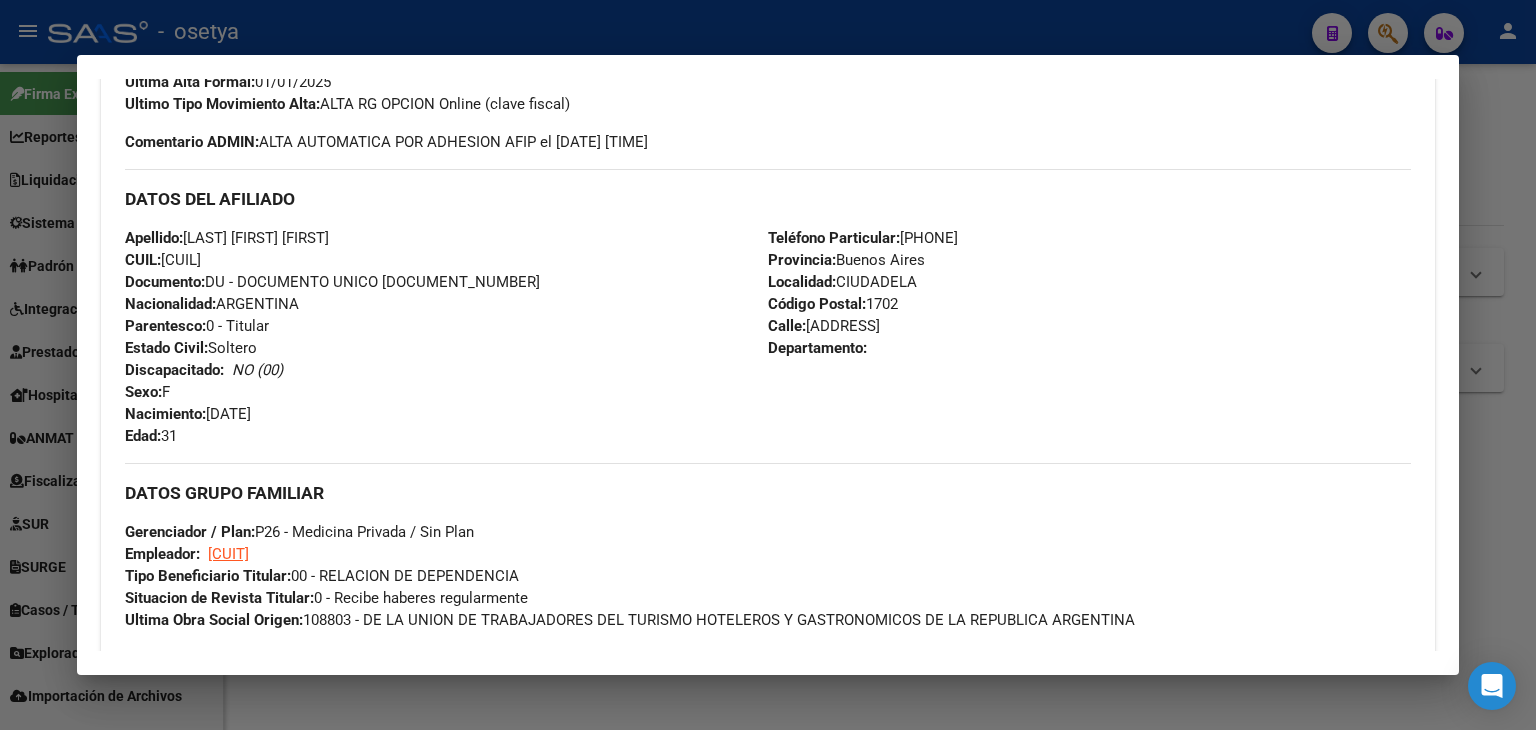 click on "Teléfono Particular:  [PHONE]" at bounding box center [863, 238] 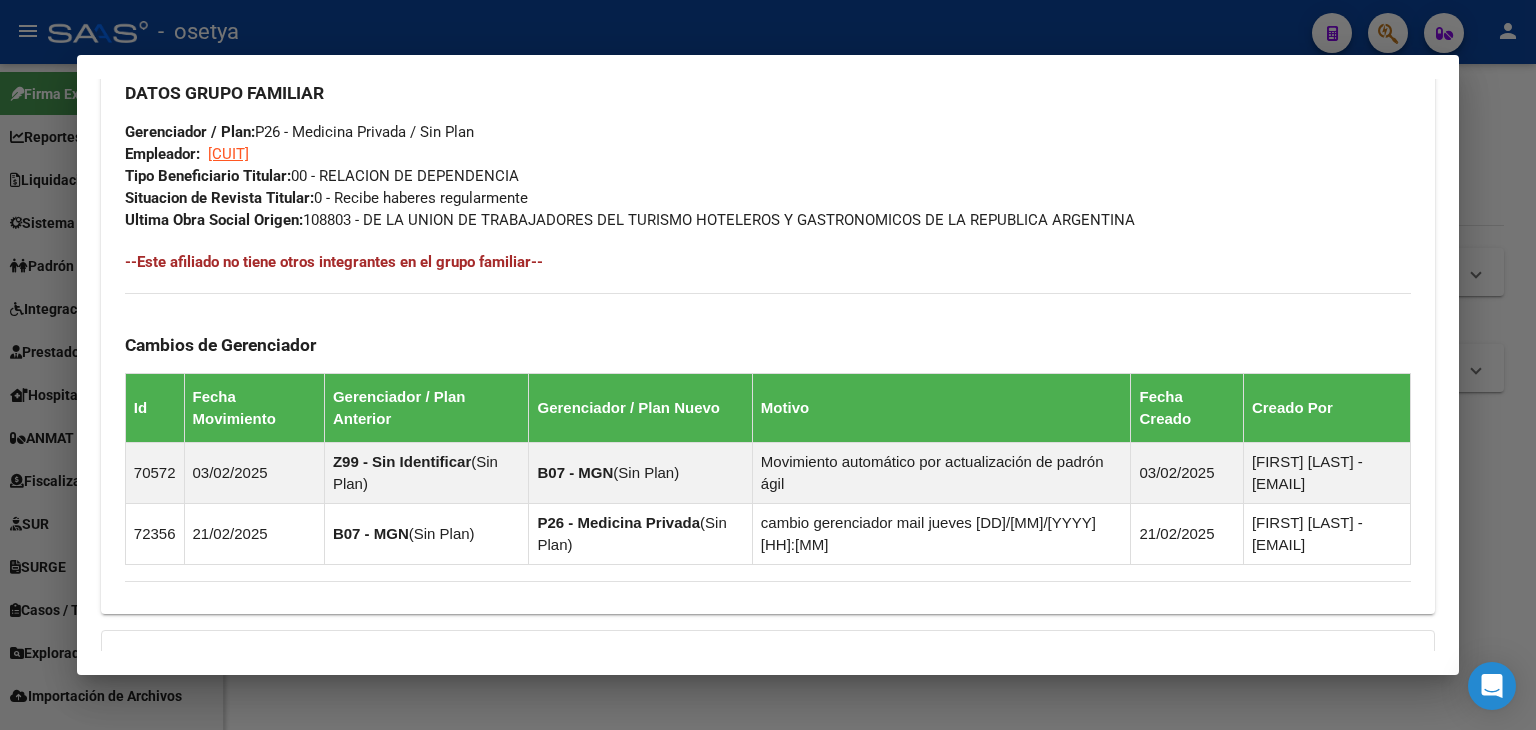 scroll, scrollTop: 900, scrollLeft: 0, axis: vertical 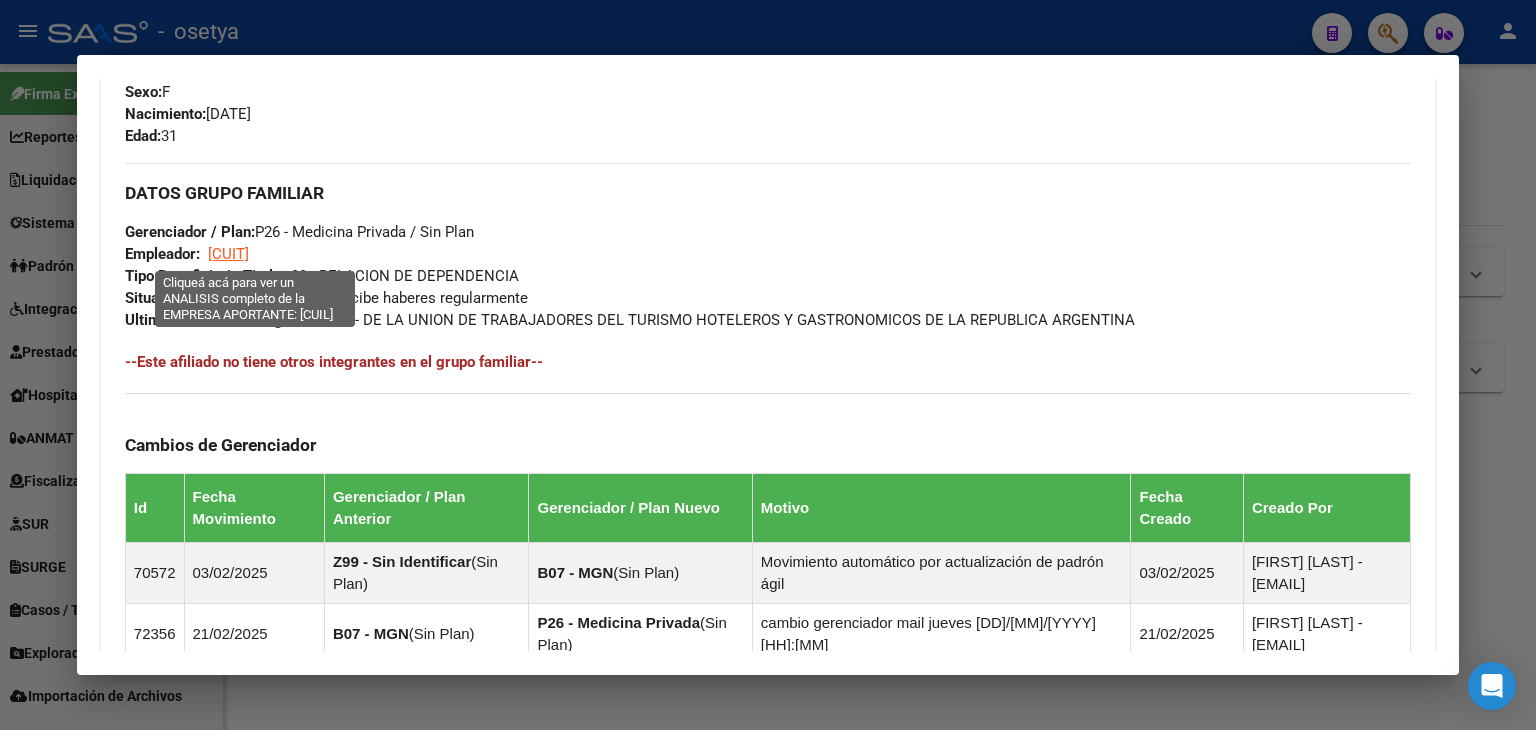 click on "[CUIT]" at bounding box center (228, 254) 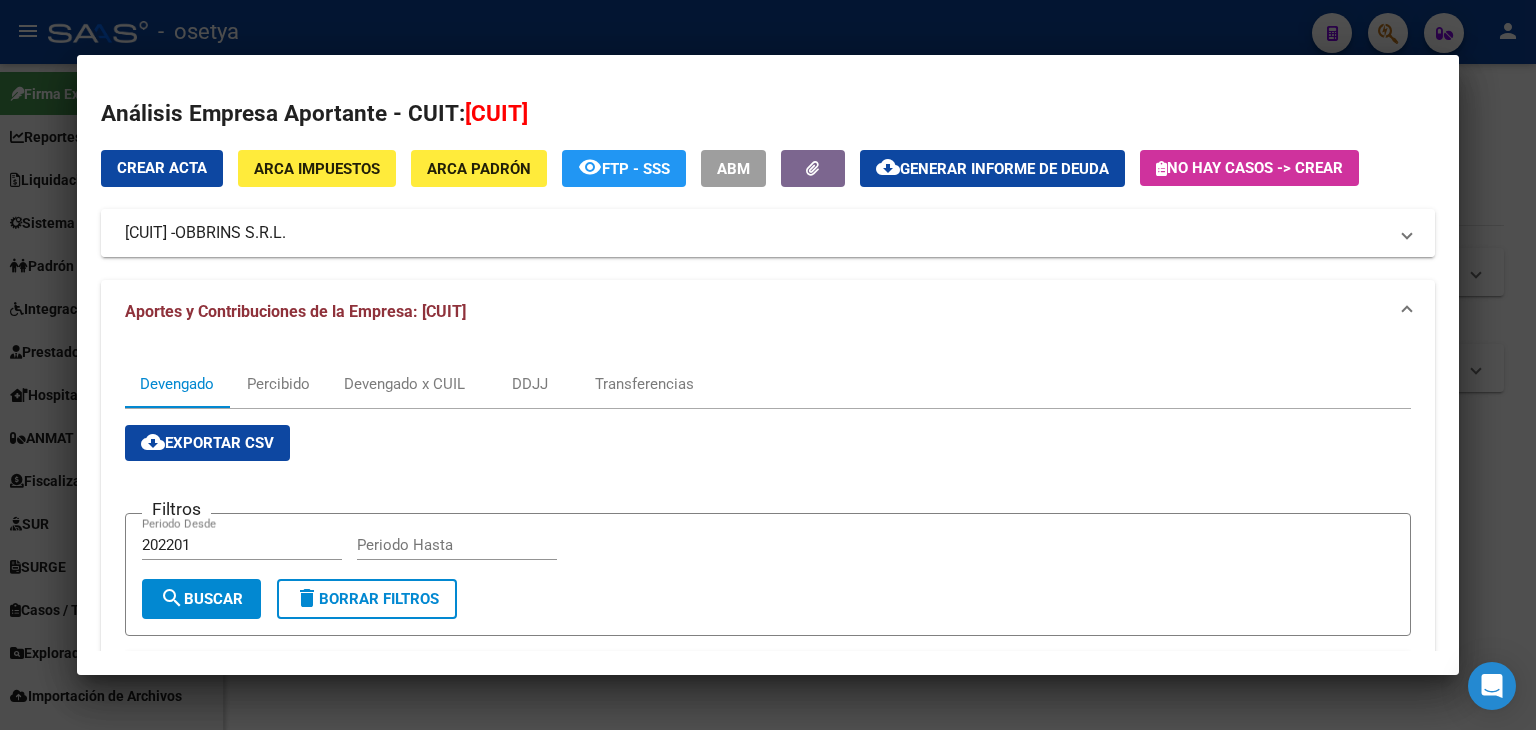 click on "OBBRINS S.R.L." at bounding box center [230, 233] 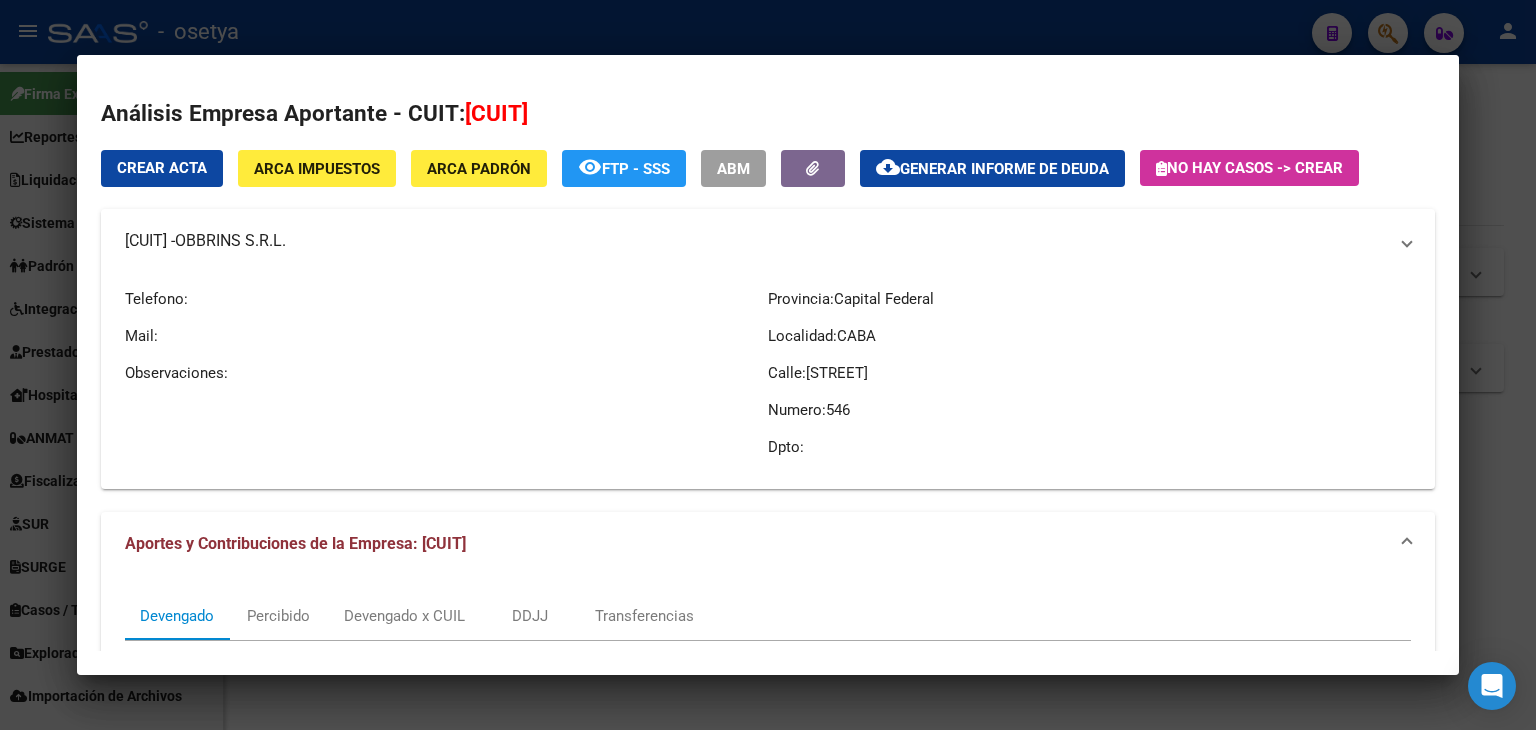 click on "OBBRINS S.R.L." at bounding box center [230, 241] 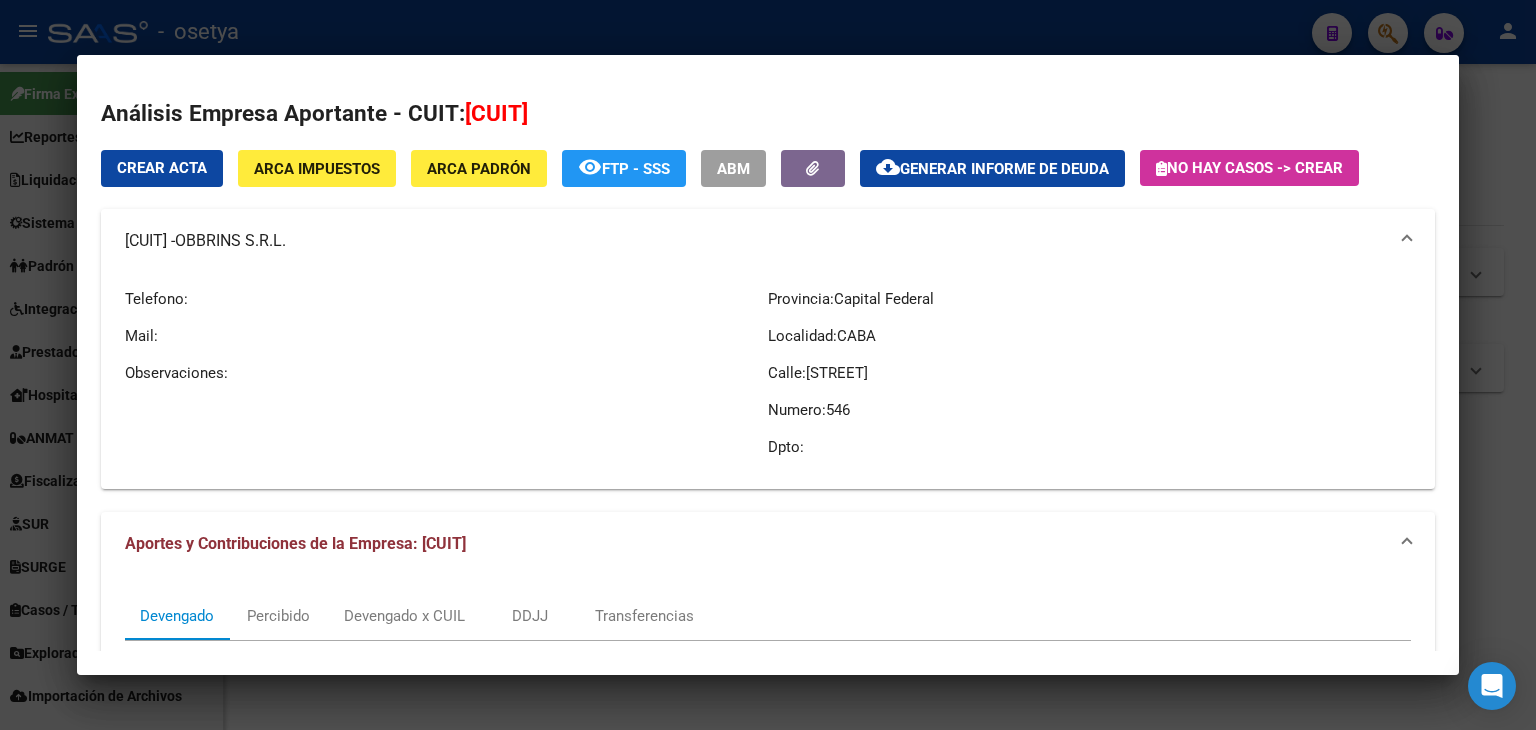 copy on "OBBRINS S.R.L." 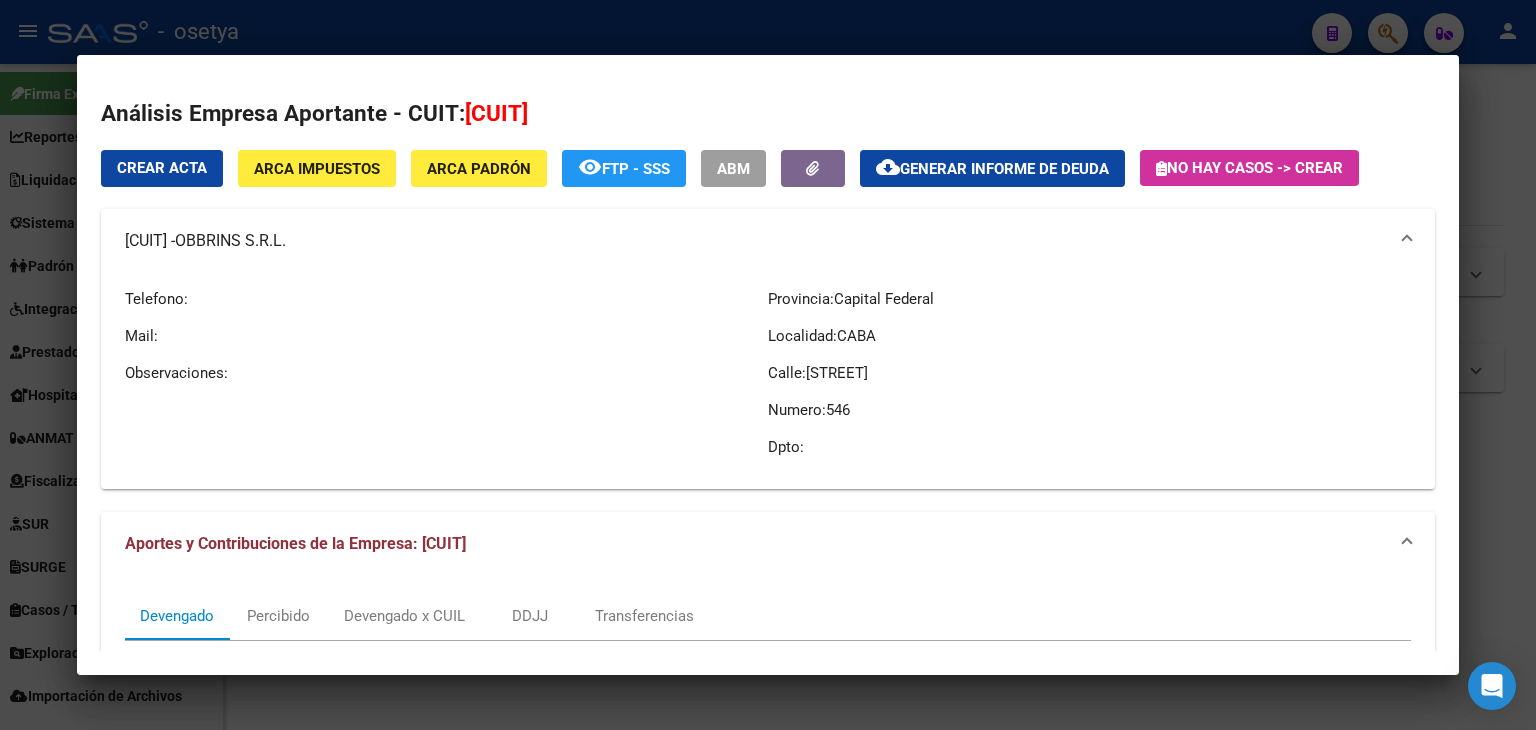 click at bounding box center [768, 365] 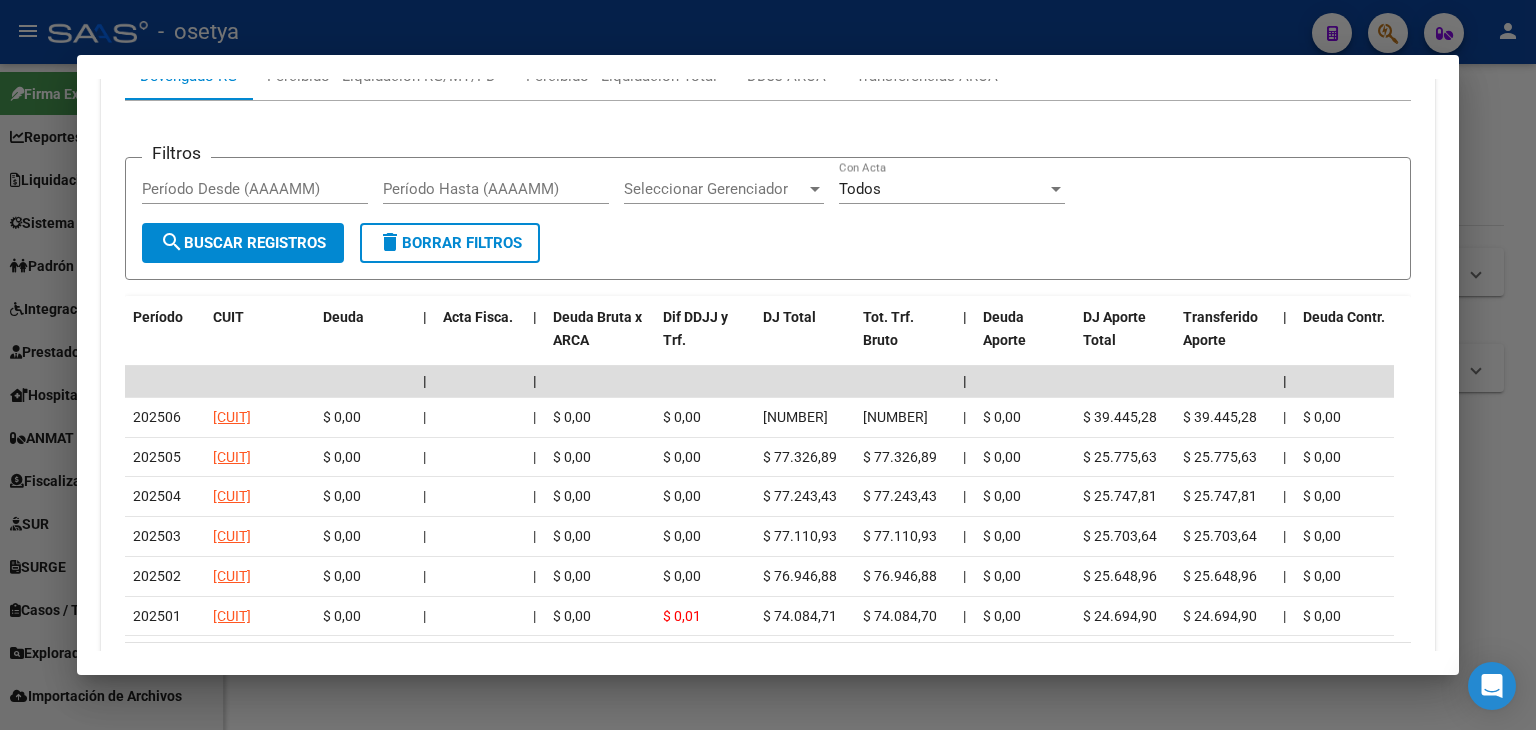 scroll, scrollTop: 1900, scrollLeft: 0, axis: vertical 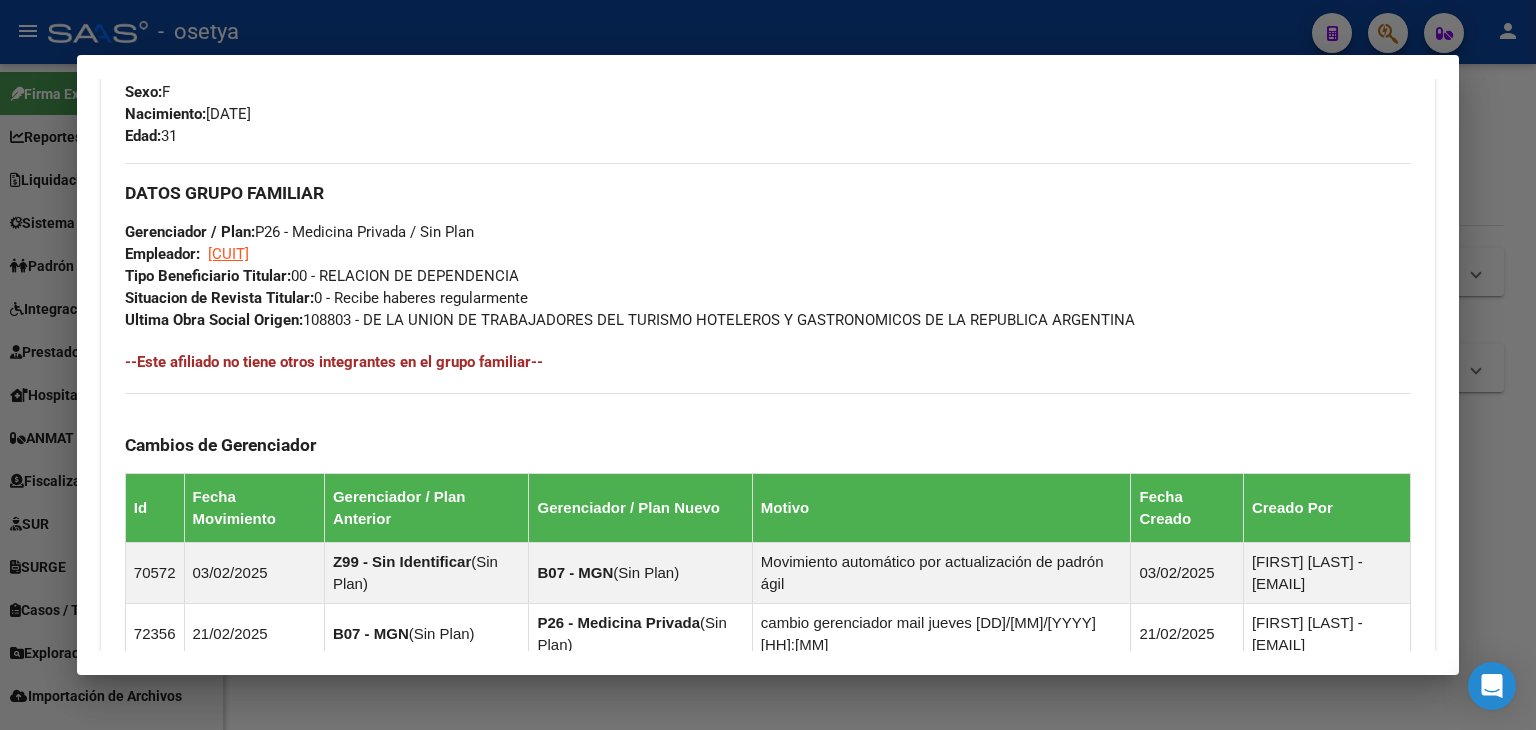click at bounding box center [768, 365] 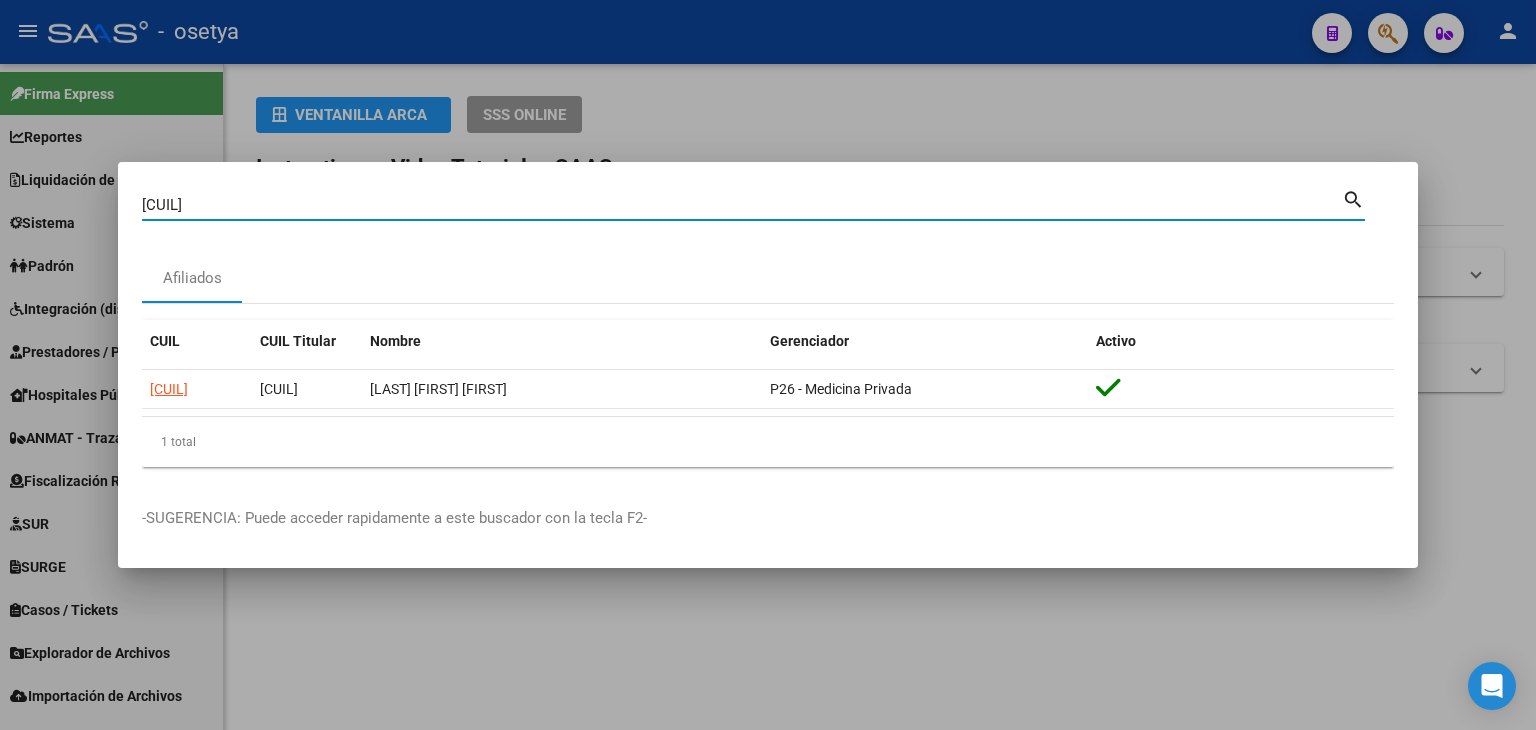 click on "[CUIL]" at bounding box center [742, 205] 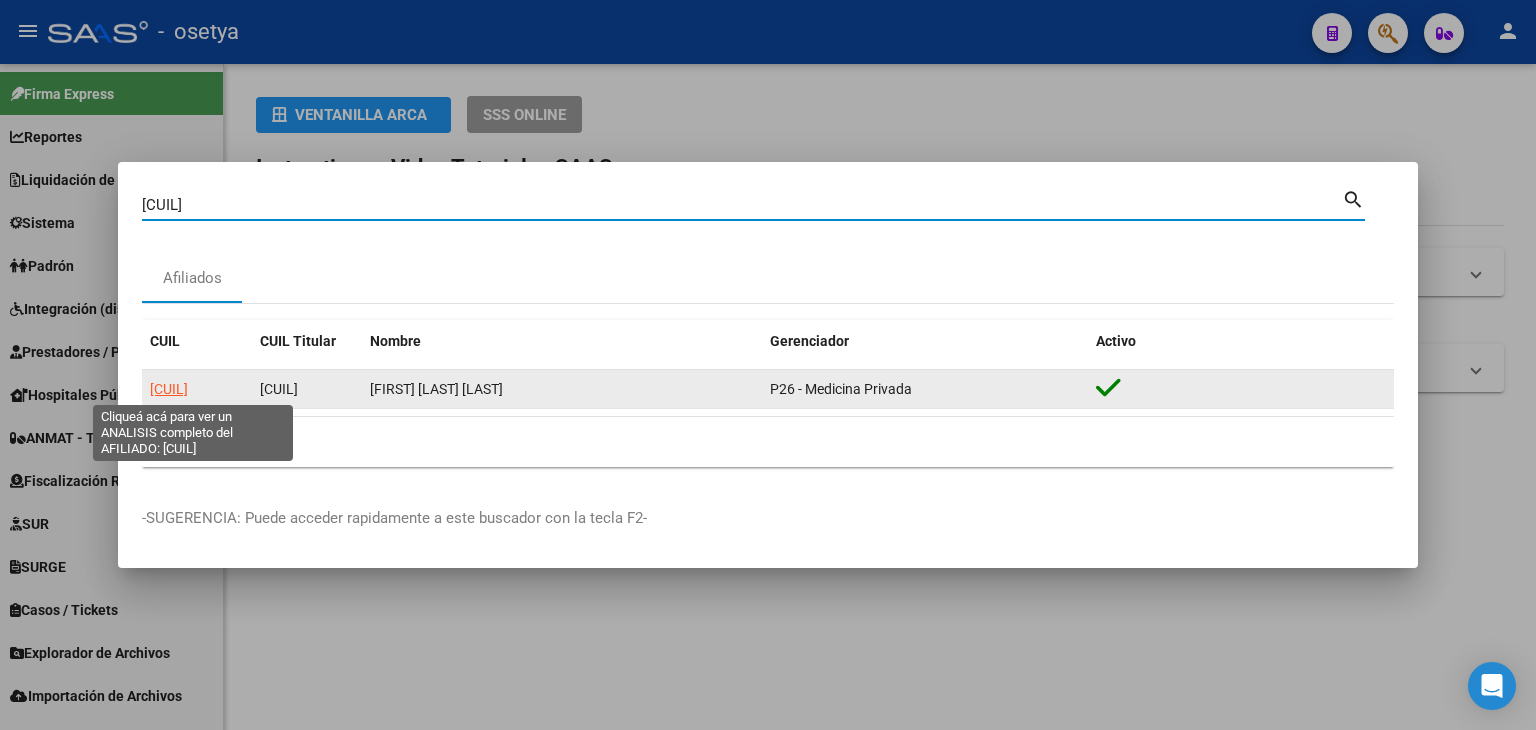 click on "[CUIL]" 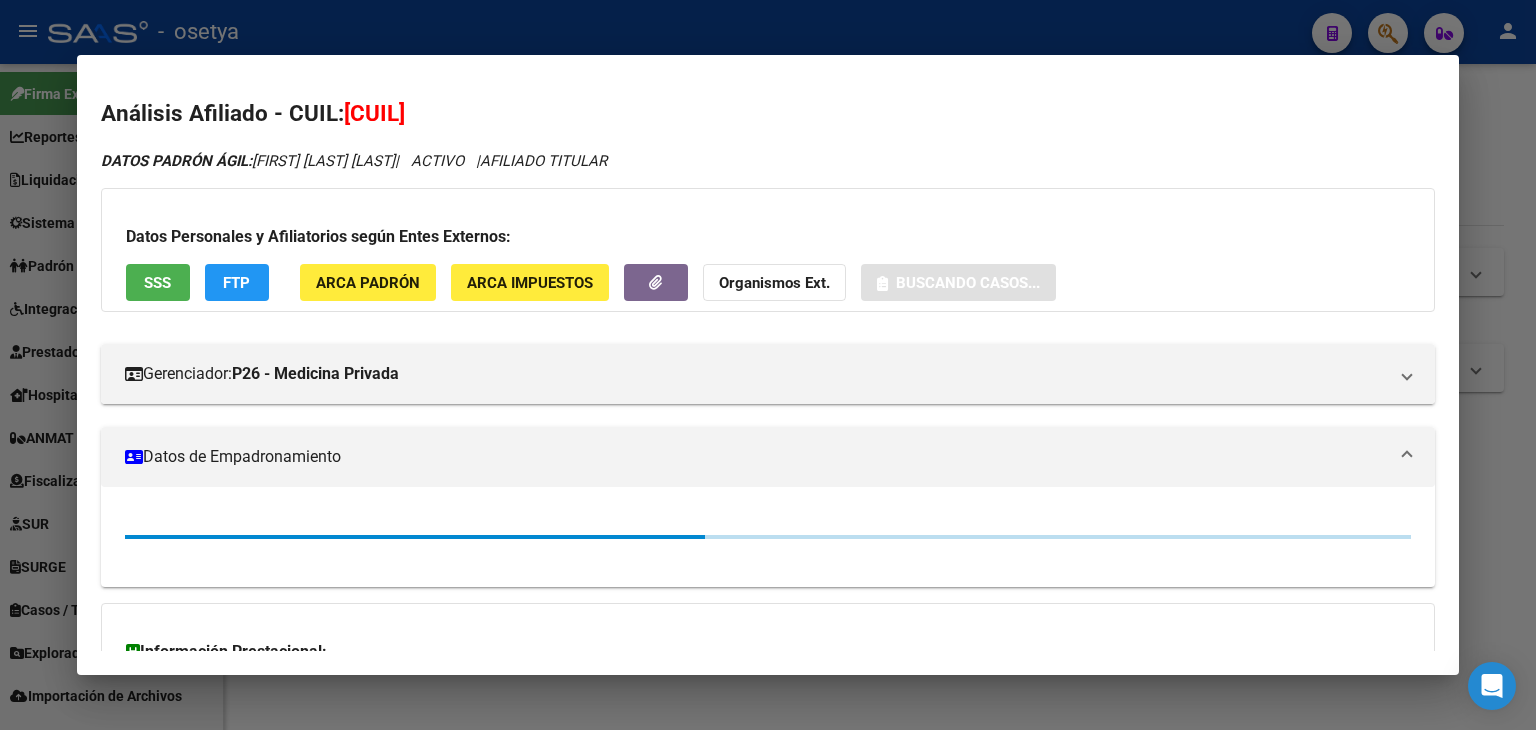 click on "Datos Personales y Afiliatorios según Entes Externos: SSS FTP ARCA Padrón ARCA Impuestos Organismos Ext.    Buscando casos..." at bounding box center (768, 250) 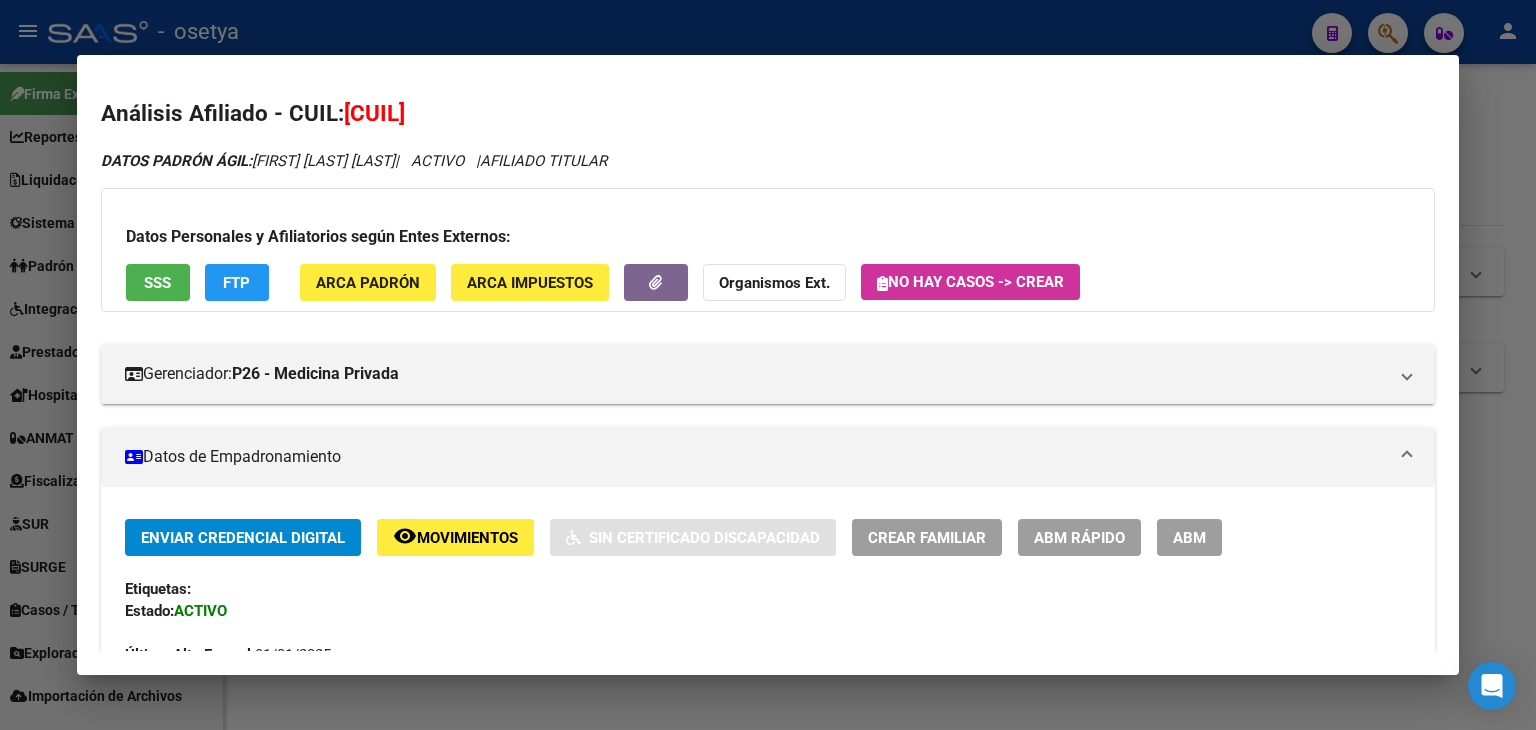 click on "ARCA Padrón" 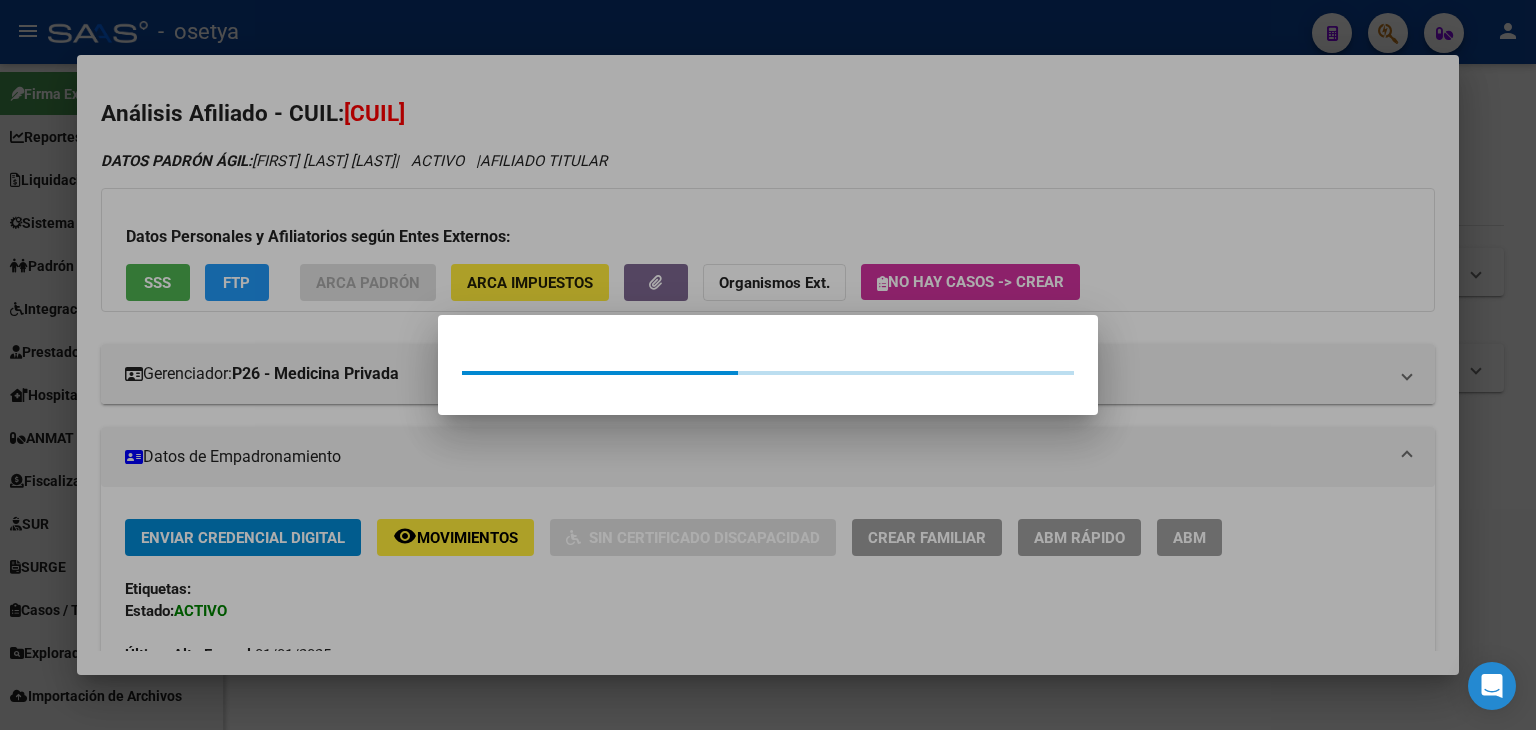 click at bounding box center (768, 365) 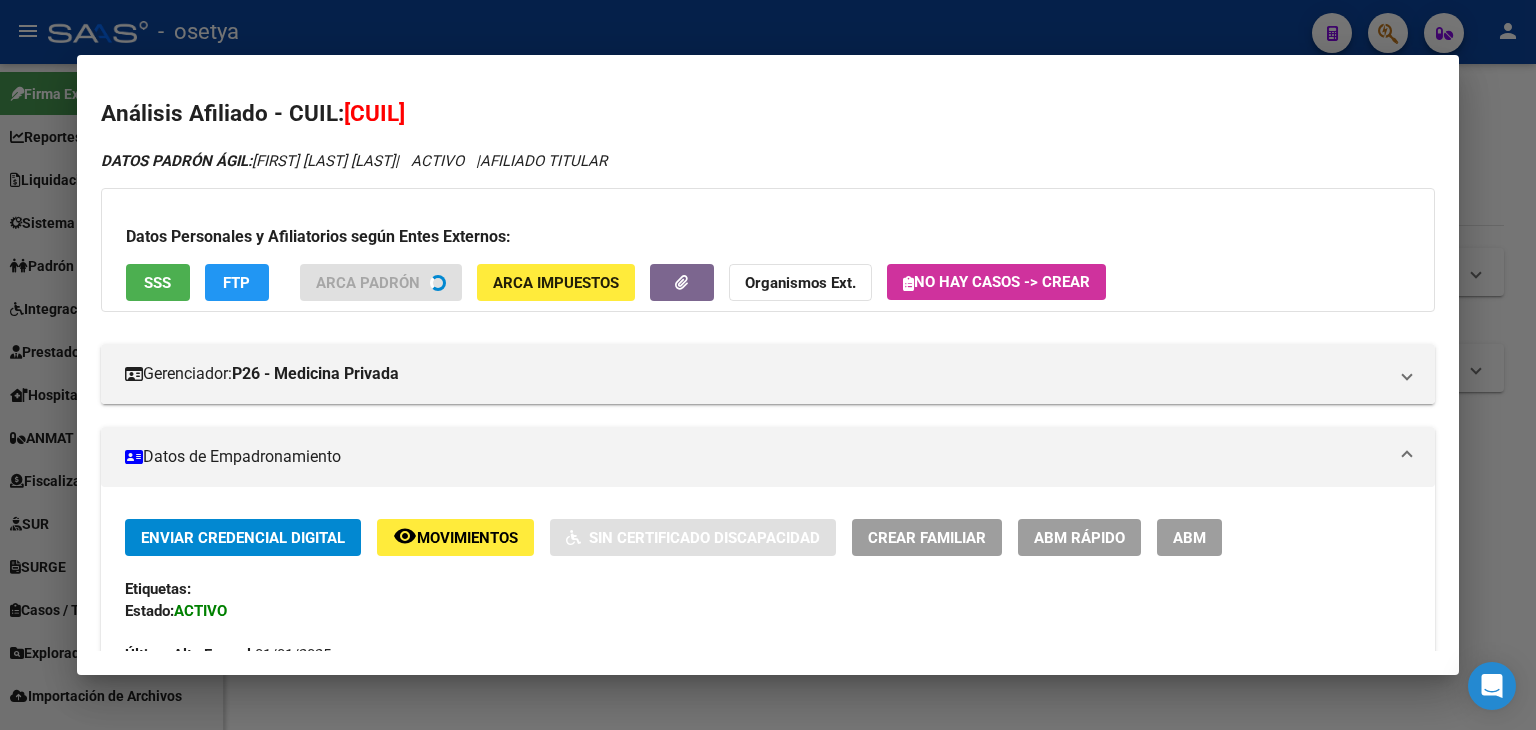 click on "Datos Personales y Afiliatorios según Entes Externos: SSS FTP ARCA Padrón ARCA Impuestos Organismos Ext.   No hay casos -> Crear" at bounding box center (768, 250) 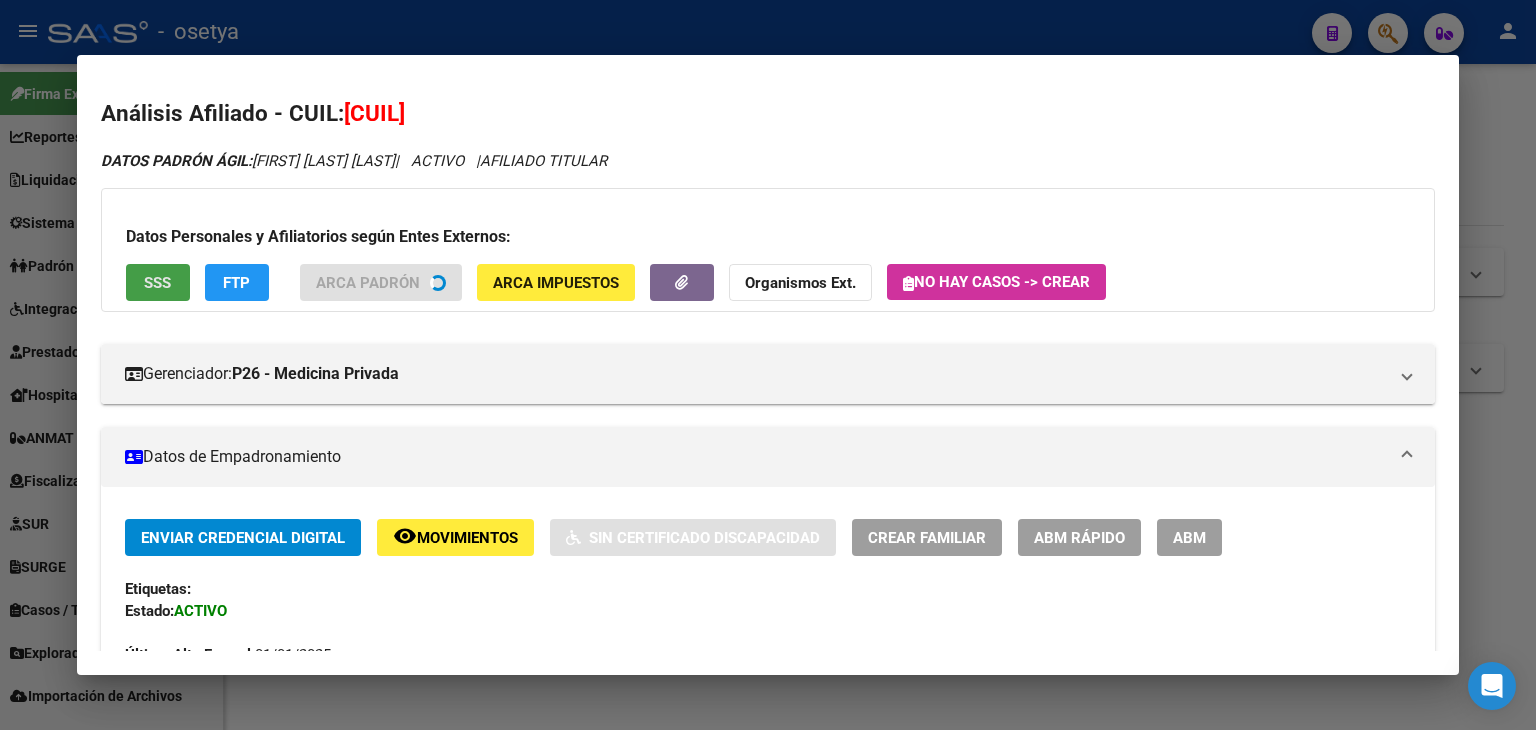 click on "SSS" at bounding box center [158, 282] 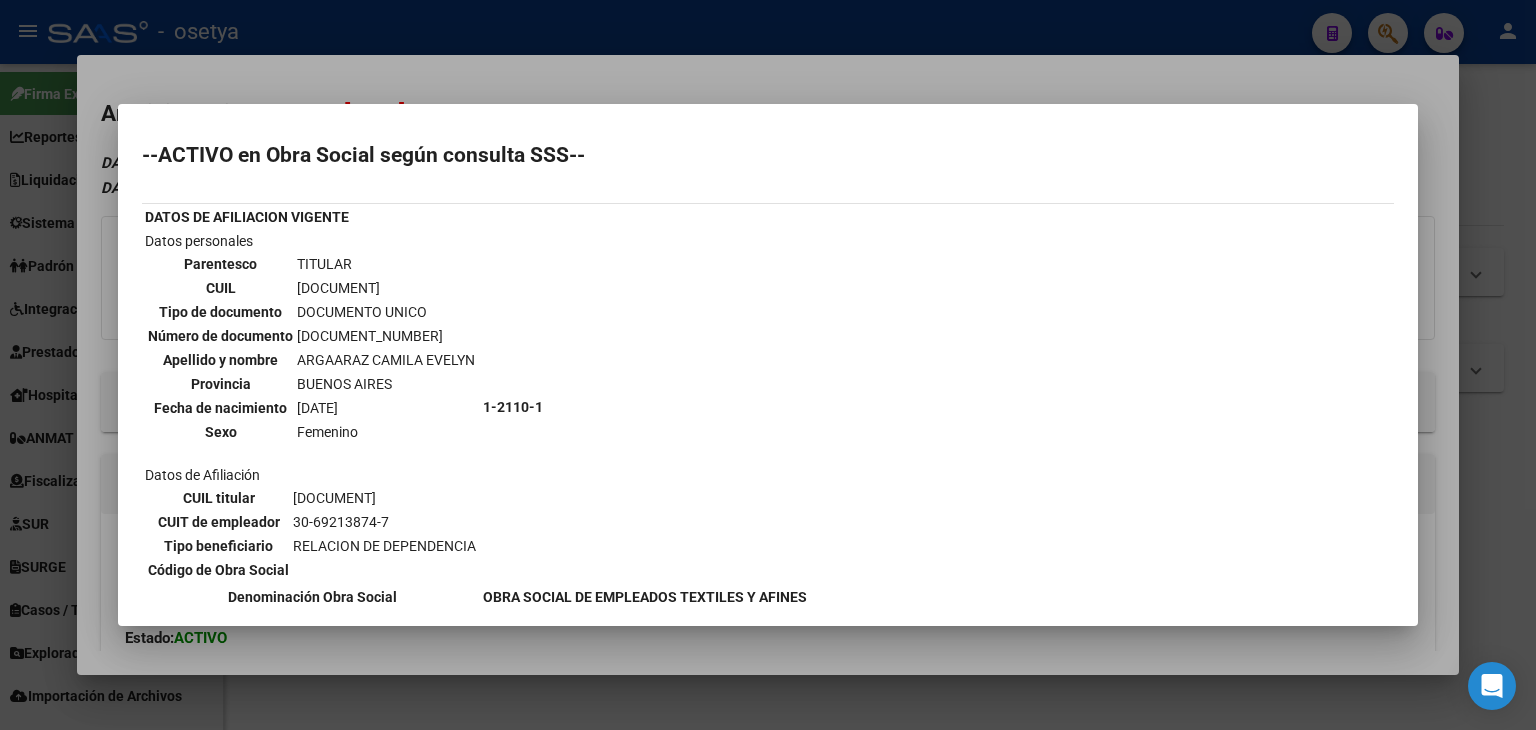 click at bounding box center [768, 365] 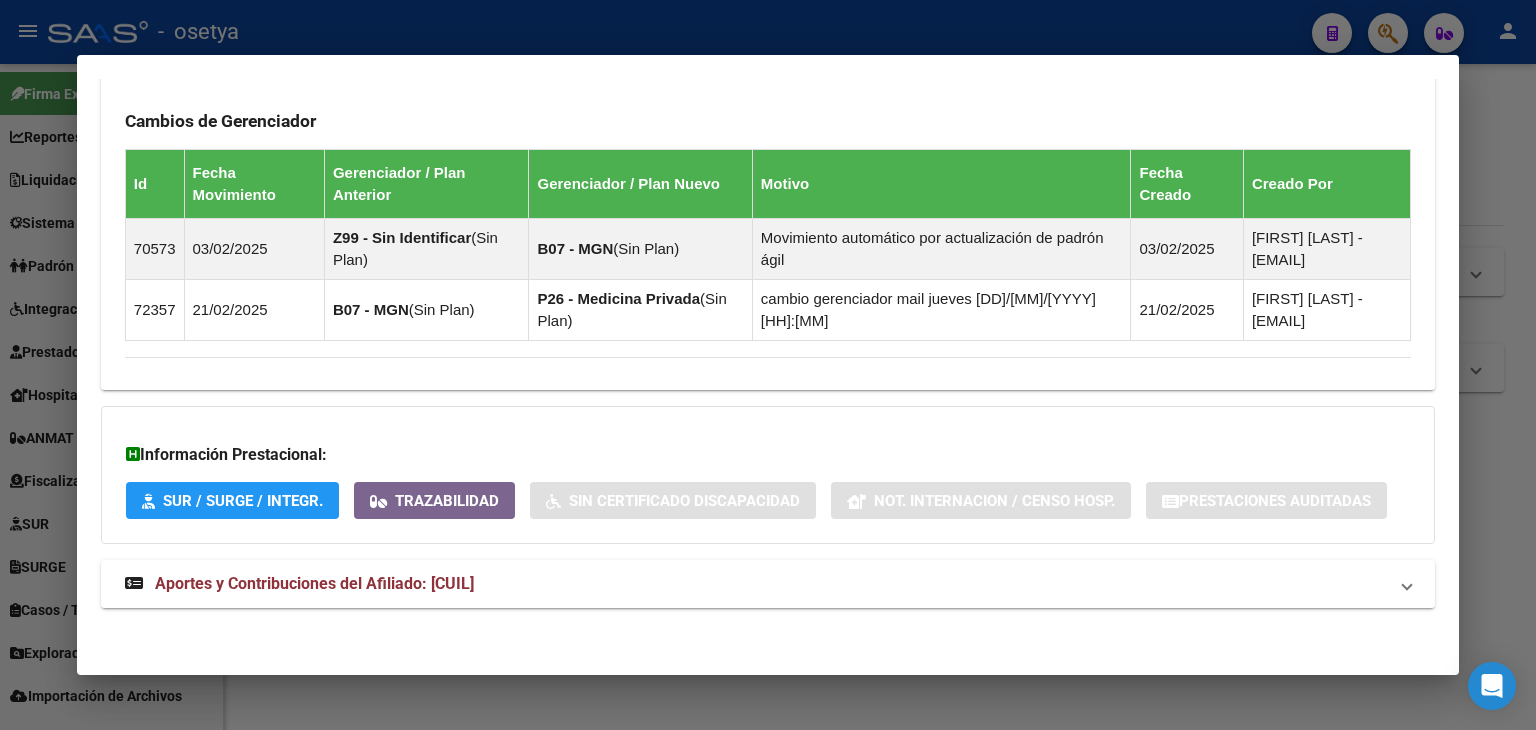 click on "Aportes y Contribuciones del Afiliado: [CUIL]" at bounding box center (314, 583) 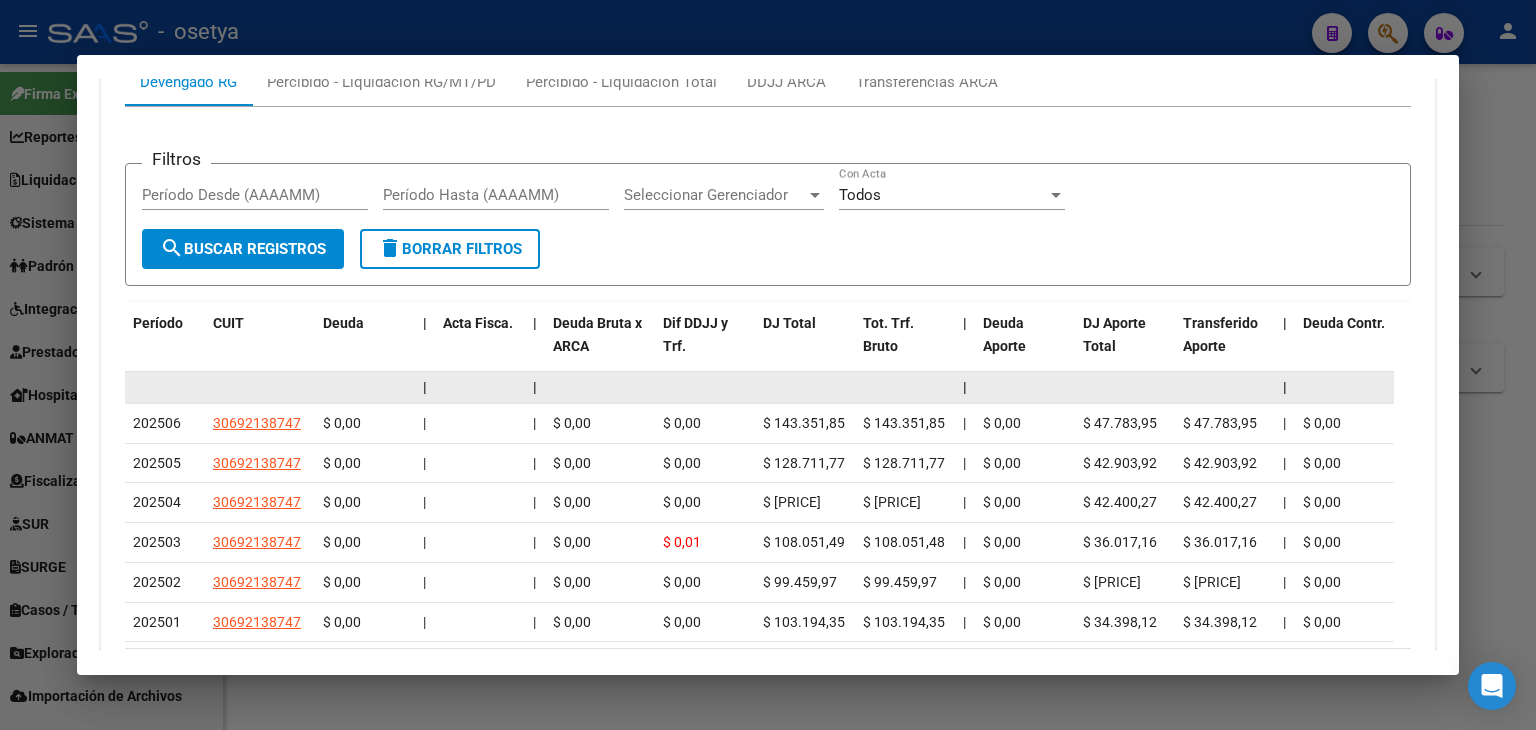 scroll, scrollTop: 1924, scrollLeft: 0, axis: vertical 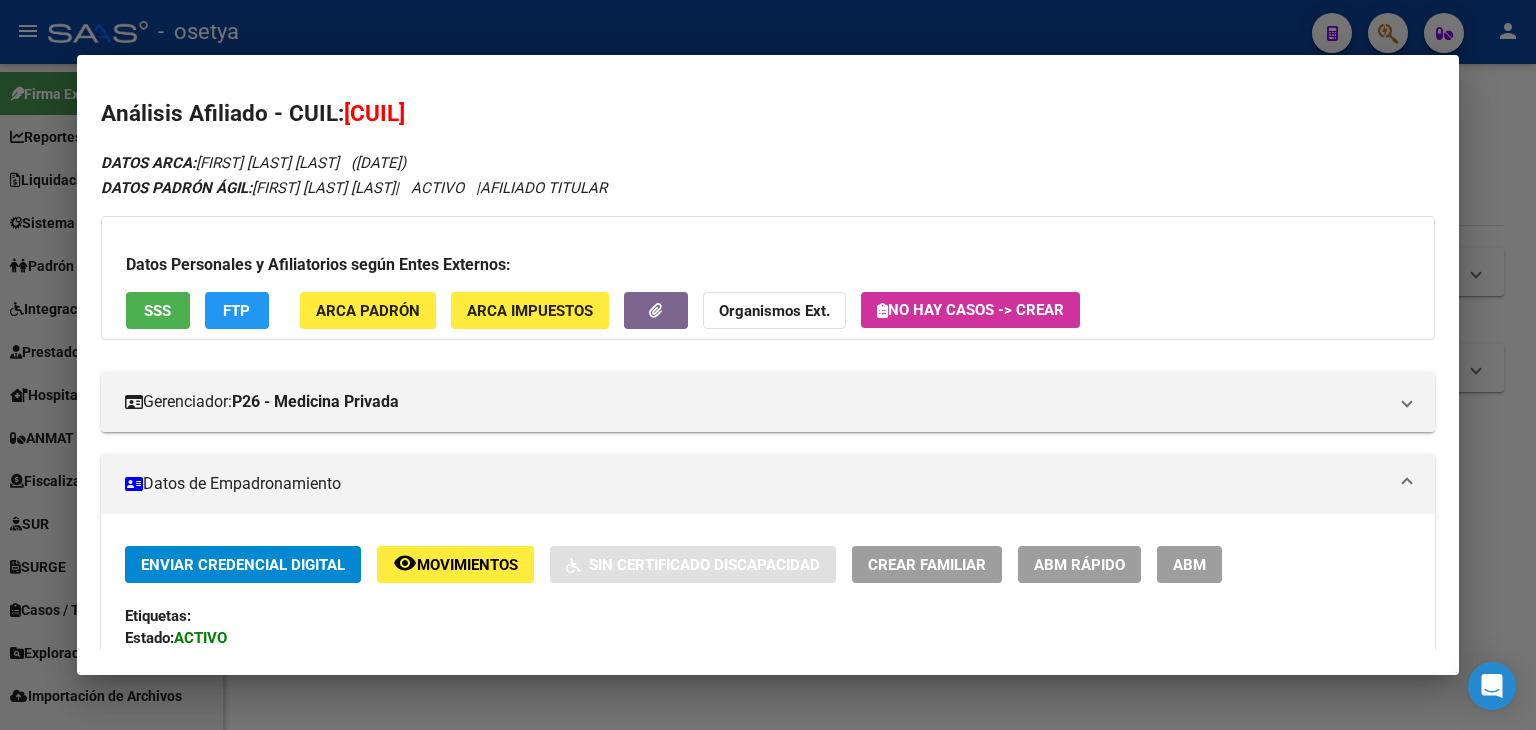 click on "DATOS ARCA:  [LAST] [FIRST] [LAST]       ([DATE])  DATOS PADRÓN ÁGIL:  [LAST] [FIRST] [LAST]     |   ACTIVO   |     AFILIADO TITULAR  Datos Personales y Afiliatorios según Entes Externos: SSS FTP ARCA Padrón ARCA Impuestos Organismos Ext.   No hay casos -> Crear
Gerenciador:      P26 - Medicina Privada Atención telefónica: Atención emergencias: Otros Datos Útiles:    Datos de Empadronamiento  Enviar Credencial Digital remove_red_eye Movimientos    Sin Certificado Discapacidad Crear Familiar ABM Rápido ABM Etiquetas: Estado: ACTIVO Última Alta Formal:  01/01/2025 Ultimo Tipo Movimiento Alta:  ALTA RG OPCION Online (clave fiscal) Comentario ADMIN:  ALTA AUTOMATICA POR ADHESION AFIP el 2025-02-06 10:34:35 DATOS DEL AFILIADO Apellido:  [LAST] [FIRST] [LAST] CUIL:  [CUIL] Documento:  DU - DOCUMENTO UNICO [DOCUMENT_NUMBER]  Nacionalidad:  ARGENTINA Parentesco:  0 - Titular Estado Civil:  Soltero Discapacitado:    NO (00) Sexo:  F Nacimiento:  [DATE] Edad:  [AGE]  Provincia:  [POSTAL_CODE]" at bounding box center [768, 1405] 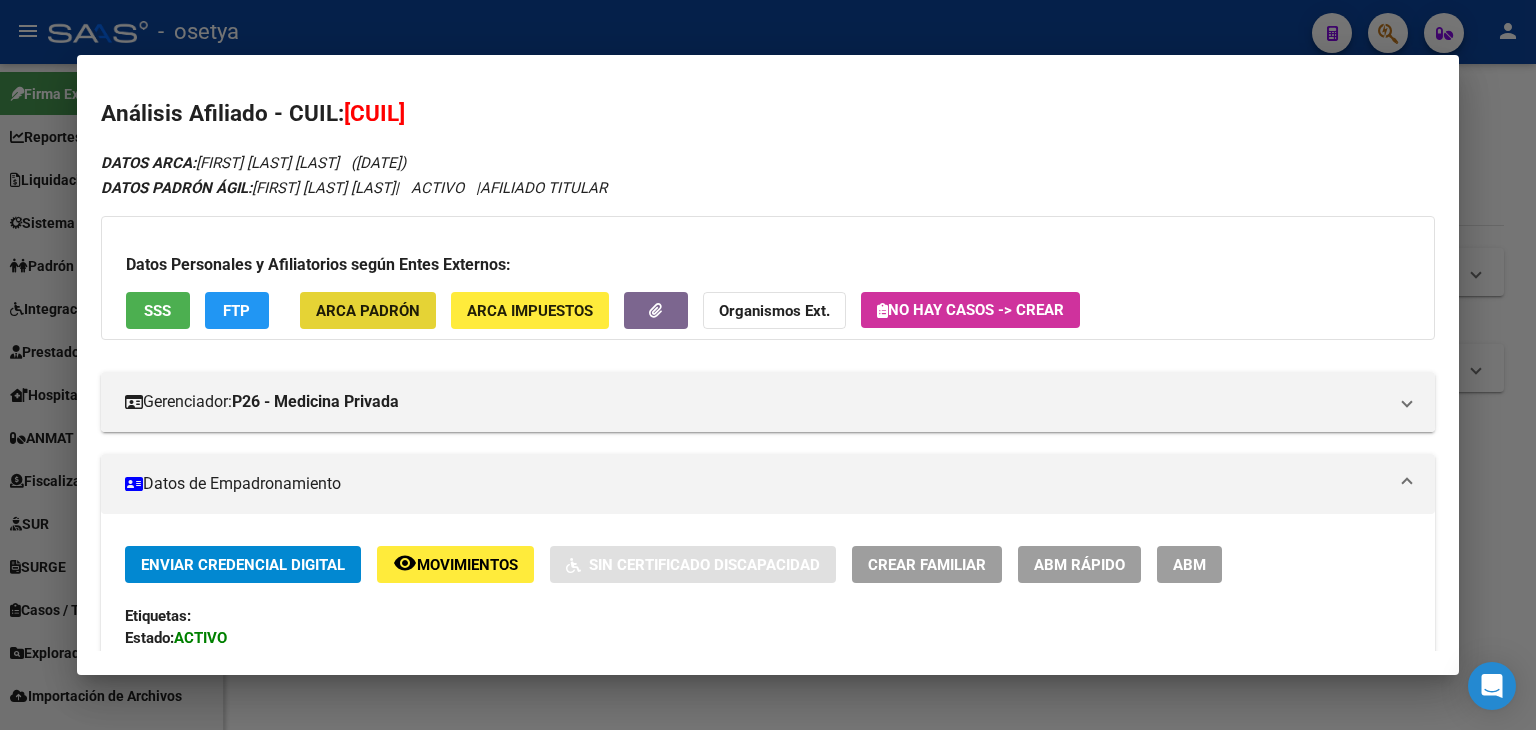 click on "ARCA Padrón" 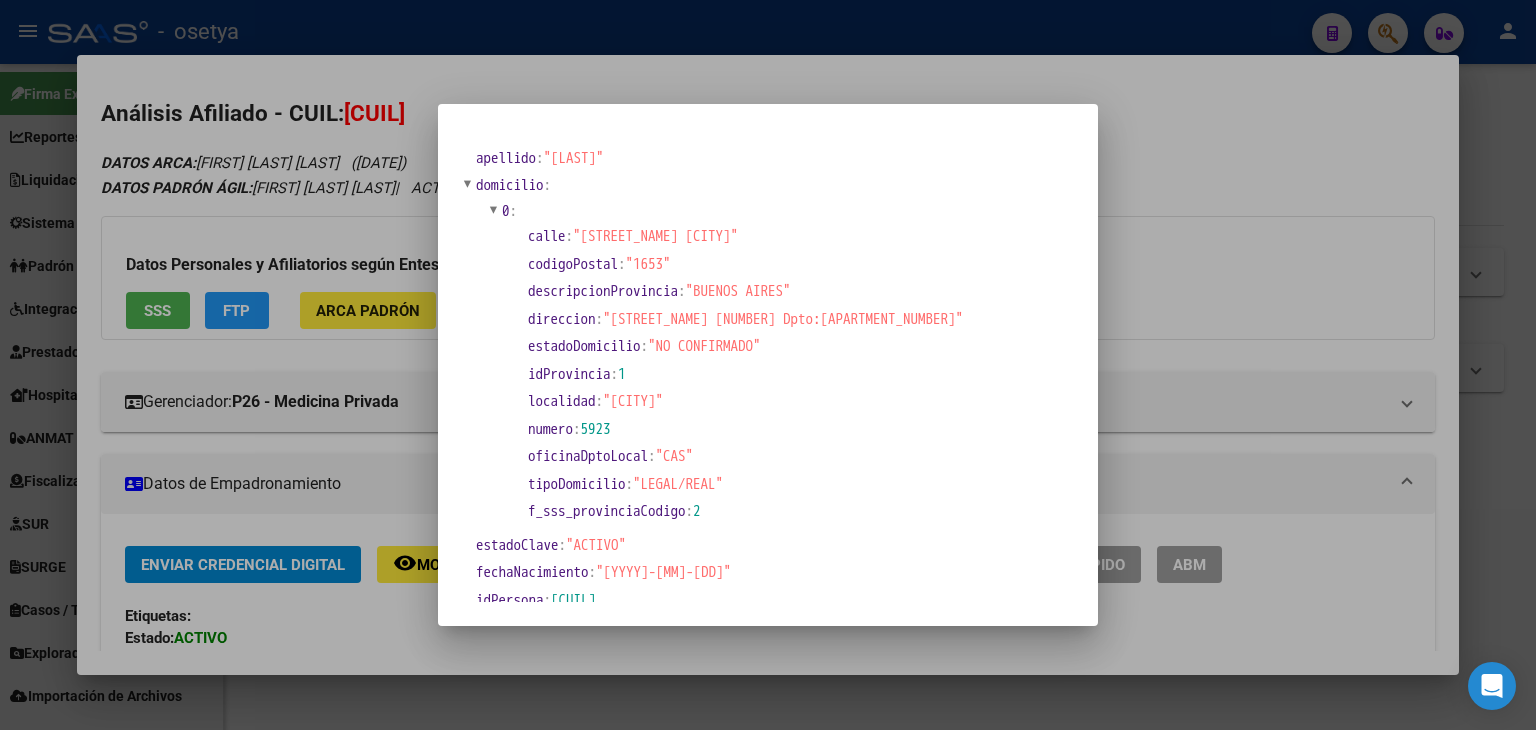 click at bounding box center [768, 365] 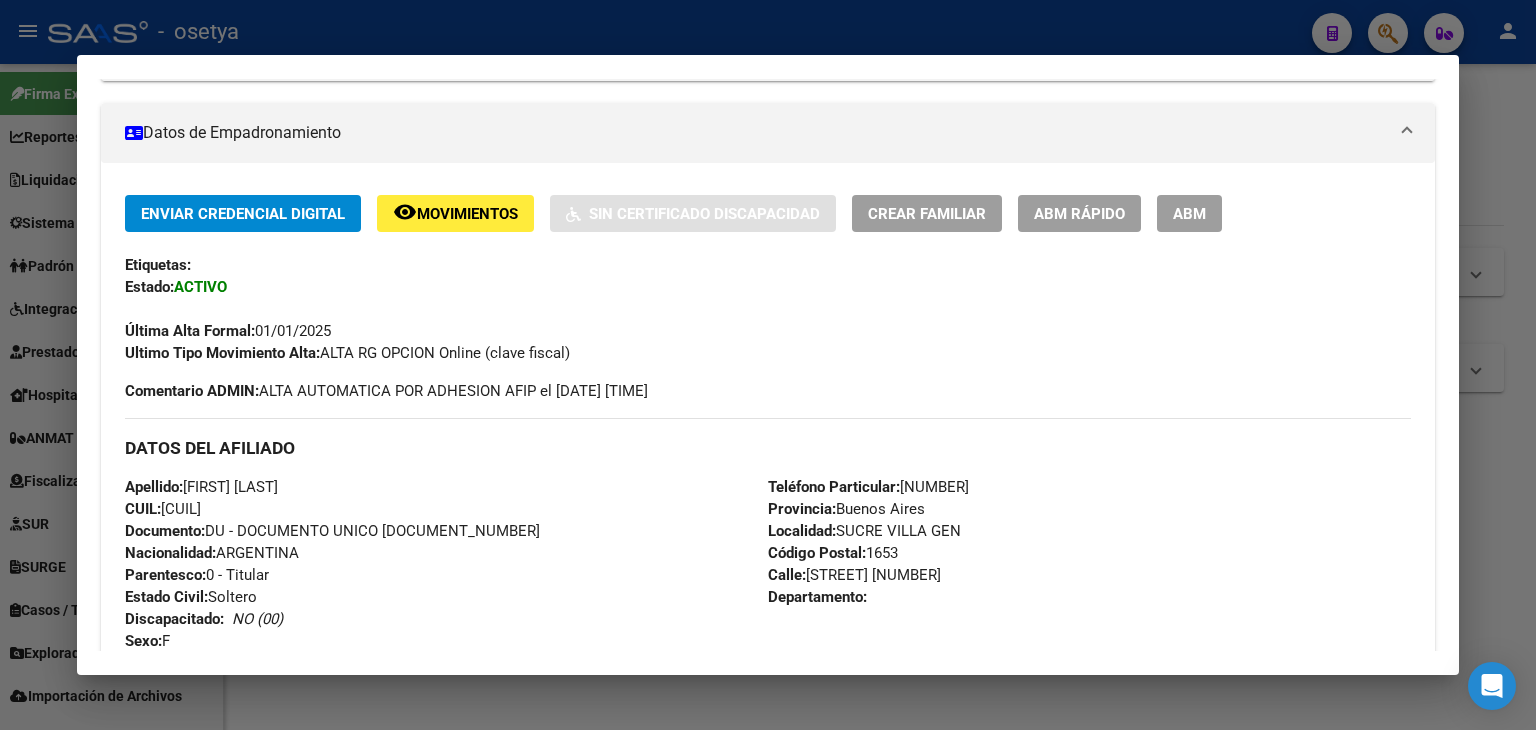 scroll, scrollTop: 400, scrollLeft: 0, axis: vertical 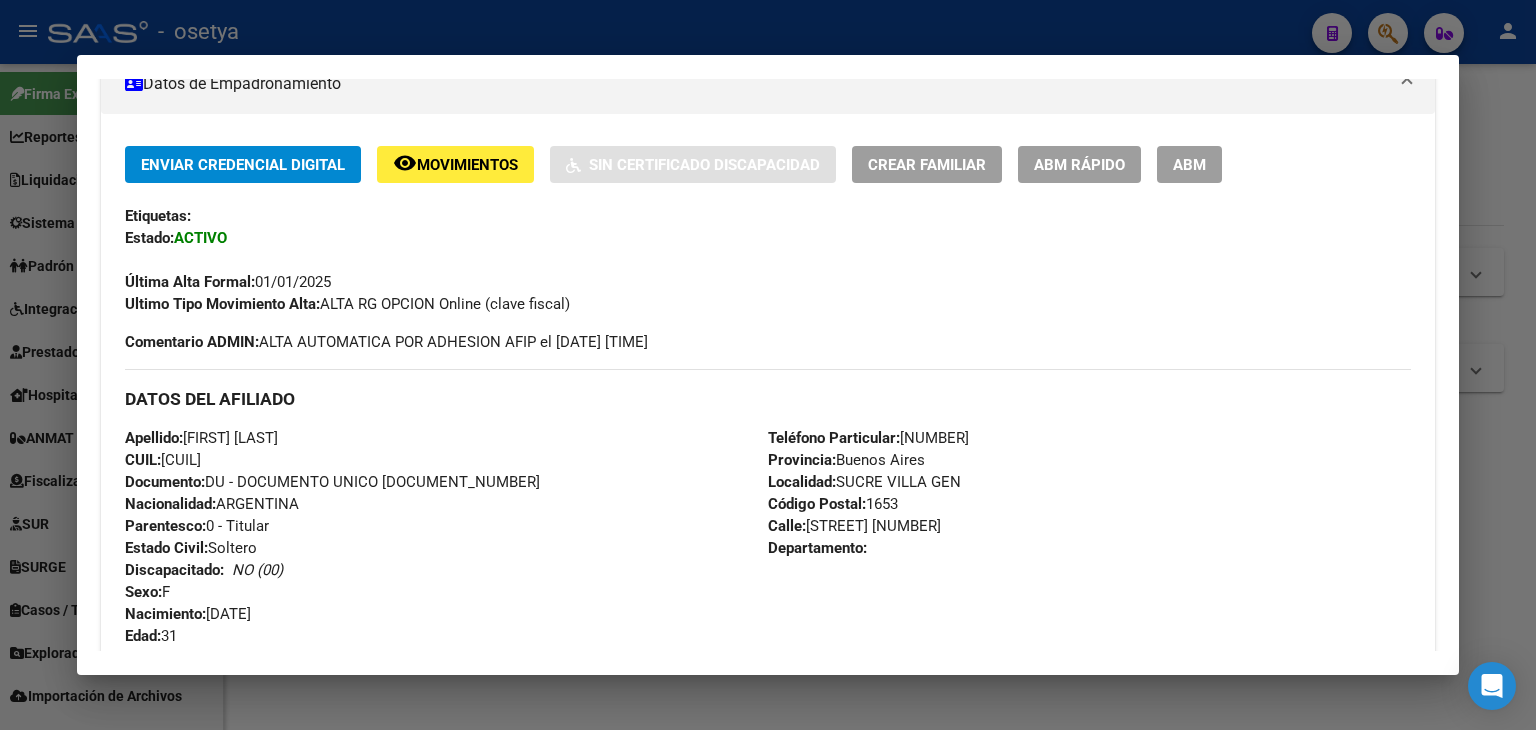click on "Documento:  DU - DOCUMENTO UNICO [DOCUMENT_NUMBER]" at bounding box center (332, 482) 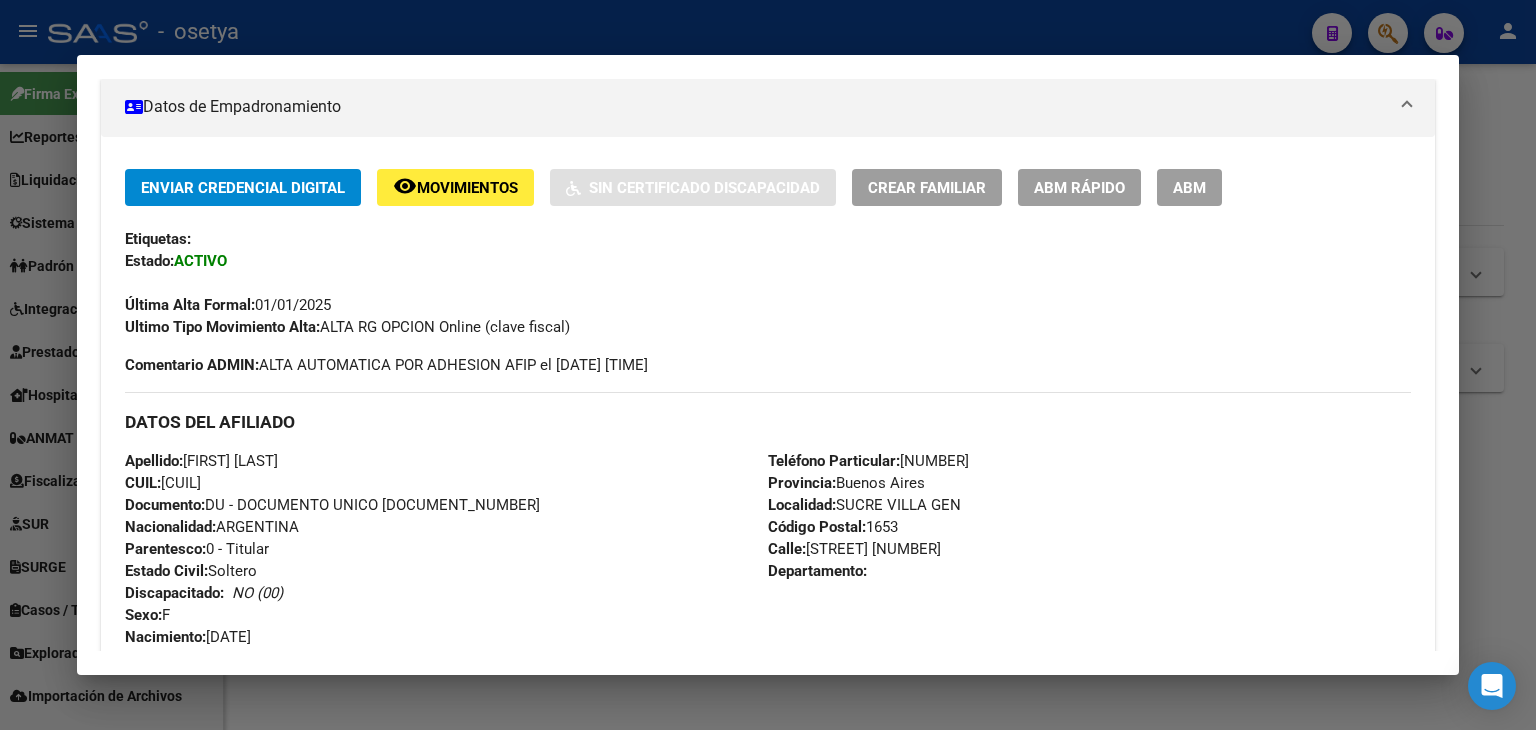scroll, scrollTop: 500, scrollLeft: 0, axis: vertical 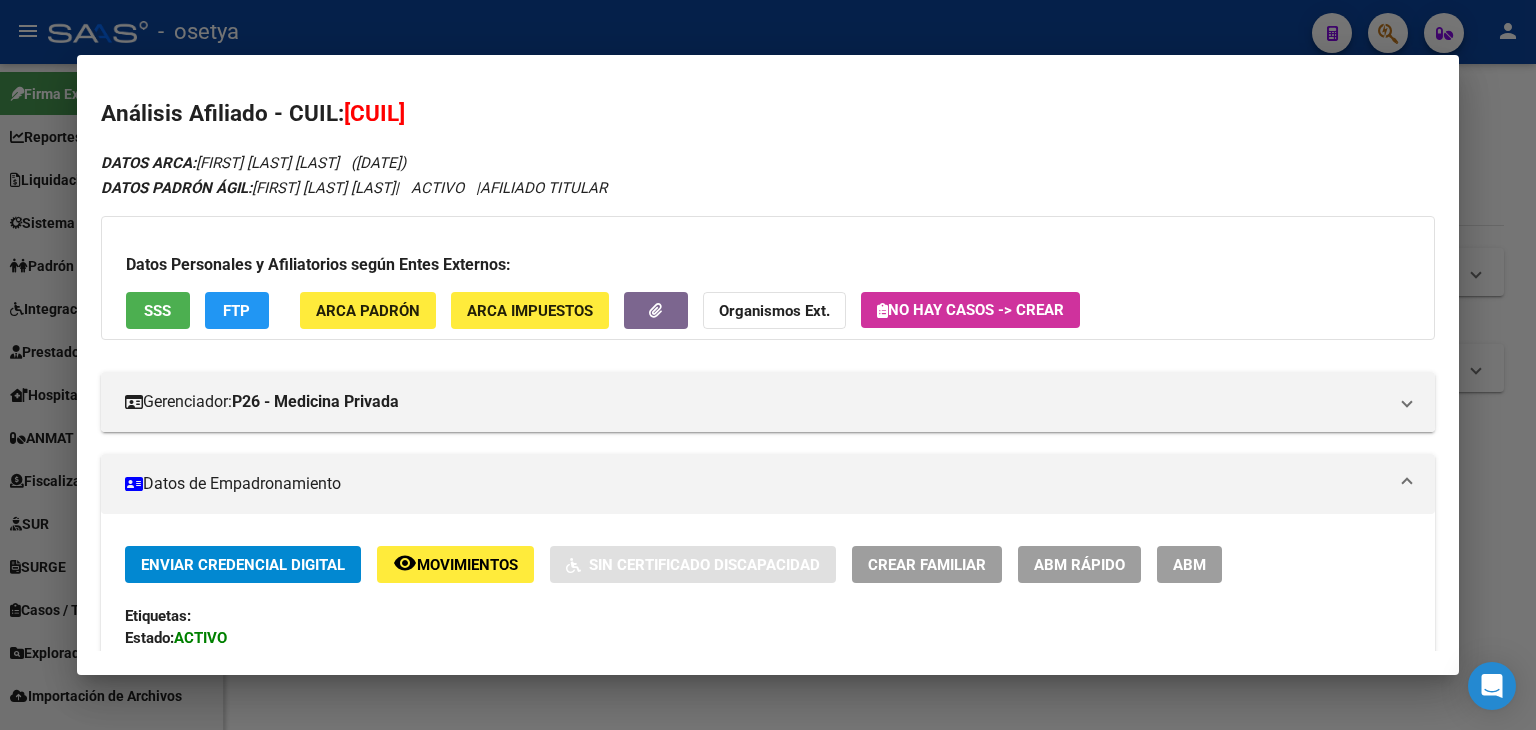 click on "ARCA Padrón" 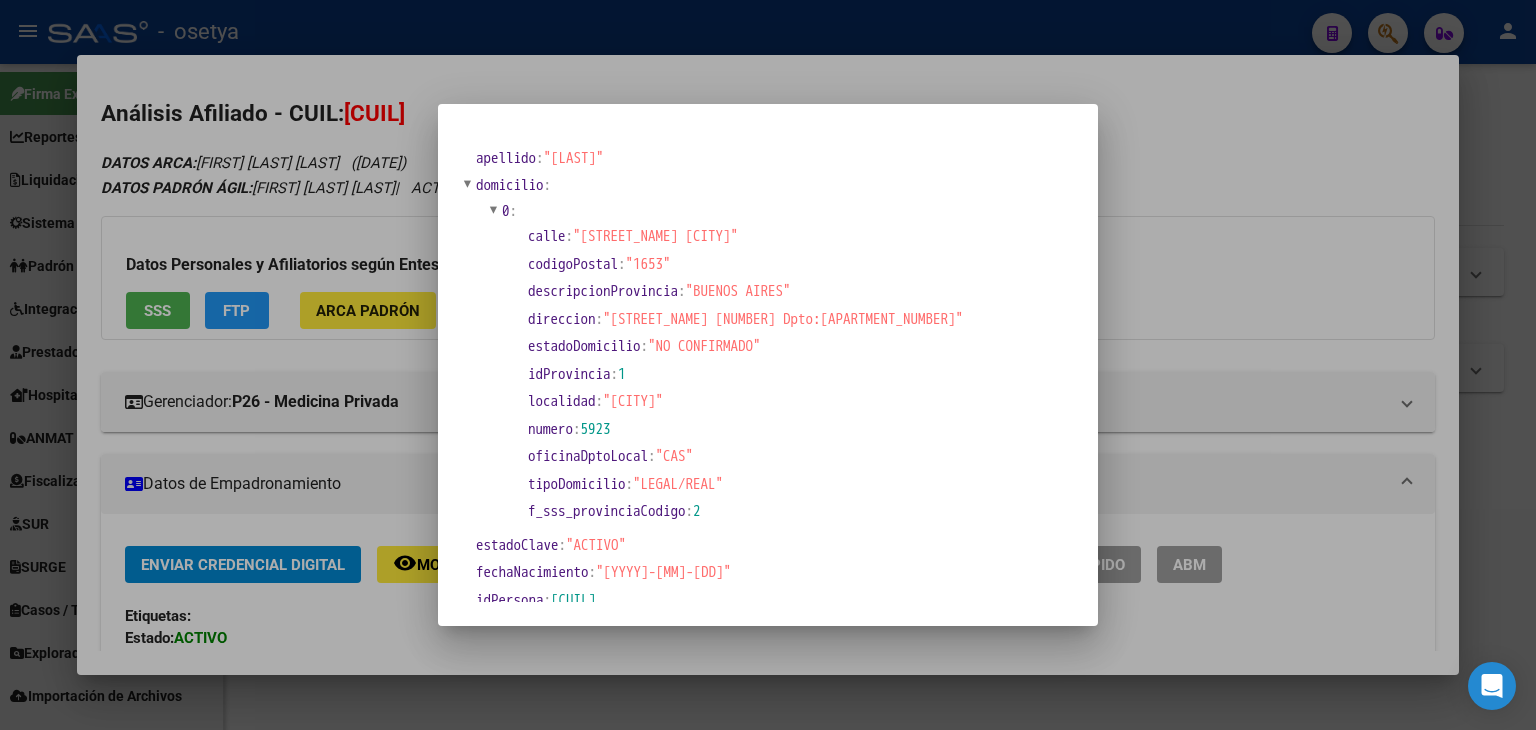 click at bounding box center [768, 365] 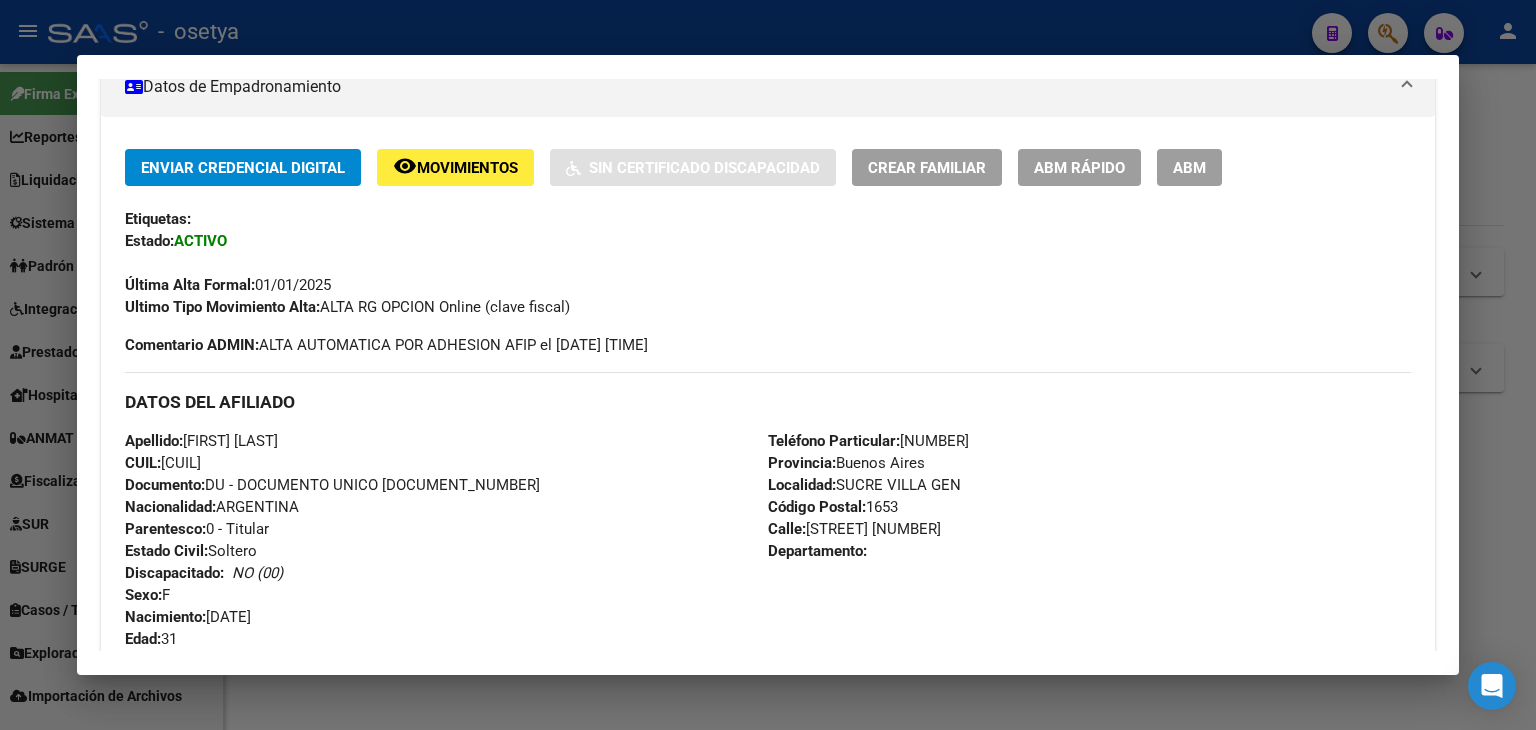 scroll, scrollTop: 400, scrollLeft: 0, axis: vertical 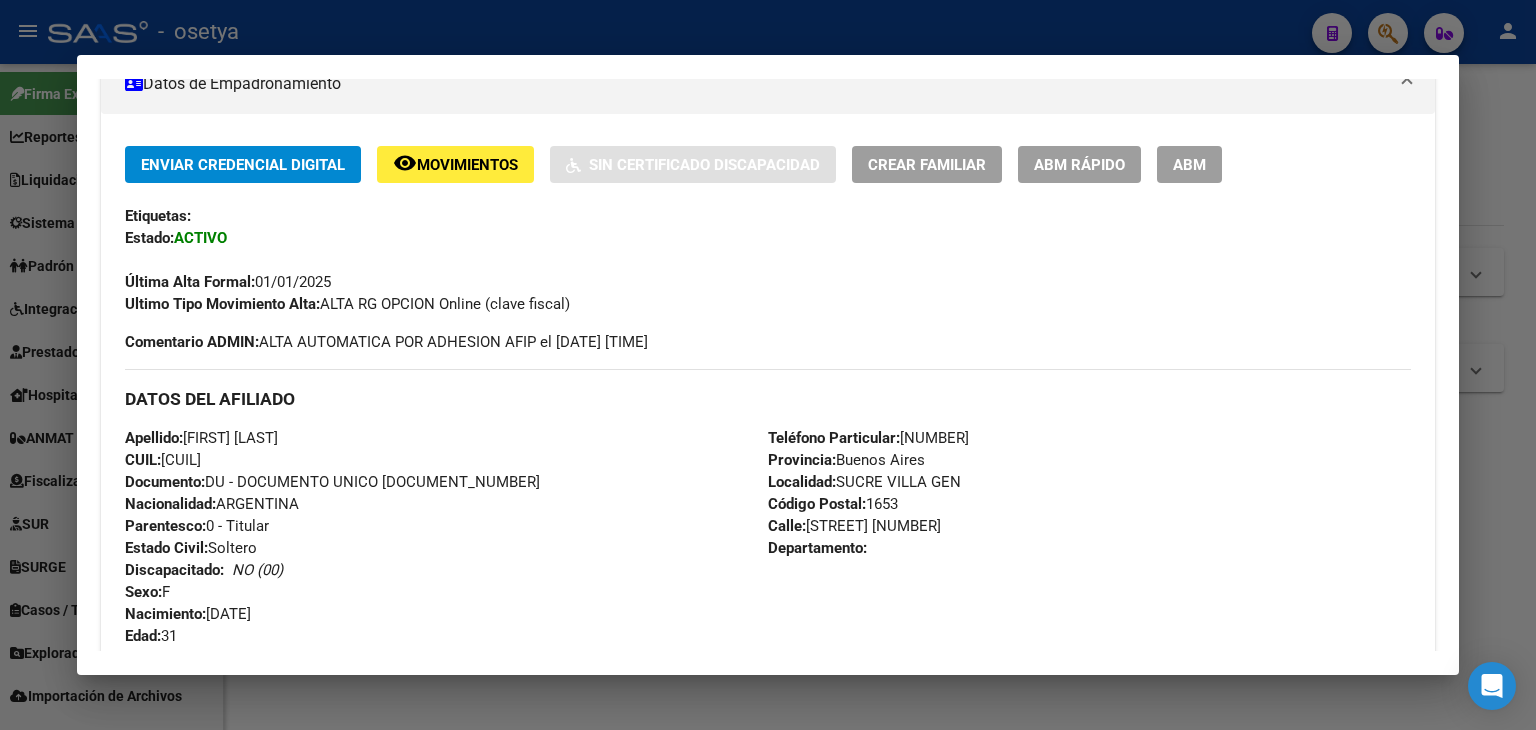 click on "Teléfono Particular: [PHONE] Provincia: Buenos Aires Localidad: SUCRE VILLA GEN Código Postal: [POSTAL_CODE] Calle: ARISTOBULO DEL VALLE [NUMBER] Departamento:" at bounding box center (1089, 537) 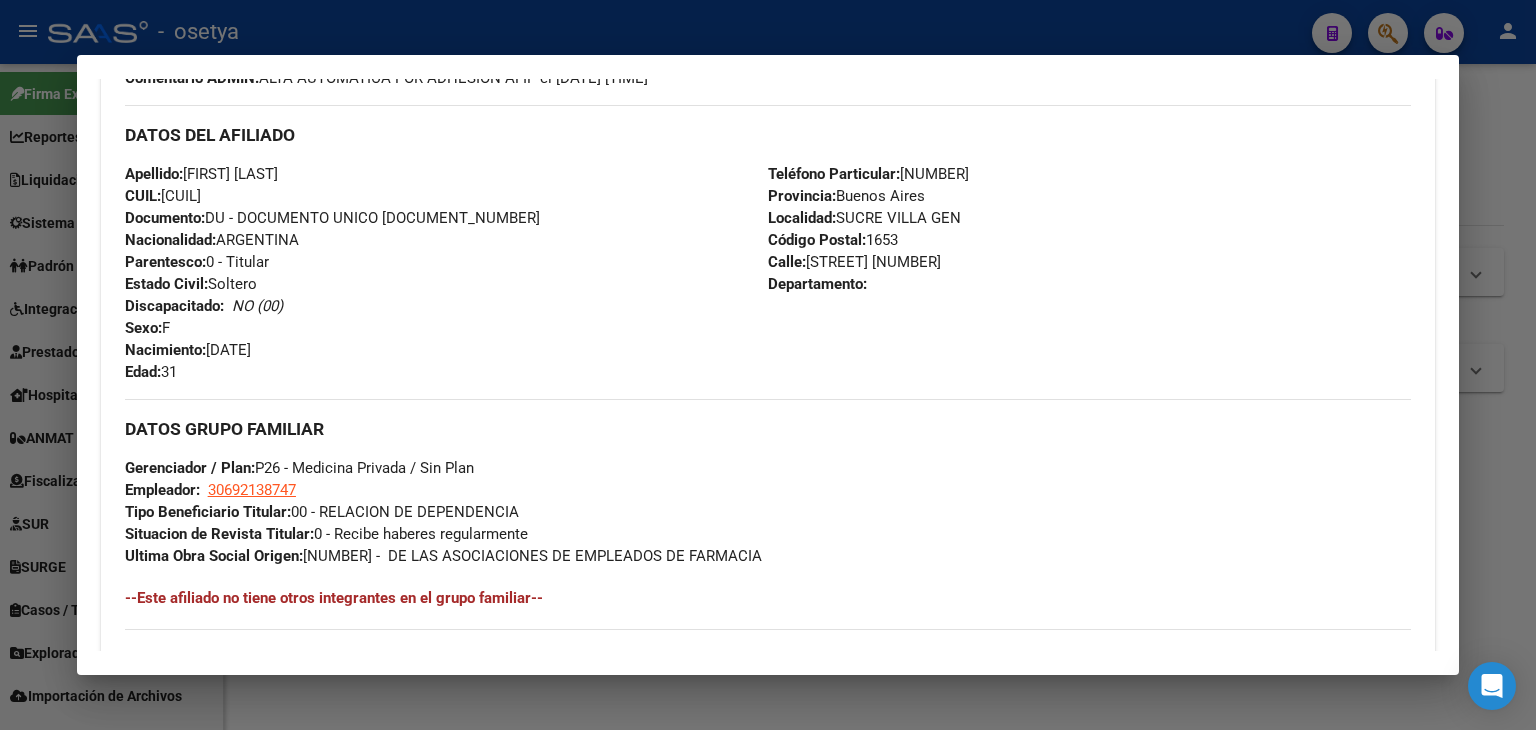 scroll, scrollTop: 700, scrollLeft: 0, axis: vertical 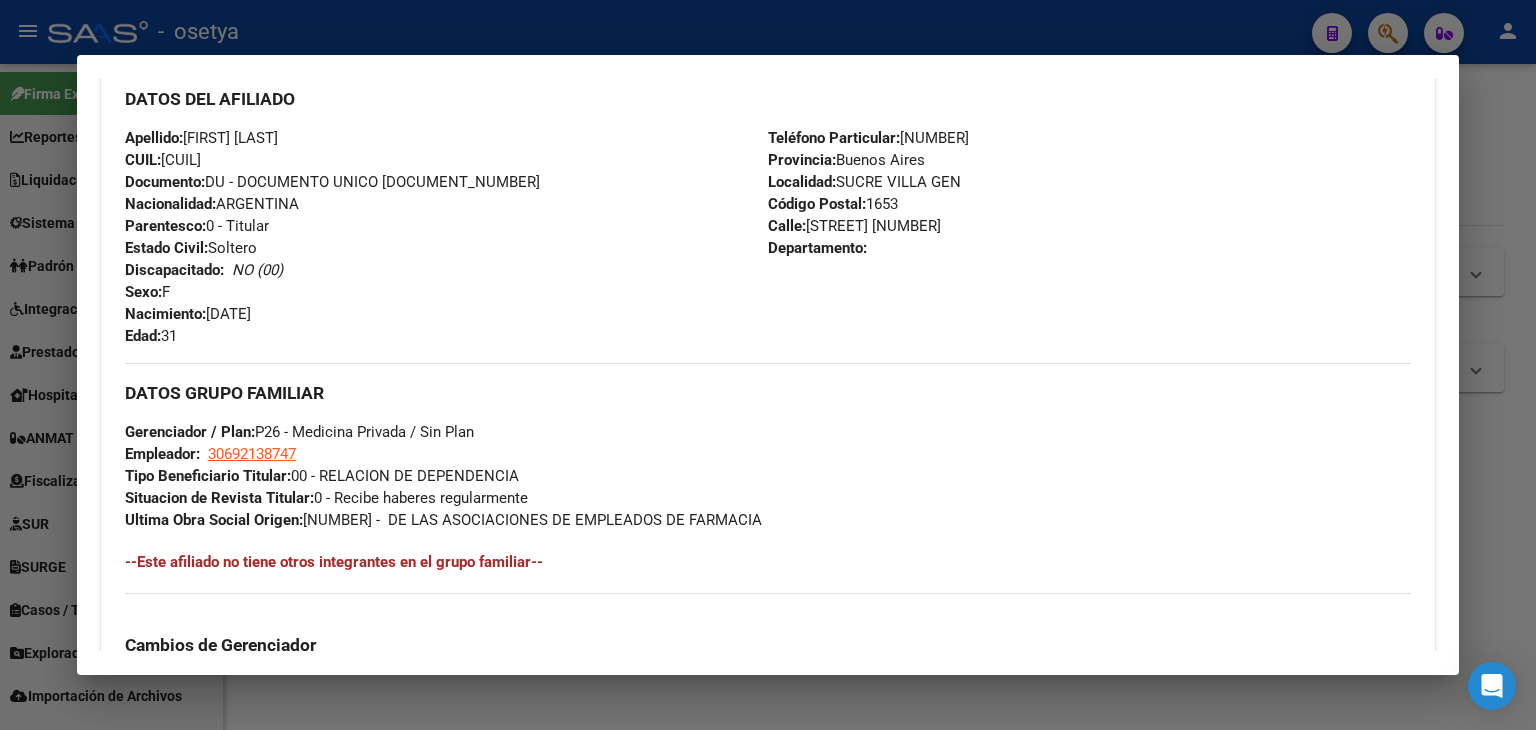 click on "Gerenciador / Plan:  P26 - Medicina Privada / Sin Plan" at bounding box center (299, 432) 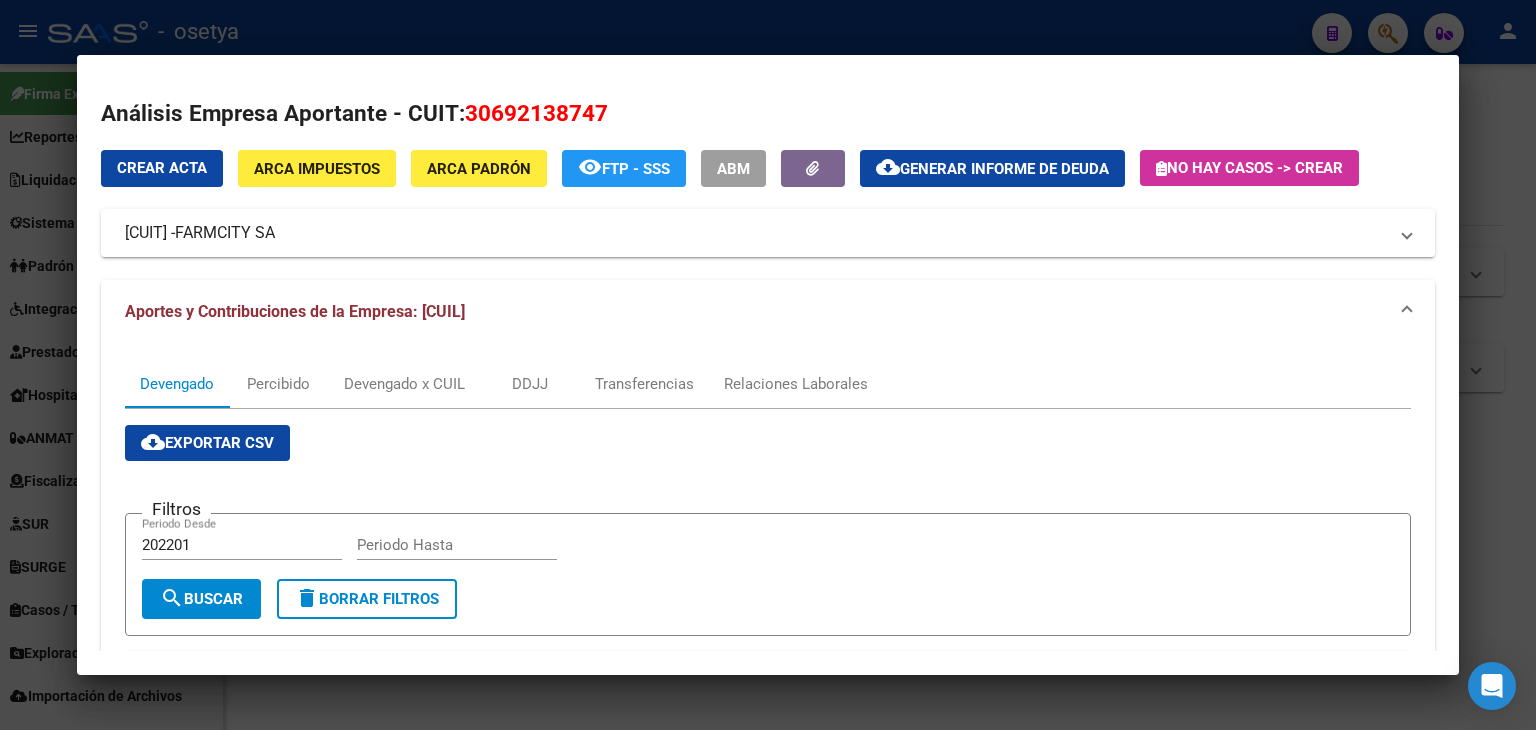 click at bounding box center (768, 365) 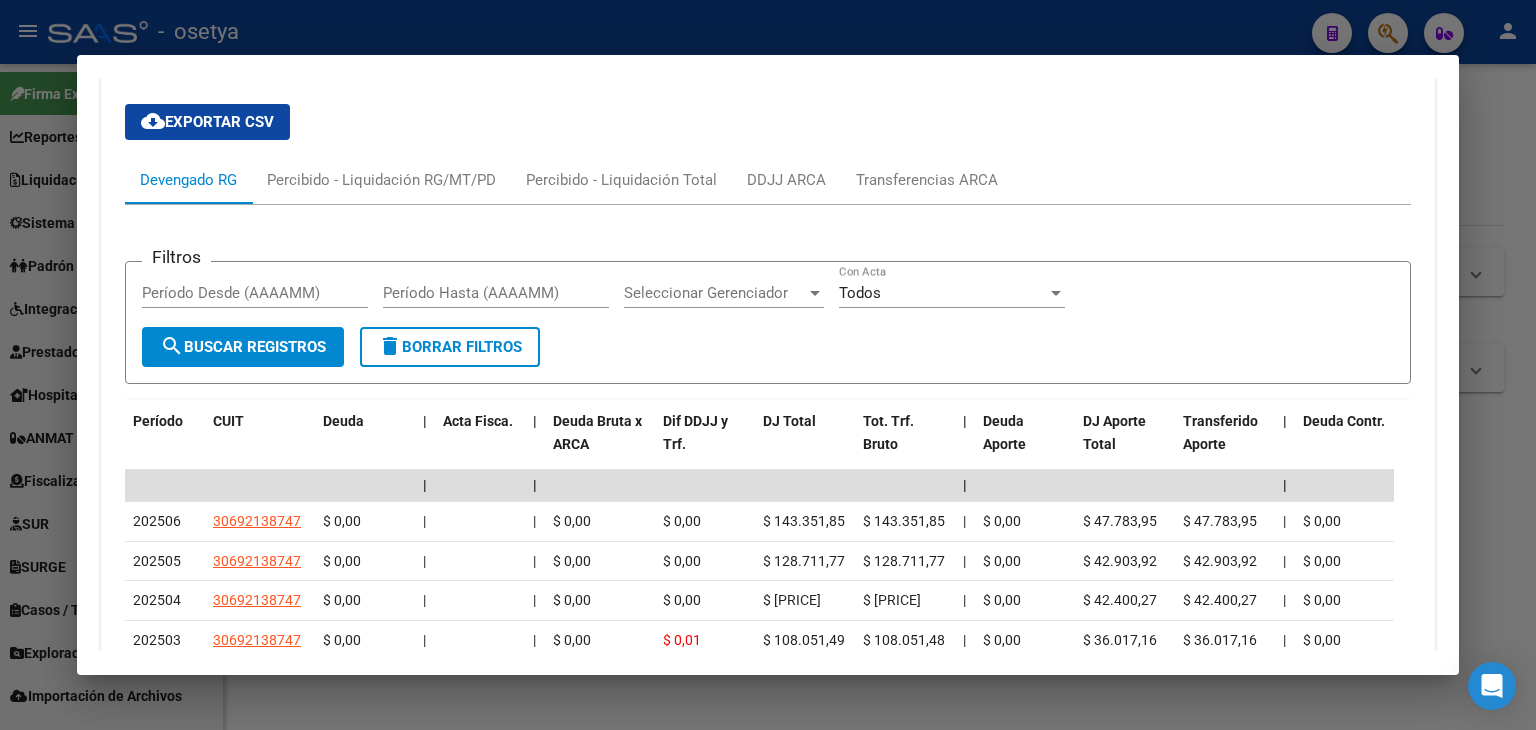 scroll, scrollTop: 1900, scrollLeft: 0, axis: vertical 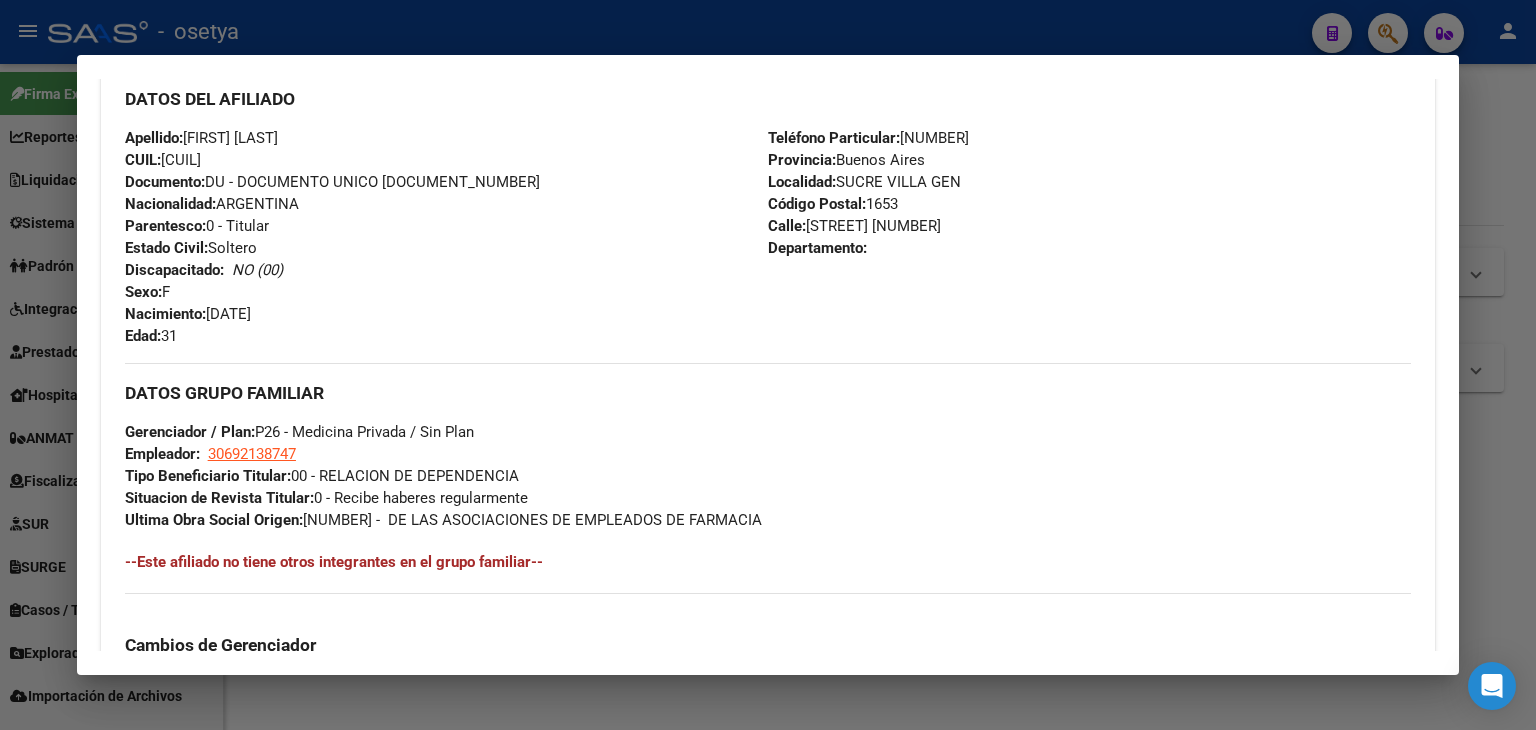 click at bounding box center (768, 365) 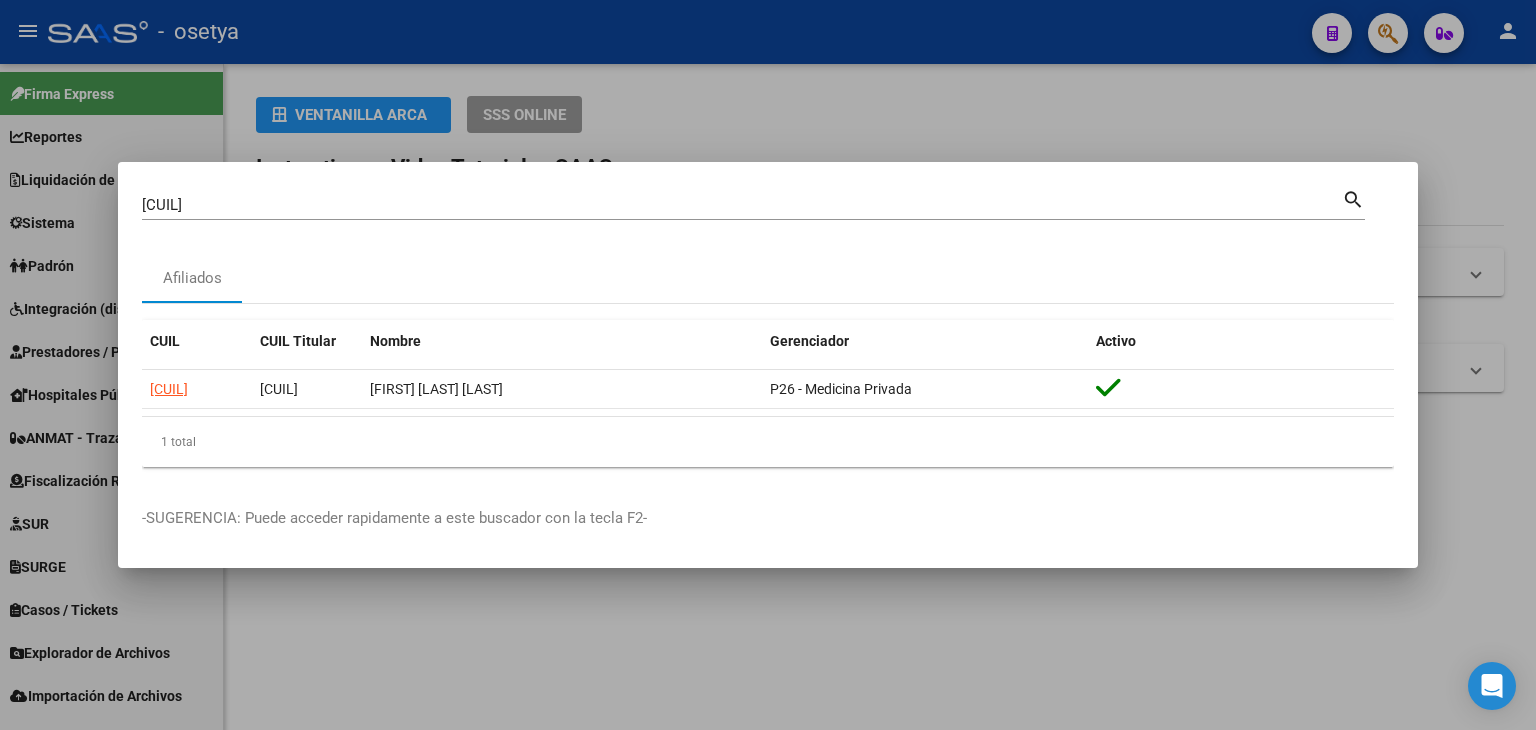 click on "[NUMBER] Buscar (apellido, dni, cuil, nro traspaso, cuit, obra social)" at bounding box center [742, 205] 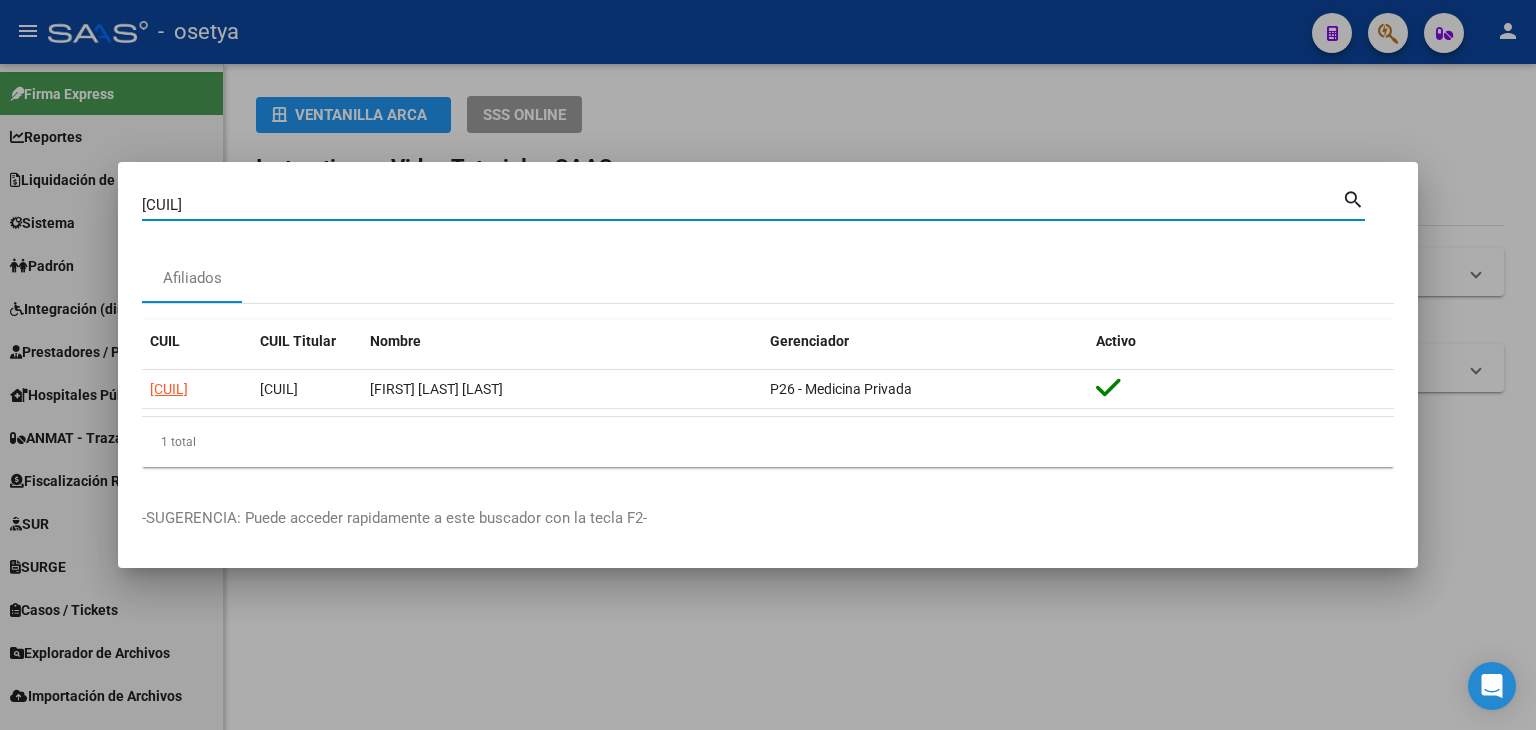 click on "[CUIL]" at bounding box center (742, 205) 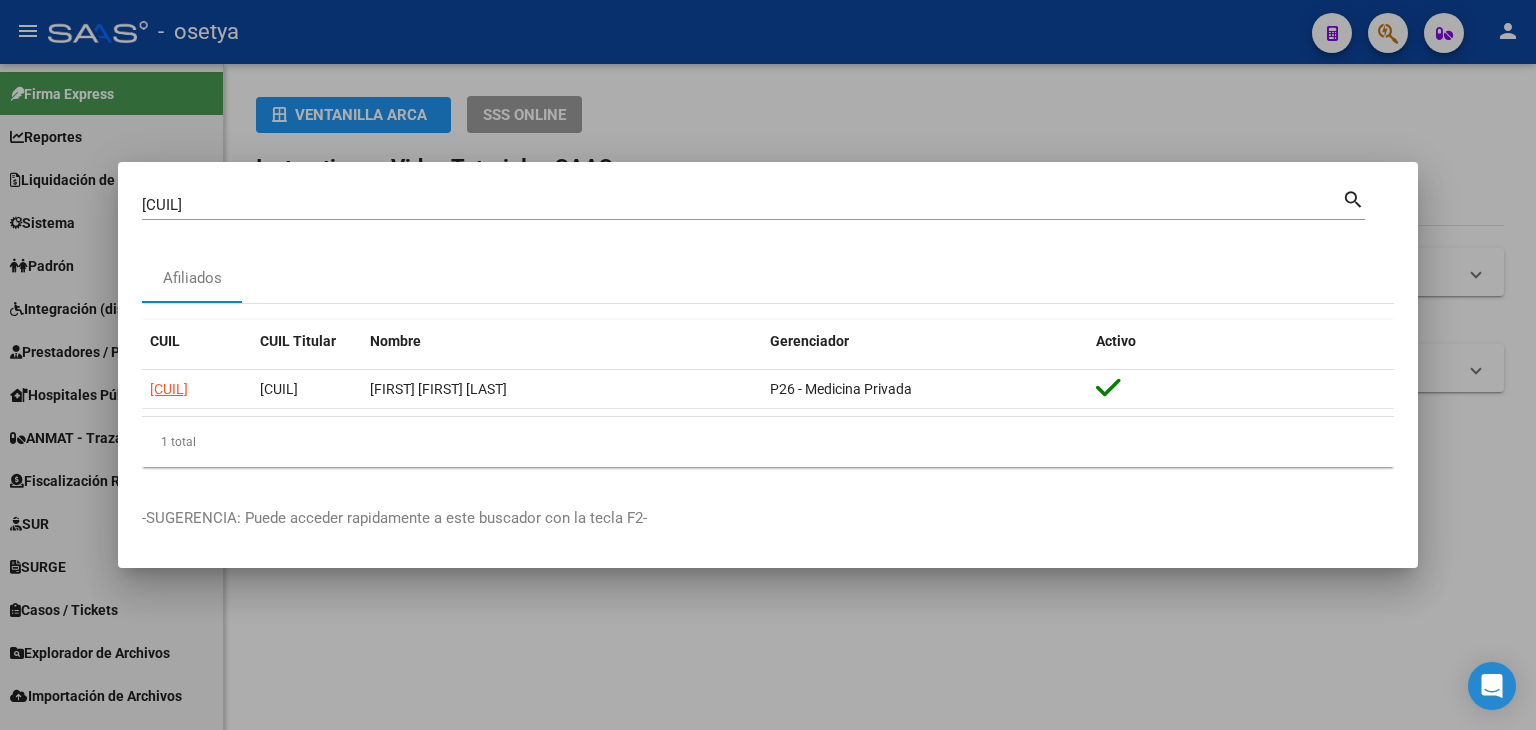 click on "Afiliados" 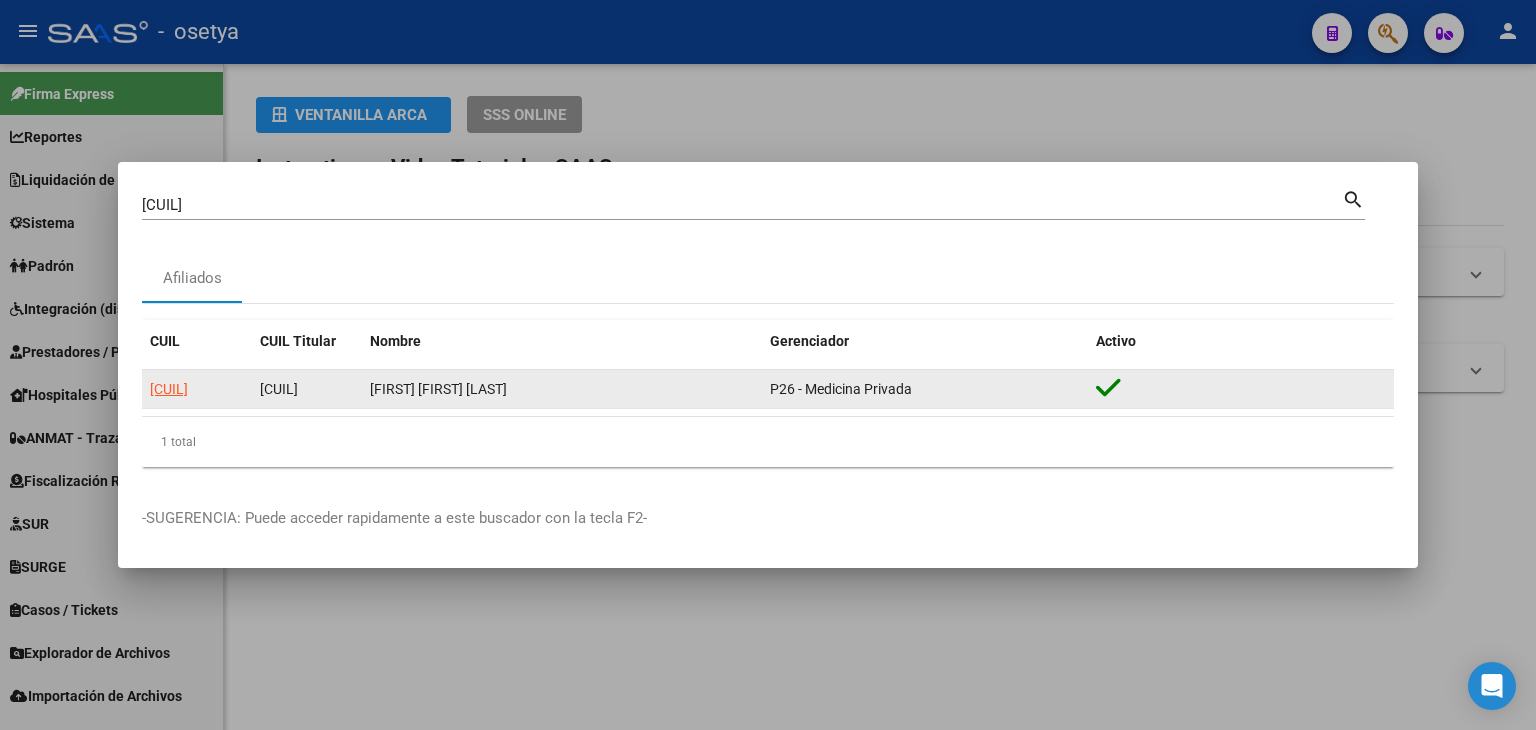 click on "[CUIL]" 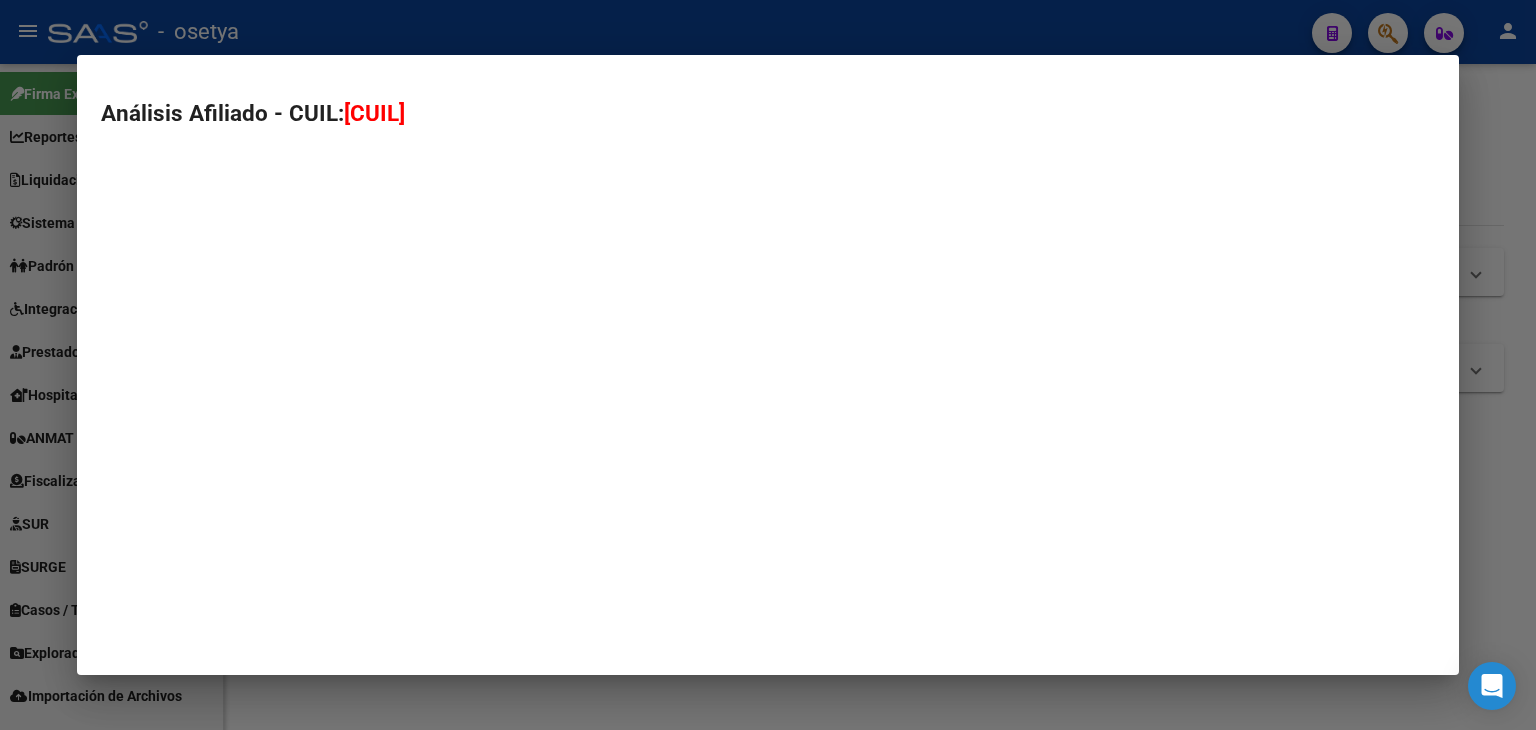 type on "[CUIL]" 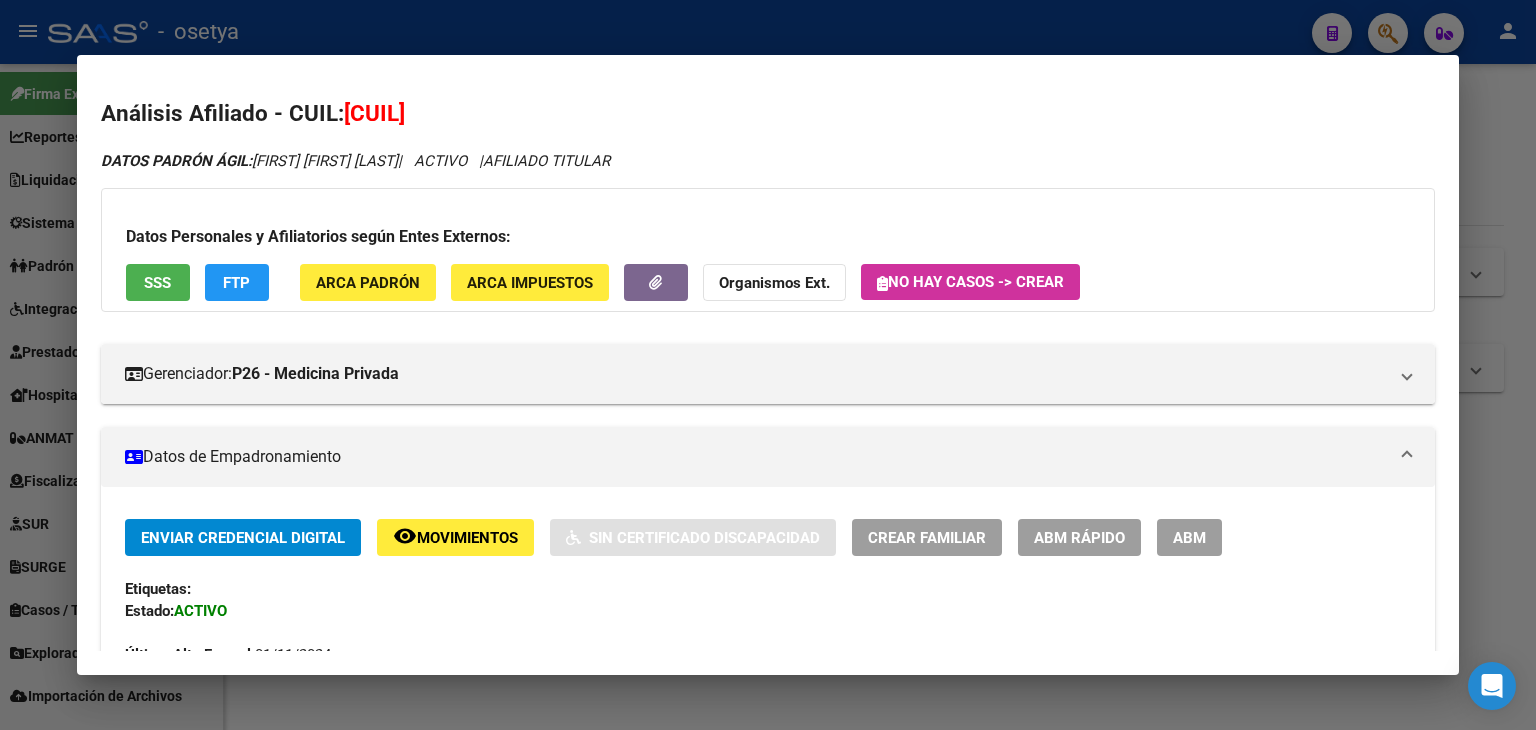 drag, startPoint x: 360, startPoint y: 259, endPoint x: 362, endPoint y: 269, distance: 10.198039 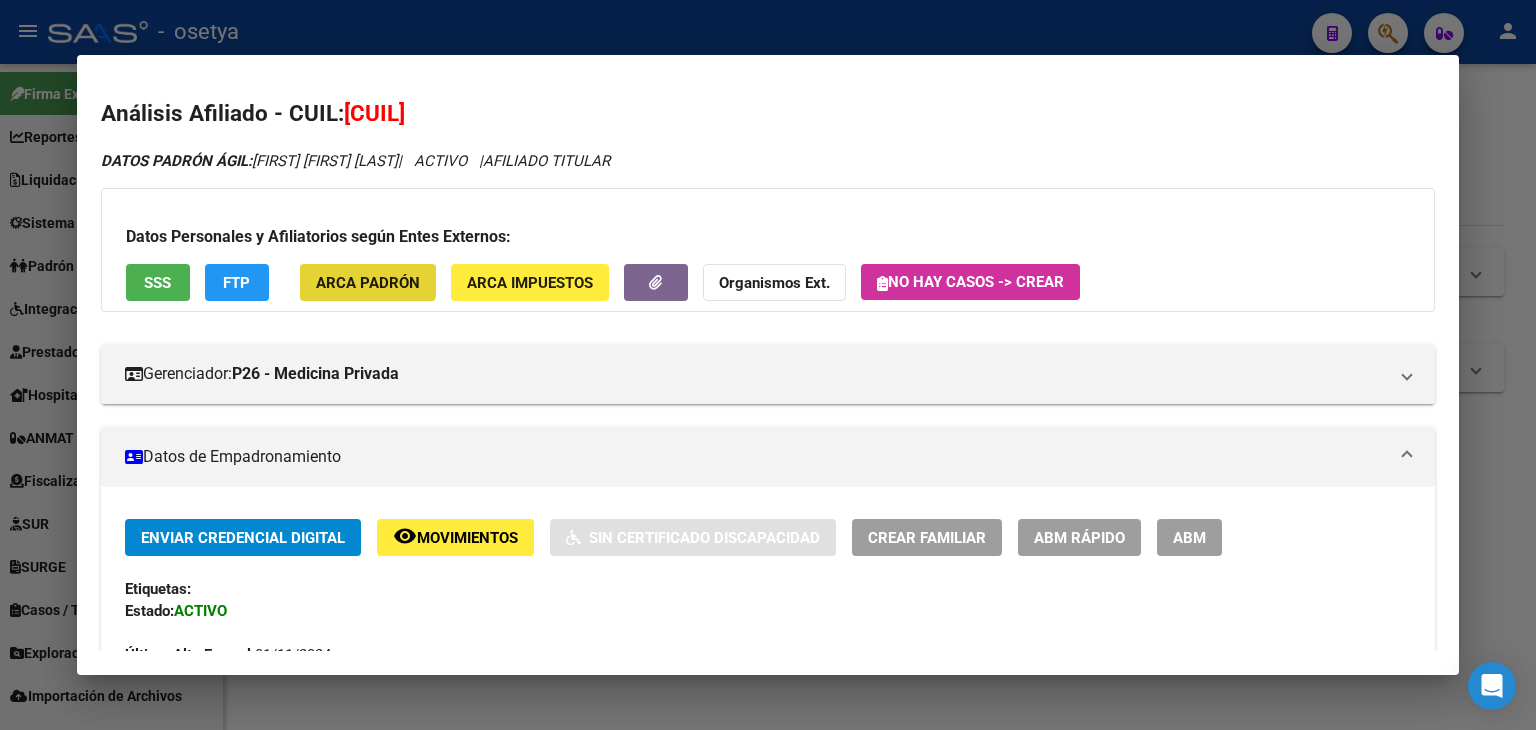 click on "ARCA Padrón" 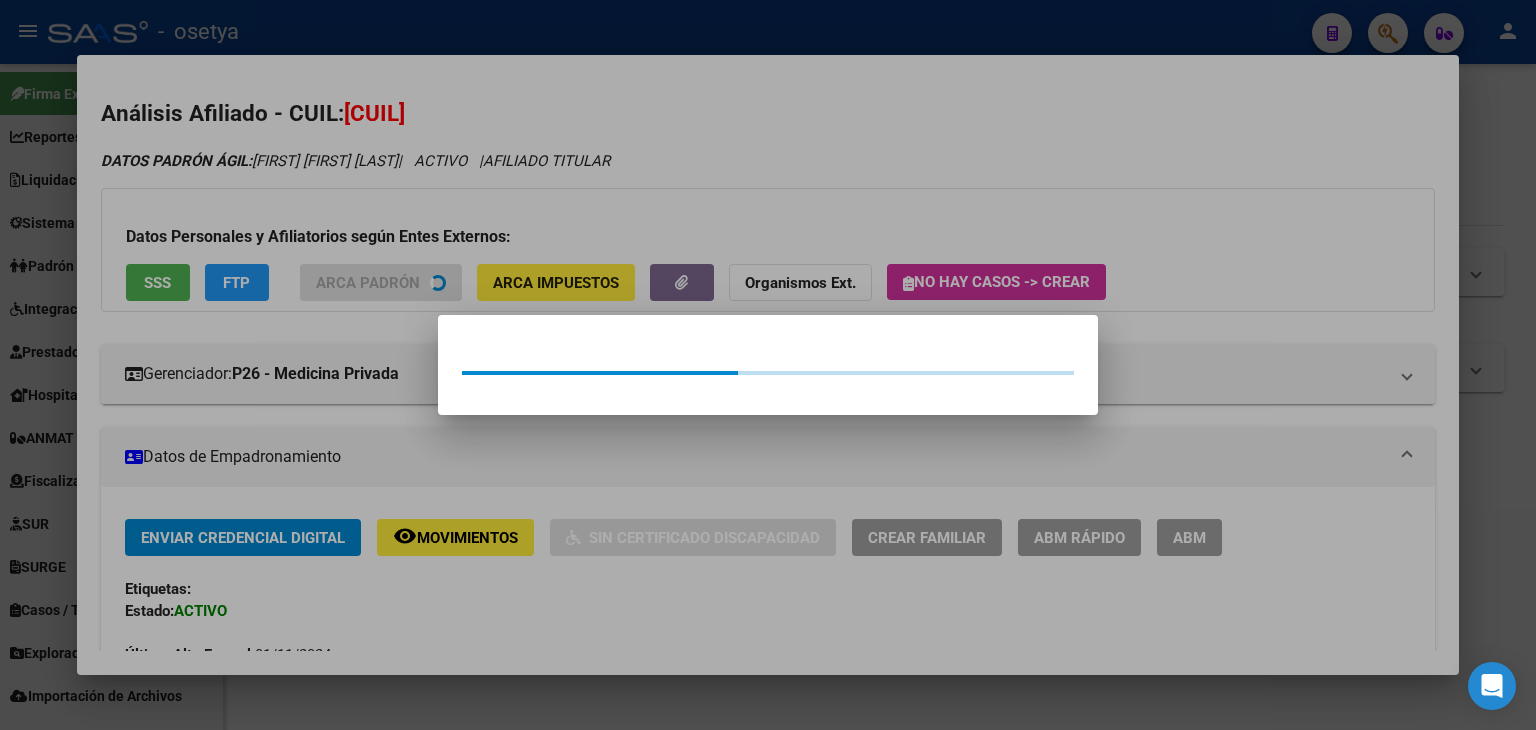 click at bounding box center (768, 365) 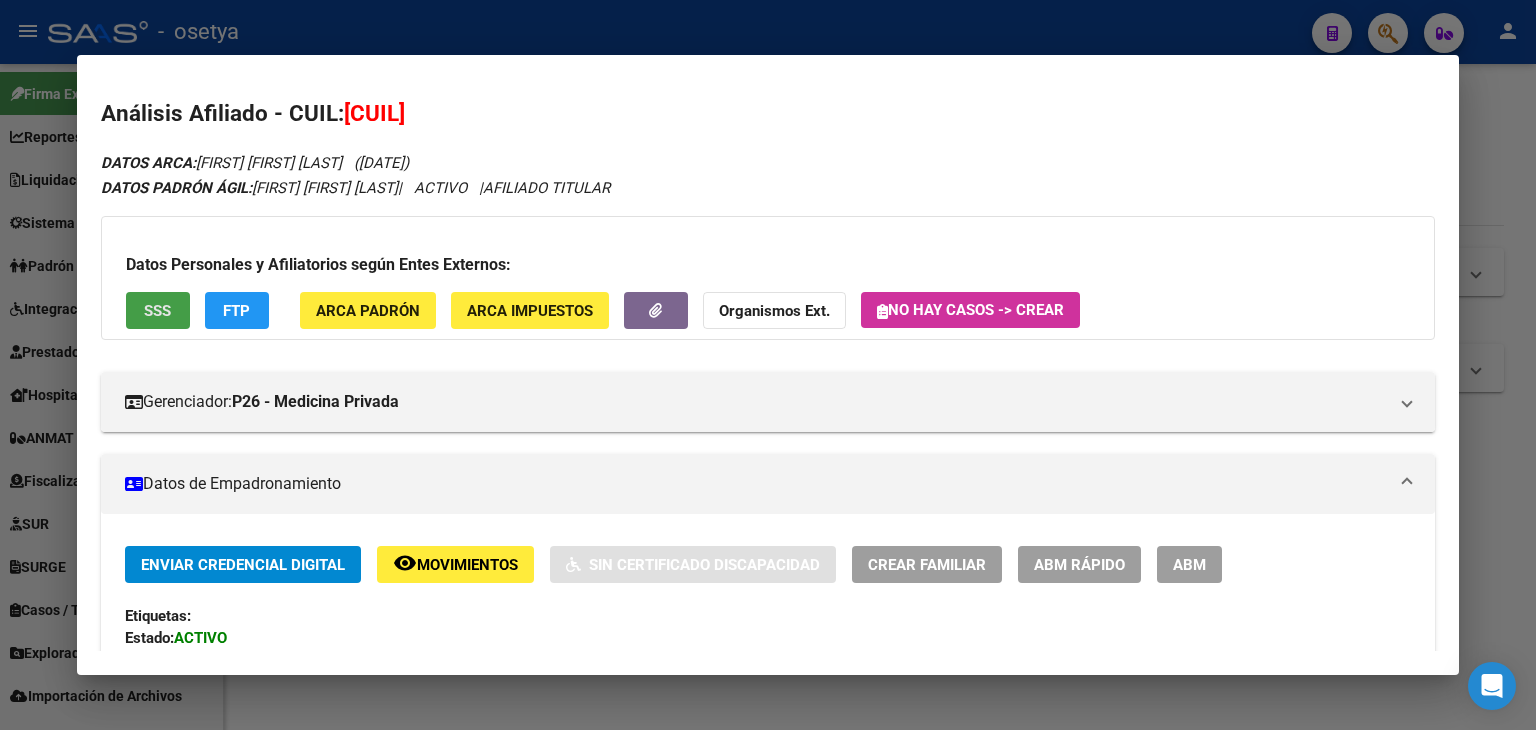 click on "SSS" at bounding box center [158, 310] 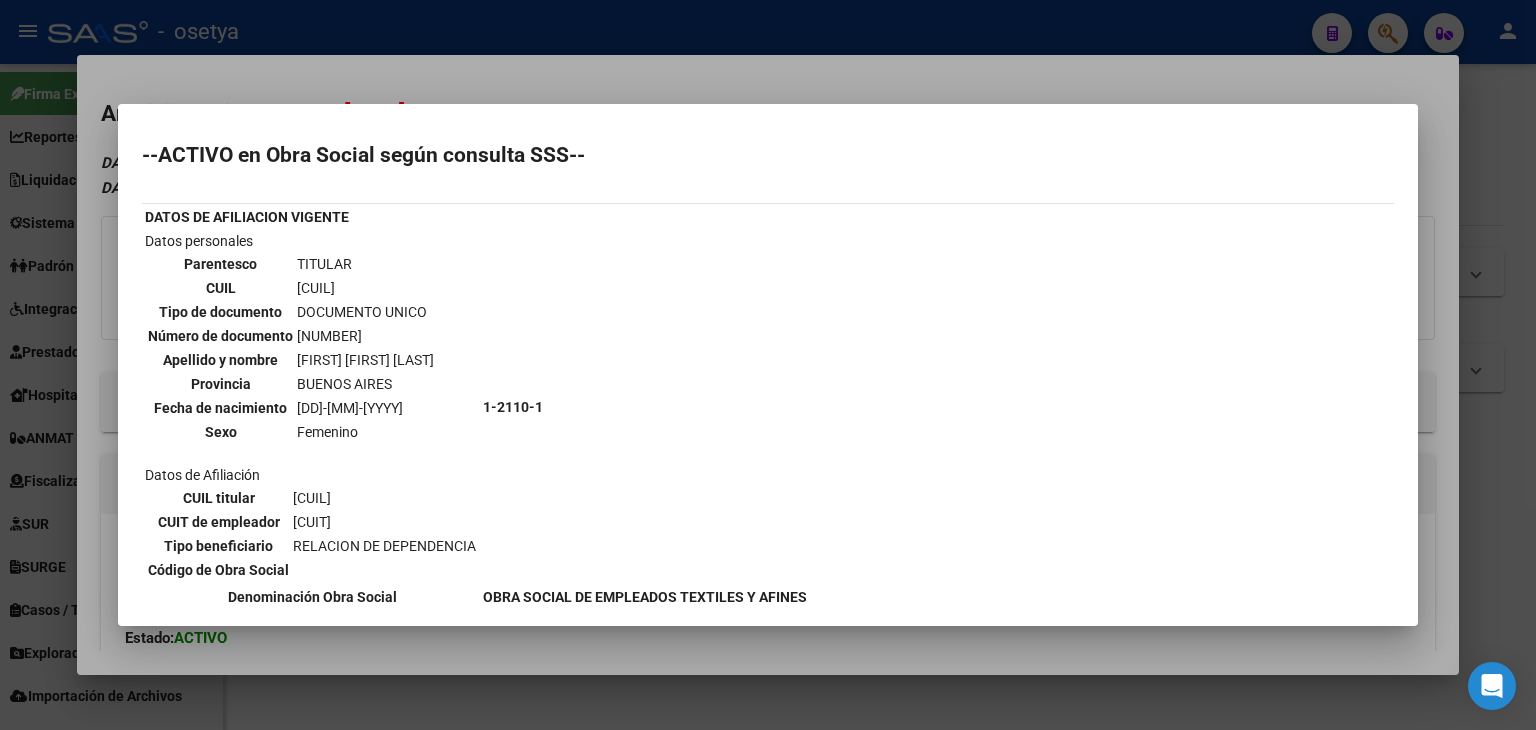 click on "--ACTIVO en Obra Social según consulta SSS--
DATOS DE AFILIACION VIGENTE
Datos personales
Parentesco
TITULAR
CUIL
[NUMBER]
Tipo de documento
DOCUMENTO UNICO
Número de documento
[NUMBER]
Apellido y nombre
[LAST NAME] [FIRST NAME]
Provincia
BUENOS AIRES
Fecha de nacimiento
[DATE]
Sexo
Femenino
Datos de Afiliación
CUIL titular
[NUMBER]
CUIT de empleador
[NUMBER]
Tipo beneficiario
RELACION DE DEPENDENCIA
Código de Obra Social
[NUMBER]
Denominación Obra Social
Fecha Alta Obra Social
[DATE]
Tipo Beneficiario Declarado
RELACION DE DEPENDENCIA (DDJJ SIJP)
Ultimo Período Declarado
[DATE]
CUIT DDJJ" at bounding box center [768, 365] 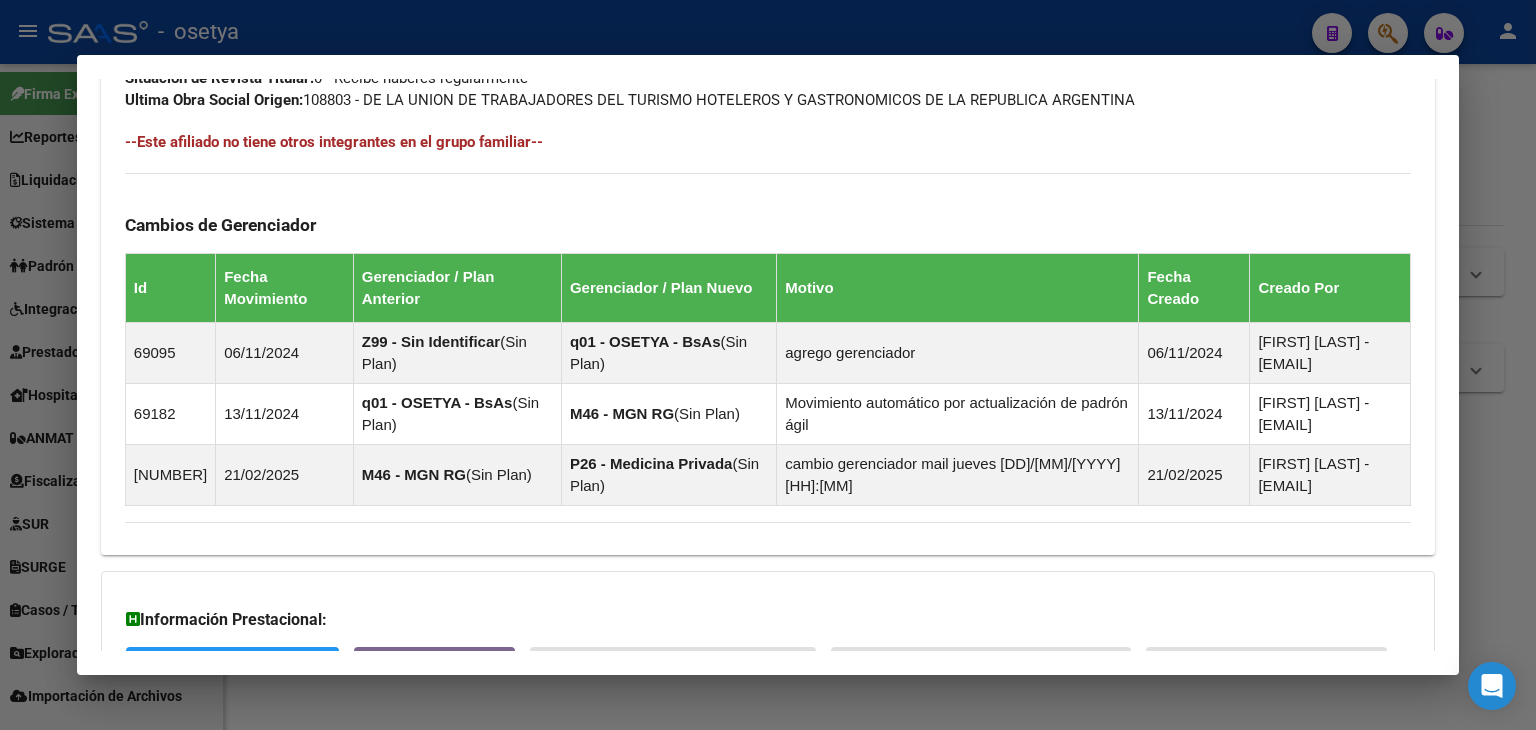 scroll, scrollTop: 1284, scrollLeft: 0, axis: vertical 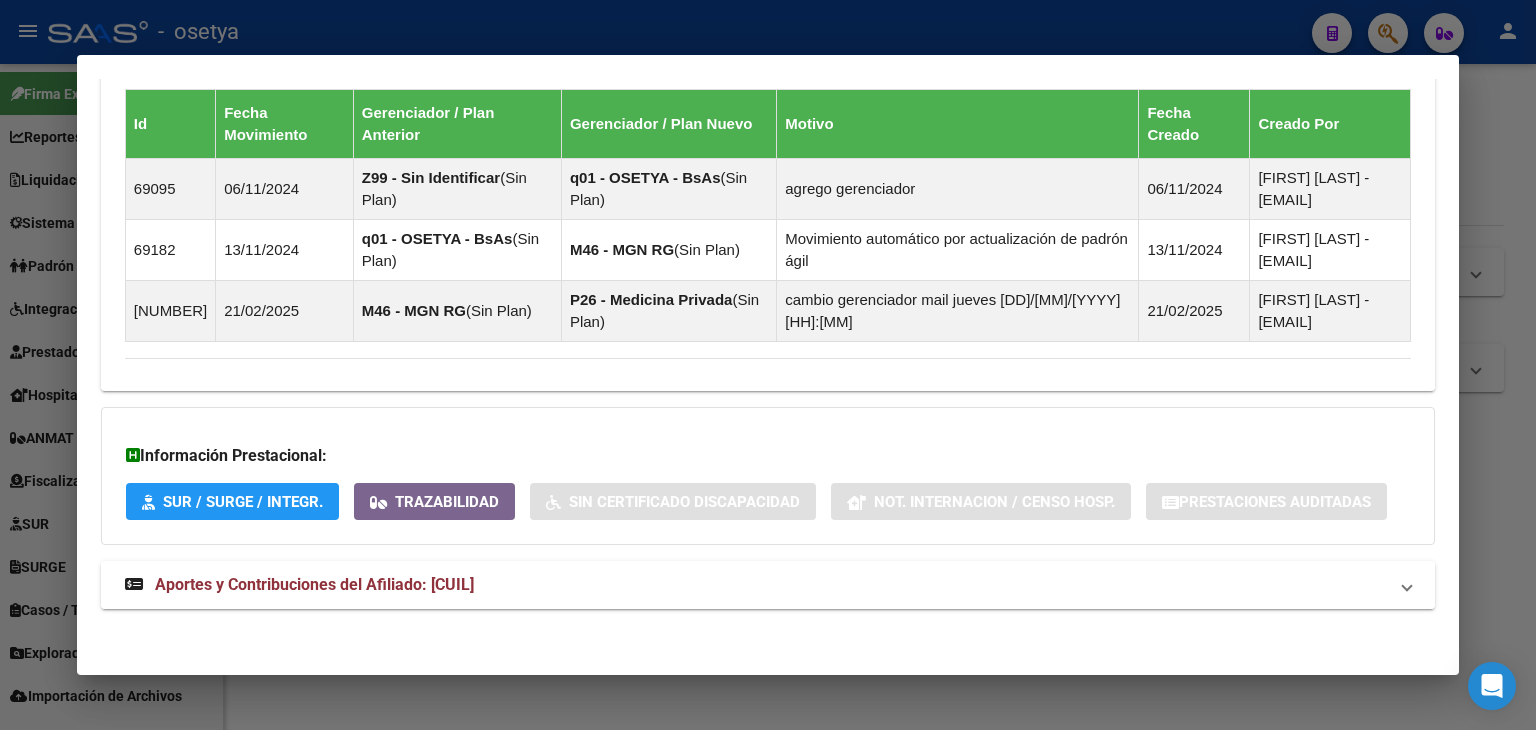 drag, startPoint x: 472, startPoint y: 549, endPoint x: 477, endPoint y: 572, distance: 23.537205 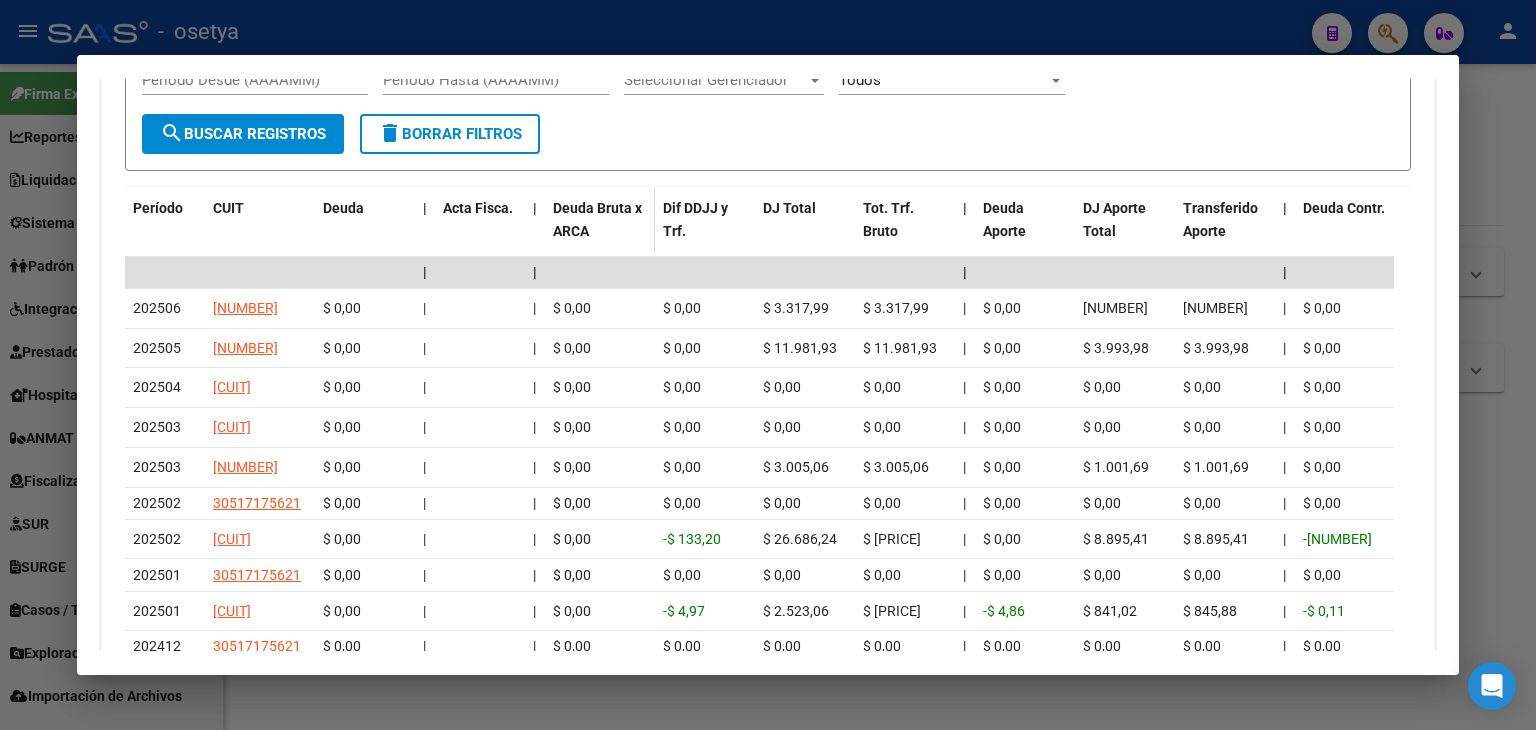 scroll, scrollTop: 2101, scrollLeft: 0, axis: vertical 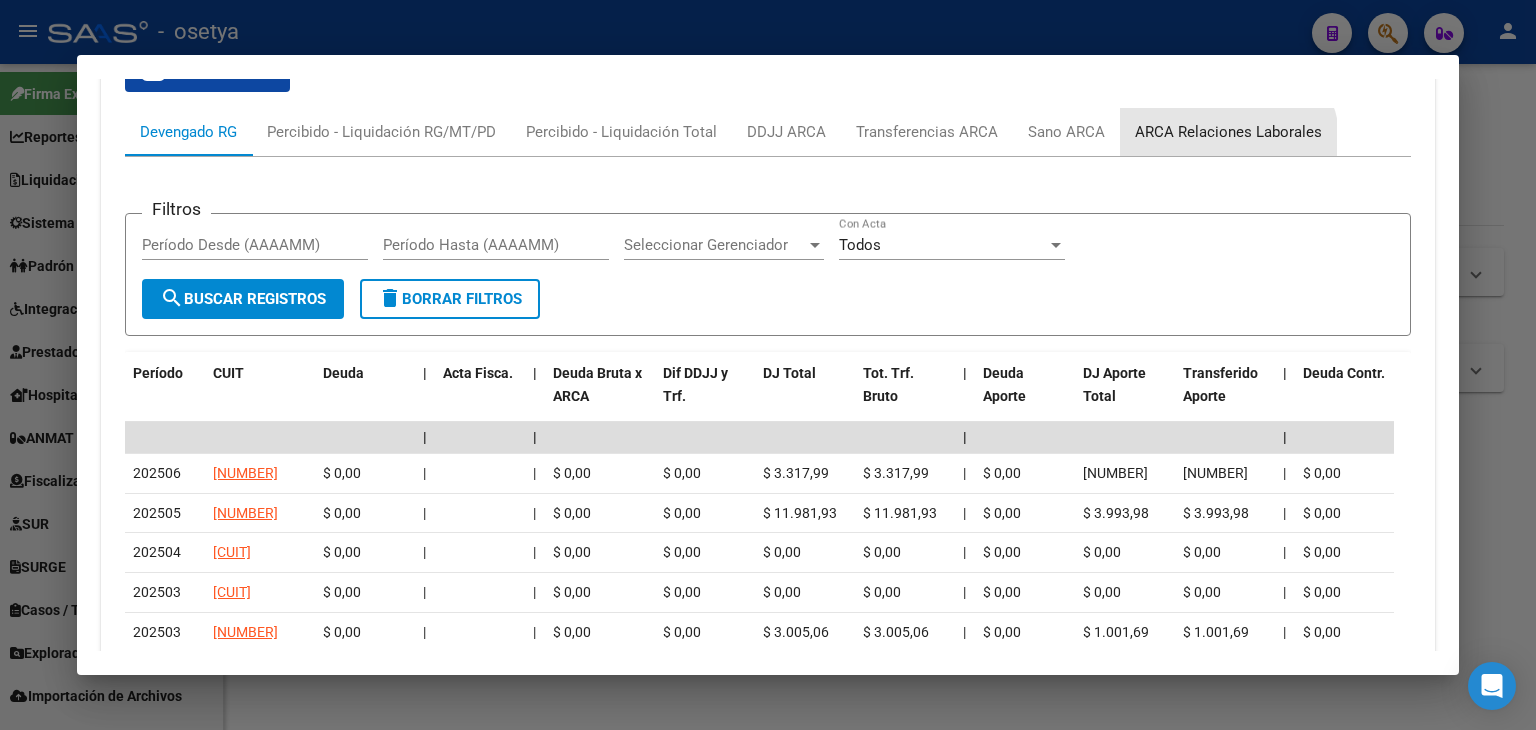 click on "ARCA Relaciones Laborales" at bounding box center (1228, 132) 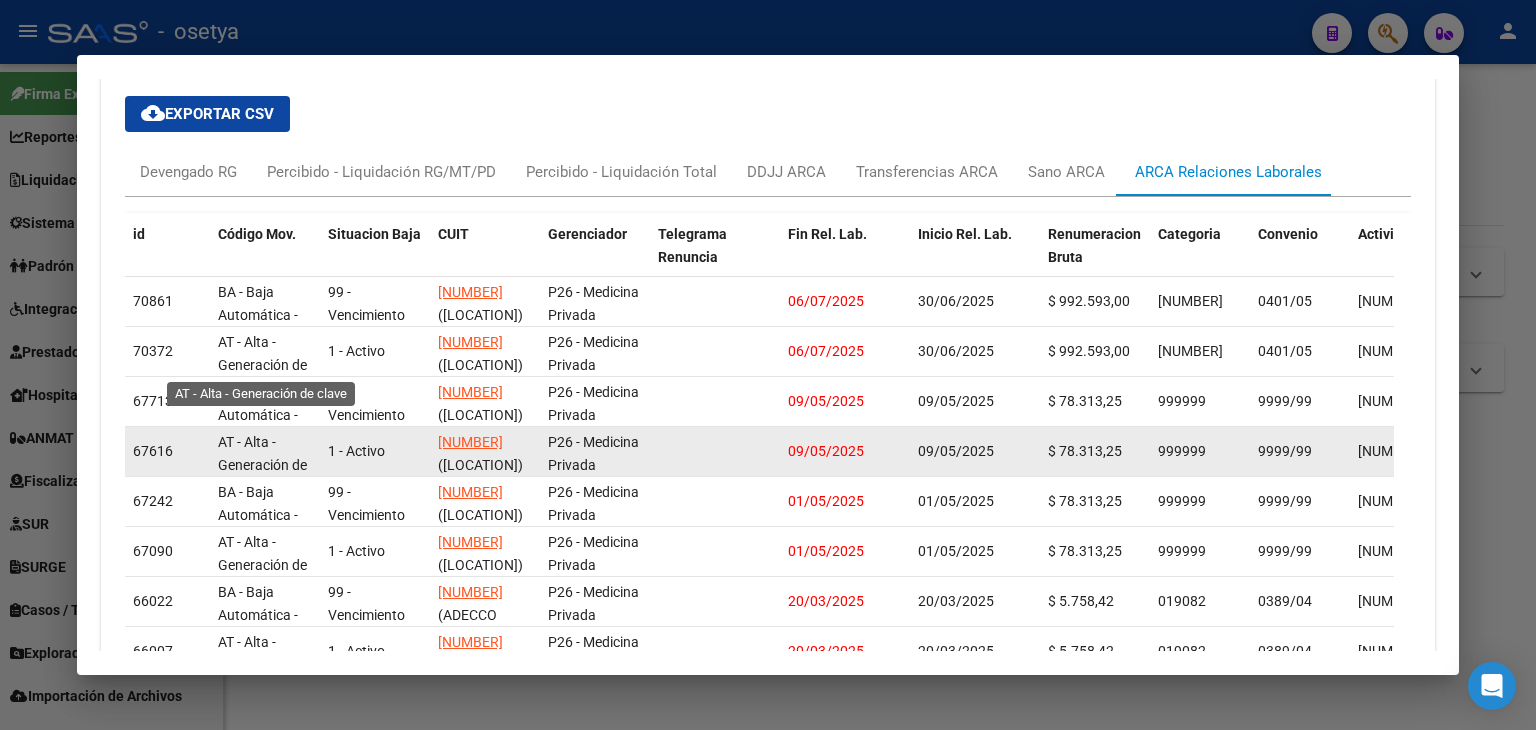 scroll, scrollTop: 1996, scrollLeft: 0, axis: vertical 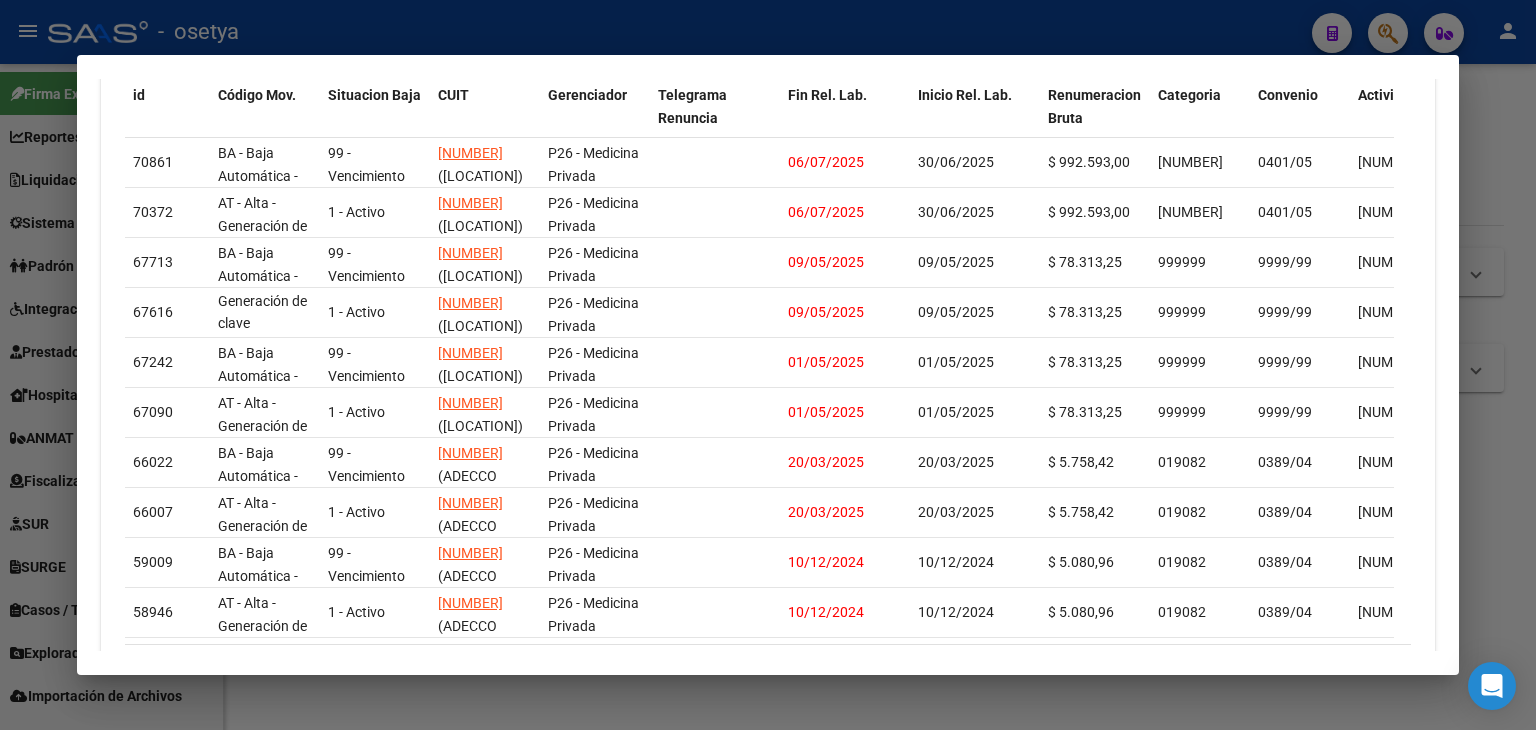 click at bounding box center (768, 365) 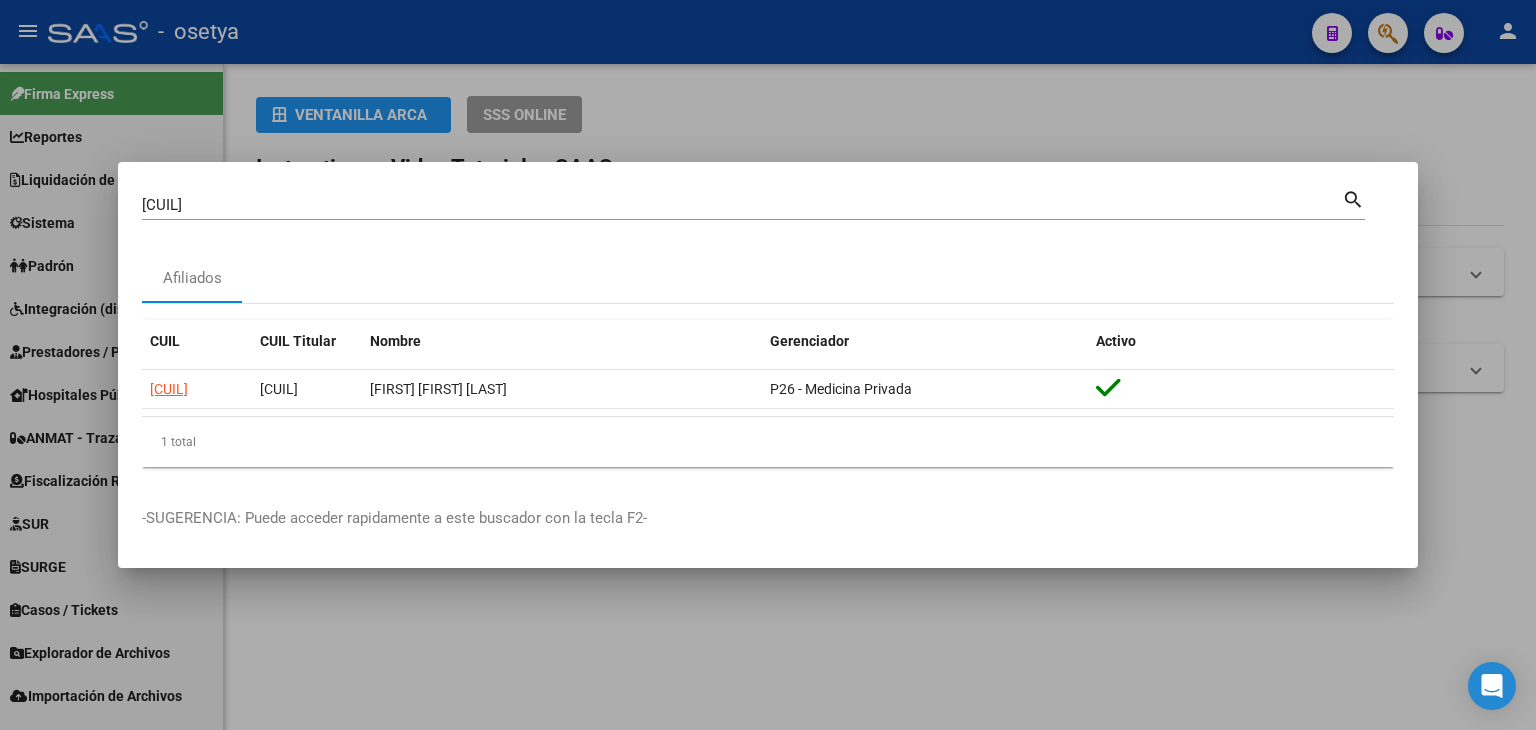 click on "[CUIL]" at bounding box center [742, 205] 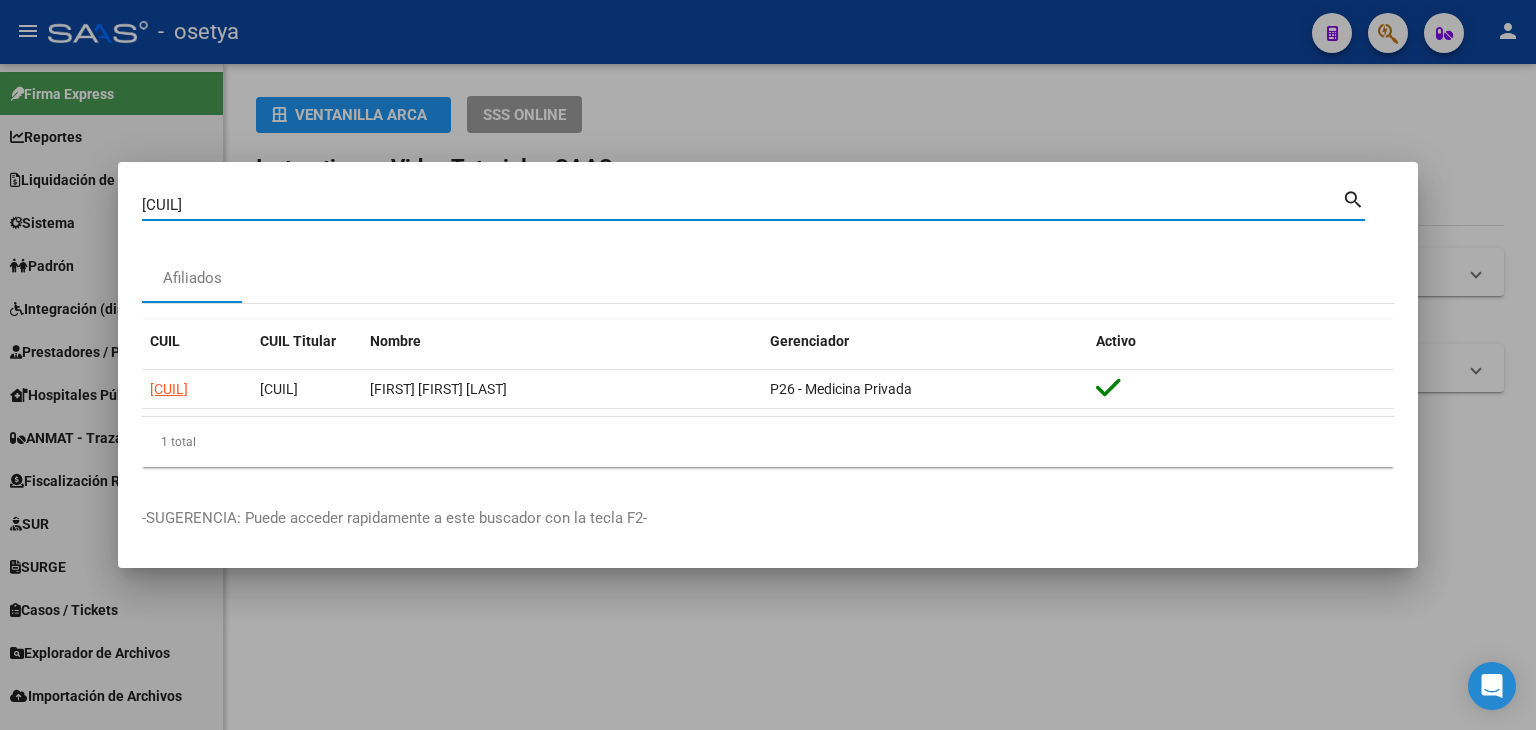 click on "[CUIL]" at bounding box center (742, 205) 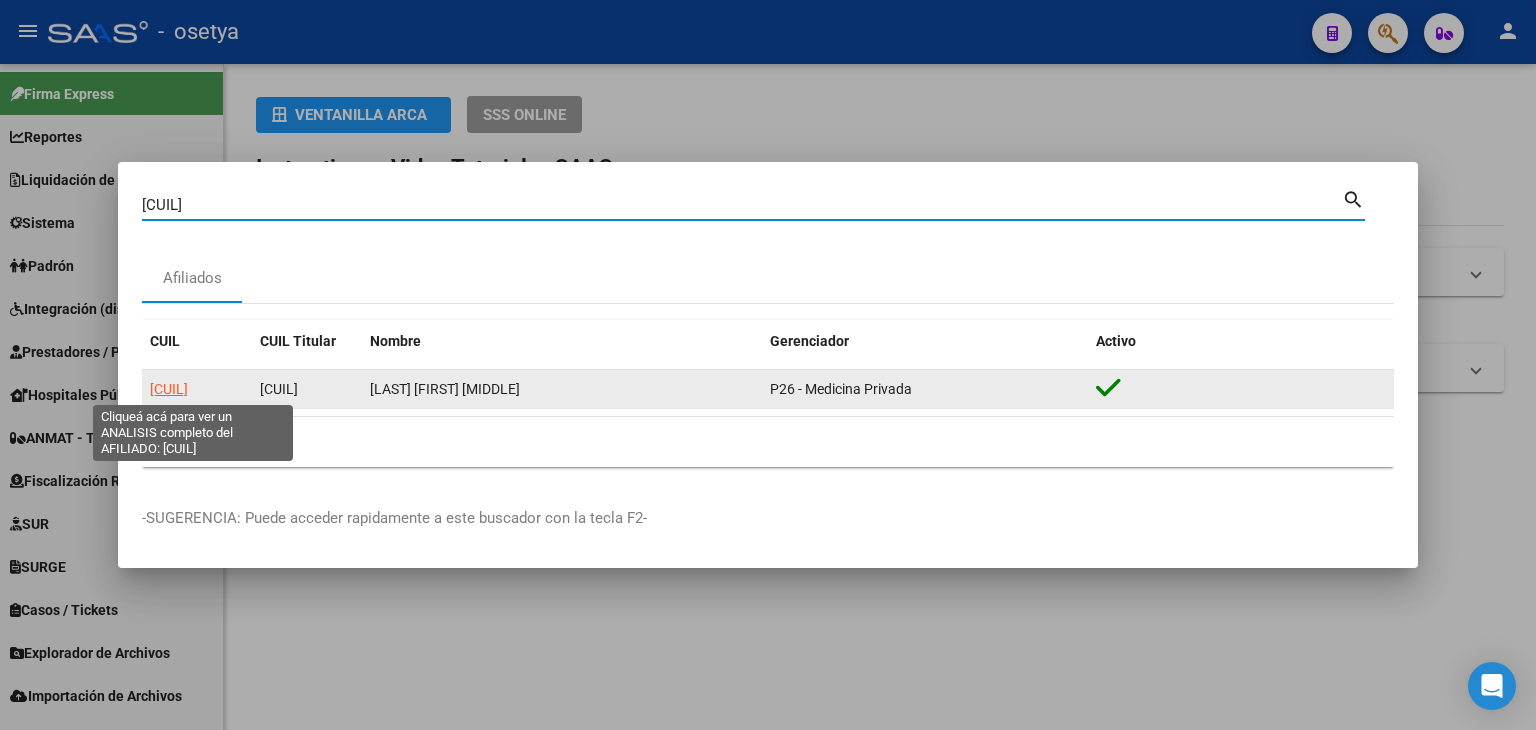 click on "[CUIL]" 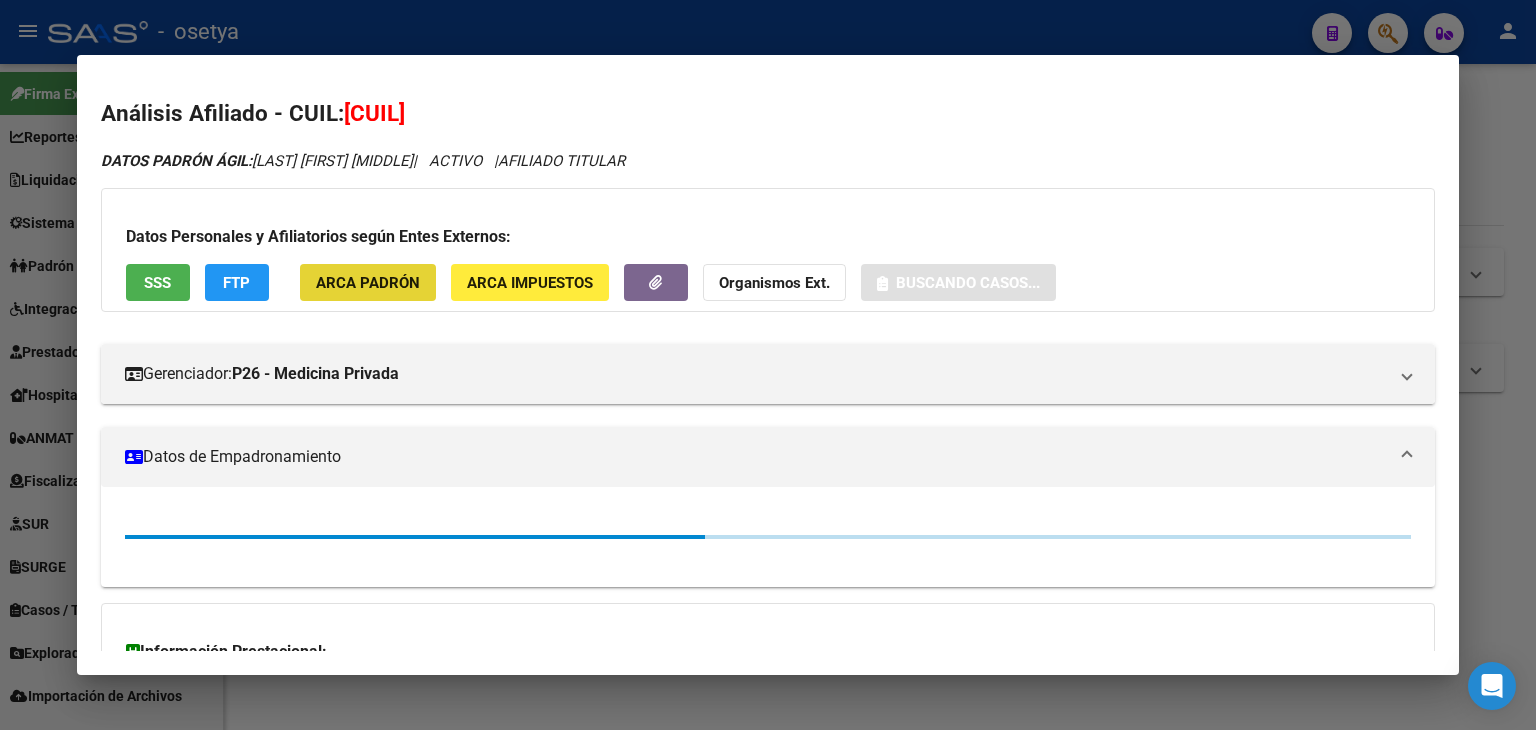 click on "ARCA Padrón" 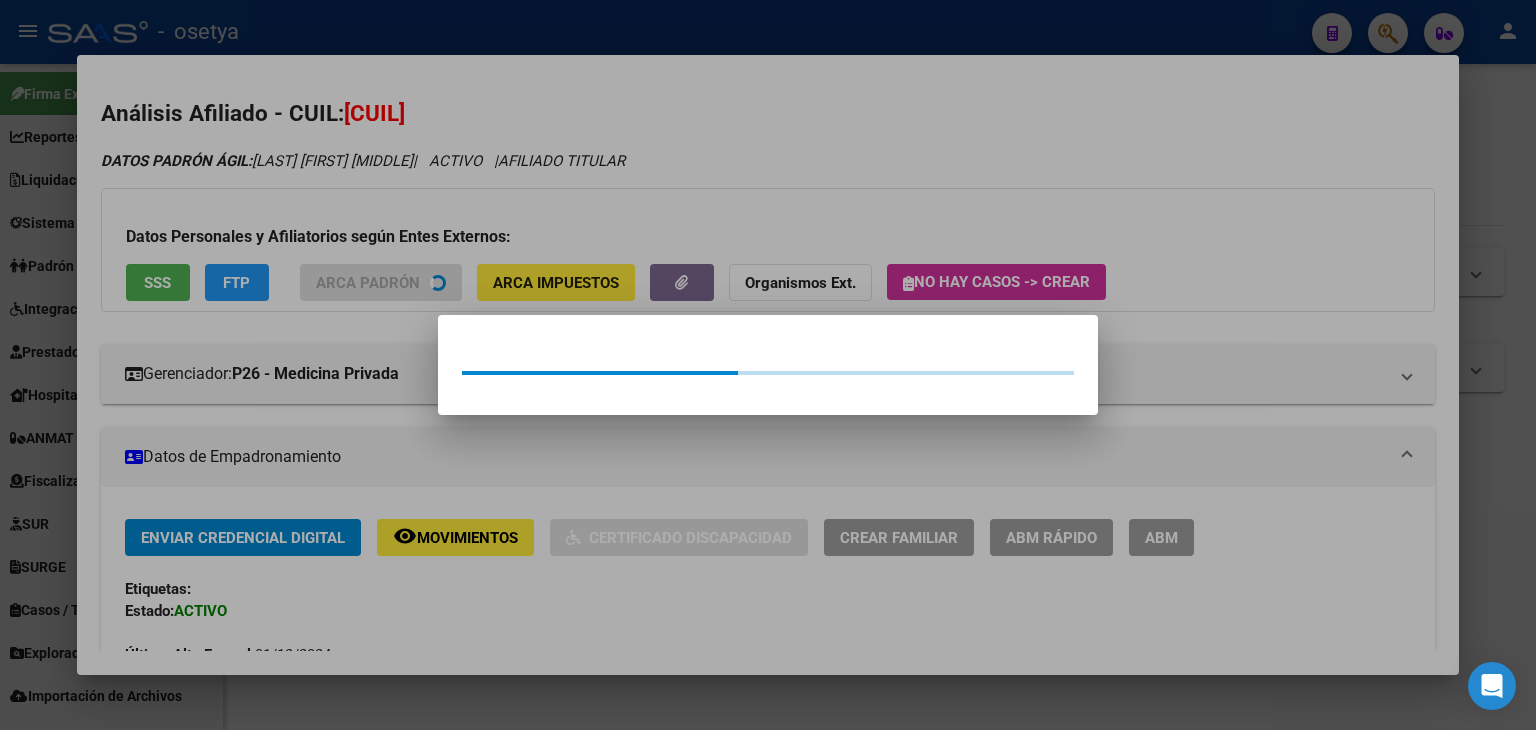 drag, startPoint x: 360, startPoint y: 204, endPoint x: 300, endPoint y: 202, distance: 60.033325 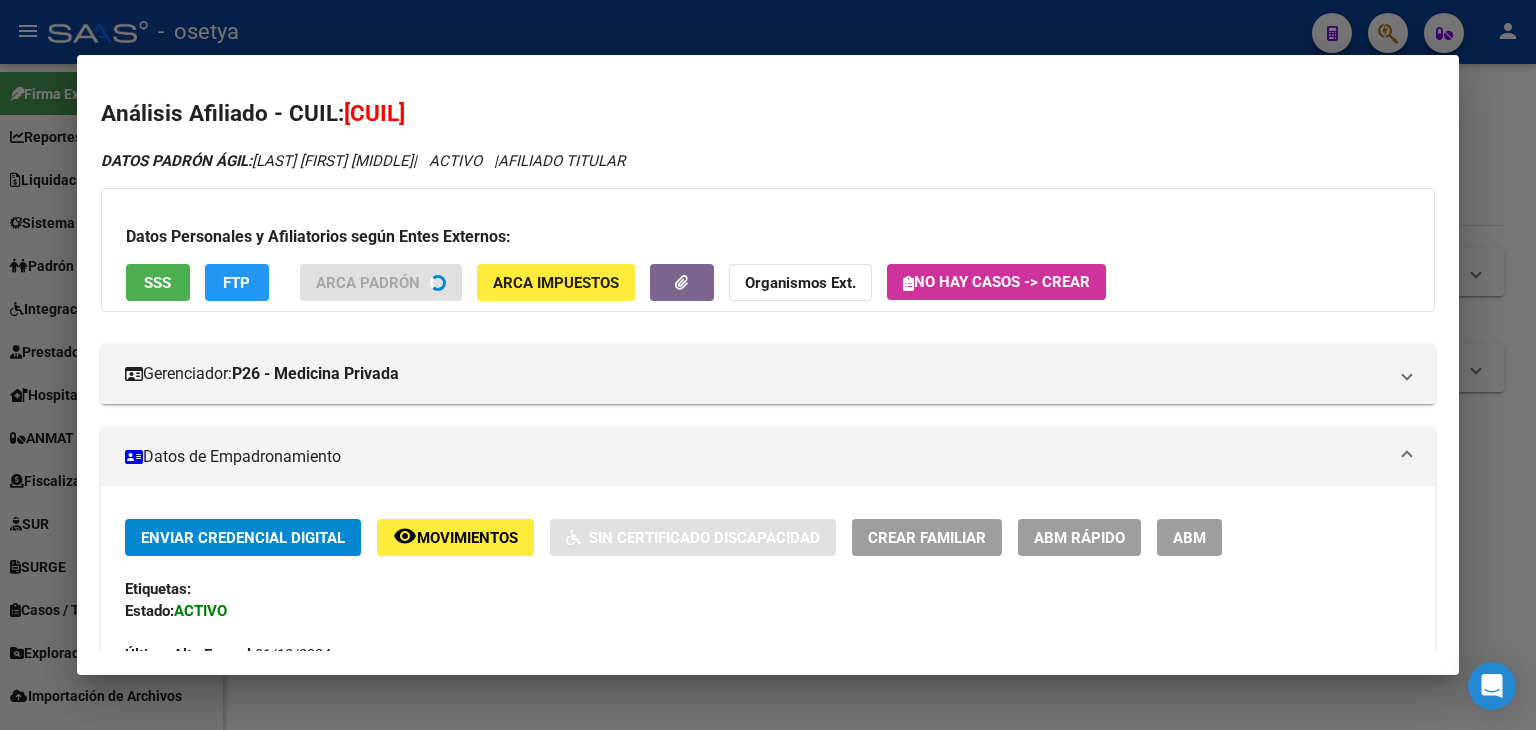 click on "SSS" at bounding box center [157, 283] 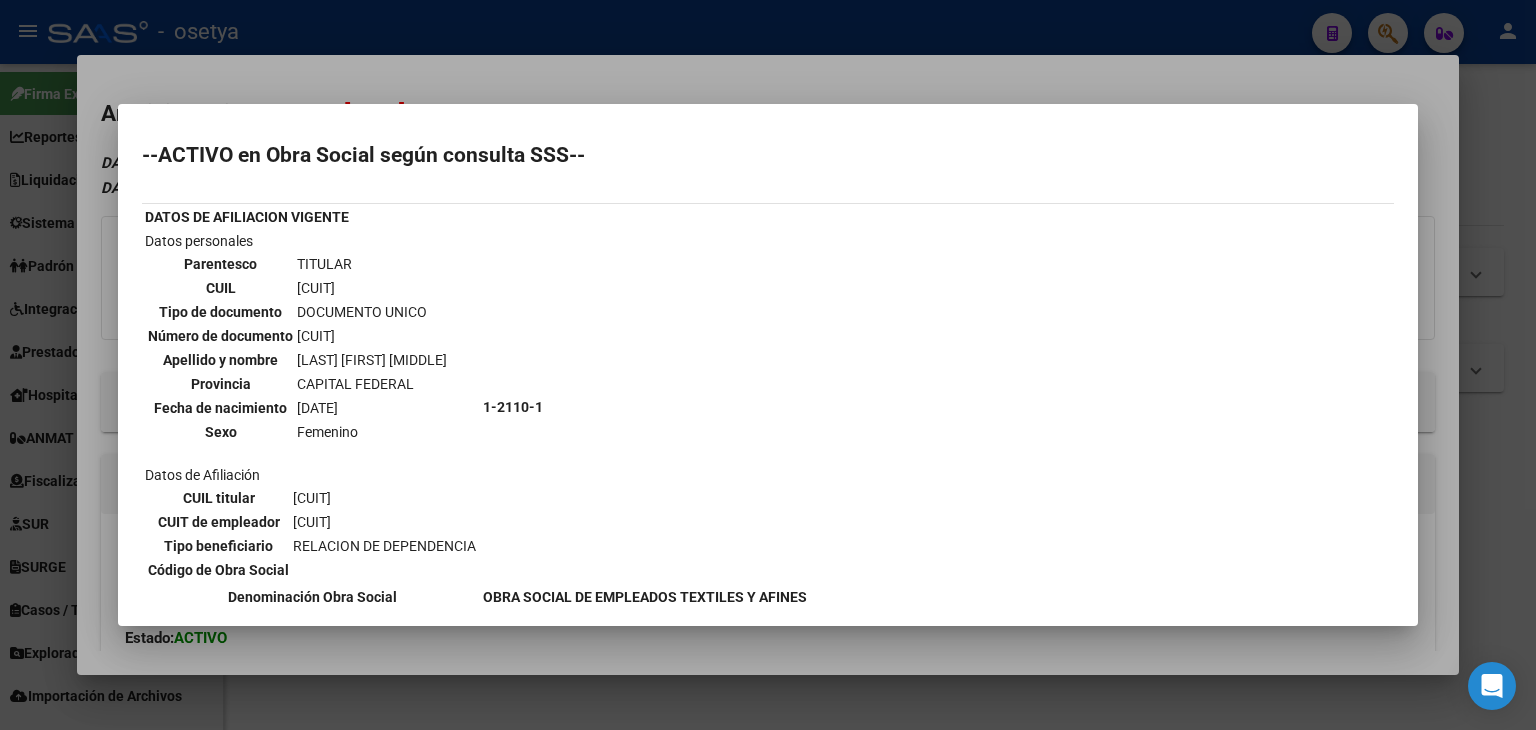 click at bounding box center [768, 365] 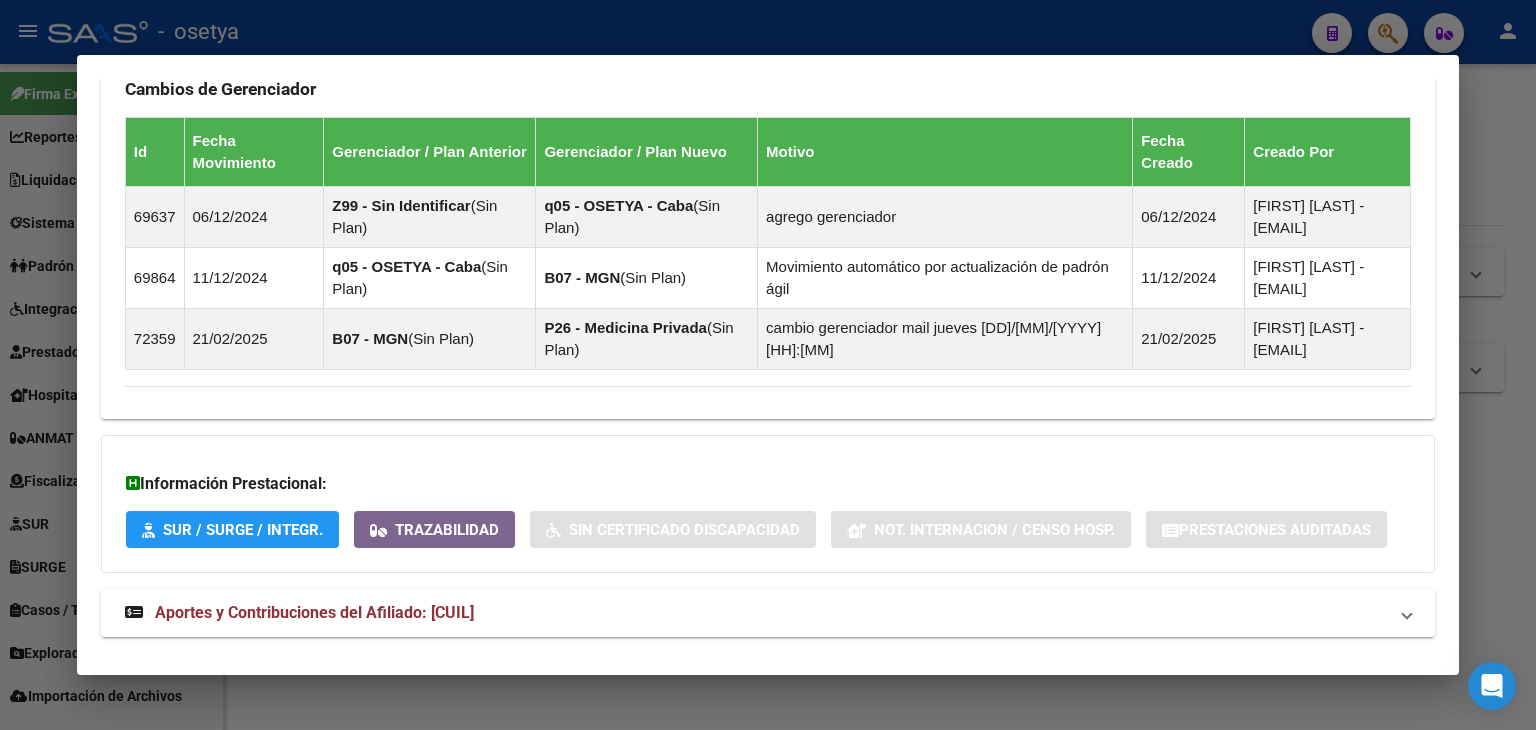 scroll, scrollTop: 1284, scrollLeft: 0, axis: vertical 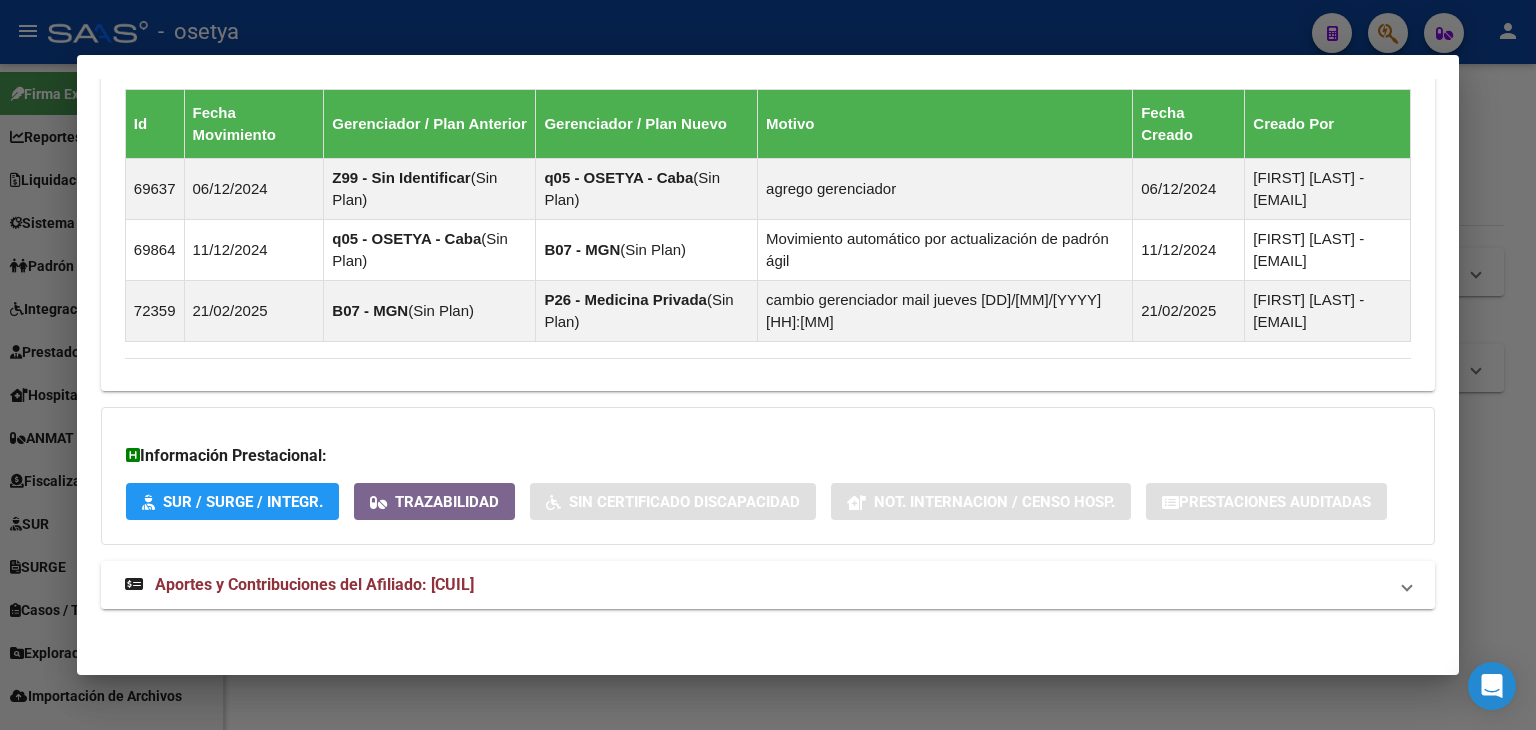 click on "Aportes y Contribuciones del Afiliado: [CUIL]" at bounding box center (768, 585) 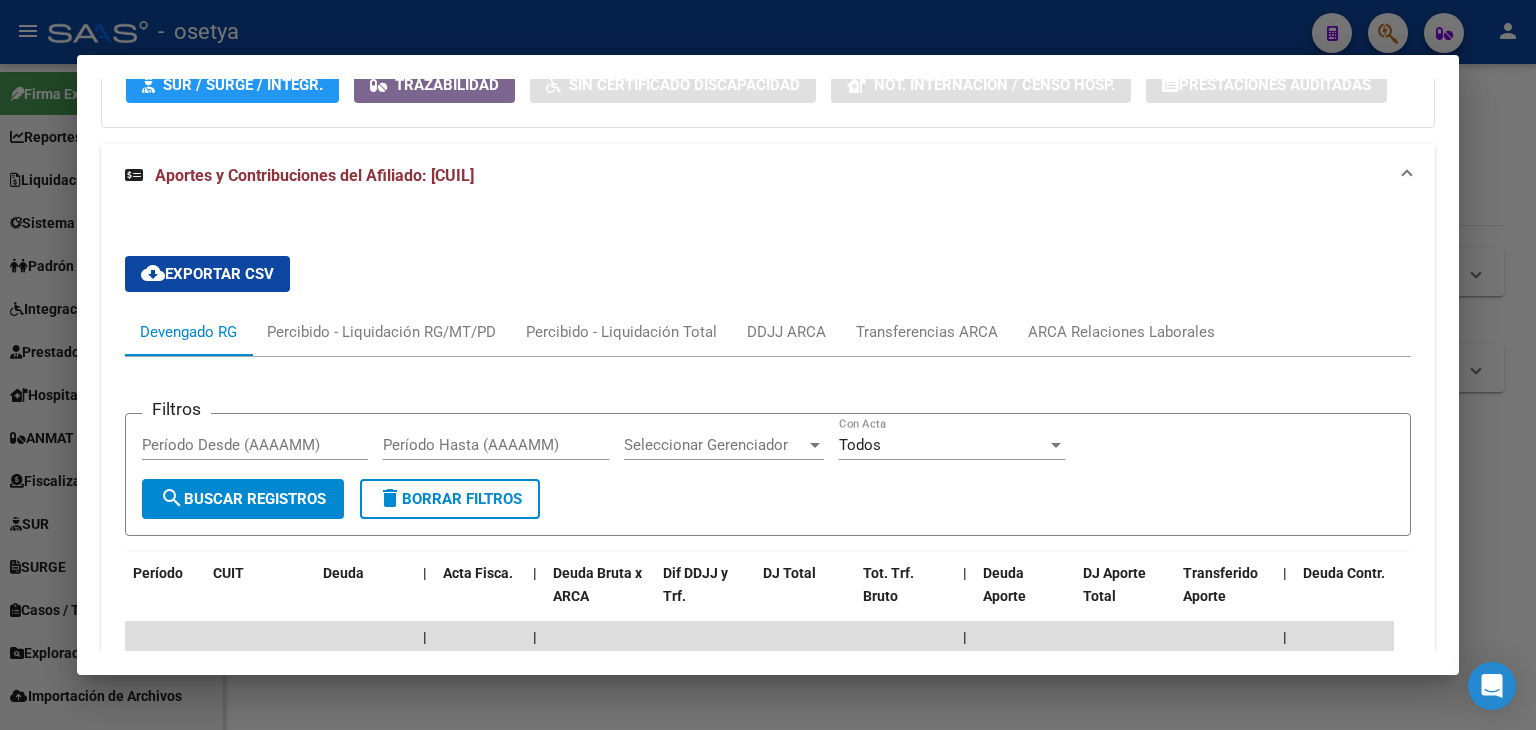 scroll, scrollTop: 1901, scrollLeft: 0, axis: vertical 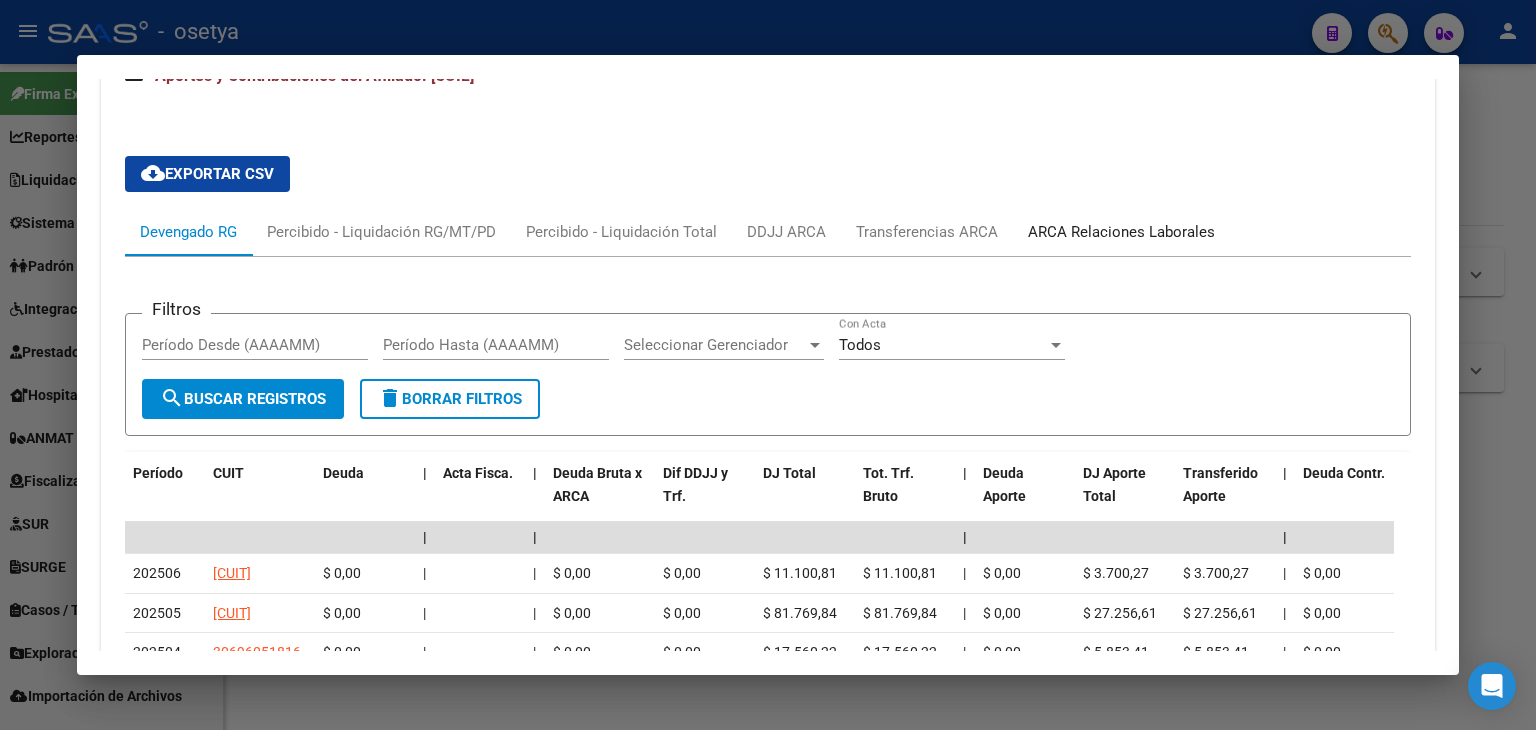 click on "ARCA Relaciones Laborales" at bounding box center [1121, 232] 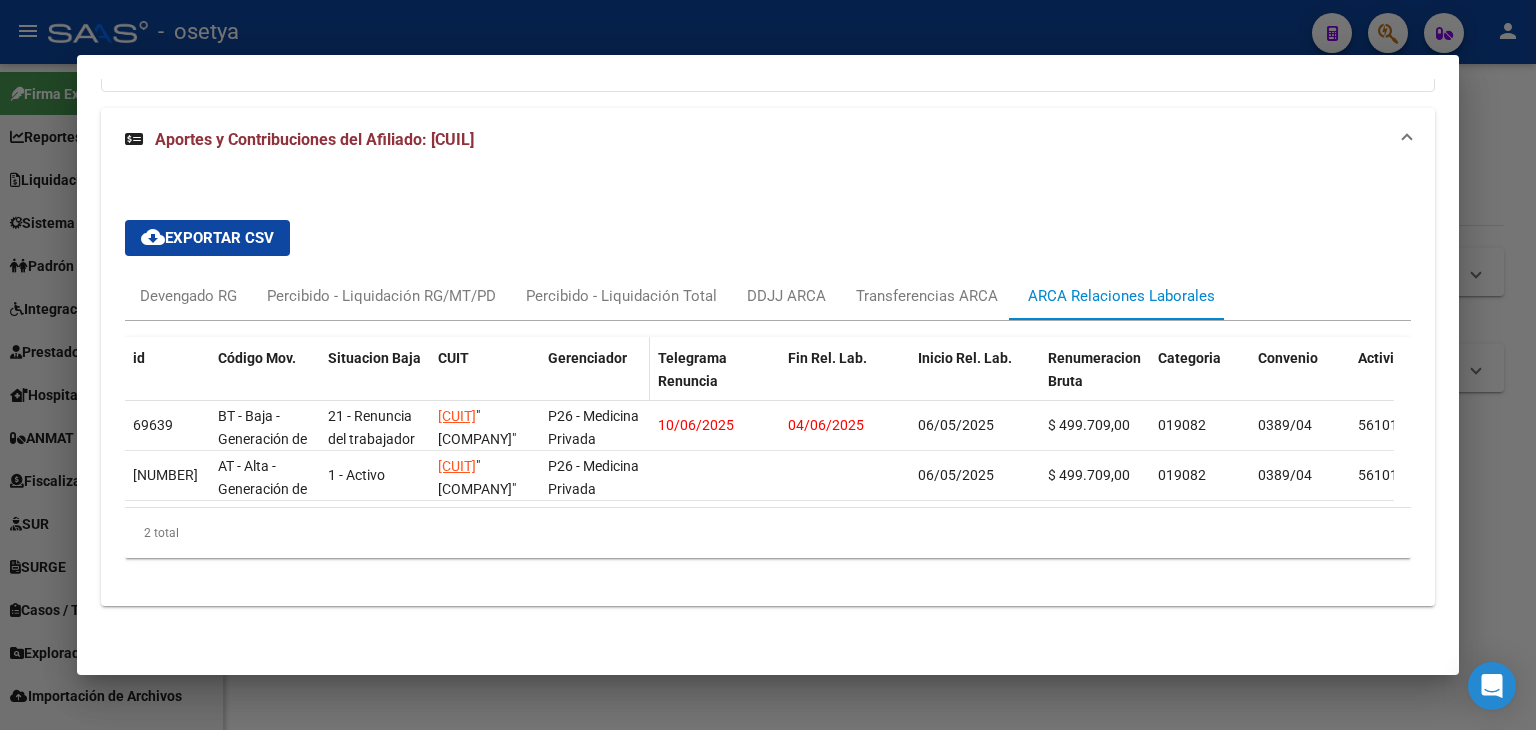 scroll, scrollTop: 1751, scrollLeft: 0, axis: vertical 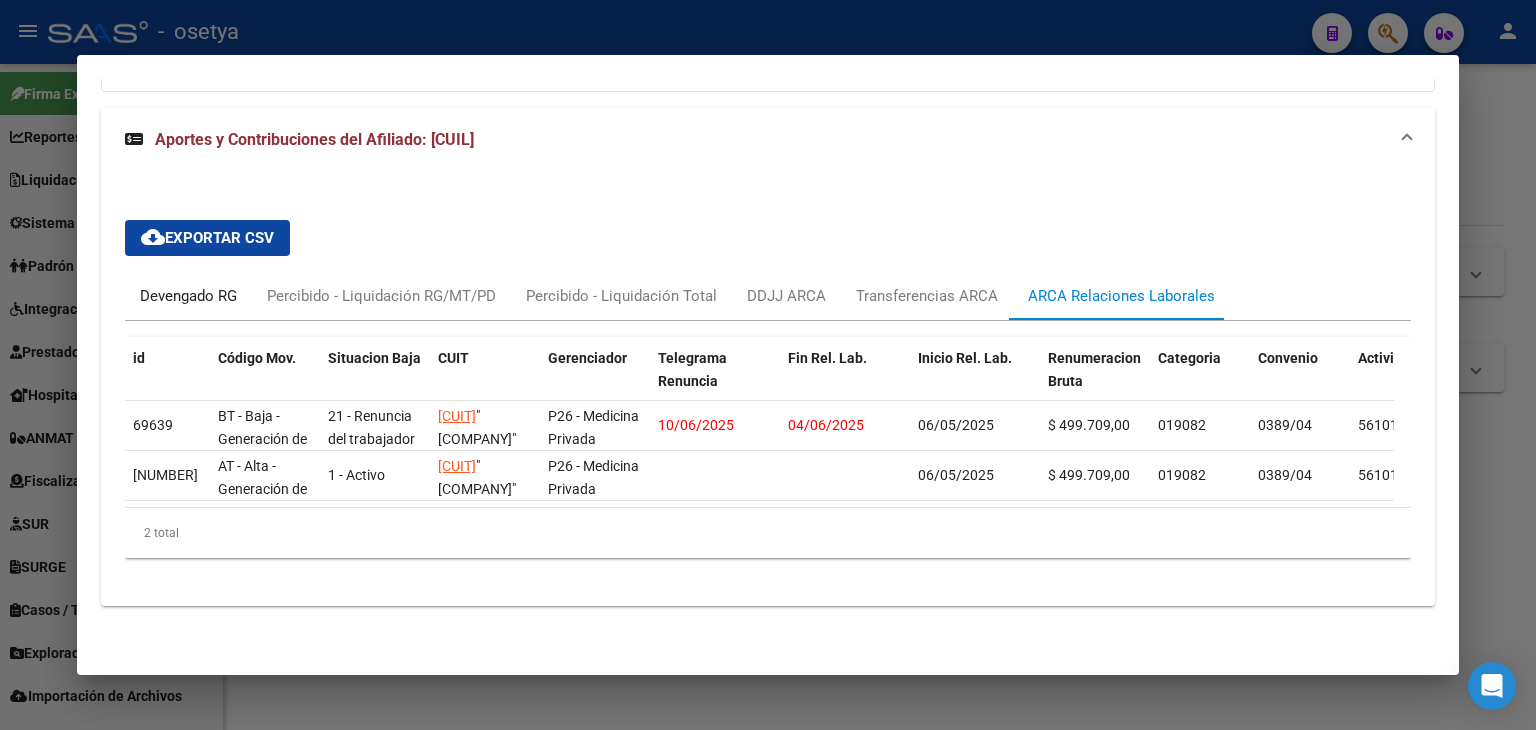 click on "Devengado RG" at bounding box center [188, 296] 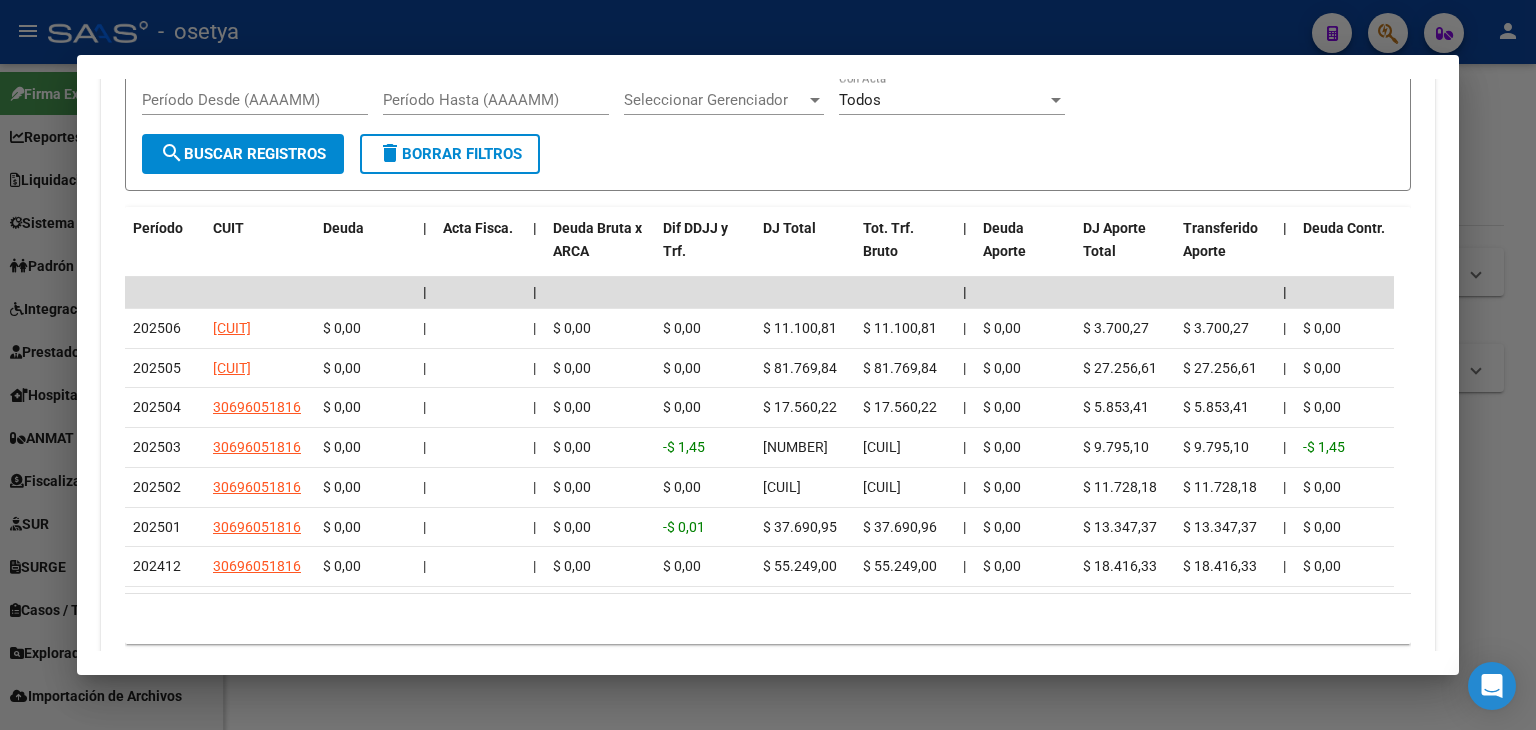 scroll, scrollTop: 2051, scrollLeft: 0, axis: vertical 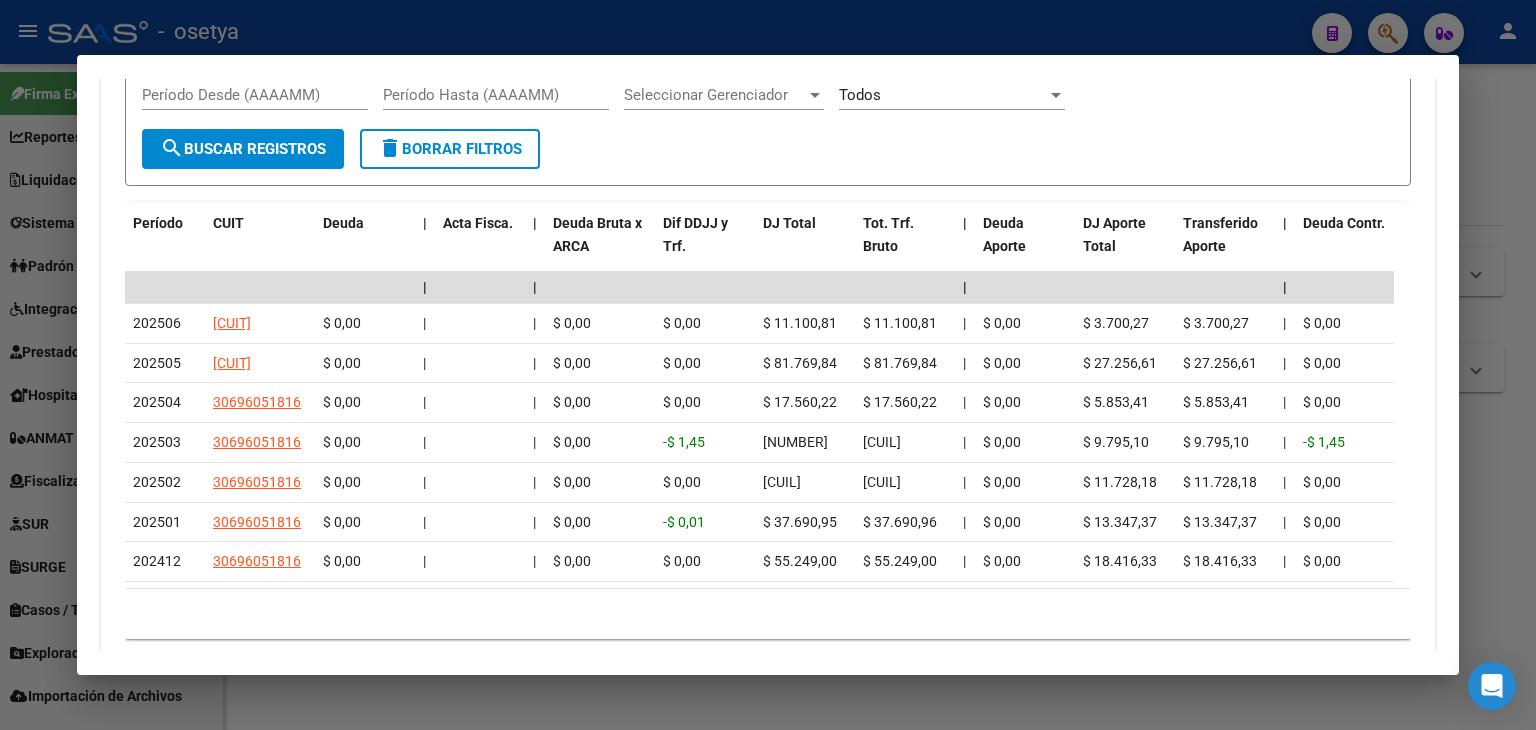 click at bounding box center (768, 365) 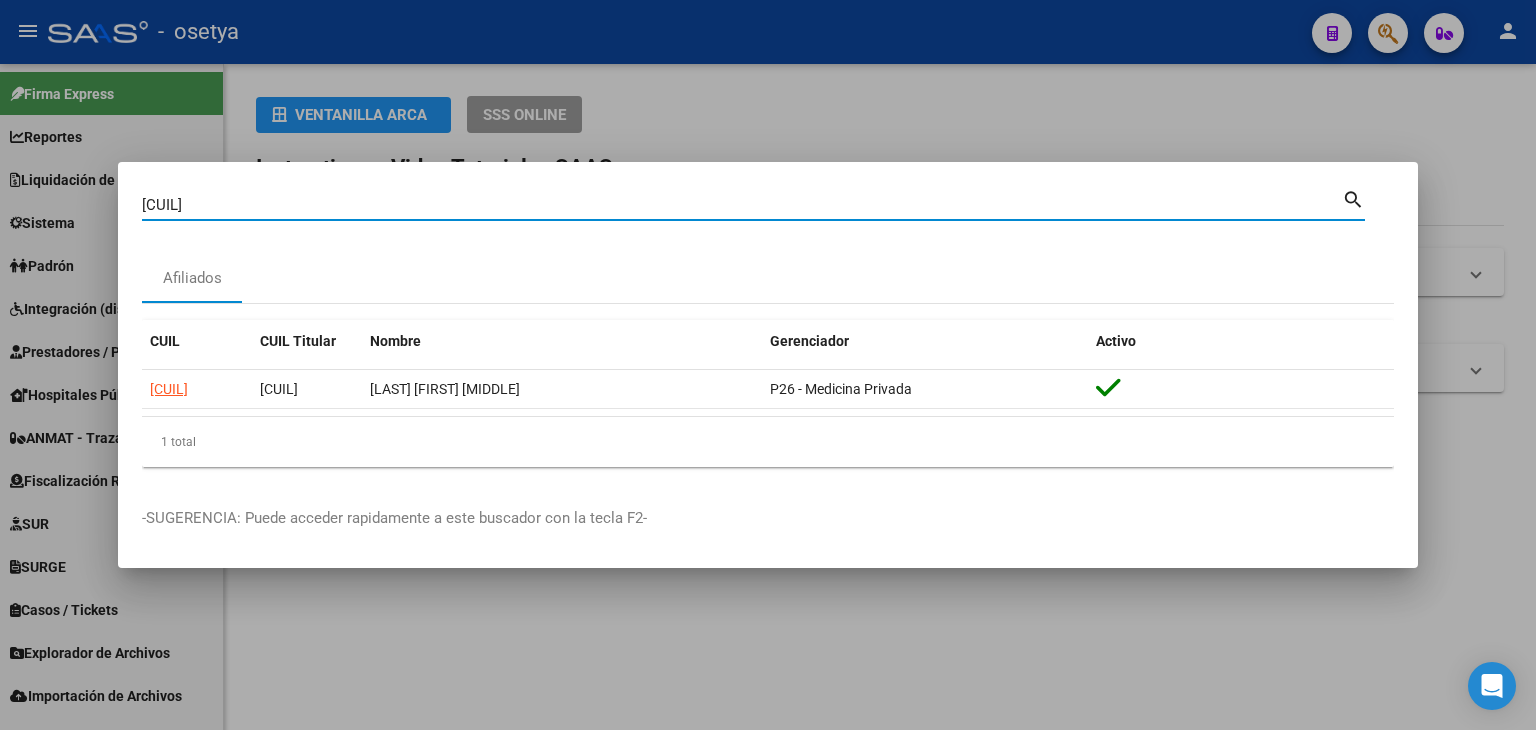click on "[CUIL]" at bounding box center [742, 205] 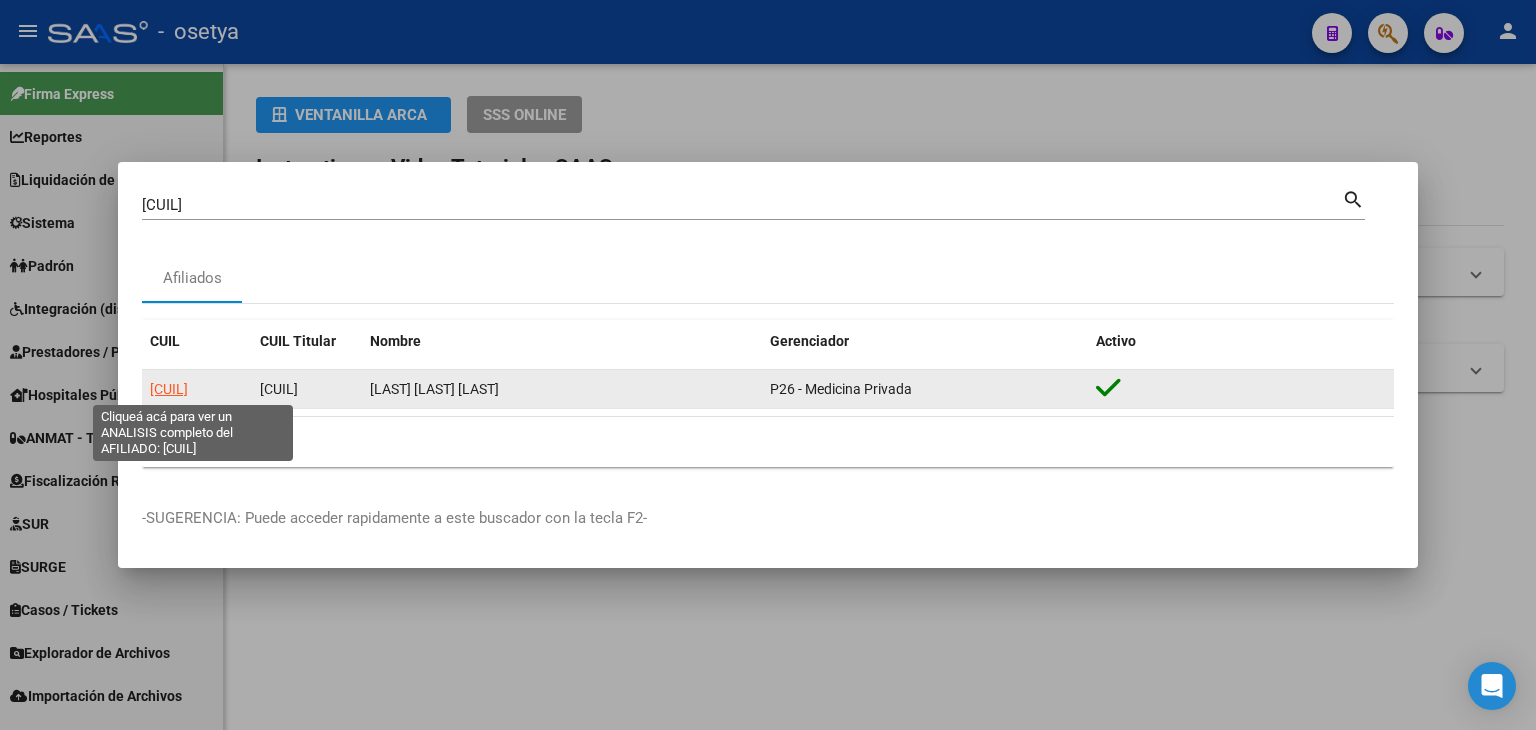 click on "[CUIL]" 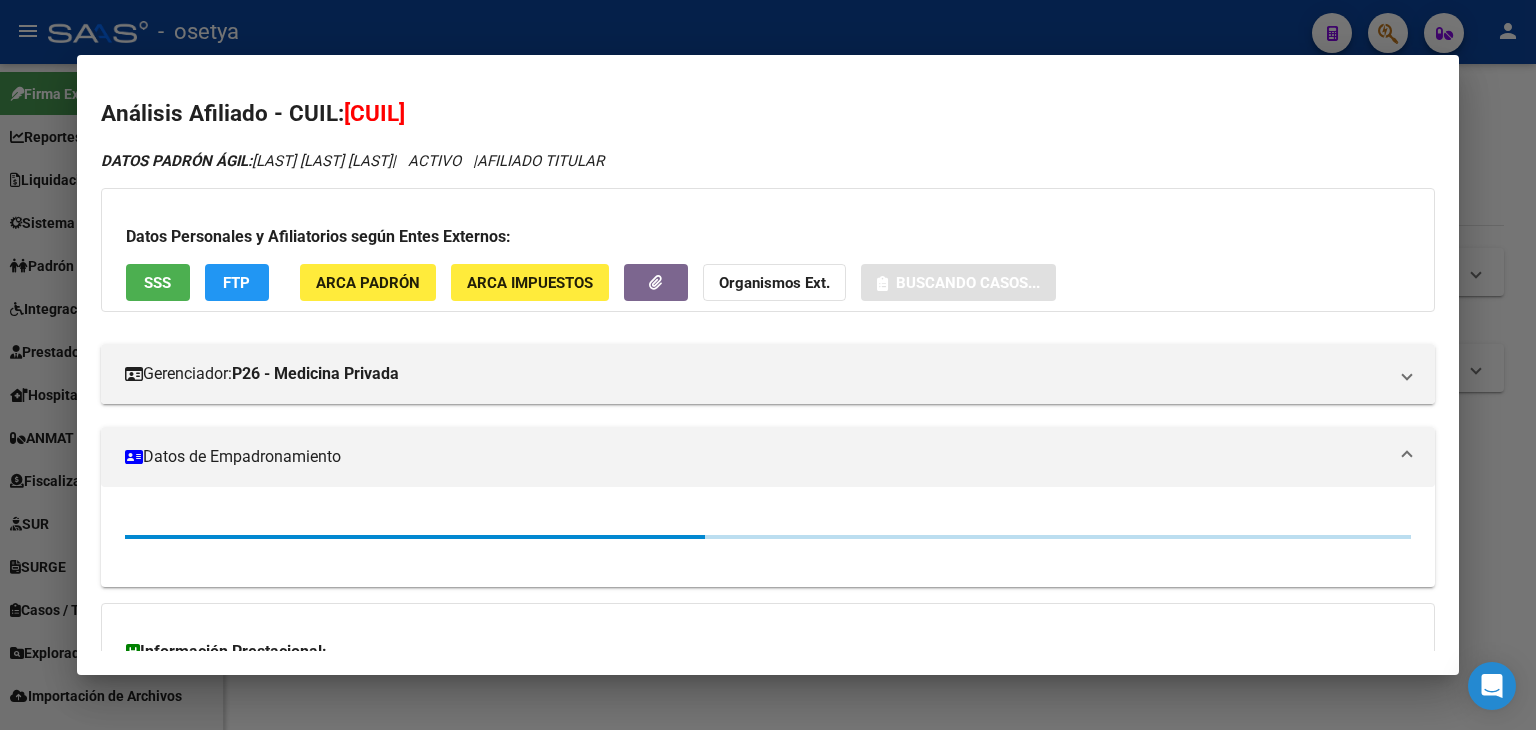 click on "ARCA Padrón" 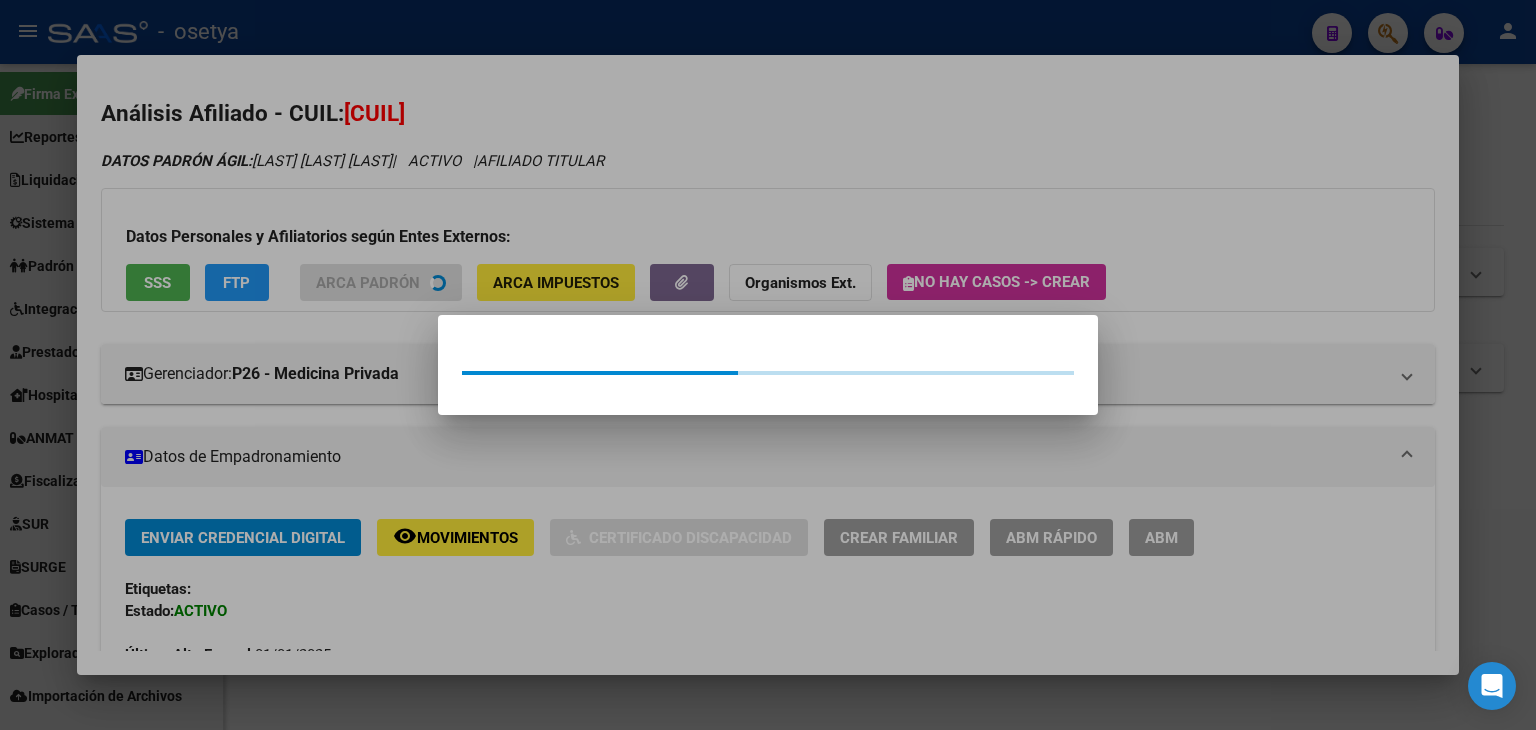 click at bounding box center (768, 365) 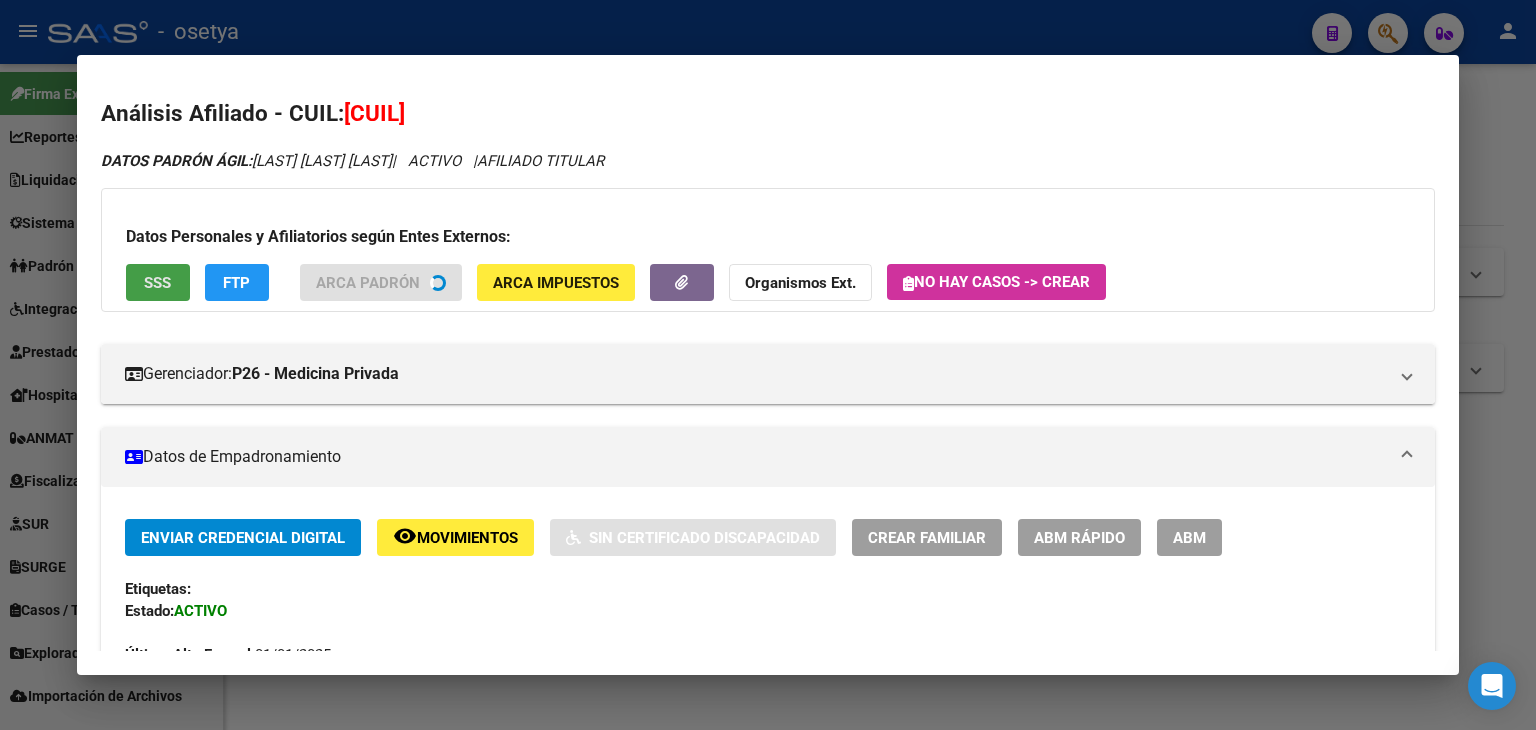 click on "SSS" at bounding box center (157, 283) 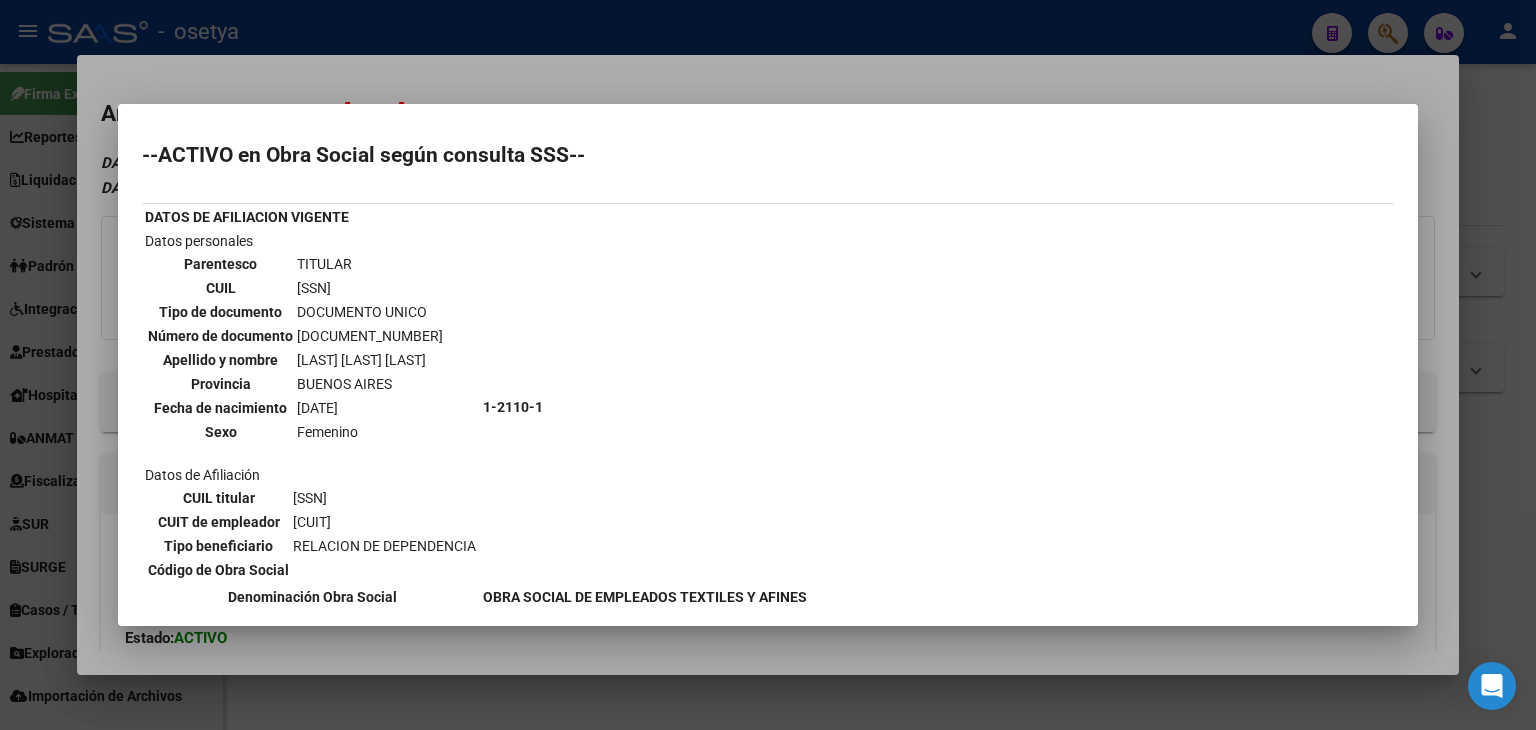 click at bounding box center (768, 365) 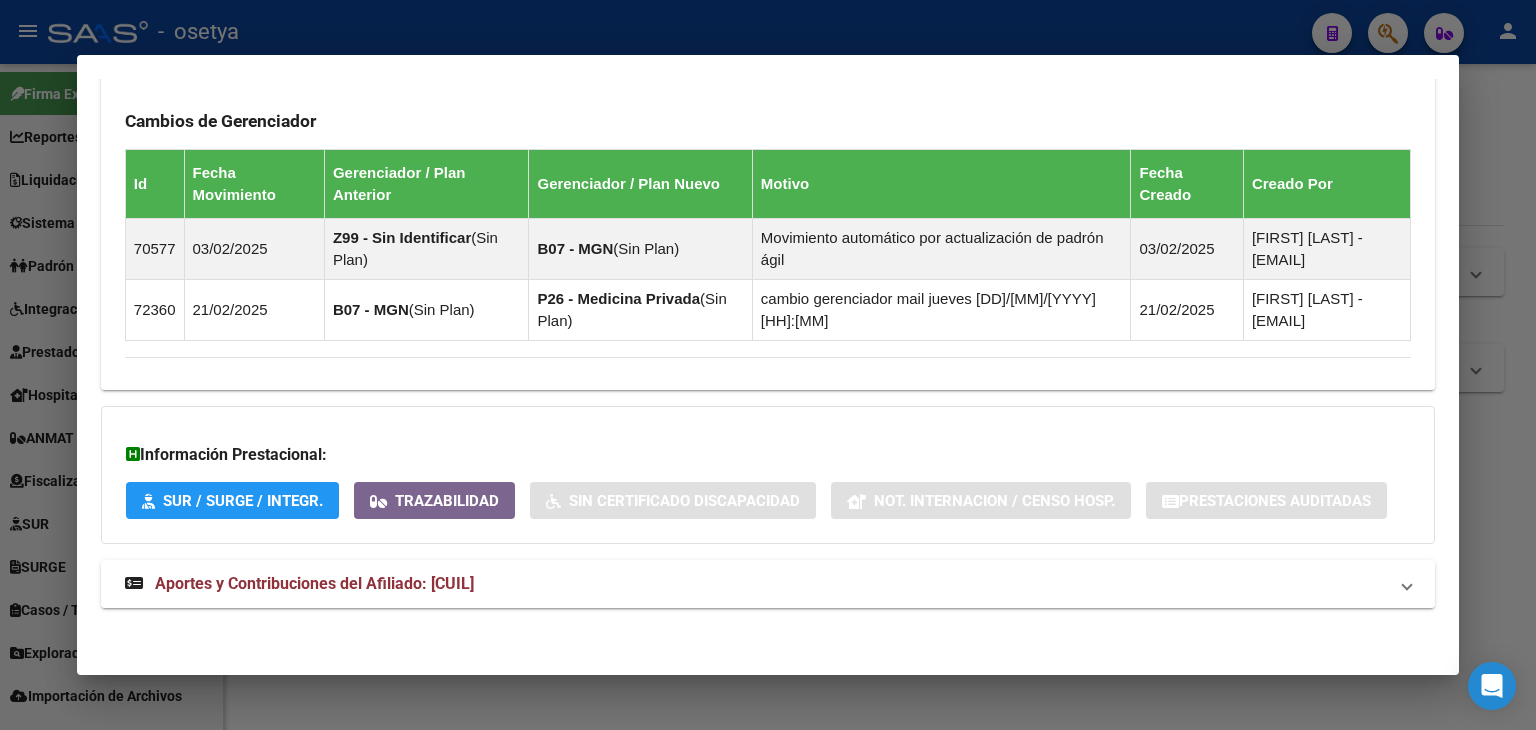 click on "Aportes y Contribuciones del Afiliado: [CUIL]" at bounding box center [756, 584] 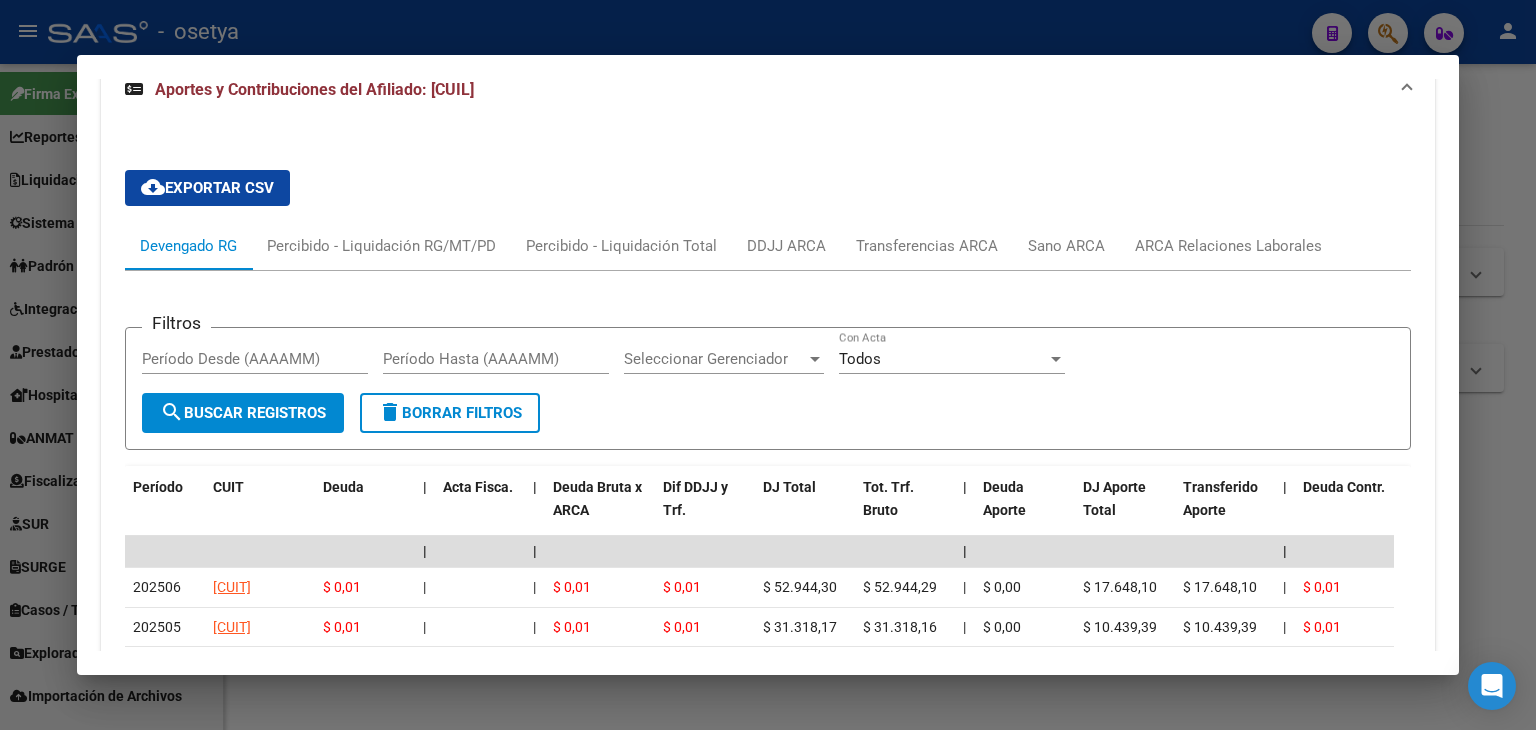 scroll, scrollTop: 1840, scrollLeft: 0, axis: vertical 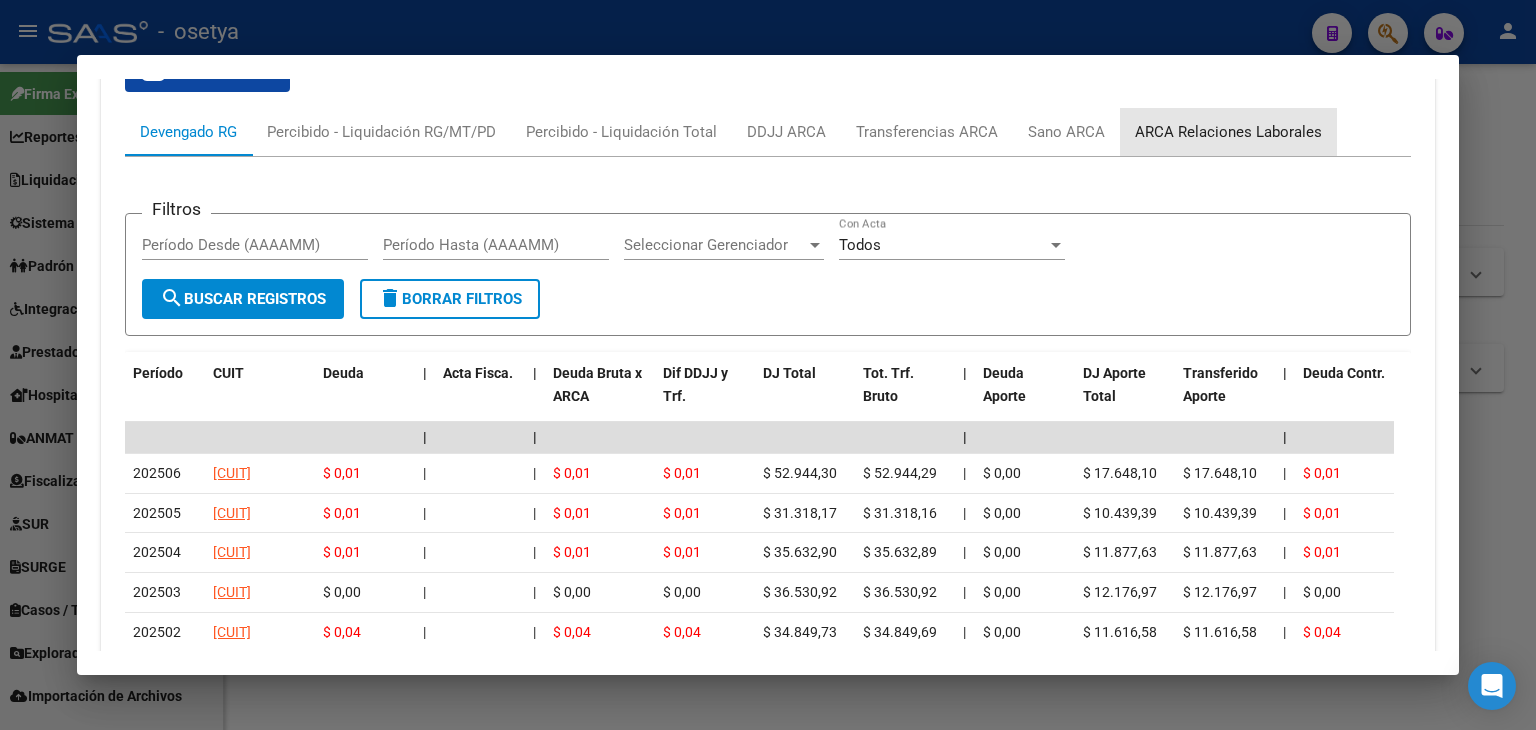 click on "ARCA Relaciones Laborales" at bounding box center (1228, 132) 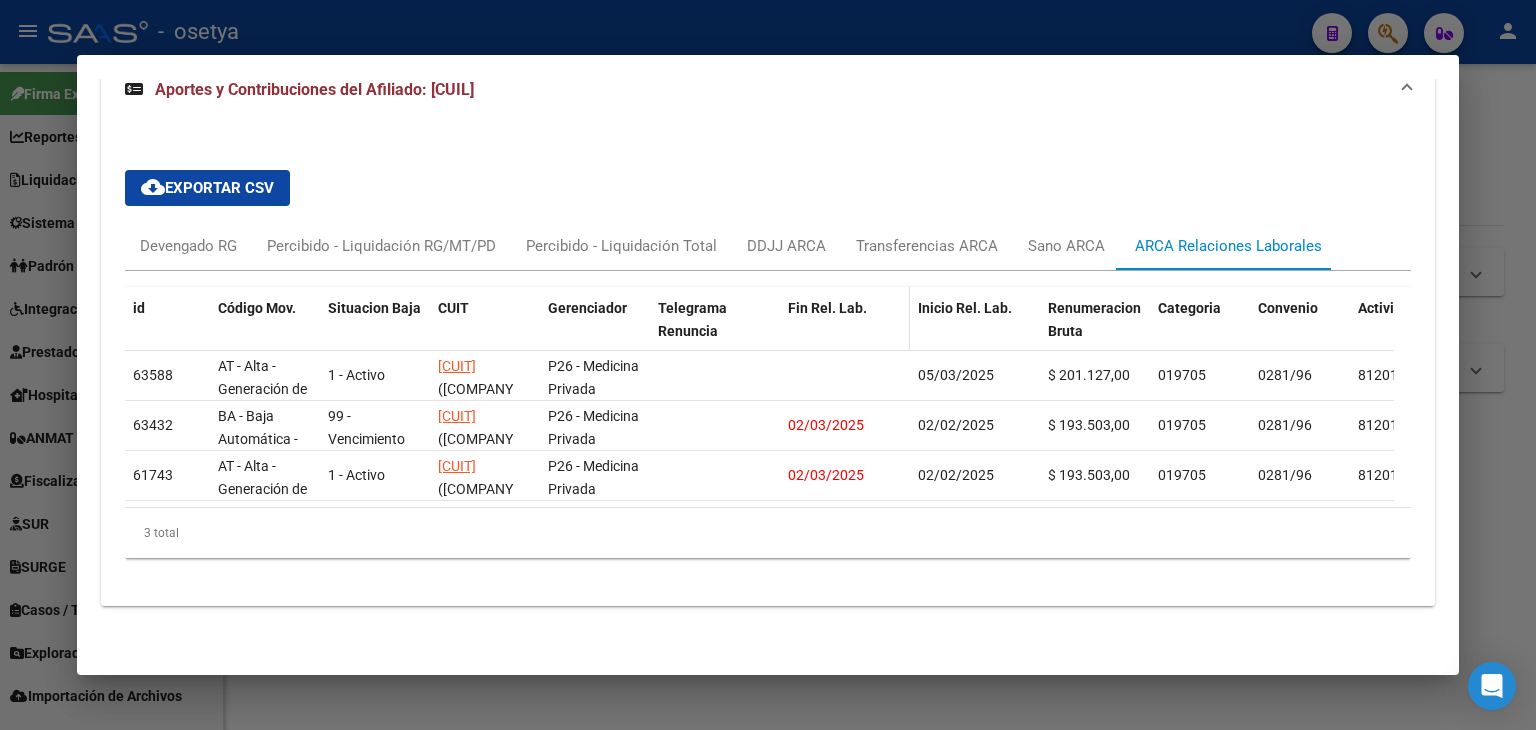 scroll, scrollTop: 1740, scrollLeft: 0, axis: vertical 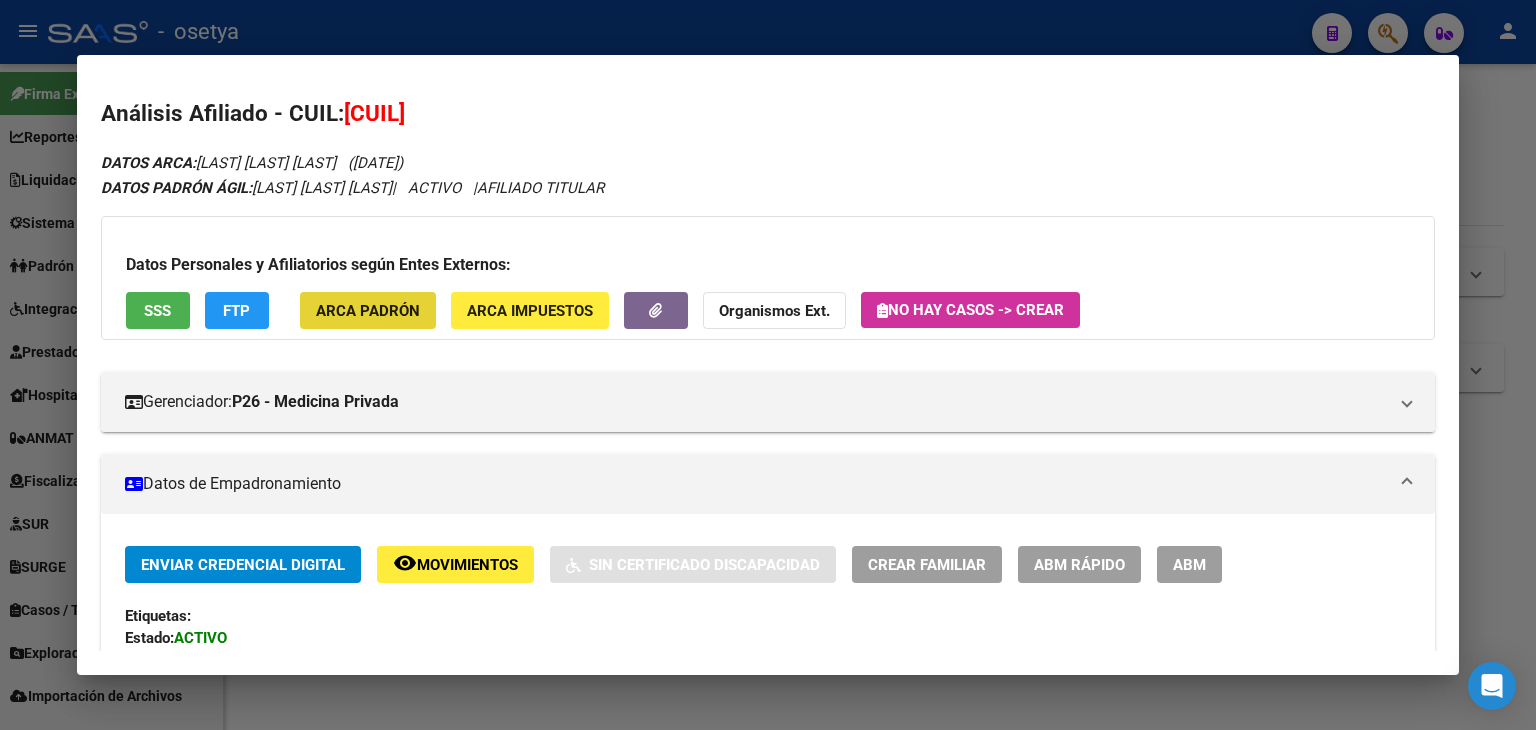 click on "ARCA Padrón" 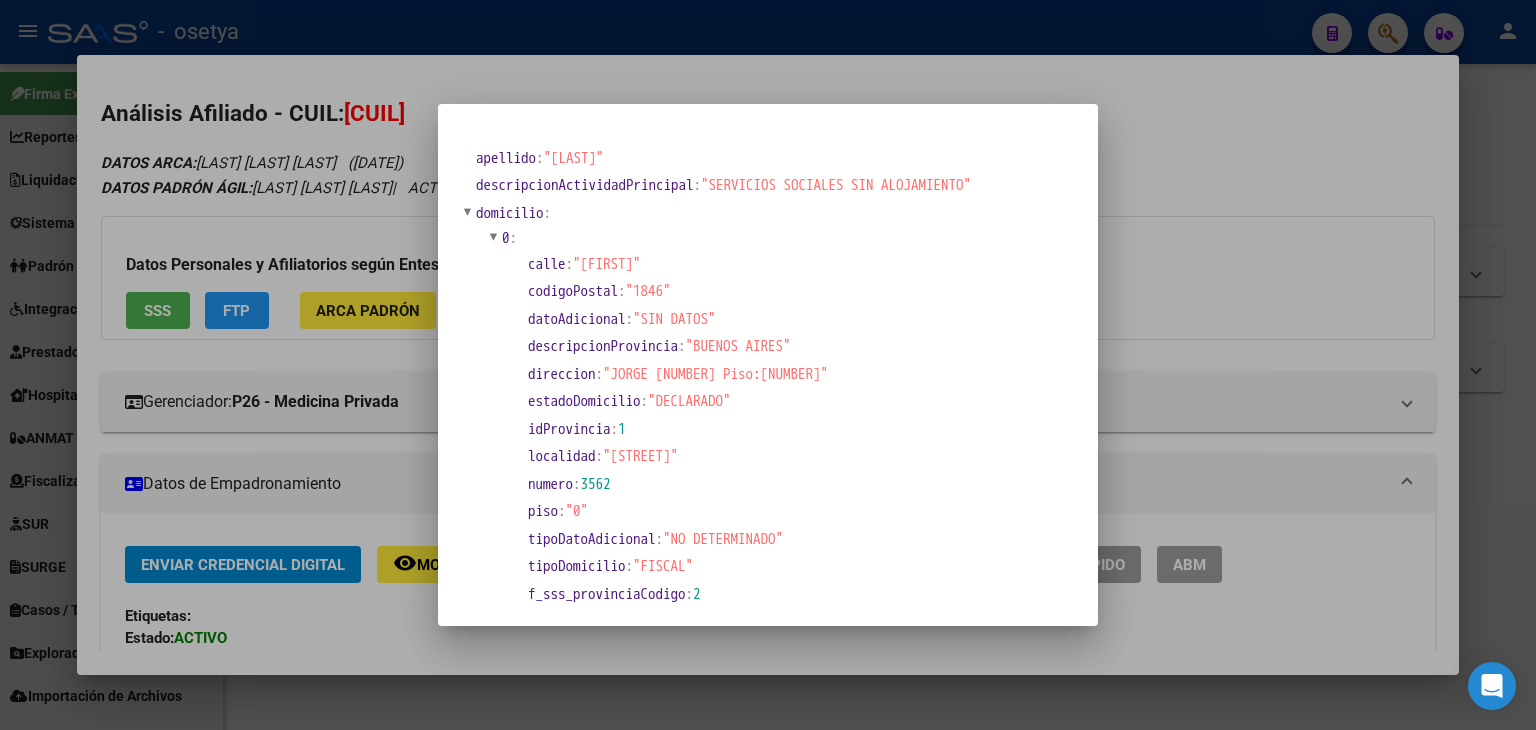 click at bounding box center [768, 365] 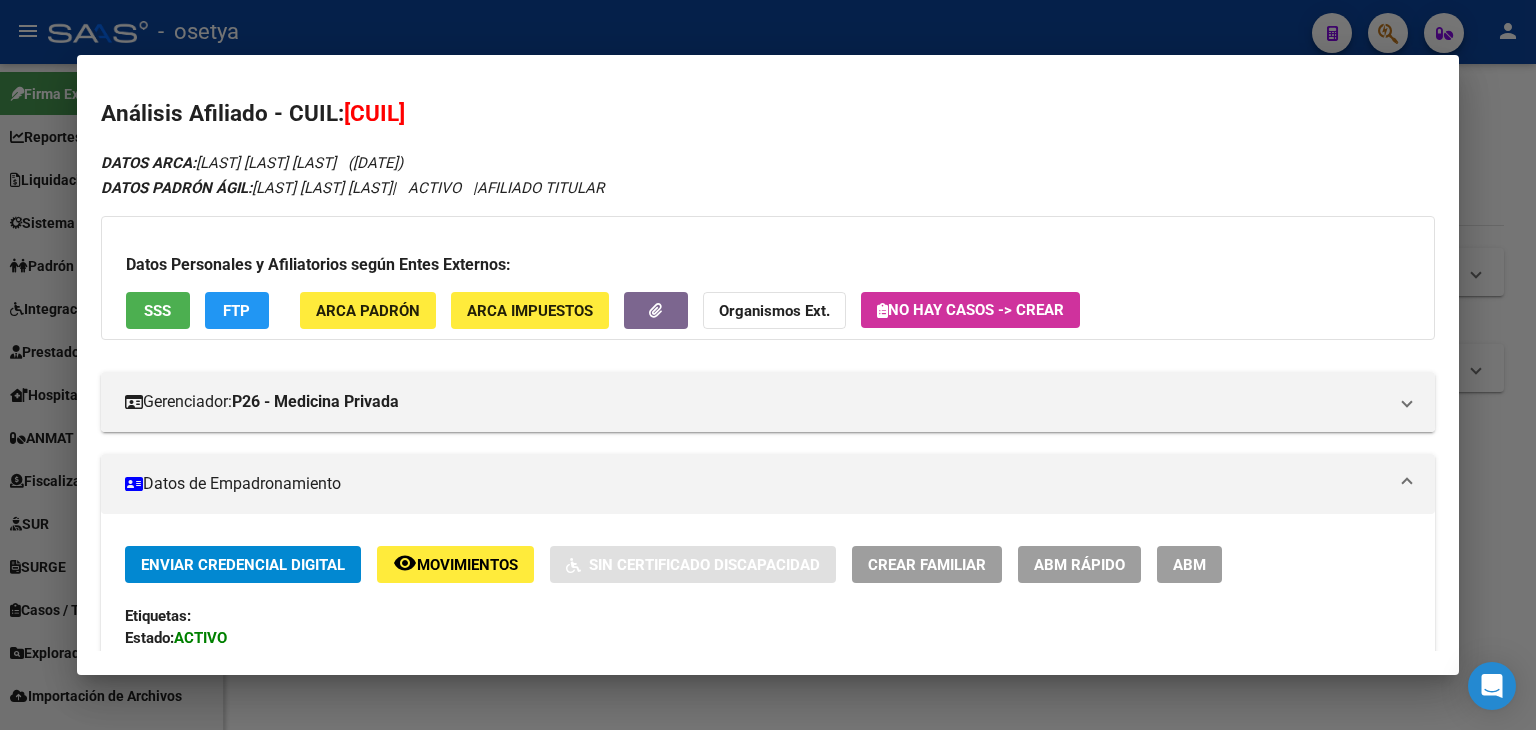 click on "Análisis Afiliado - CUIL:  [CUIL] DATOS ARCA:  [LAST] [FIRST] [MIDDLE]       ([DATE])  DATOS PADRÓN ÁGIL:  [LAST] [FIRST] [MIDDLE]     |   ACTIVO   |     AFILIADO TITULAR  Datos Personales y Afiliatorios según Entes Externos: SSS FTP ARCA Padrón ARCA Impuestos Organismos Ext.   No hay casos -> Crear
Gerenciador:      P26 - Medicina Privada Atención telefónica: Atención emergencias: Otros Datos Útiles:    Datos de Empadronamiento  Enviar Credencial Digital remove_red_eye Movimientos    Sin Certificado Discapacidad Crear Familiar ABM Rápido ABM Etiquetas: Estado: ACTIVO Última Alta Formal:  [DATE] Ultimo Tipo Movimiento Alta:  ALTA RG OPCION Online (clave fiscal) Comentario ADMIN:  ALTA AUTOMATICA POR ADHESION AFIP el [DATE] [TIME] DATOS DEL AFILIADO Apellido:  [LAST] [FIRST] [MIDDLE] CUIL:  [CUIL] Documento:  DU - DOCUMENTO UNICO [DOCUMENT_NUMBER]  Nacionalidad:  ARGENTINA Parentesco:  0 - Titular Estado Civil:  Soltero Discapacitado:    NO (00) Sexo:  F Nacimiento:  [DATE]" at bounding box center [768, 1237] 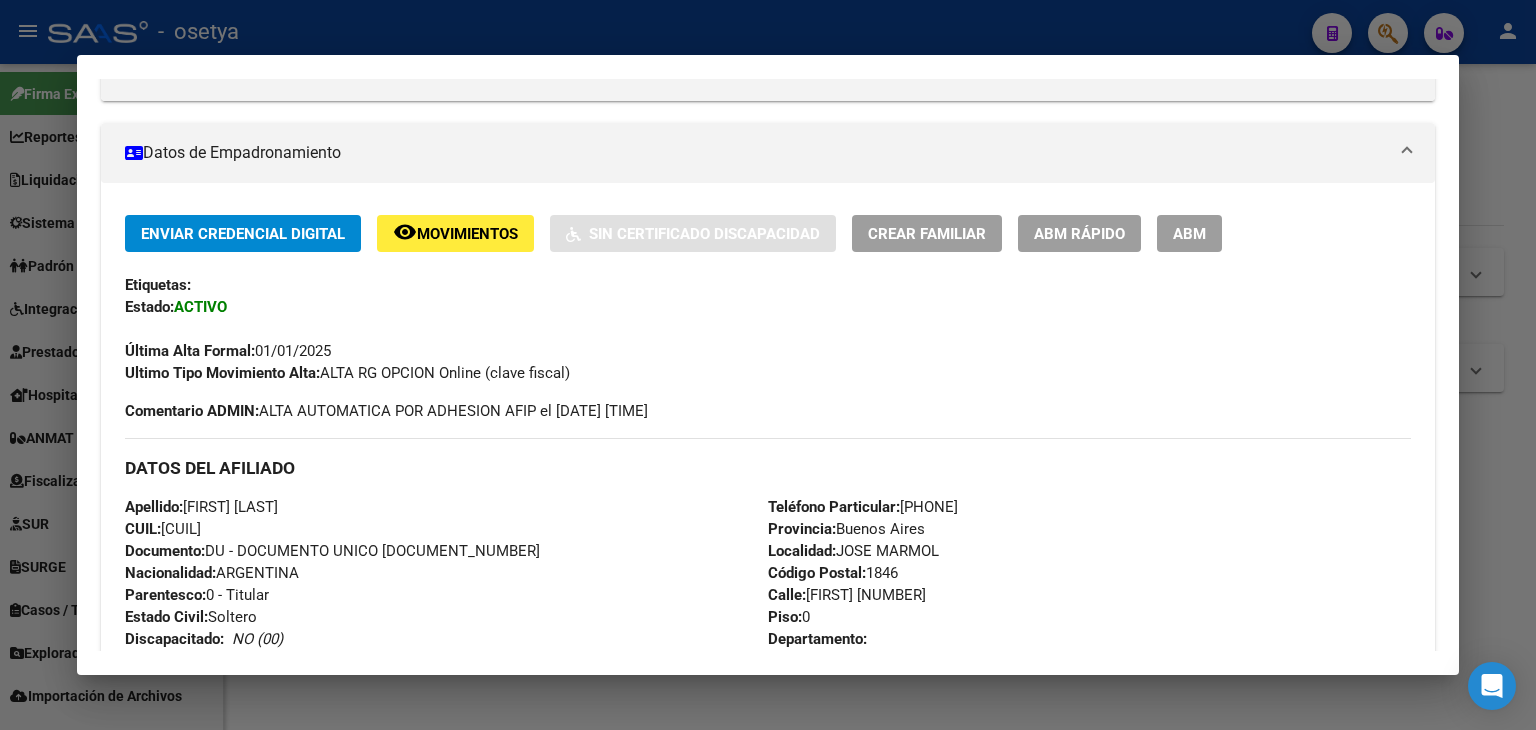 scroll, scrollTop: 500, scrollLeft: 0, axis: vertical 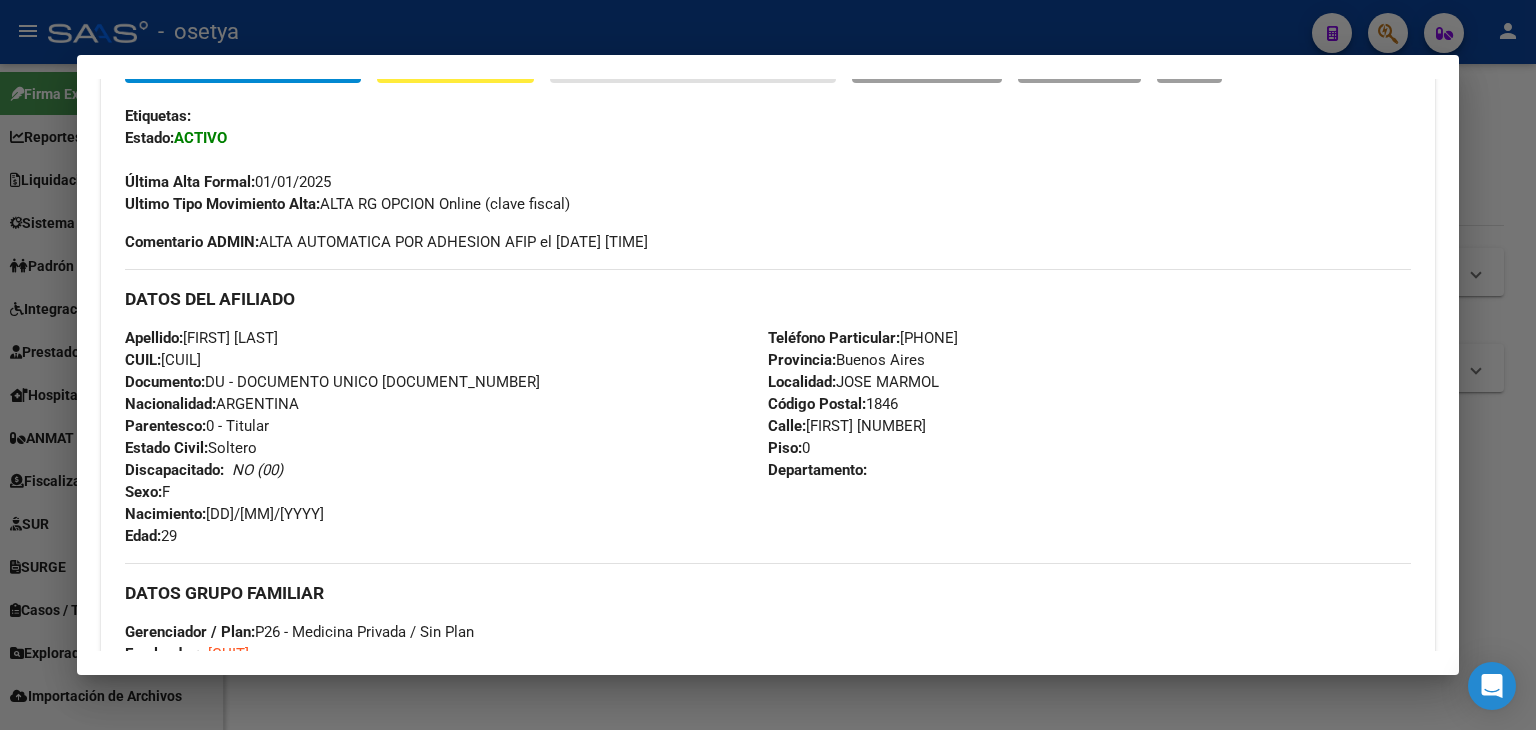 click on "Documento:  DU - DOCUMENTO UNICO [DOCUMENT_NUMBER]" at bounding box center [332, 382] 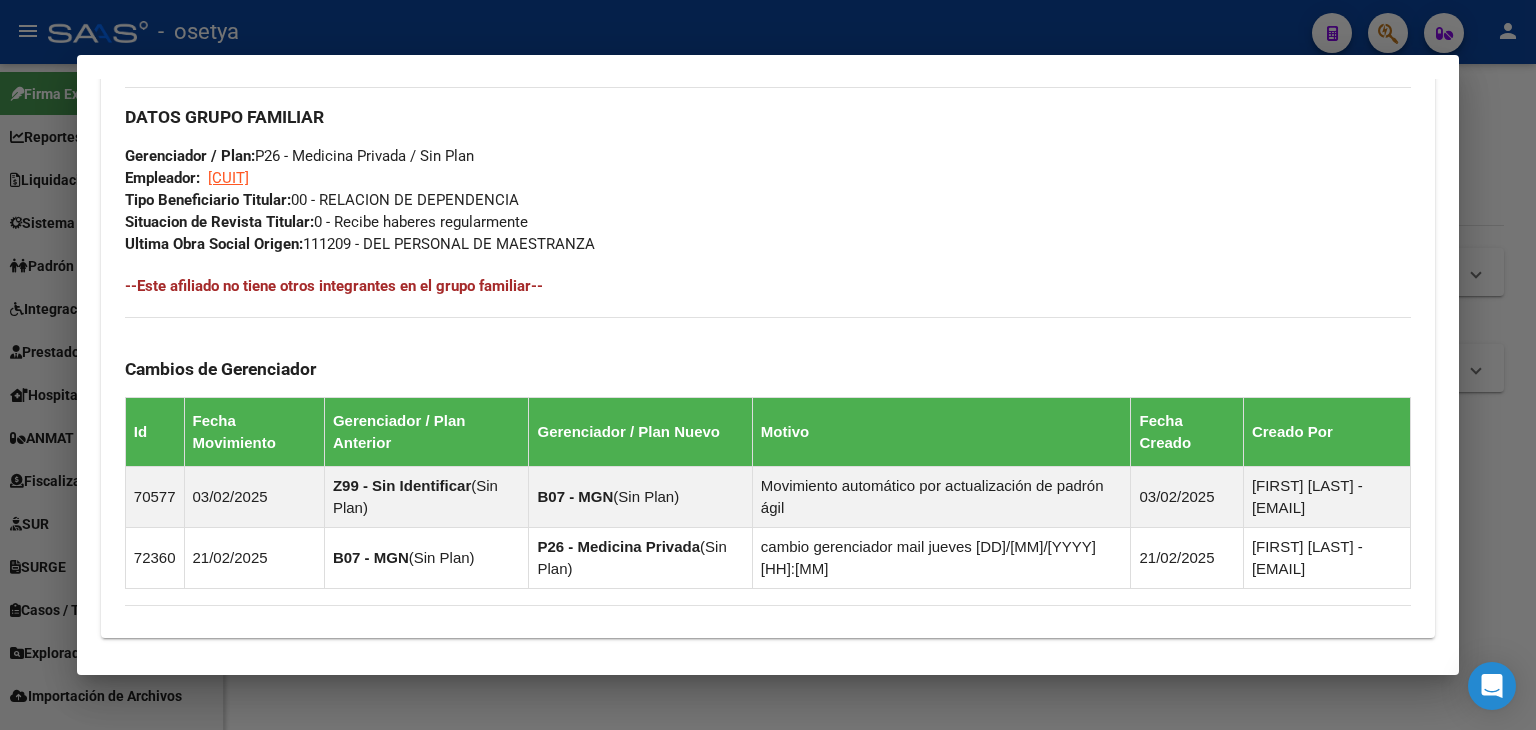 scroll, scrollTop: 1000, scrollLeft: 0, axis: vertical 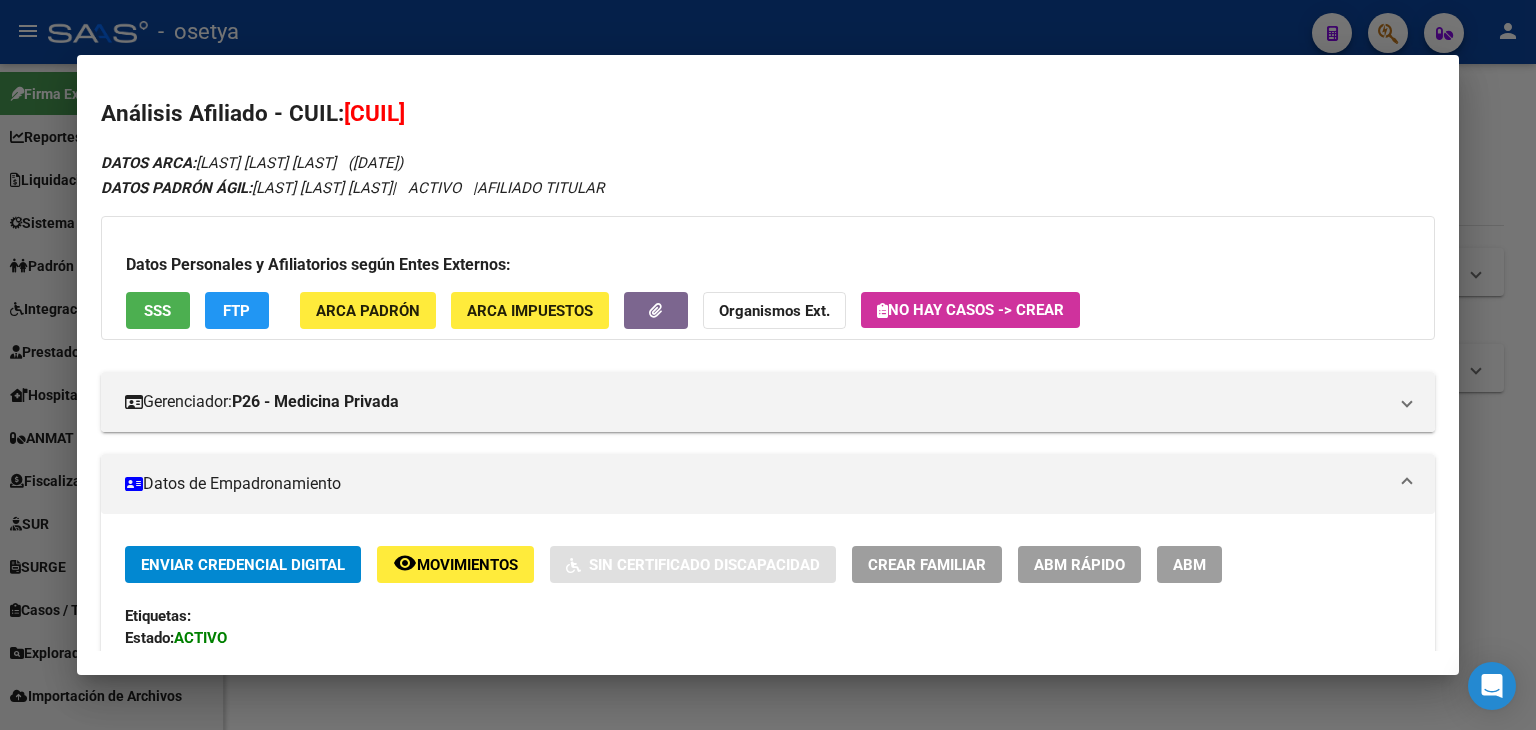 click on "ARCA Padrón" 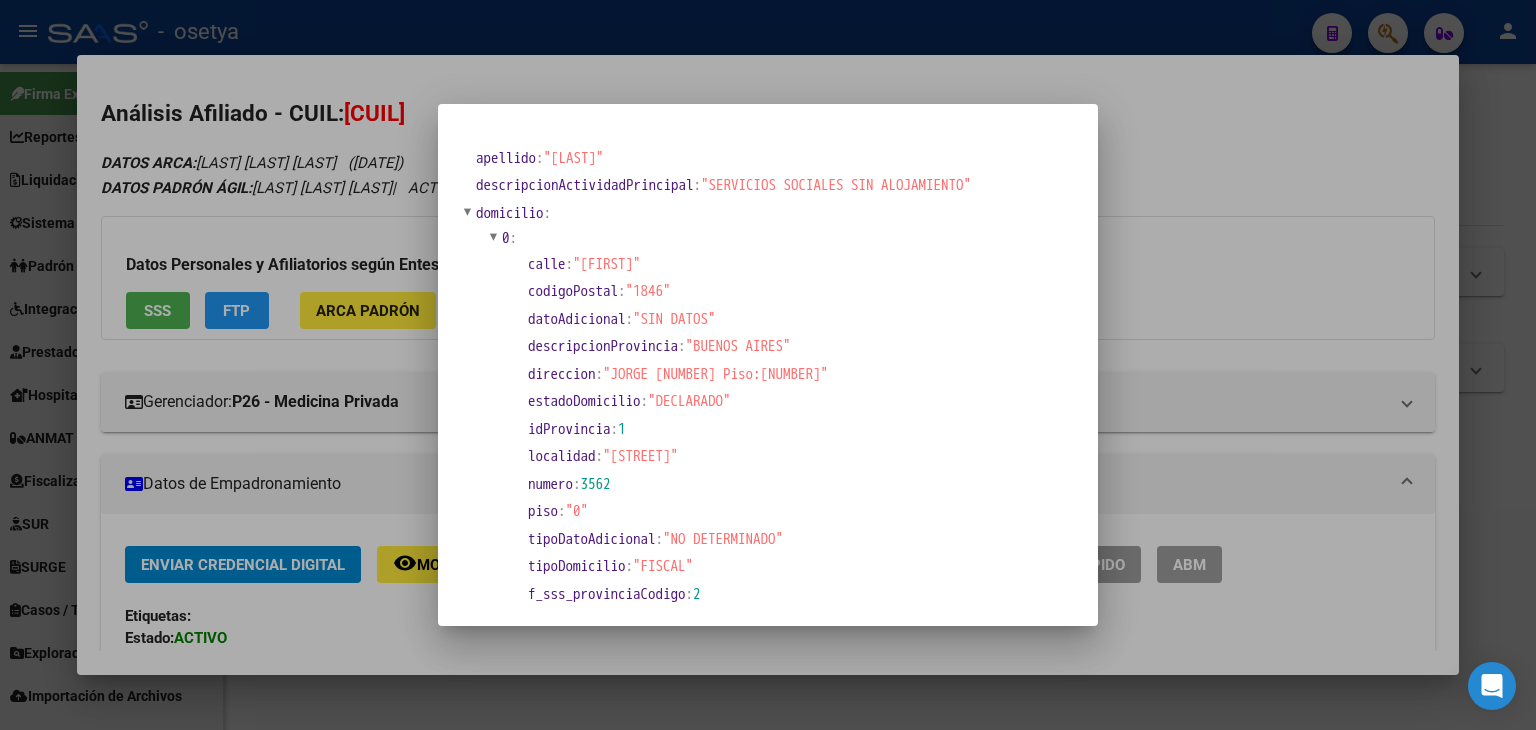 click at bounding box center [768, 365] 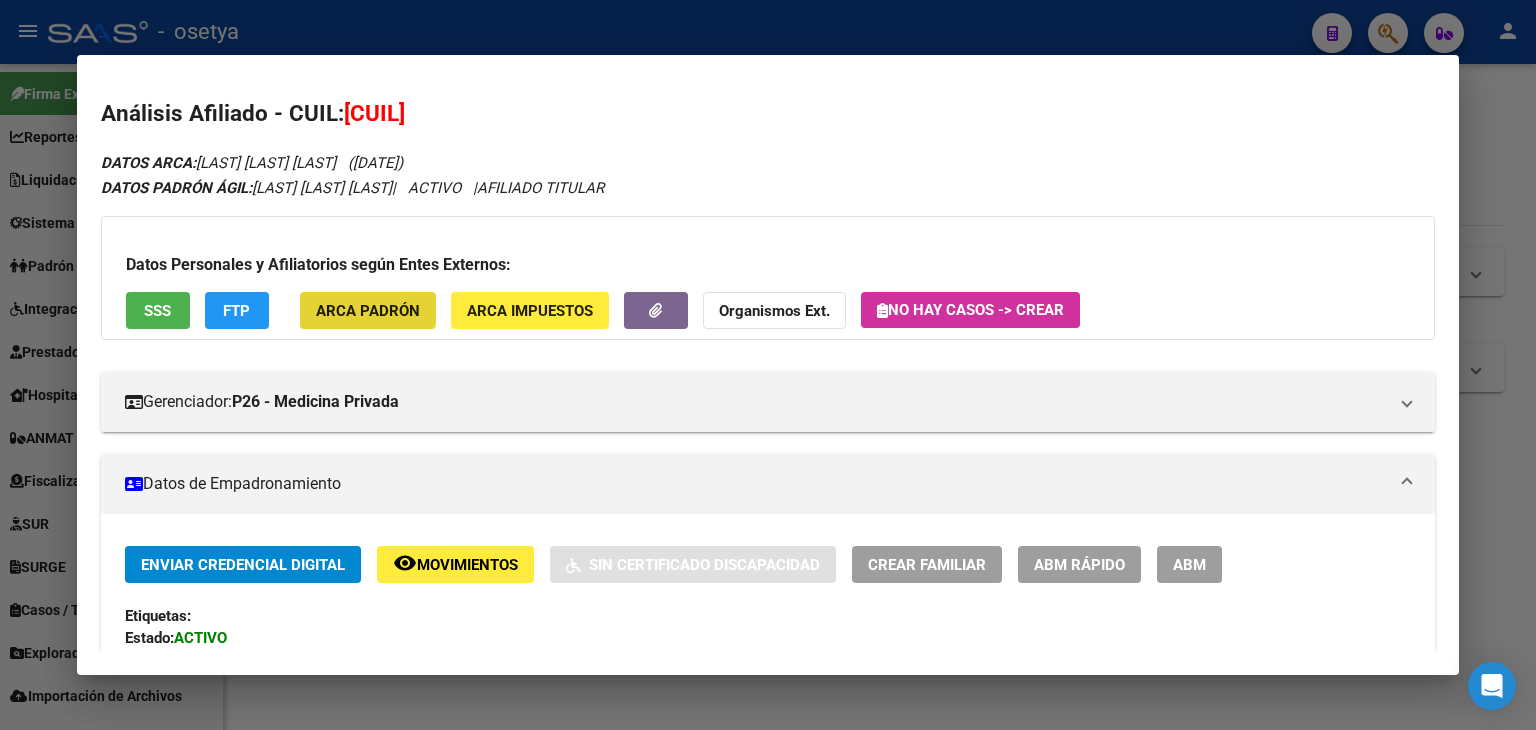 click on "ARCA Padrón" 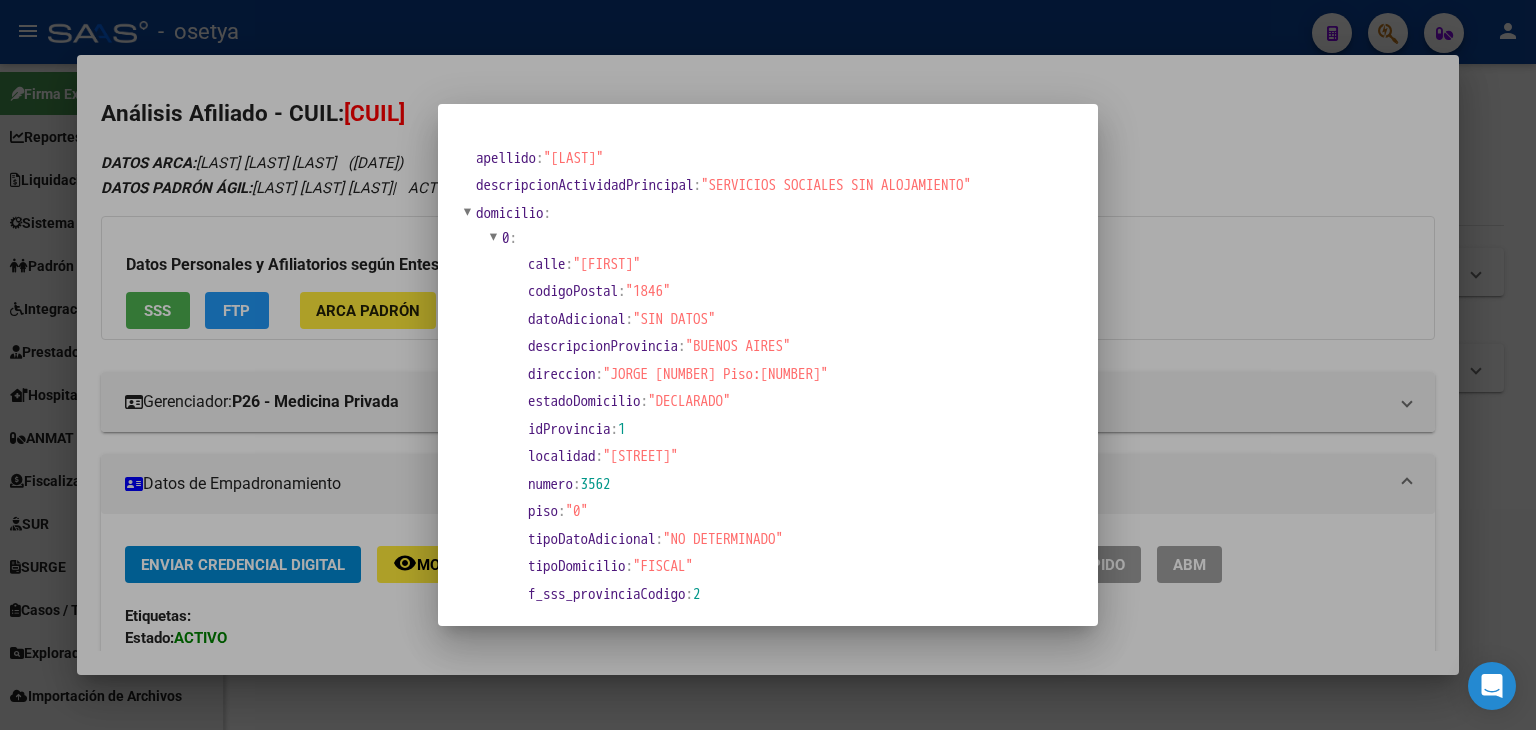 drag, startPoint x: 287, startPoint y: 165, endPoint x: 506, endPoint y: 209, distance: 223.37636 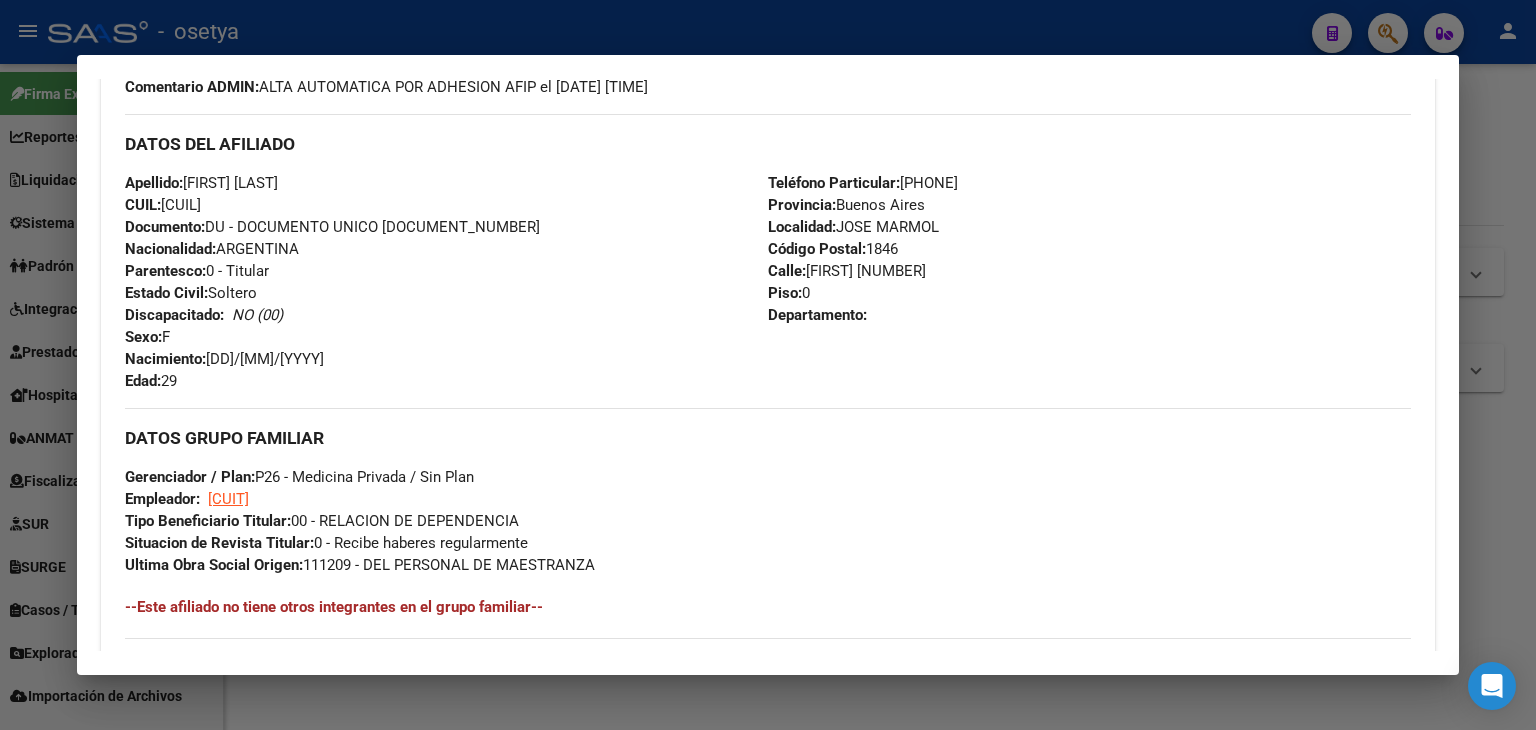 scroll, scrollTop: 700, scrollLeft: 0, axis: vertical 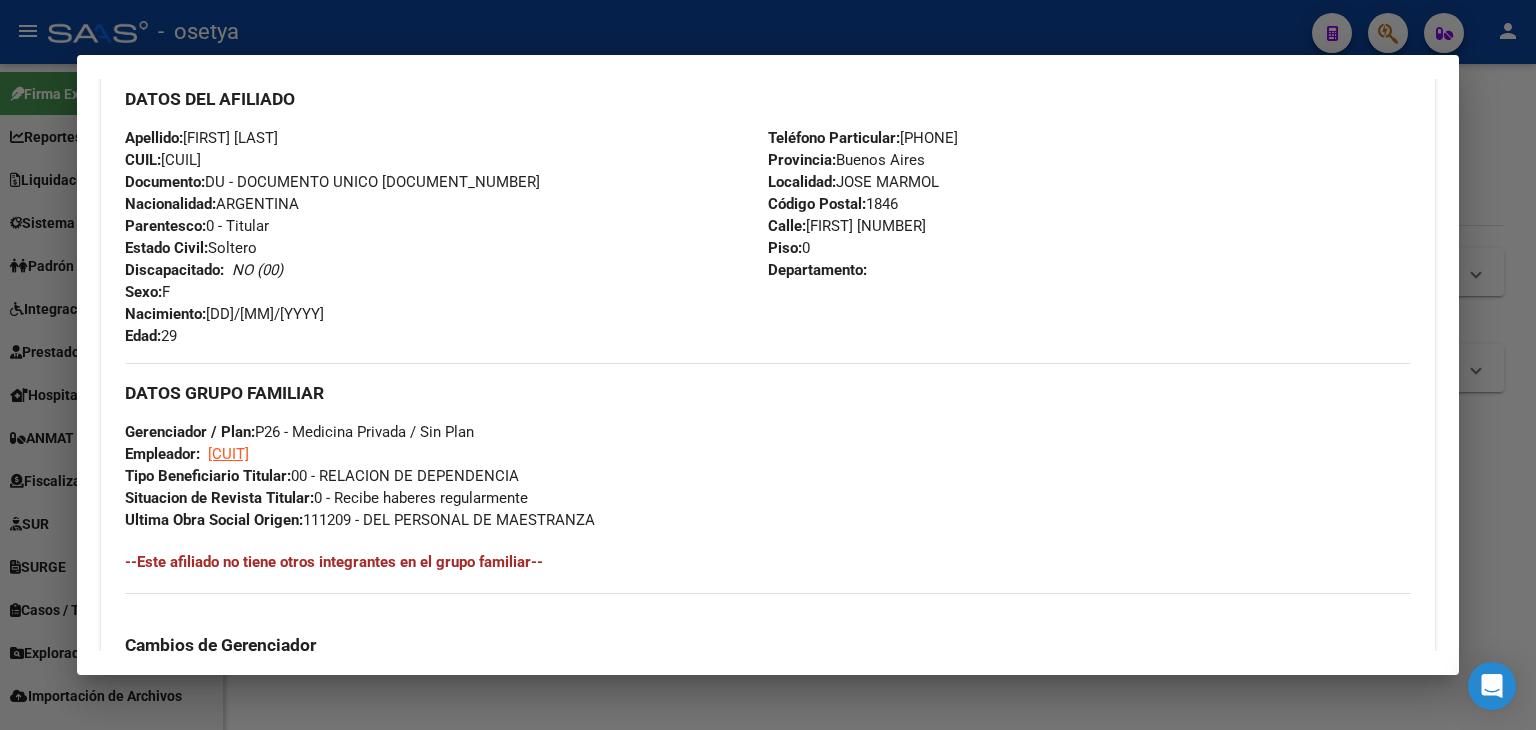 click on "Teléfono Particular:  [PHONE]           Provincia:  Buenos Aires Localidad:  [CITY] Código Postal:  1846 Calle:  [STREET] [NUMBER] Piso:  0  Departamento:" at bounding box center [1089, 237] 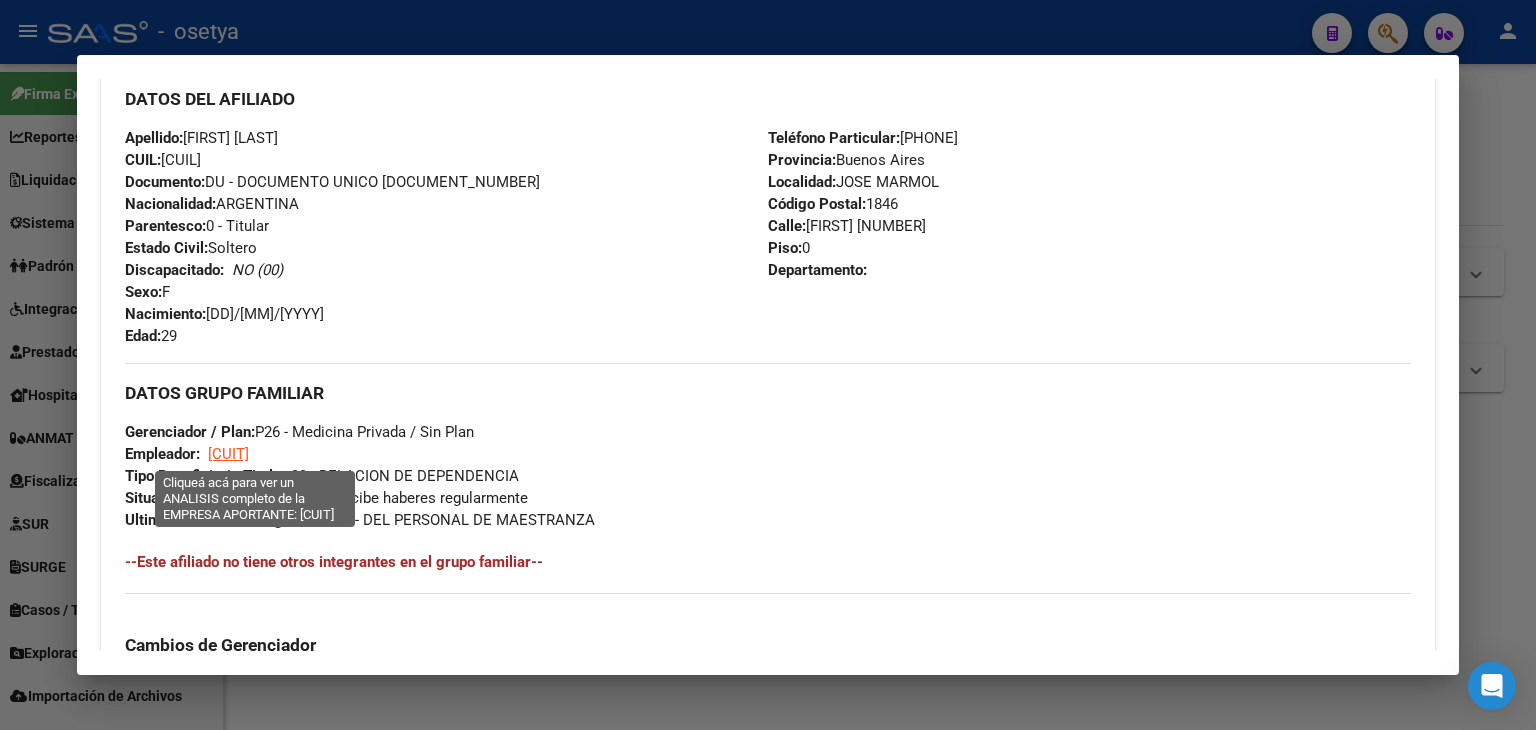 click on "[CUIT]" at bounding box center (228, 454) 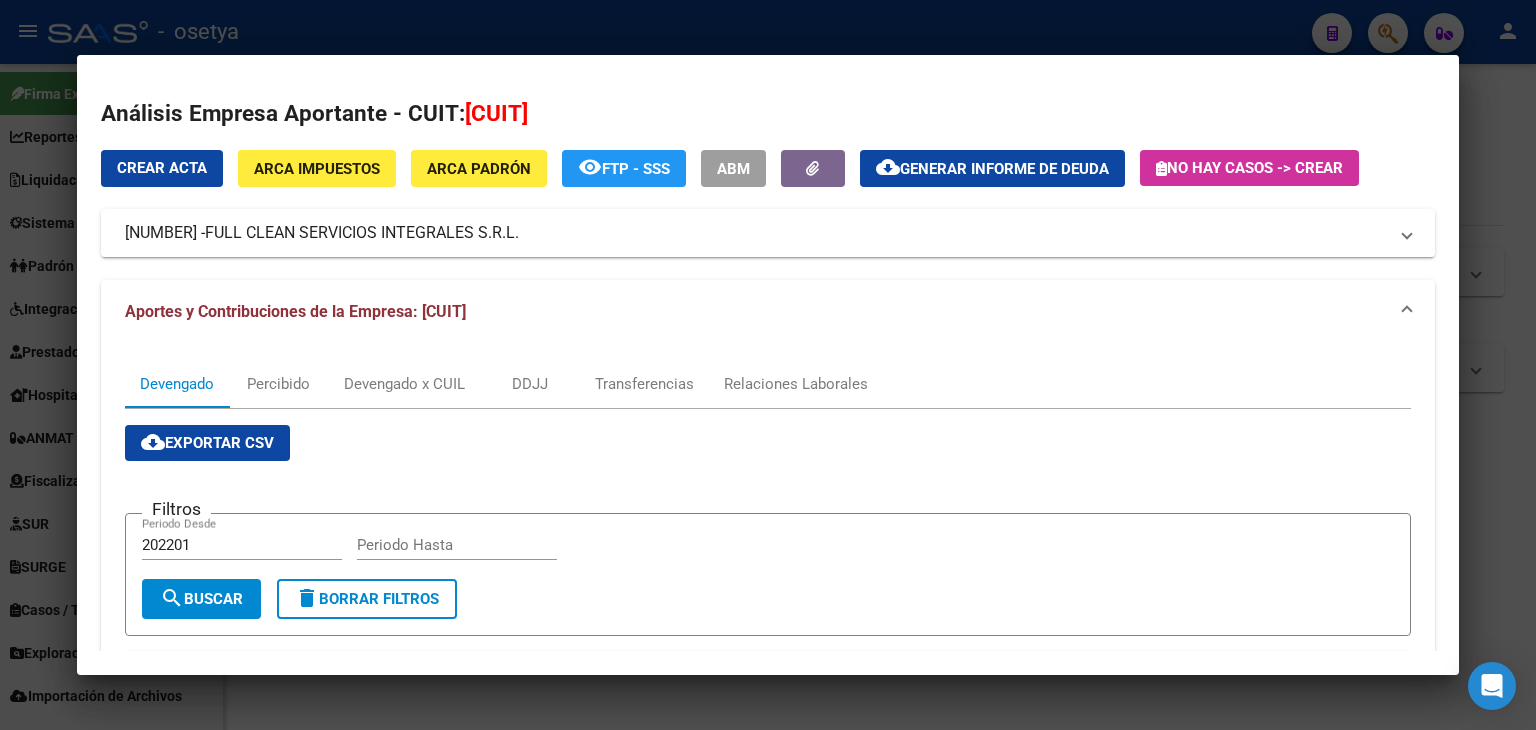 click at bounding box center [768, 365] 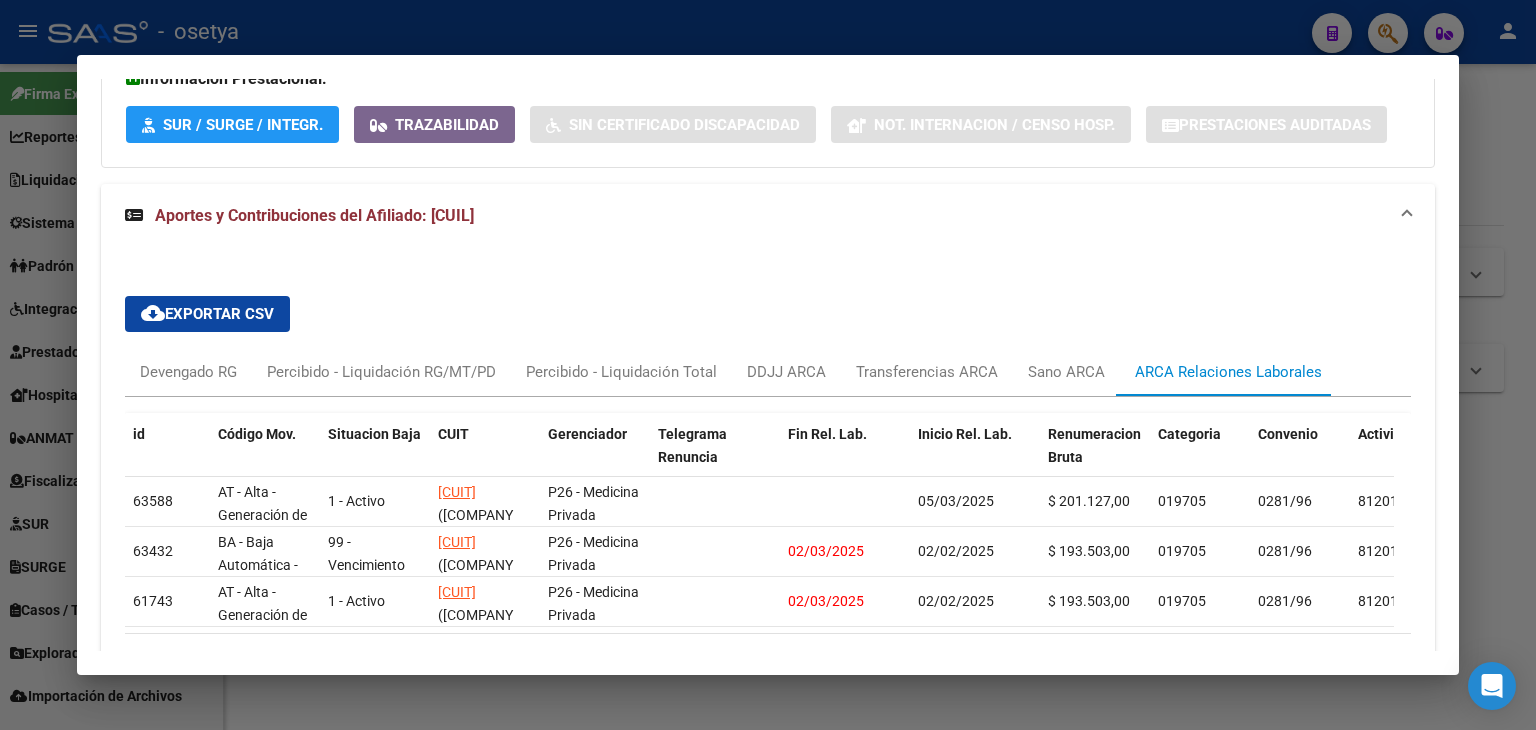 scroll, scrollTop: 1740, scrollLeft: 0, axis: vertical 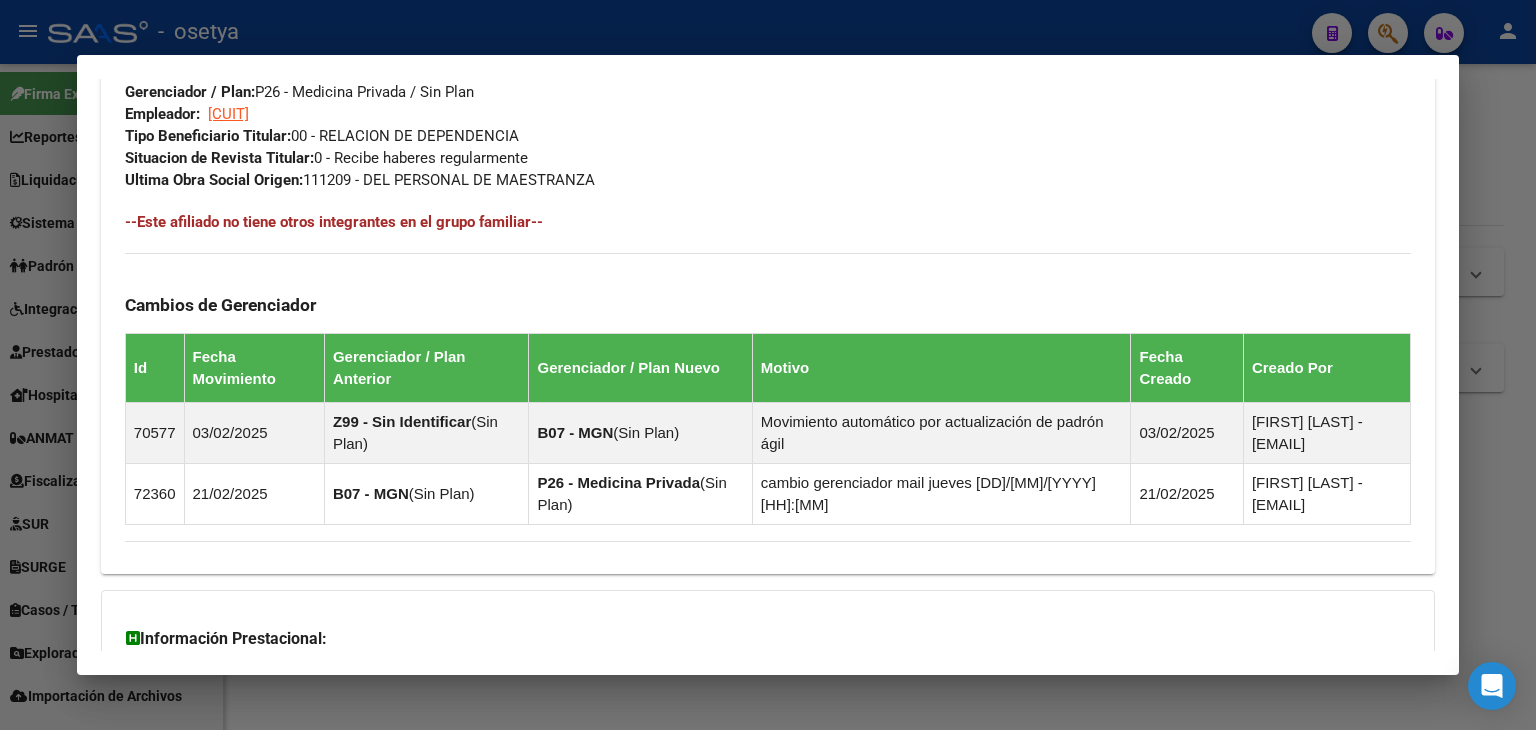 click at bounding box center (768, 365) 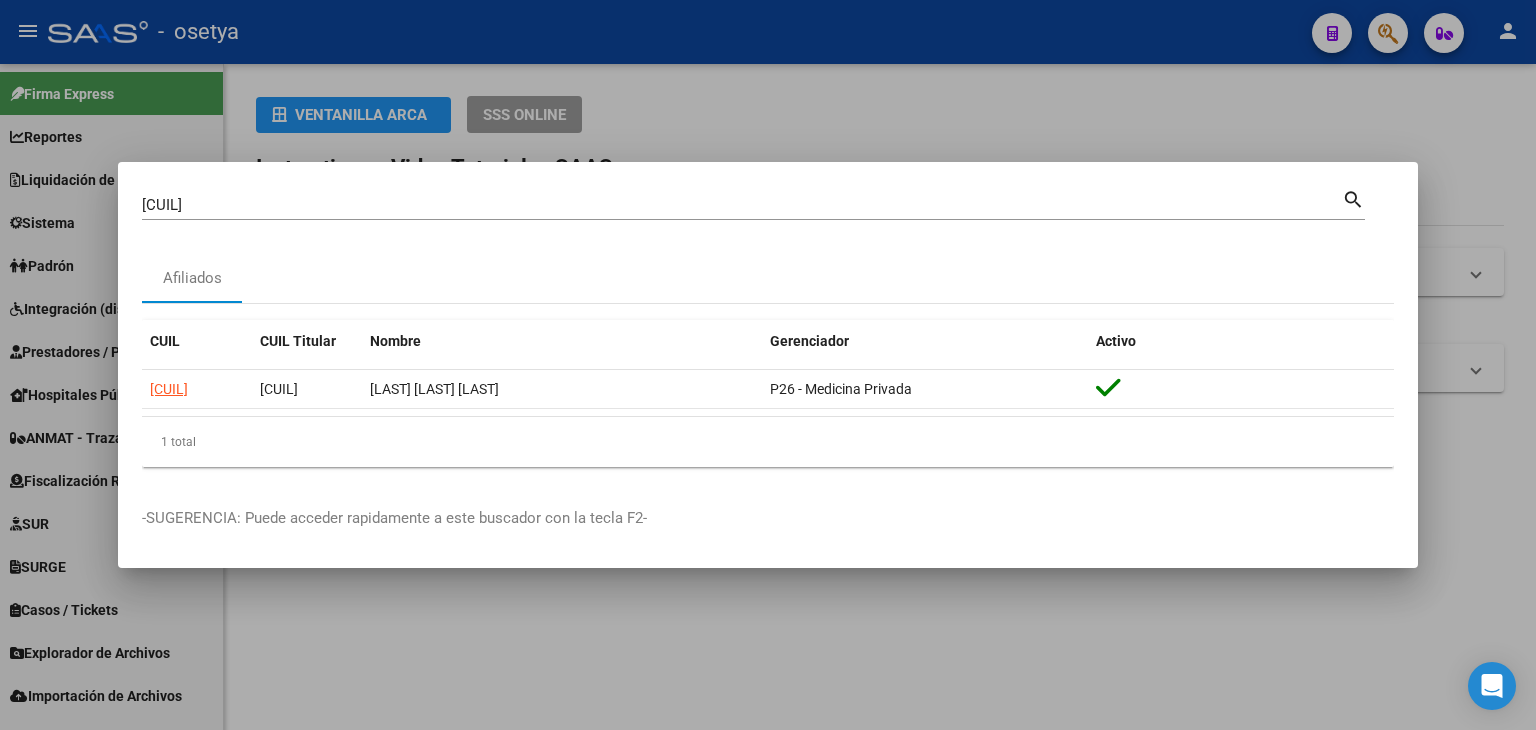 click on "[CUIL]" at bounding box center [742, 205] 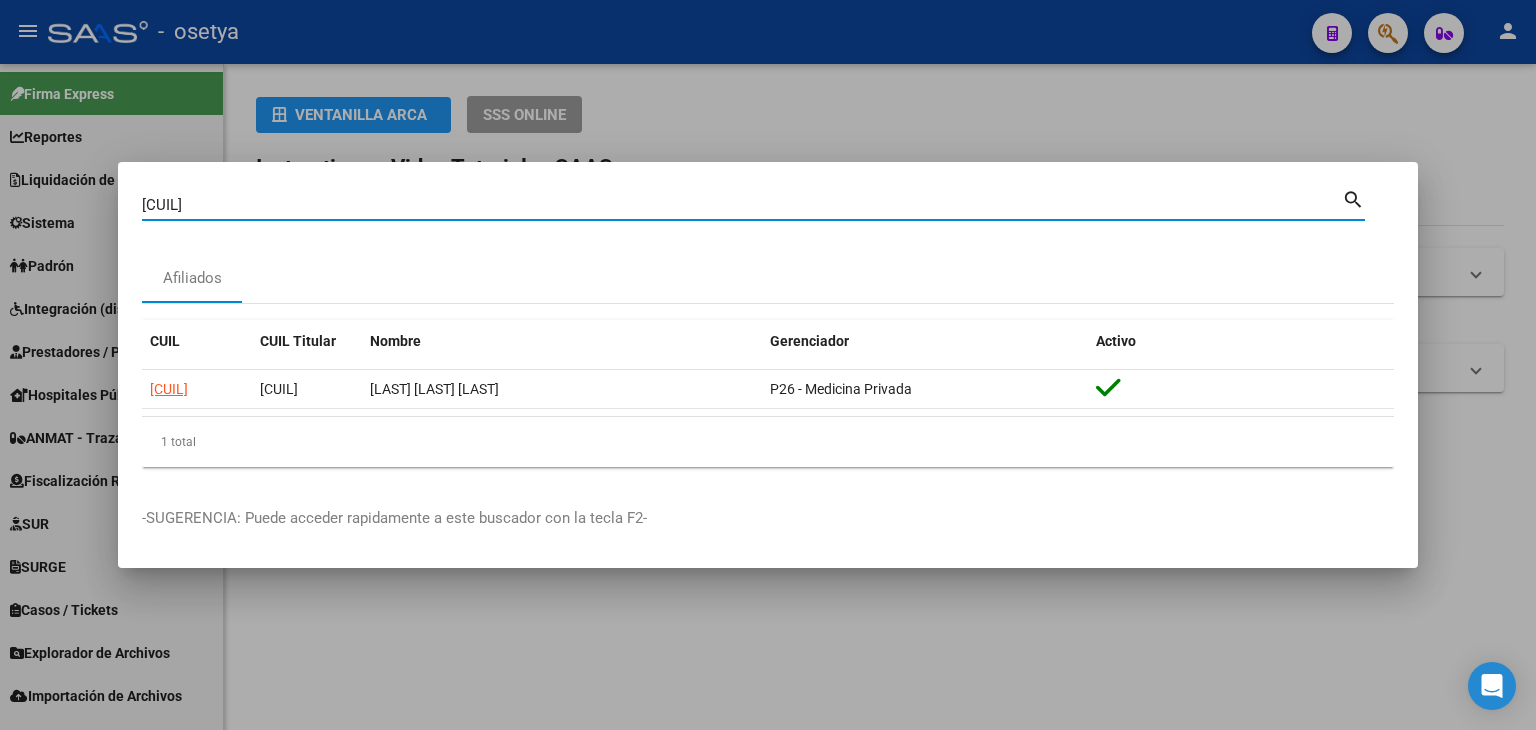 click on "[CUIL]" at bounding box center (742, 205) 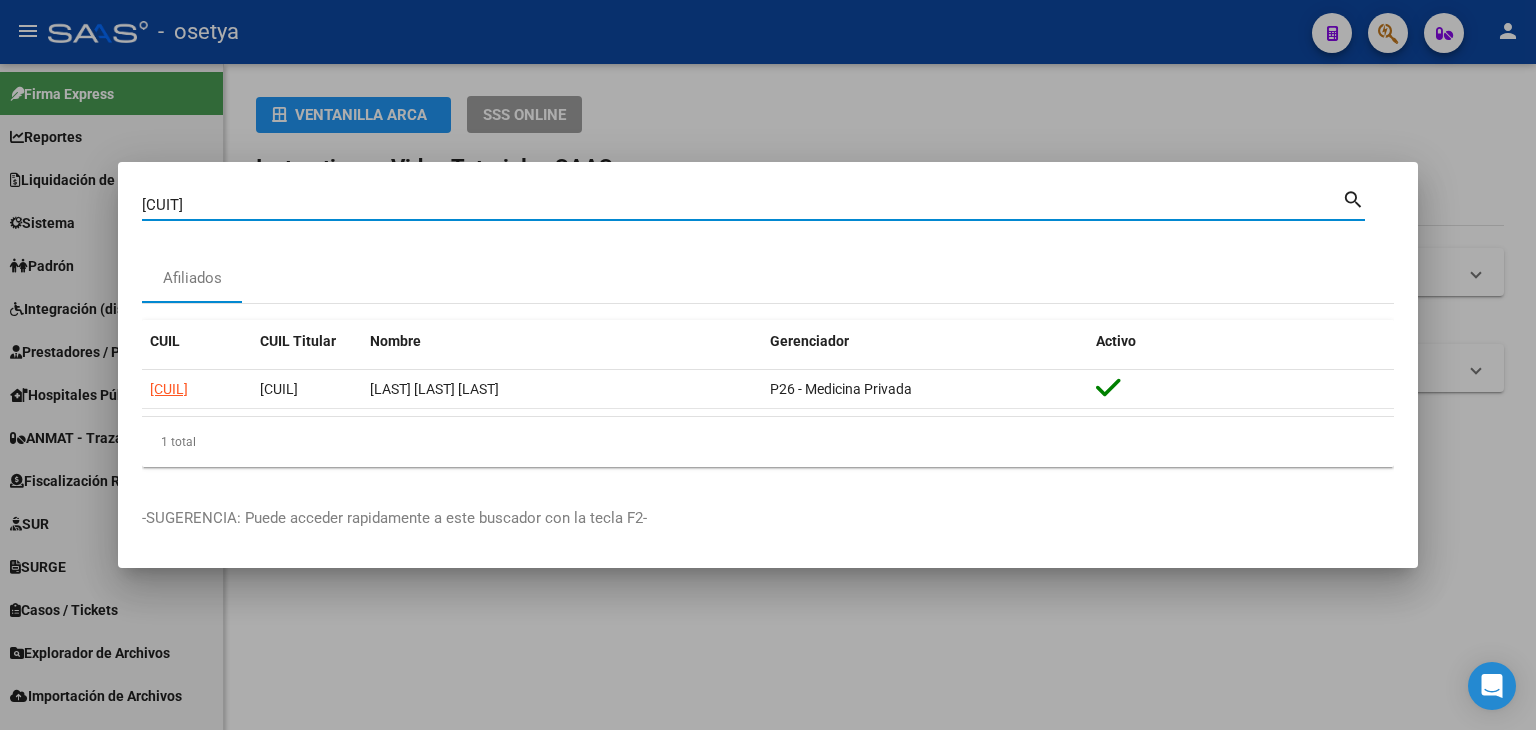 type on "[CUIT]" 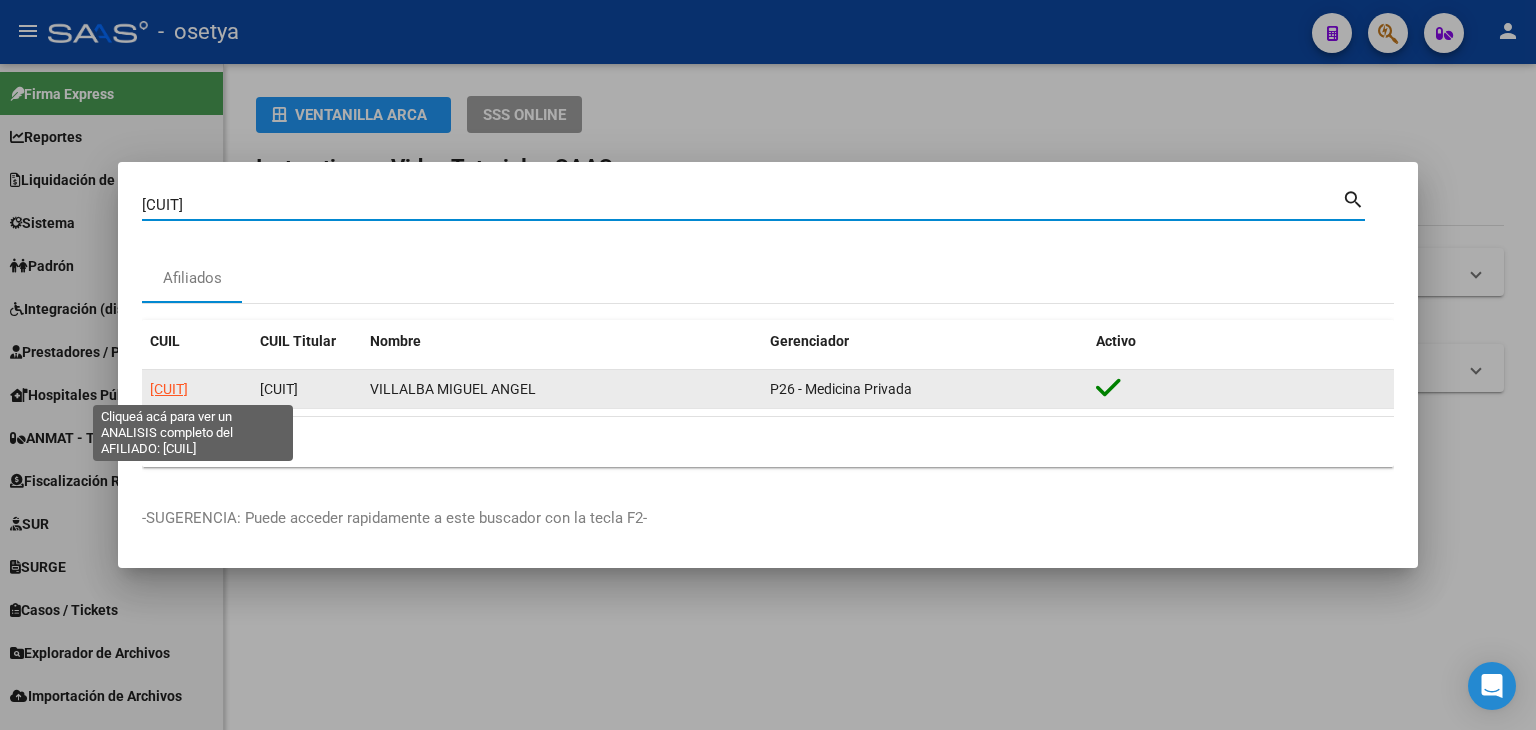 click on "[CUIT]" 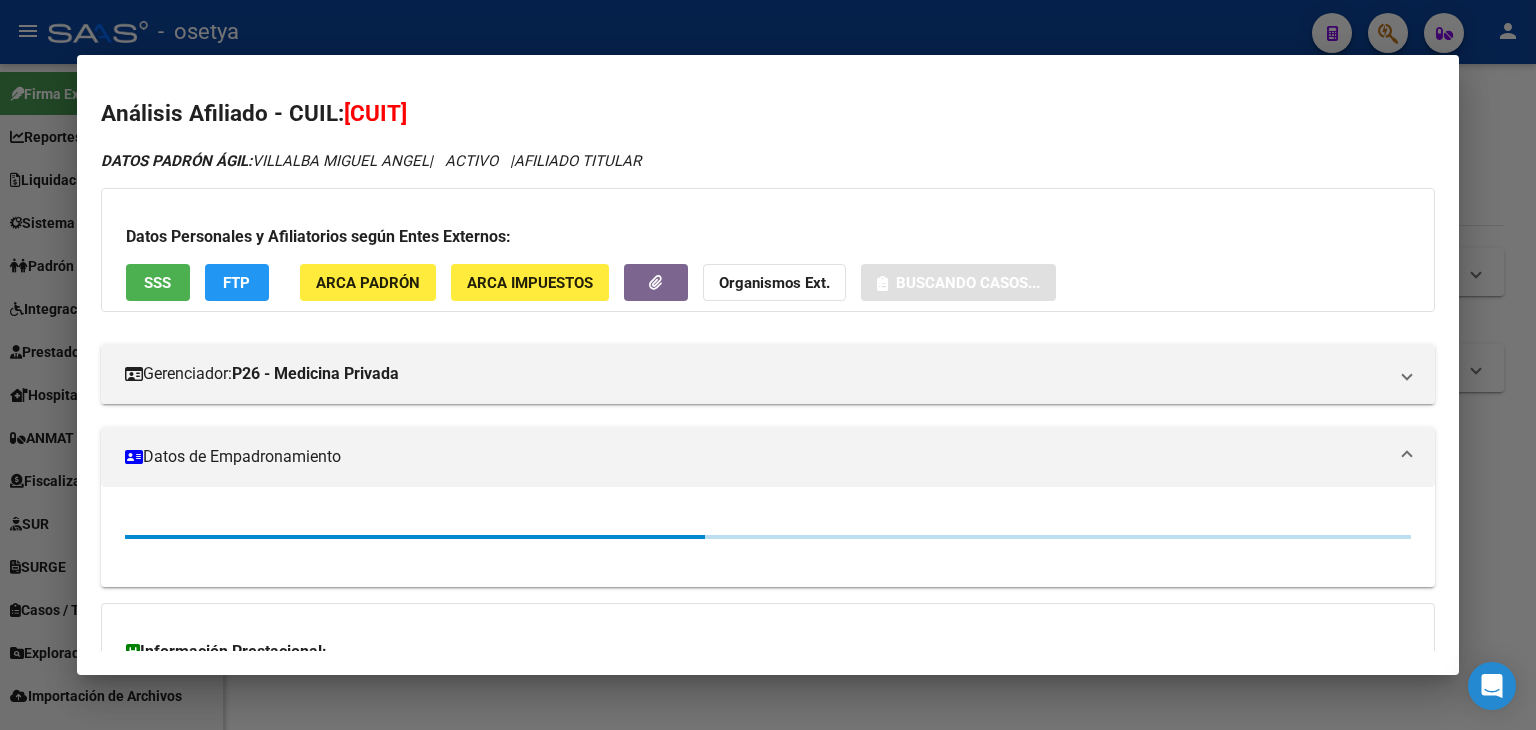 click on "Datos Personales y Afiliatorios según Entes Externos: SSS FTP ARCA Padrón ARCA Impuestos Organismos Ext.    Buscando casos..." at bounding box center [768, 250] 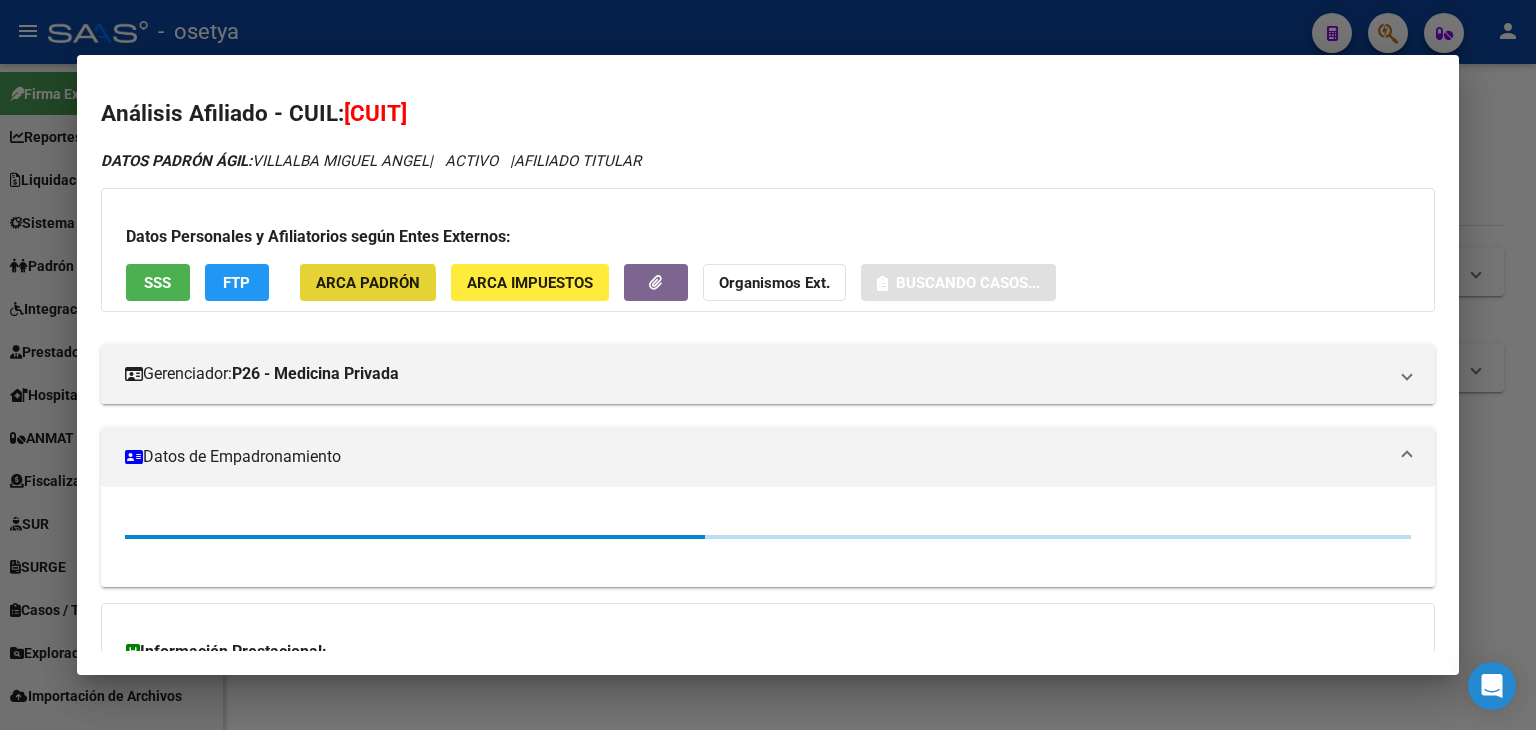 click on "ARCA Padrón" 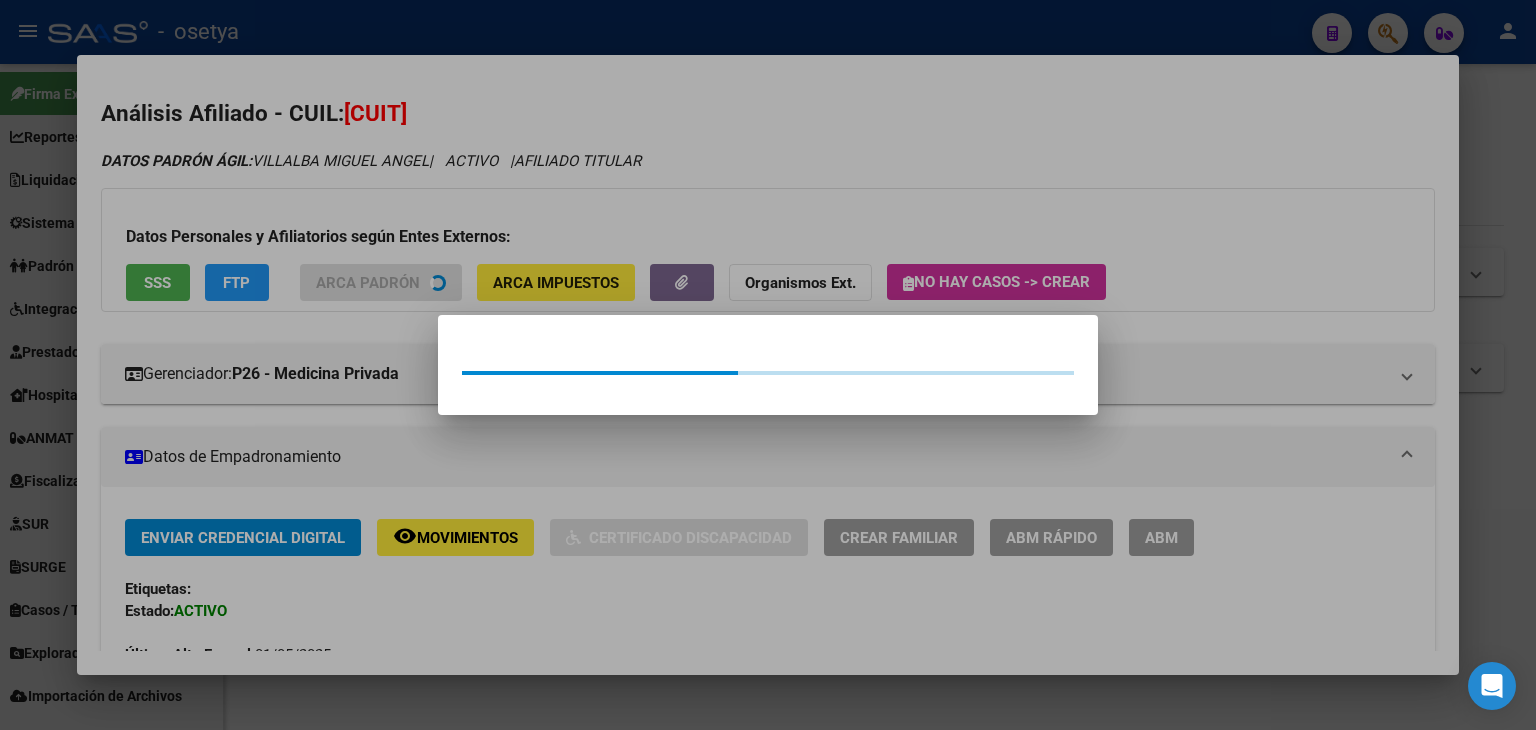 click at bounding box center [768, 365] 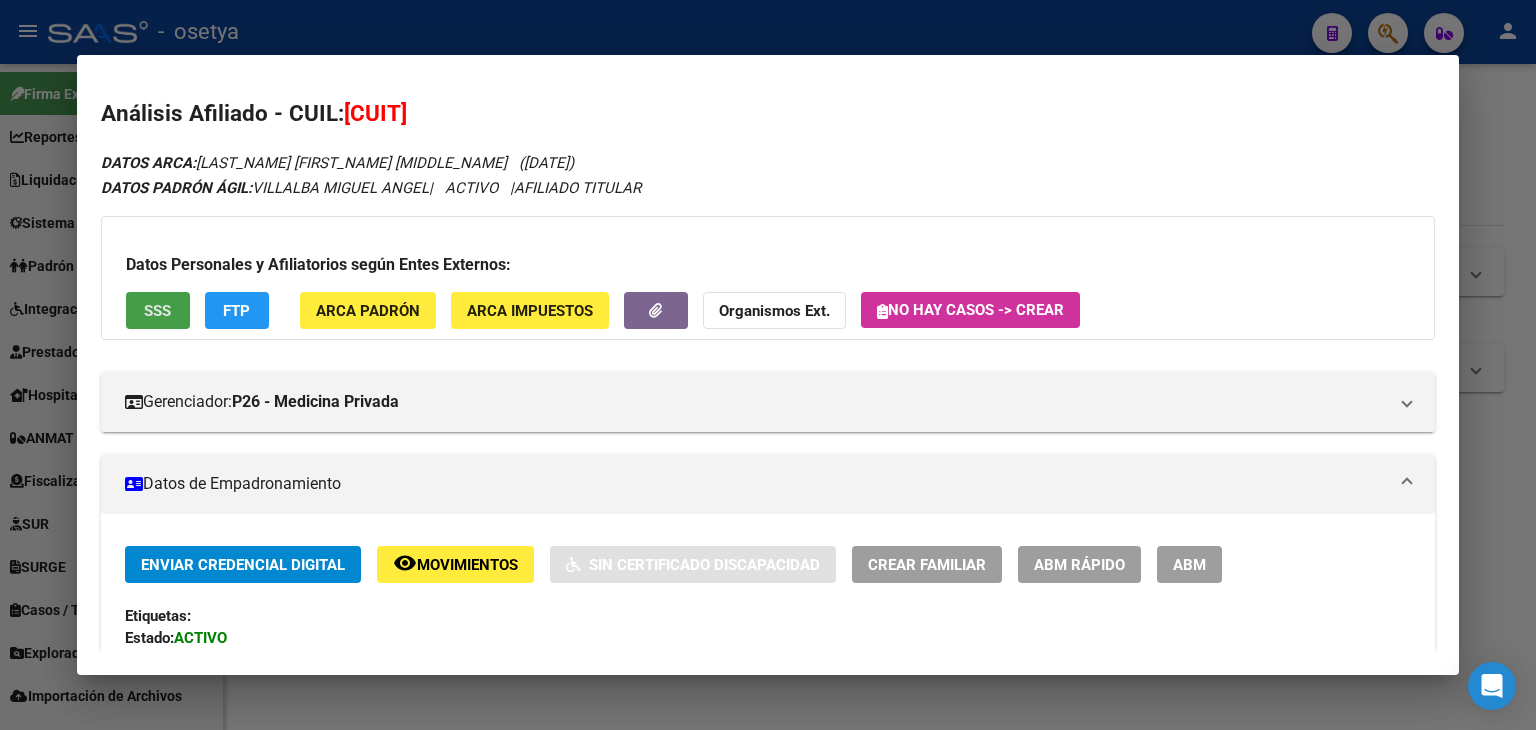 click on "SSS" at bounding box center [158, 310] 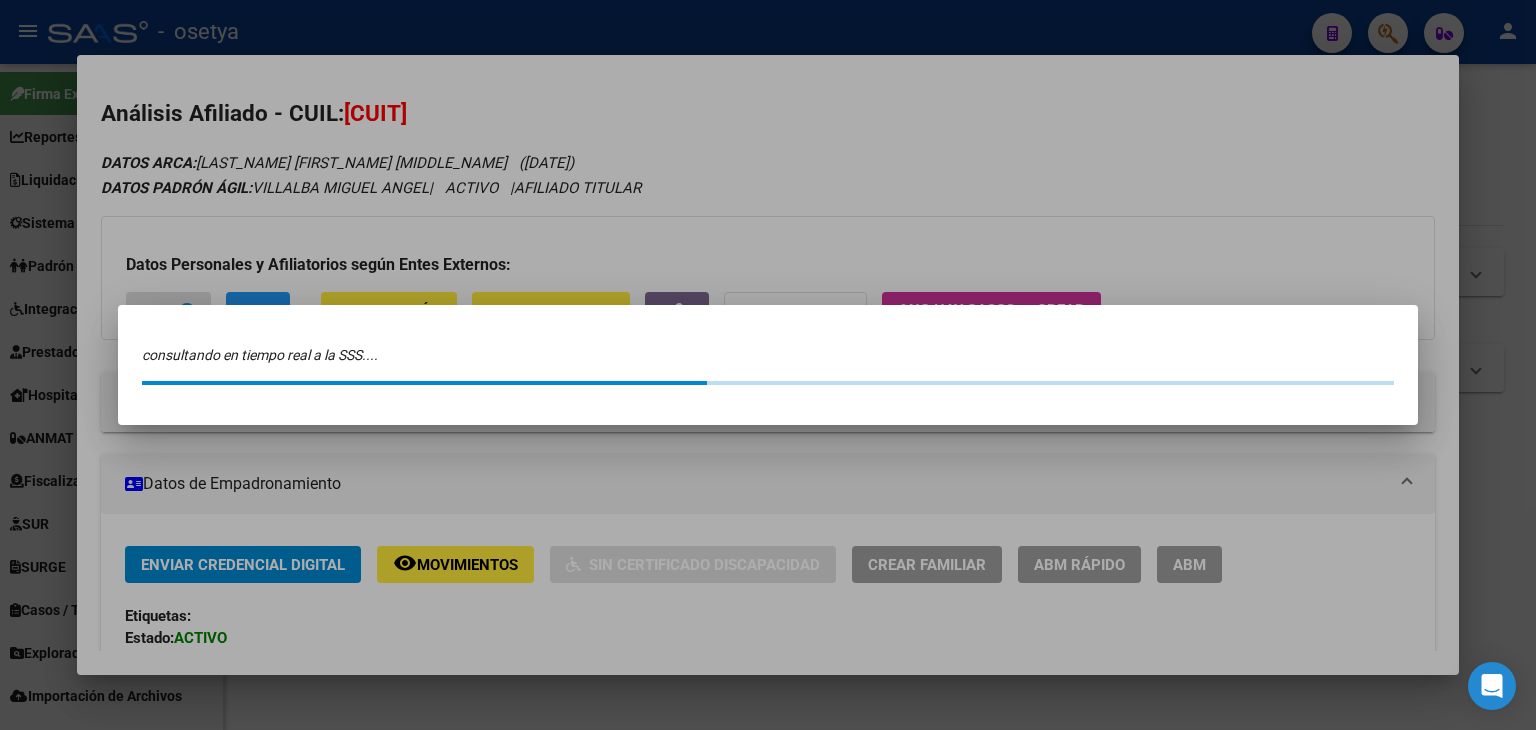 click at bounding box center (768, 365) 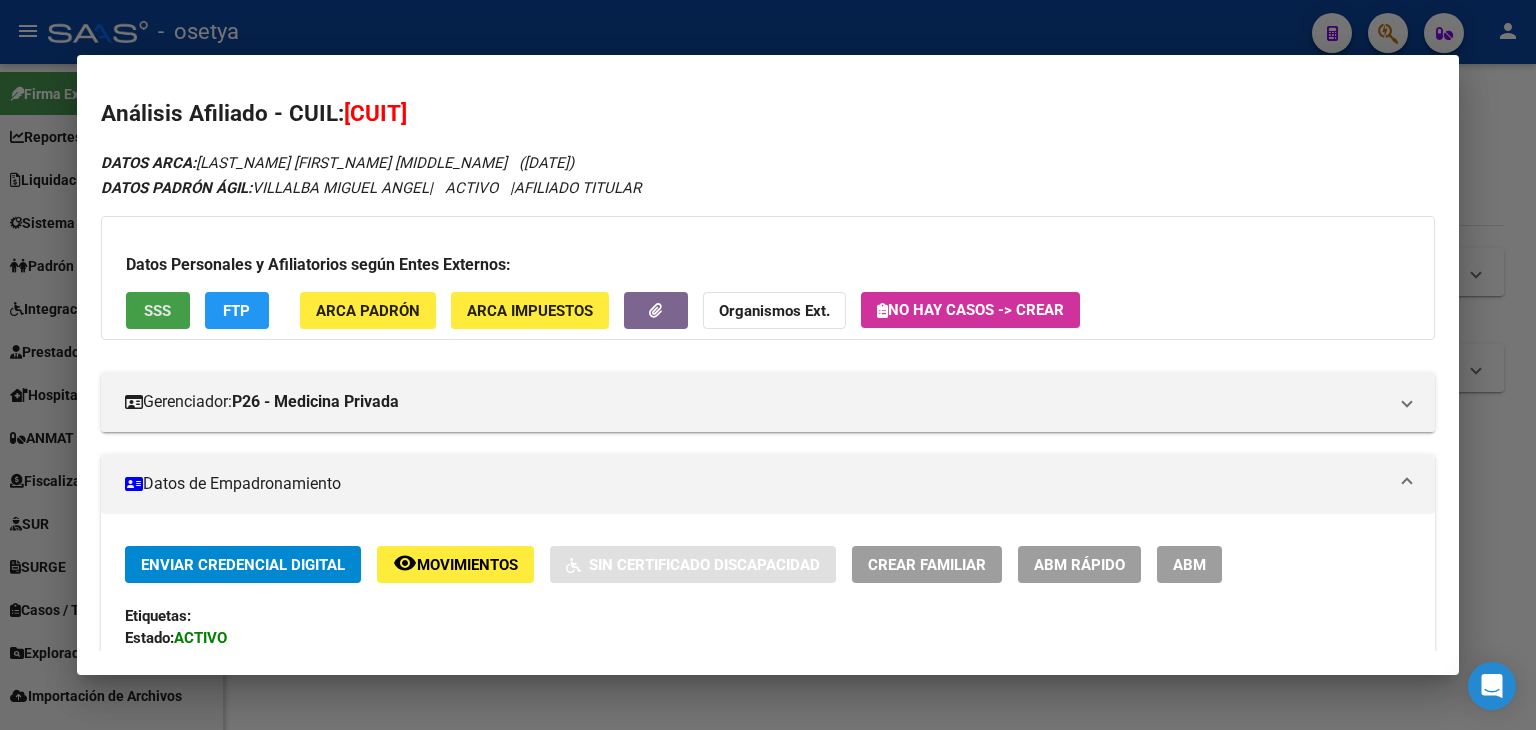 click on "SSS" at bounding box center (157, 311) 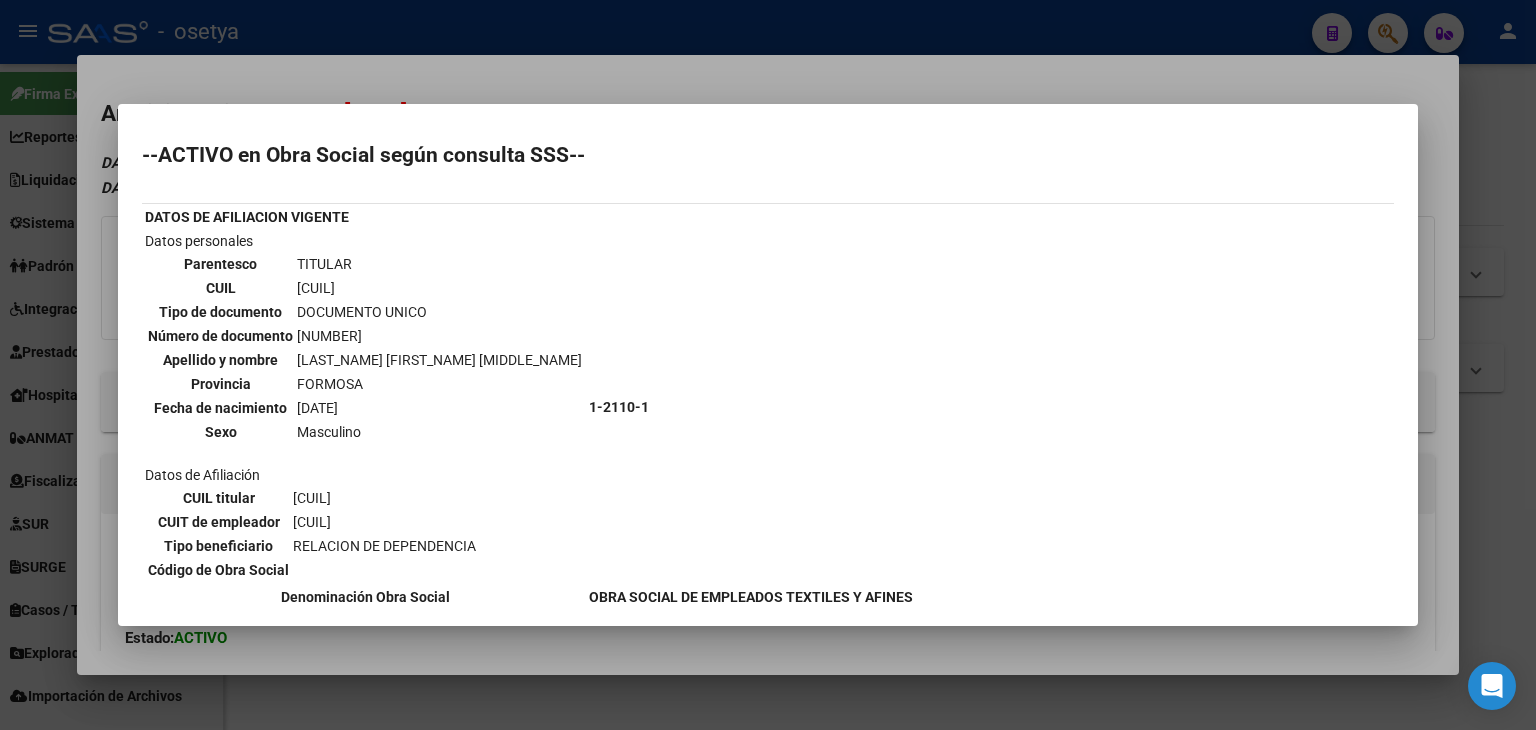 drag, startPoint x: 298, startPoint y: 84, endPoint x: 445, endPoint y: 279, distance: 244.20074 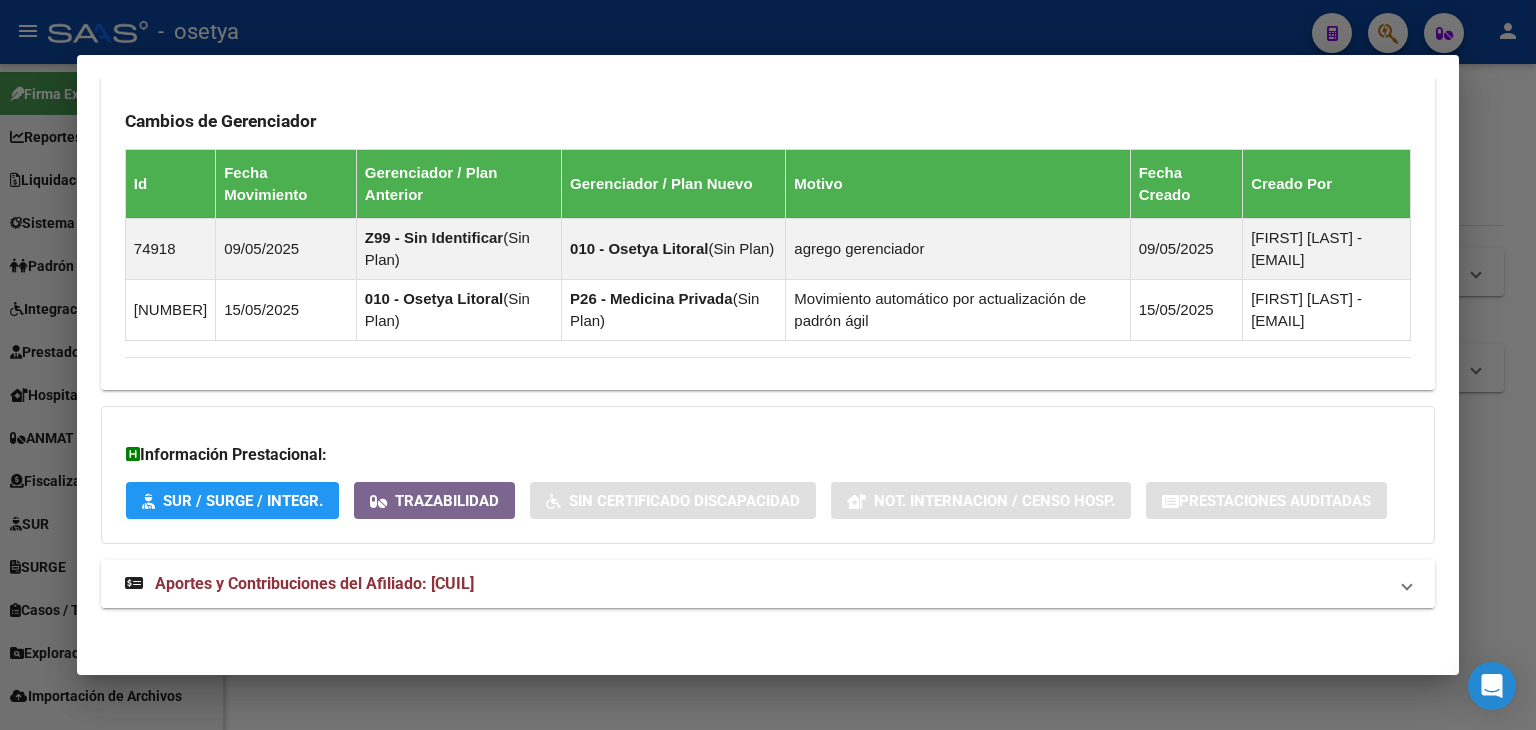 click on "Aportes y Contribuciones del Afiliado: [CUIL]" at bounding box center [756, 584] 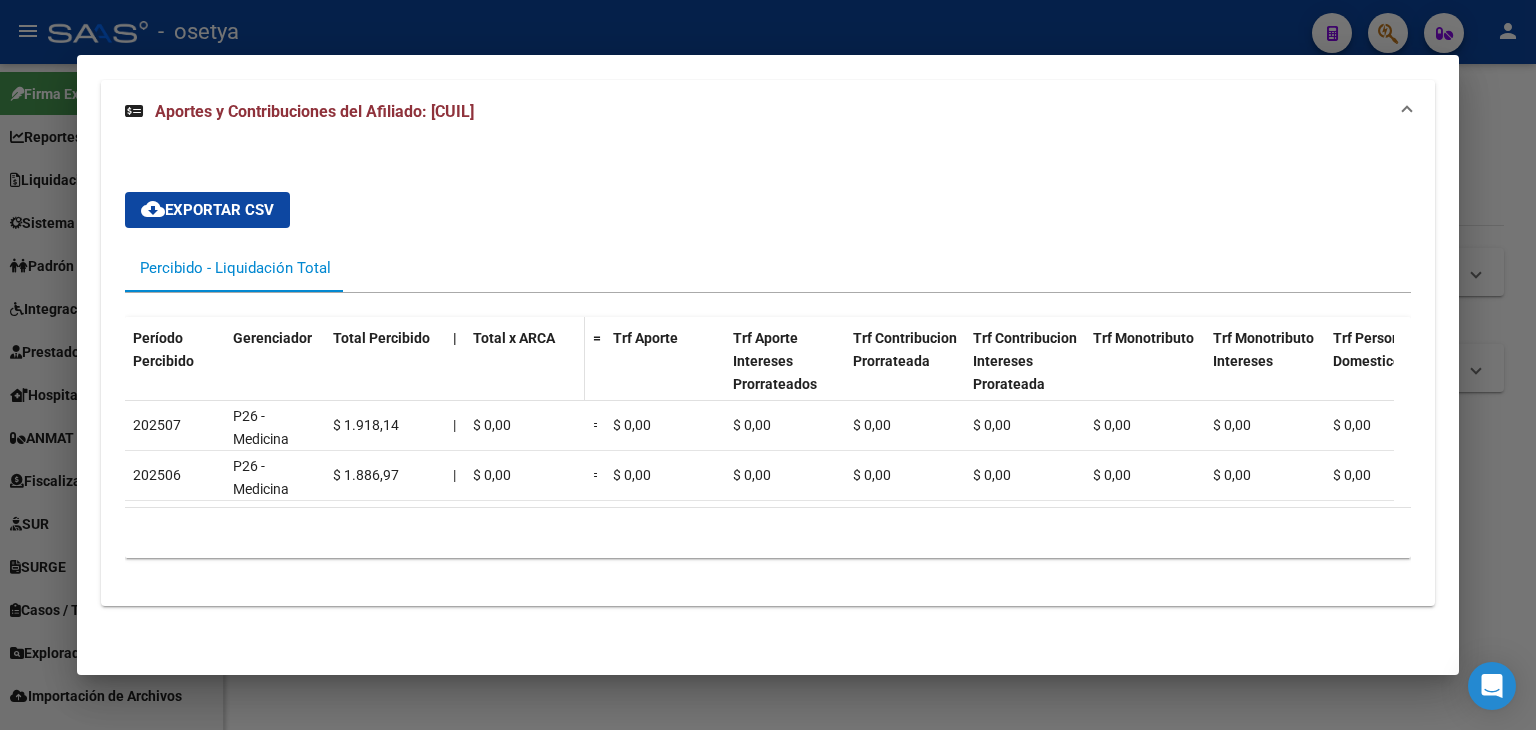 scroll, scrollTop: 1718, scrollLeft: 0, axis: vertical 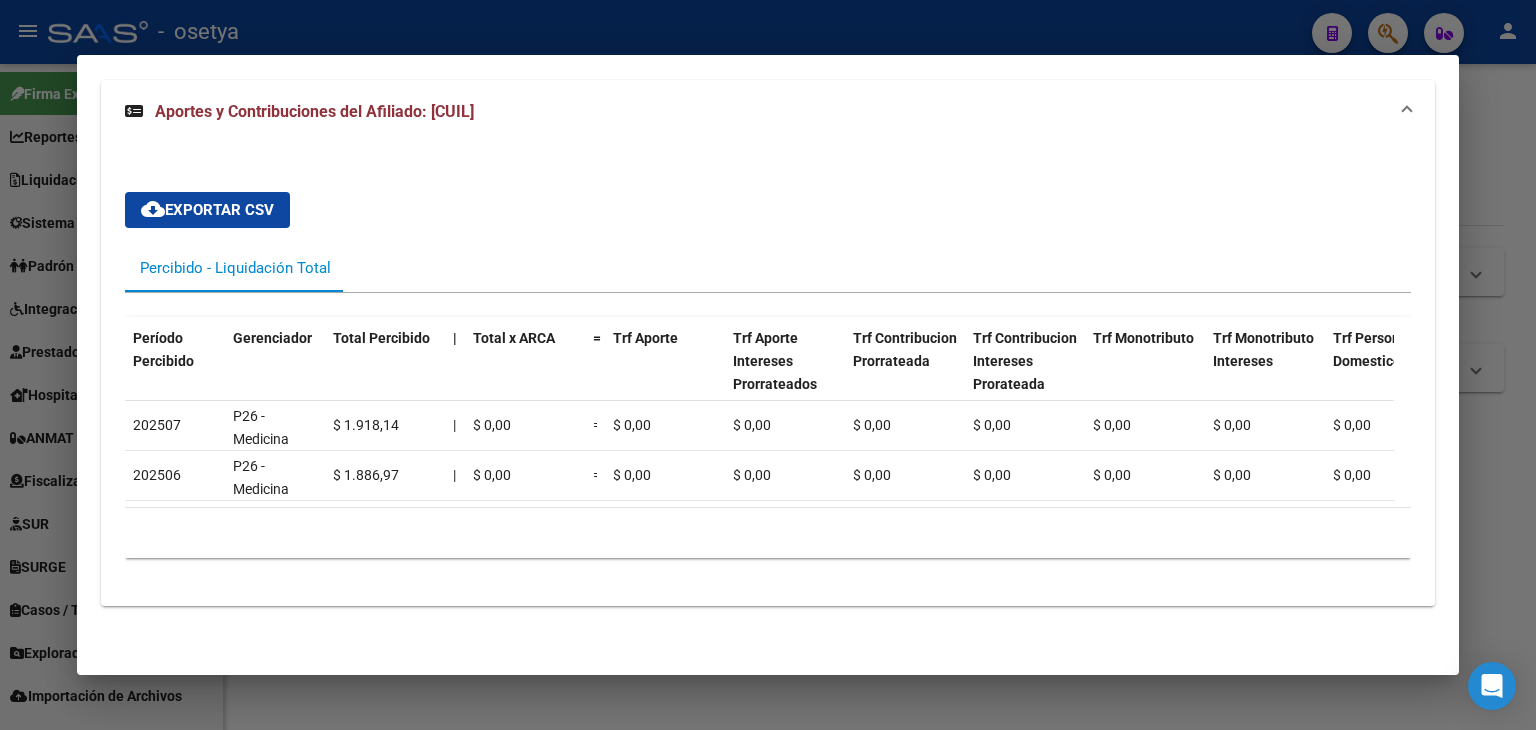 click at bounding box center [768, 365] 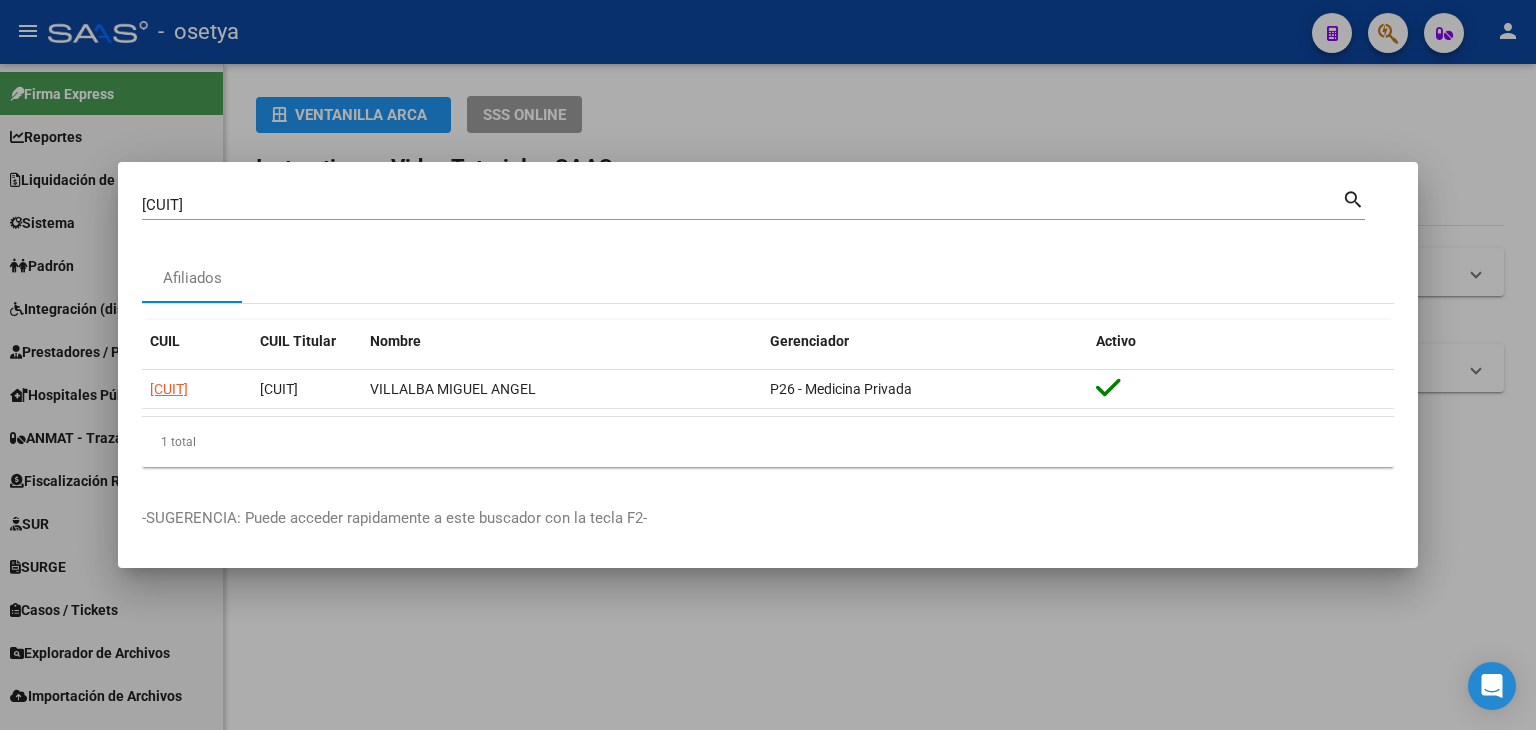 click on "[CUIT]" at bounding box center [742, 205] 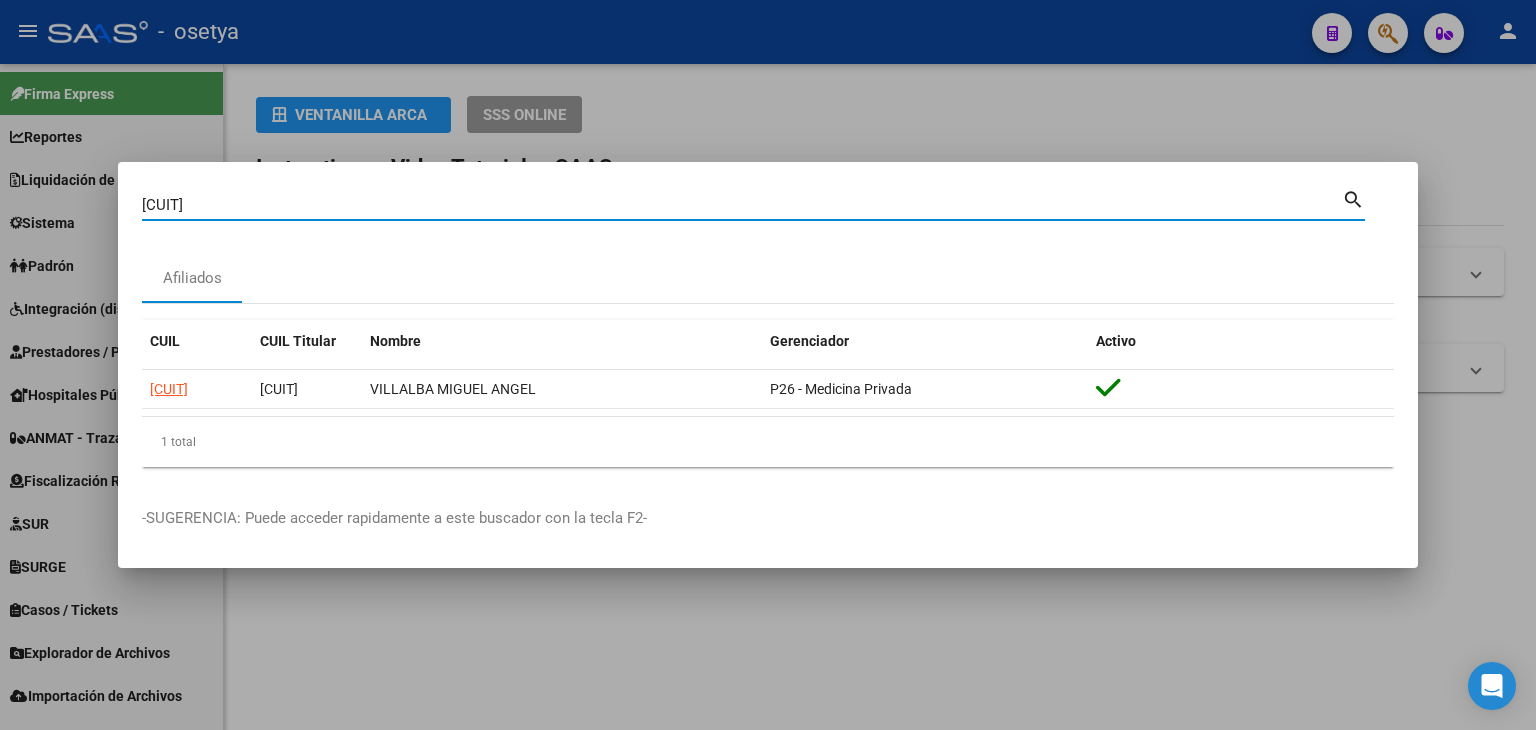 paste on "5930767" 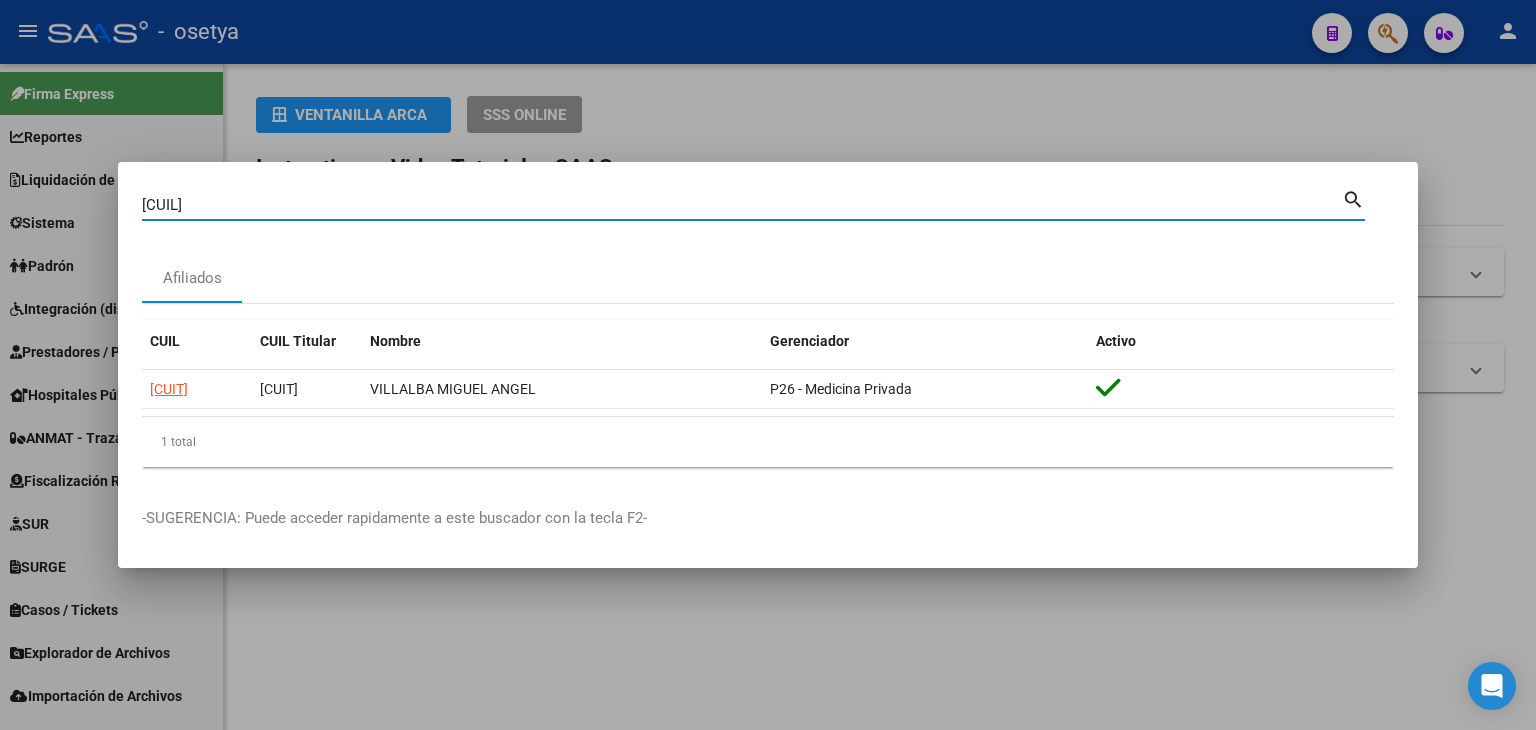type on "[CUIL]" 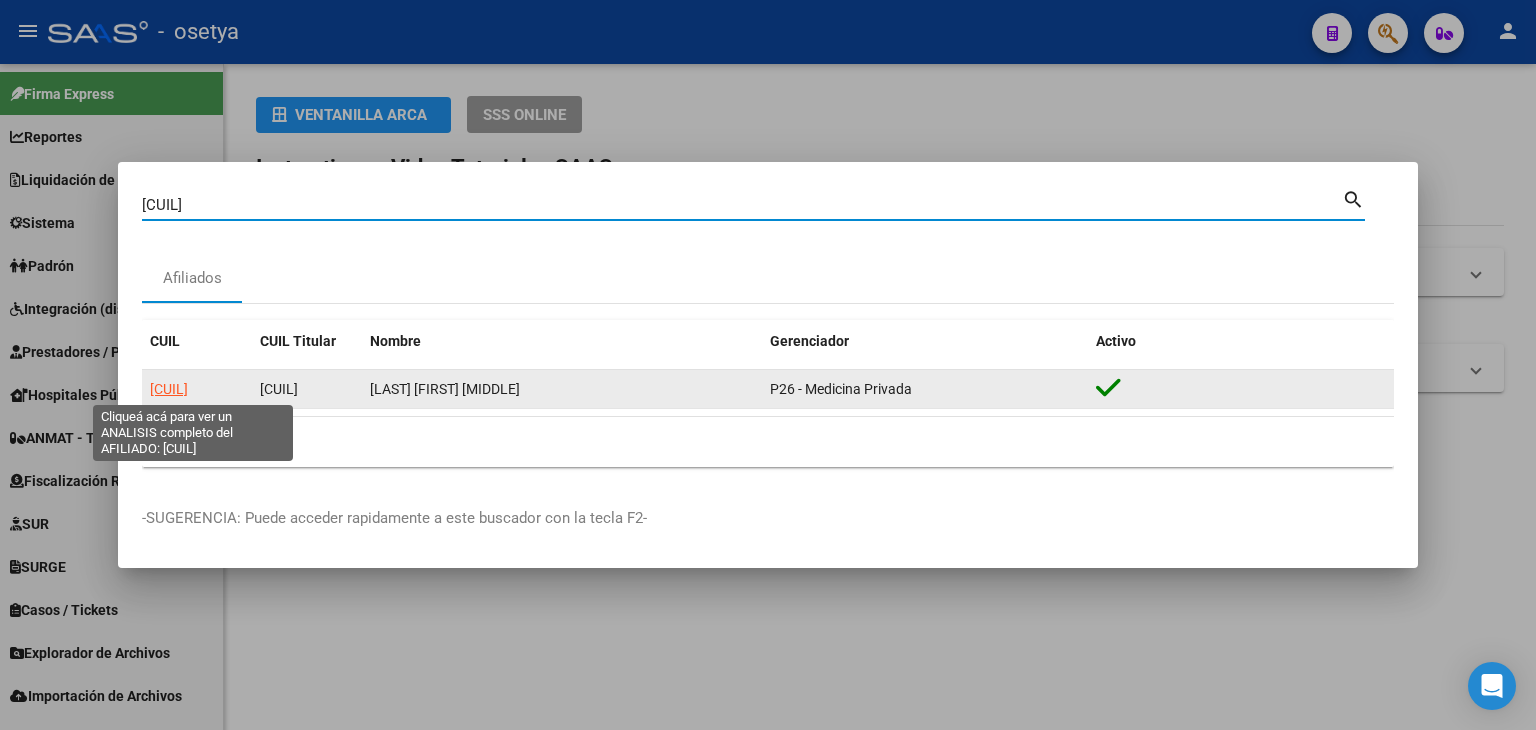 click on "[CUIL]" 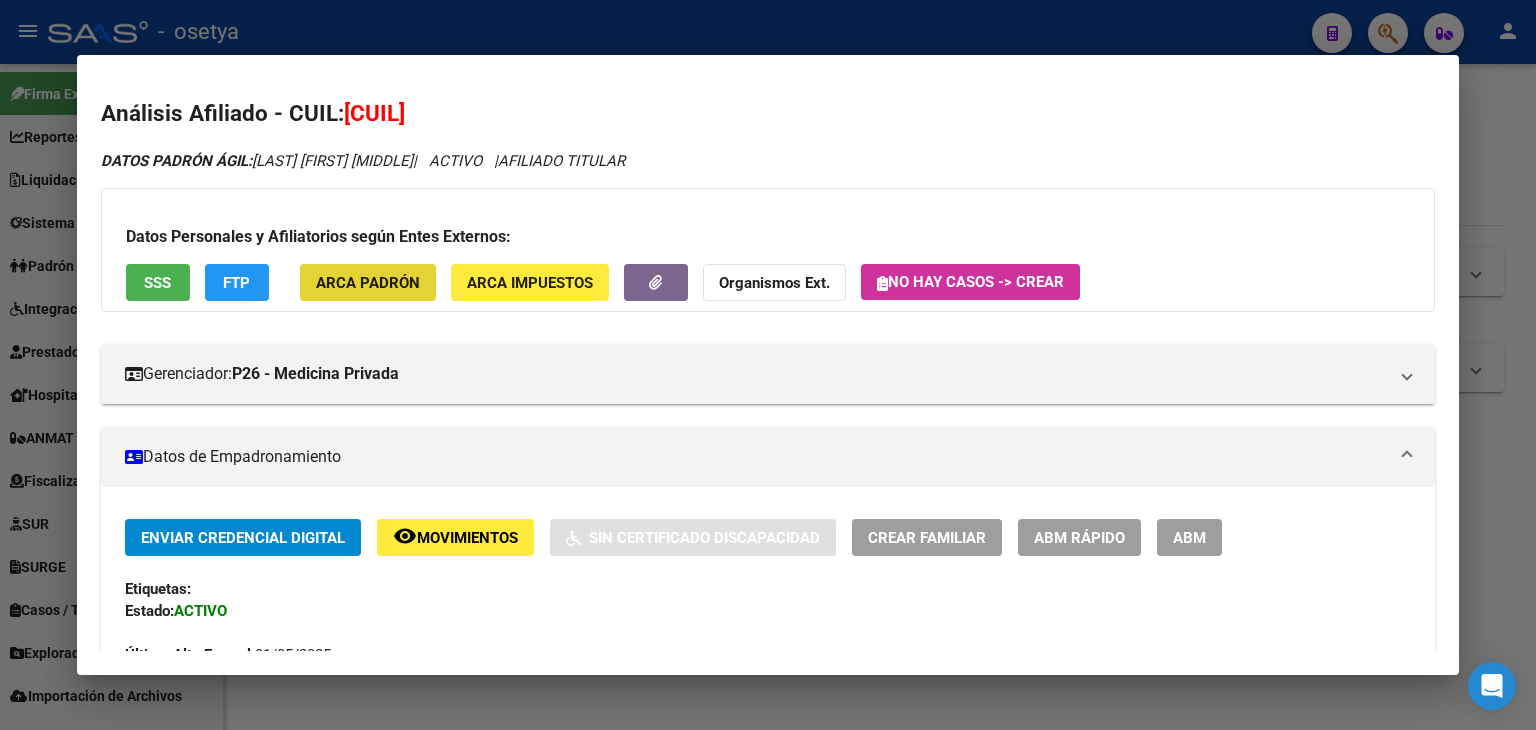click on "ARCA Padrón" 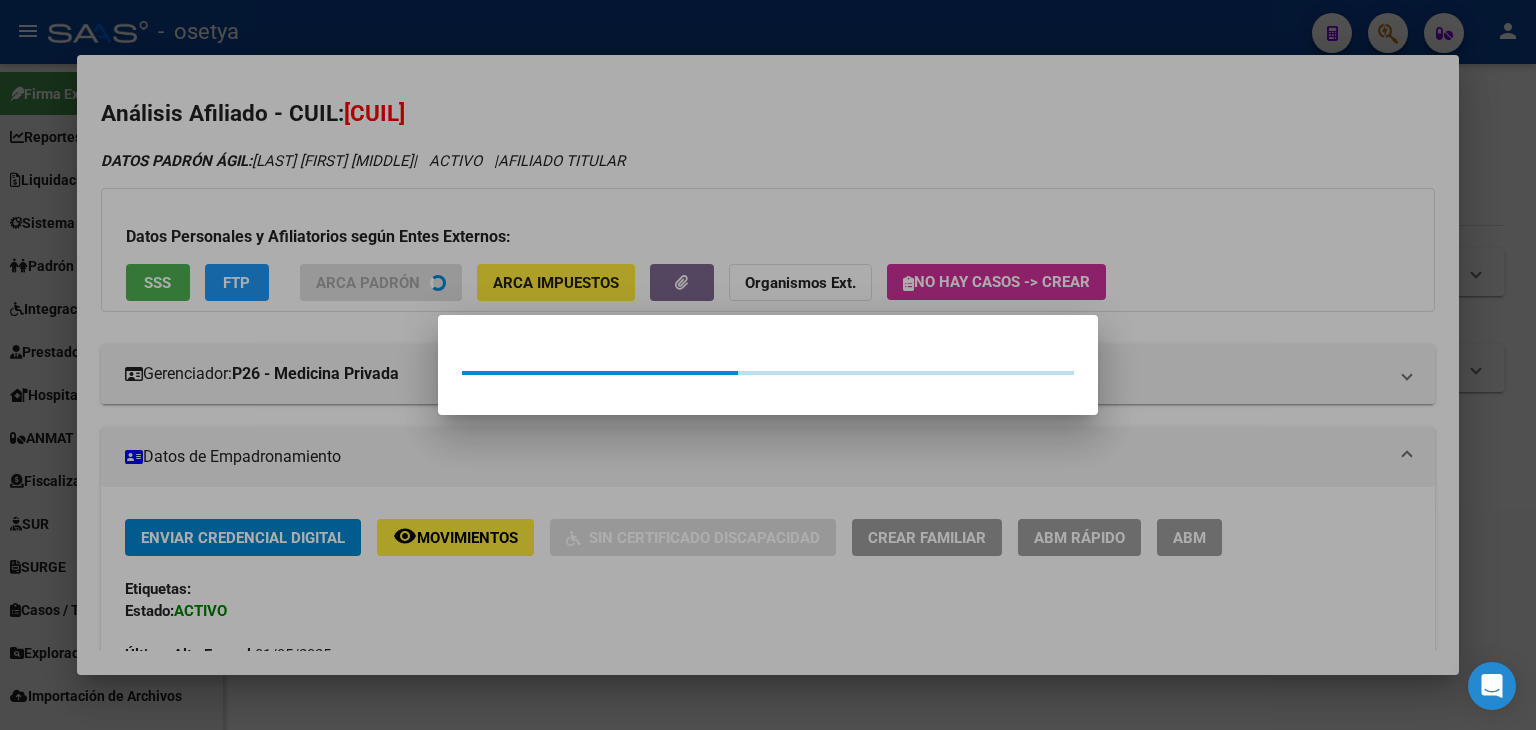 click at bounding box center (768, 365) 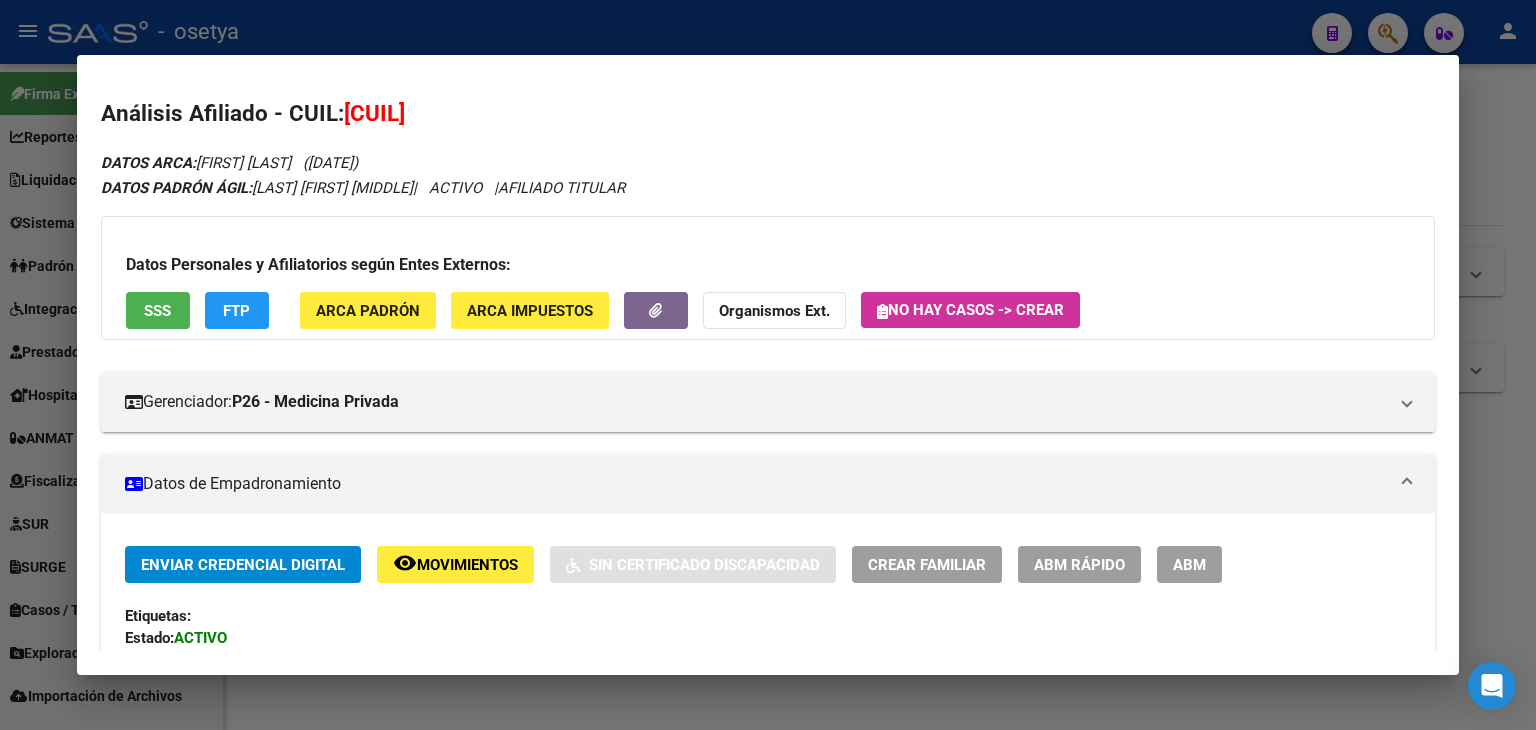 click on "SSS" at bounding box center [157, 311] 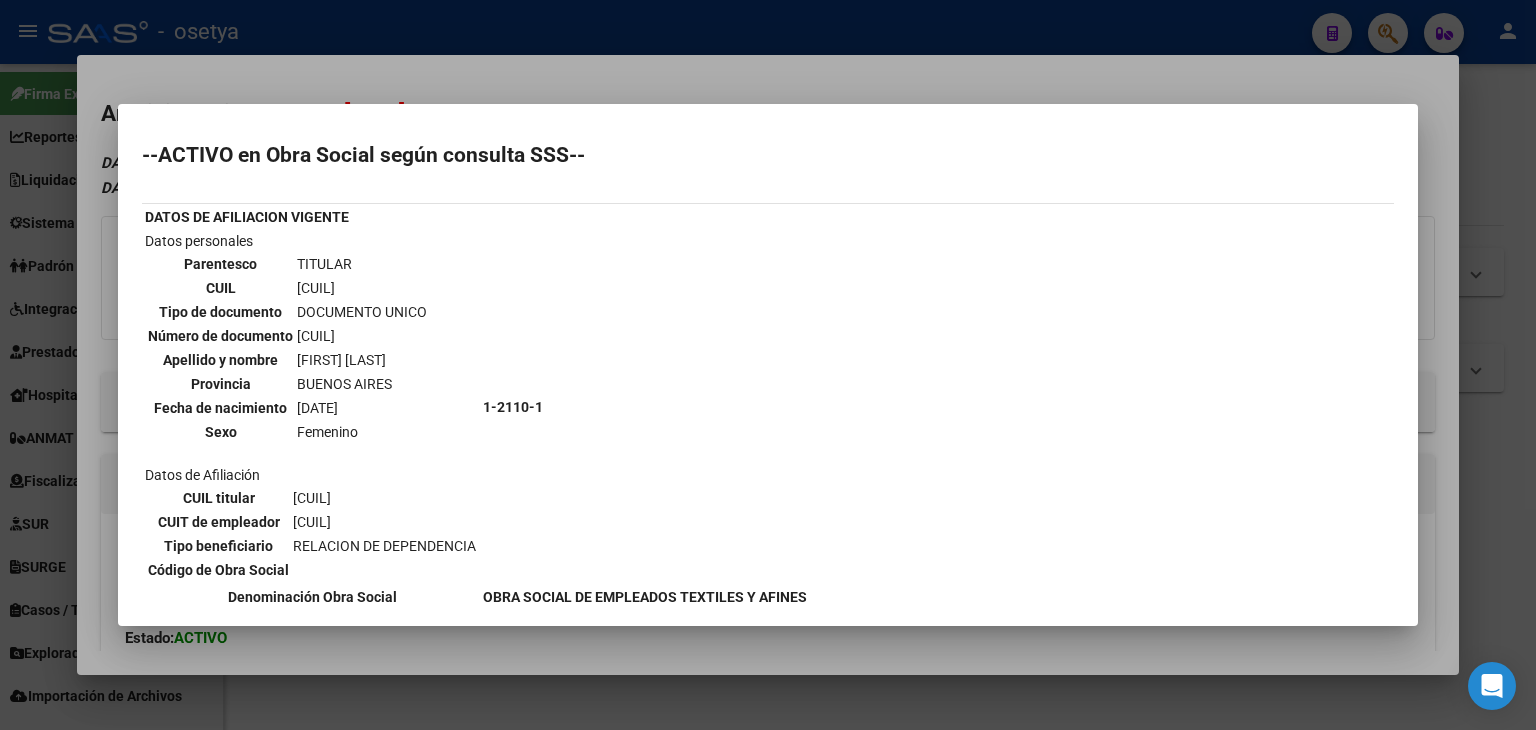 click at bounding box center [768, 365] 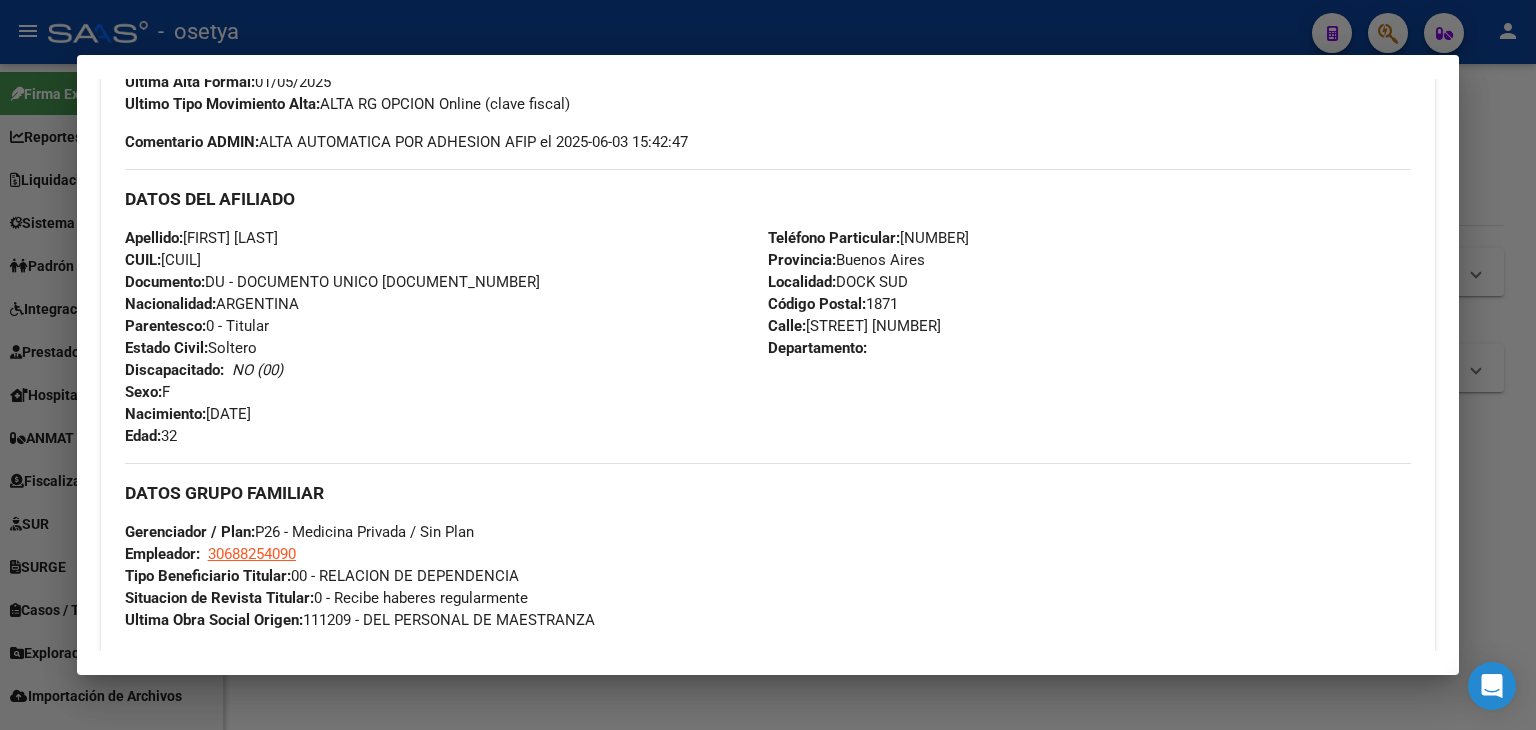 scroll, scrollTop: 1224, scrollLeft: 0, axis: vertical 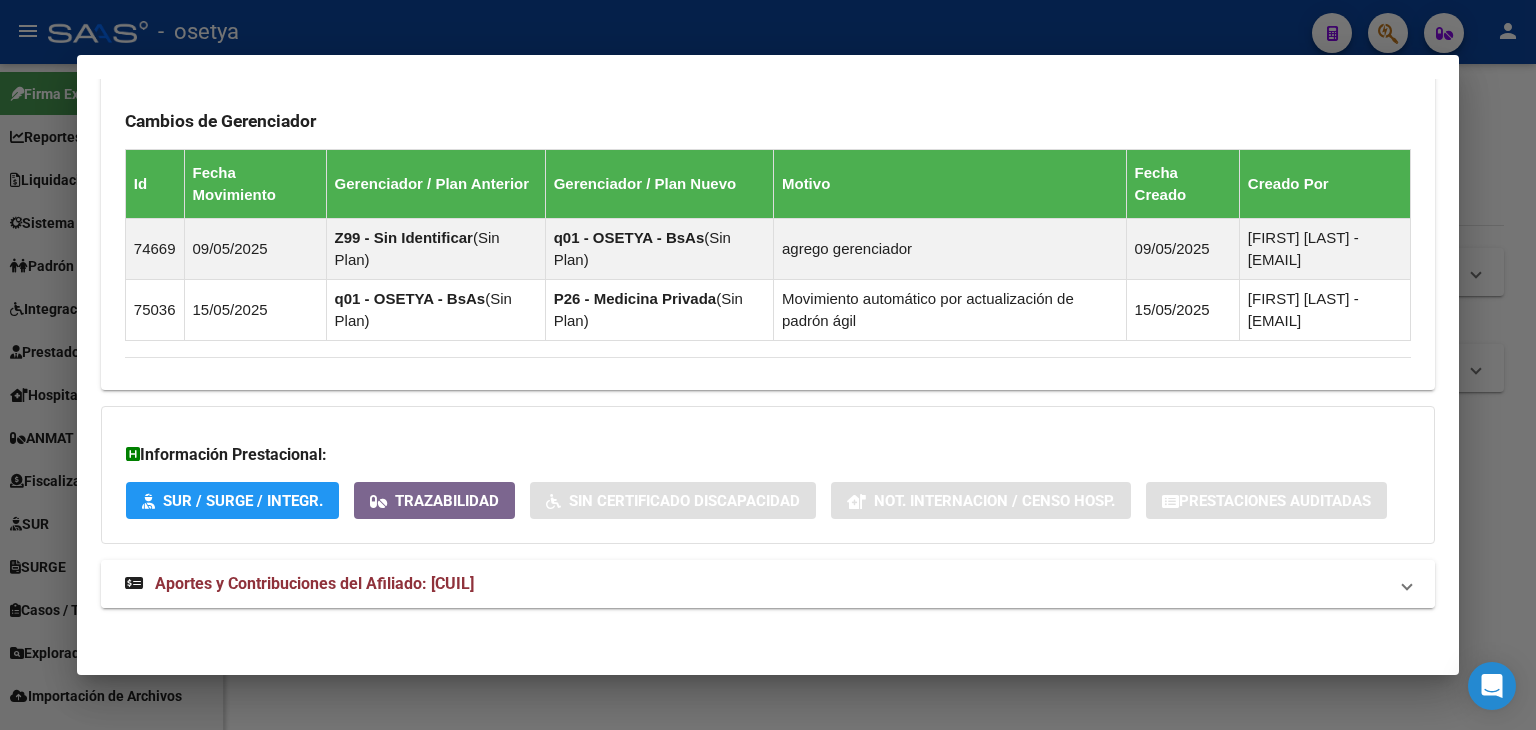 click on "Aportes y Contribuciones del Afiliado: [CUIL]" at bounding box center [768, 584] 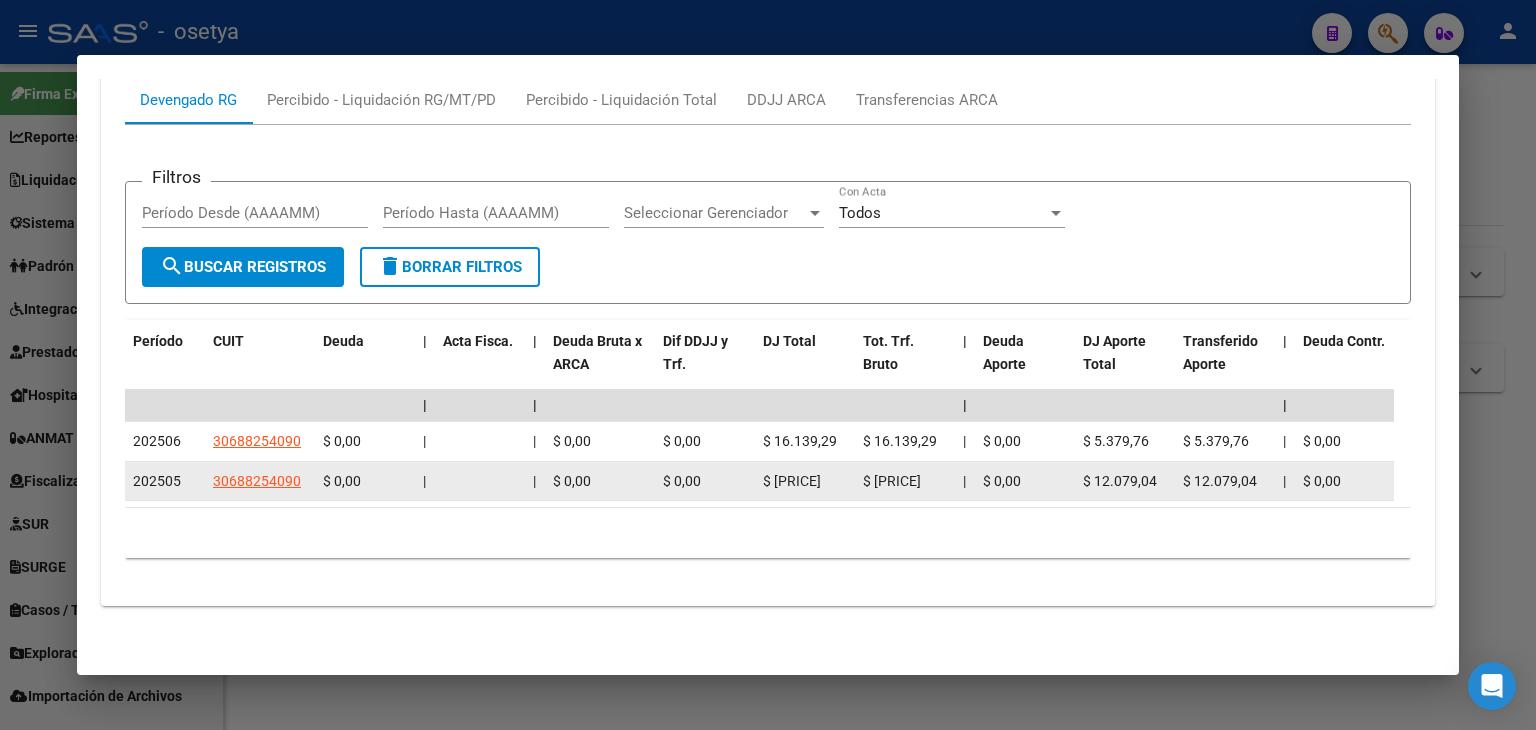scroll, scrollTop: 1784, scrollLeft: 0, axis: vertical 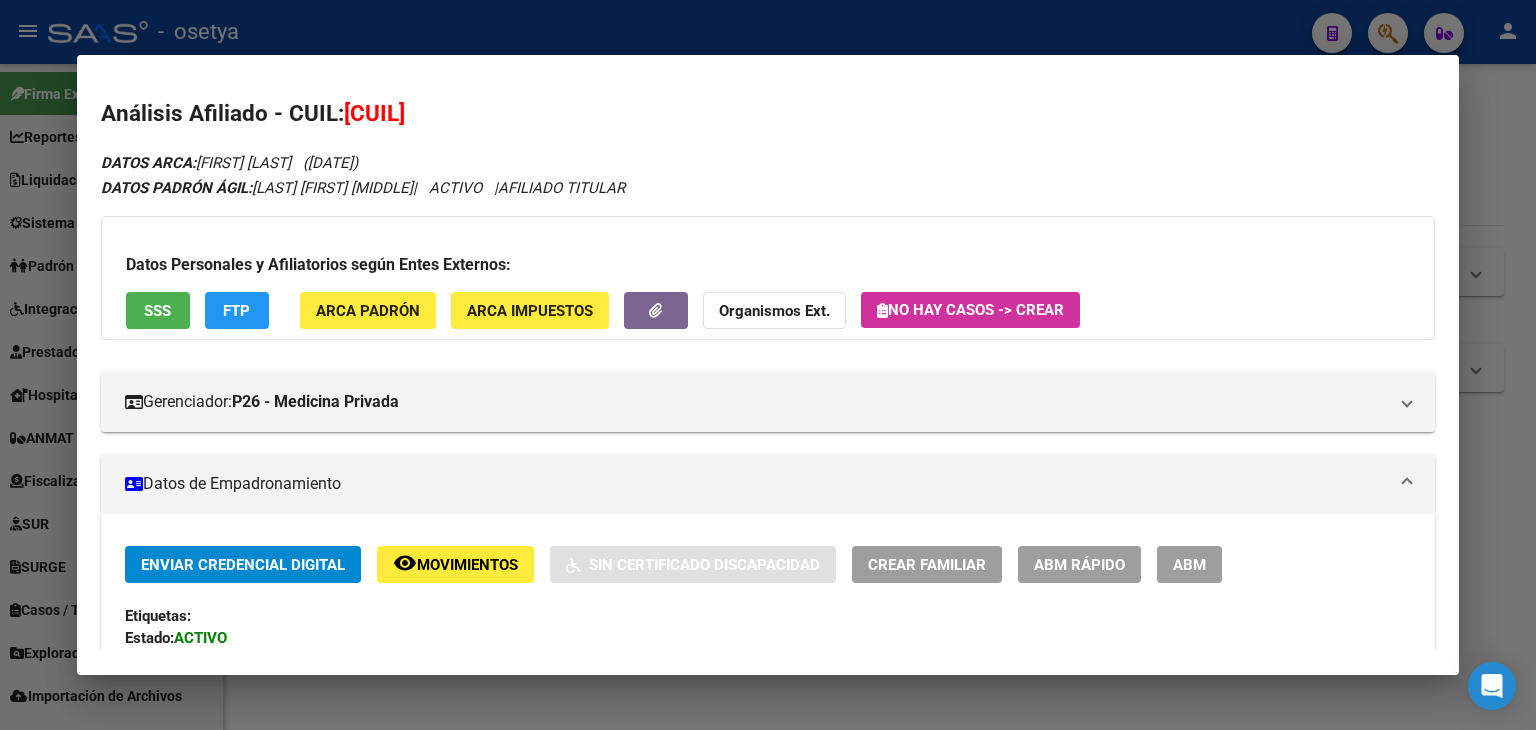 click on "Datos Personales y Afiliatorios según Entes Externos: SSS FTP ARCA Padrón ARCA Impuestos Organismos Ext.   No hay casos -> Crear" at bounding box center [768, 278] 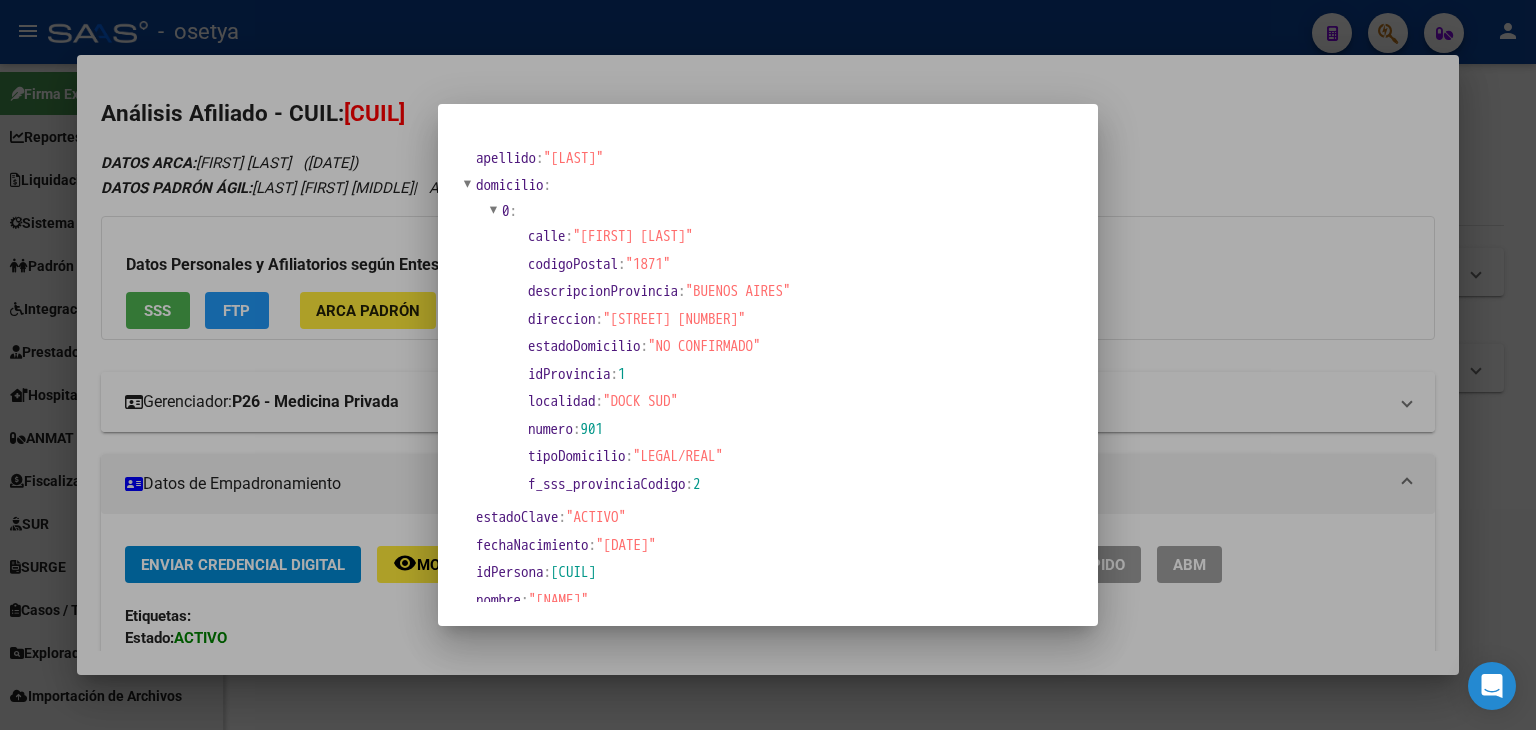drag, startPoint x: 268, startPoint y: 164, endPoint x: 469, endPoint y: 383, distance: 297.25748 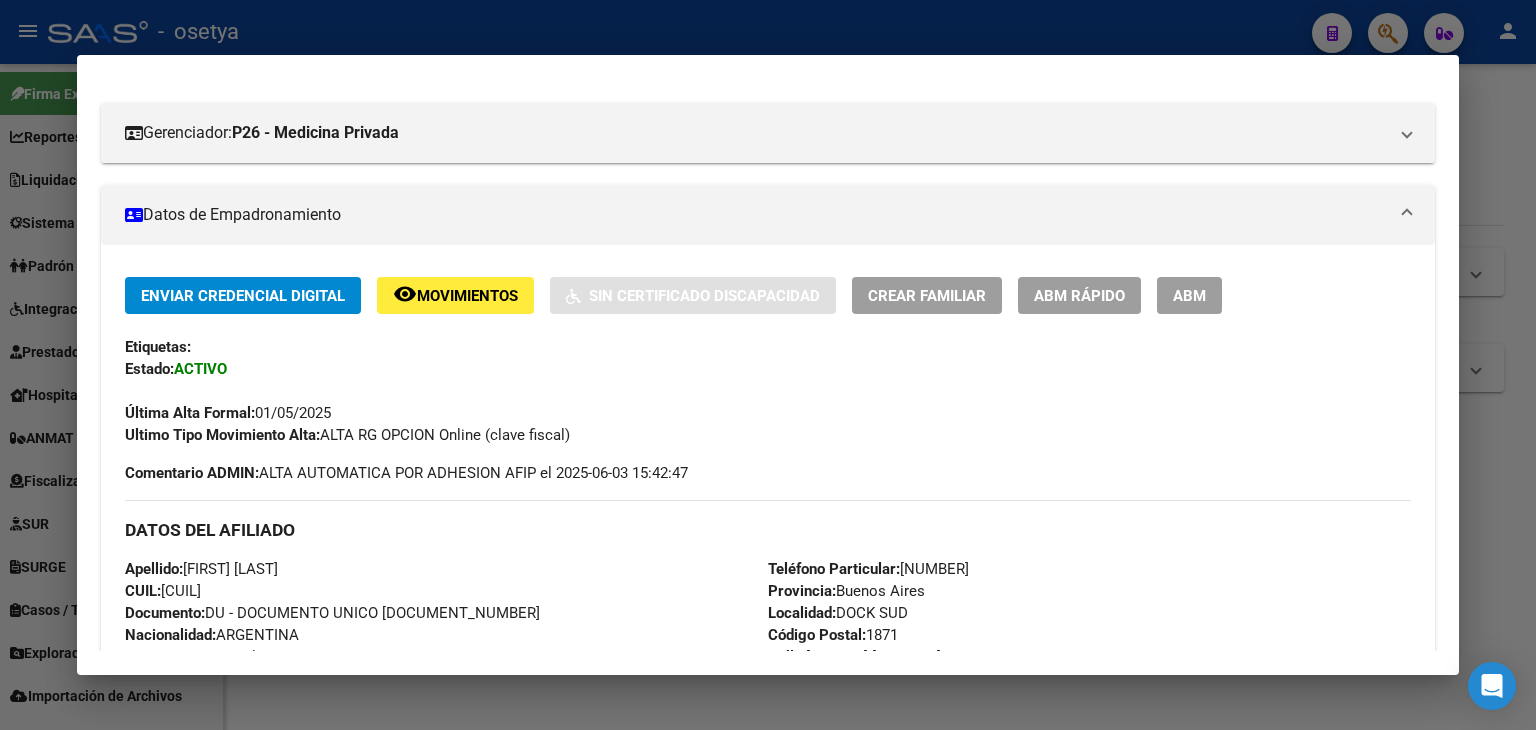 scroll, scrollTop: 300, scrollLeft: 0, axis: vertical 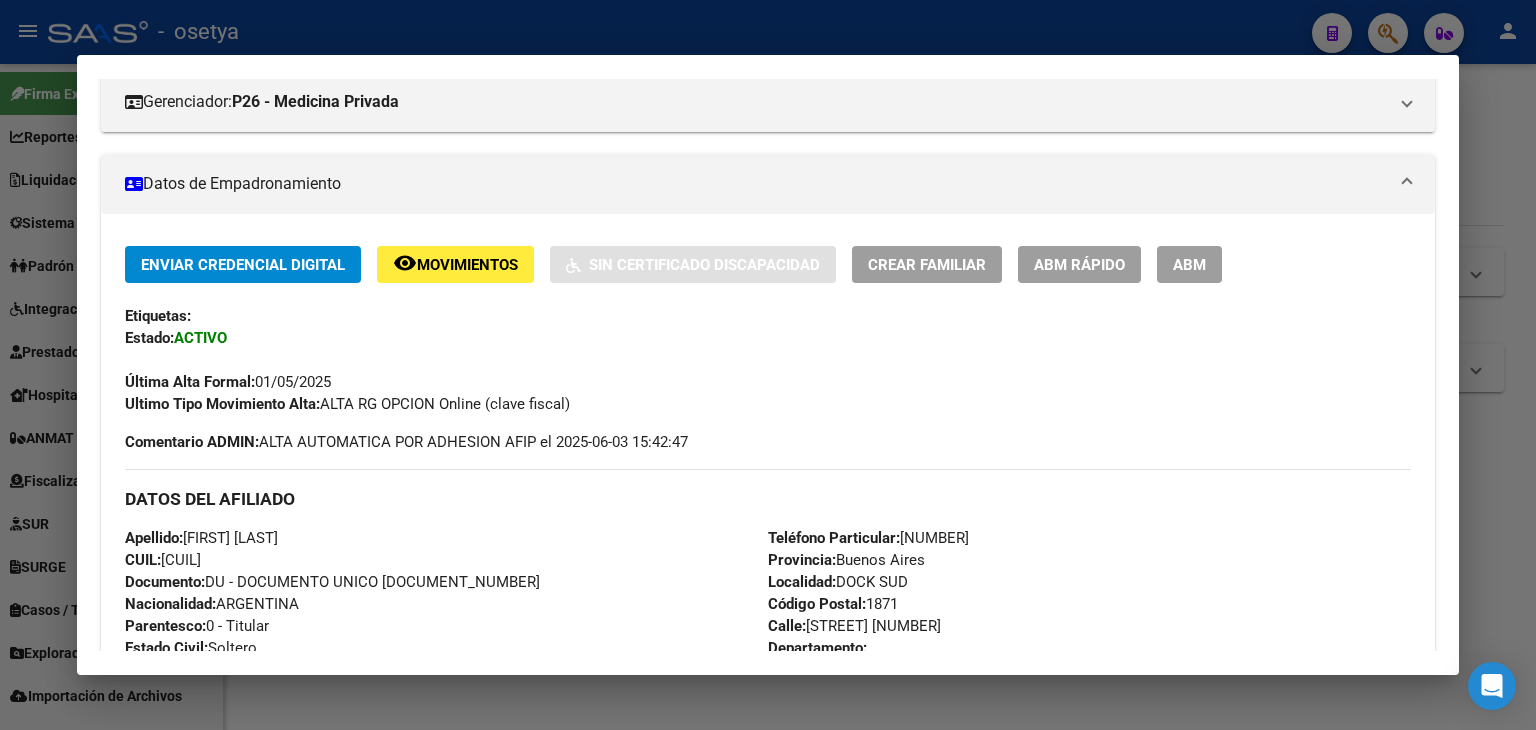 click on "Documento: DU - DOCUMENTO UNICO [DOCUMENT_NUMBER]" at bounding box center (332, 582) 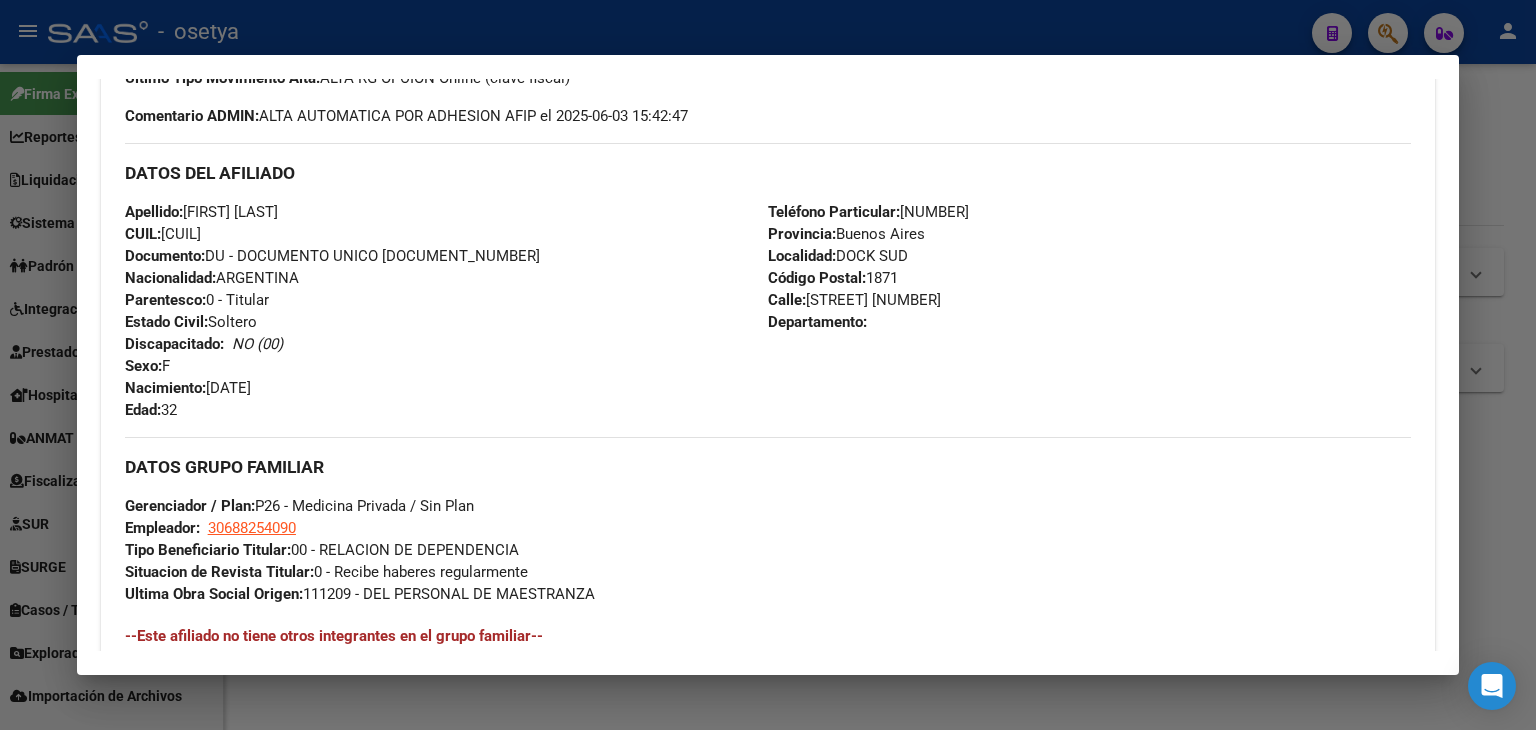 scroll, scrollTop: 1000, scrollLeft: 0, axis: vertical 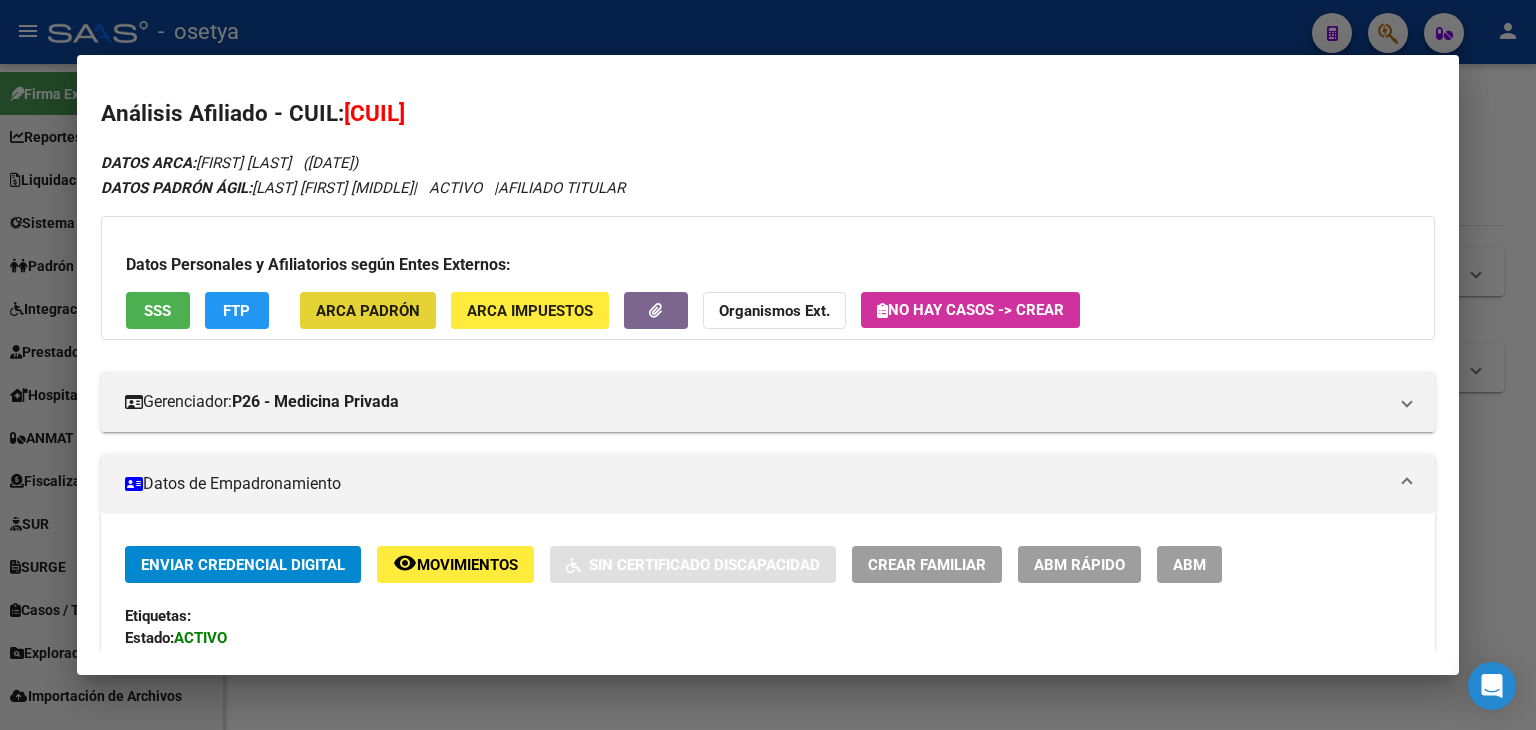 click on "ARCA Padrón" 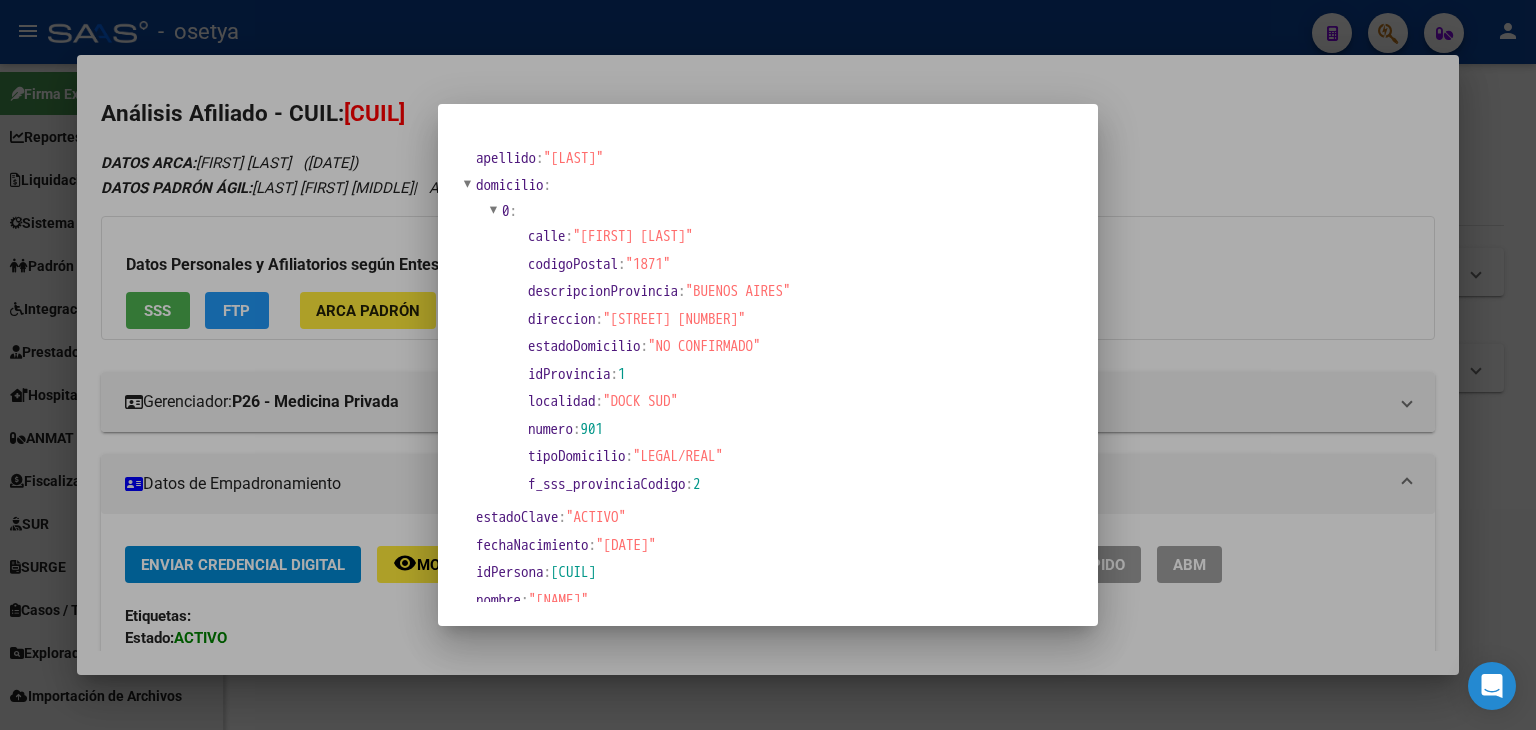 drag, startPoint x: 249, startPoint y: 169, endPoint x: 273, endPoint y: 177, distance: 25.298222 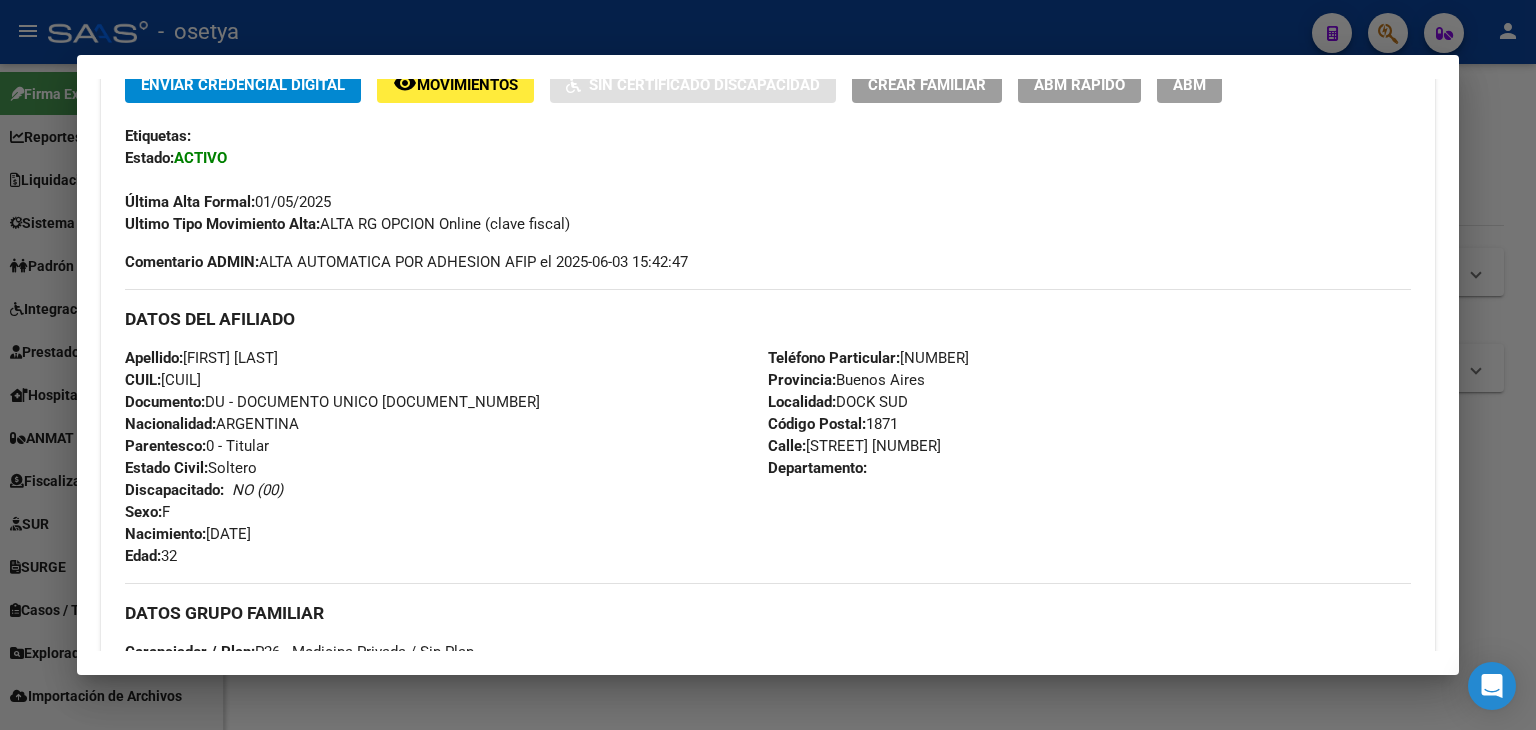 scroll, scrollTop: 500, scrollLeft: 0, axis: vertical 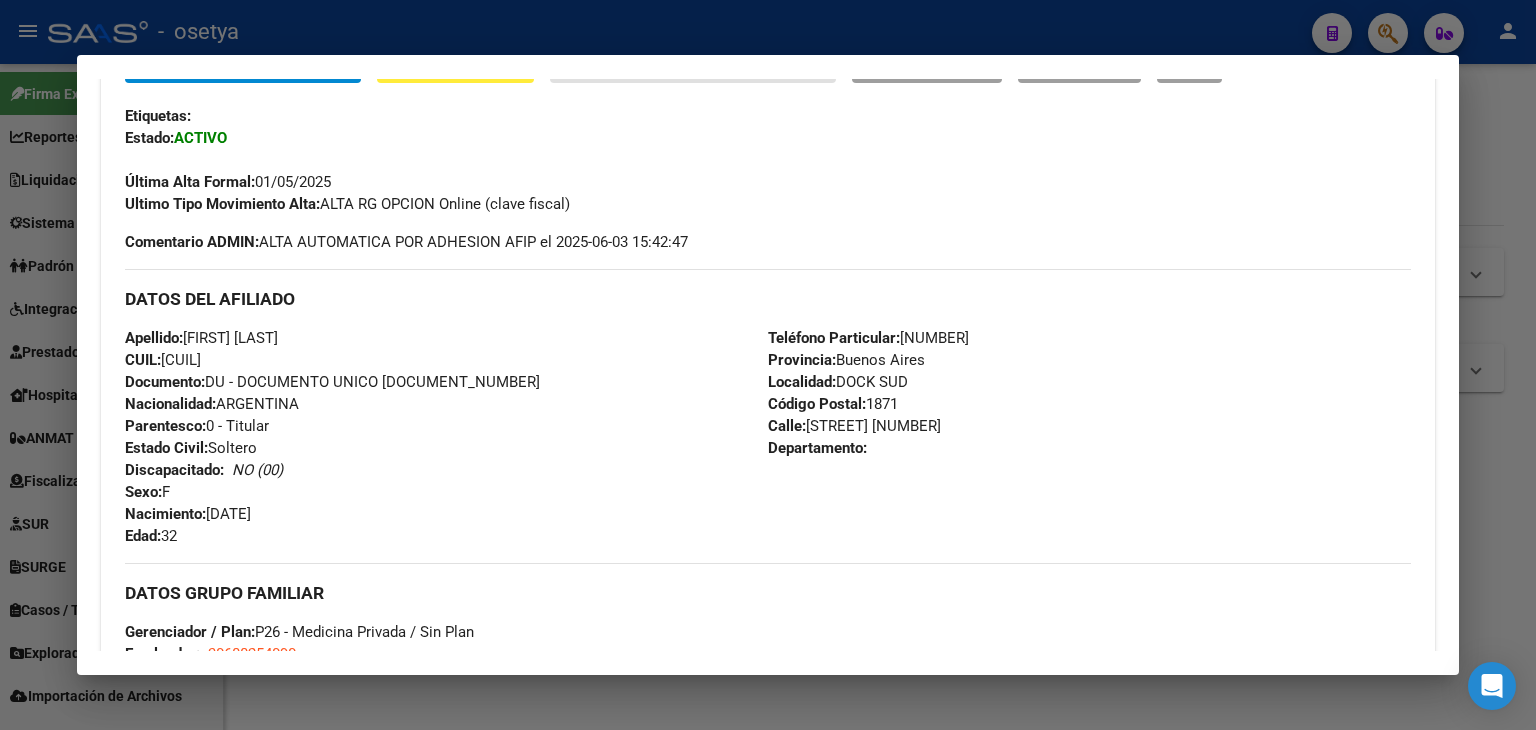 click on "Teléfono Particular: [PHONE]" at bounding box center [868, 338] 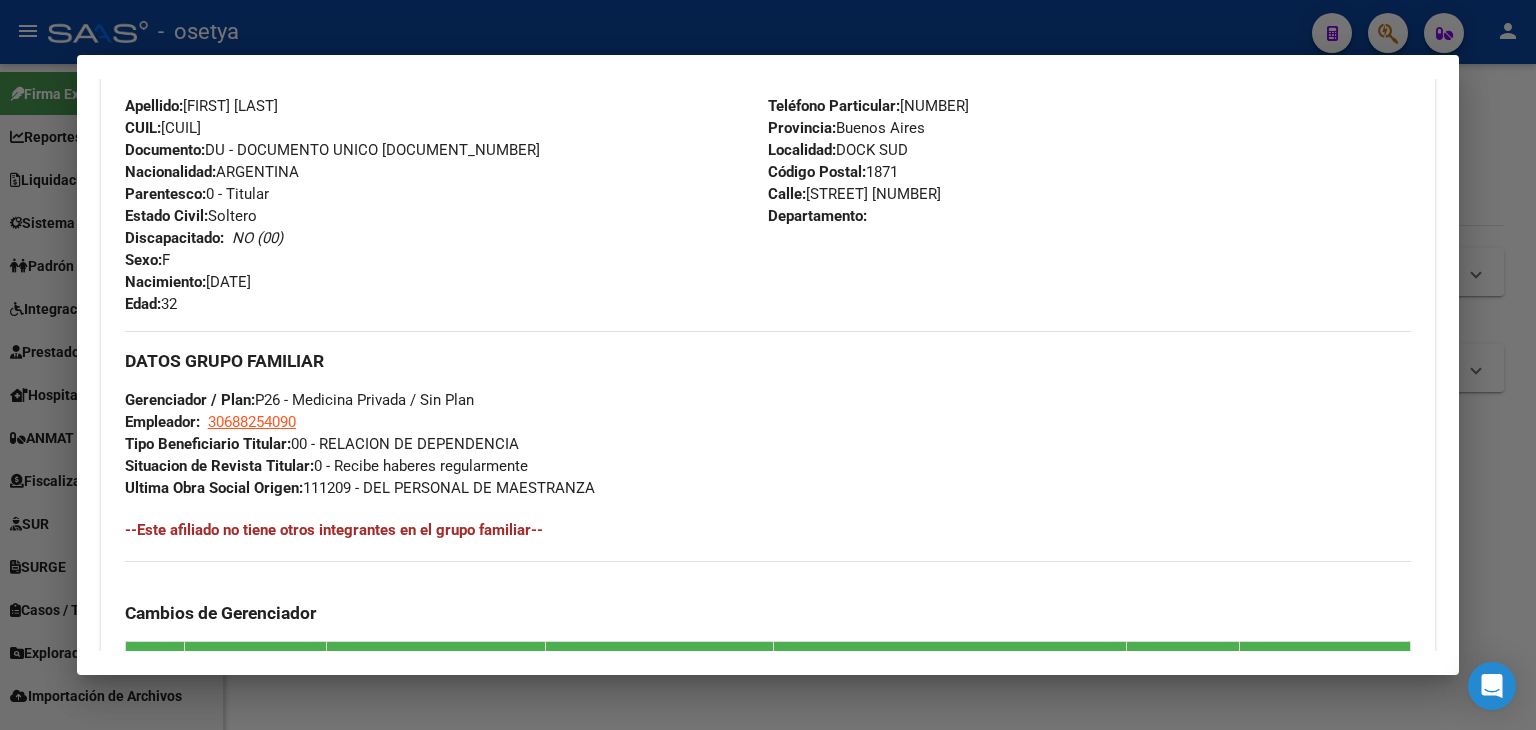 scroll, scrollTop: 800, scrollLeft: 0, axis: vertical 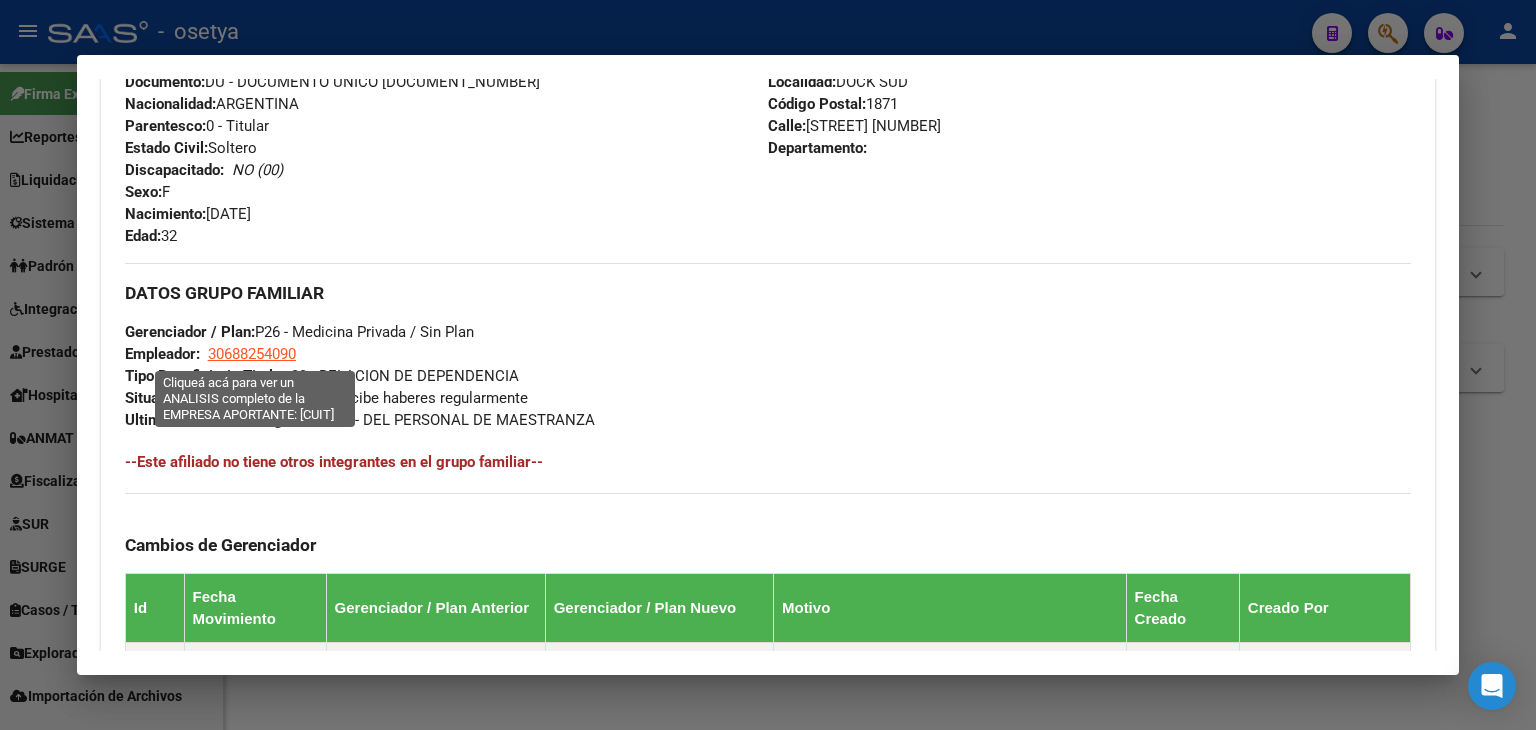 click on "30688254090" at bounding box center (252, 354) 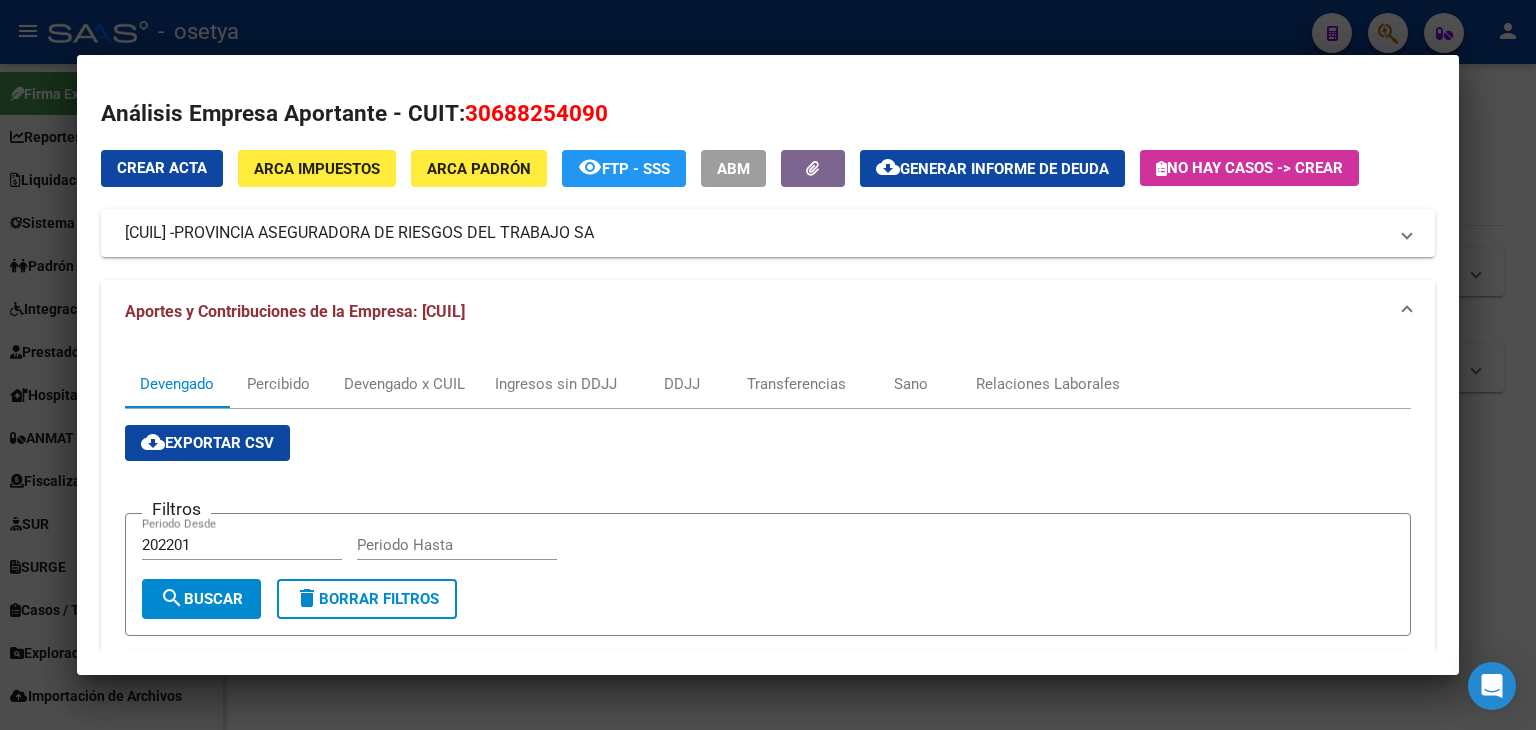 click at bounding box center (768, 365) 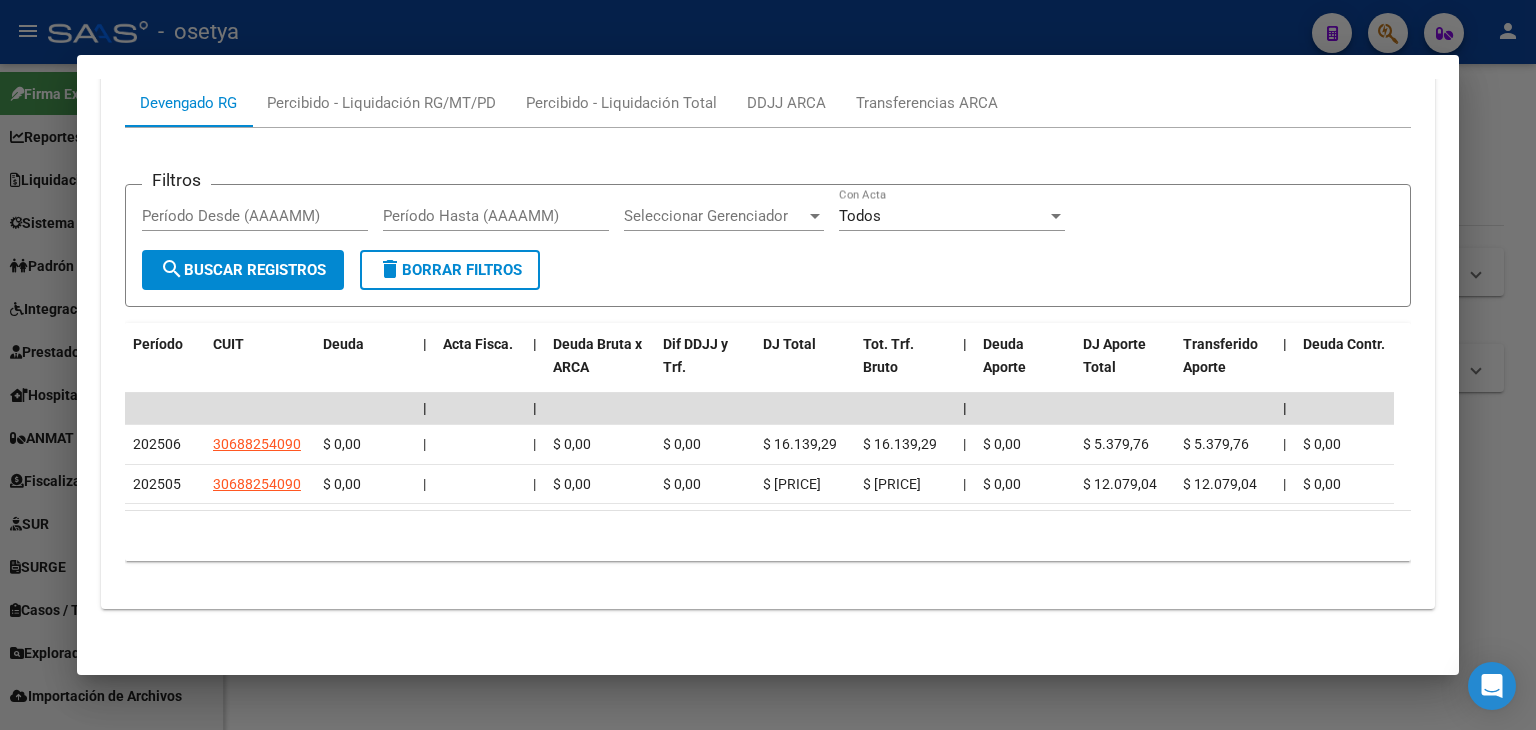 scroll, scrollTop: 1884, scrollLeft: 0, axis: vertical 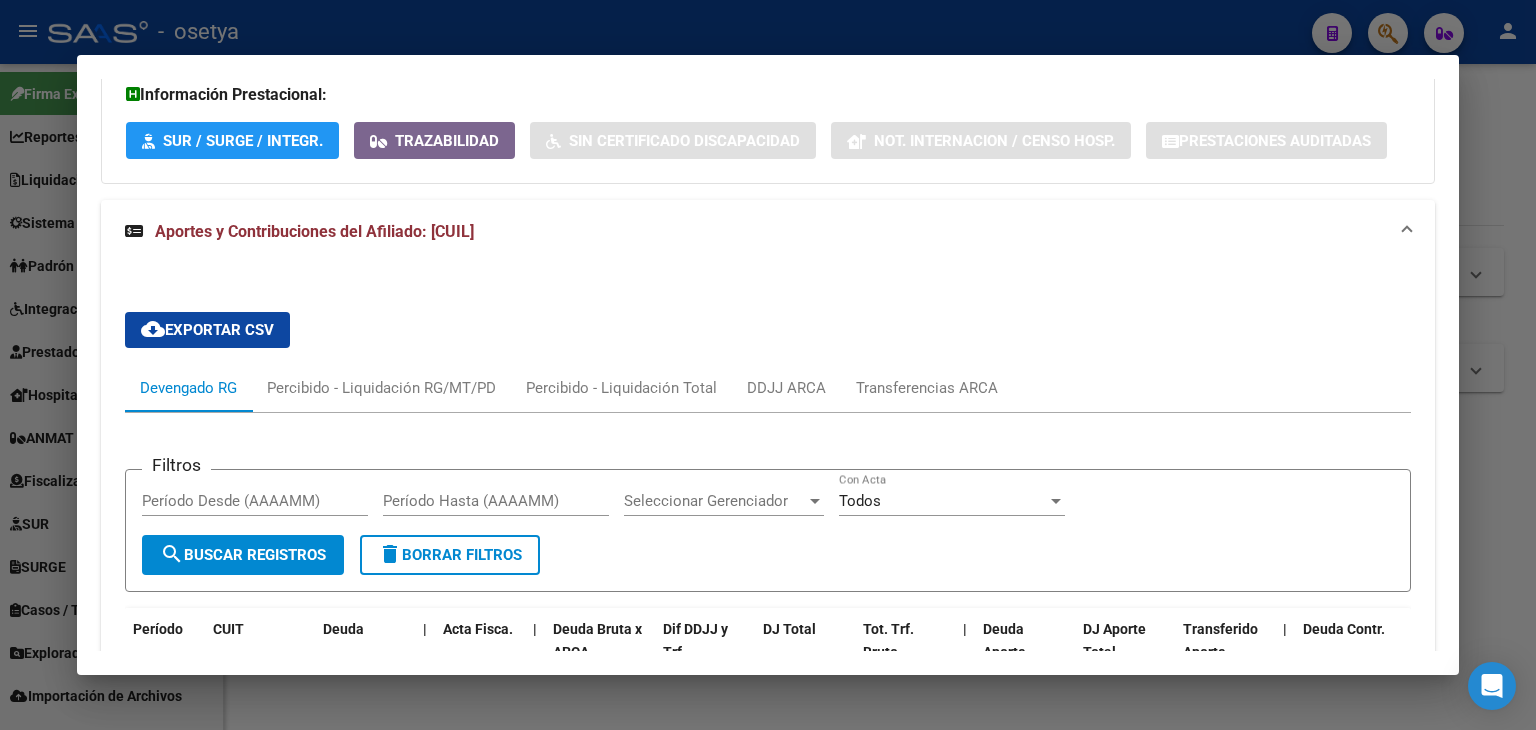 click at bounding box center (768, 365) 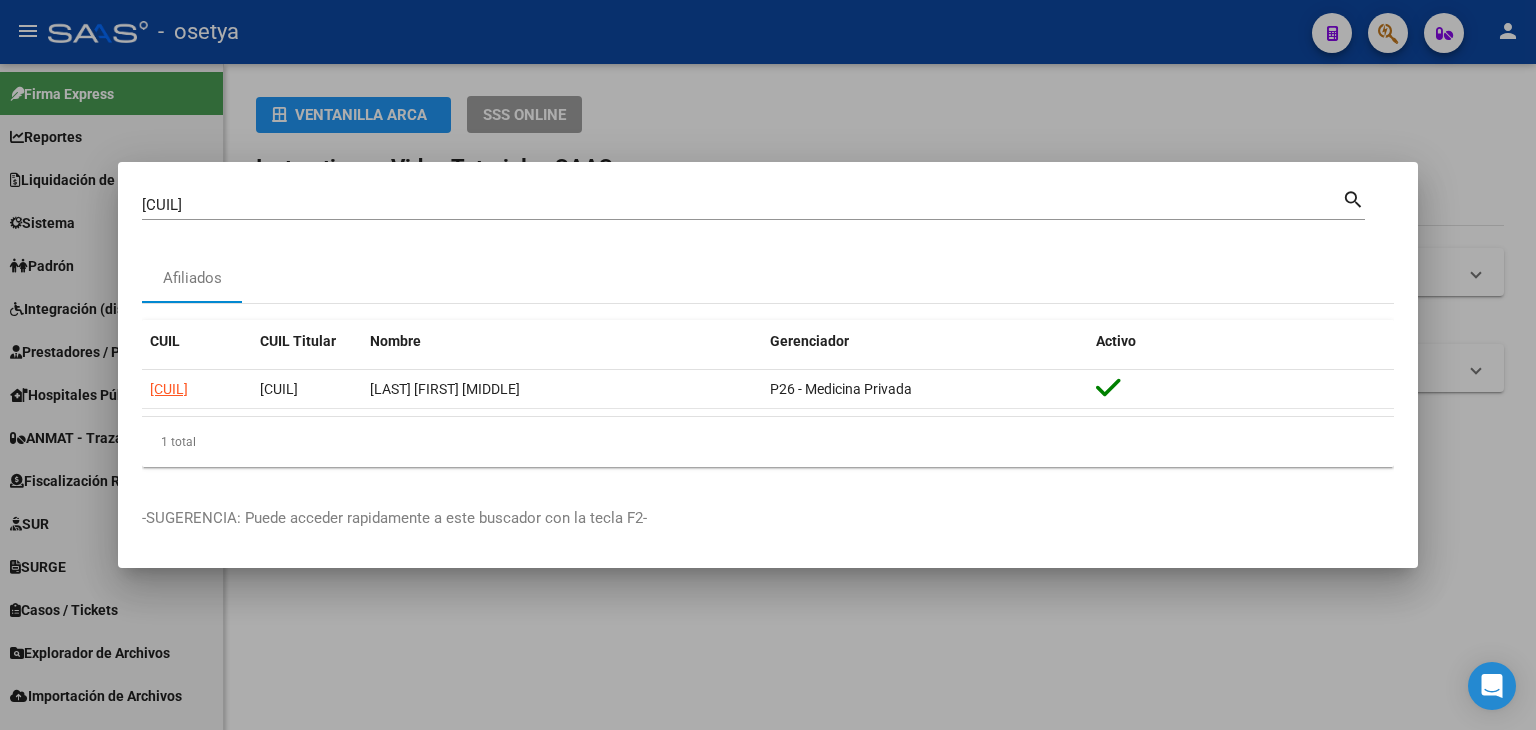 click on "[CUIL]" at bounding box center (742, 205) 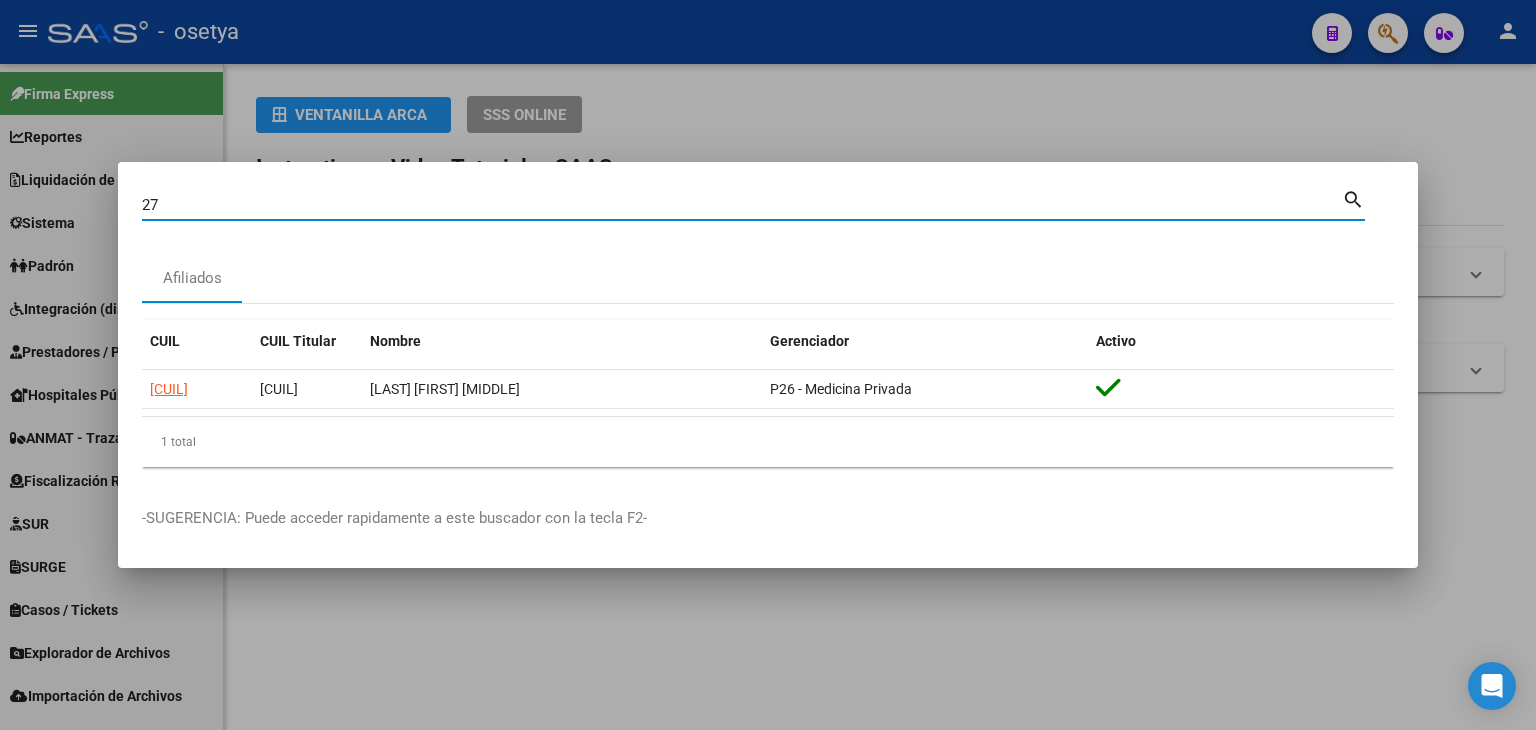 type on "2" 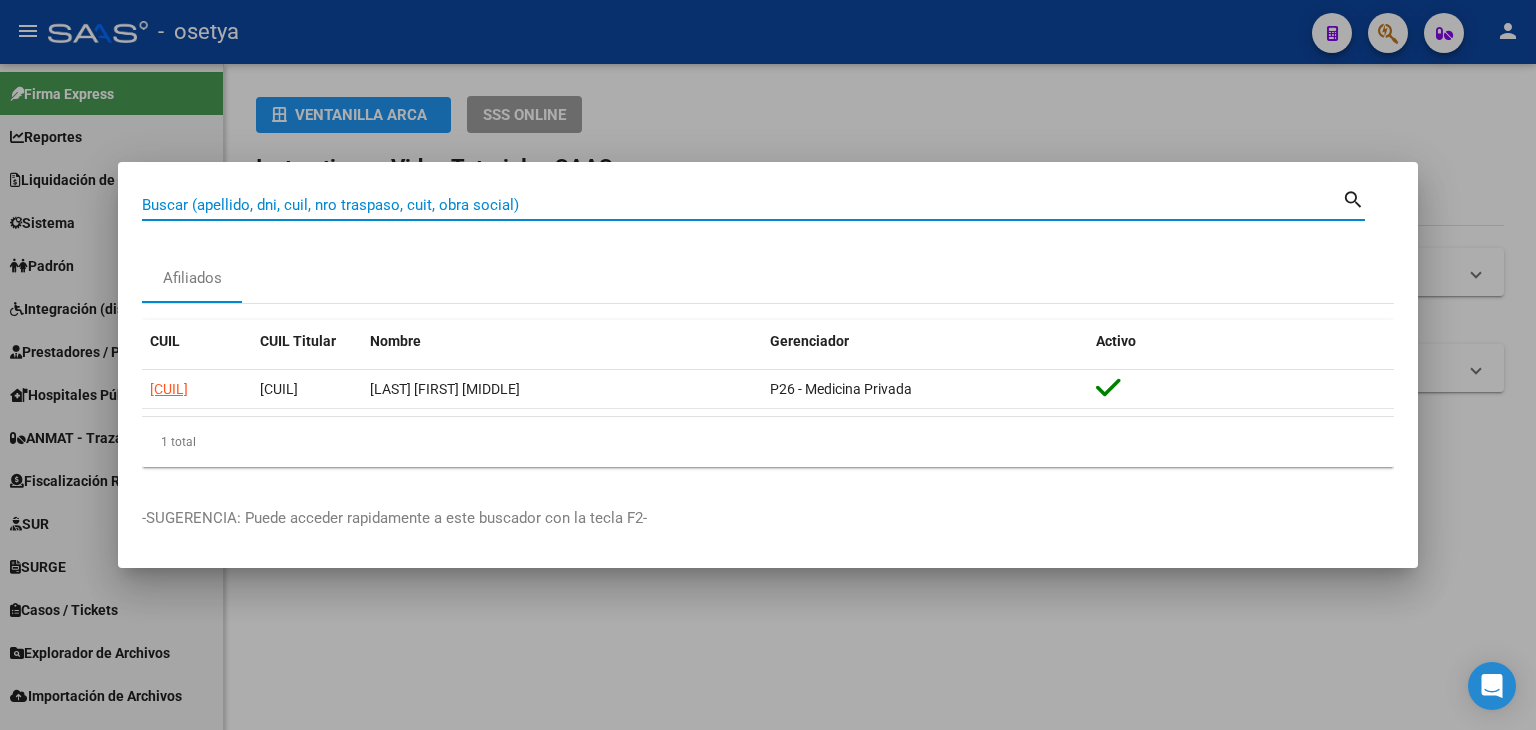 paste on "[CUIL]" 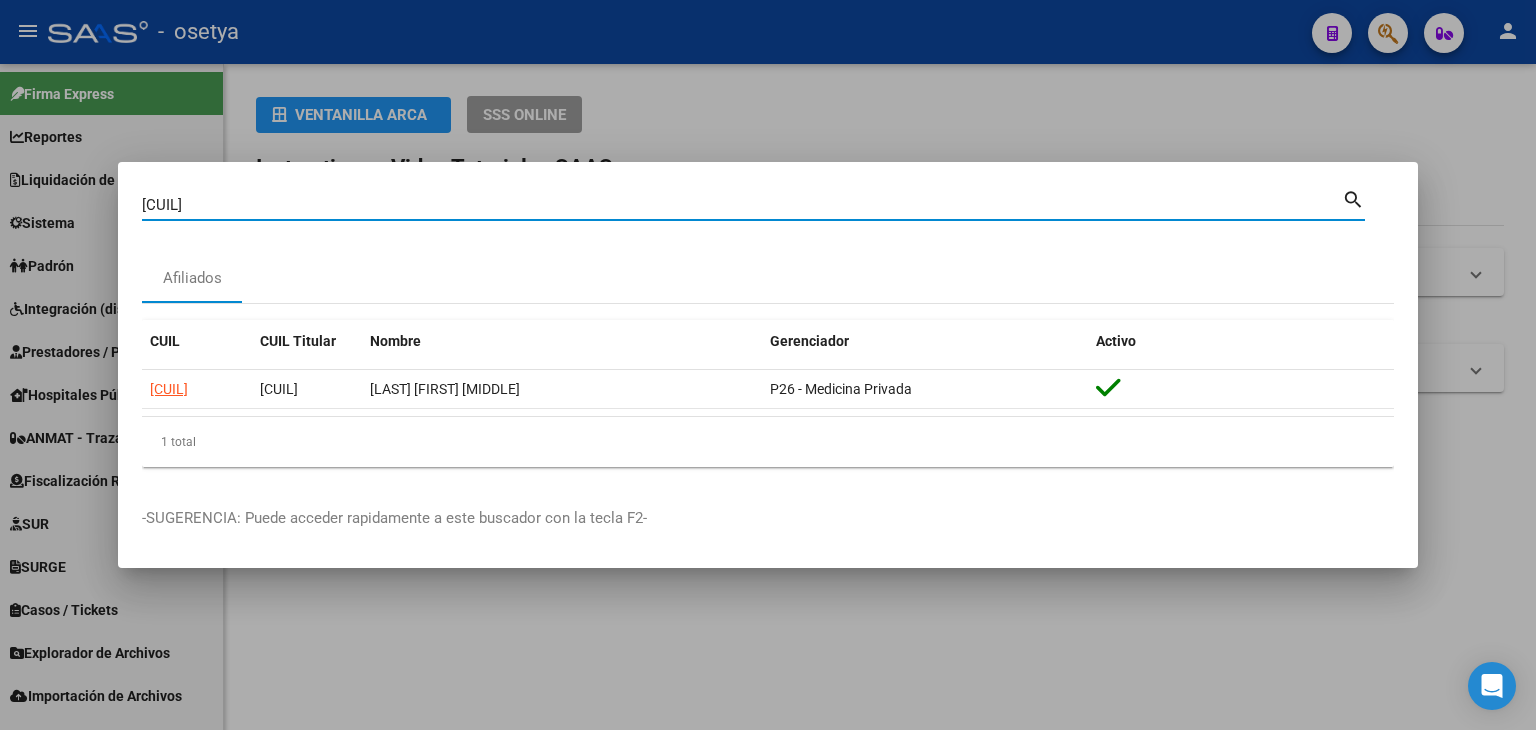 type on "[CUIL]" 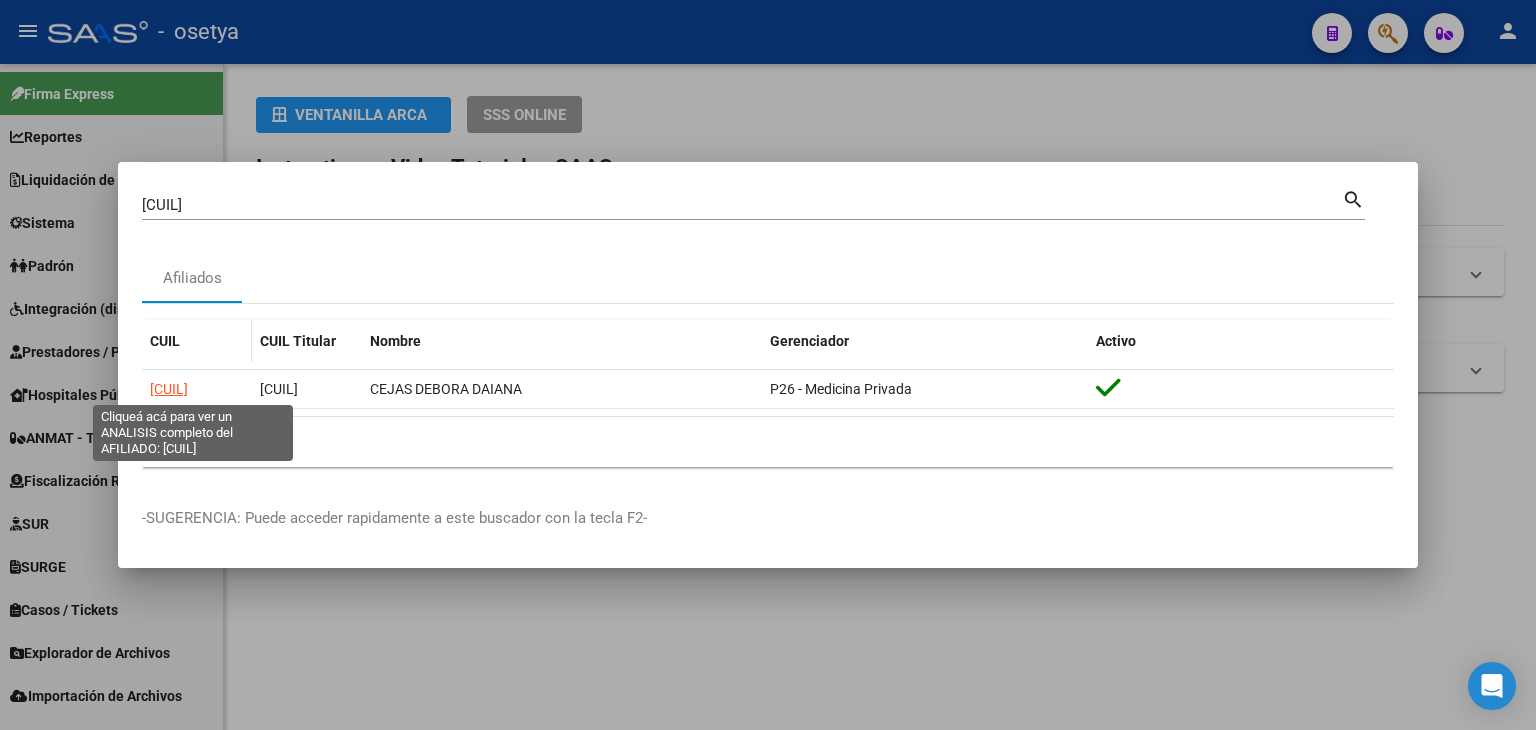 click on "[CUIL]" 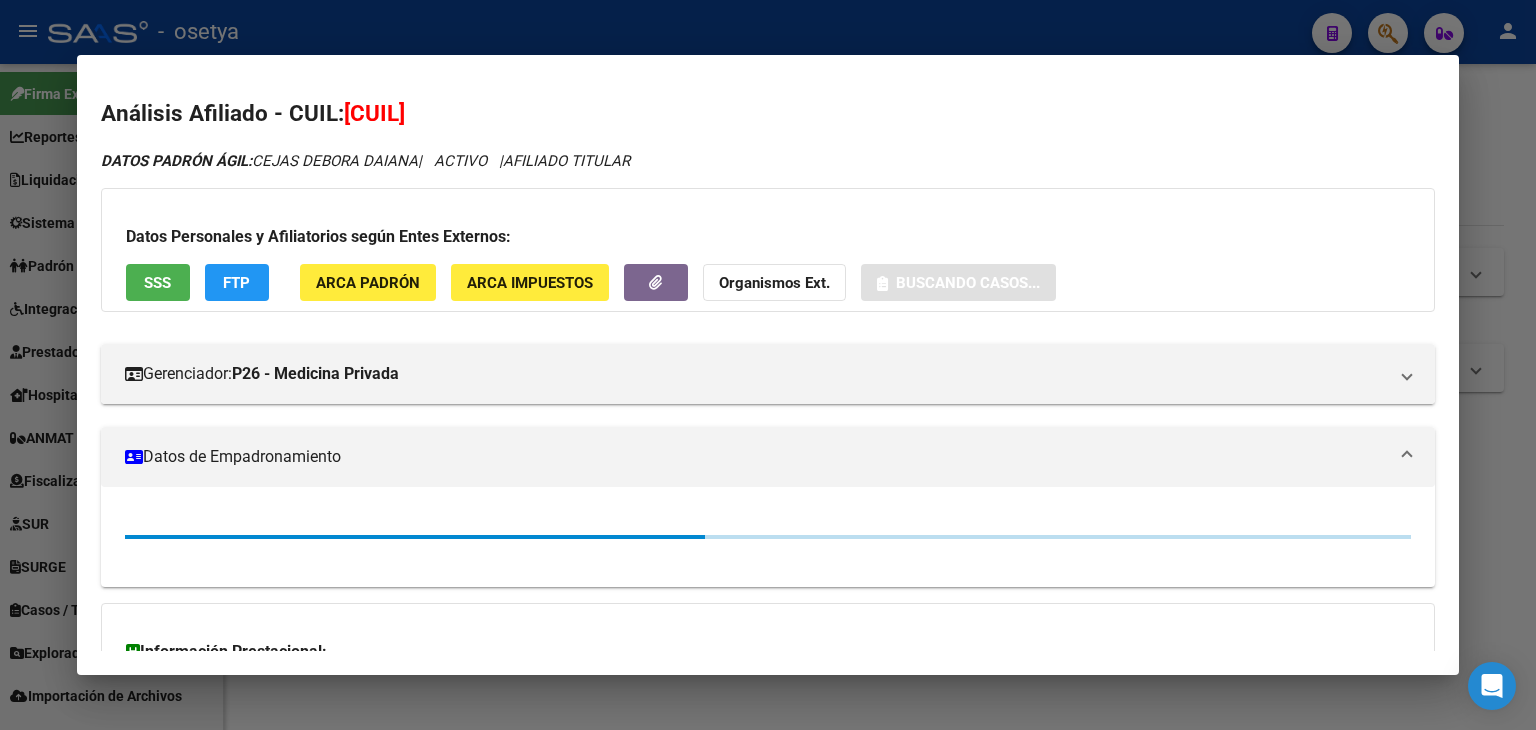 click on "ARCA Padrón" 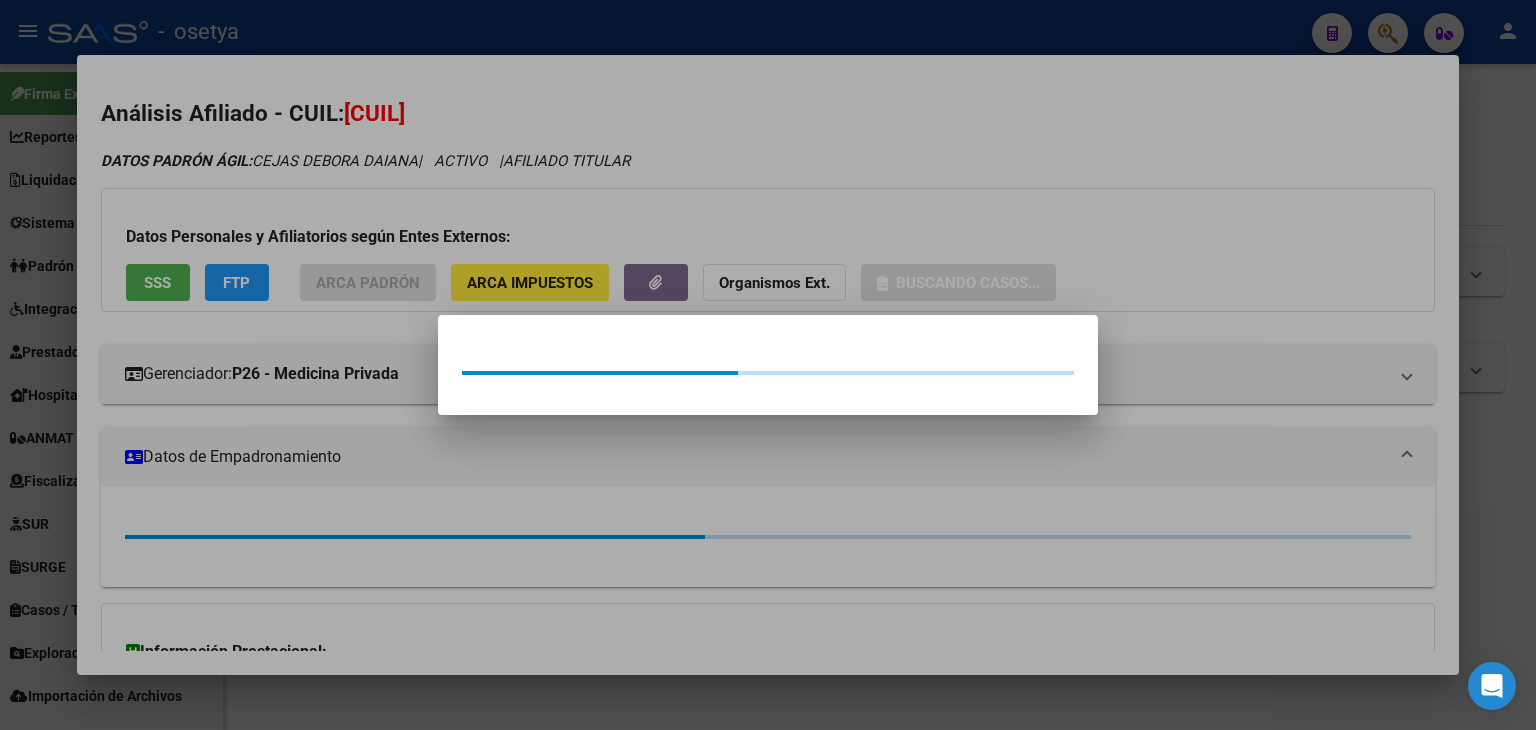 click at bounding box center (768, 365) 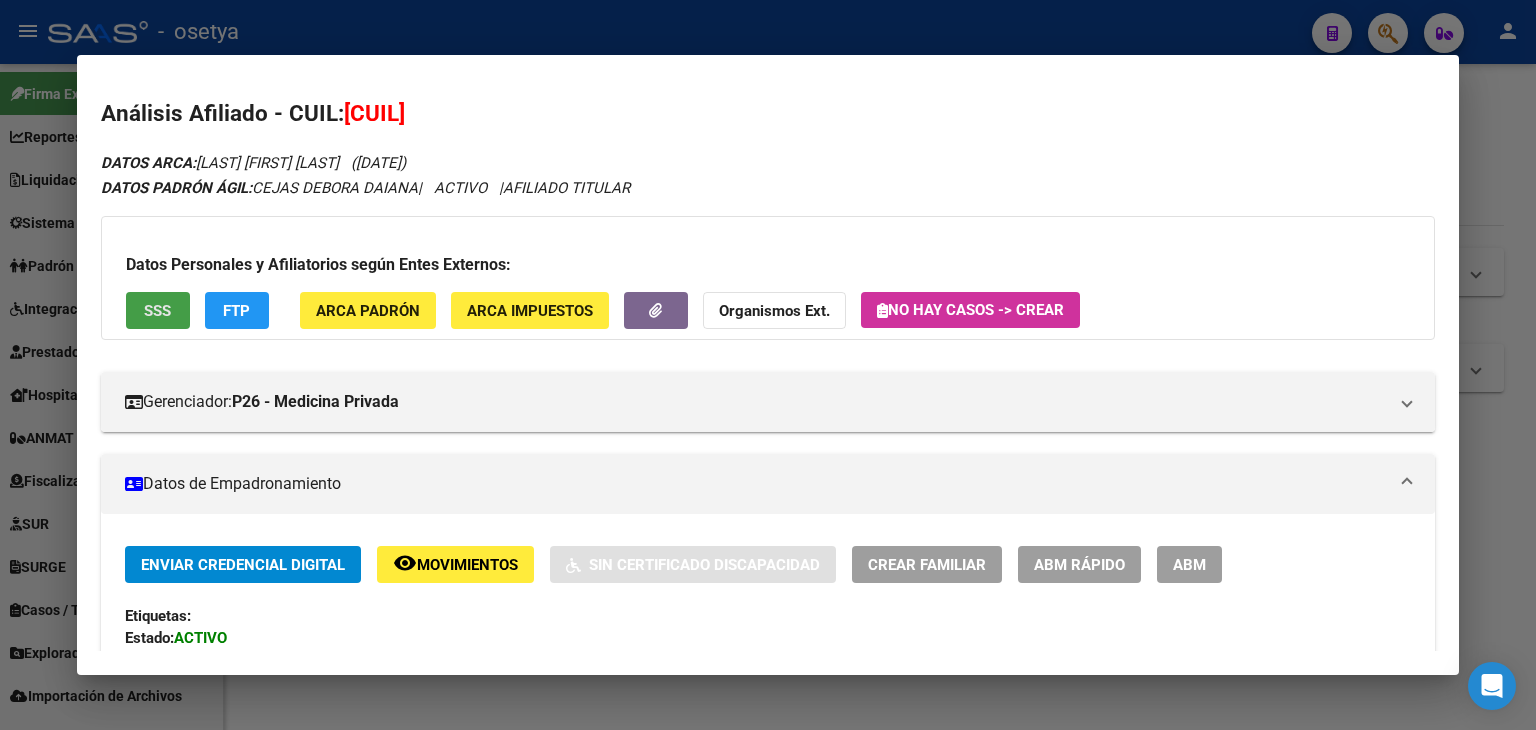 click on "SSS" at bounding box center [158, 310] 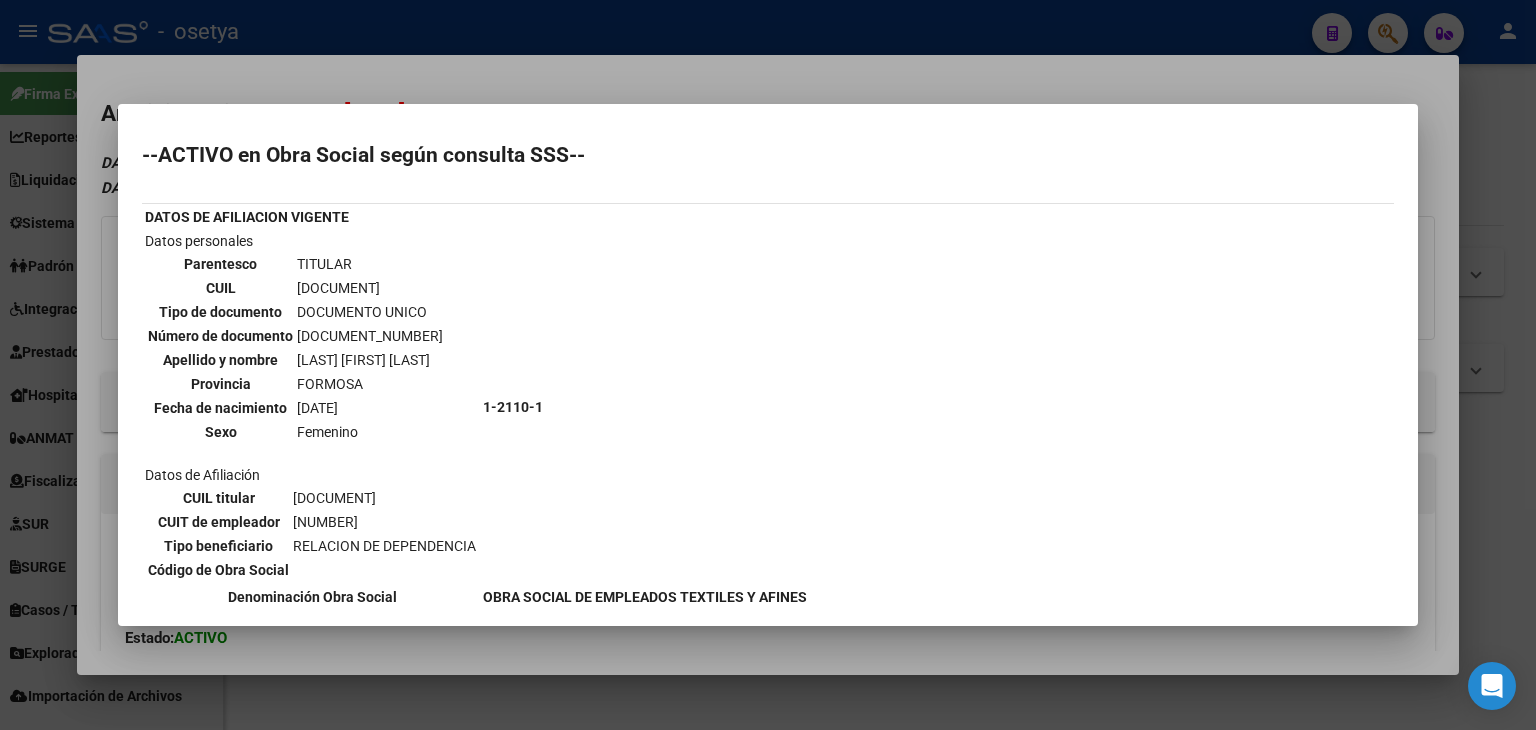 click at bounding box center (768, 365) 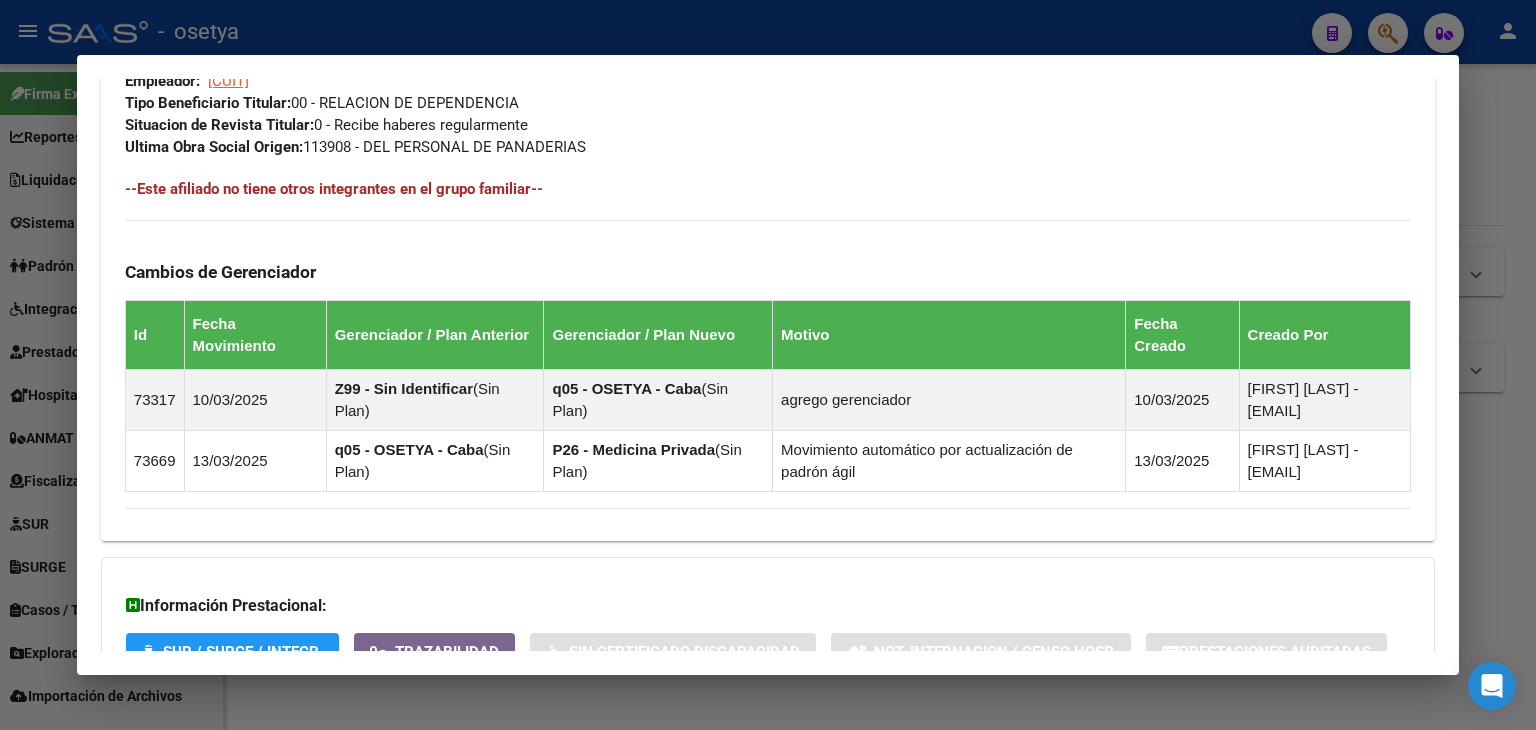 scroll, scrollTop: 1224, scrollLeft: 0, axis: vertical 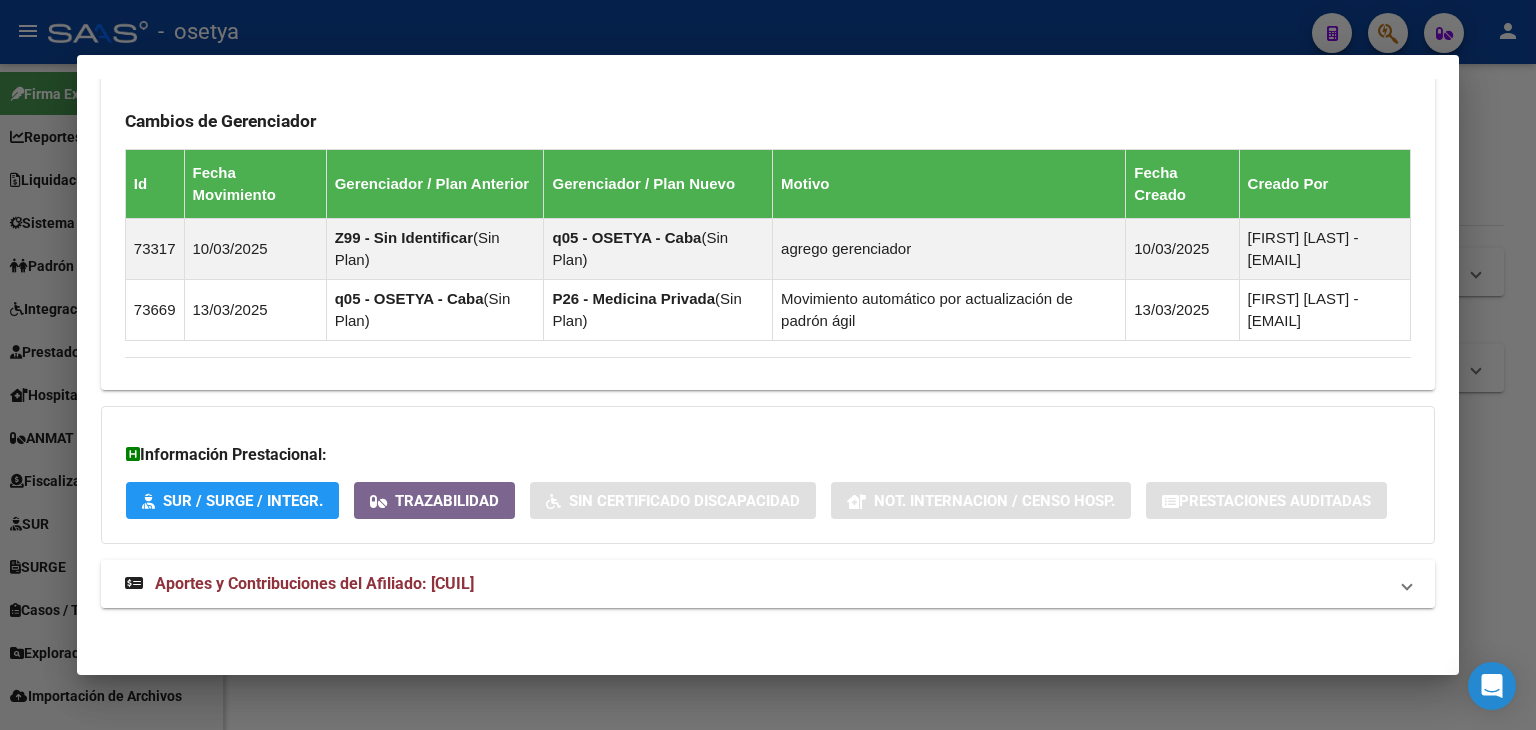 click on "Aportes y Contribuciones del Afiliado: [CUIL]" at bounding box center [768, 584] 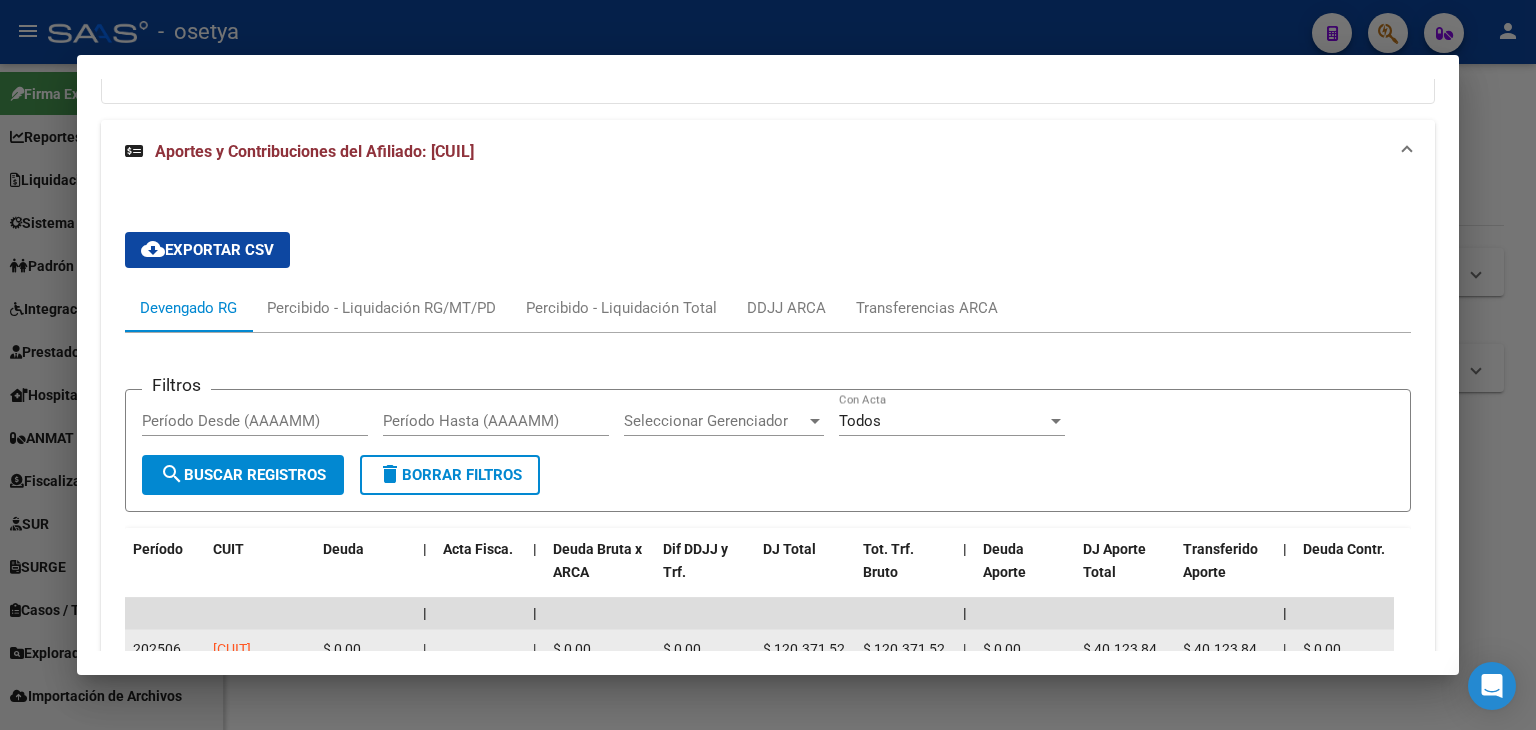 scroll, scrollTop: 1964, scrollLeft: 0, axis: vertical 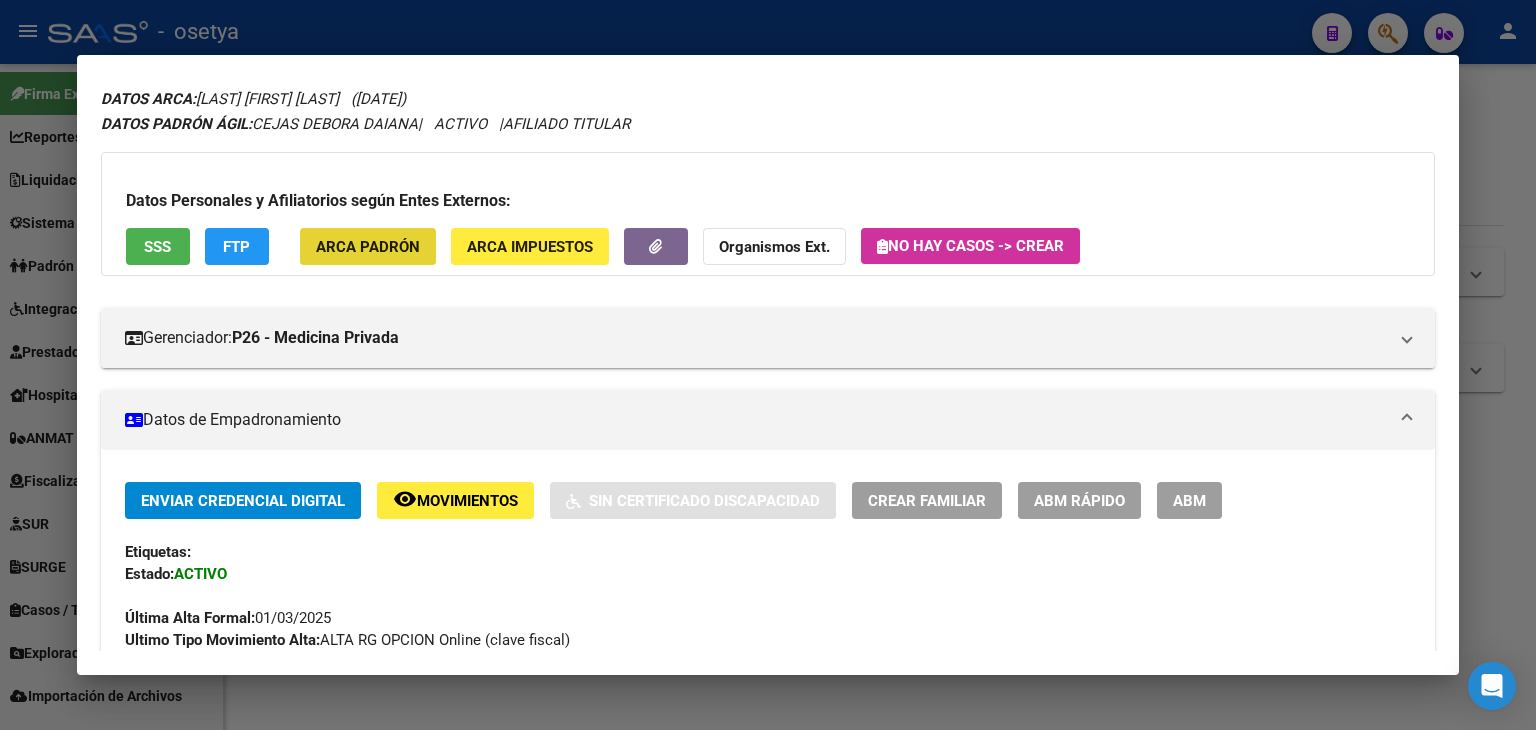 click on "ARCA Padrón" 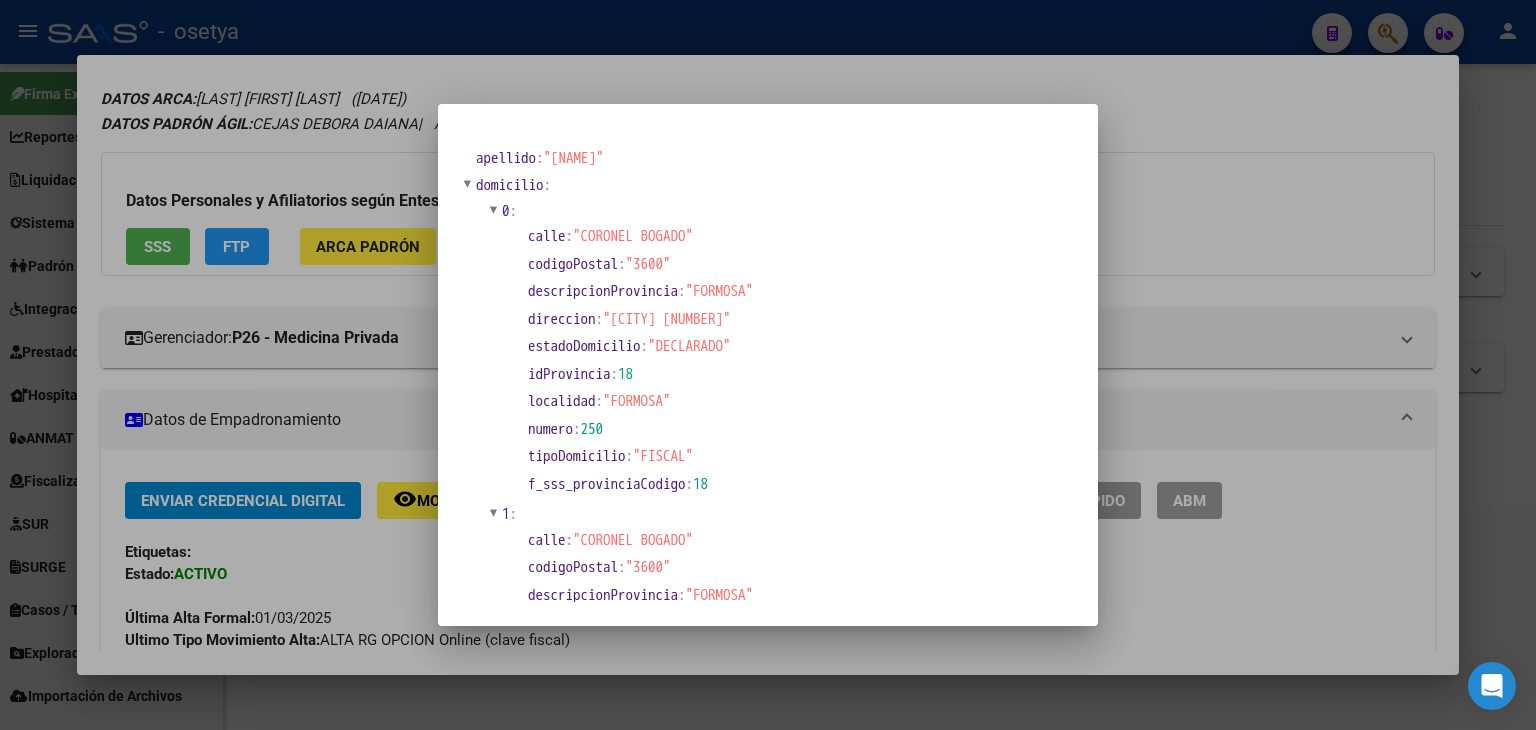 drag, startPoint x: 376, startPoint y: 144, endPoint x: 508, endPoint y: 322, distance: 221.60326 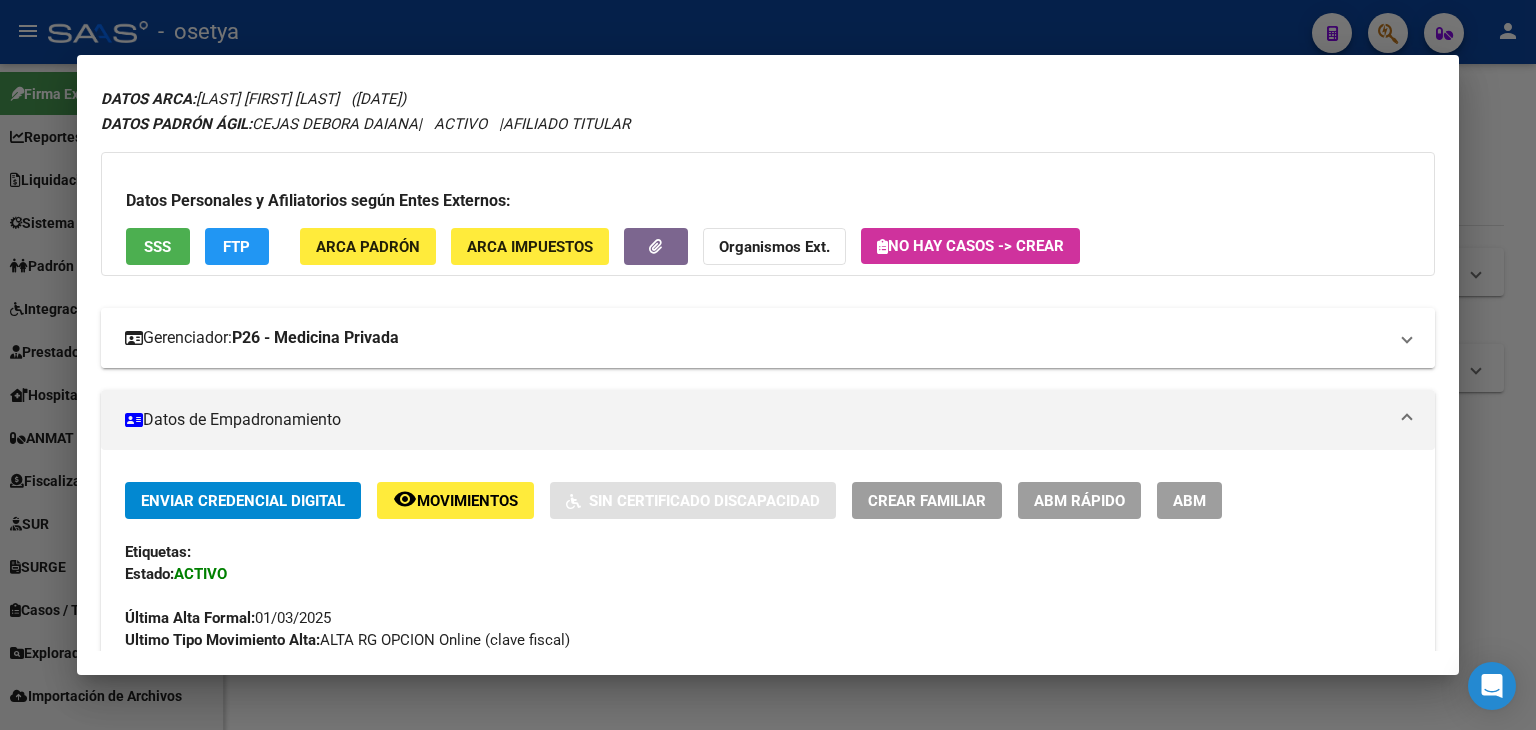 scroll, scrollTop: 0, scrollLeft: 0, axis: both 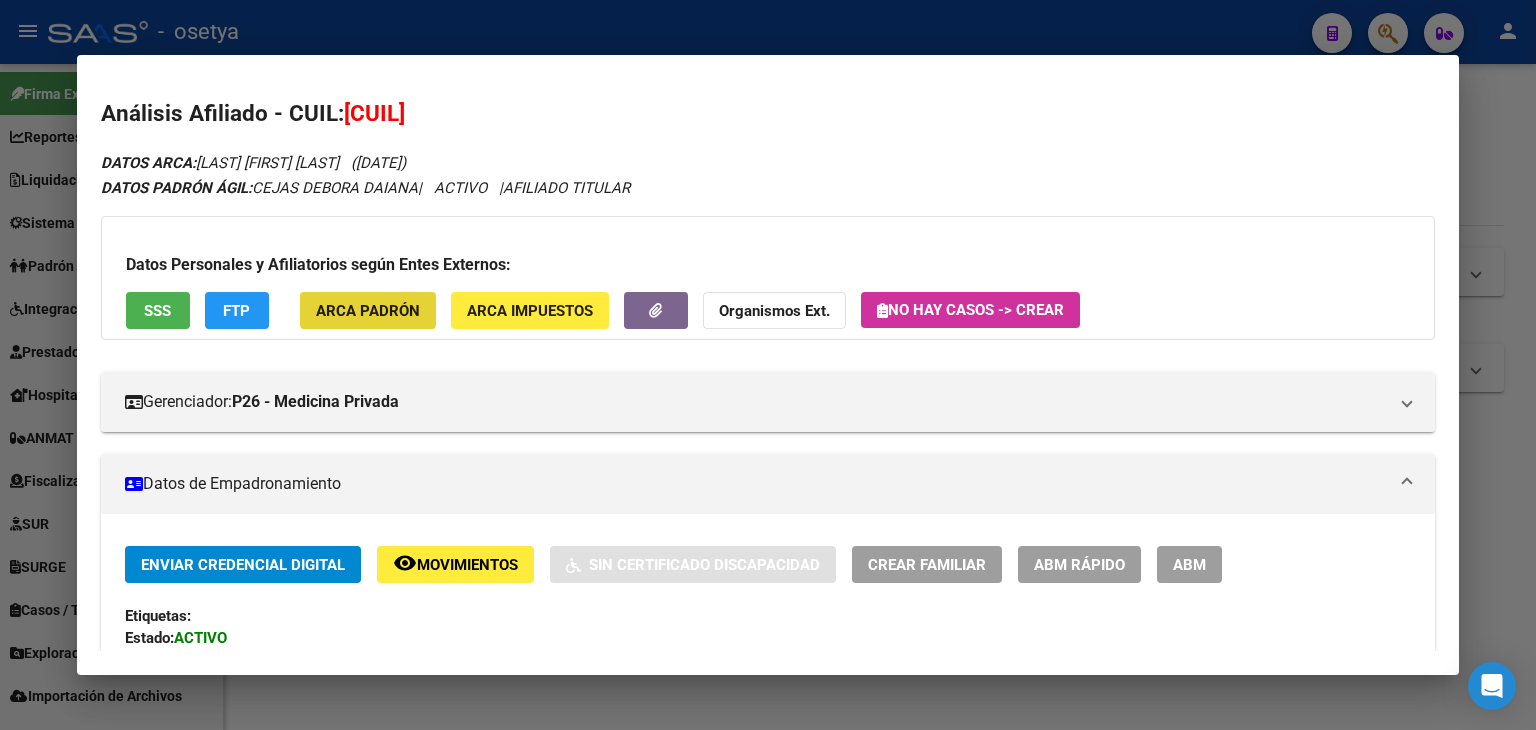 click on "ARCA Padrón" 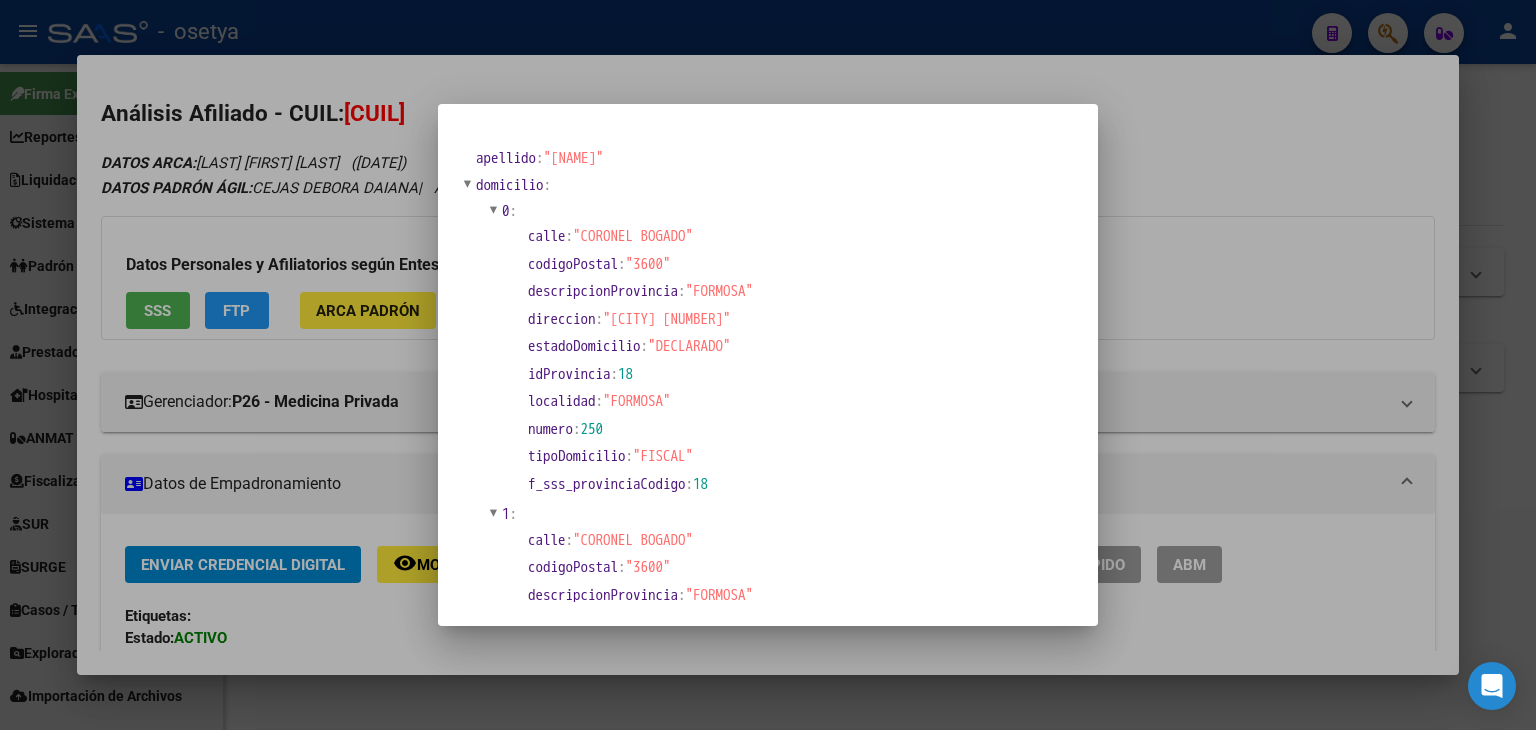 click at bounding box center (768, 365) 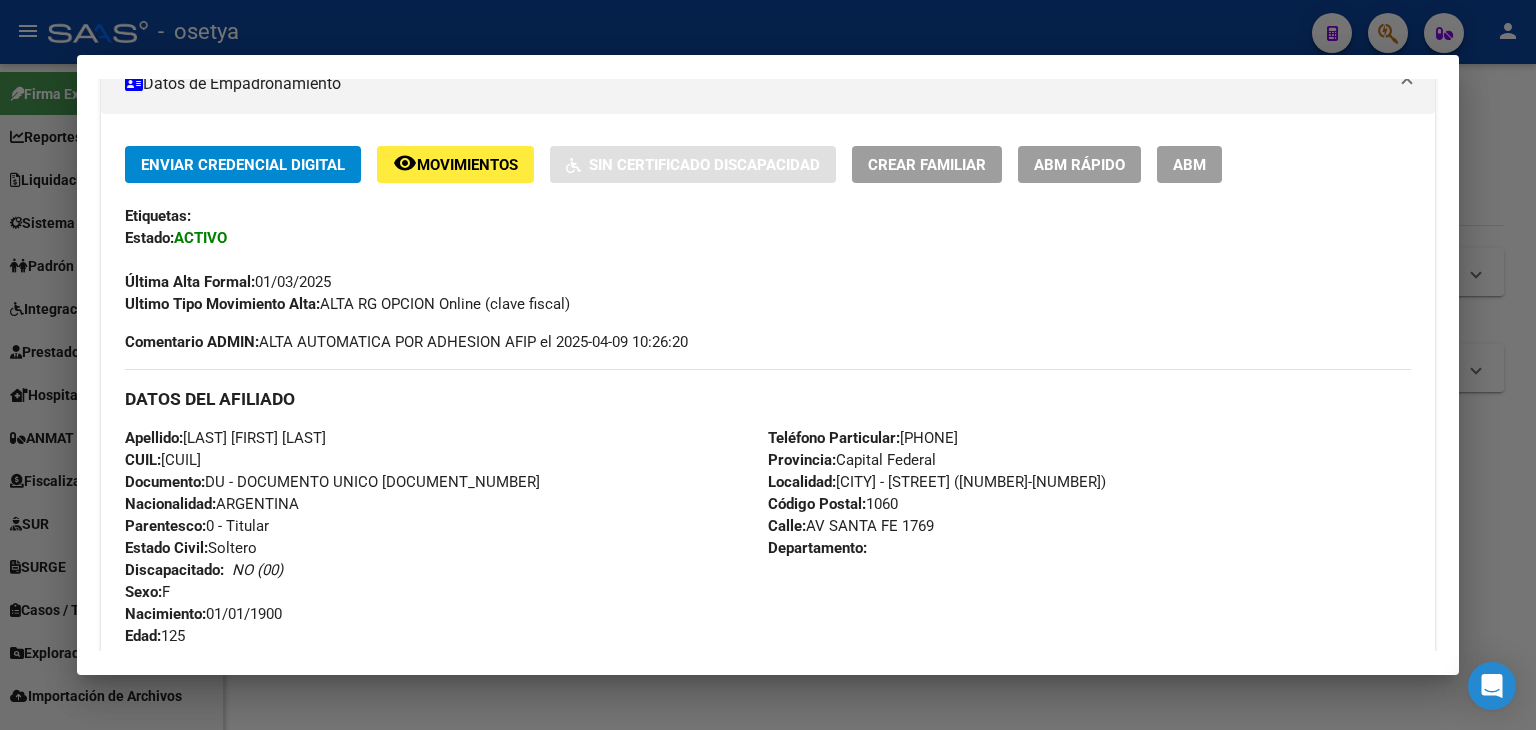 scroll, scrollTop: 600, scrollLeft: 0, axis: vertical 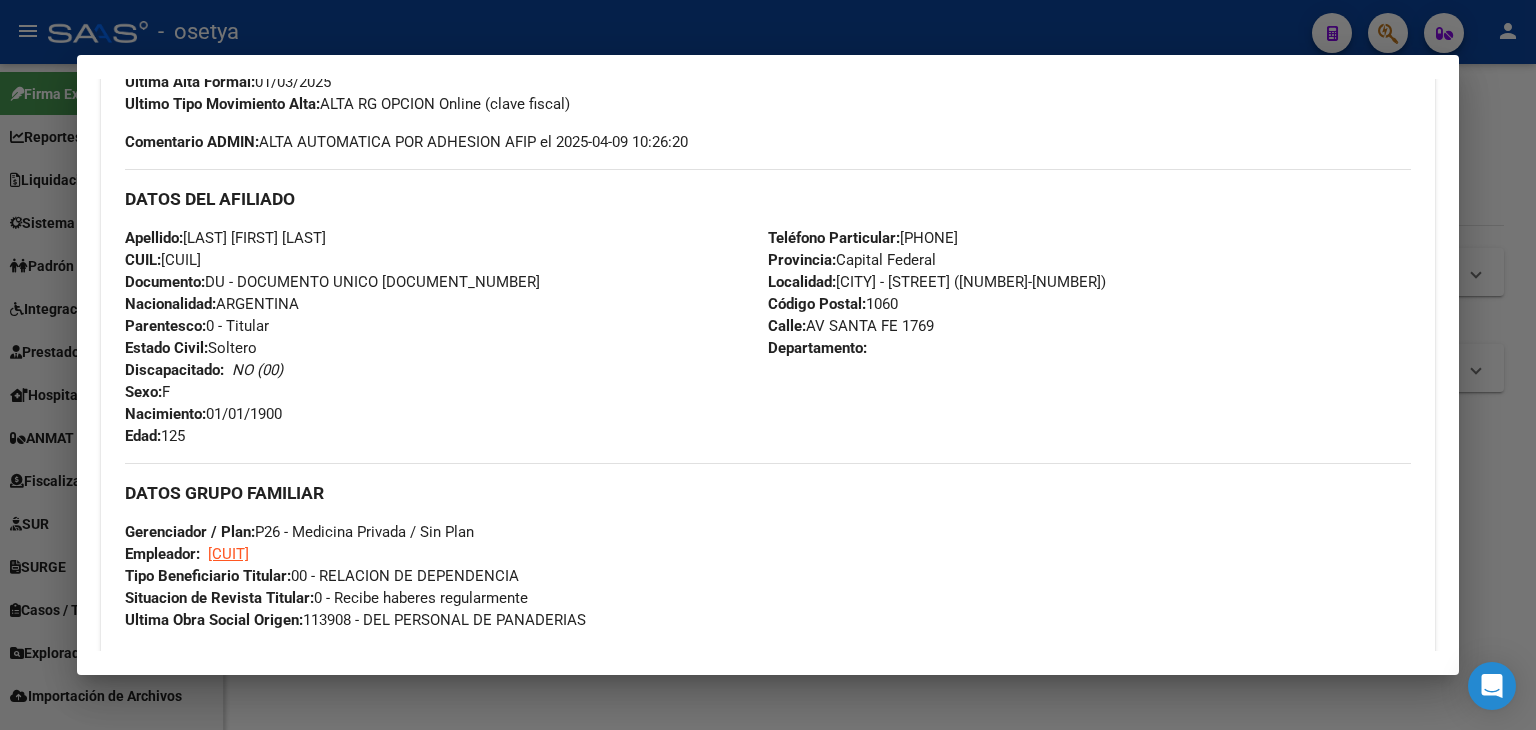 click on "Documento:  DU - DOCUMENTO UNICO [DOCUMENT_NUMBER]" at bounding box center [332, 282] 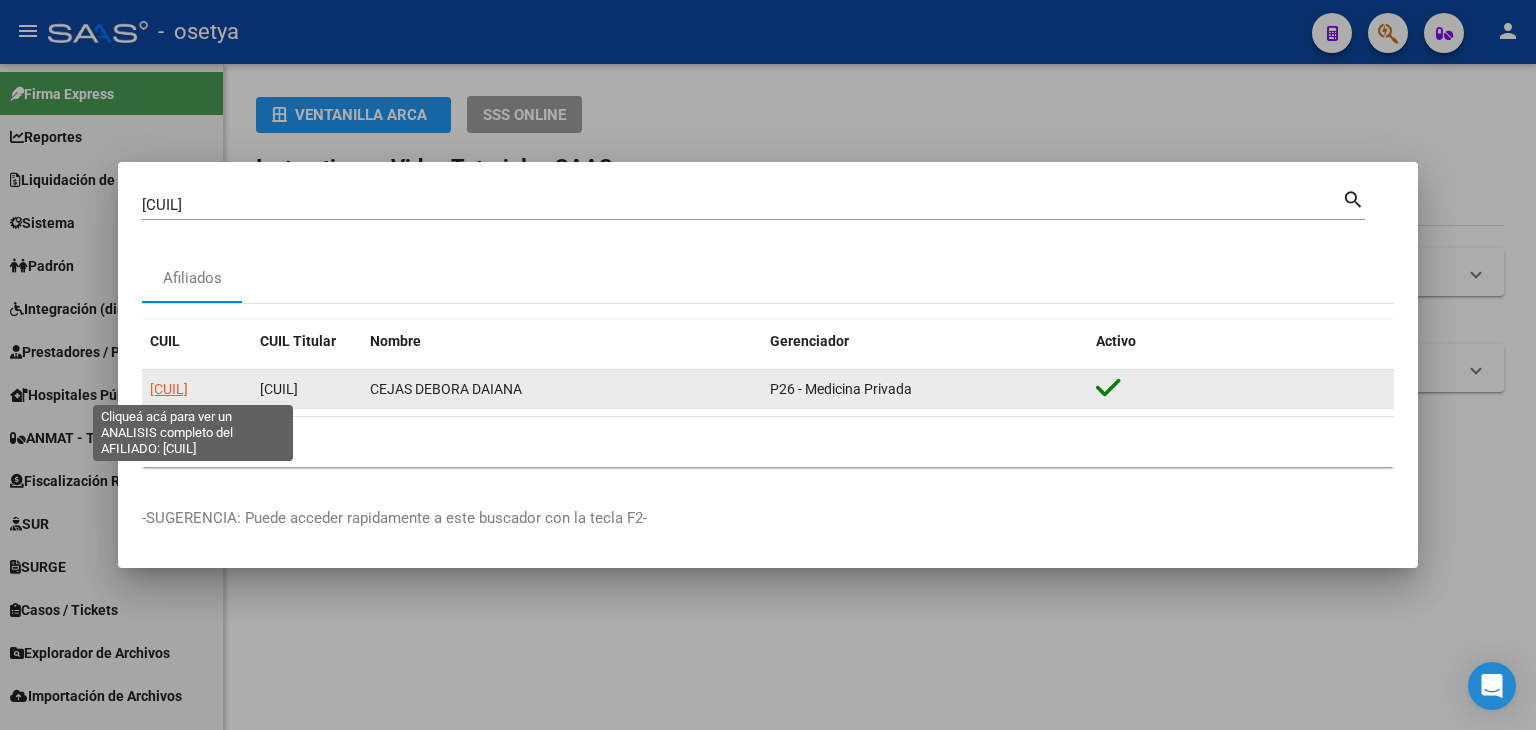 click on "[CUIL]" 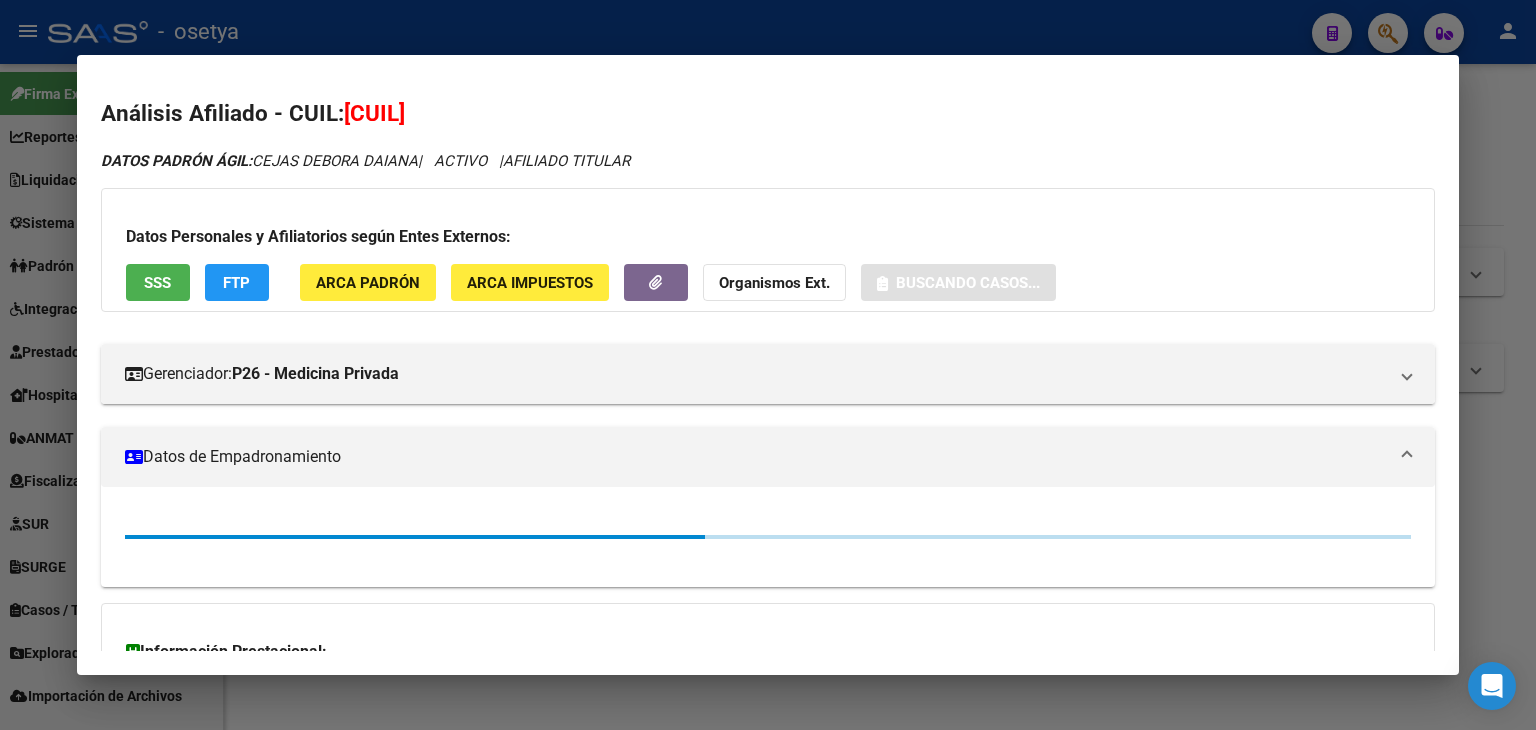 click on "DATOS PADRÓN ÁGIL:  [LAST NAME]  [FIRST NAME]     |   ACTIVO   |     AFILIADO TITULAR  Datos Personales y Afiliatorios según Entes Externos: SSS FTP ARCA Padrón ARCA Impuestos Organismos Ext.    Buscando casos...    Gerenciador:      P26 - Medicina Privada Atención telefónica: Atención emergencias: Otros Datos Útiles:    Datos de Empadronamiento    Información Prestacional:       SUR / SURGE / INTEGR.    Trazabilidad    Certificado Discapacidad    Not. Internacion / Censo Hosp.  Prestaciones Auditadas     Aportes y Contribuciones del Afiliado: [NUMBER] Hemos buscado el CUIL - [NUMBER] - y el mismo no existe en nuestra información procesada de aportes y contribuciones  El mismo fue buscado en:  Cuenta Corriente Devengada de Régimen General Cuenta Corriente Devengada de Monotributo / Personal Doméstico Percibidos de Aportes Detallado Percibido por Fiscalización Percibido Total Archivos de Transferencias de ARCA Archivos de Nóminas ARCA Archivo Desempleo ANSES" at bounding box center [768, 489] 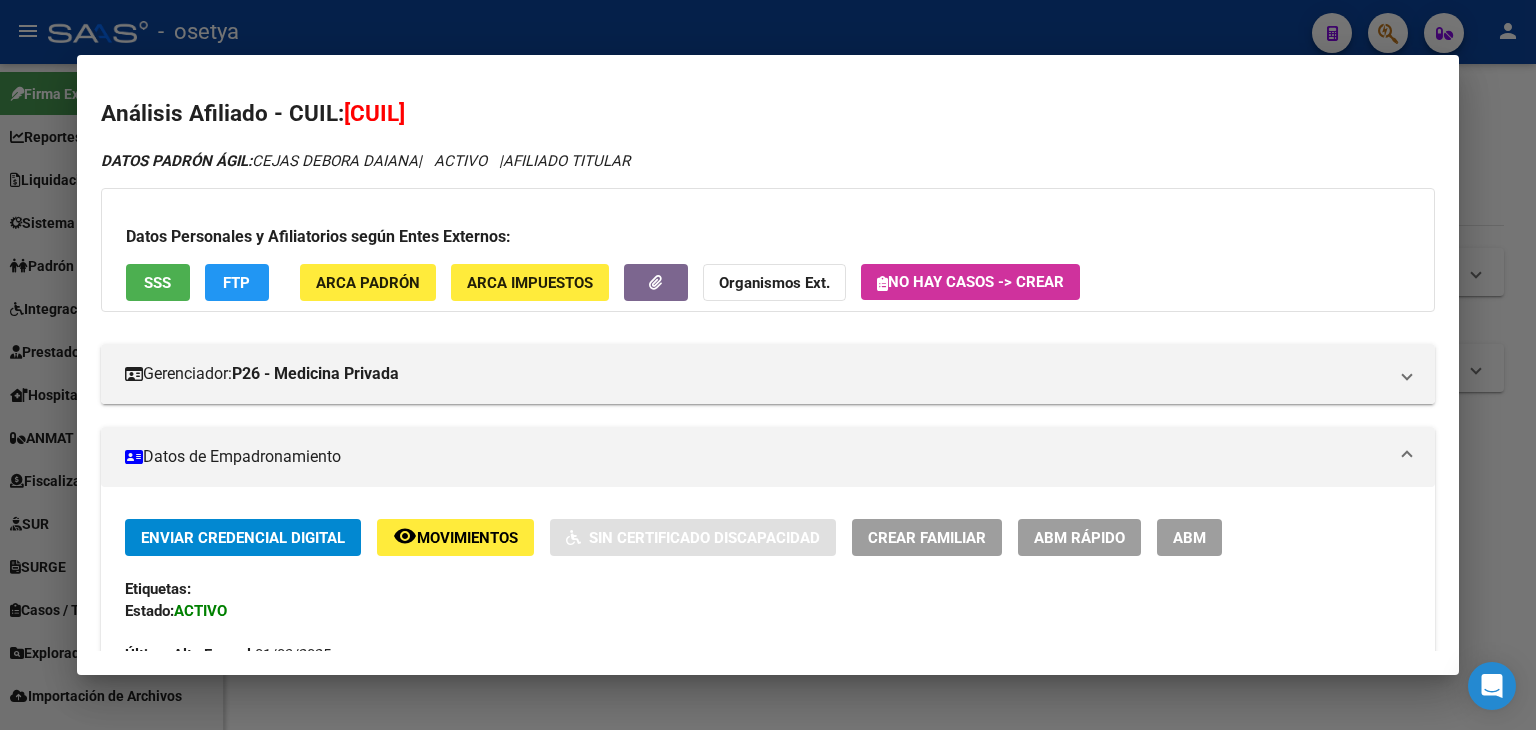 click on "ARCA Padrón" 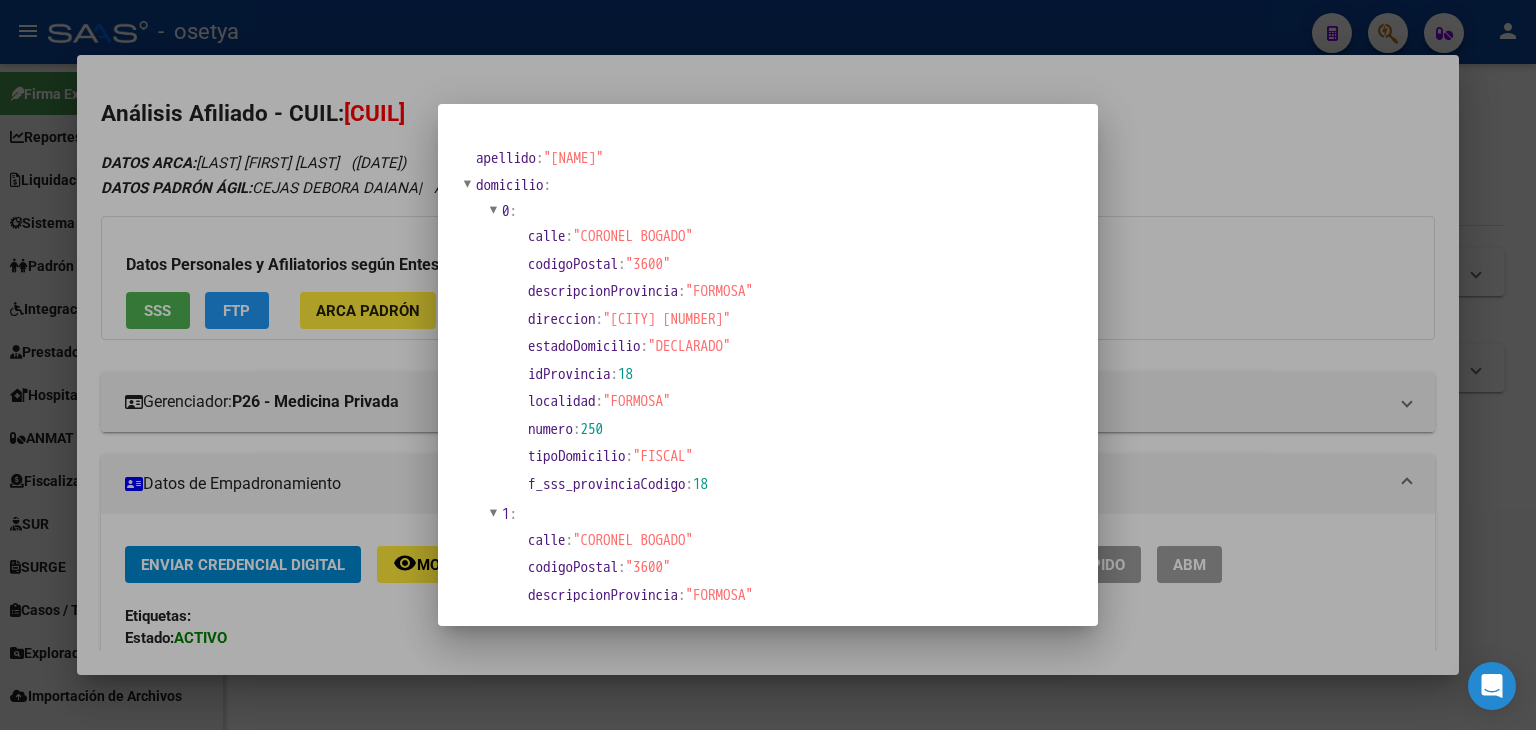 click at bounding box center [768, 365] 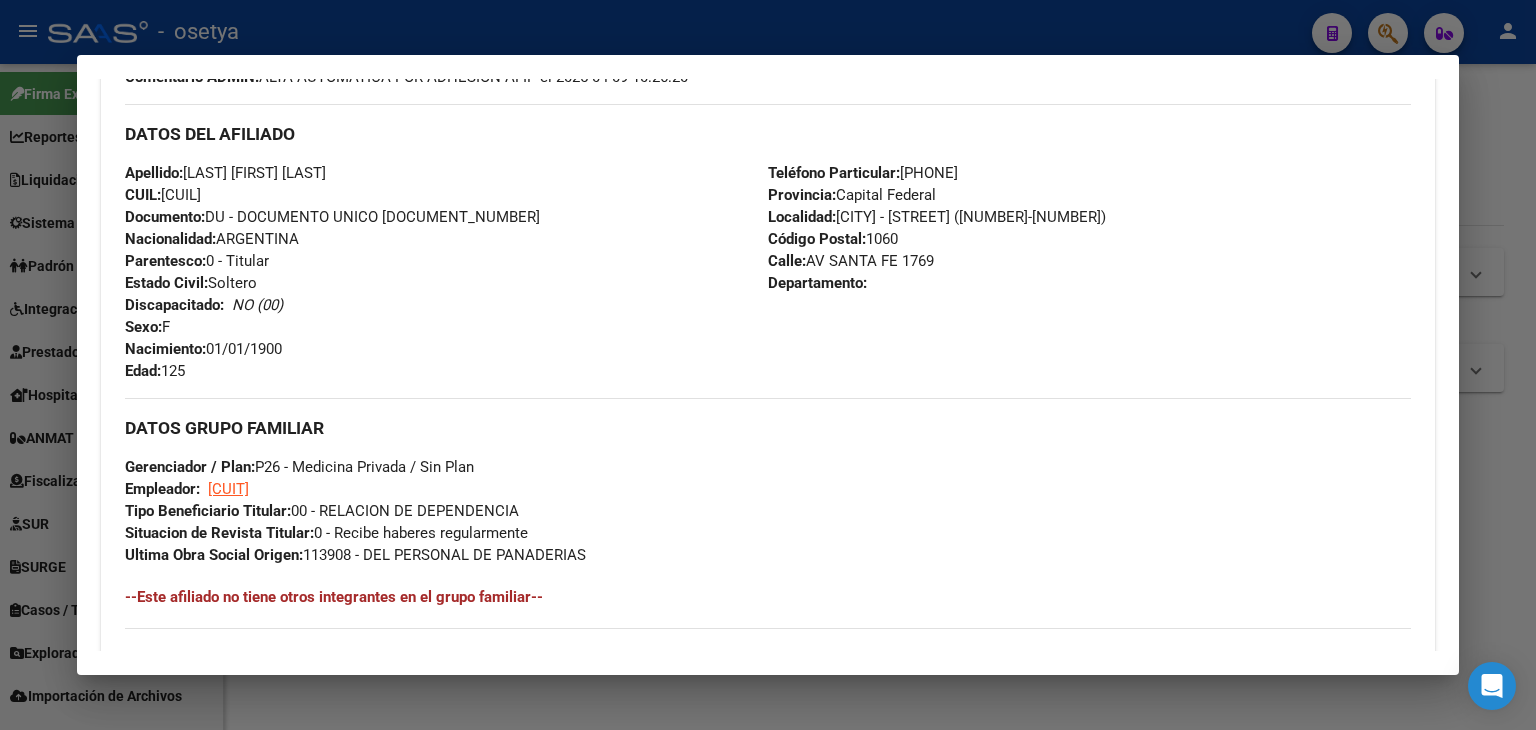 scroll, scrollTop: 700, scrollLeft: 0, axis: vertical 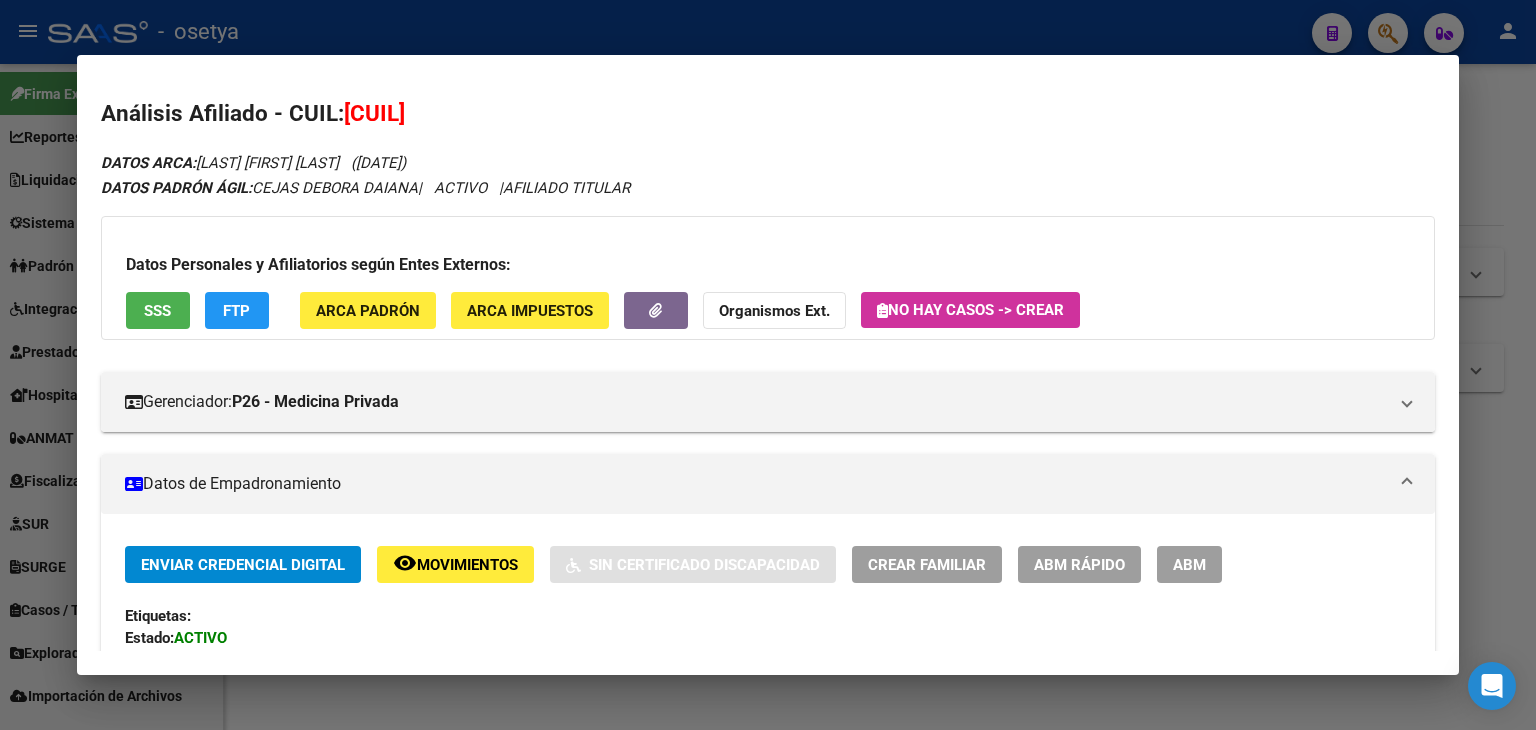 click on "ARCA Padrón" 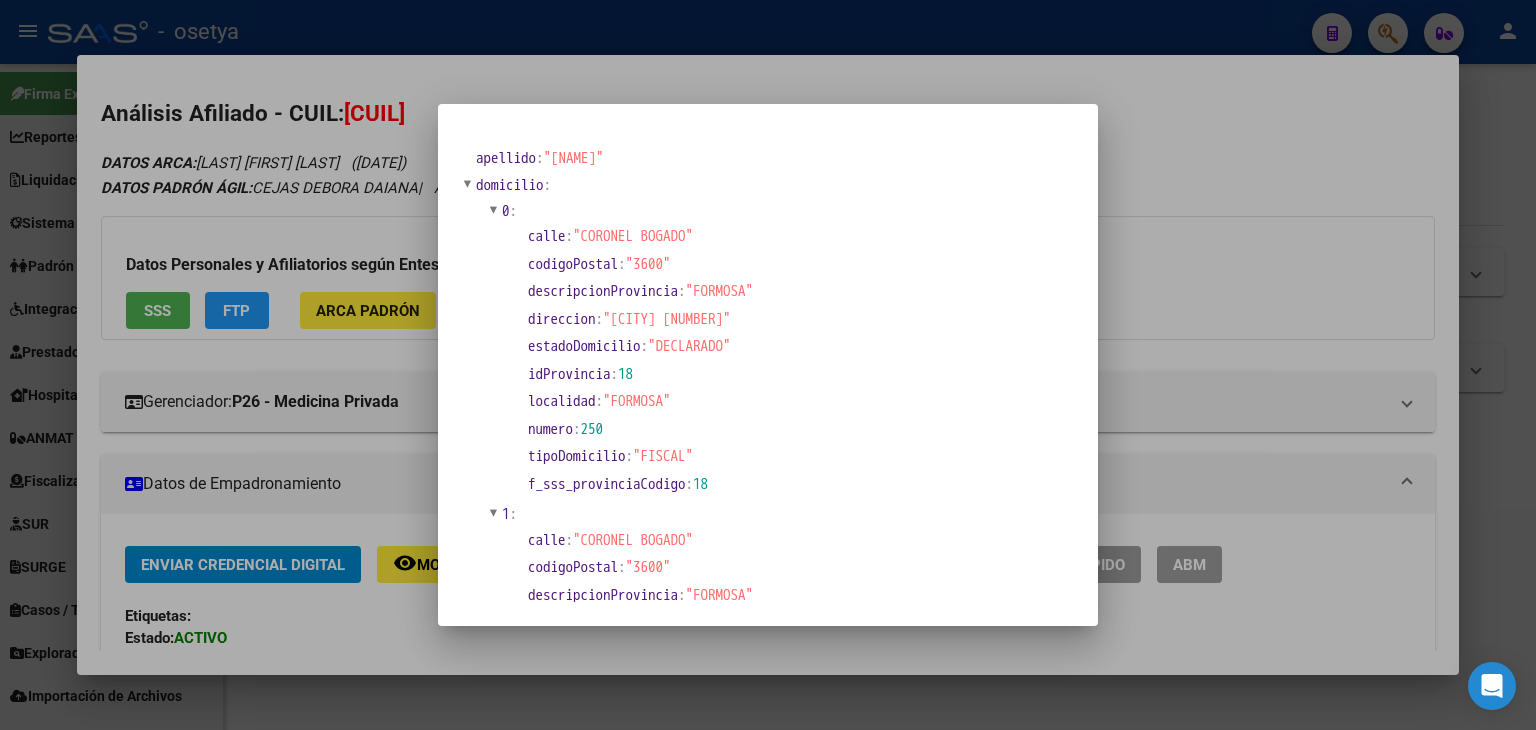 click at bounding box center [768, 365] 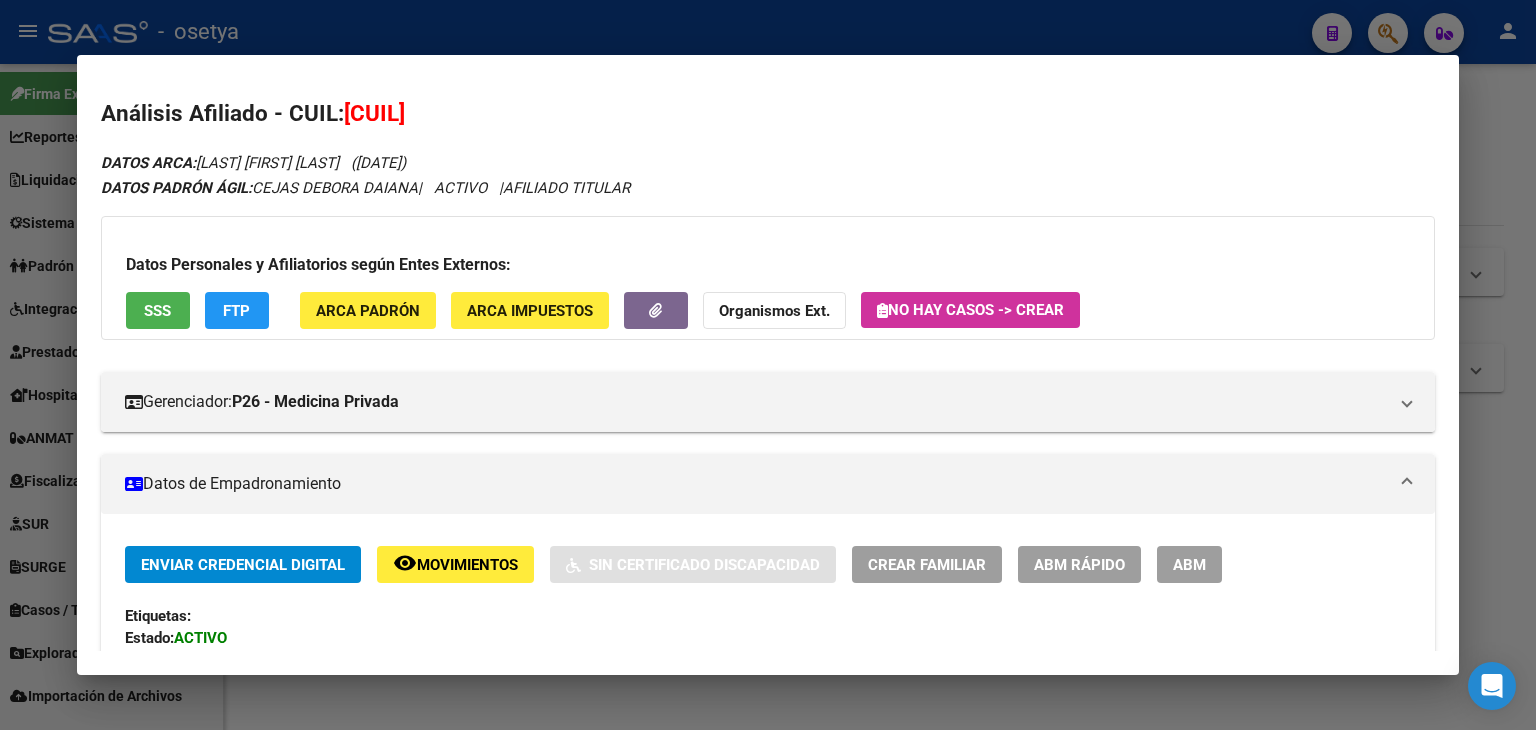 scroll, scrollTop: 500, scrollLeft: 0, axis: vertical 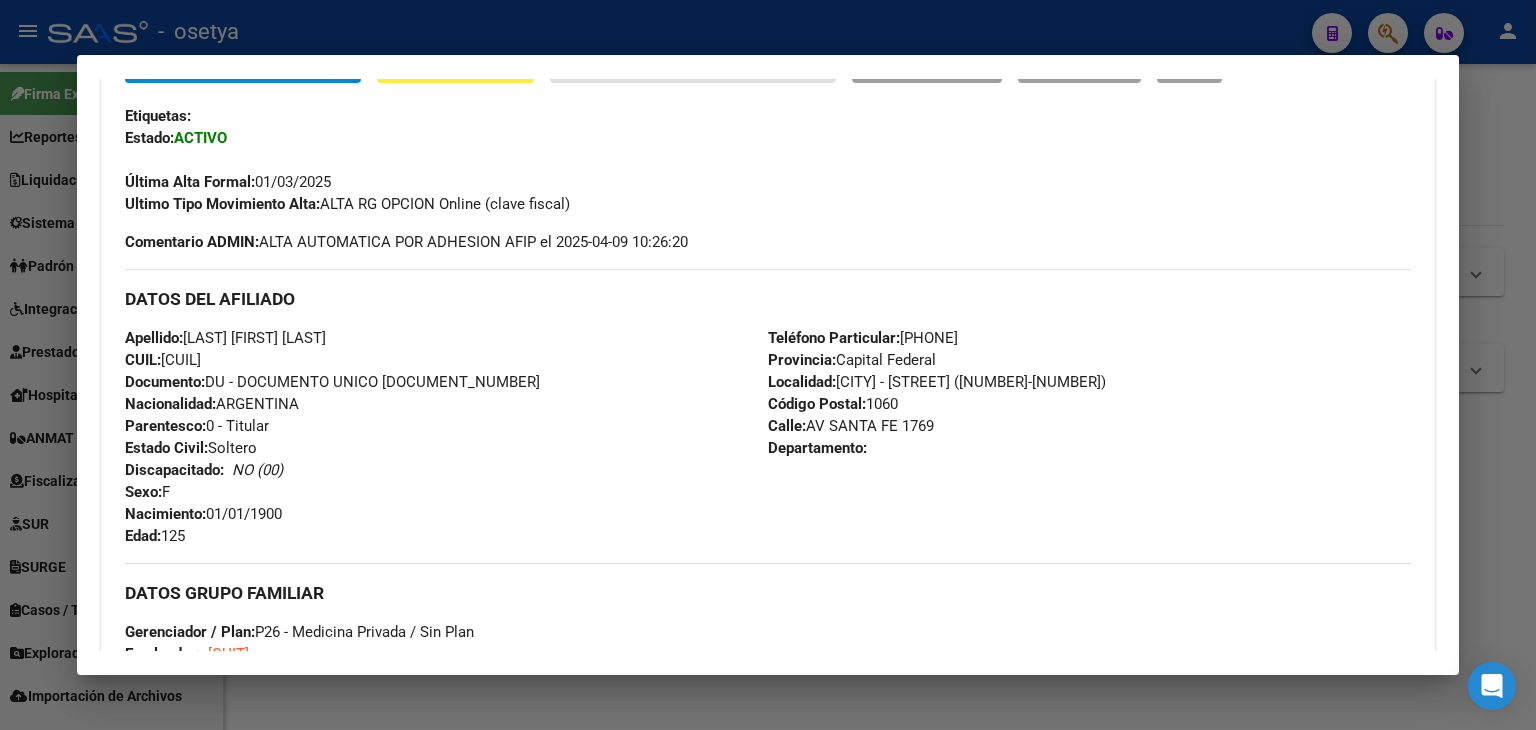 click on "Enviar Credencial Digital remove_red_eye Movimientos    Sin Certificado Discapacidad Crear Familiar ABM Rápido ABM Etiquetas: Estado: ACTIVO Última Alta Formal:  [DATE] Ultimo Tipo Movimiento Alta:  ALTA RG OPCION Online (clave fiscal)" at bounding box center [768, 130] 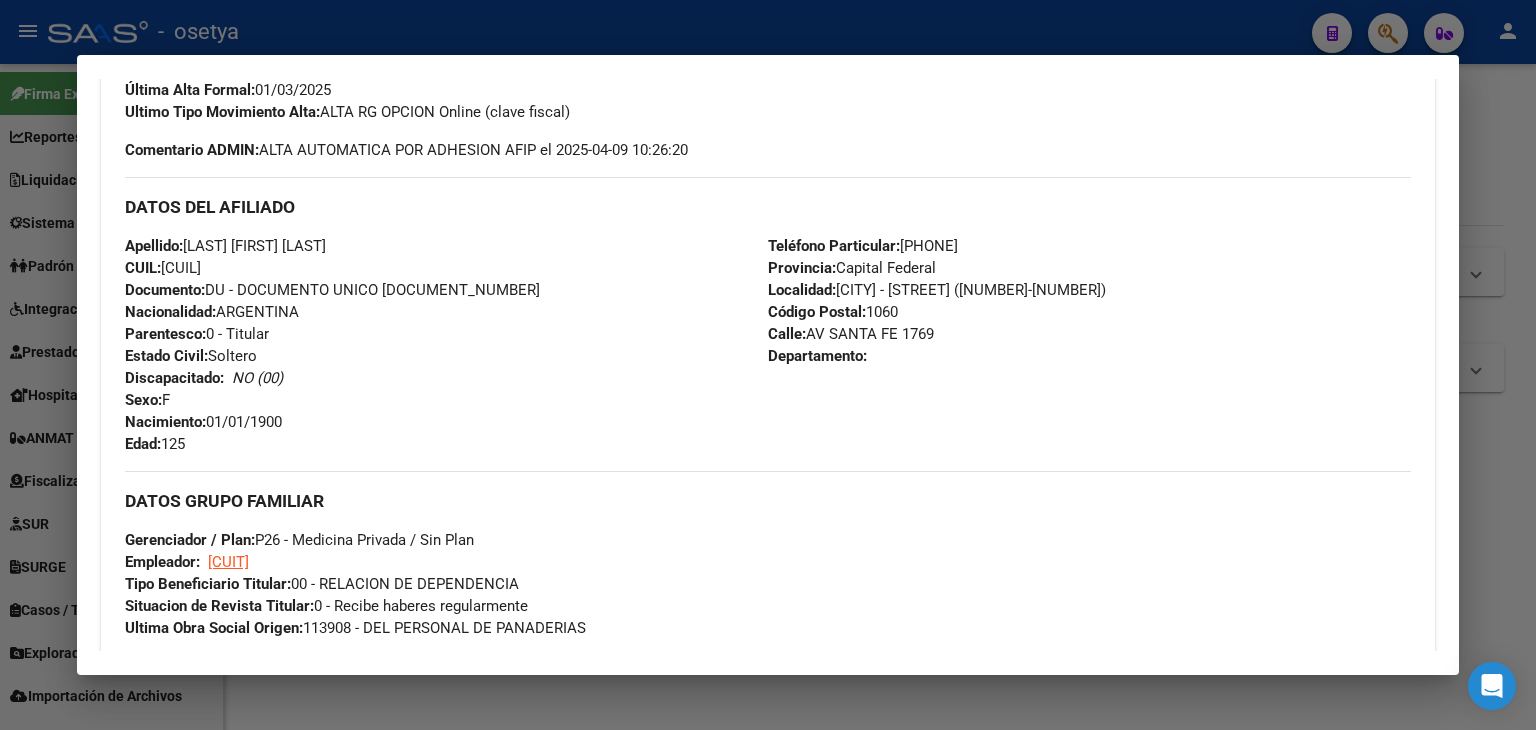 scroll, scrollTop: 700, scrollLeft: 0, axis: vertical 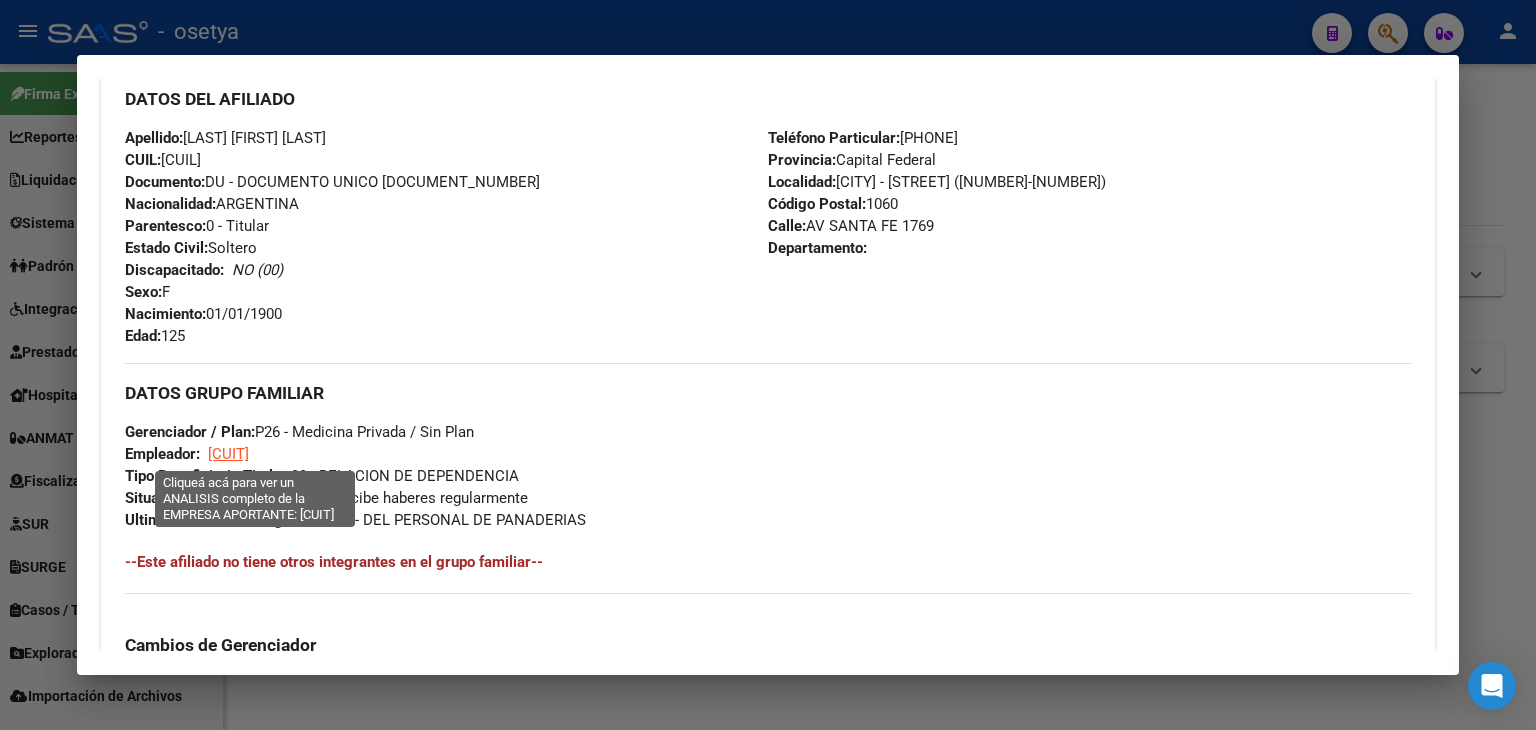 click on "[CUIT]" at bounding box center [228, 454] 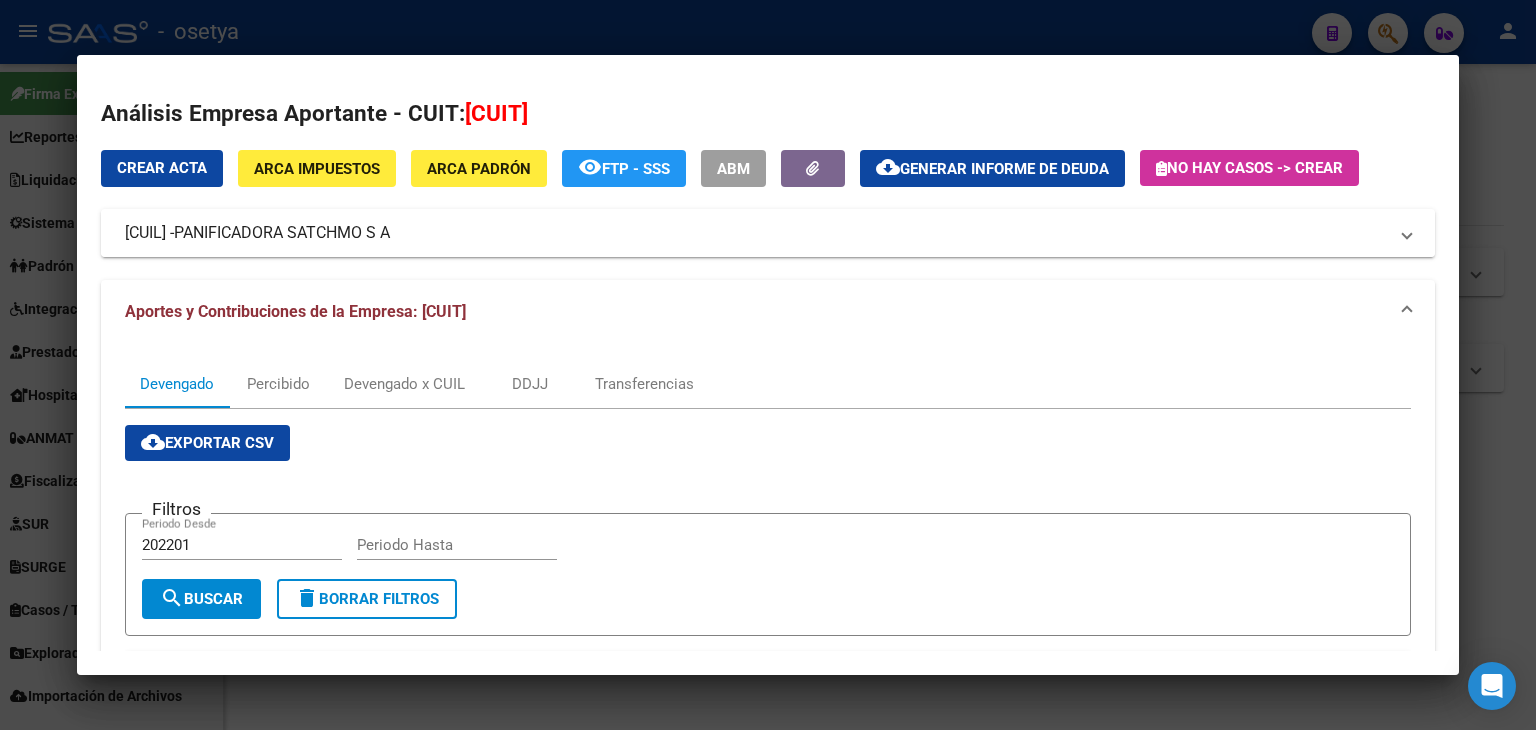 click on "PANIFICADORA SATCHMO S A" at bounding box center [282, 233] 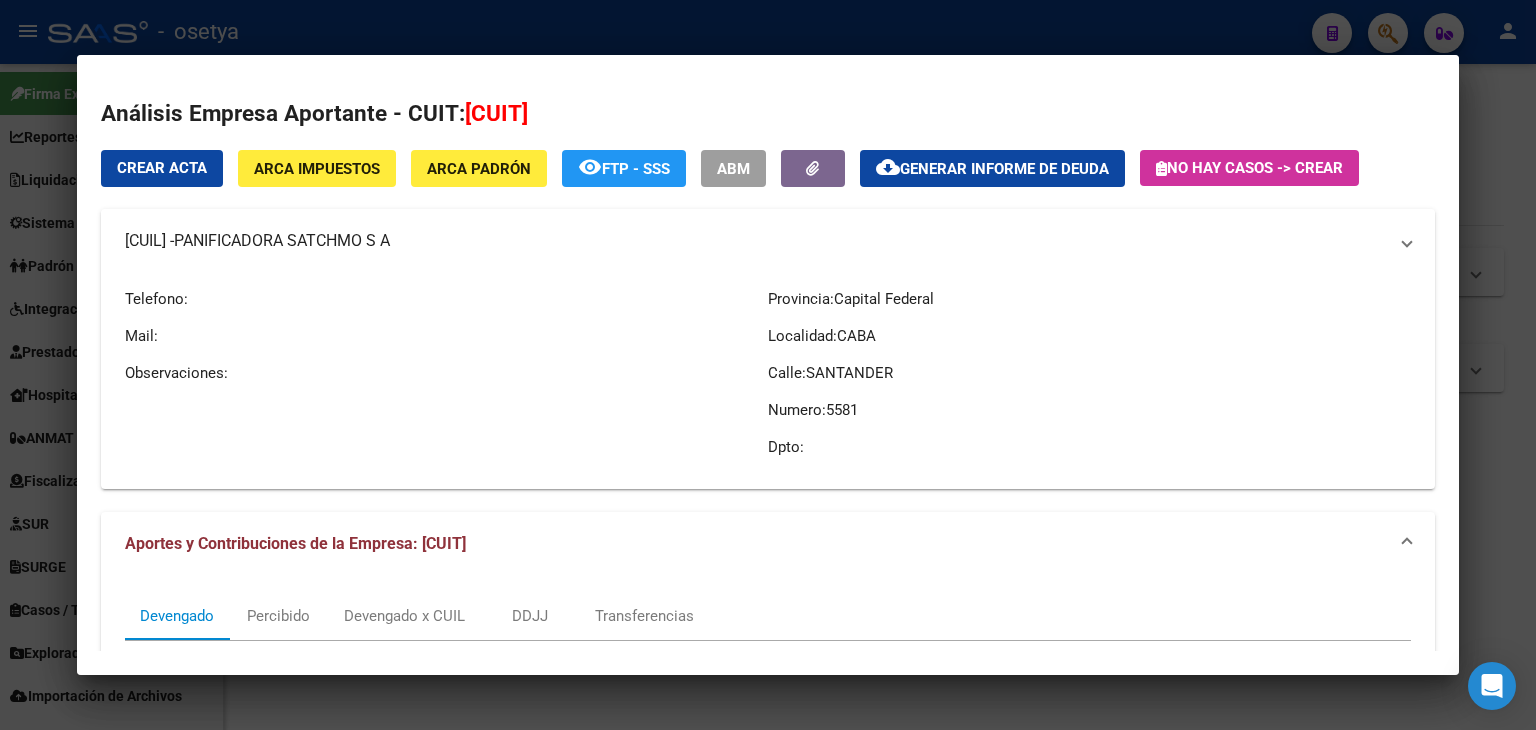 click on "PANIFICADORA SATCHMO S A" at bounding box center [282, 241] 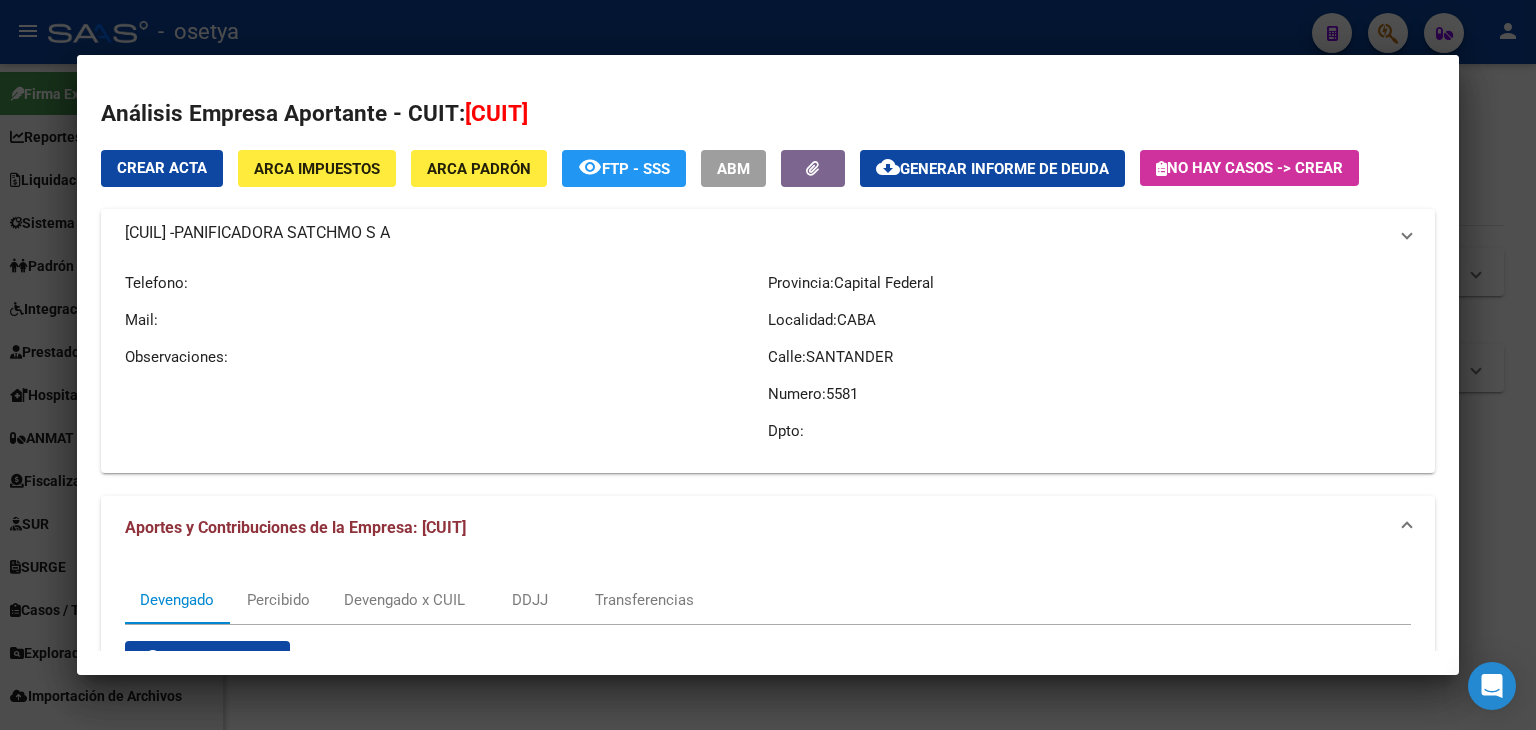 click on "PANIFICADORA SATCHMO S A" at bounding box center [282, 233] 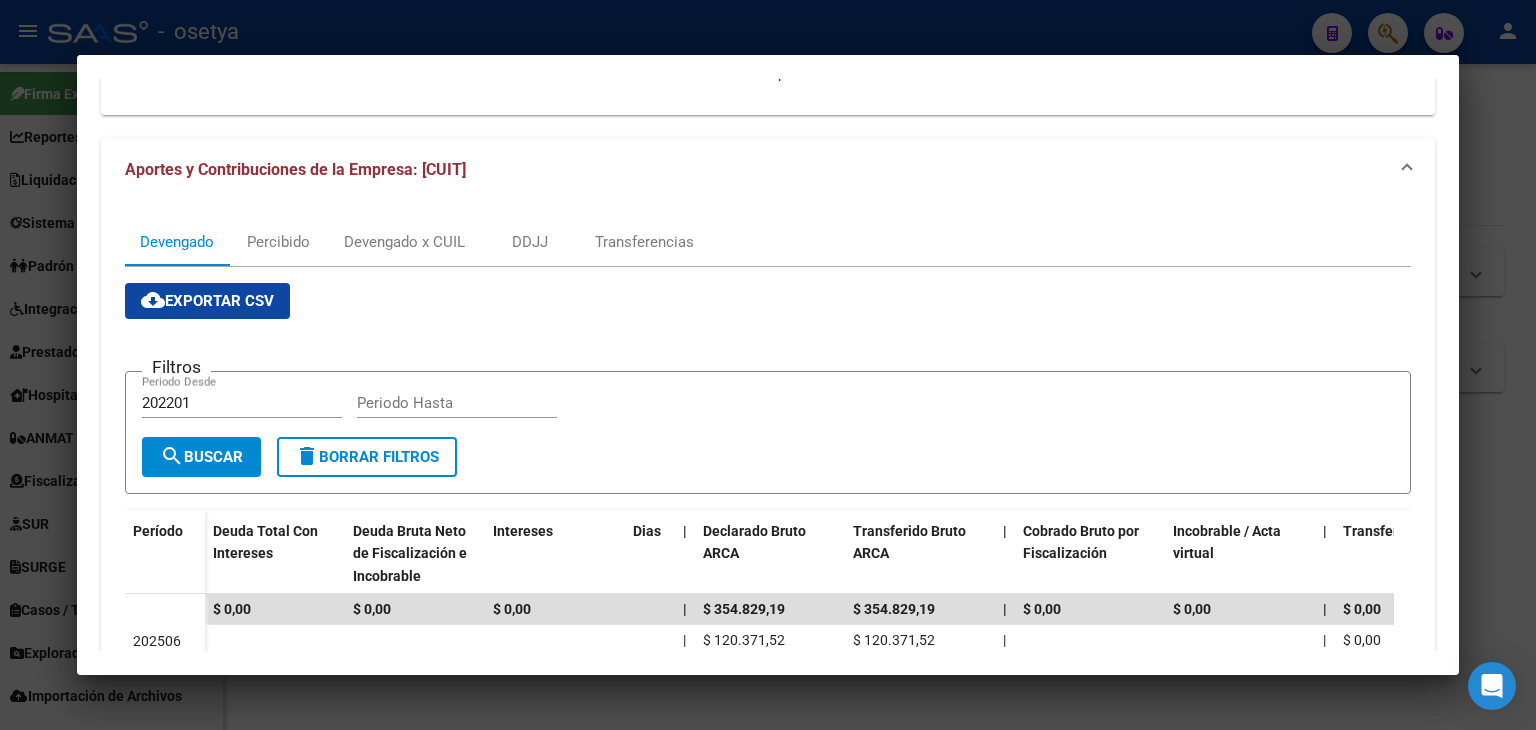 scroll, scrollTop: 400, scrollLeft: 0, axis: vertical 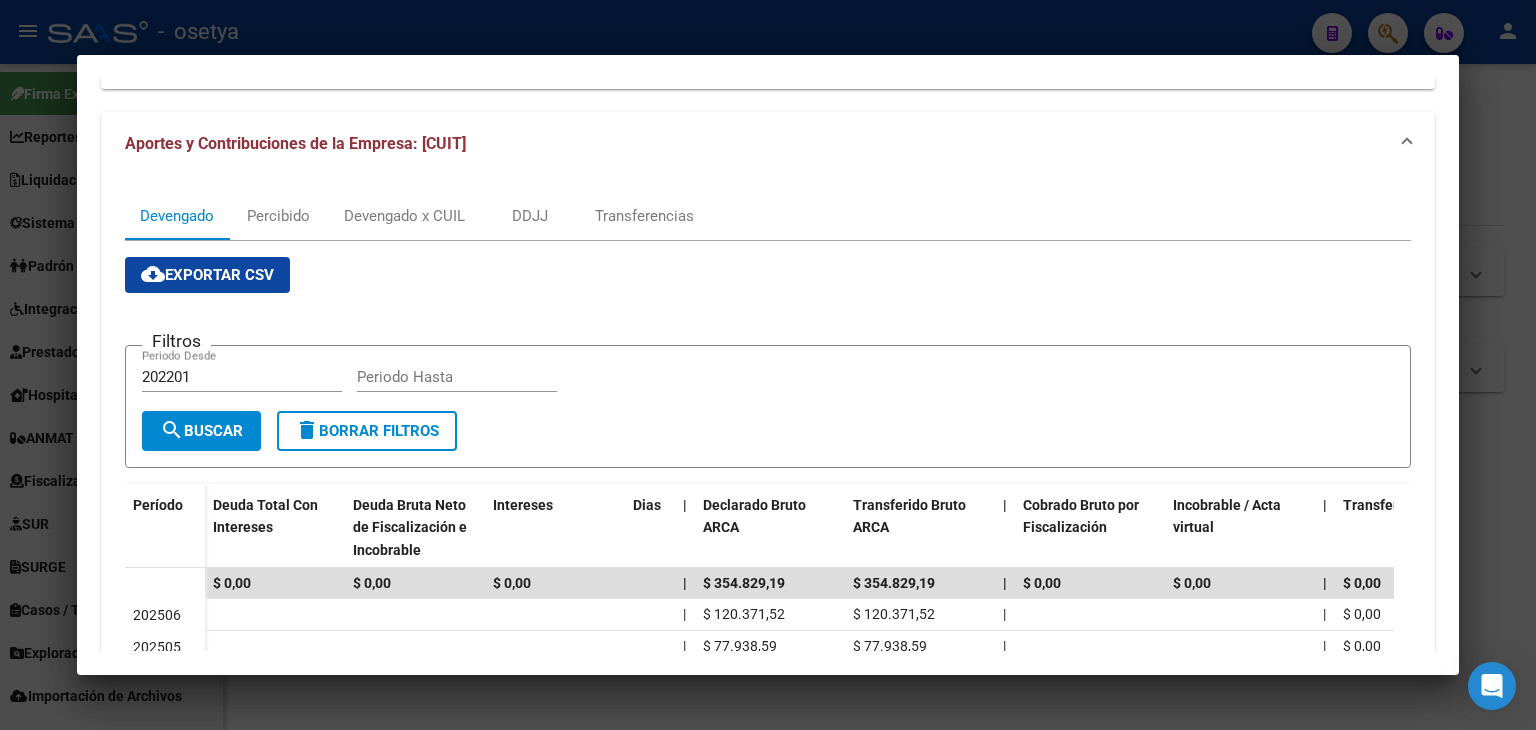 click at bounding box center (768, 365) 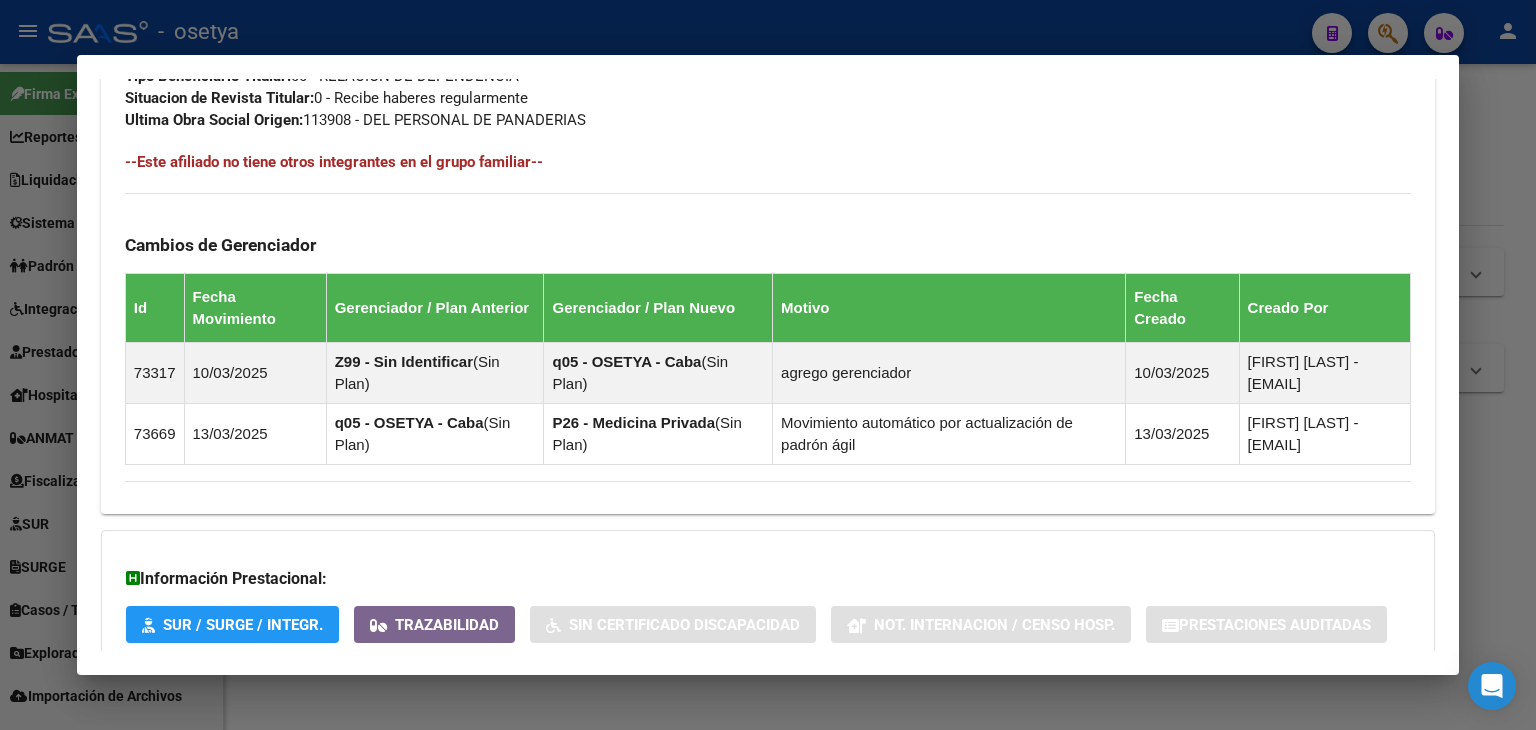 scroll, scrollTop: 1224, scrollLeft: 0, axis: vertical 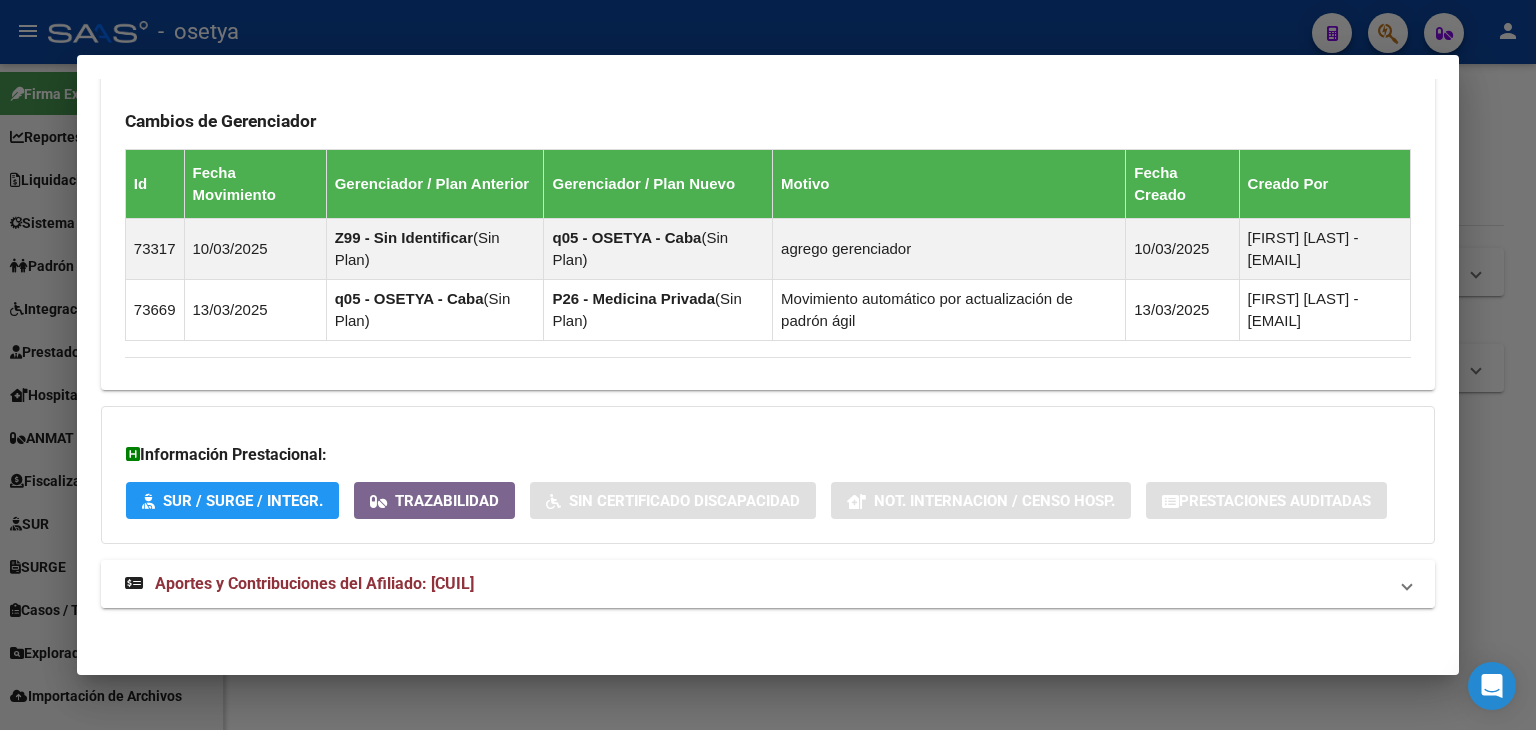 click on "Aportes y Contribuciones del Afiliado: [CUIL]" at bounding box center (768, 584) 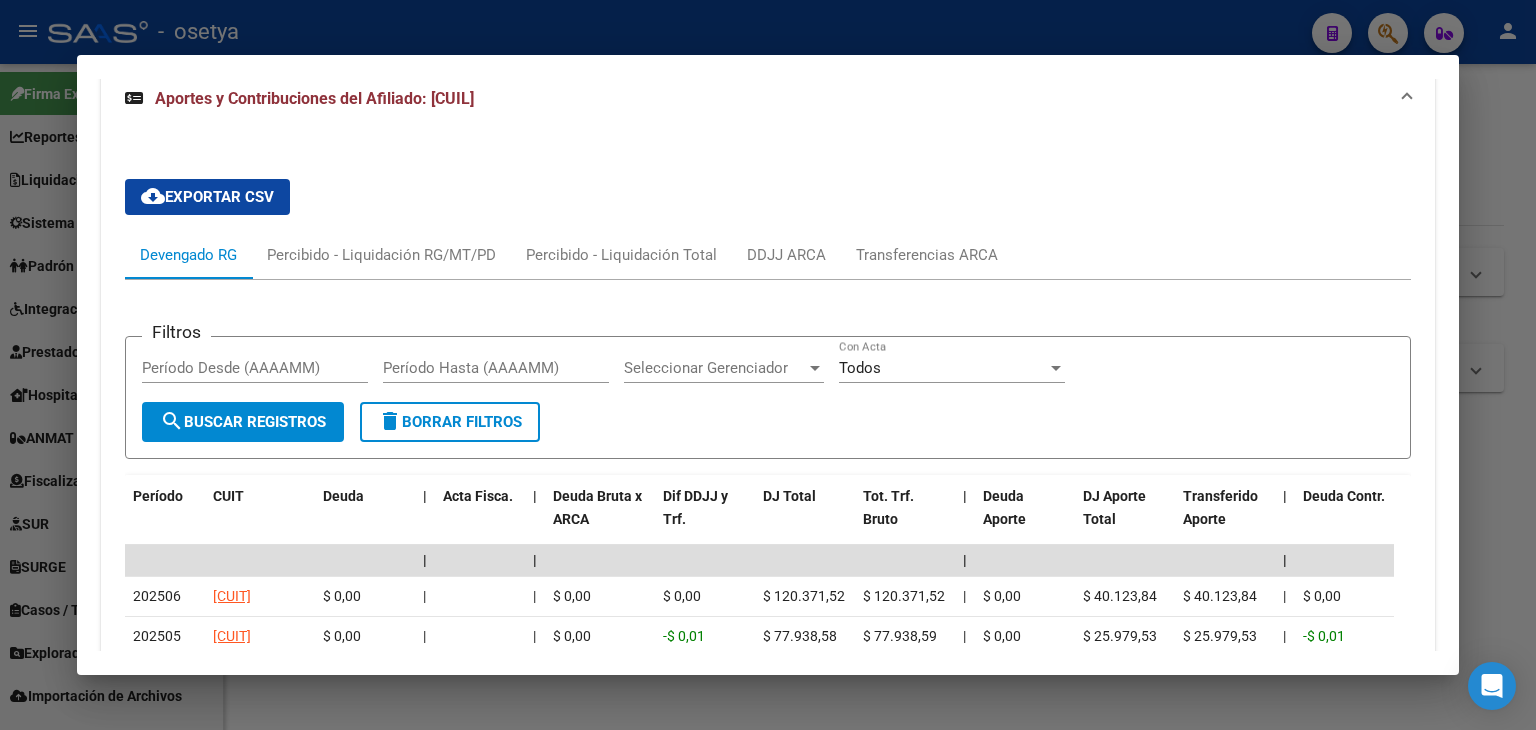 scroll, scrollTop: 1840, scrollLeft: 0, axis: vertical 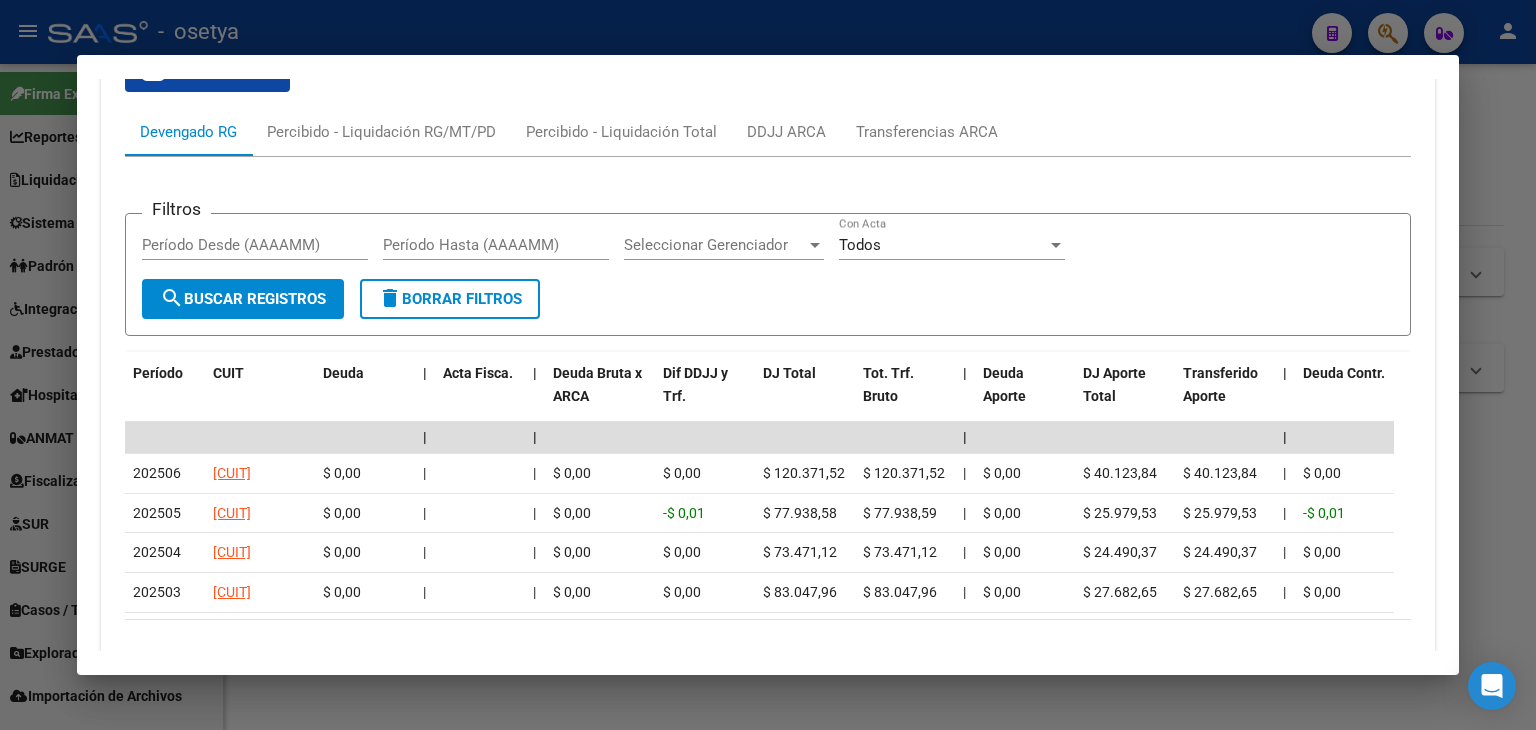 click at bounding box center (768, 365) 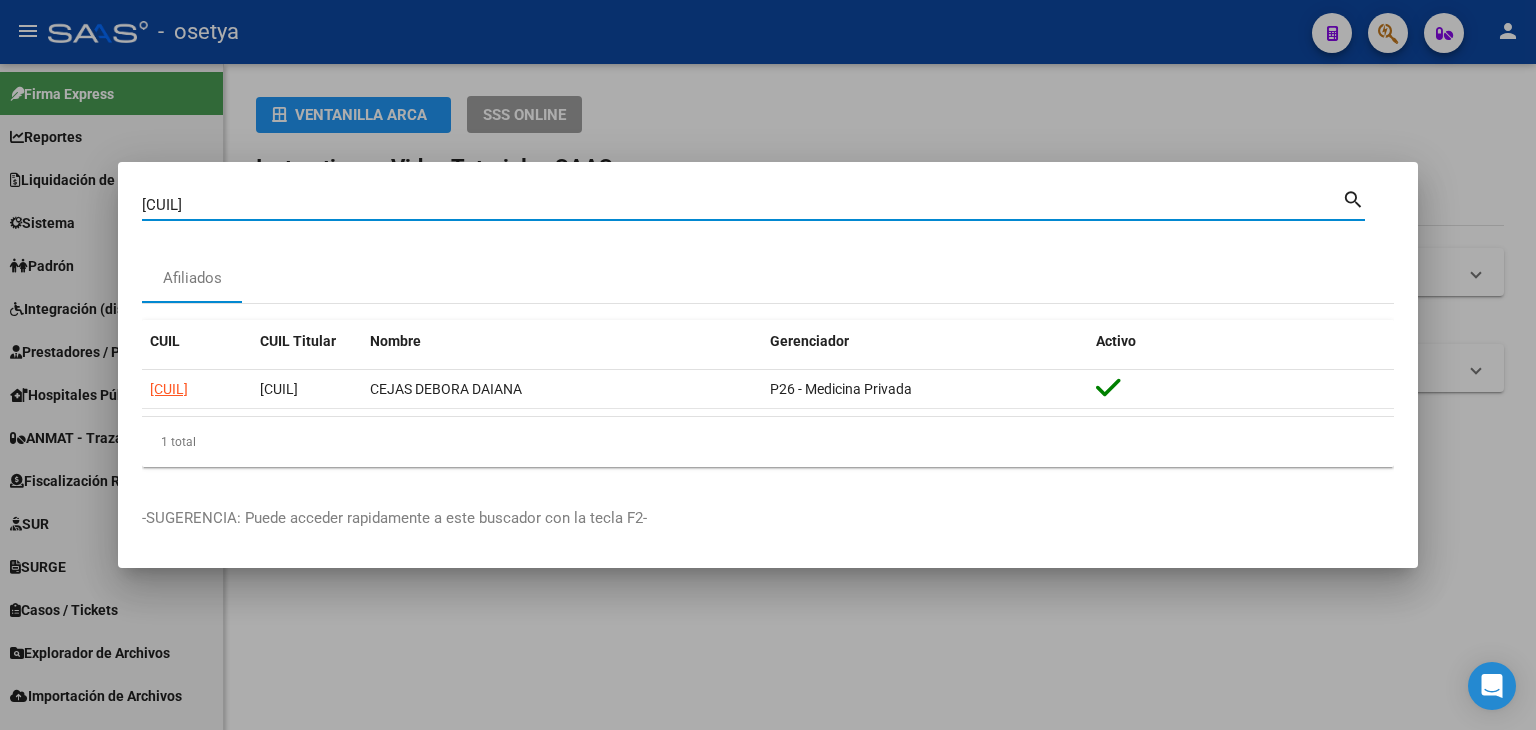 click on "[CUIL]" at bounding box center (742, 205) 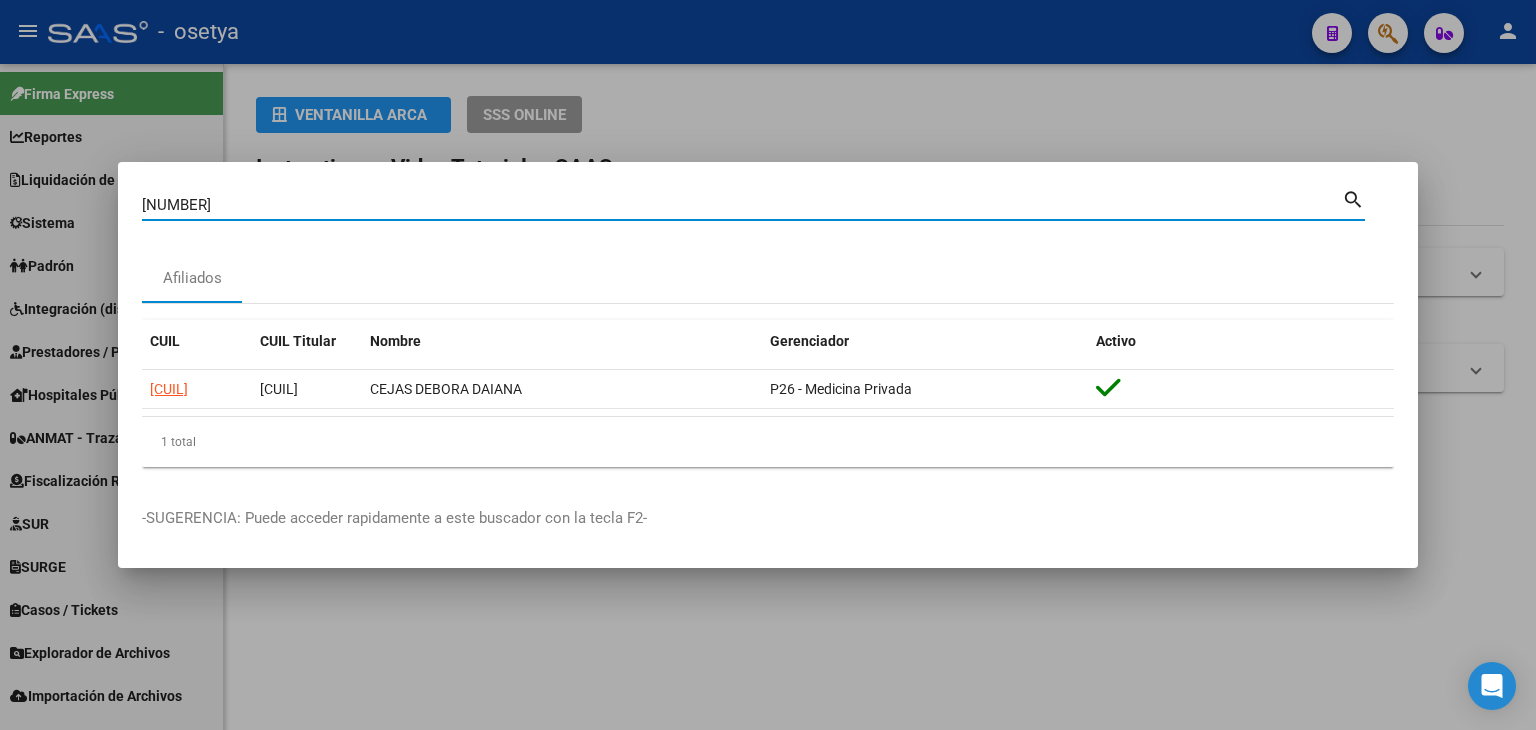 type on "[NUMBER]" 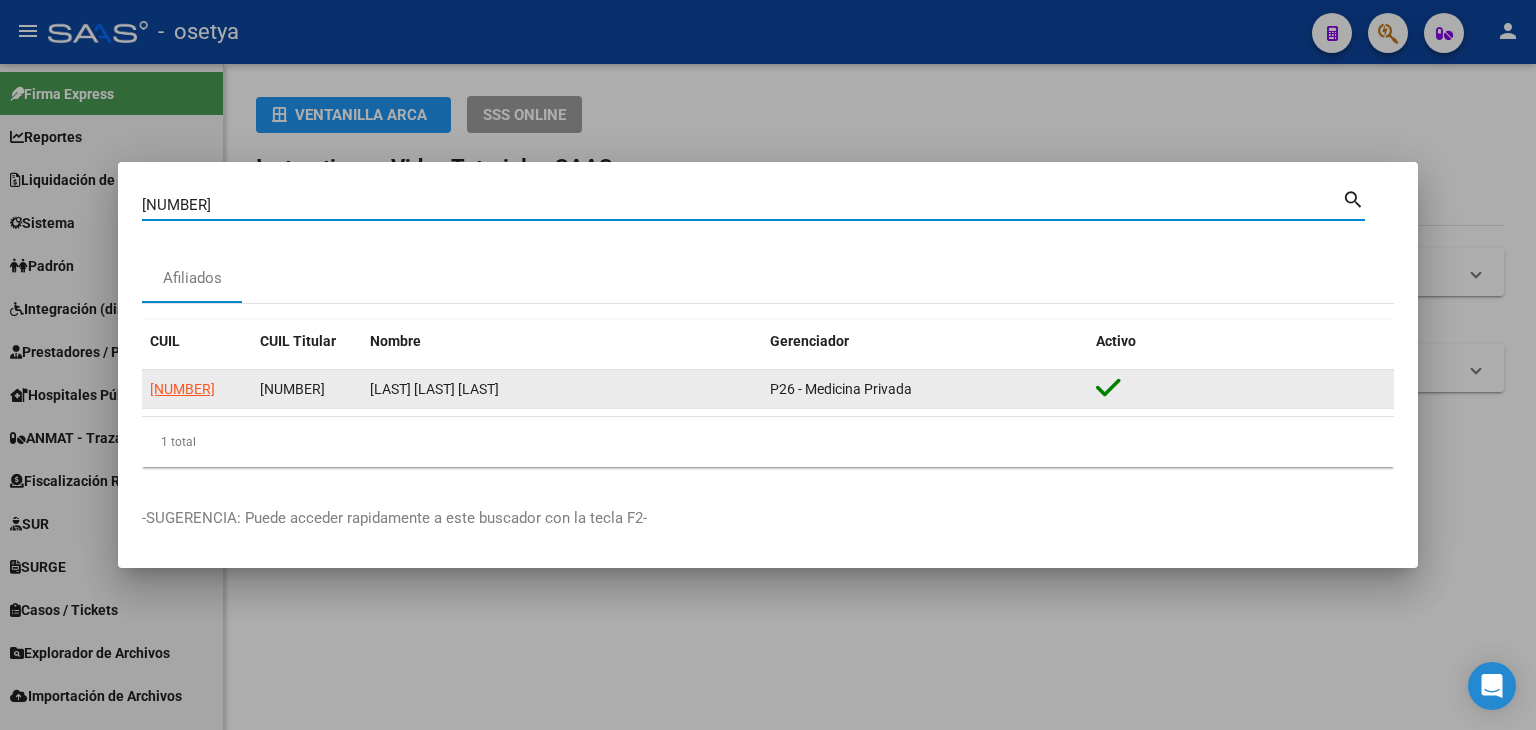 click on "[NUMBER]" 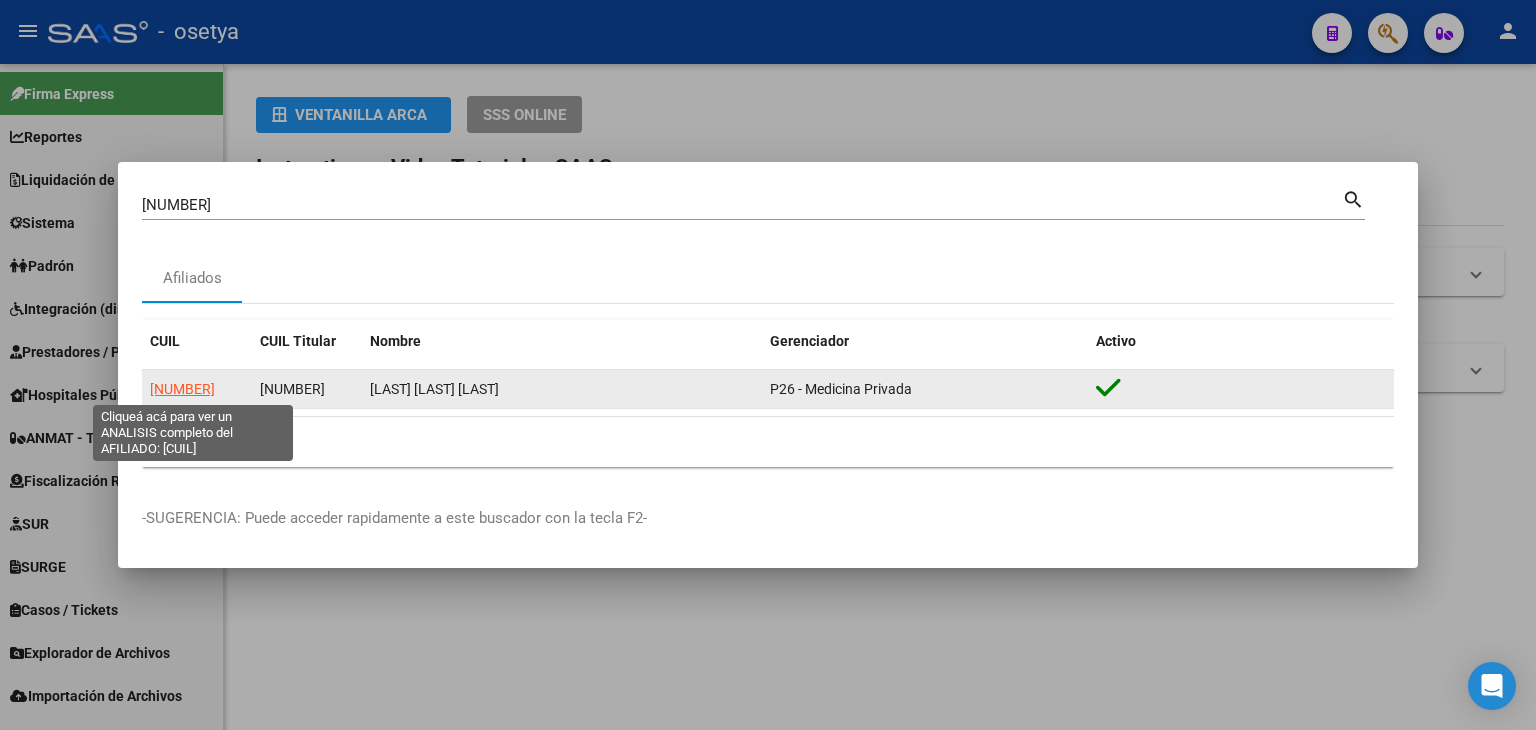 click on "[NUMBER]" 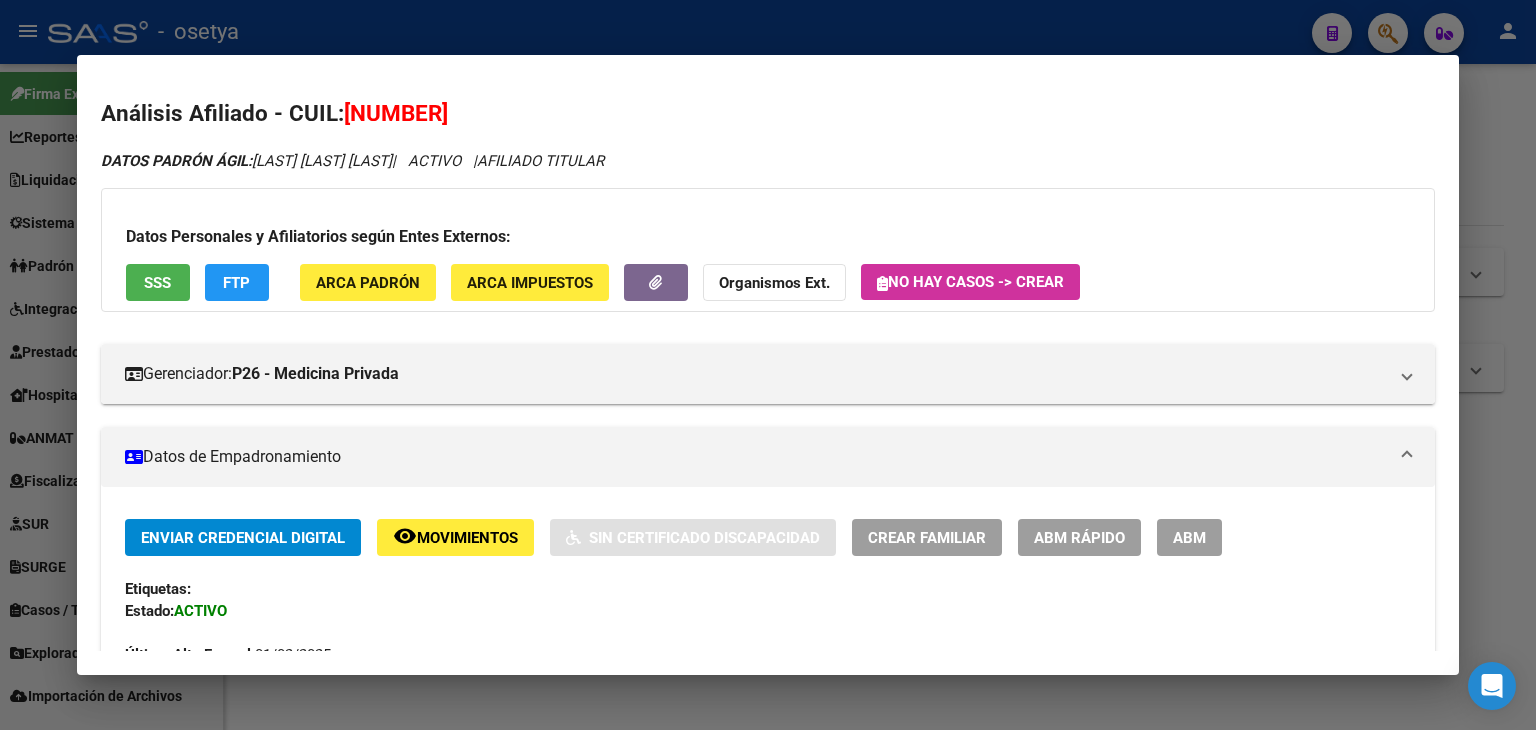 drag, startPoint x: 340, startPoint y: 245, endPoint x: 344, endPoint y: 275, distance: 30.265491 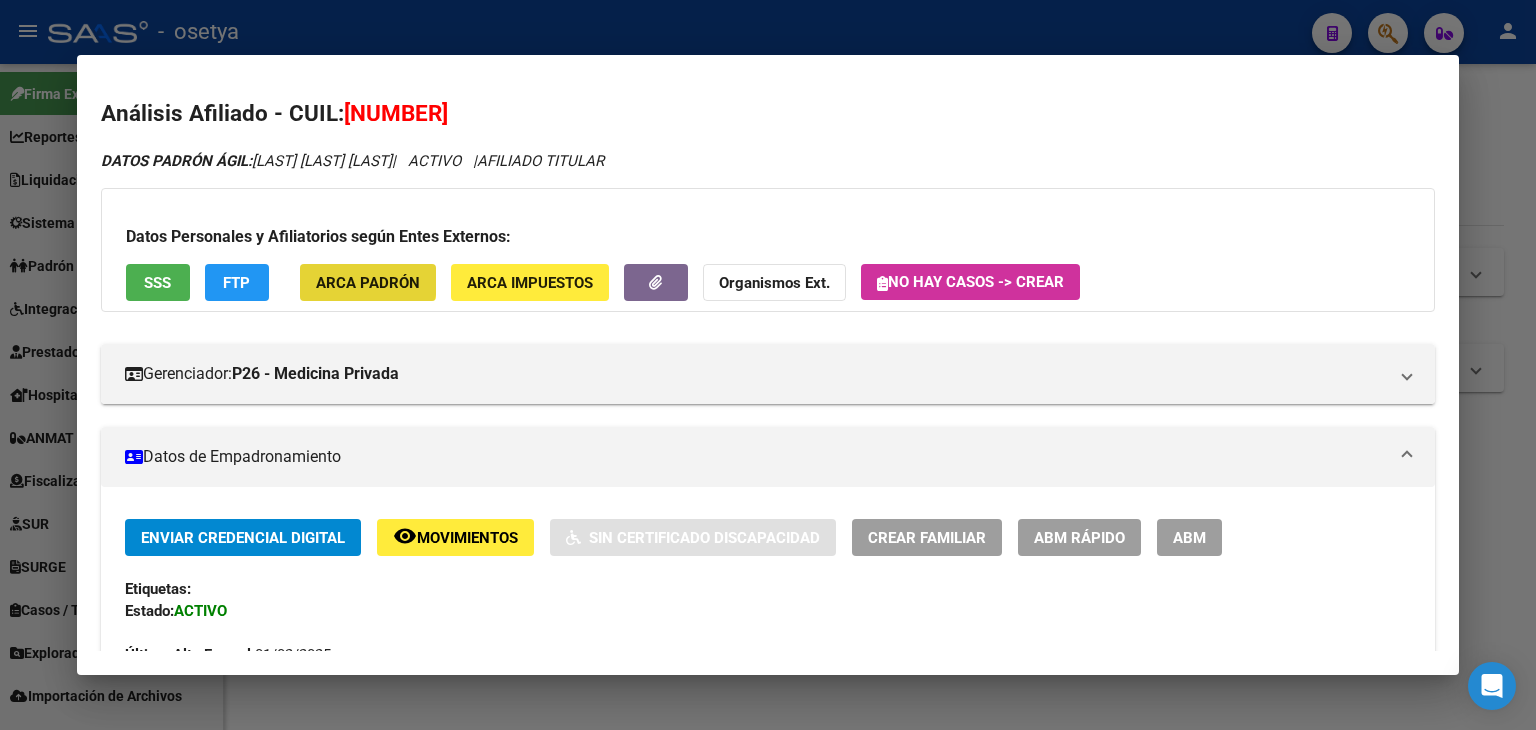 click on "ARCA Padrón" 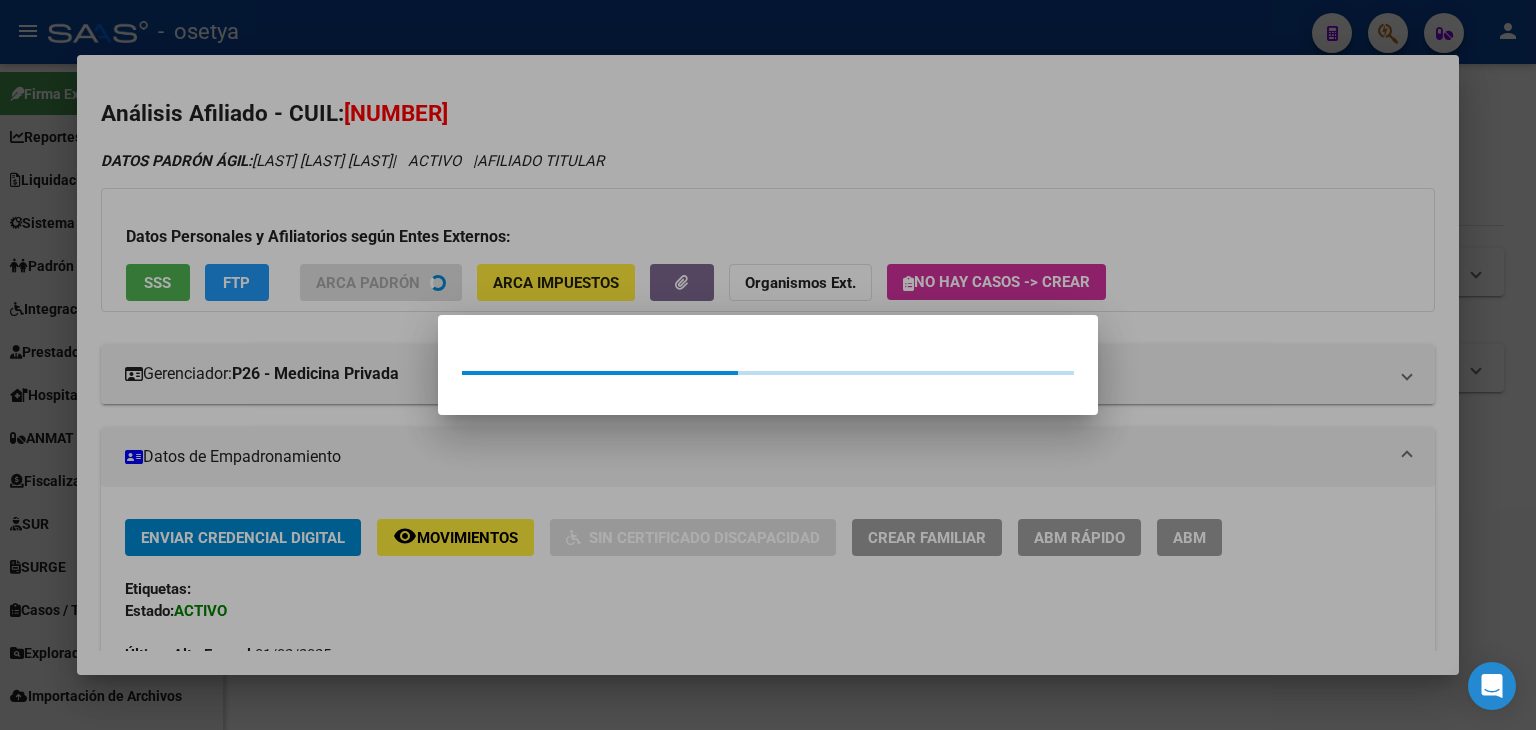 drag, startPoint x: 345, startPoint y: 275, endPoint x: 194, endPoint y: 220, distance: 160.7047 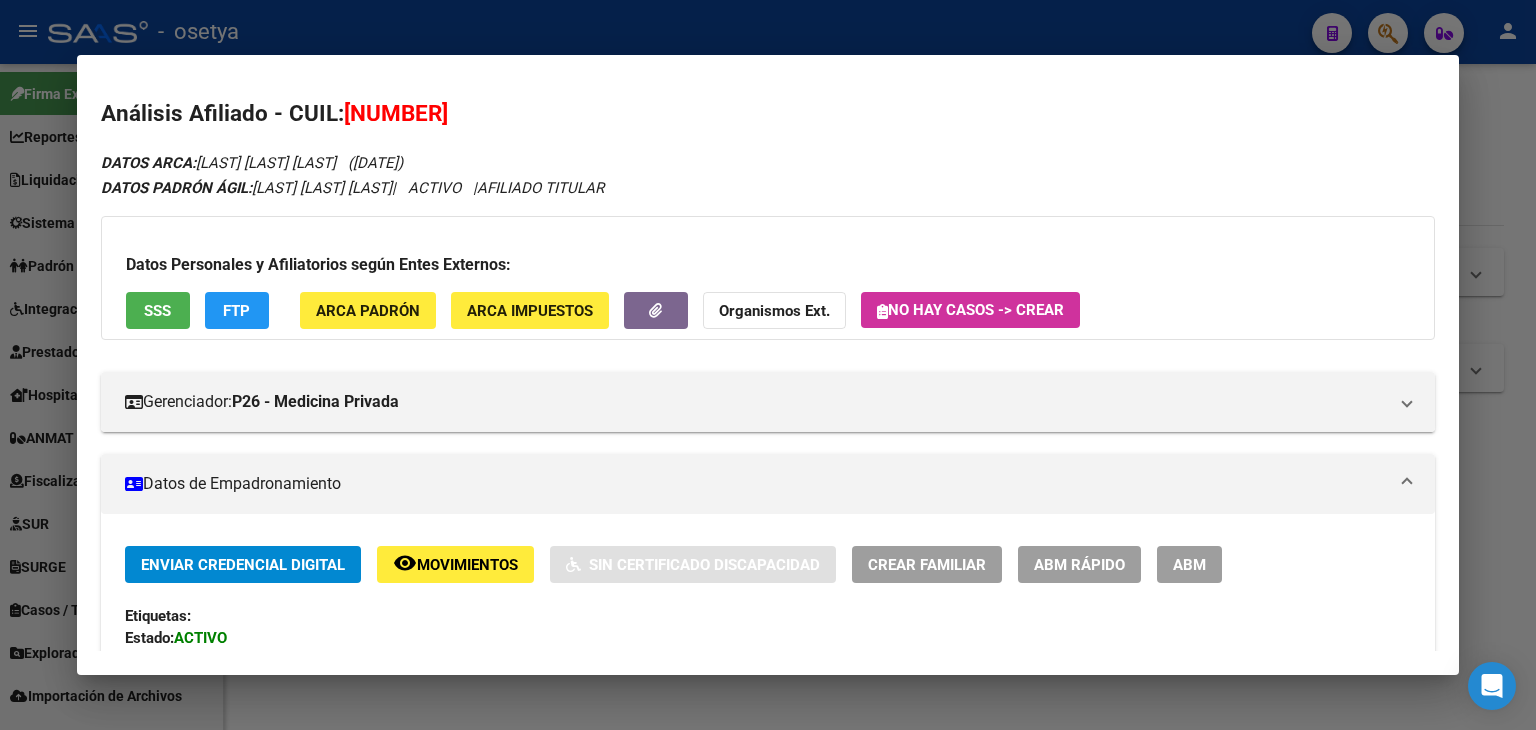 click on "Datos Personales y Afiliatorios según Entes Externos: SSS FTP ARCA Padrón ARCA Impuestos Organismos Ext.   No hay casos -> Crear" at bounding box center (768, 278) 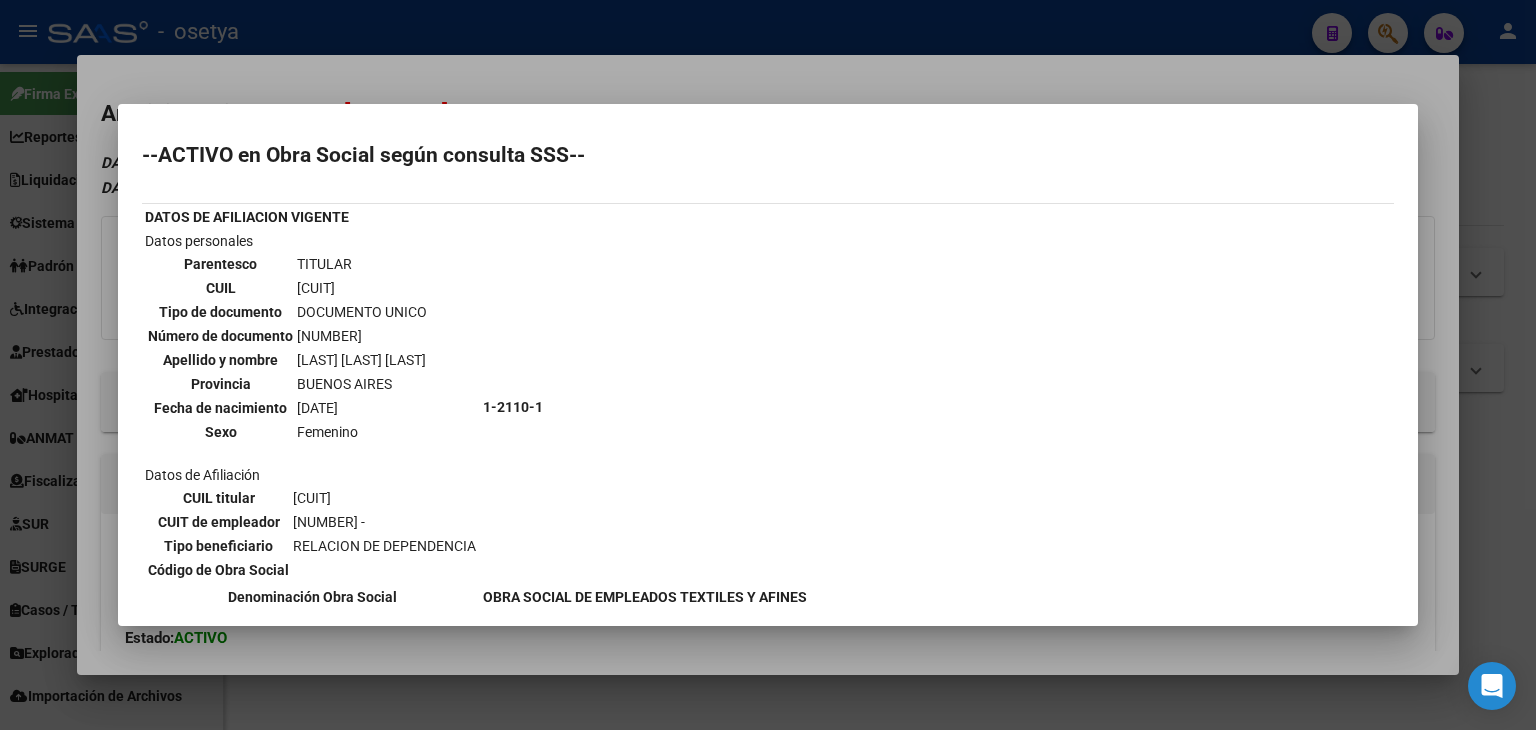 drag, startPoint x: 317, startPoint y: 73, endPoint x: 327, endPoint y: 112, distance: 40.261642 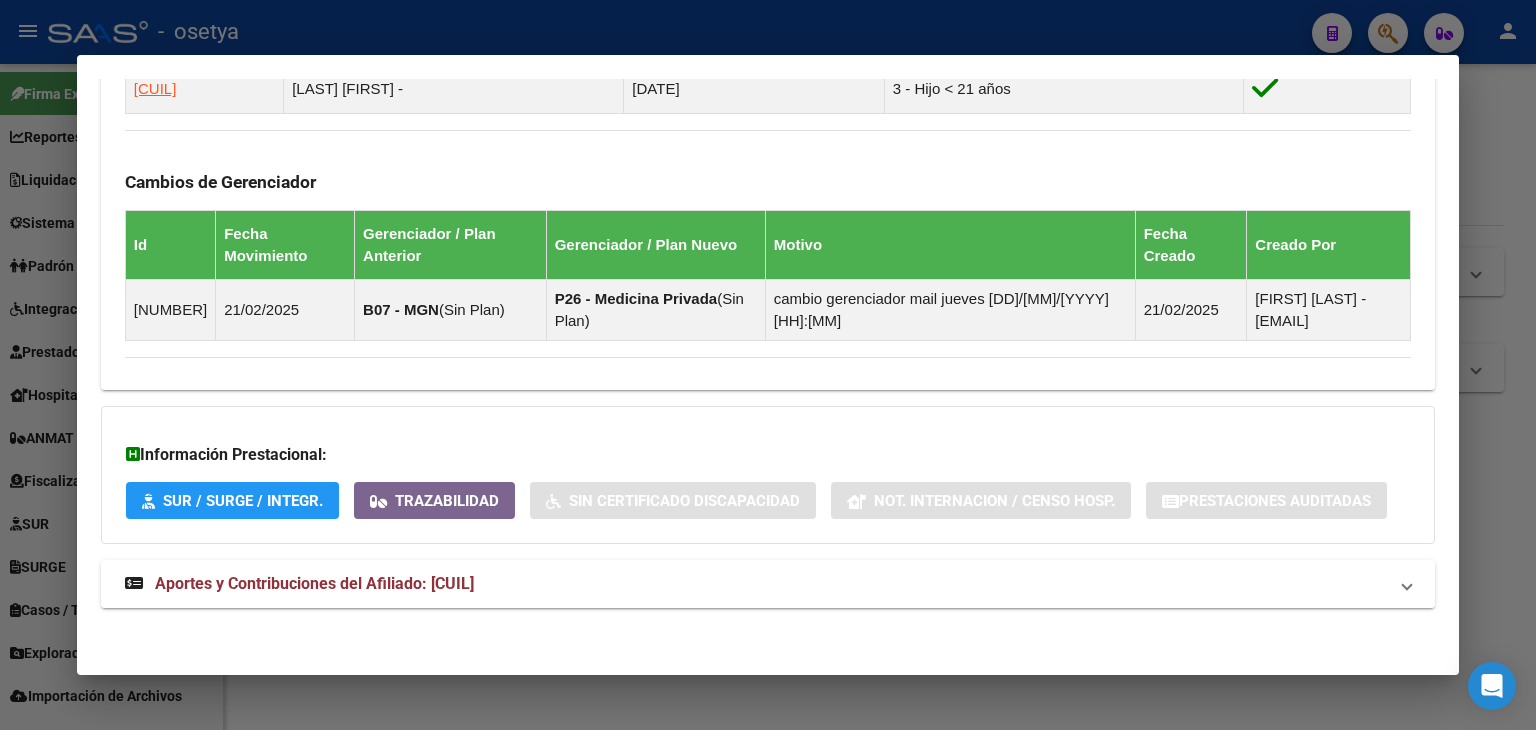 click on "Aportes y Contribuciones del Afiliado: [CUIL]" at bounding box center [314, 583] 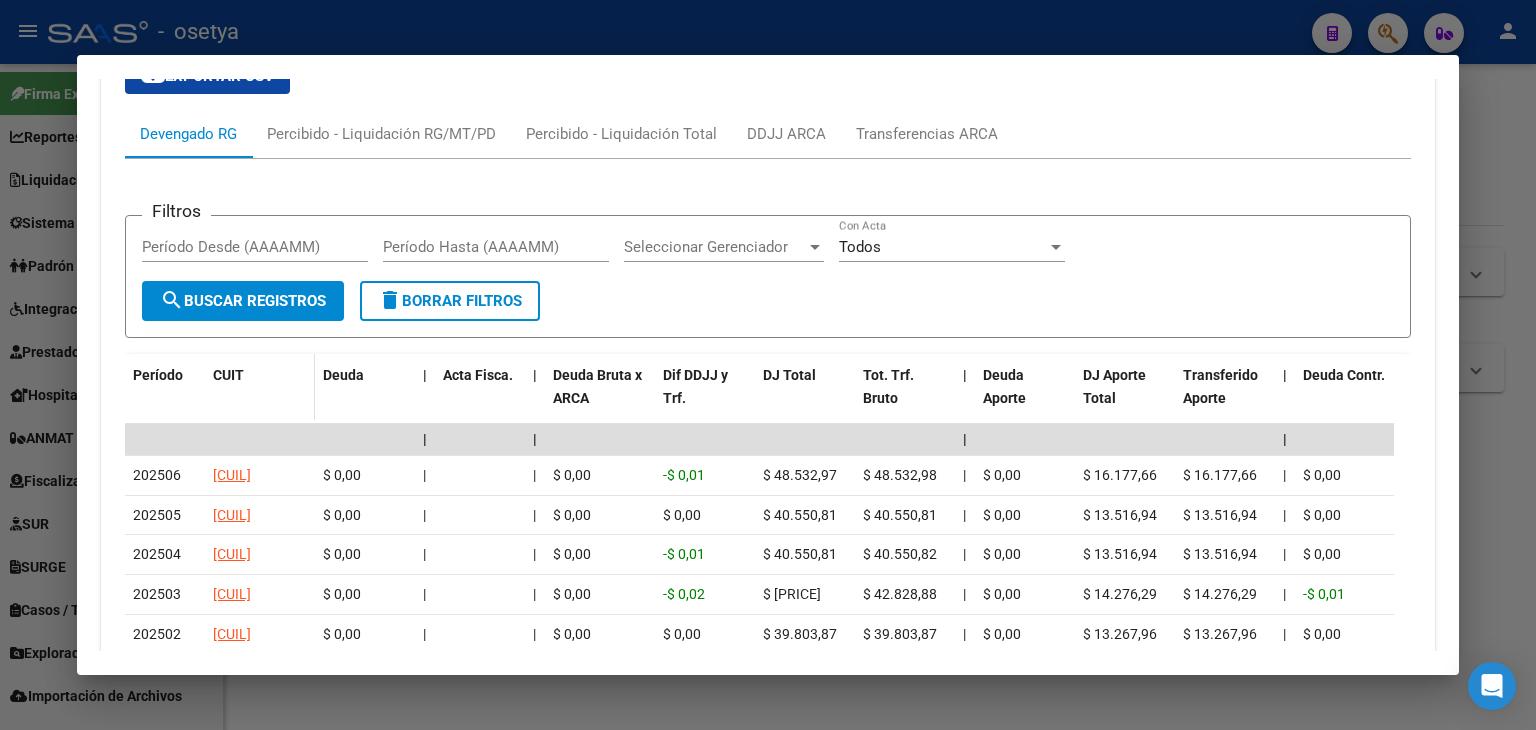 scroll, scrollTop: 2009, scrollLeft: 0, axis: vertical 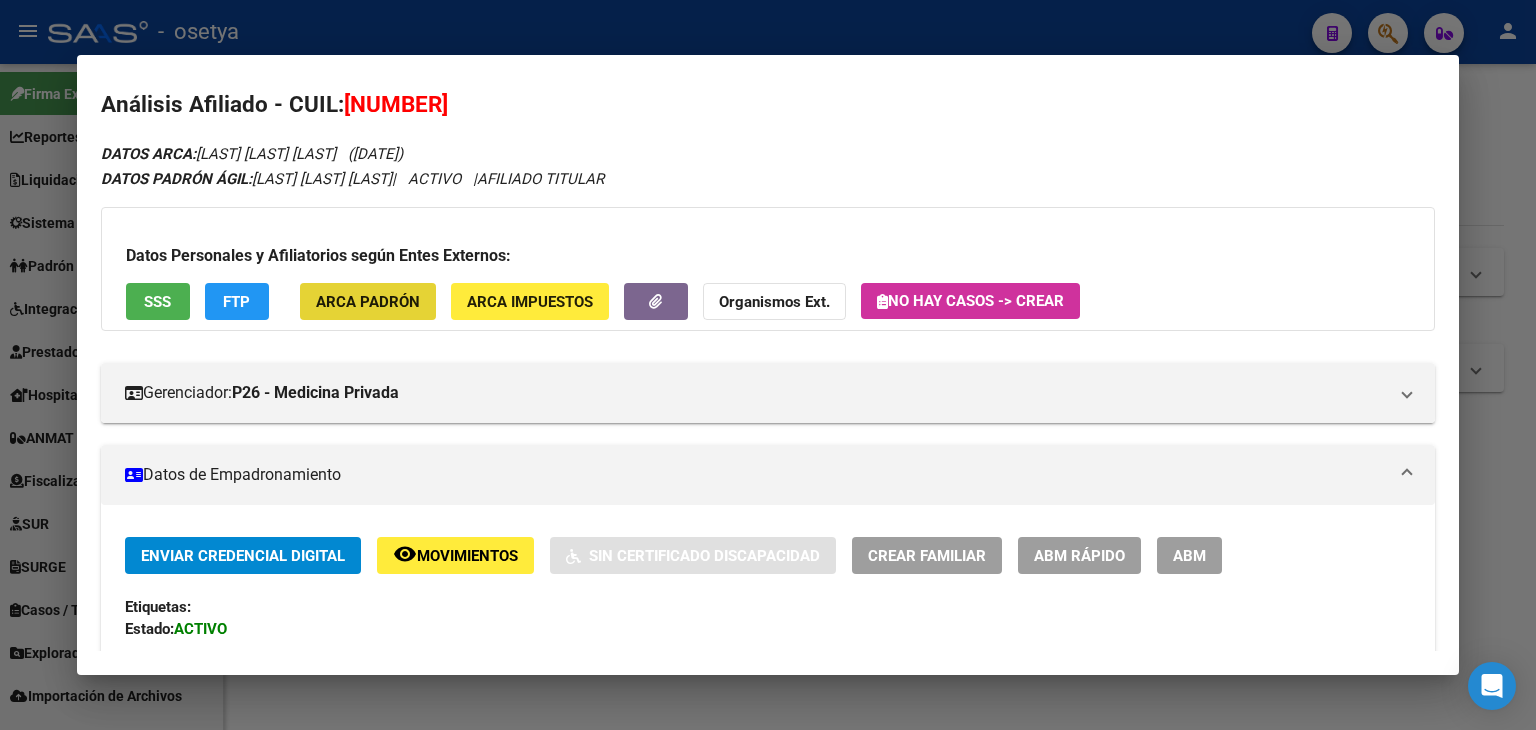 click on "ARCA Padrón" 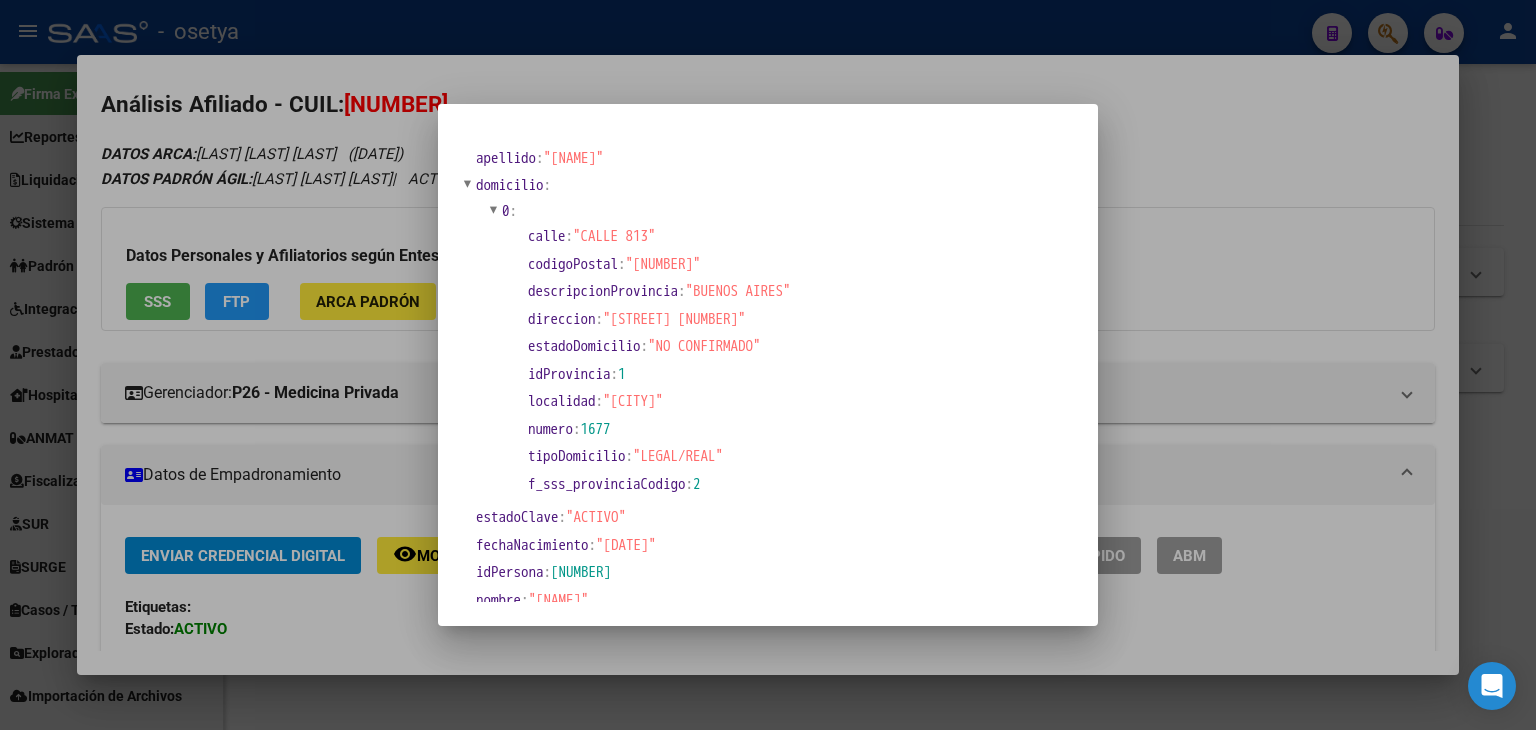 drag, startPoint x: 263, startPoint y: 199, endPoint x: 293, endPoint y: 228, distance: 41.725292 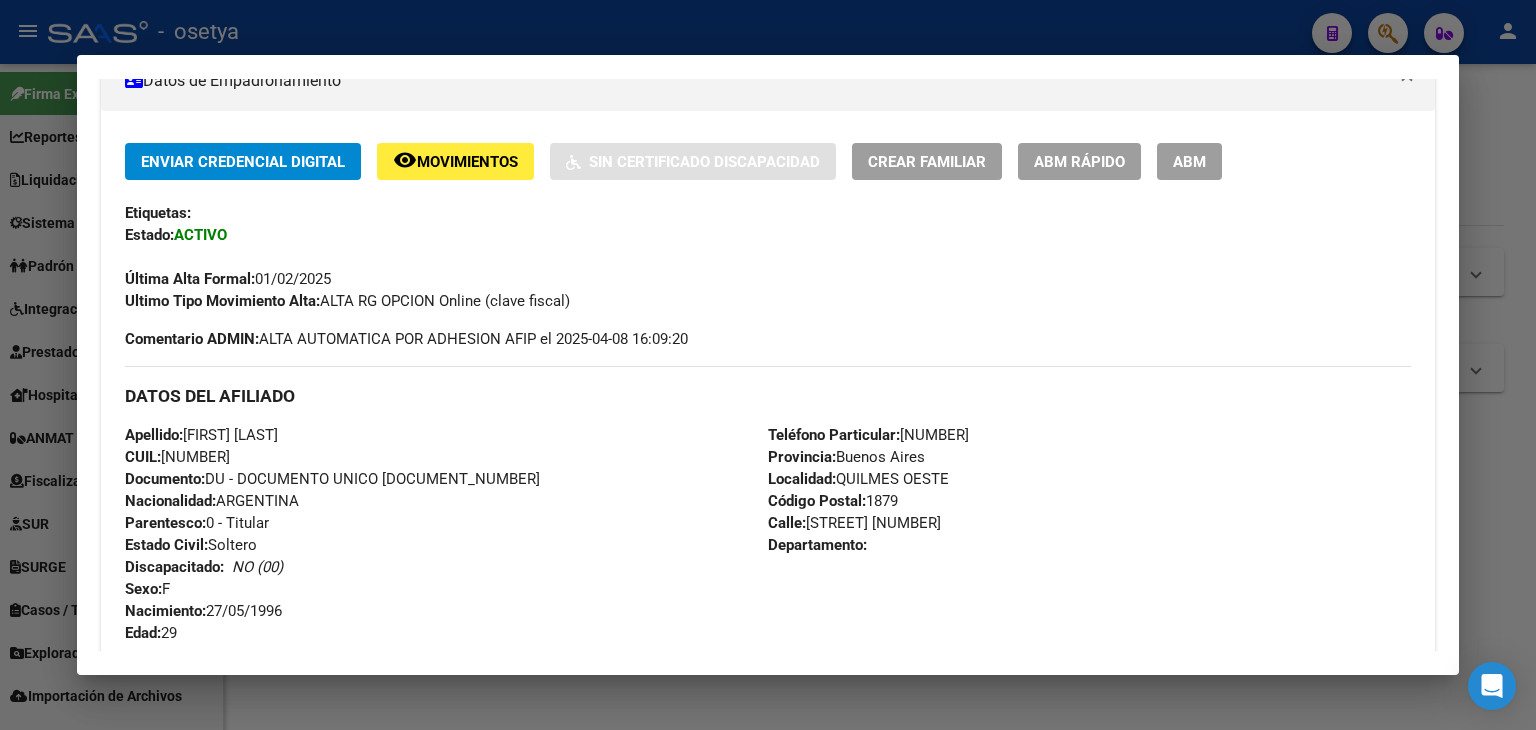 scroll, scrollTop: 409, scrollLeft: 0, axis: vertical 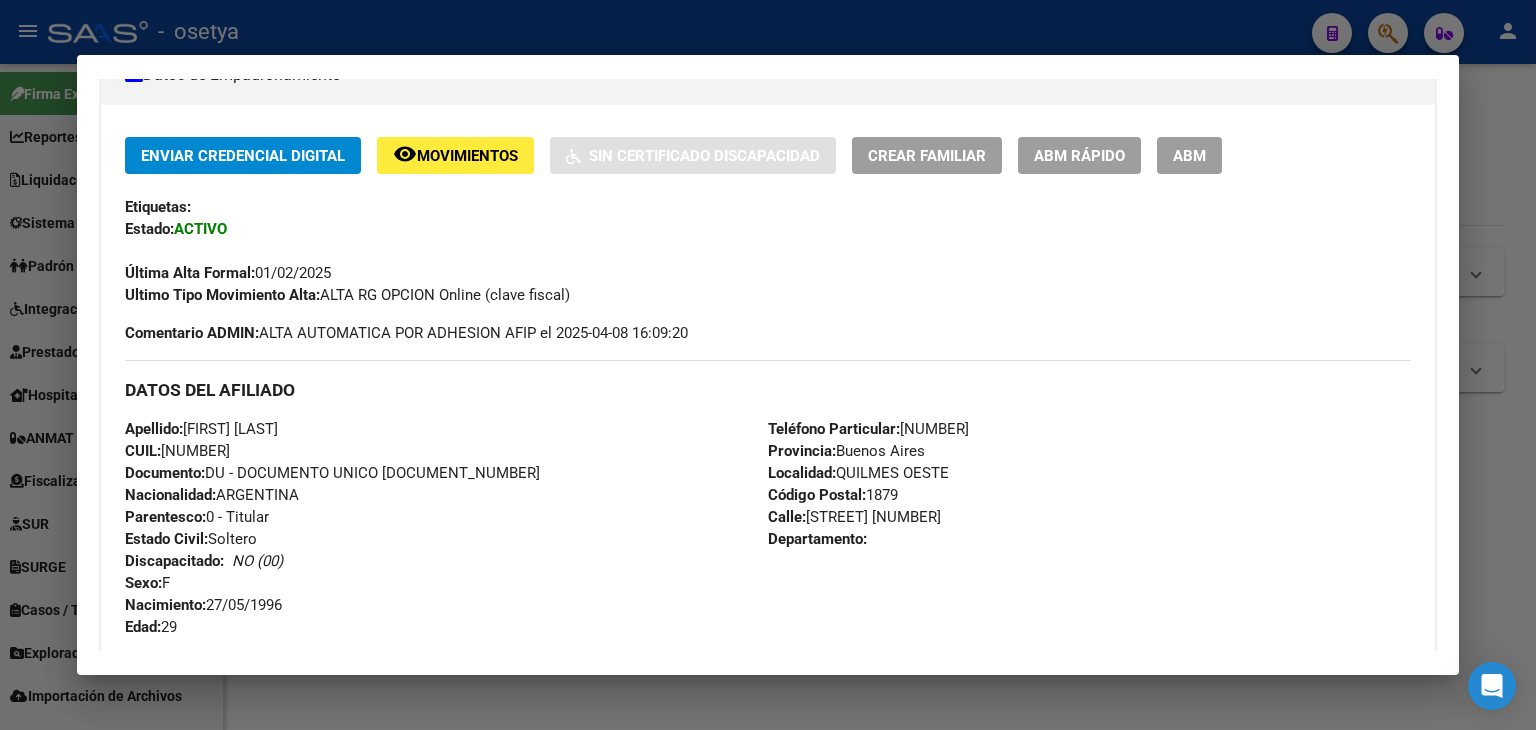 click on "Documento:  DU - DOCUMENTO UNICO [DOCUMENT_NUMBER]" at bounding box center [332, 473] 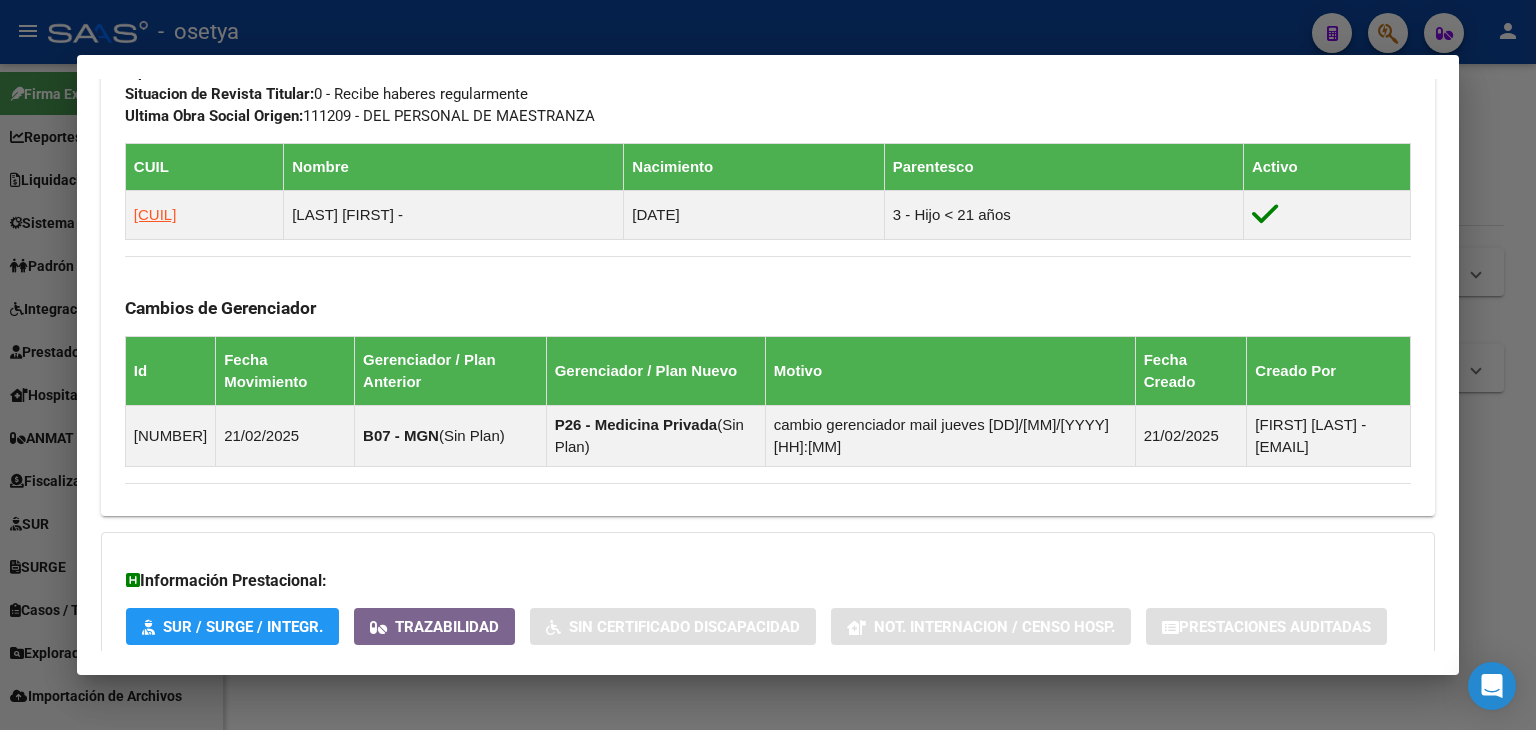scroll, scrollTop: 1109, scrollLeft: 0, axis: vertical 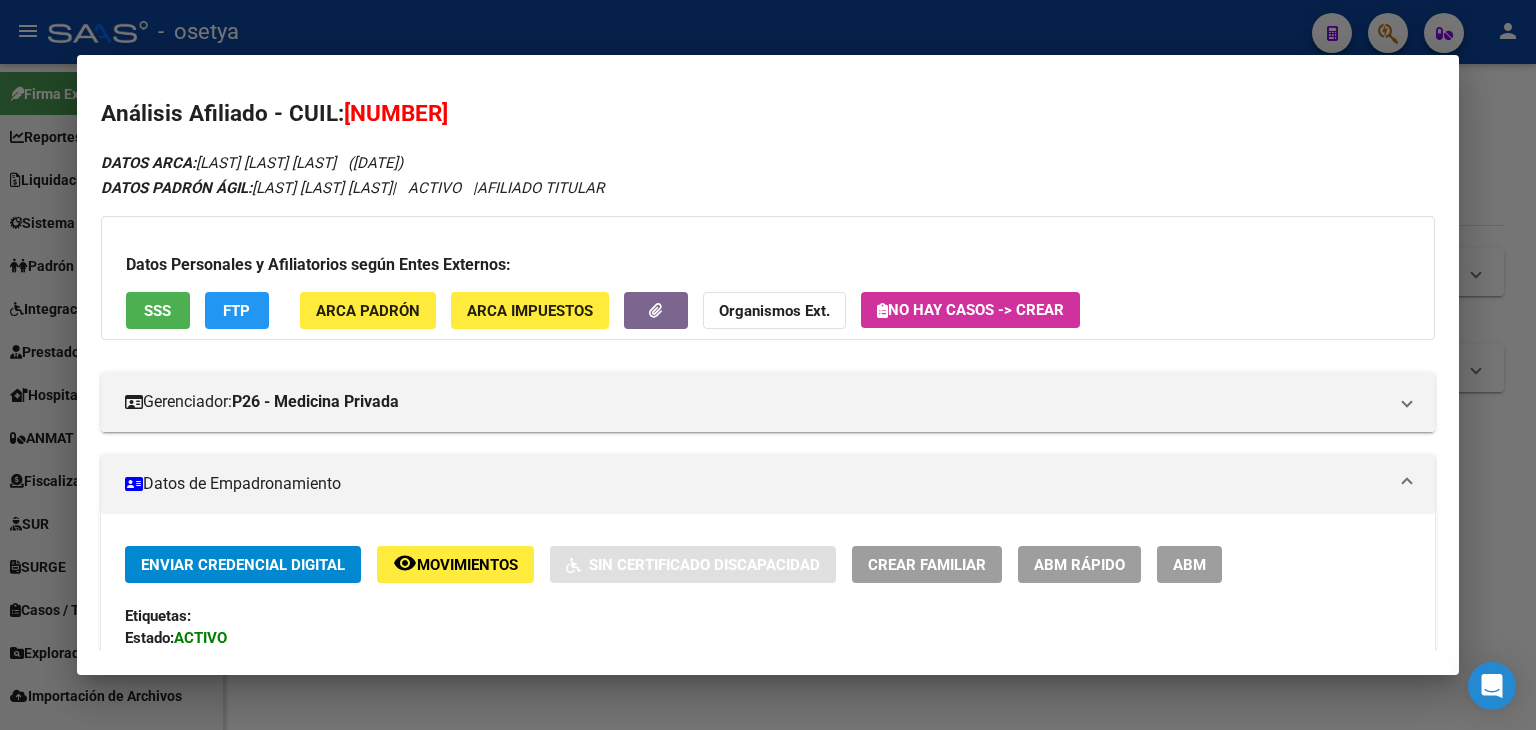 click on "ARCA Padrón" 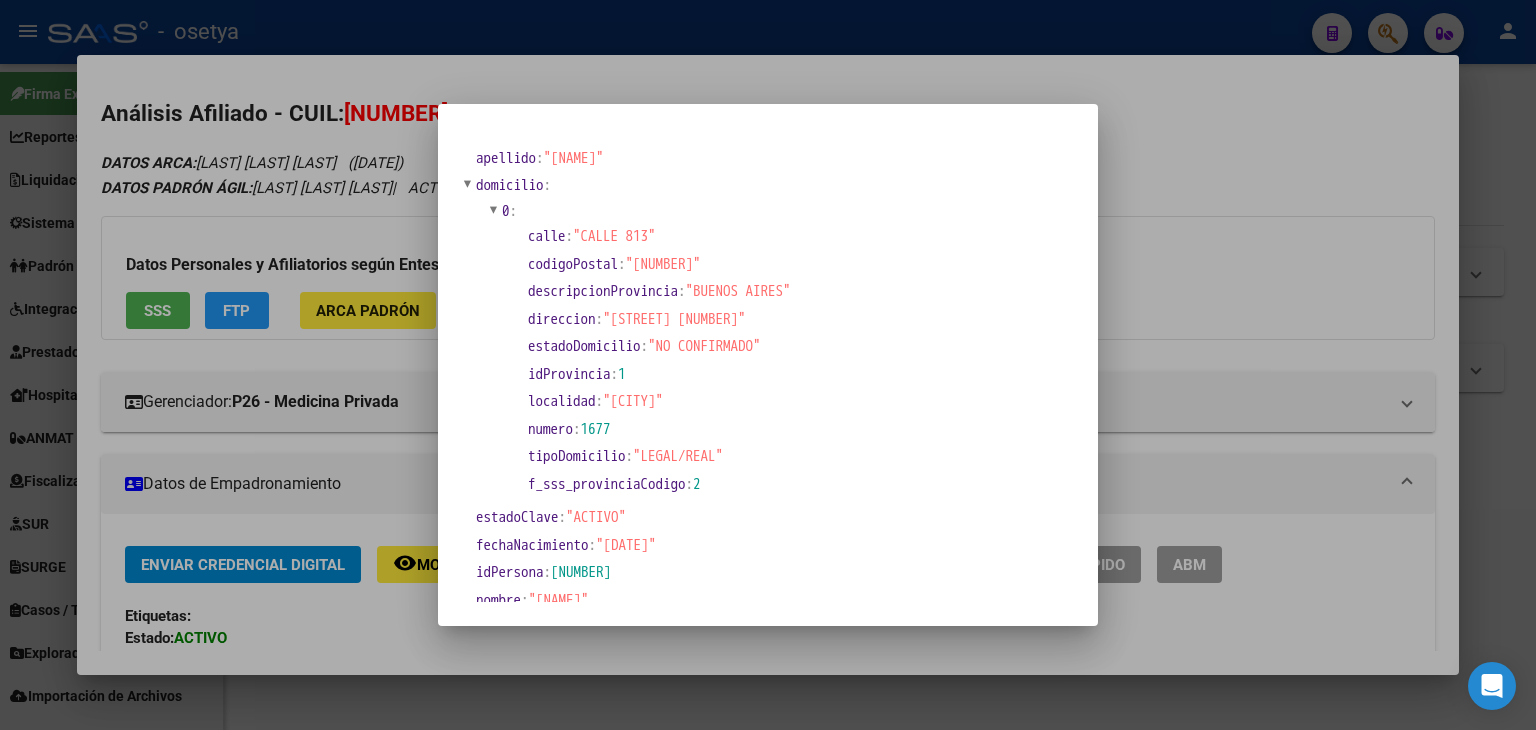 click at bounding box center (768, 365) 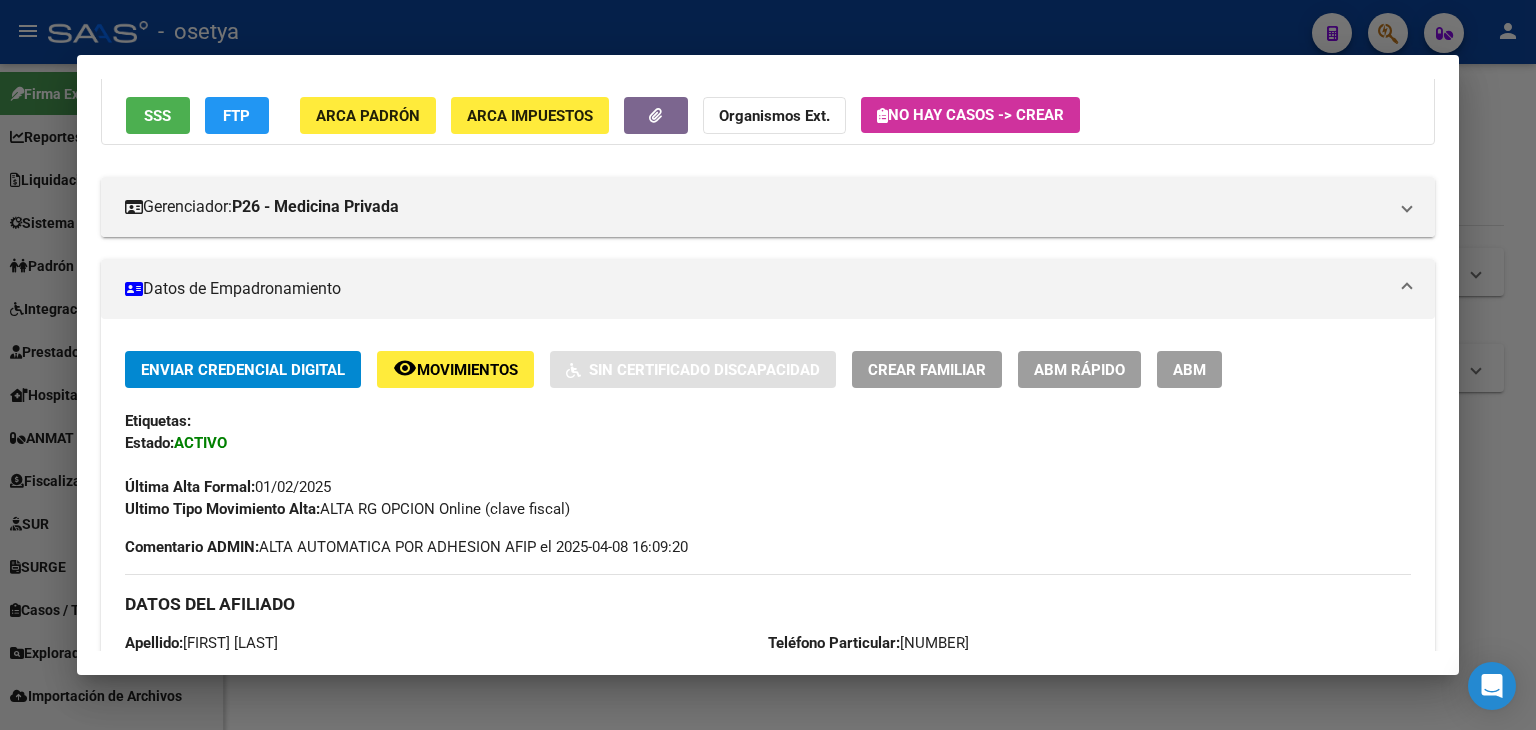 scroll, scrollTop: 400, scrollLeft: 0, axis: vertical 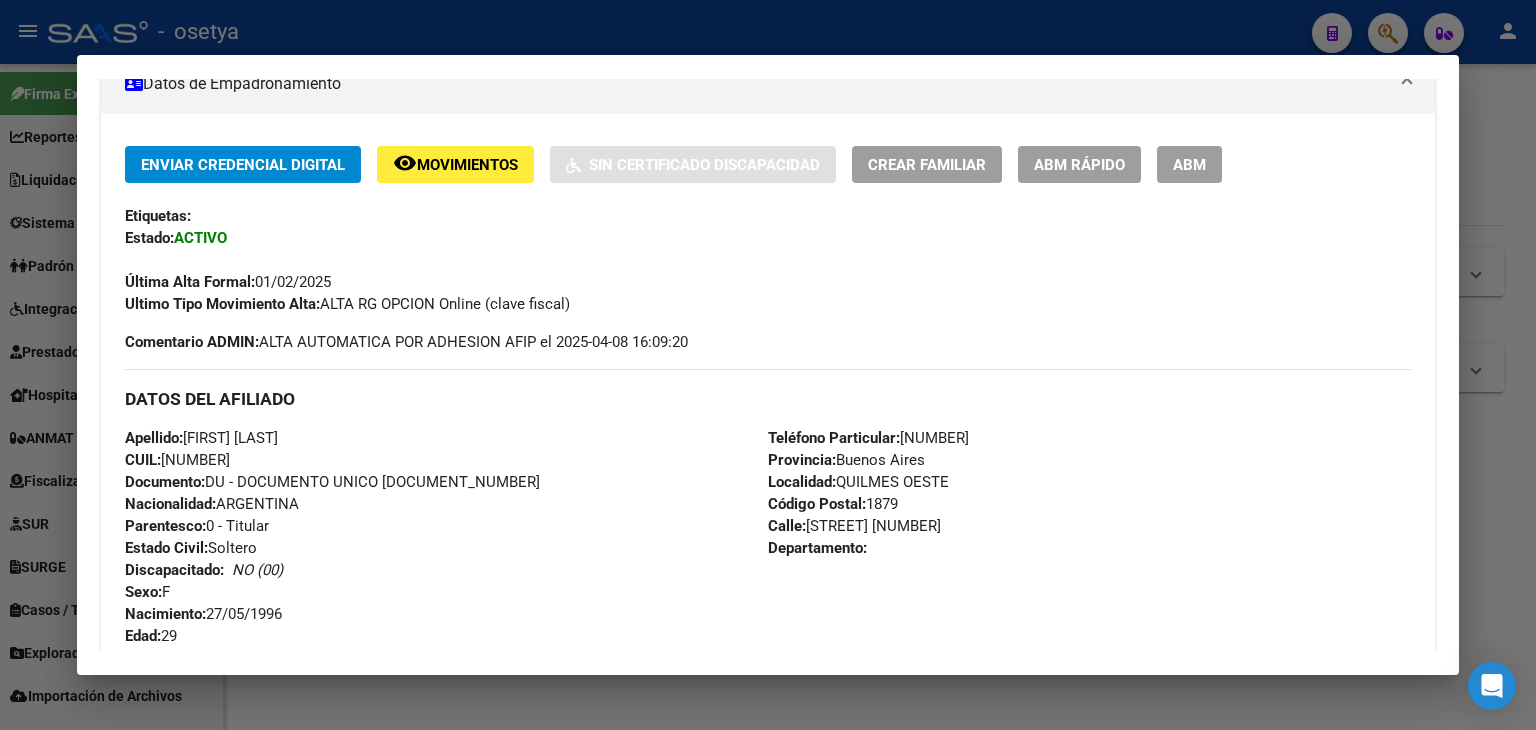 click on "Teléfono Particular:  [PHONE]" at bounding box center (868, 438) 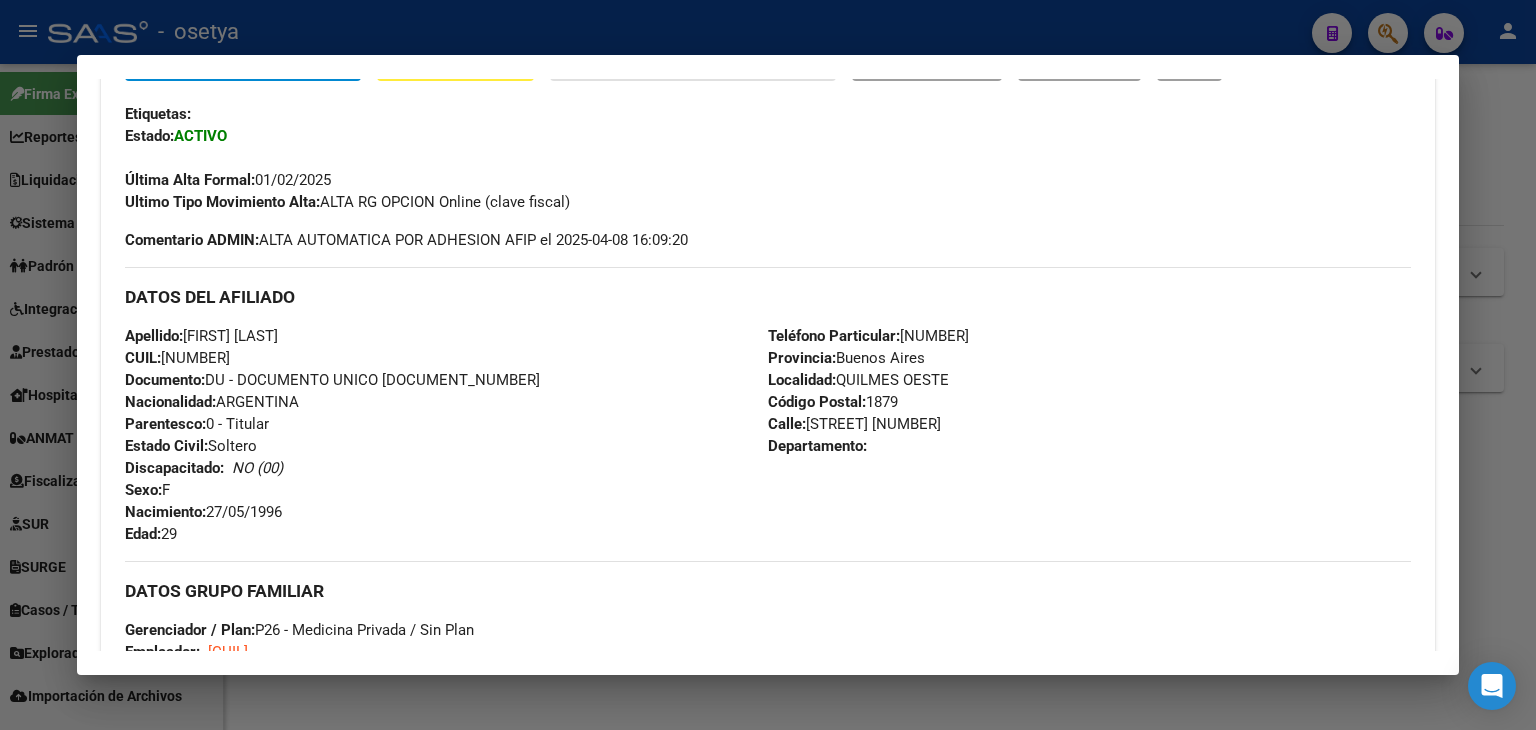scroll, scrollTop: 700, scrollLeft: 0, axis: vertical 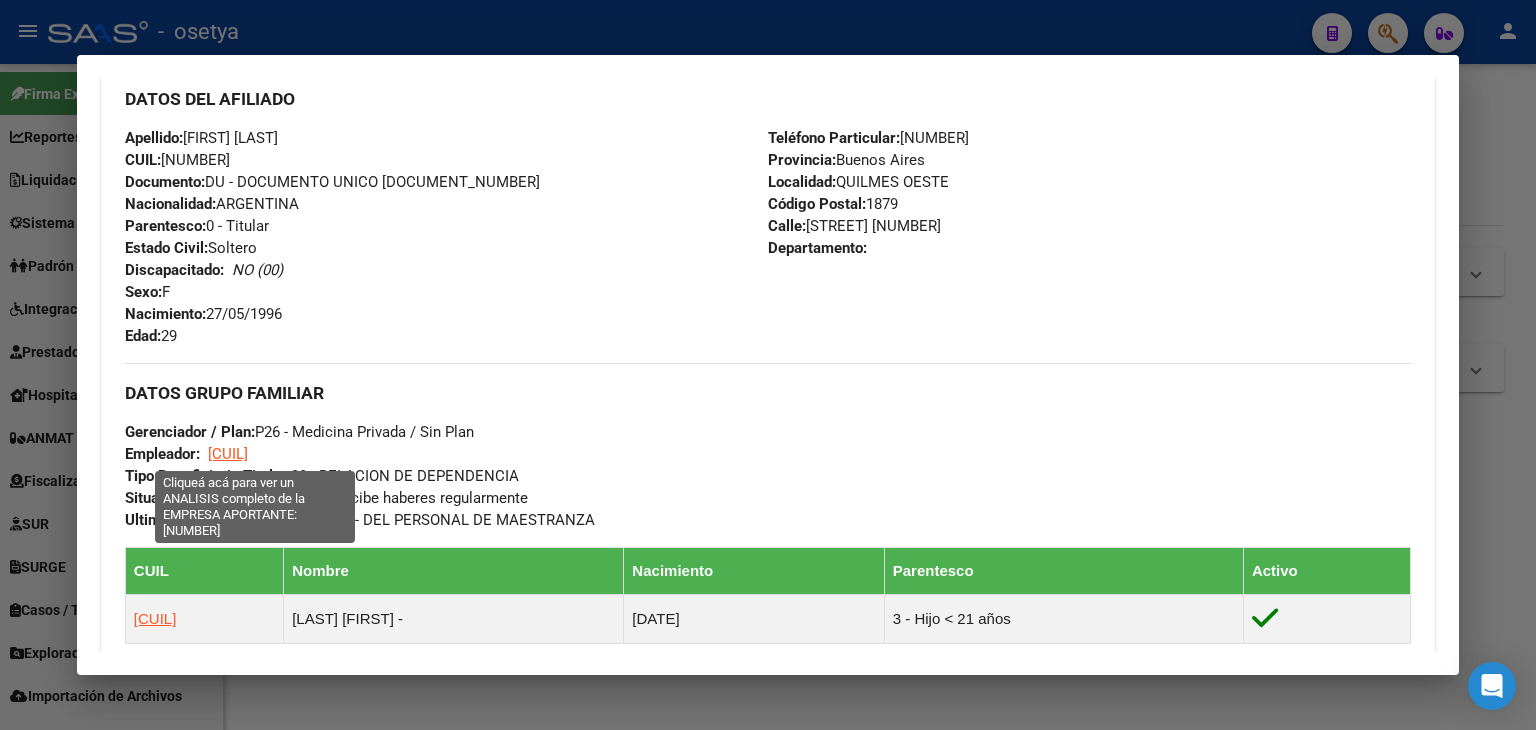 click on "[CUIL]" at bounding box center [228, 454] 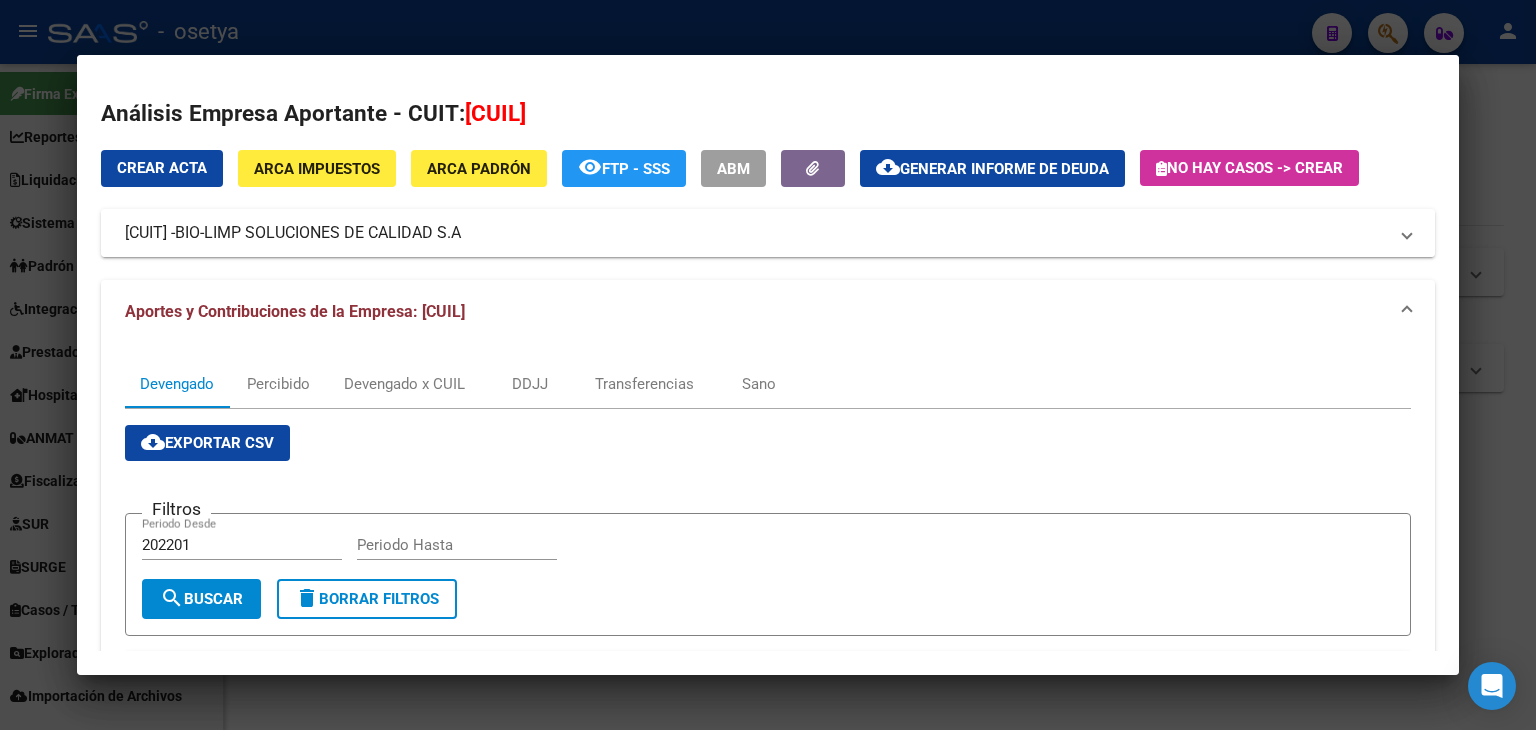click on "BIO-LIMP SOLUCIONES DE CALIDAD S.A" at bounding box center (318, 233) 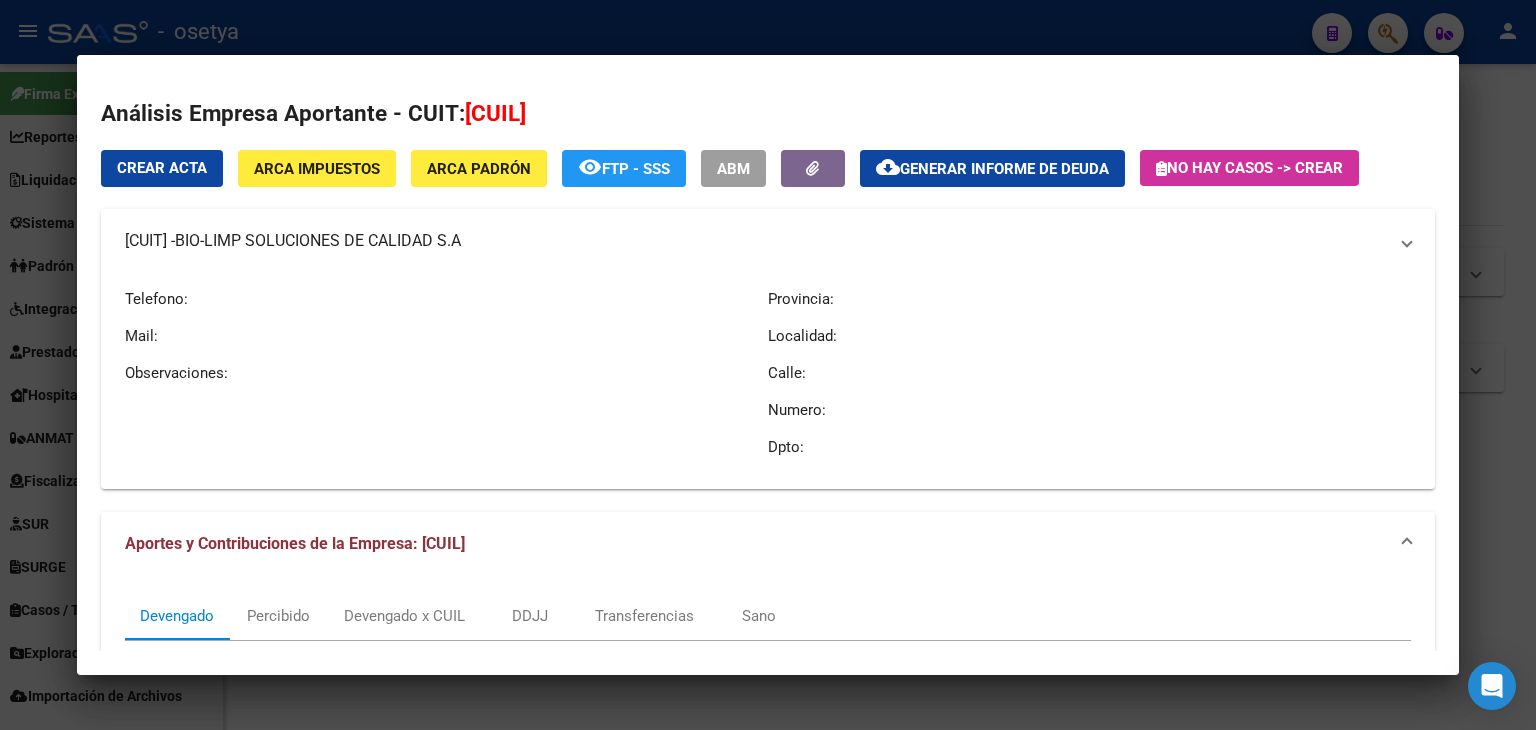click on "[CUIT] - BIO-LIMP SOLUCIONES DE CALIDAD S.A" at bounding box center [768, 241] 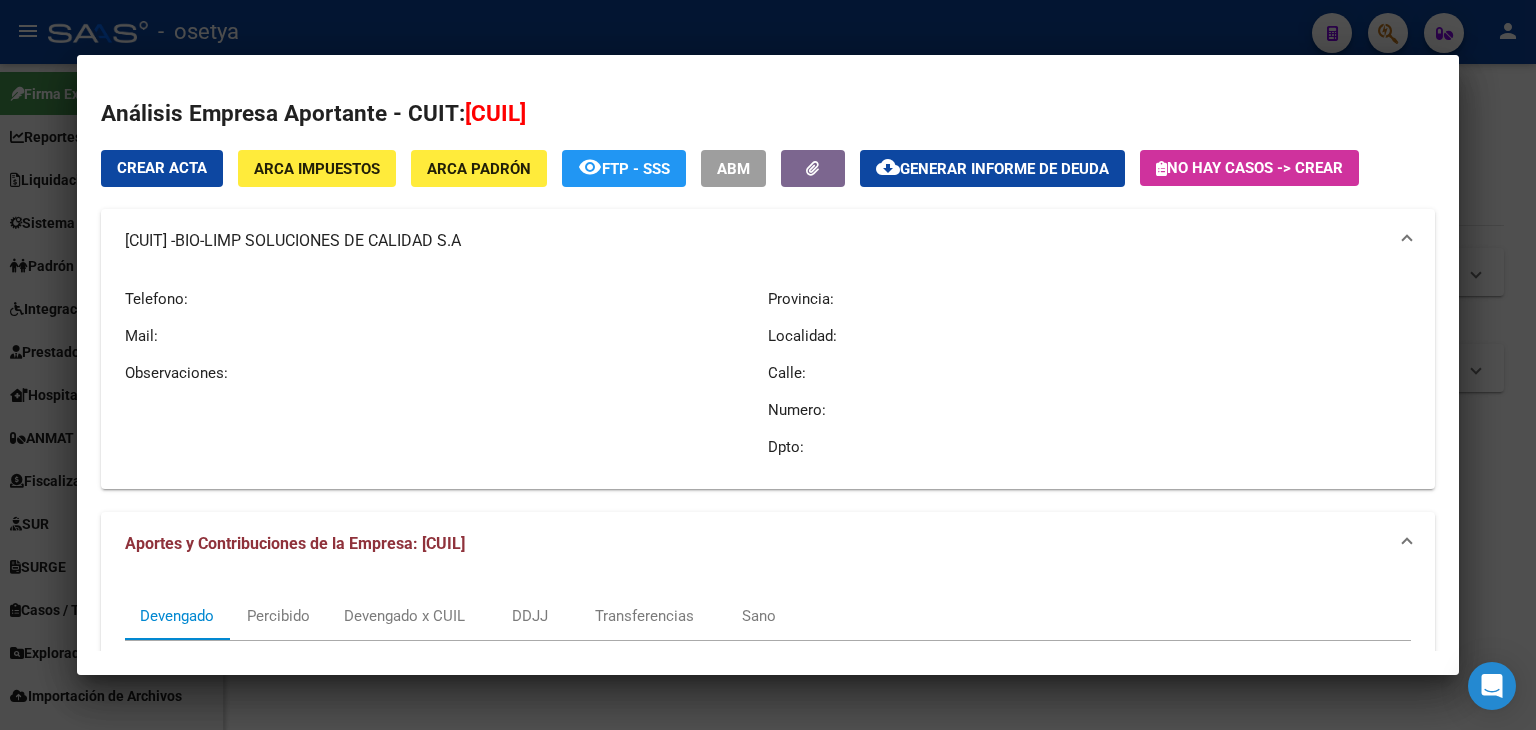 click at bounding box center [768, 365] 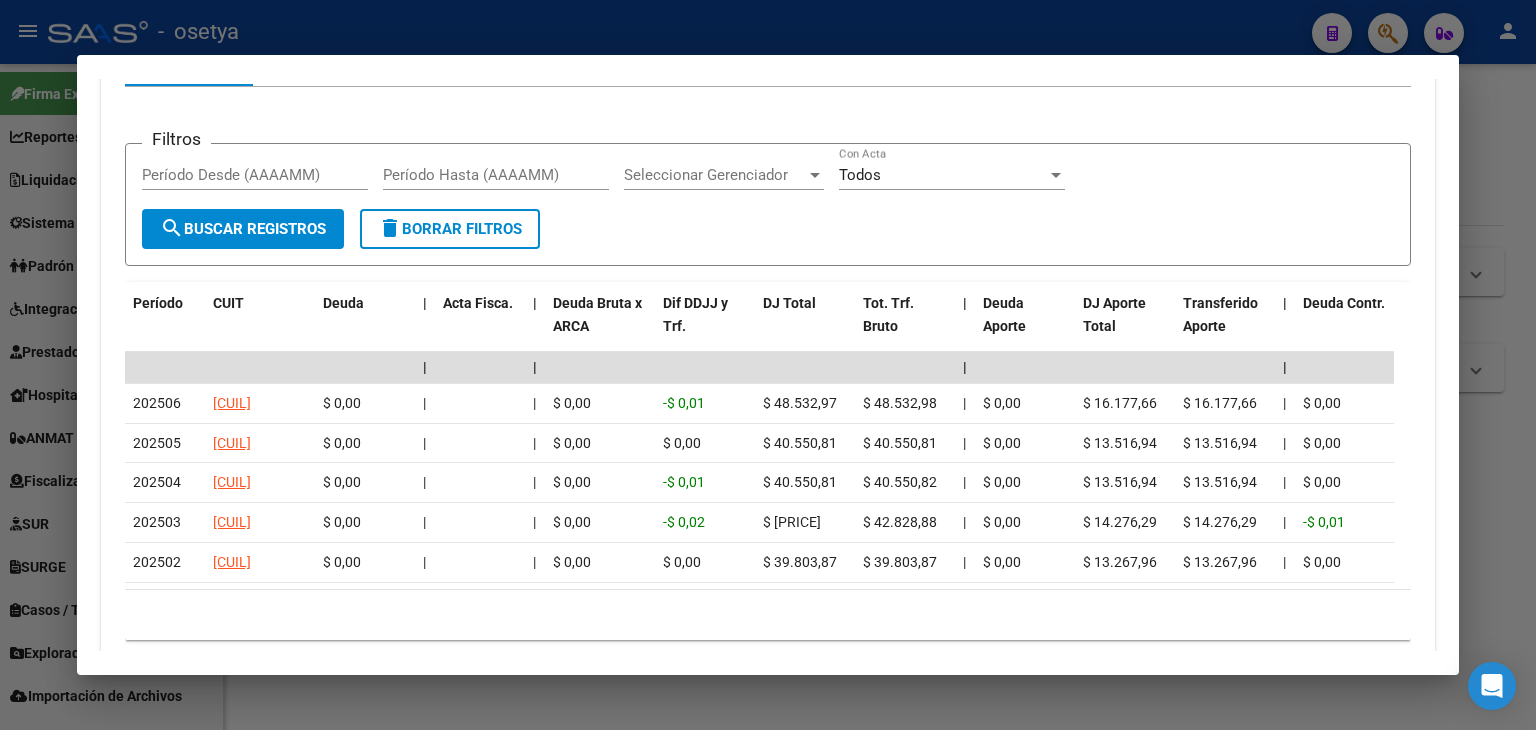 scroll, scrollTop: 2009, scrollLeft: 0, axis: vertical 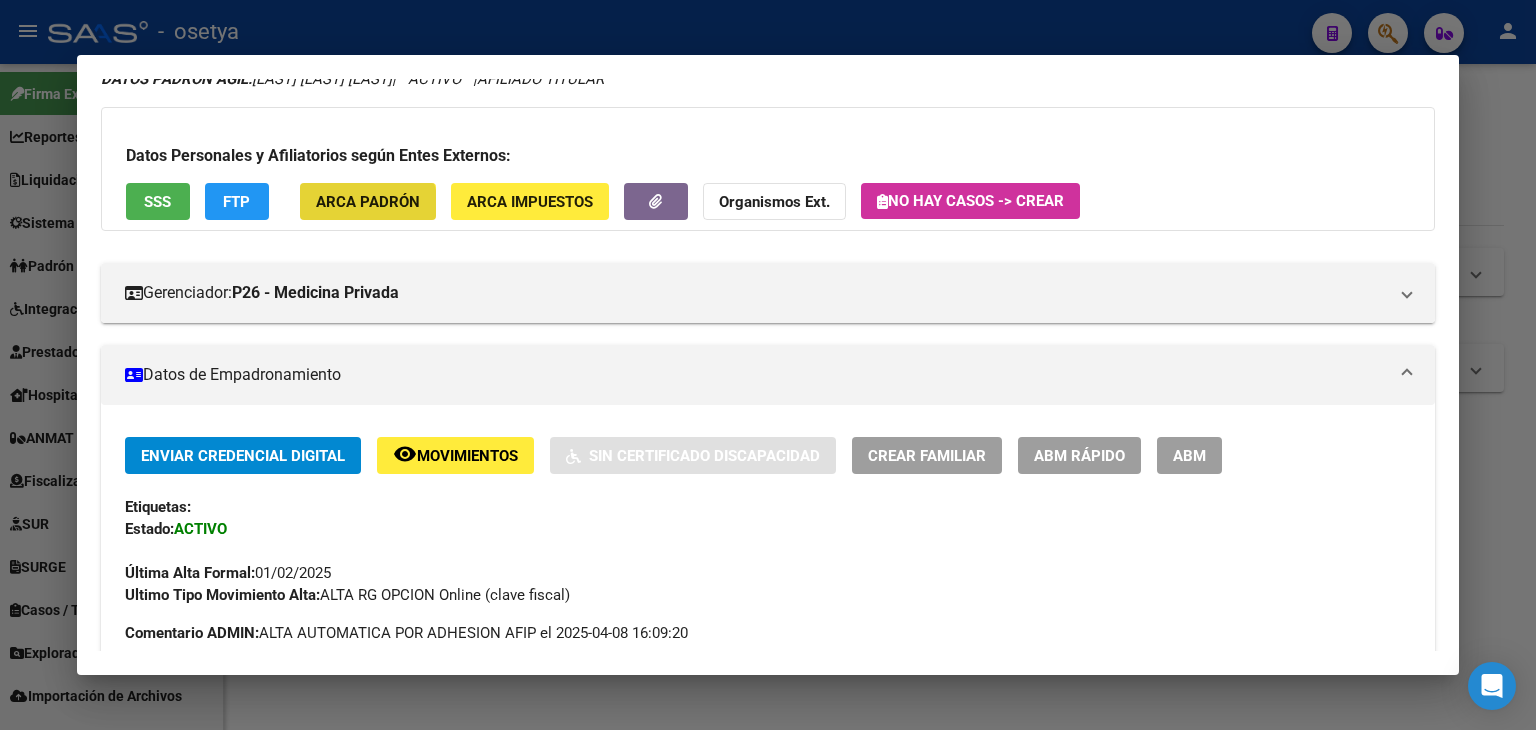 click on "ARCA Padrón" 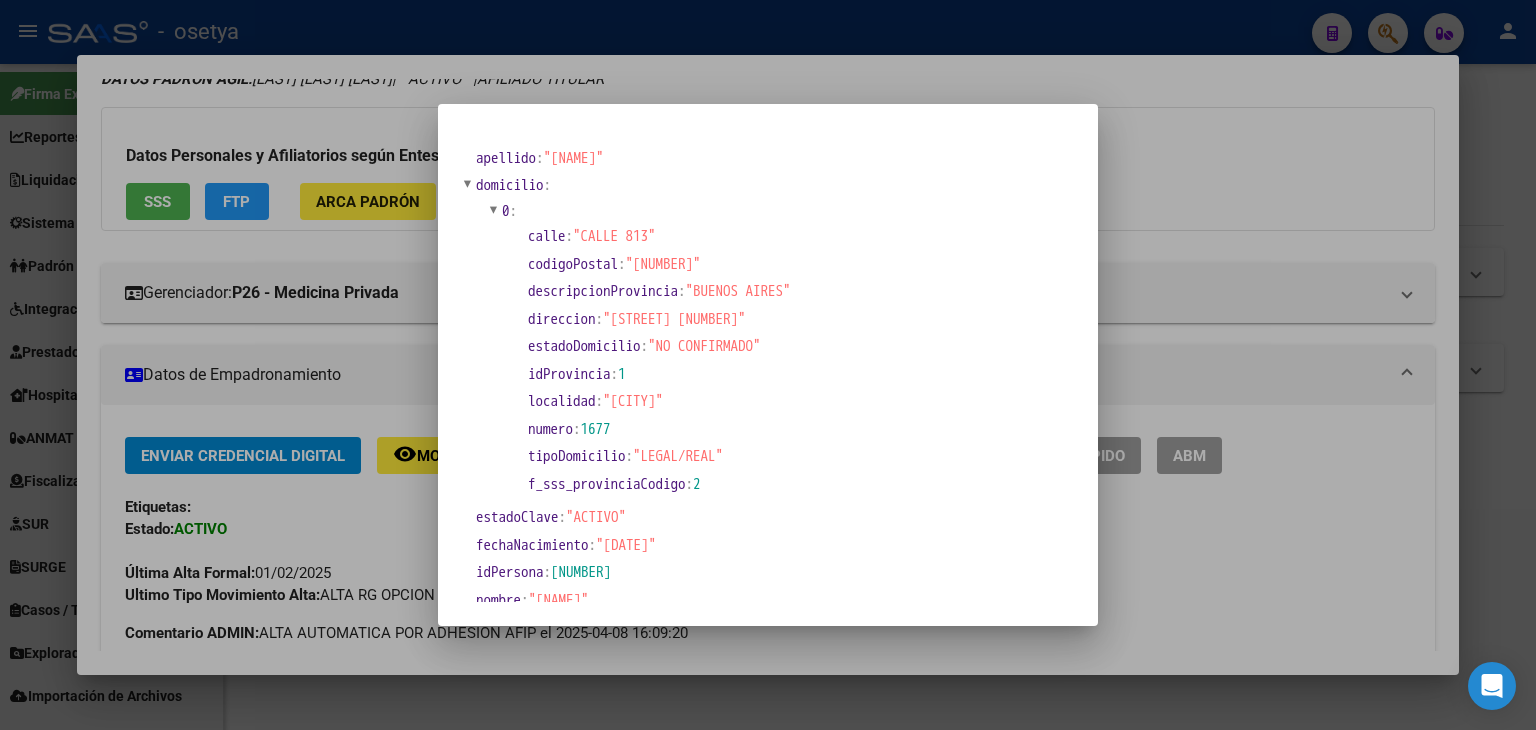 click at bounding box center (768, 365) 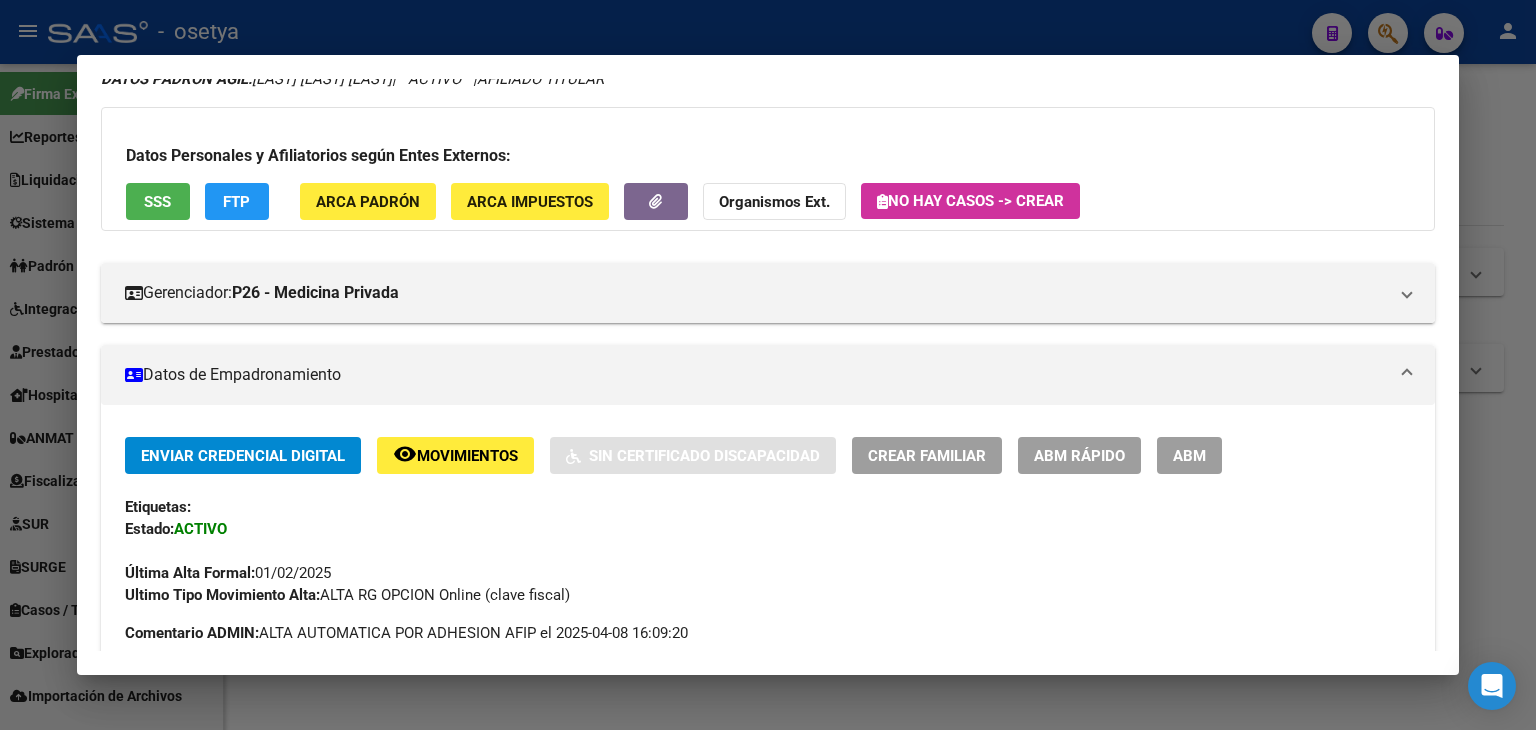 click at bounding box center [768, 365] 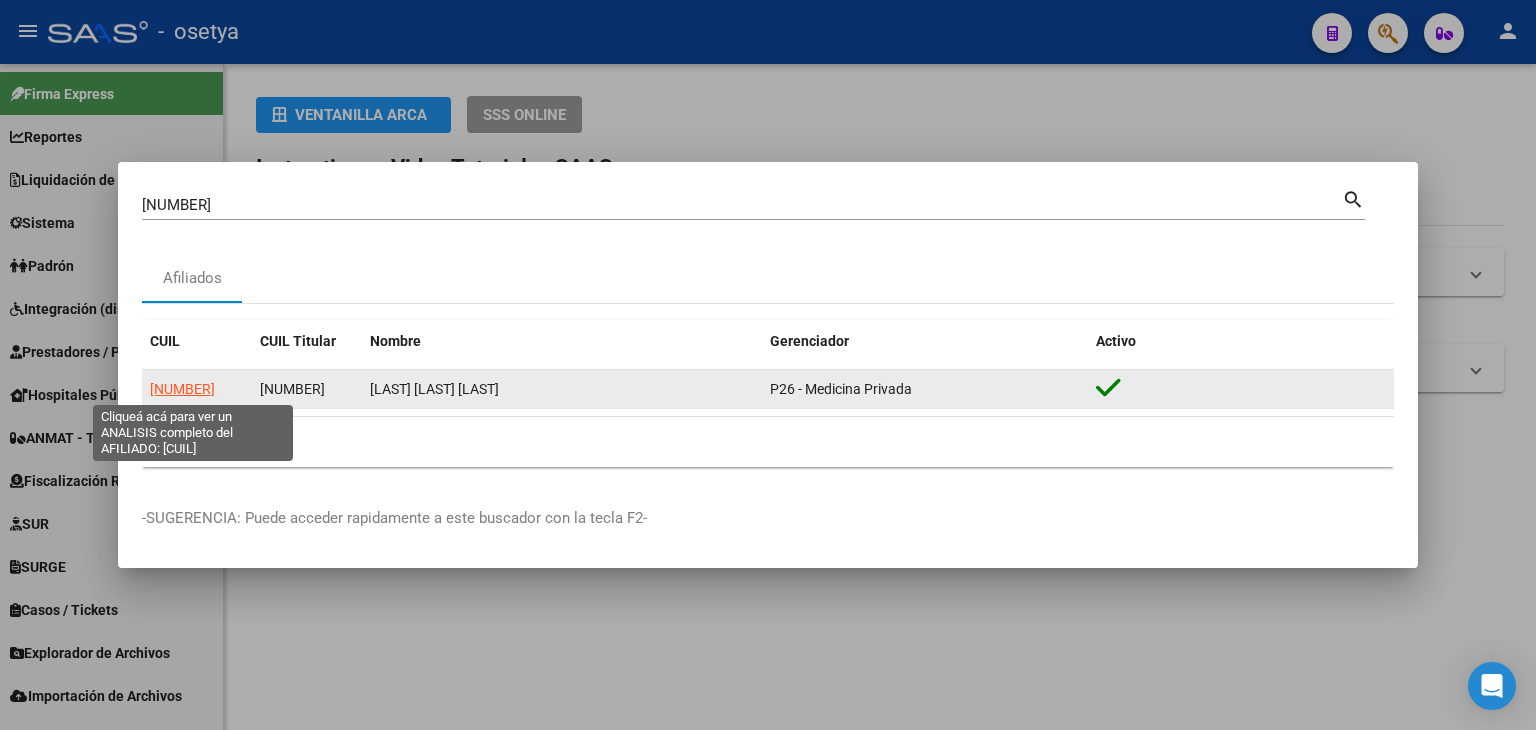 click on "[NUMBER]" 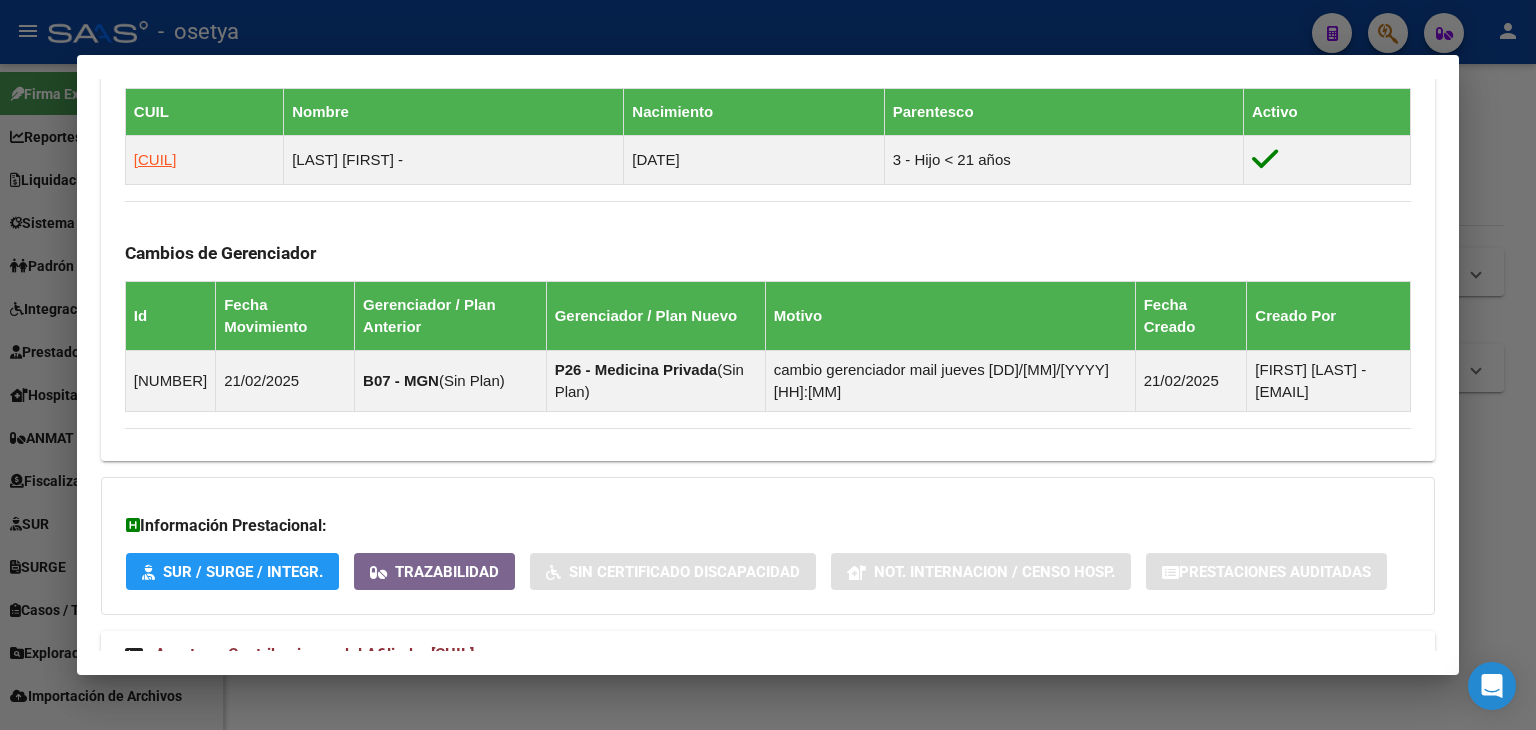 scroll, scrollTop: 1098, scrollLeft: 0, axis: vertical 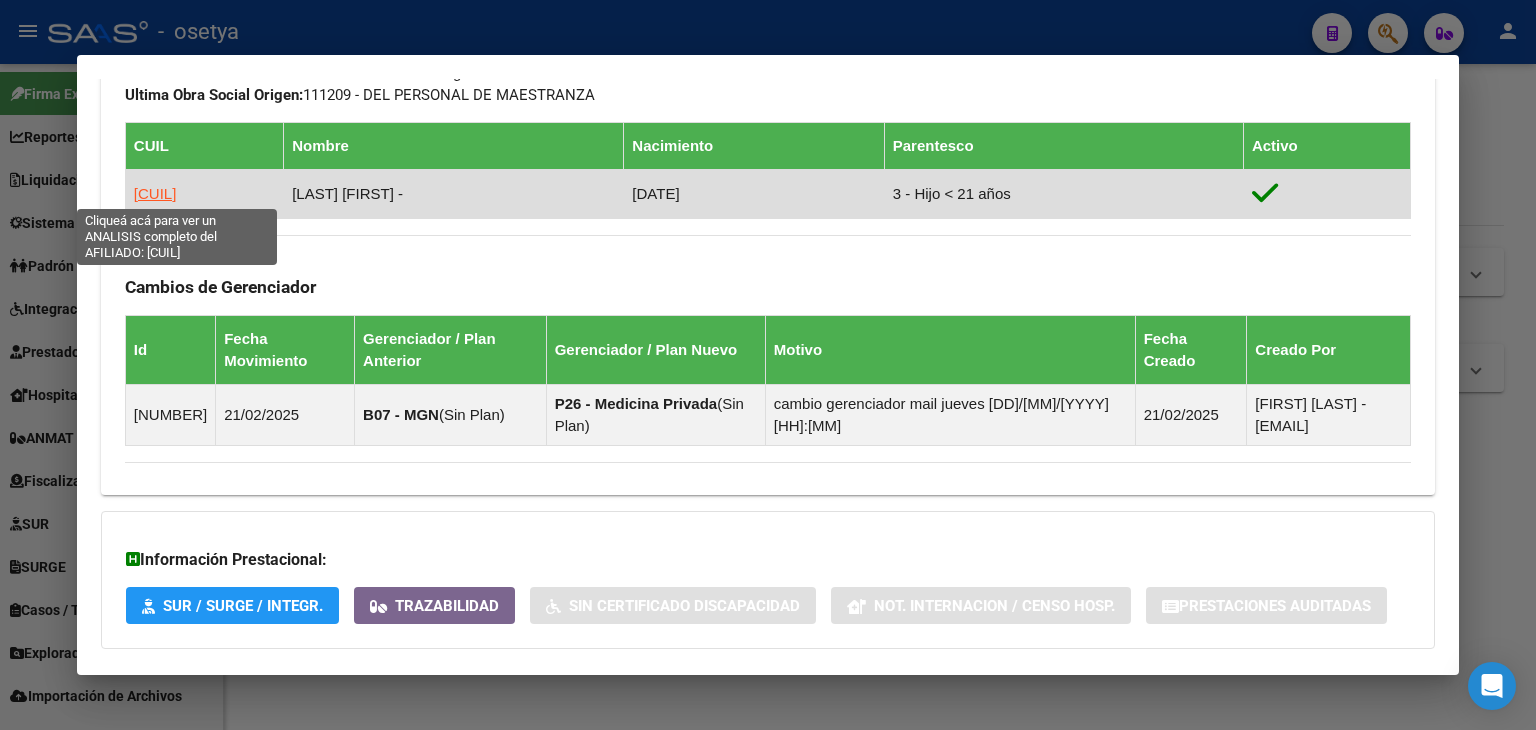 click on "[CUIL]" at bounding box center [155, 193] 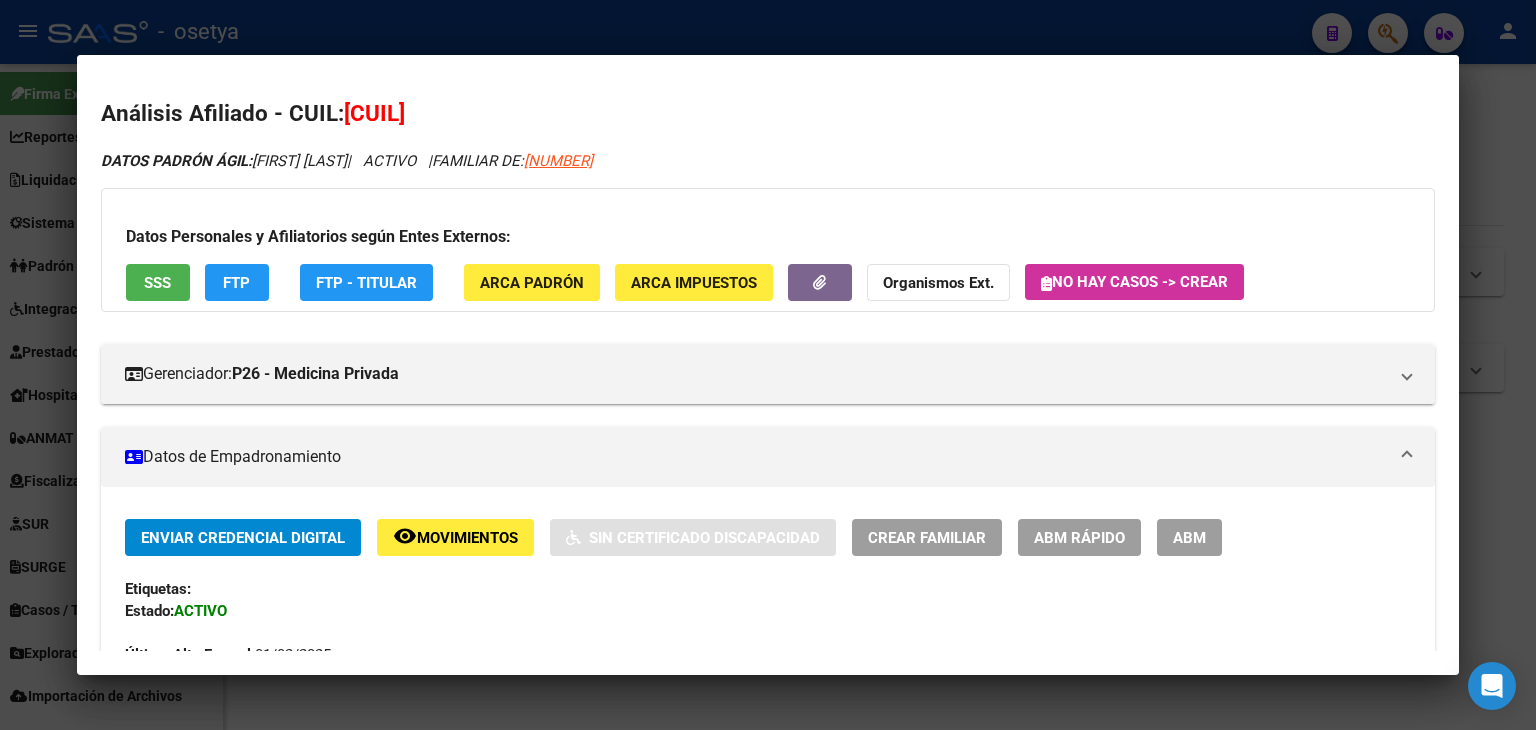 click on "Datos Personales y Afiliatorios según Entes Externos: SSS FTP  FTP - Titular ARCA Padrón ARCA Impuestos Organismos Ext.   No hay casos -> Crear" at bounding box center [768, 250] 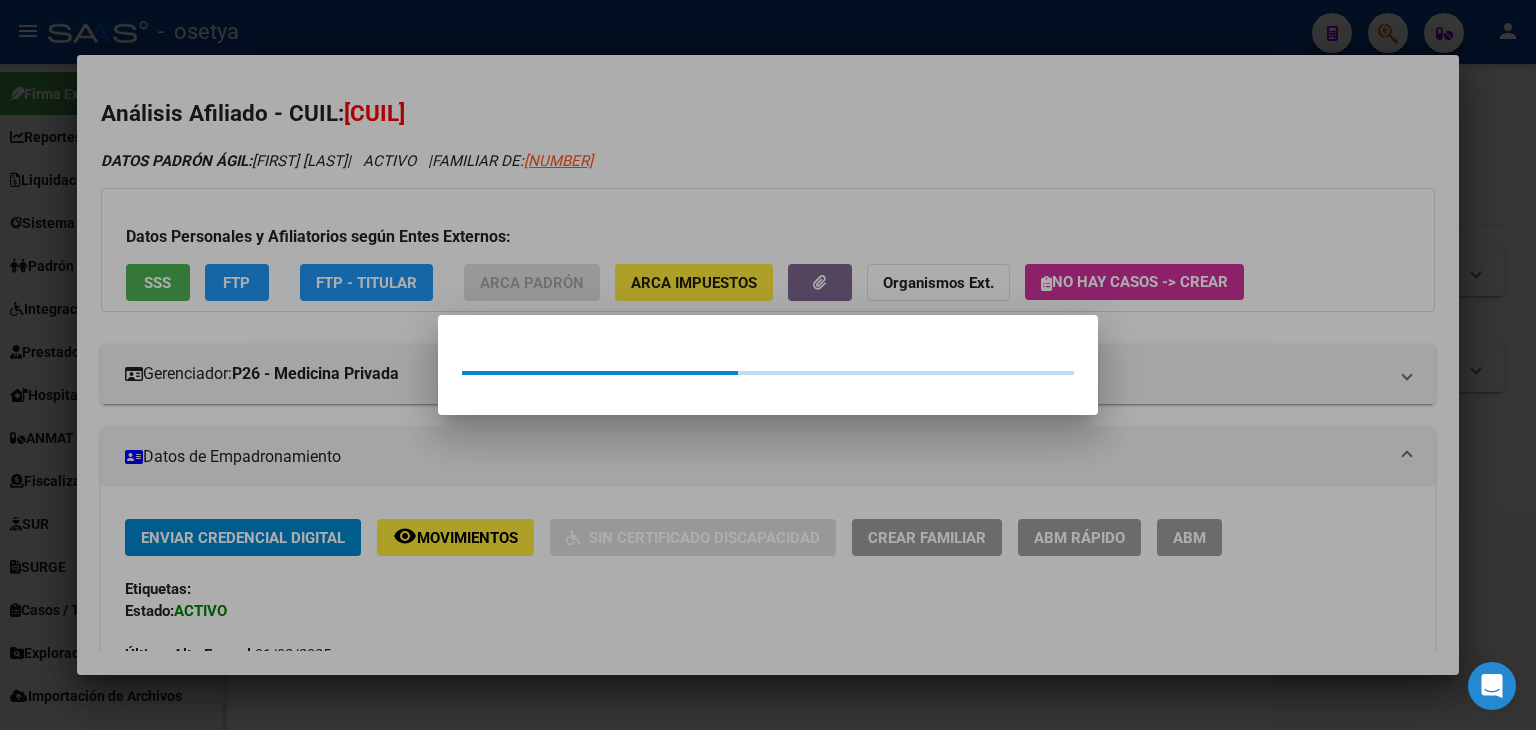 click at bounding box center [768, 365] 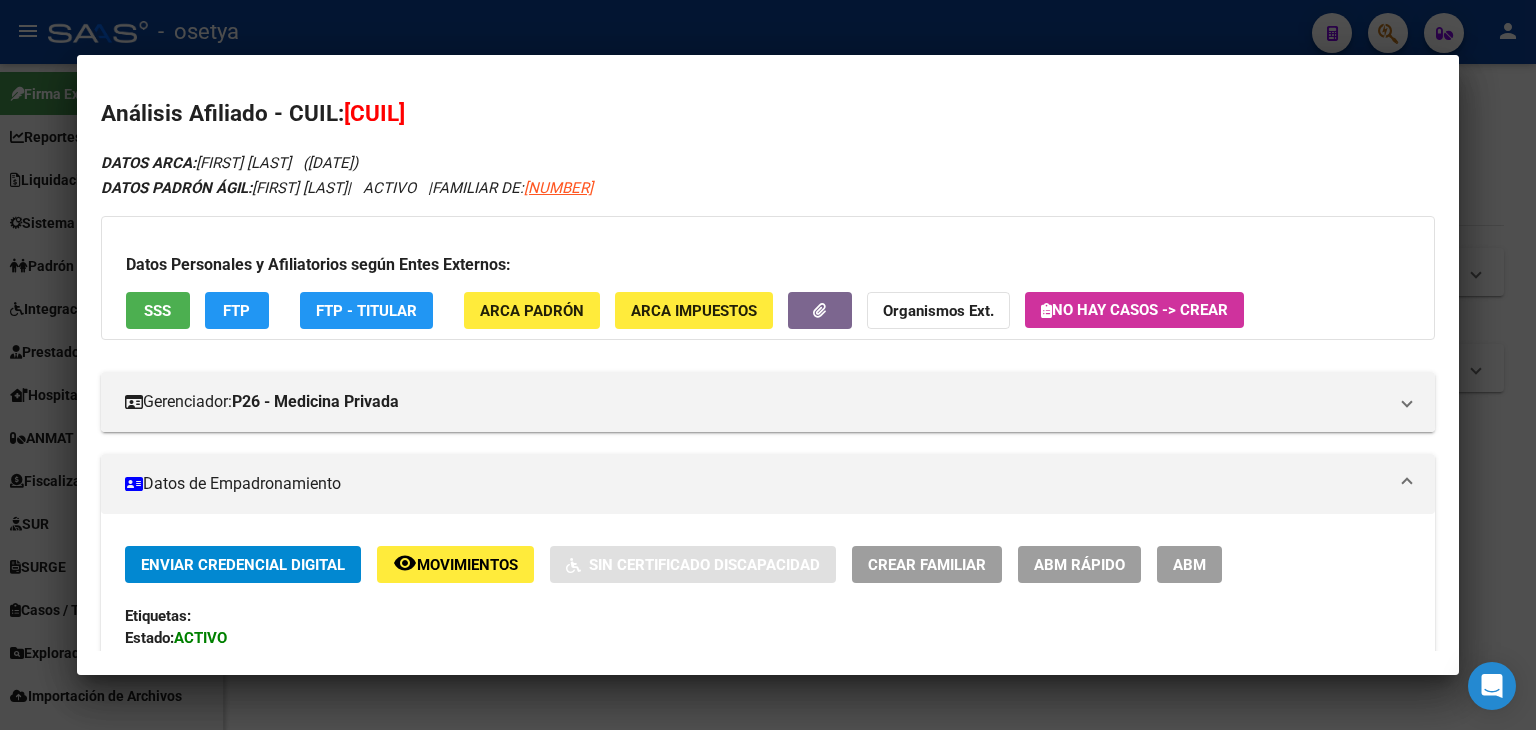 drag, startPoint x: 373, startPoint y: 112, endPoint x: 471, endPoint y: 116, distance: 98.0816 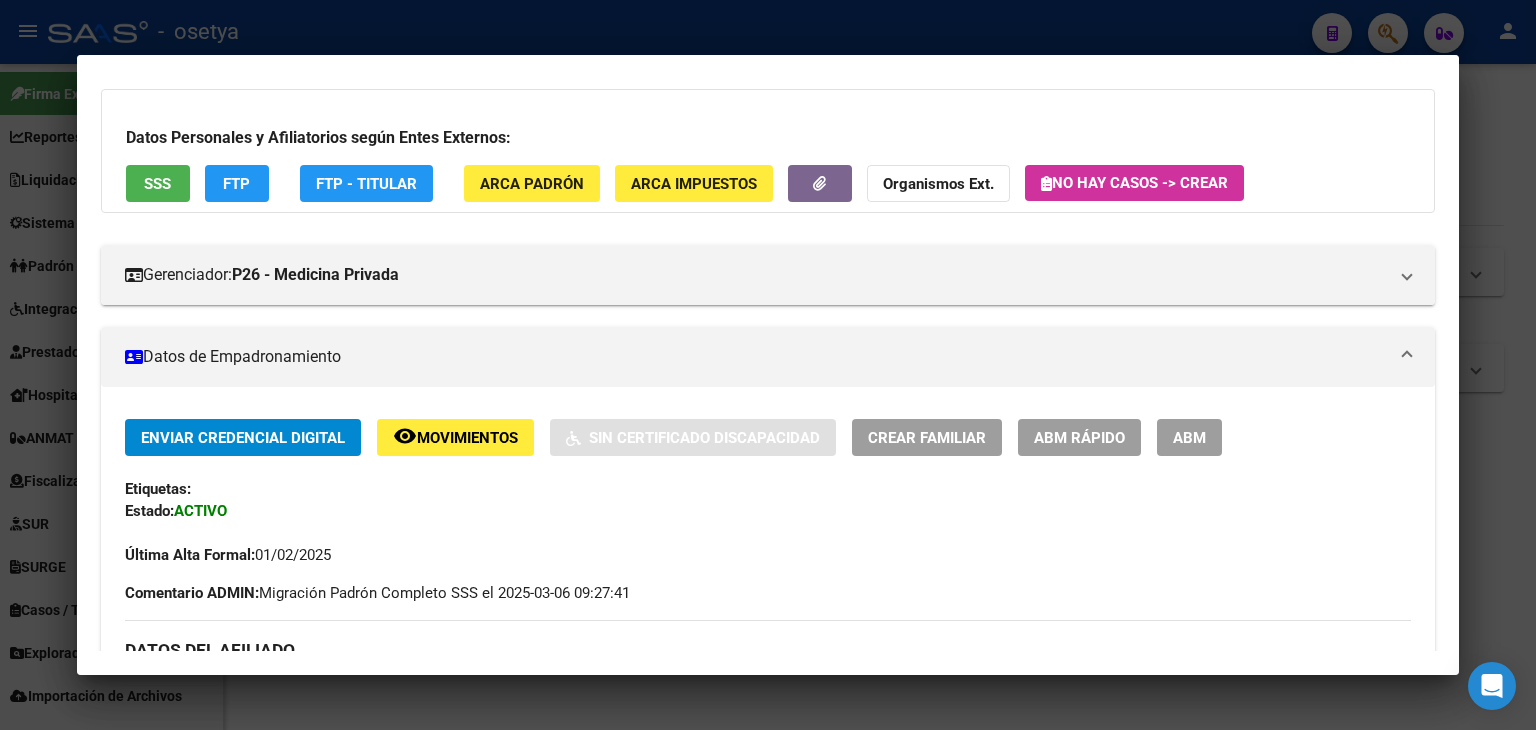 scroll, scrollTop: 600, scrollLeft: 0, axis: vertical 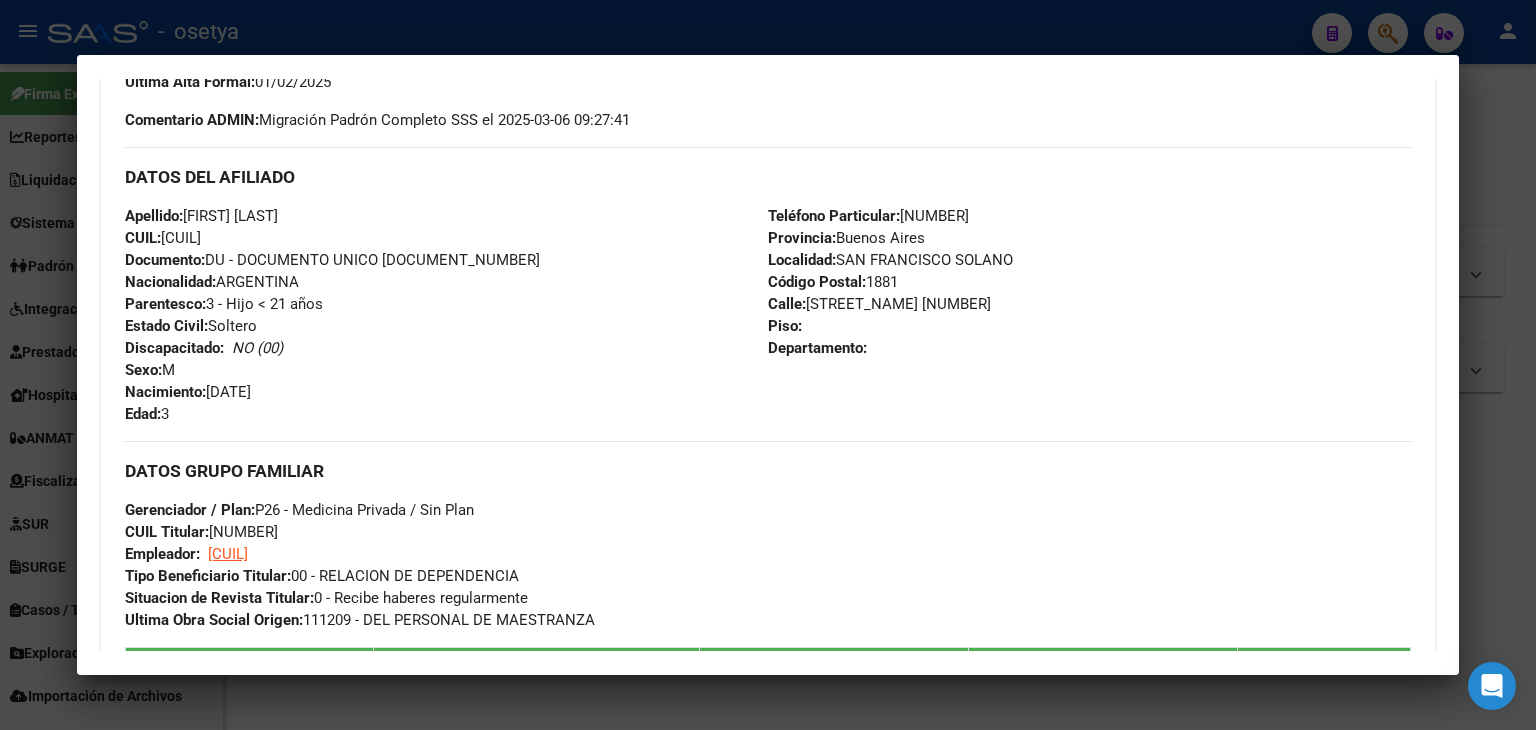 click at bounding box center (768, 365) 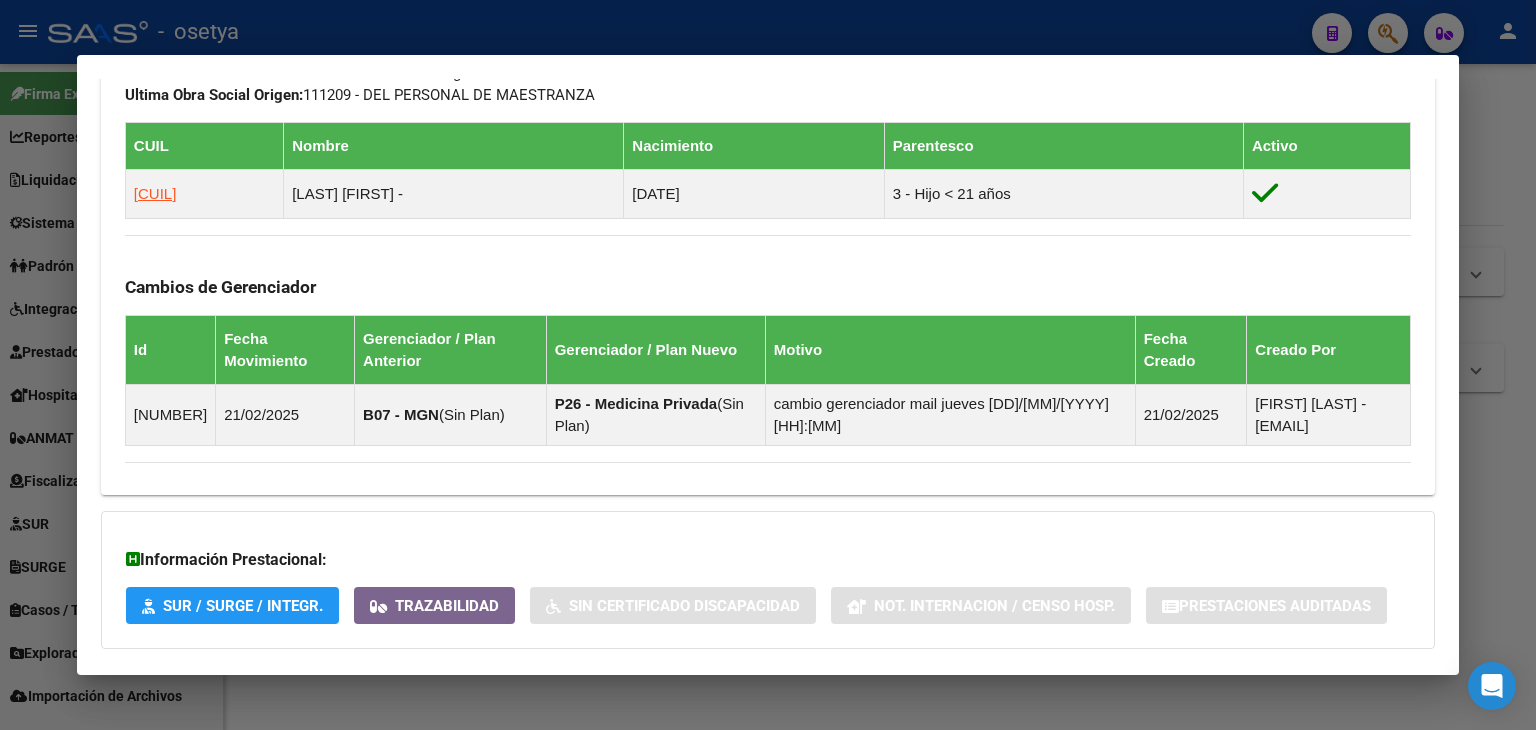 click on "Situacion de Revista Titular:  0 - Recibe haberes regularmente" at bounding box center (326, 73) 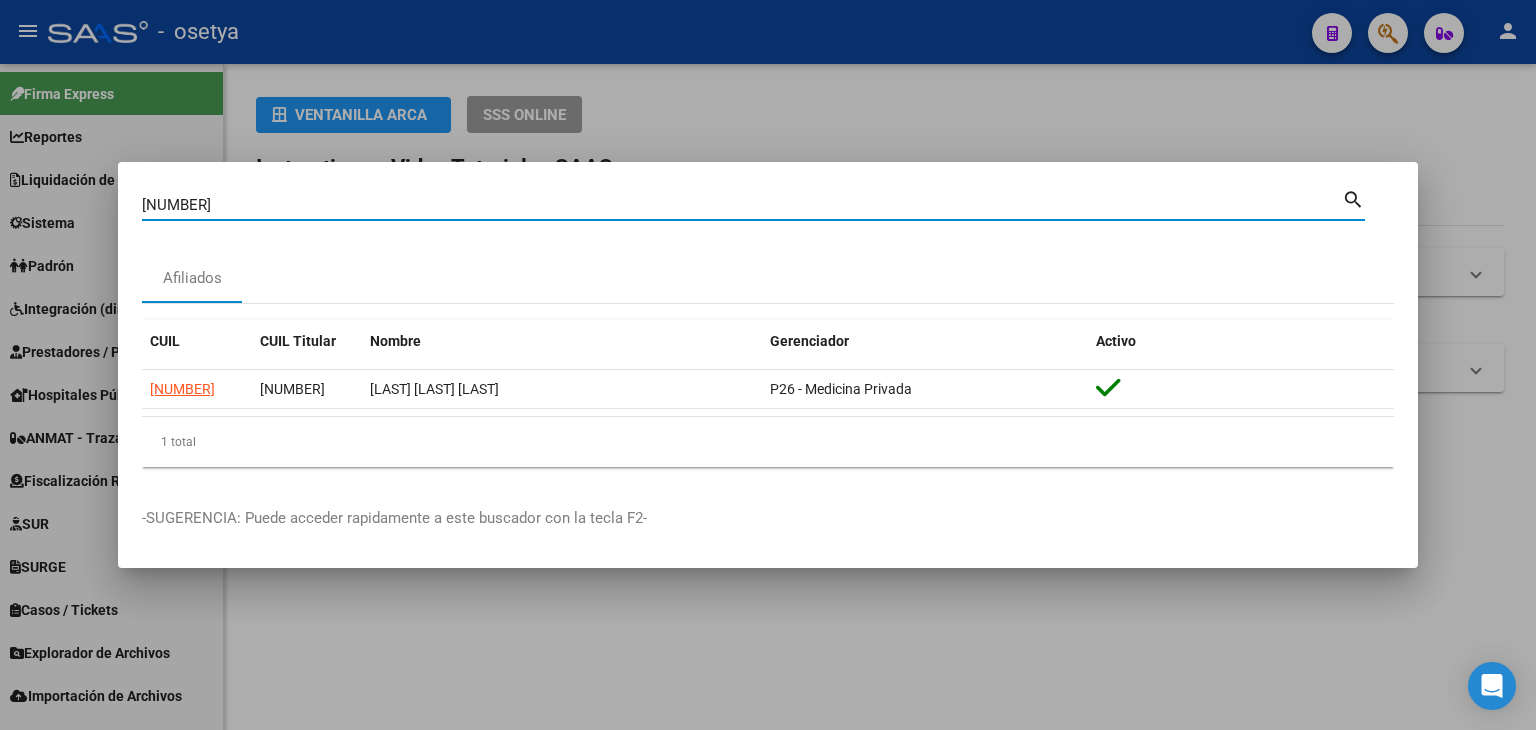 click on "[NUMBER]" at bounding box center (742, 205) 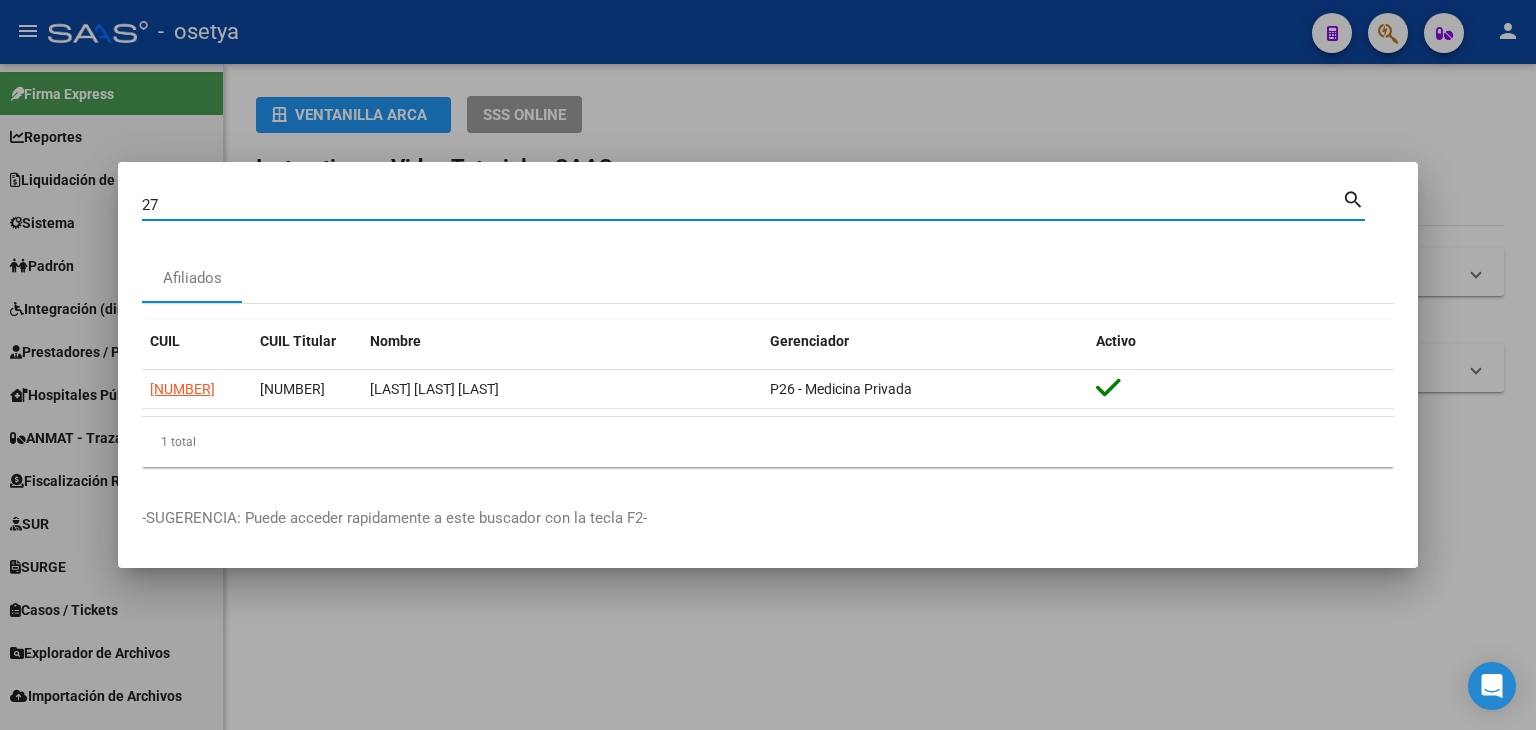 type on "2" 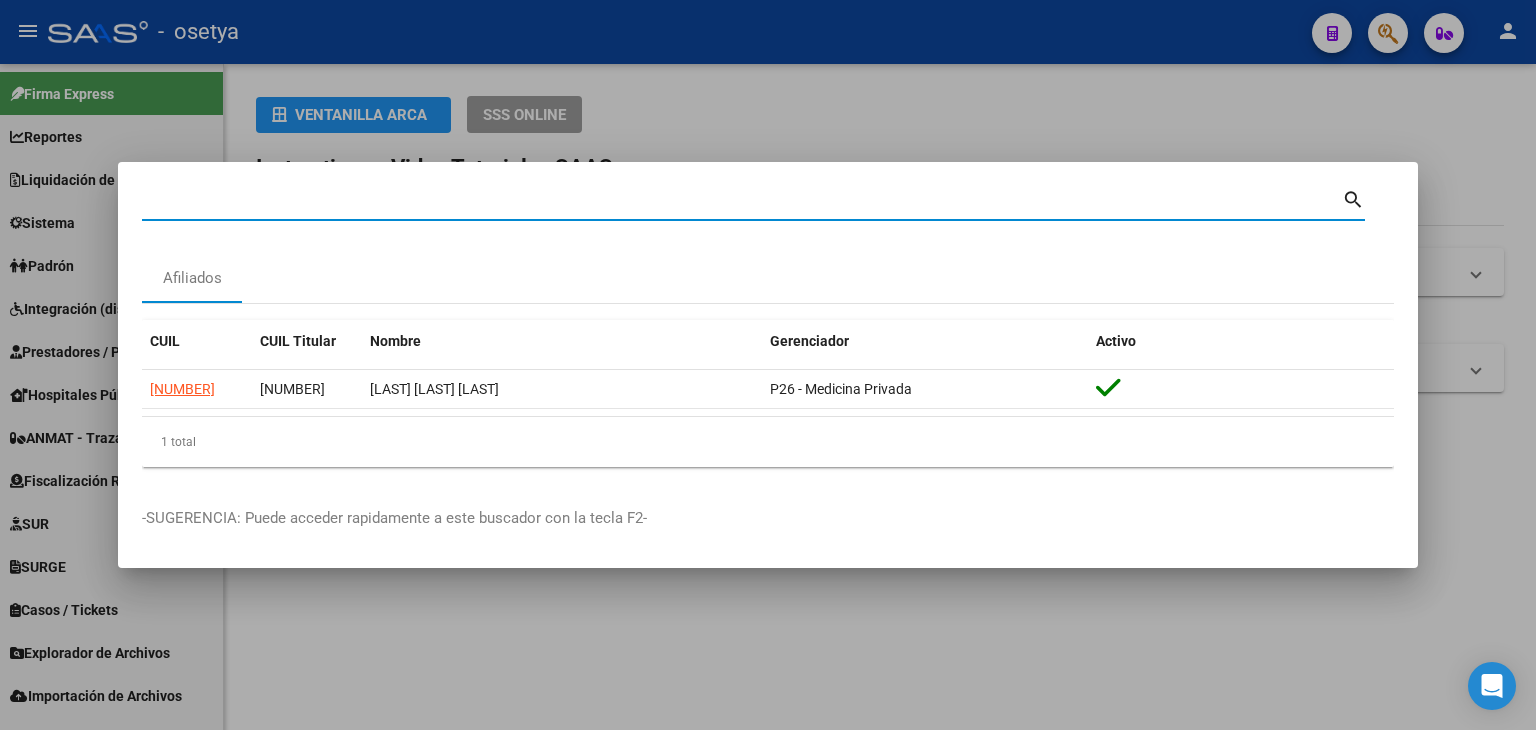 paste on "[NUMBER]" 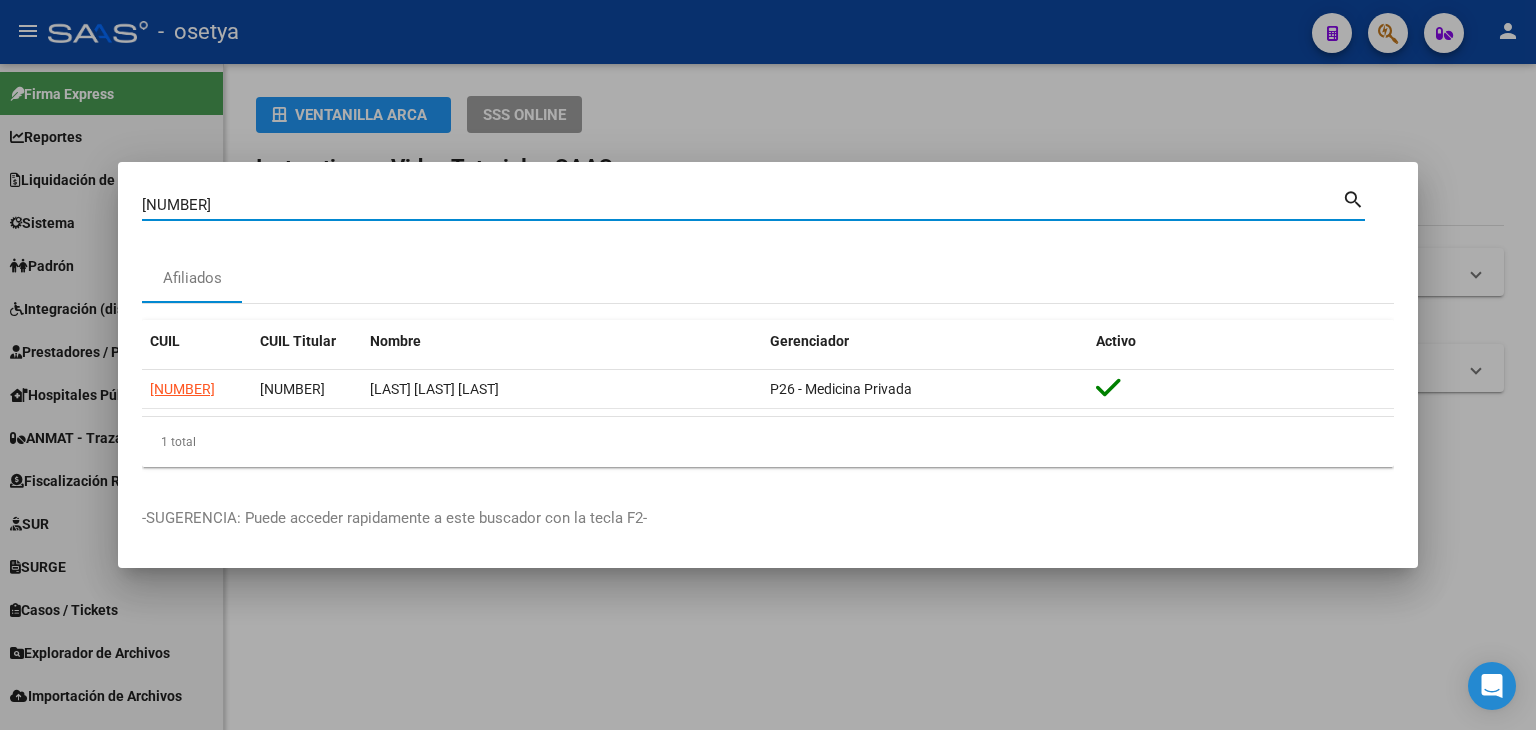 type on "[NUMBER]" 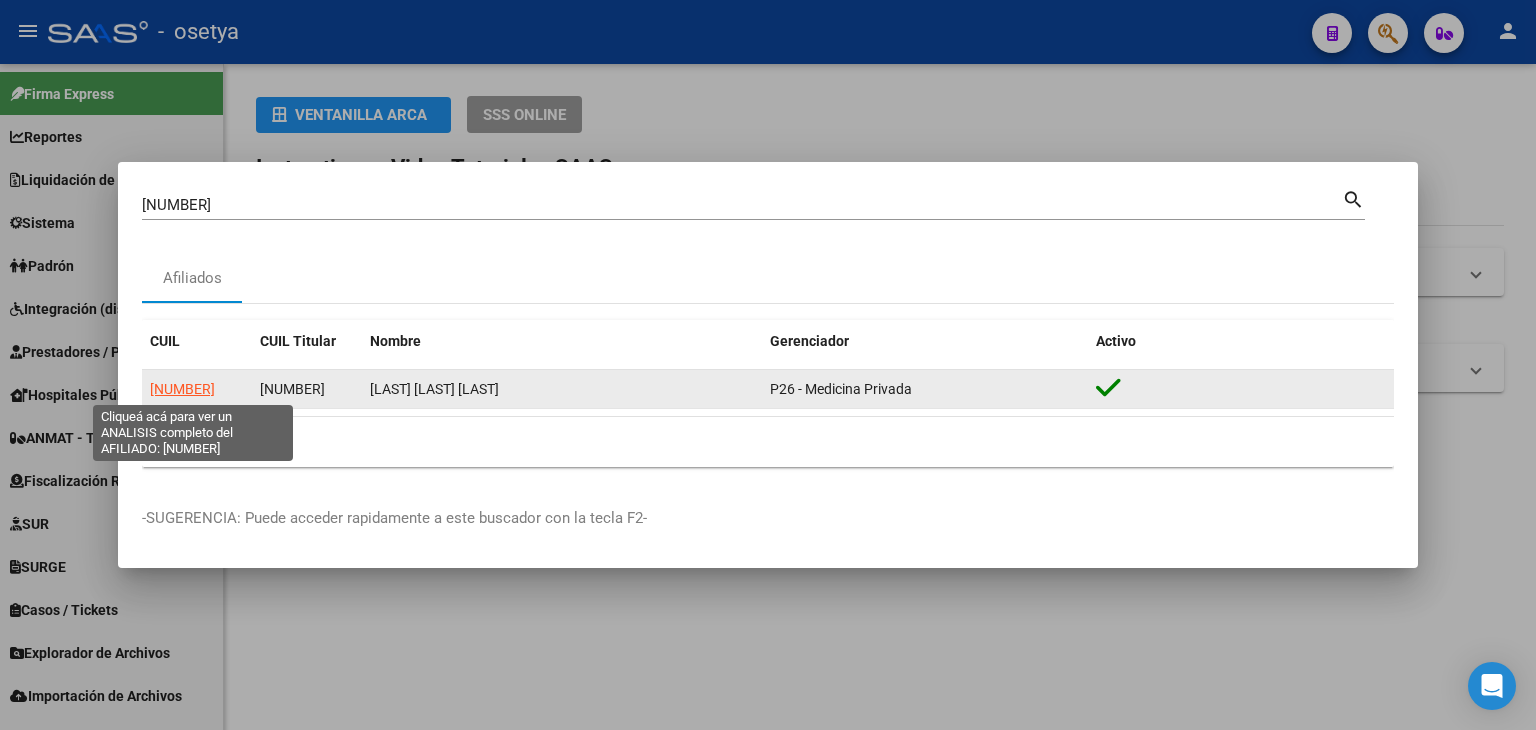 click on "[NUMBER]" 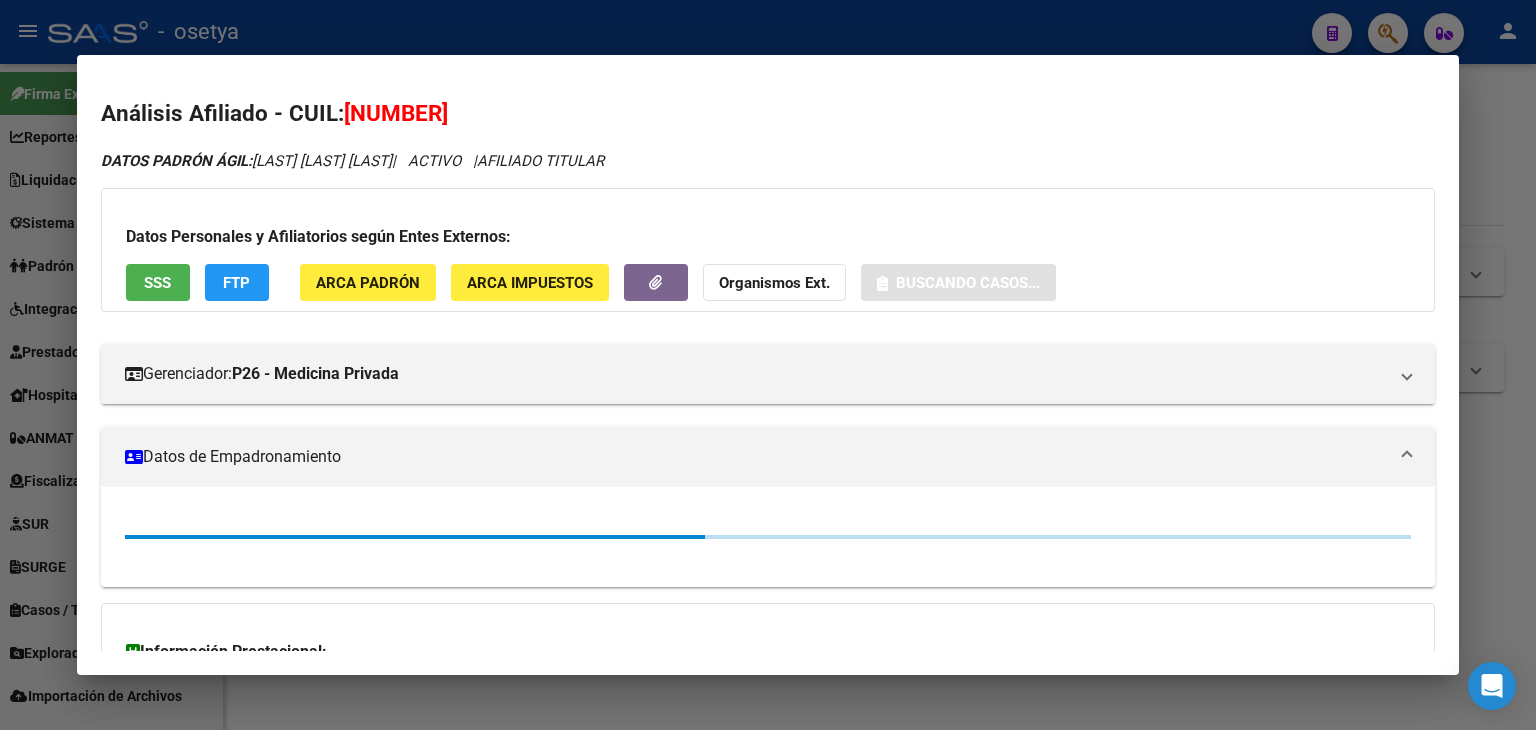 click on "ARCA Padrón" 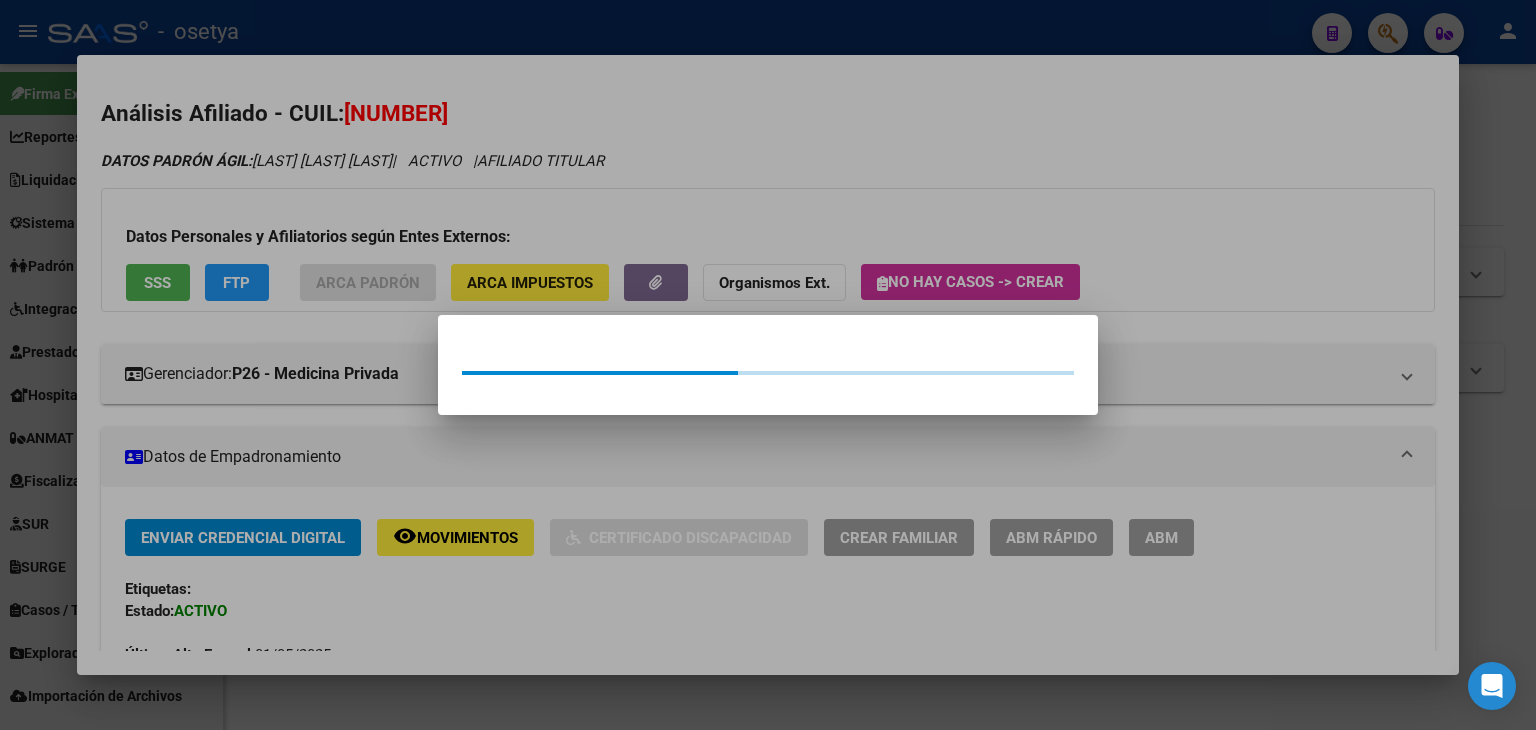 click at bounding box center (768, 365) 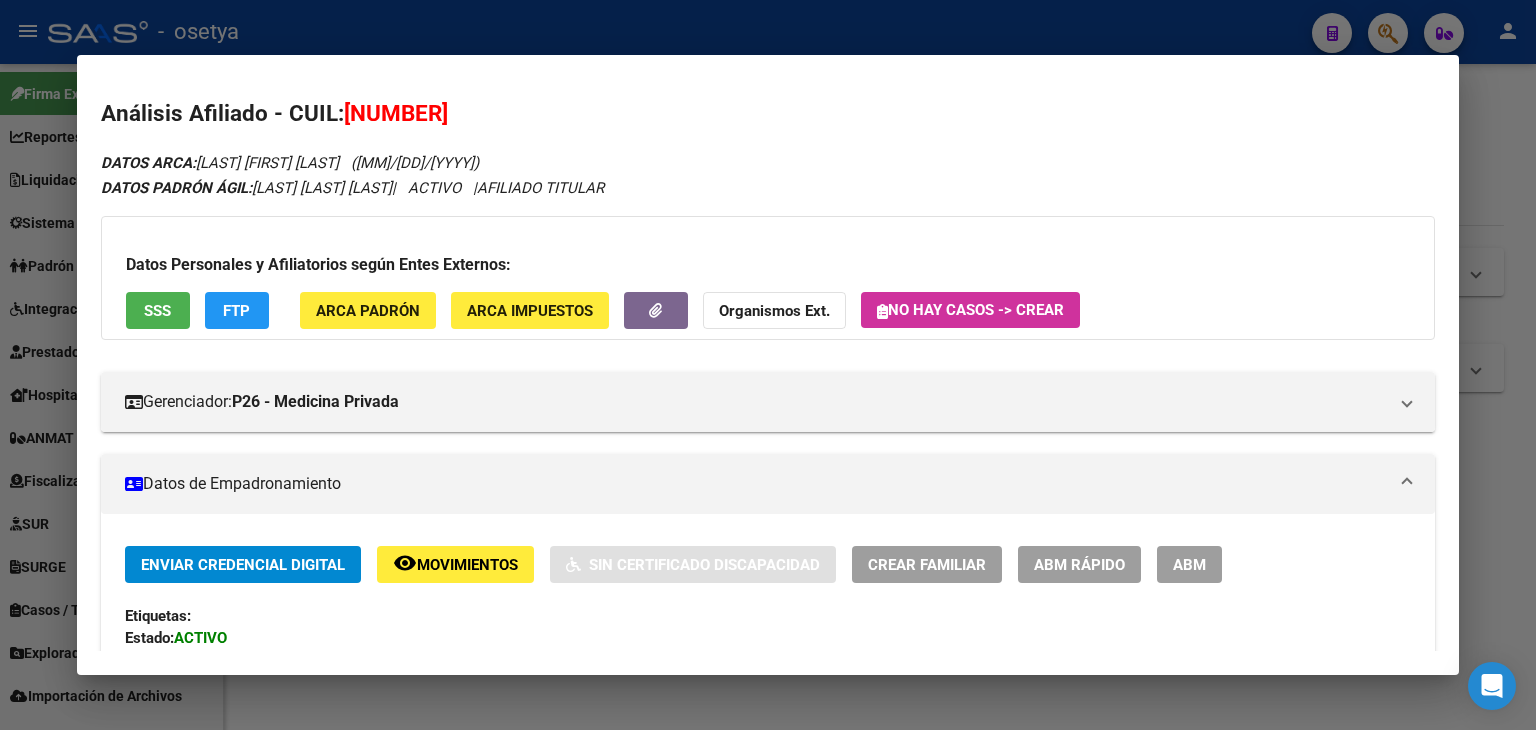 click on "Datos Personales y Afiliatorios según Entes Externos:" at bounding box center (768, 265) 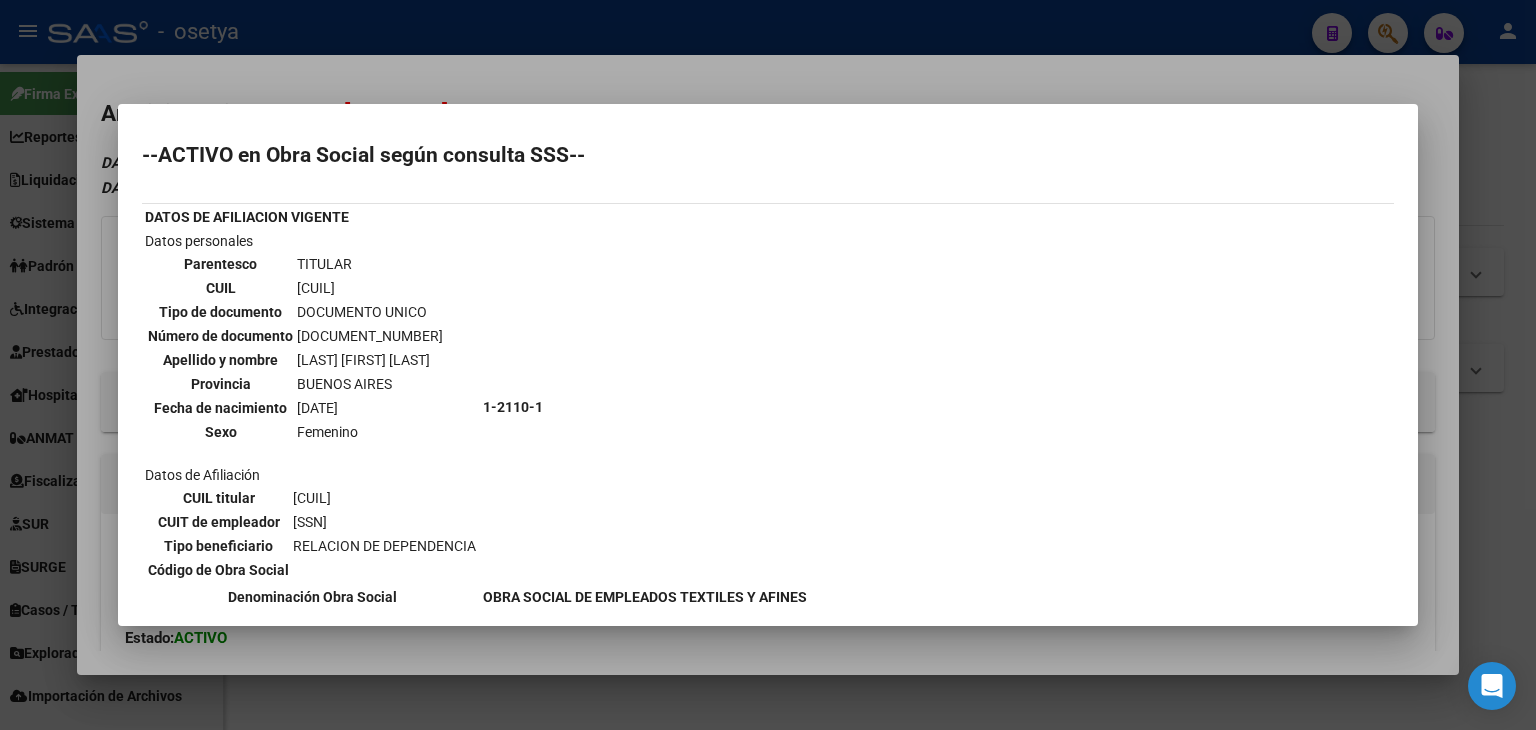 click at bounding box center [768, 365] 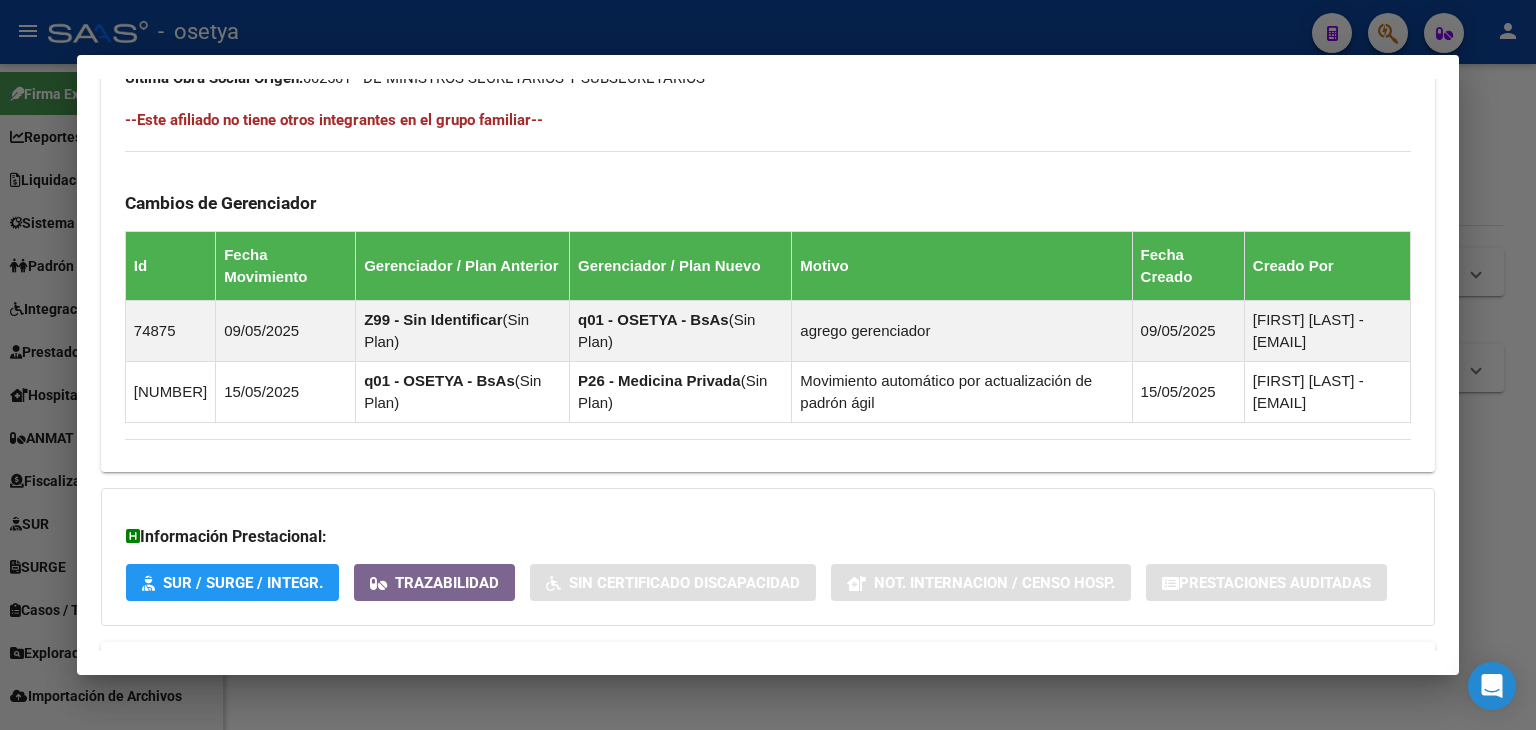 scroll, scrollTop: 1224, scrollLeft: 0, axis: vertical 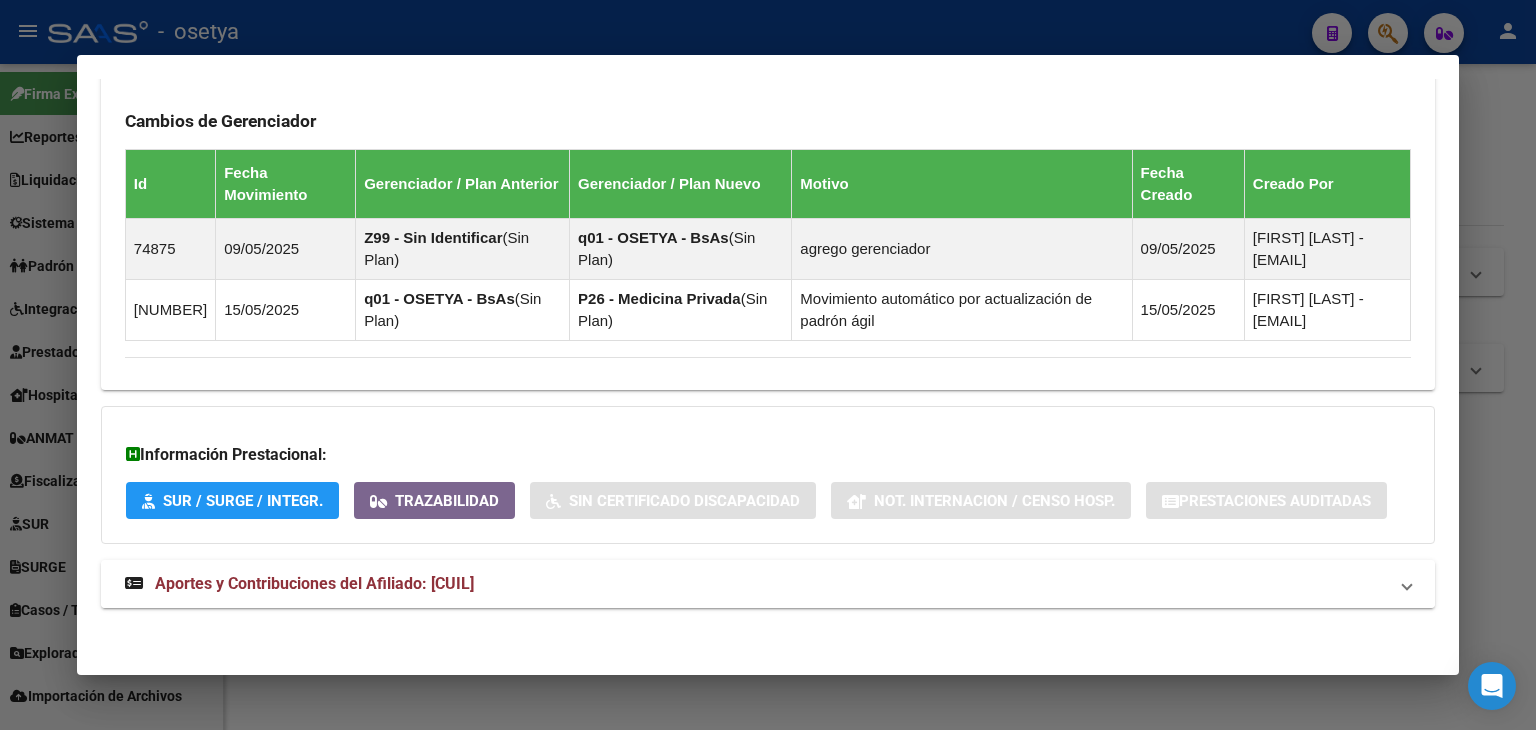 click on "Aportes y Contribuciones del Afiliado: [CUIL]" at bounding box center [768, 584] 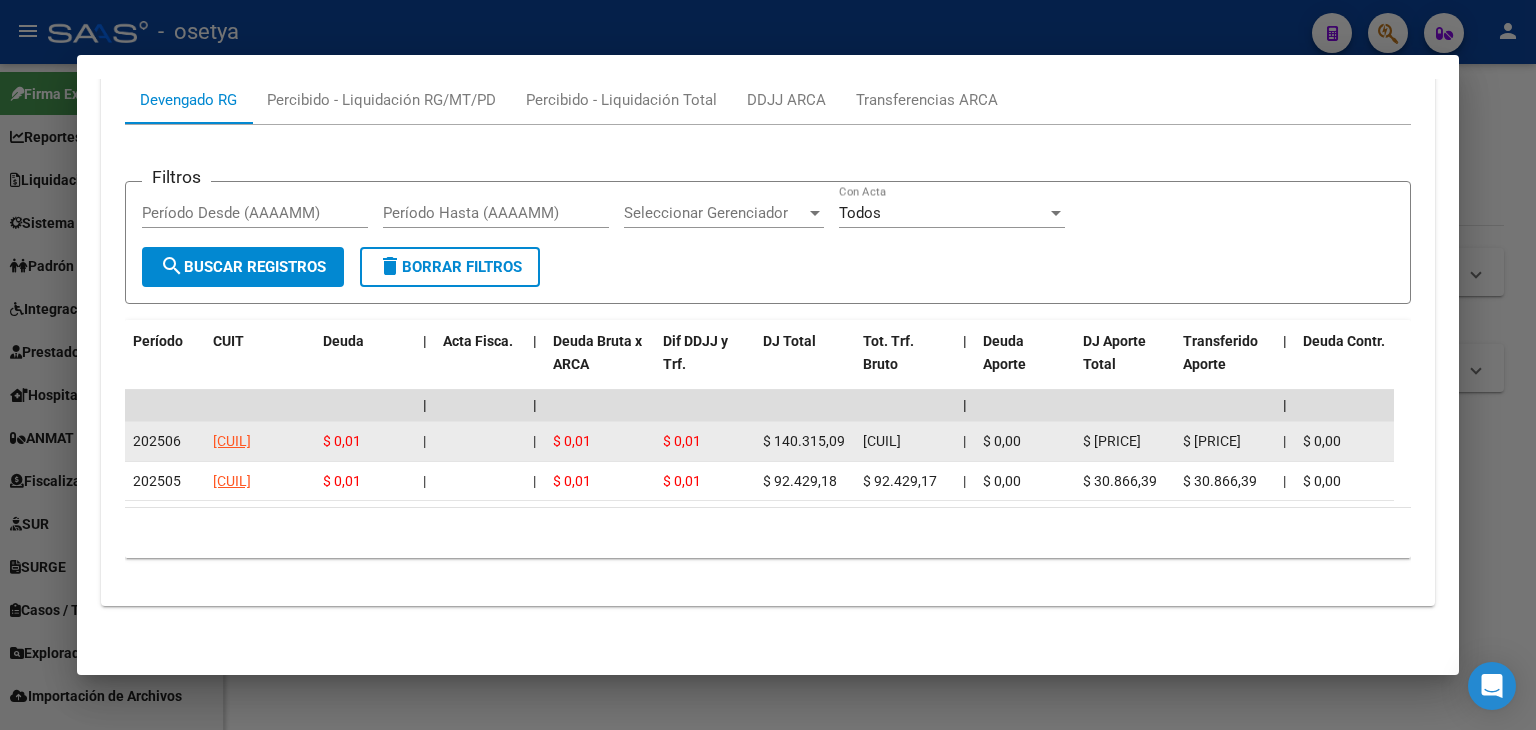 scroll, scrollTop: 1784, scrollLeft: 0, axis: vertical 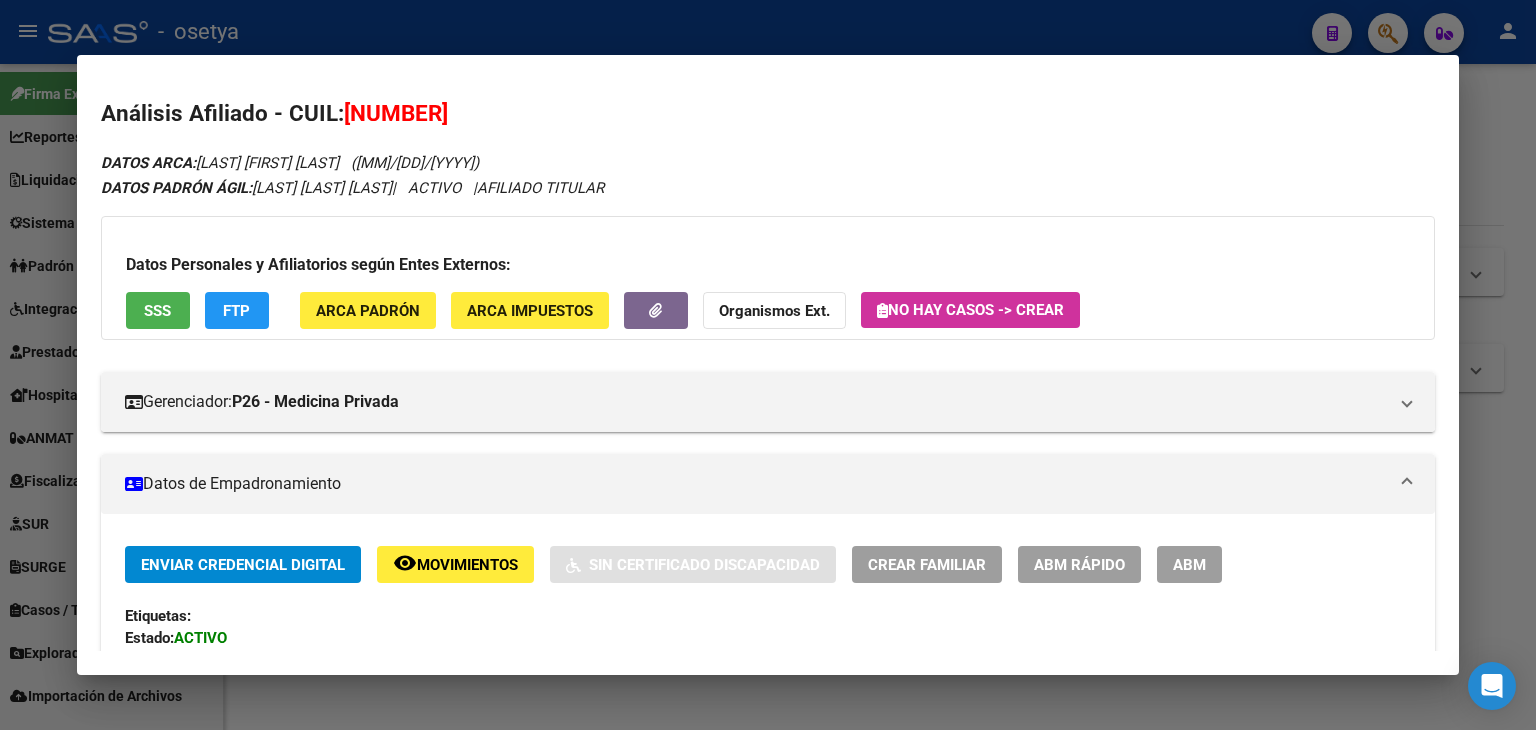 click on "Datos Personales y Afiliatorios según Entes Externos: SSS FTP ARCA Padrón ARCA Impuestos Organismos Ext.   No hay casos -> Crear" at bounding box center (768, 278) 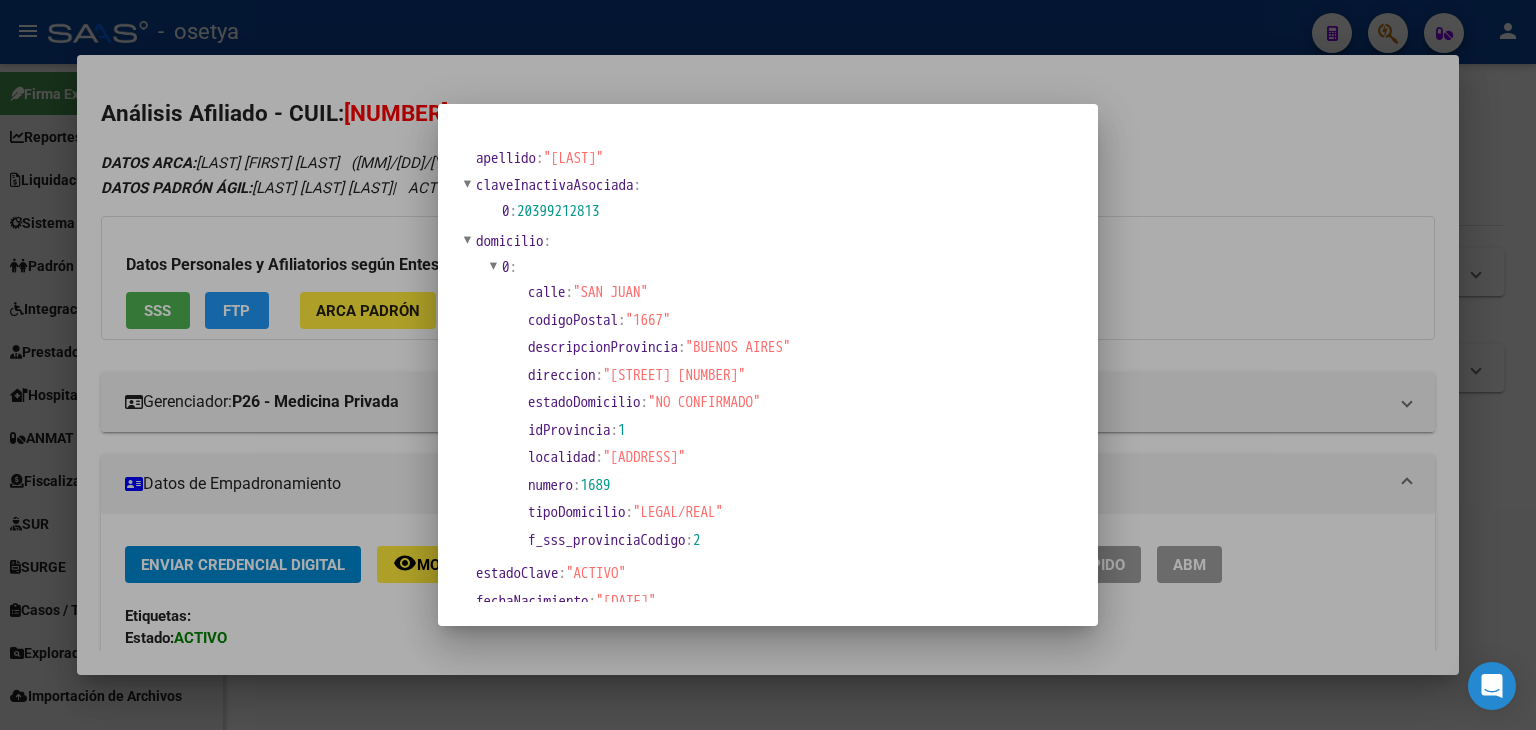 click at bounding box center (768, 365) 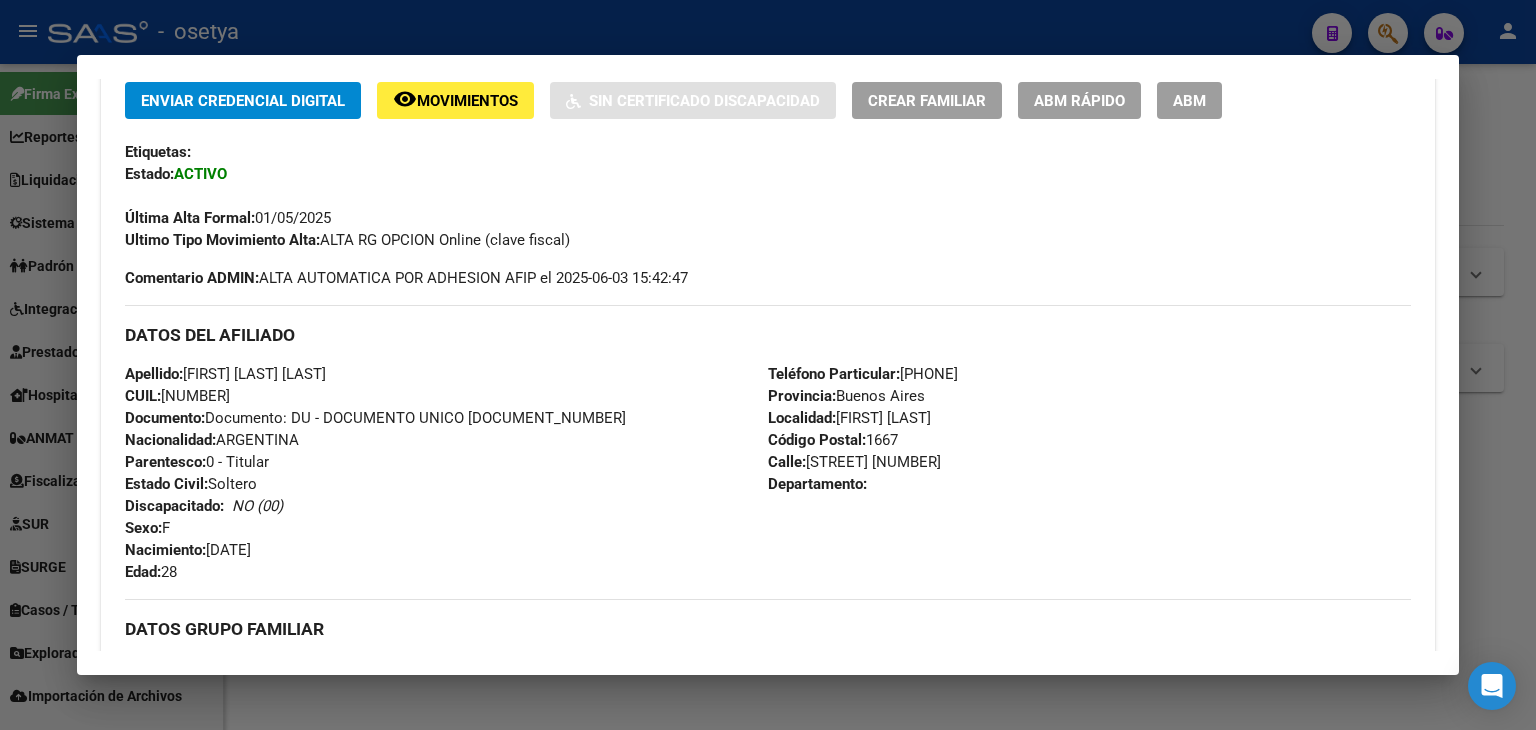 scroll, scrollTop: 500, scrollLeft: 0, axis: vertical 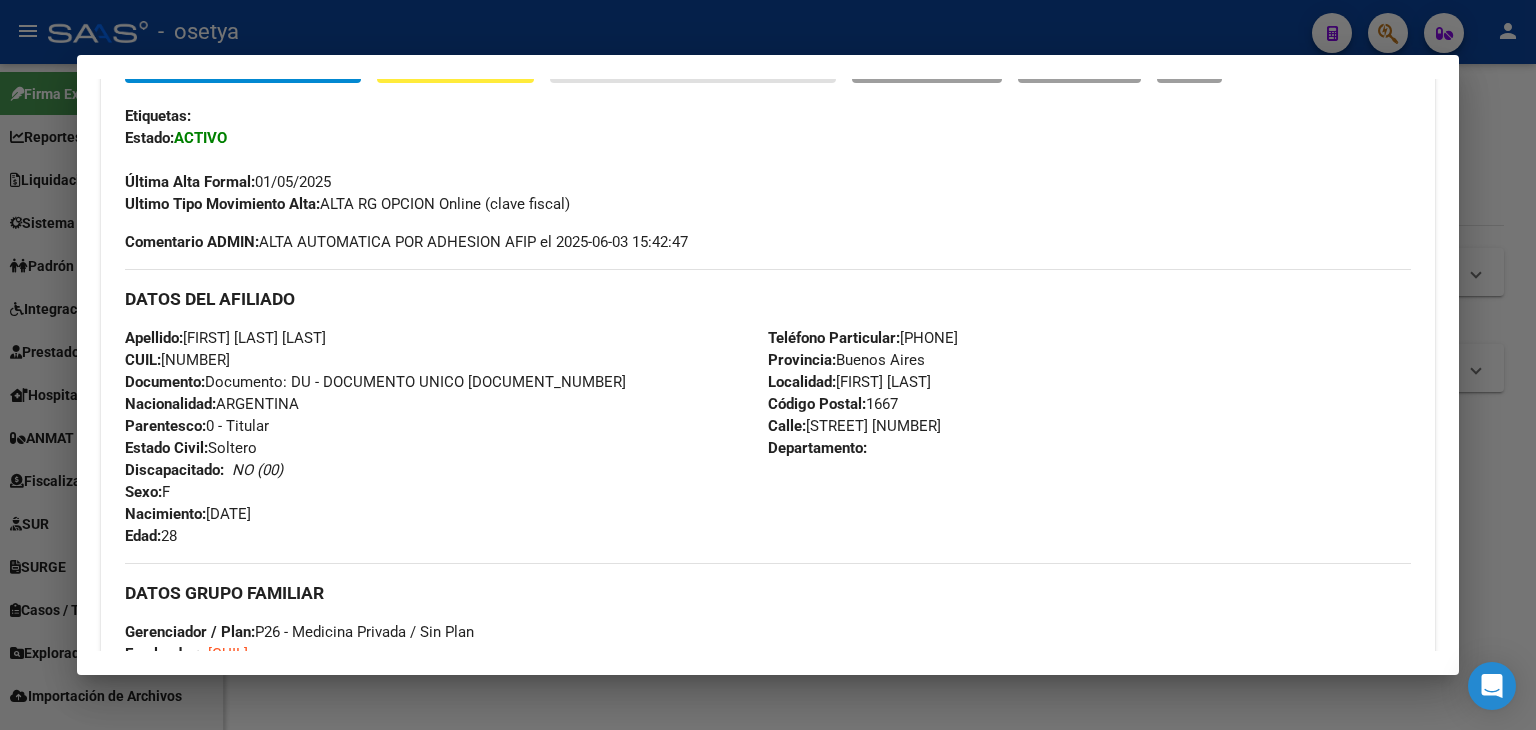 click on "Documento:  DU - DOCUMENTO UNICO [NUMBER]" at bounding box center (375, 382) 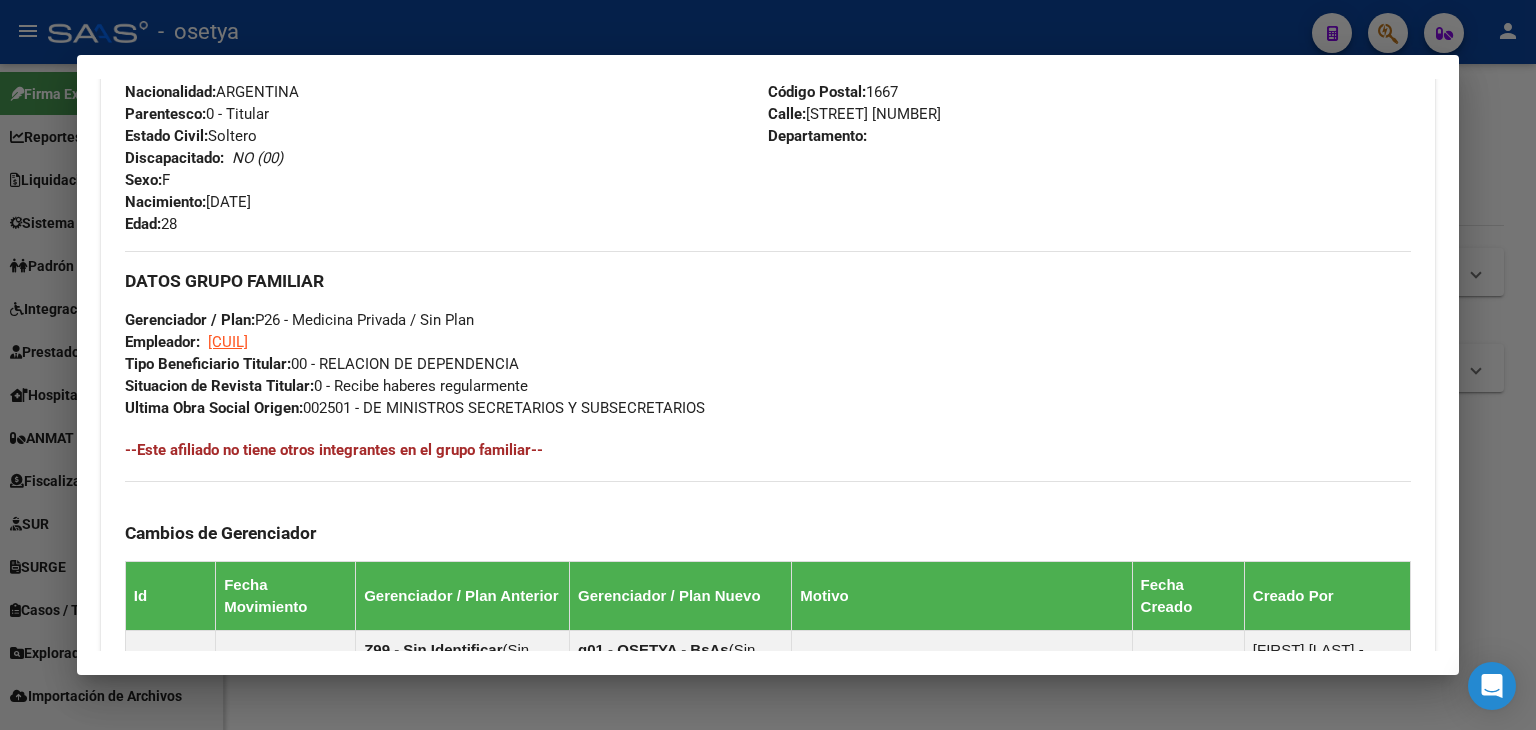 scroll, scrollTop: 900, scrollLeft: 0, axis: vertical 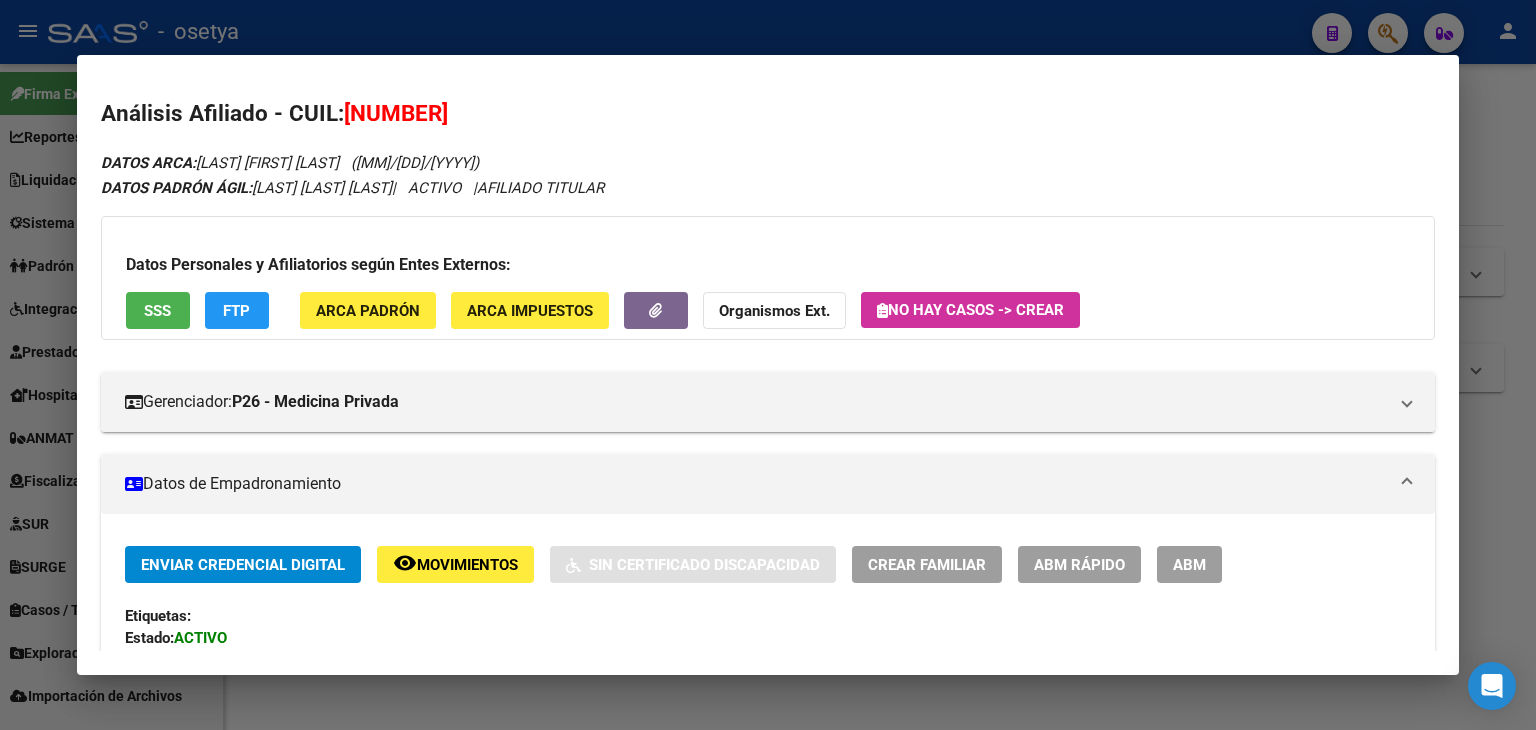 click on "Datos Personales y Afiliatorios según Entes Externos: SSS FTP ARCA Padrón ARCA Impuestos Organismos Ext.   No hay casos -> Crear" at bounding box center (768, 278) 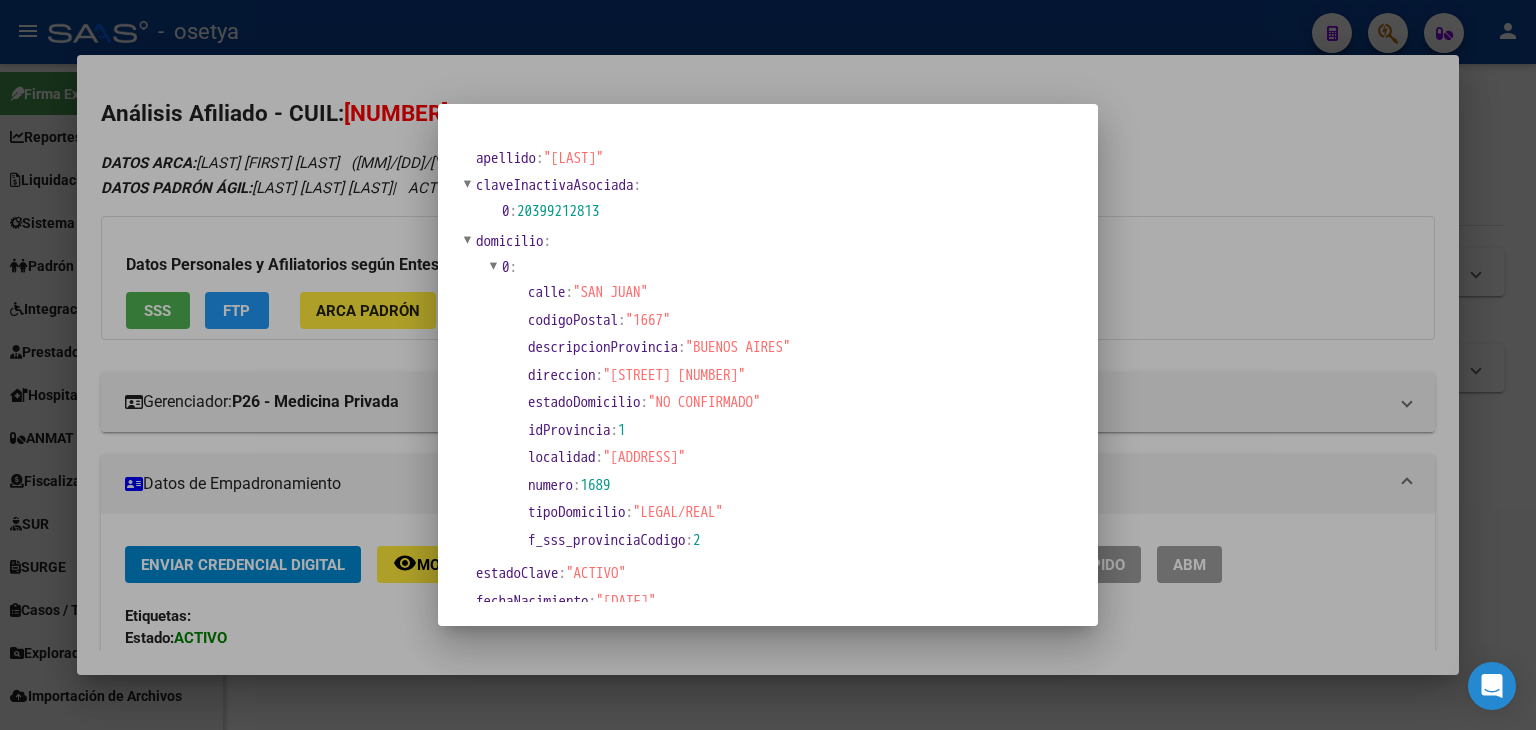 click at bounding box center (768, 365) 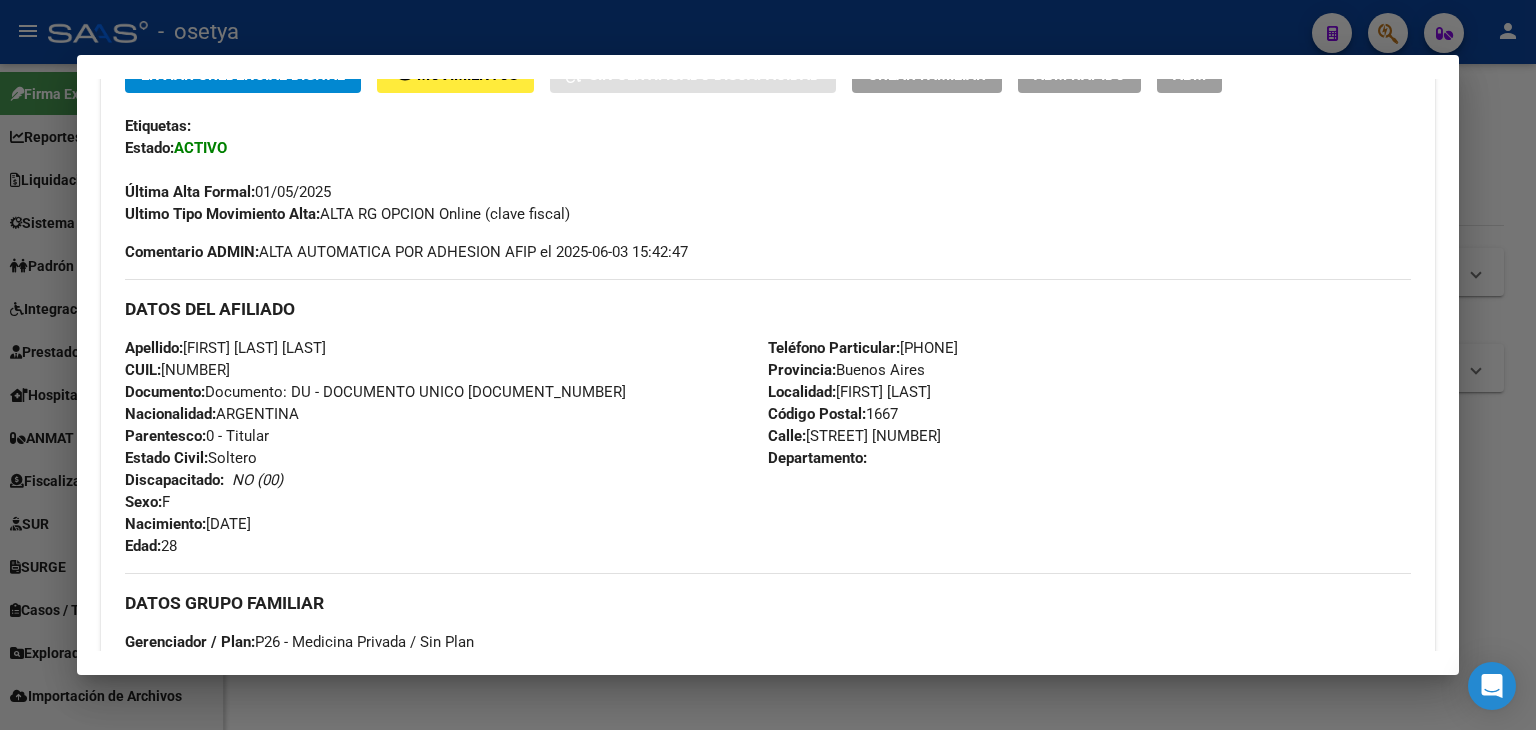 scroll, scrollTop: 500, scrollLeft: 0, axis: vertical 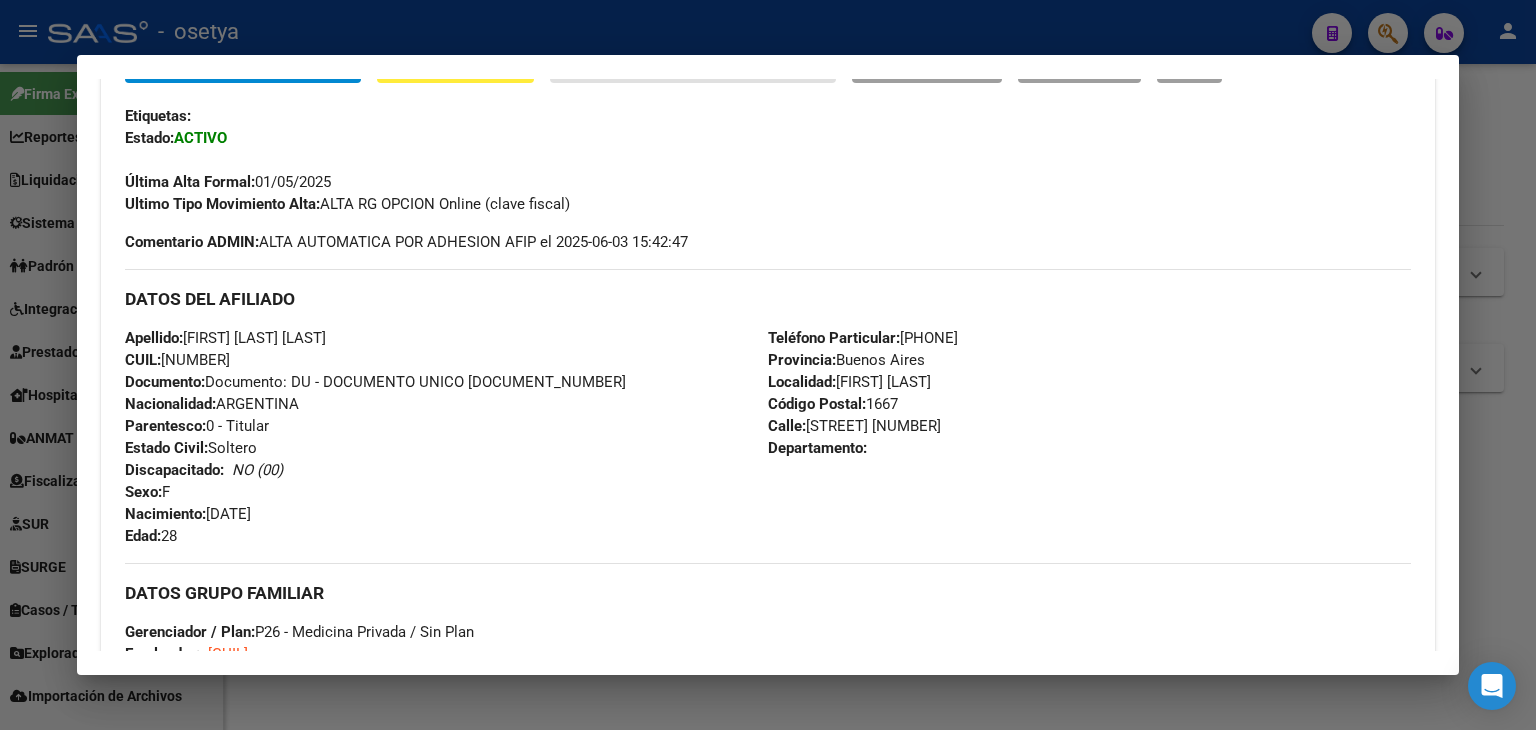 click on "Teléfono Particular:  [PHONE]" at bounding box center (863, 338) 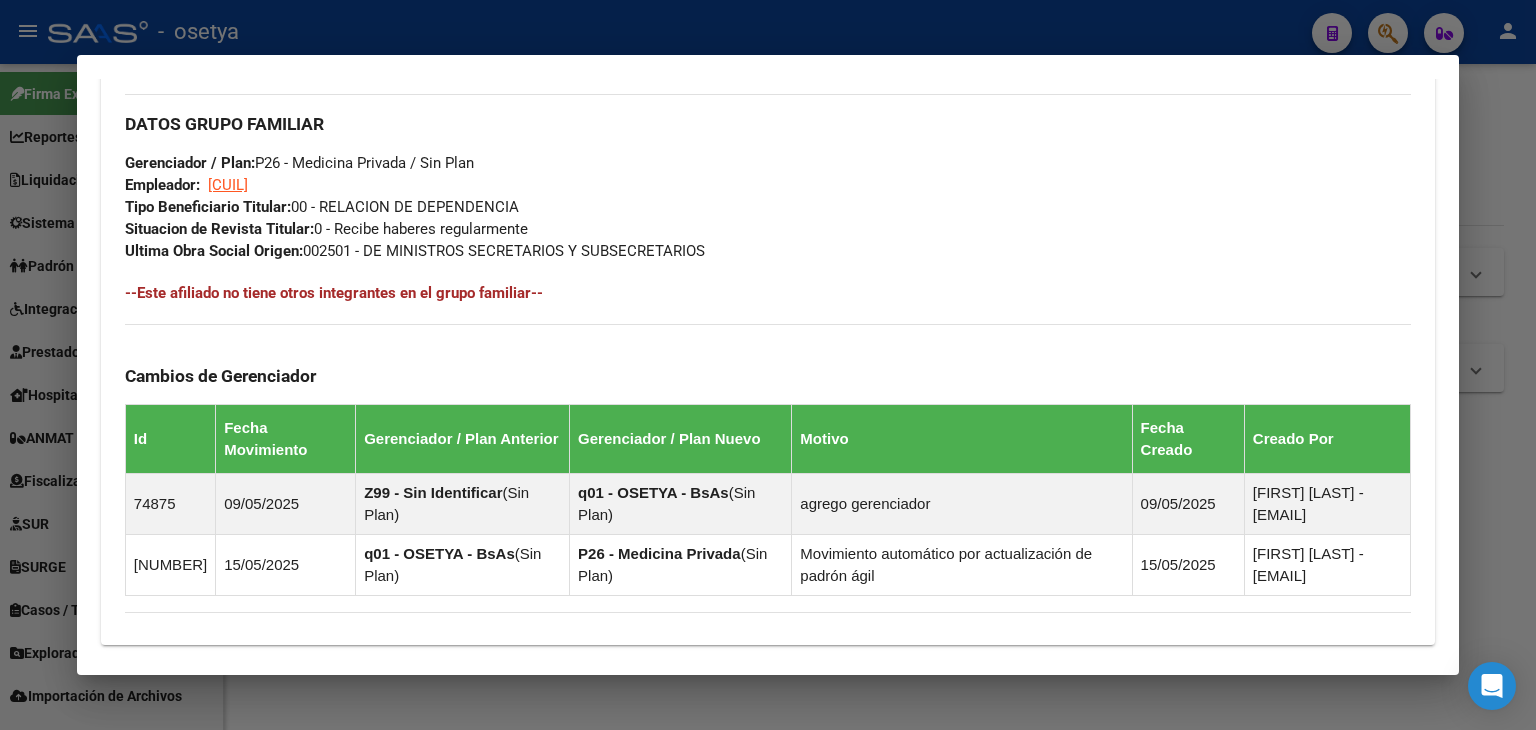 scroll, scrollTop: 1000, scrollLeft: 0, axis: vertical 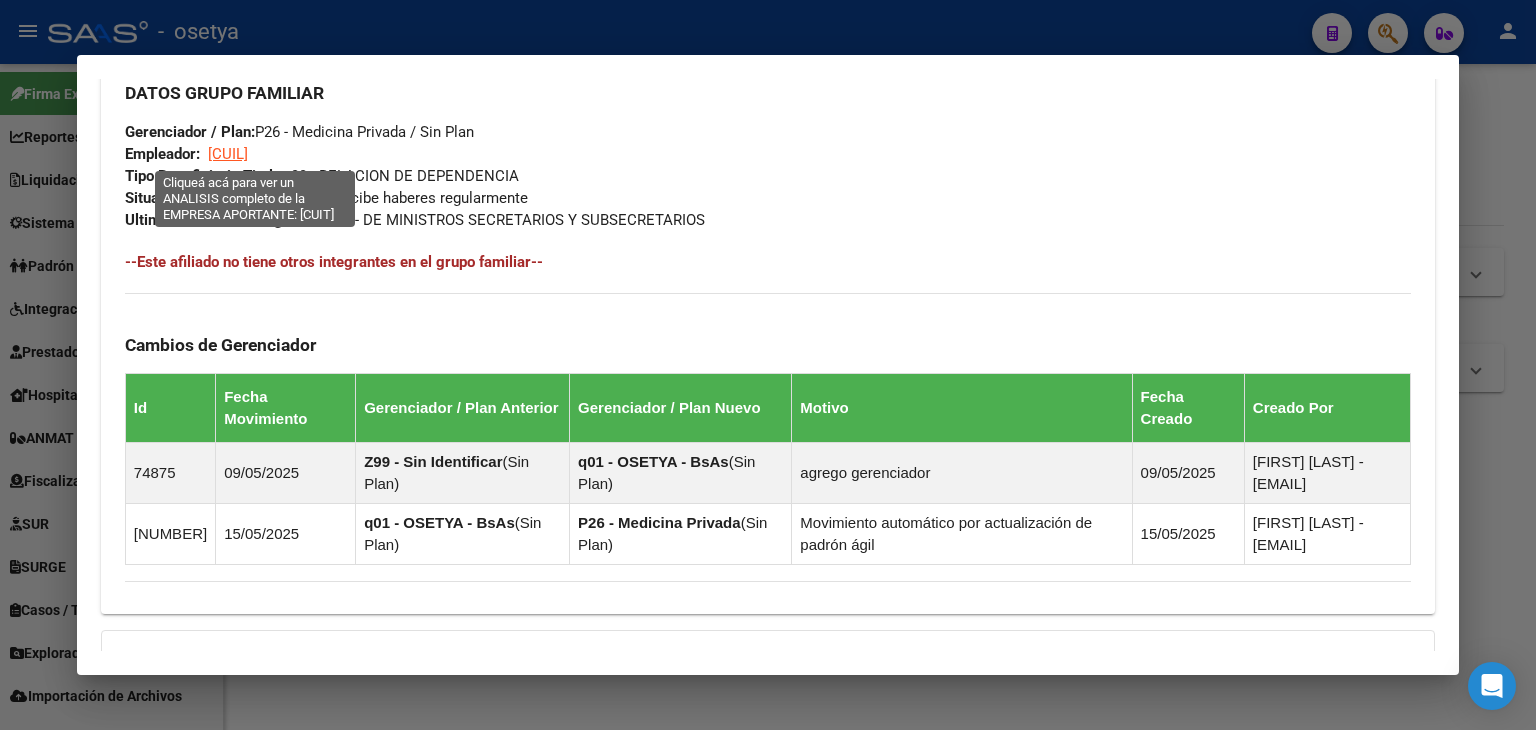 click on "[CUIL]" at bounding box center [228, 154] 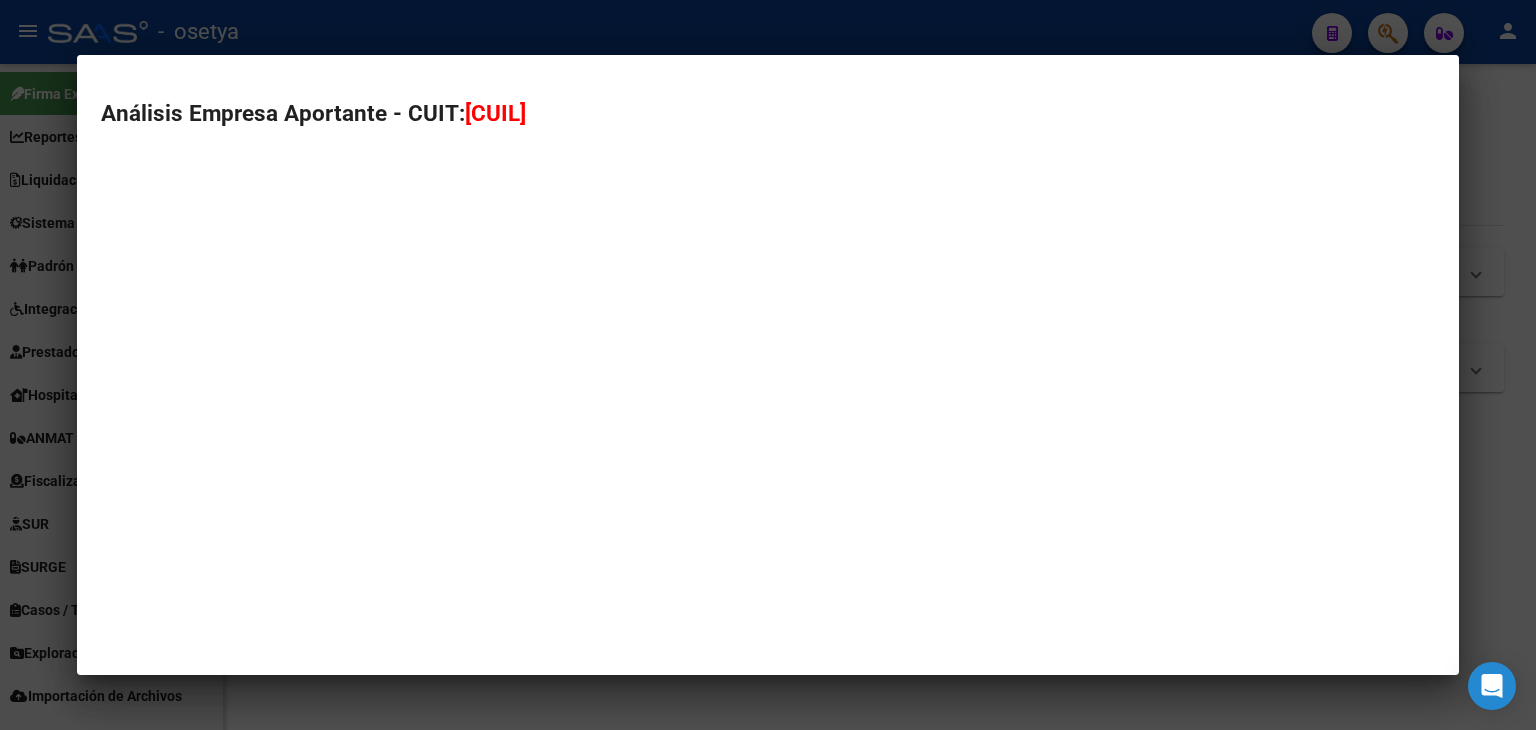 type on "[CUIL]" 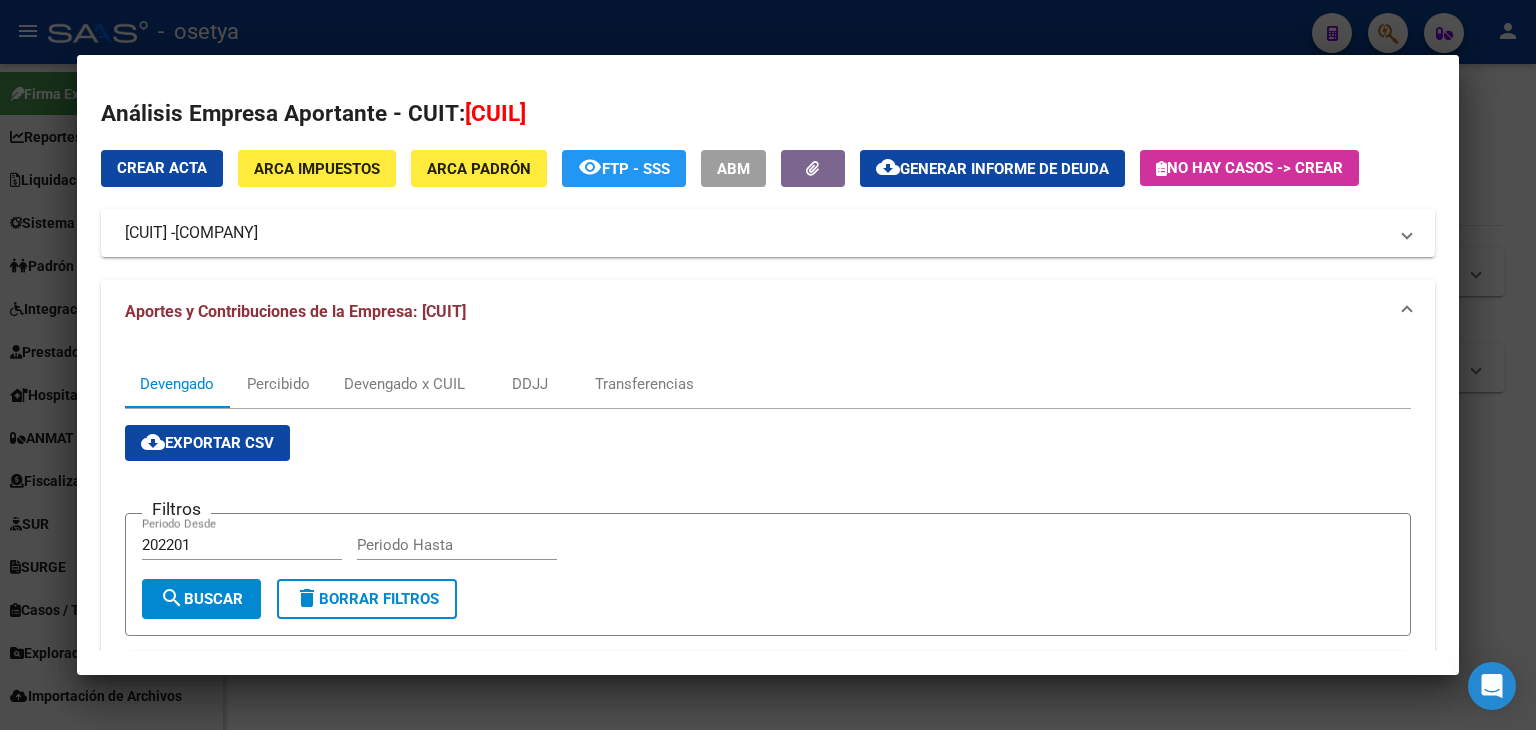 click at bounding box center [768, 365] 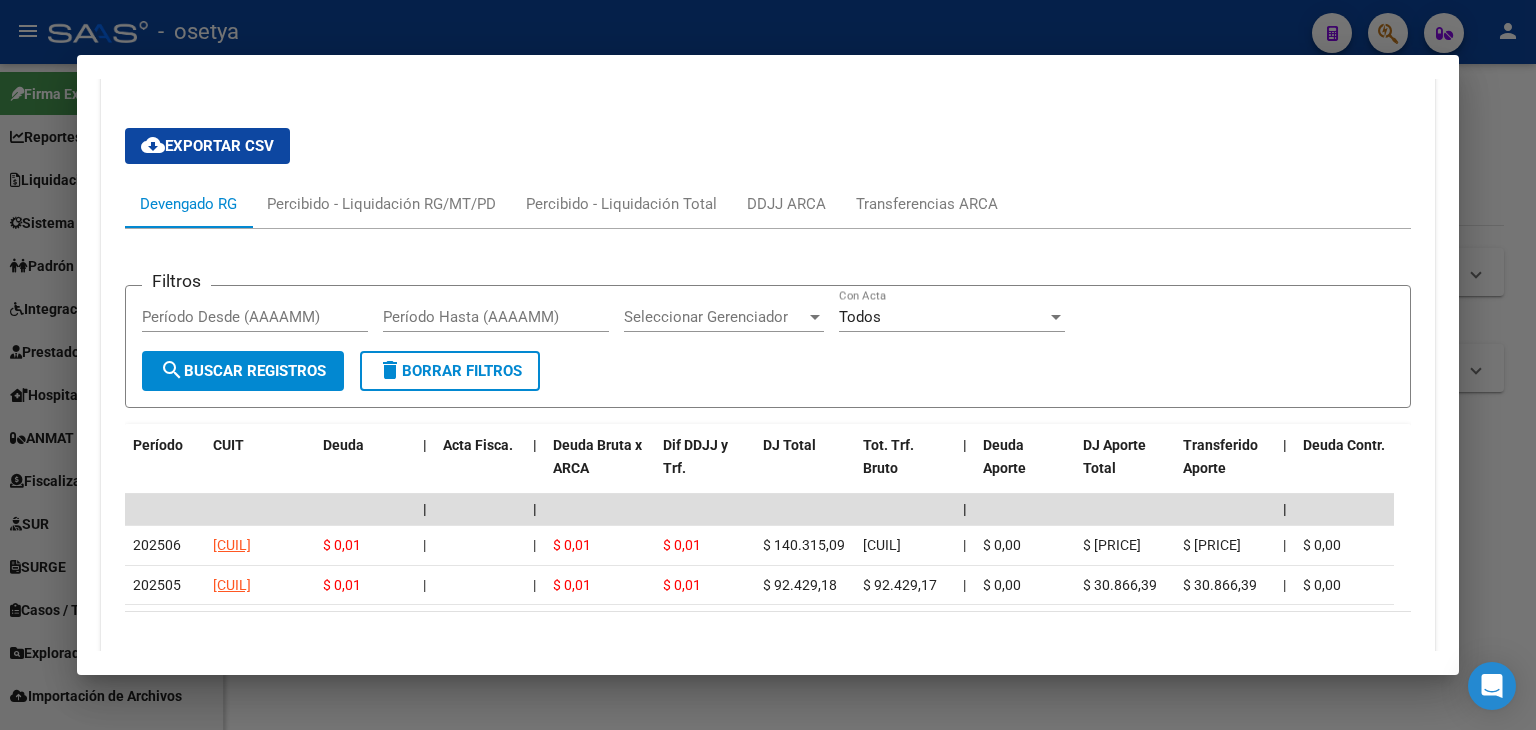 scroll, scrollTop: 1800, scrollLeft: 0, axis: vertical 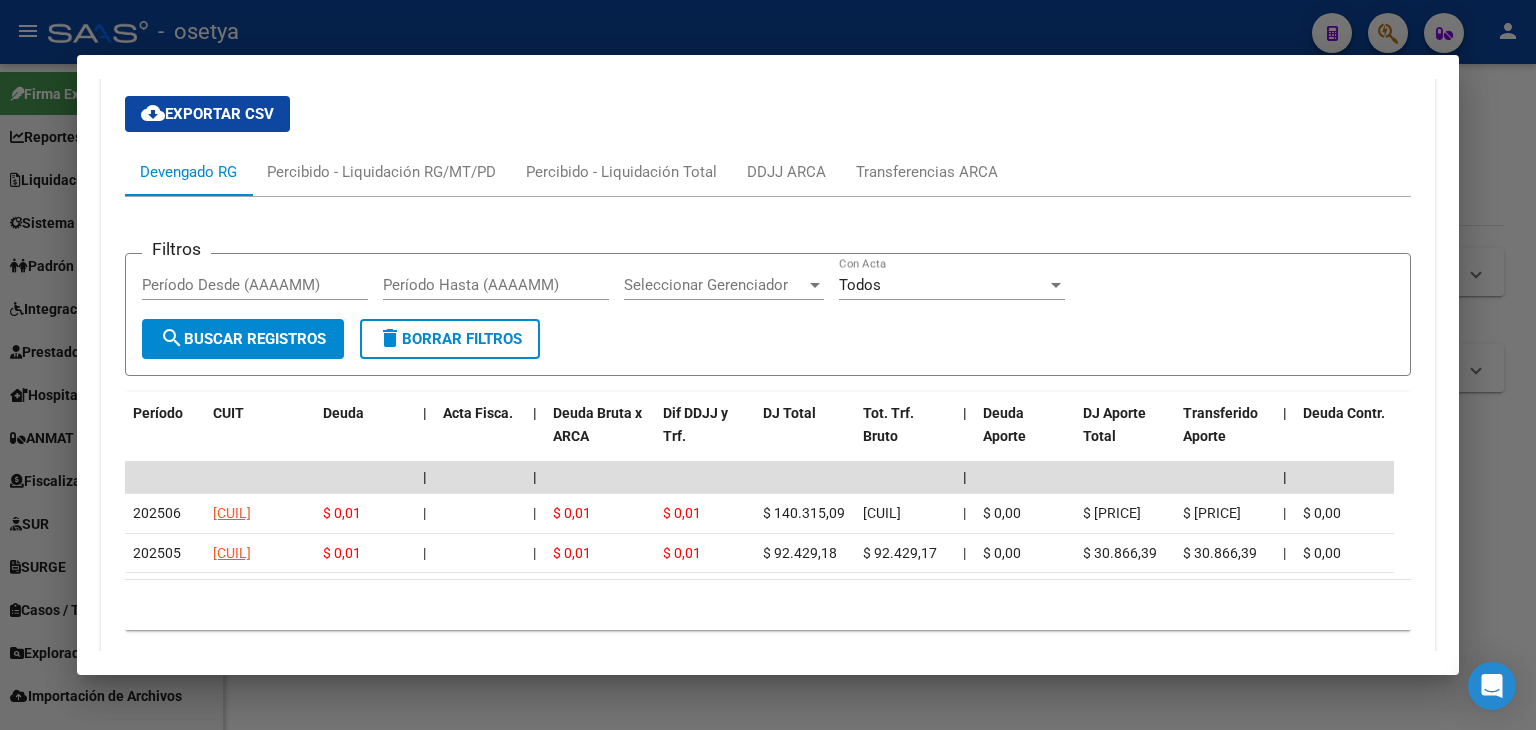 click at bounding box center [768, 365] 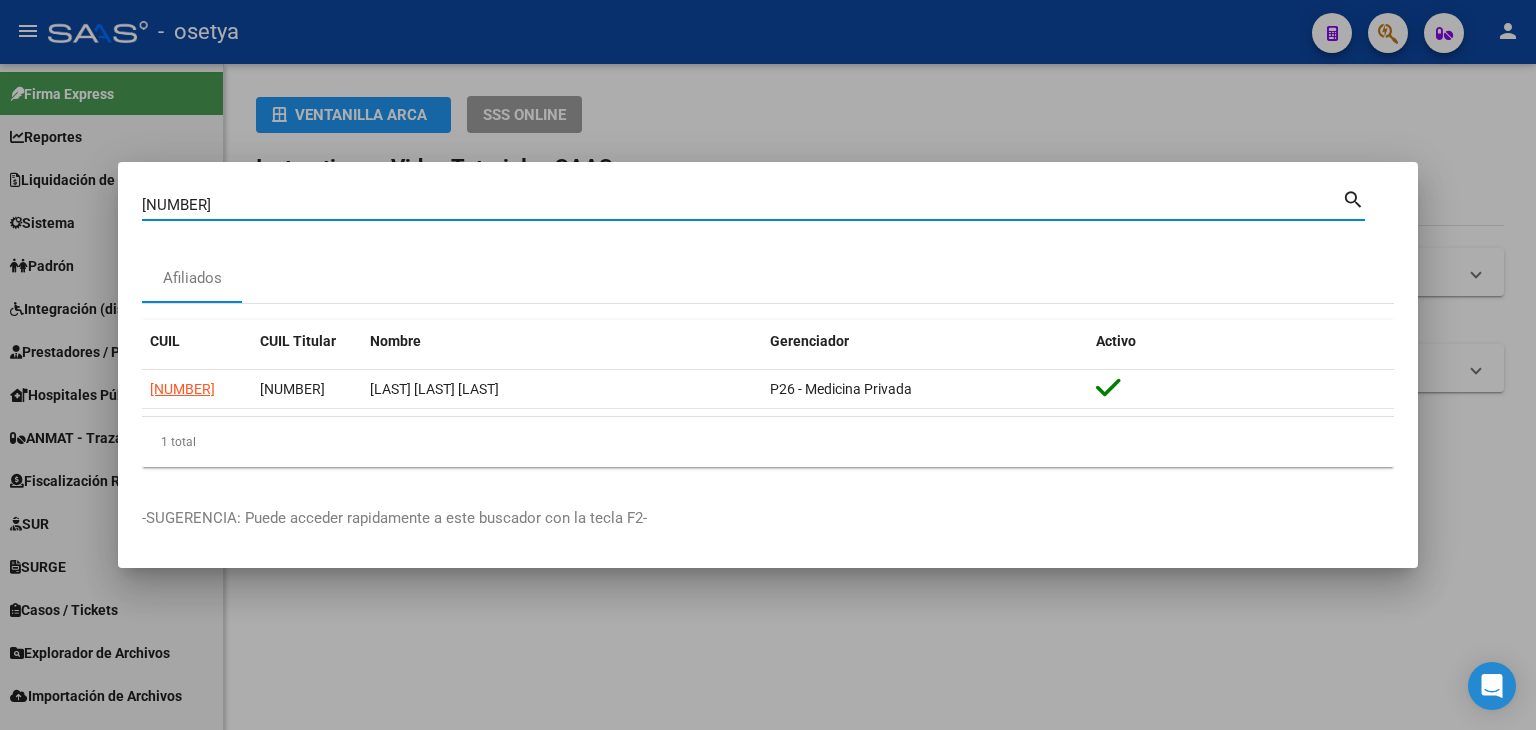 click on "[NUMBER]" at bounding box center (742, 205) 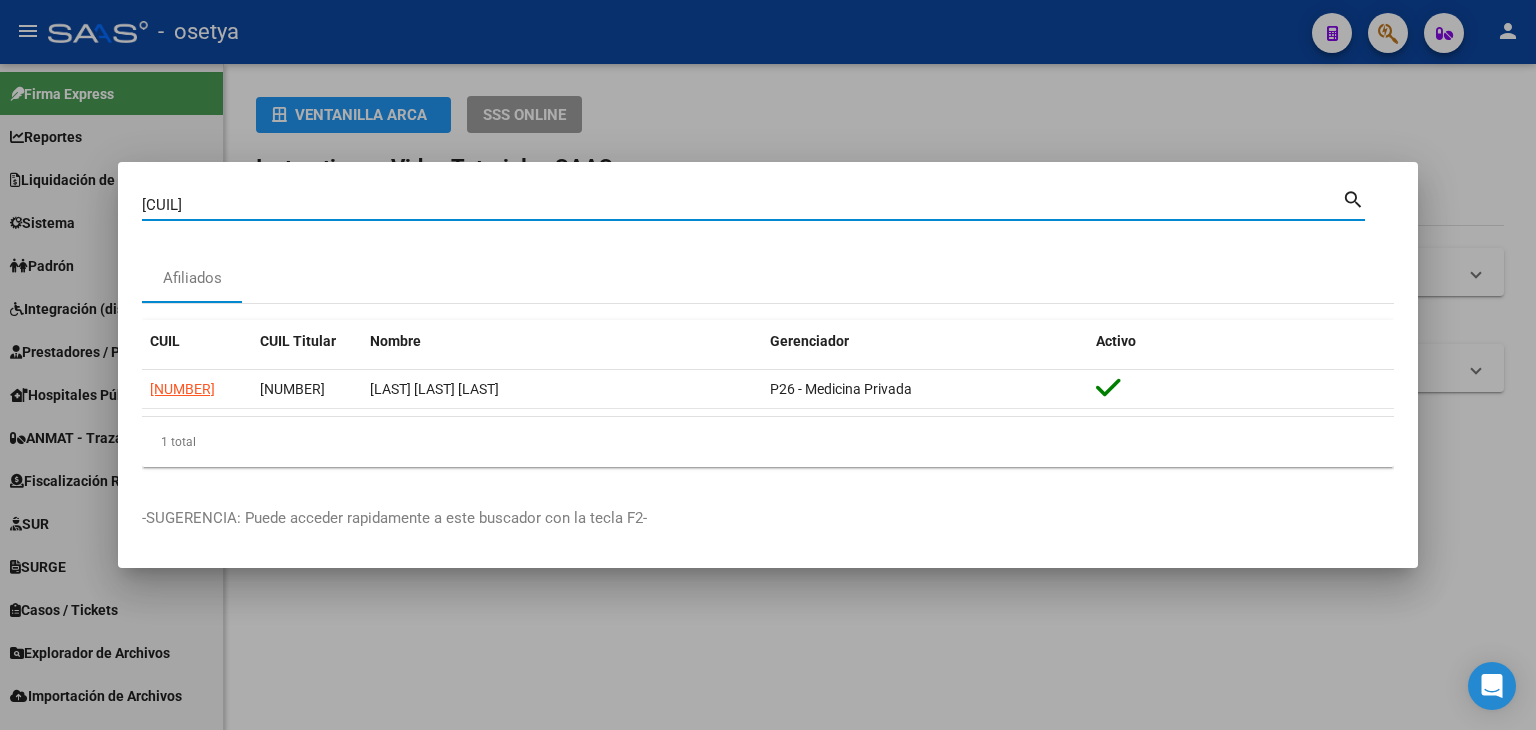 type on "[CUIL]" 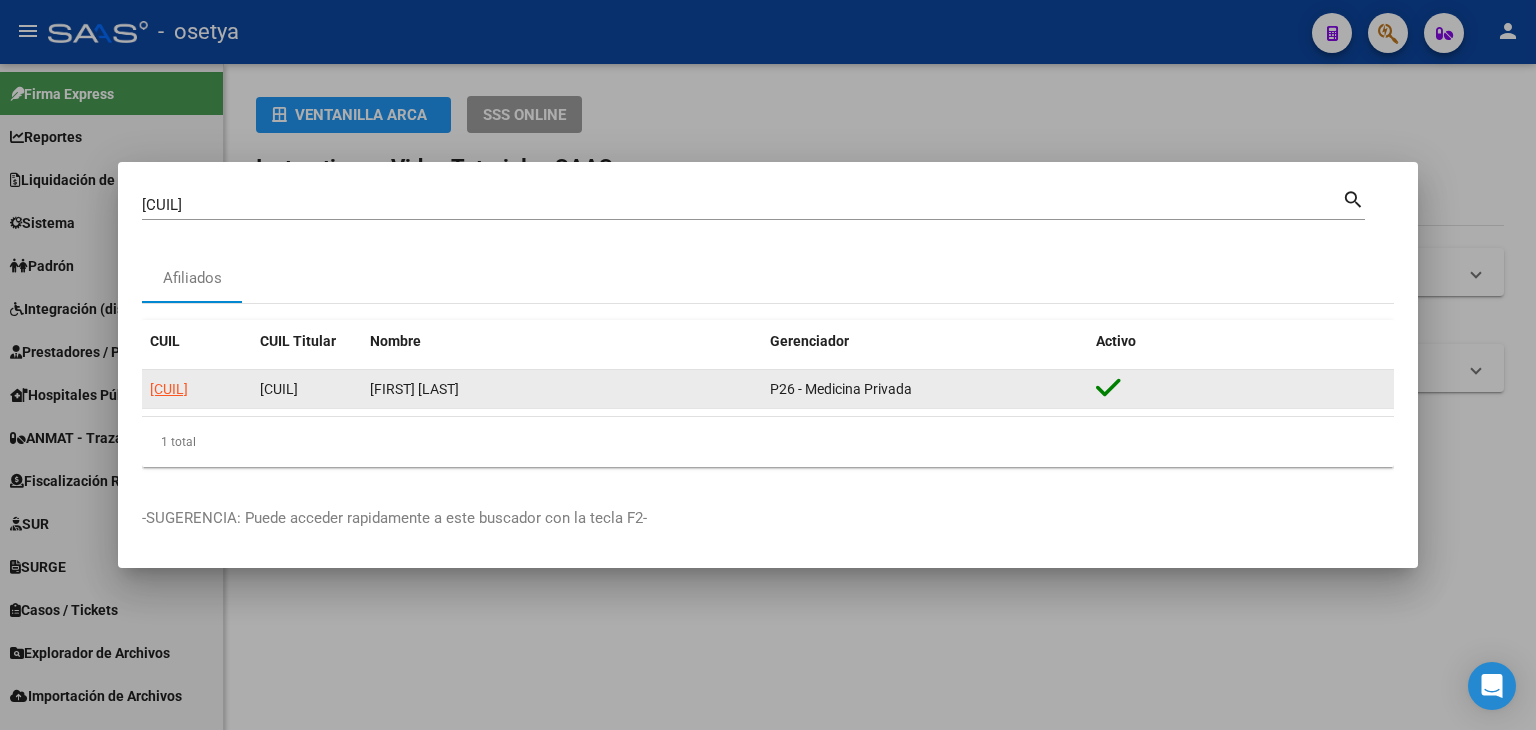 click on "[CUIL]" 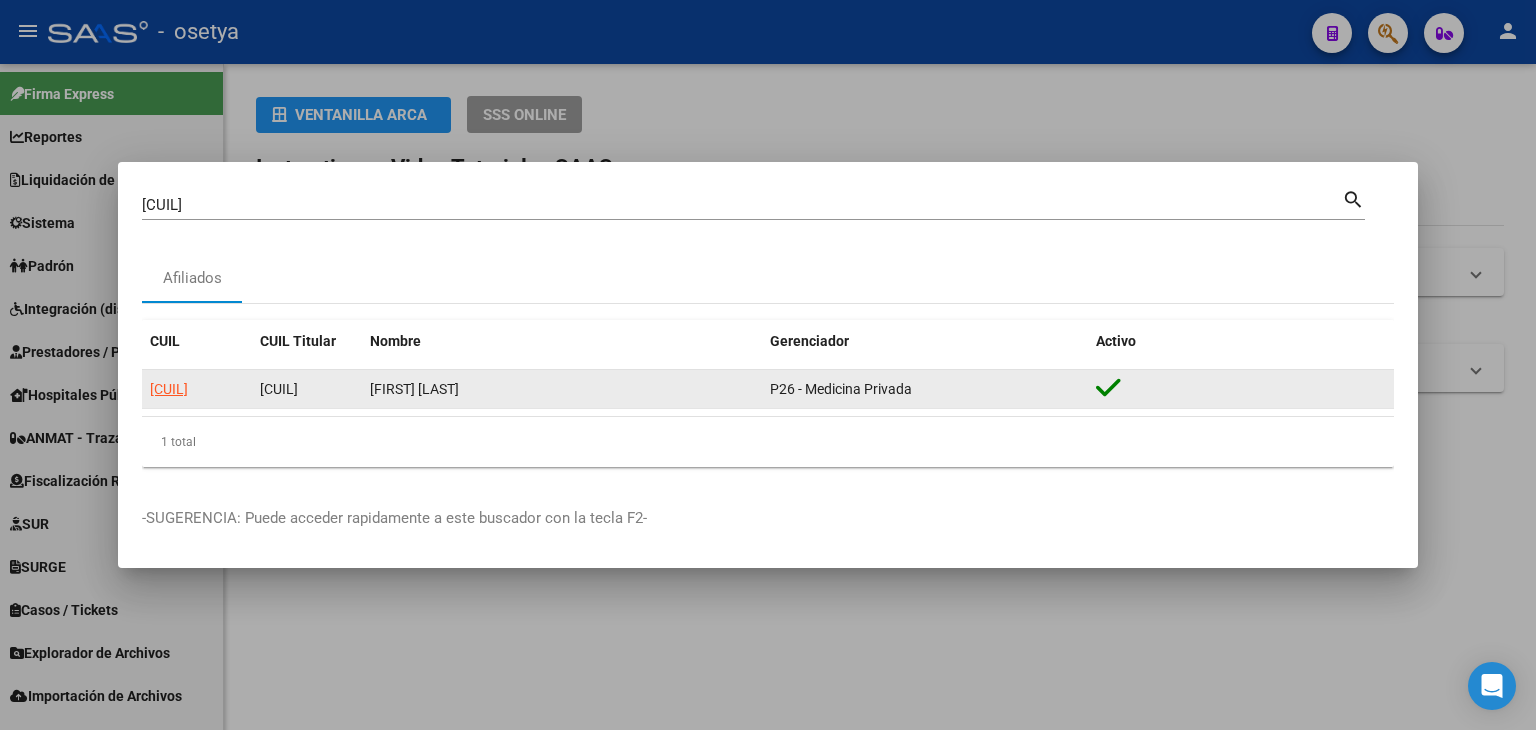 click on "[CUIL]" 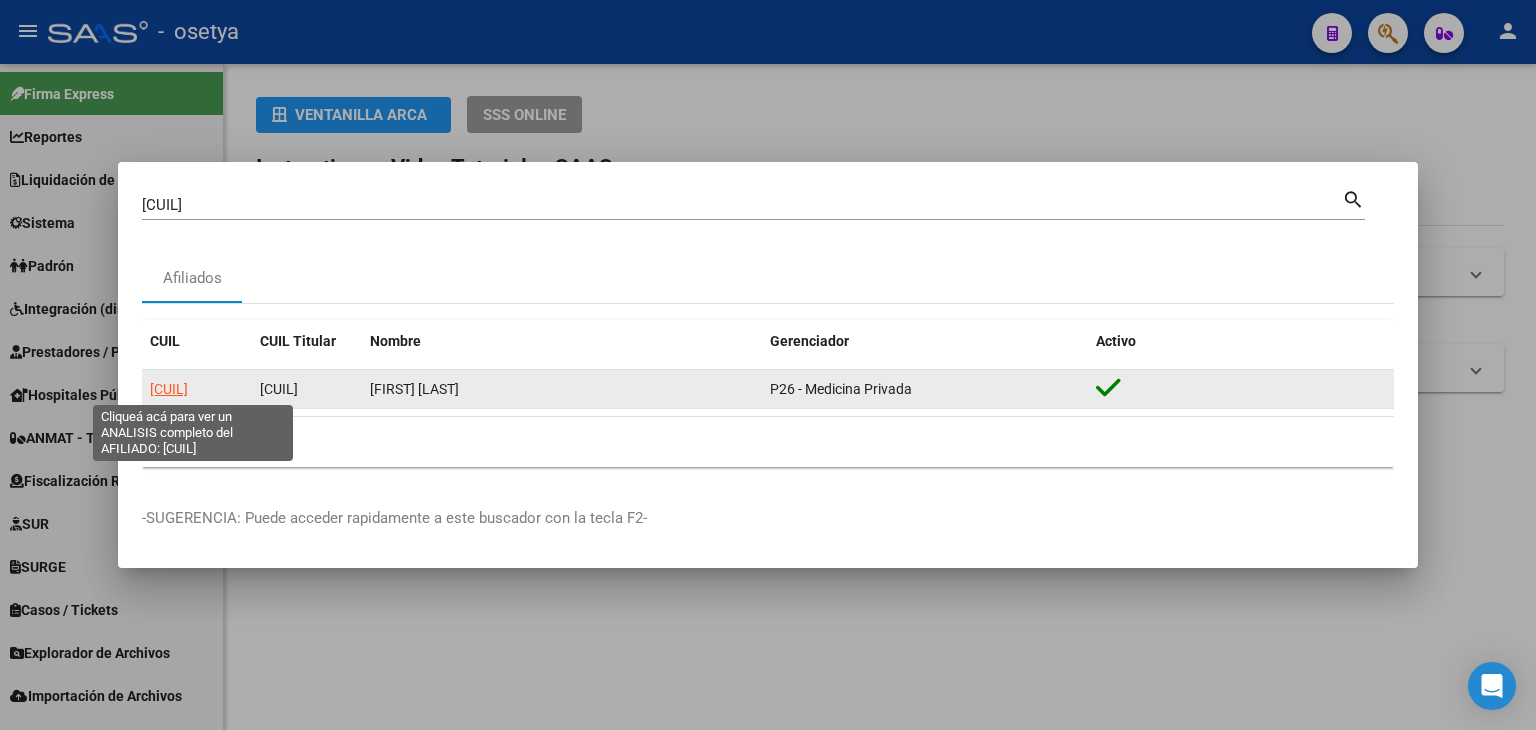 click on "[CUIL]" 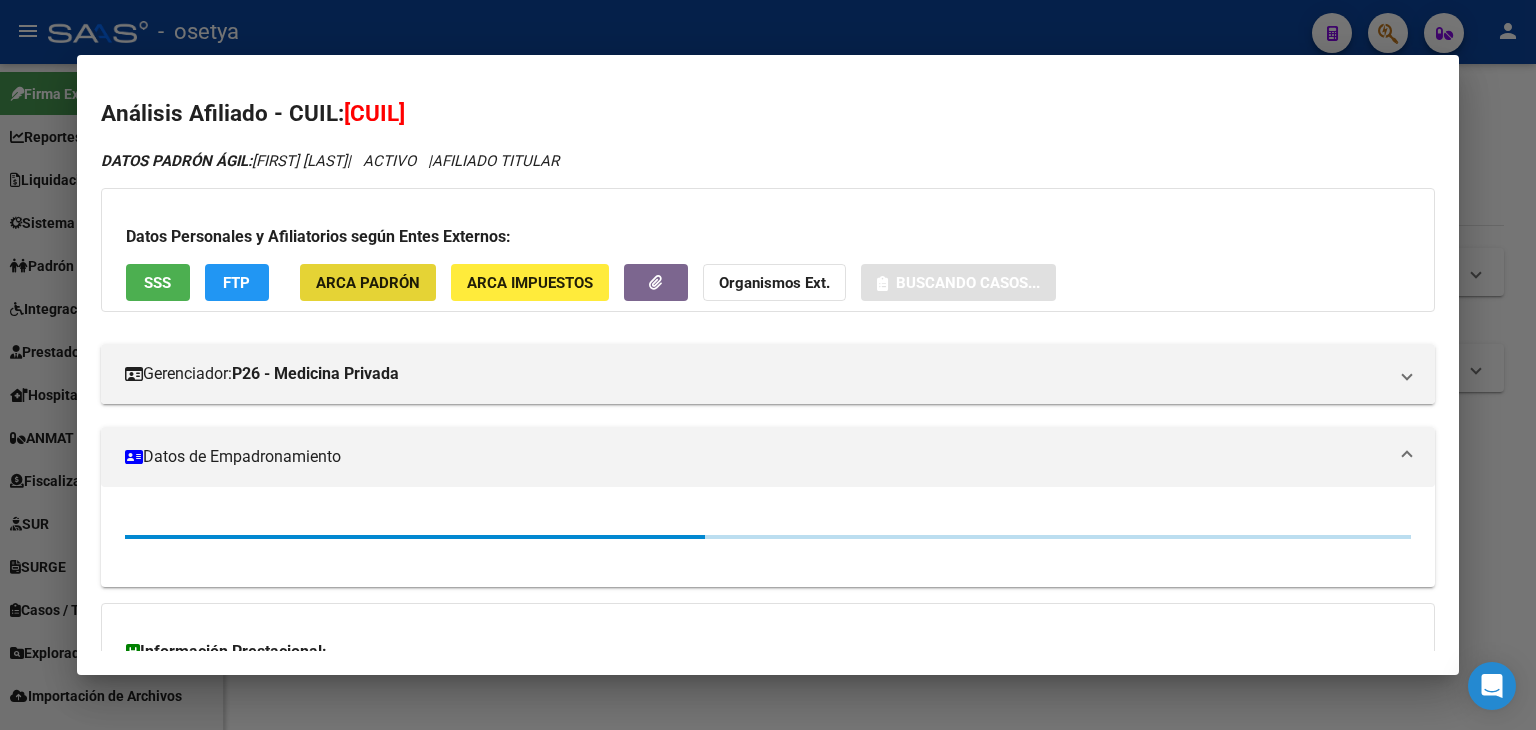 click on "ARCA Padrón" 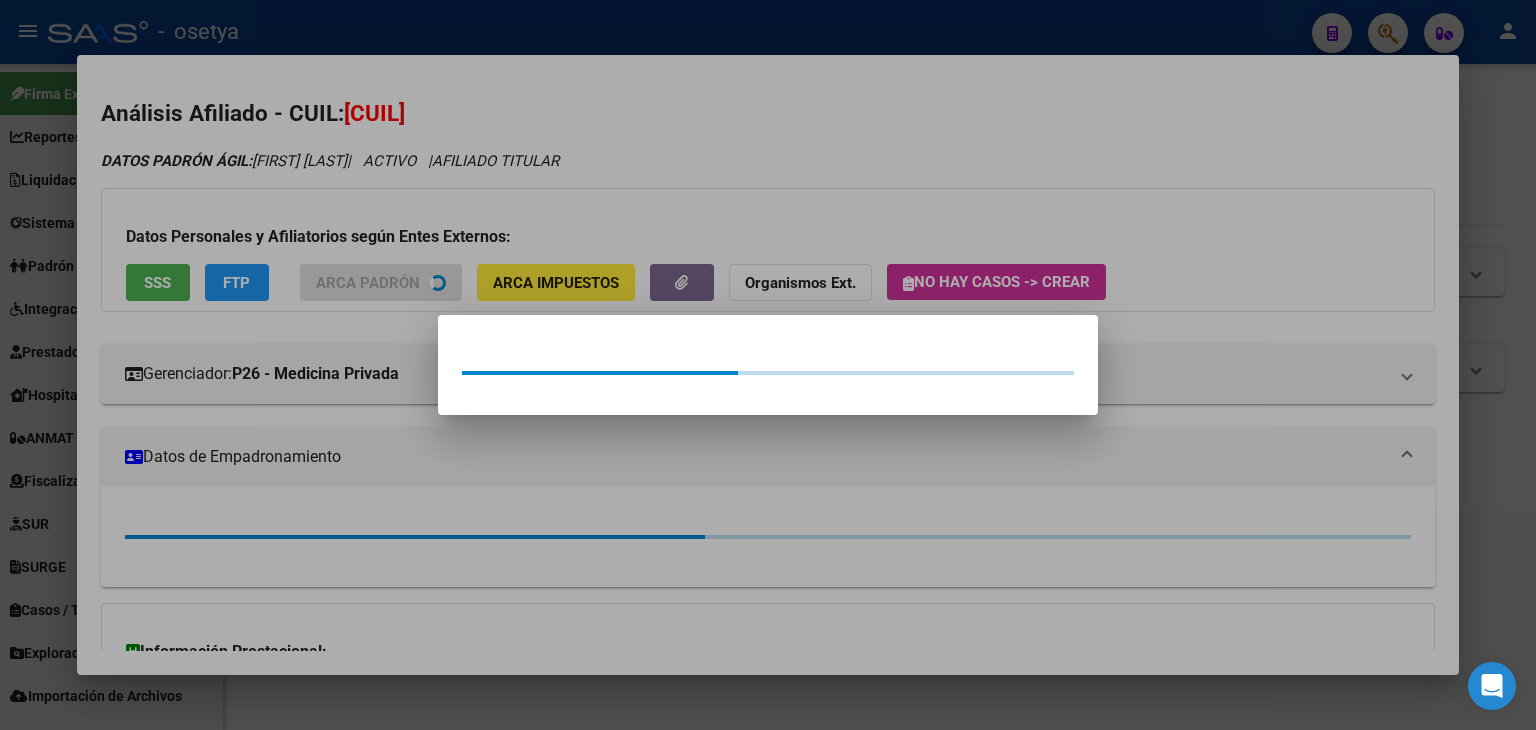 click at bounding box center (768, 365) 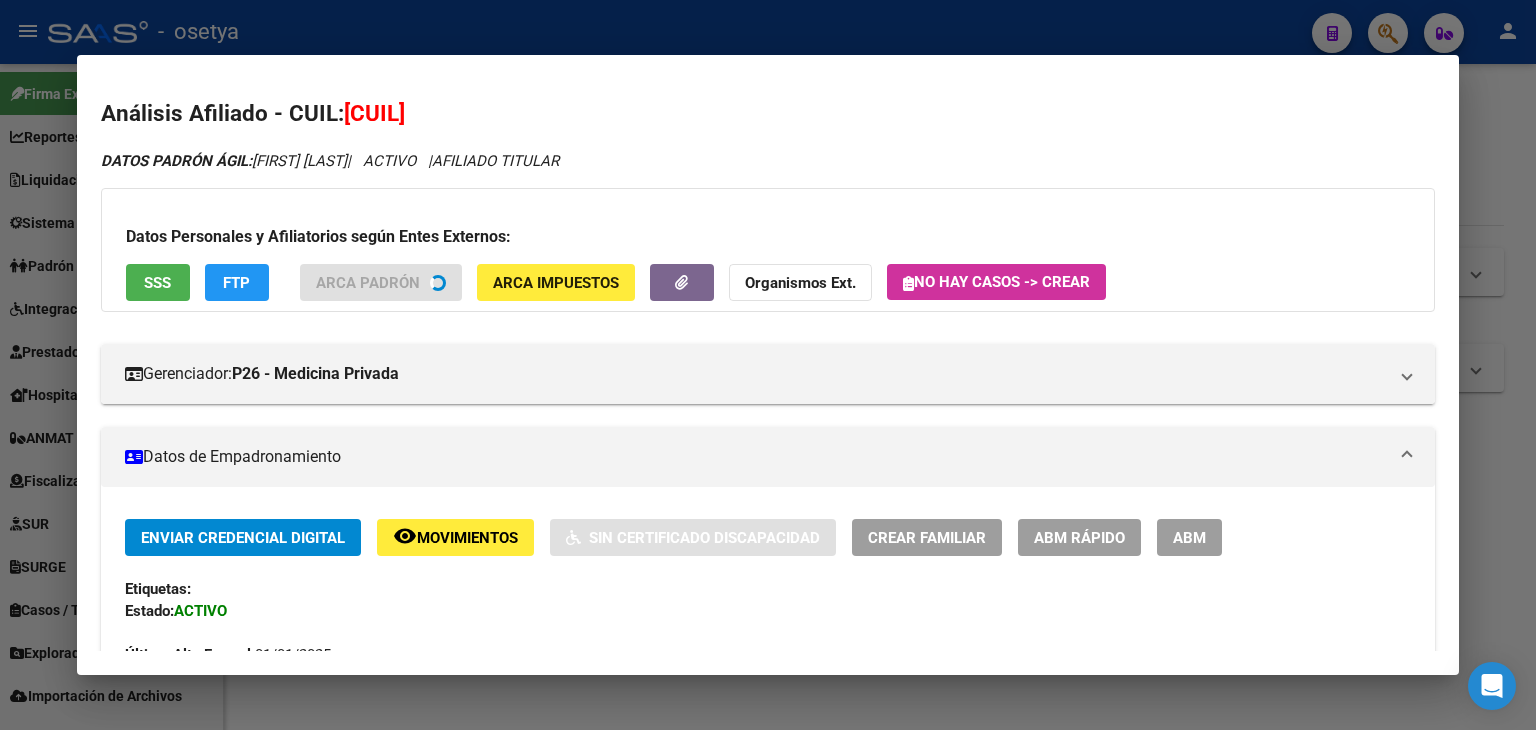 click on "DATOS PADRÓN ÁGIL:  [FIRST] [LAST]     |   ACTIVO   |     AFILIADO TITULAR  Datos Personales y Afiliatorios según Entes Externos: SSS FTP ARCA Padrón ARCA Impuestos Organismos Ext.   No hay casos -> Crear
Gerenciador:      P26 - Medicina Privada Atención telefónica: Atención emergencias: Otros Datos Útiles:    Datos de Empadronamiento  Enviar Credencial Digital remove_red_eye Movimientos    Sin Certificado Discapacidad Crear Familiar ABM Rápido ABM Etiquetas: Estado: ACTIVO Última Alta Formal:  01/01/2025 Ultimo Tipo Movimiento Alta:  ALTA RG OPCION Online (clave fiscal) Comentario ADMIN:  ALTA AUTOMATICA POR ADHESION AFIP el 2025-02-06 10:34:35 DATOS DEL AFILIADO Apellido:  [LAST] CUIL:  [CUIL] Documento:  DU - DOCUMENTO UNICO [DOCUMENTO]  Nacionalidad:  ARGENTINA Parentesco:  0 - Titular Estado Civil:  Soltero Discapacitado:    NO (00) Sexo:  F Nacimiento:  03/05/1996 Edad:  29  Teléfono Particular:  1152217495           Provincia:  [STATE] Localidad:" at bounding box center (768, 1047) 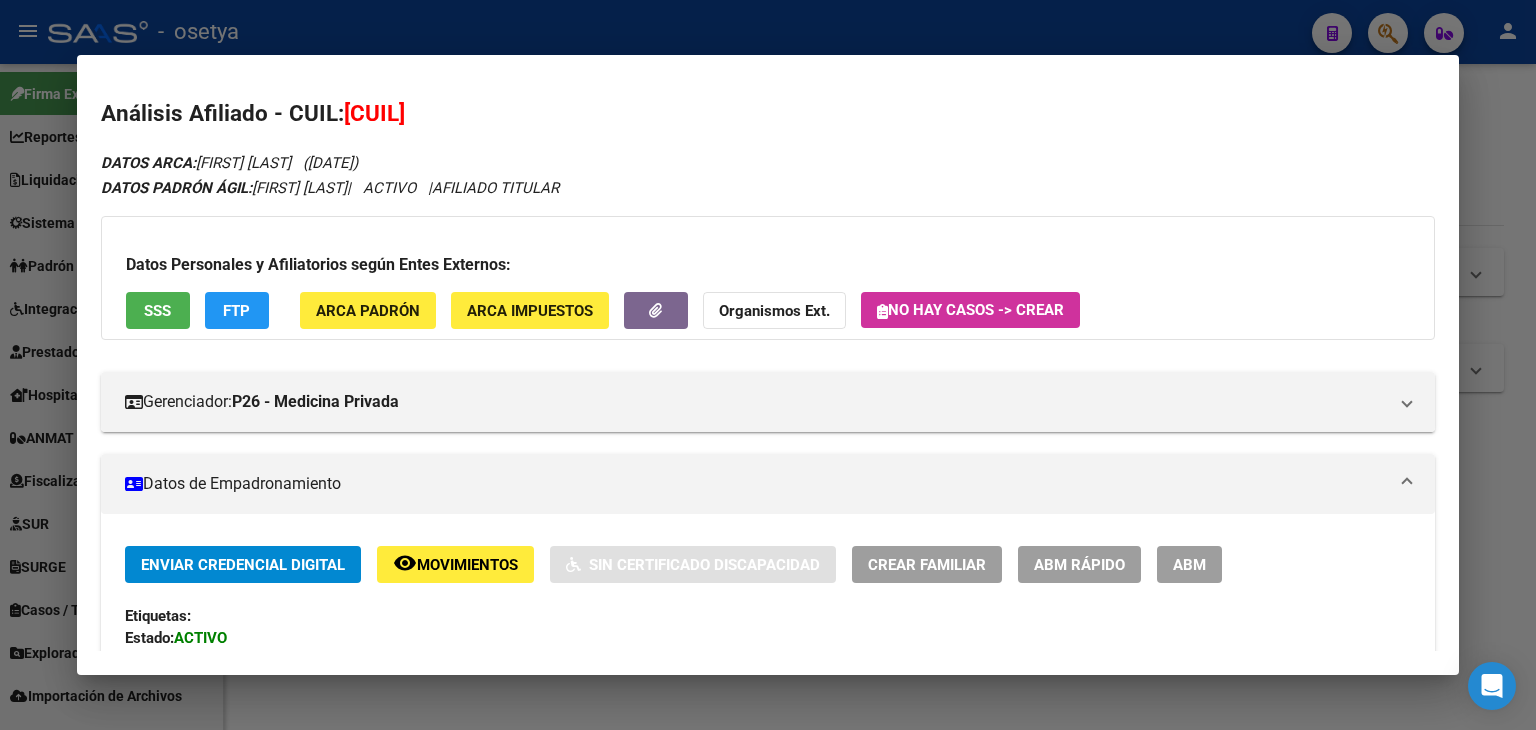 click on "SSS" at bounding box center [157, 311] 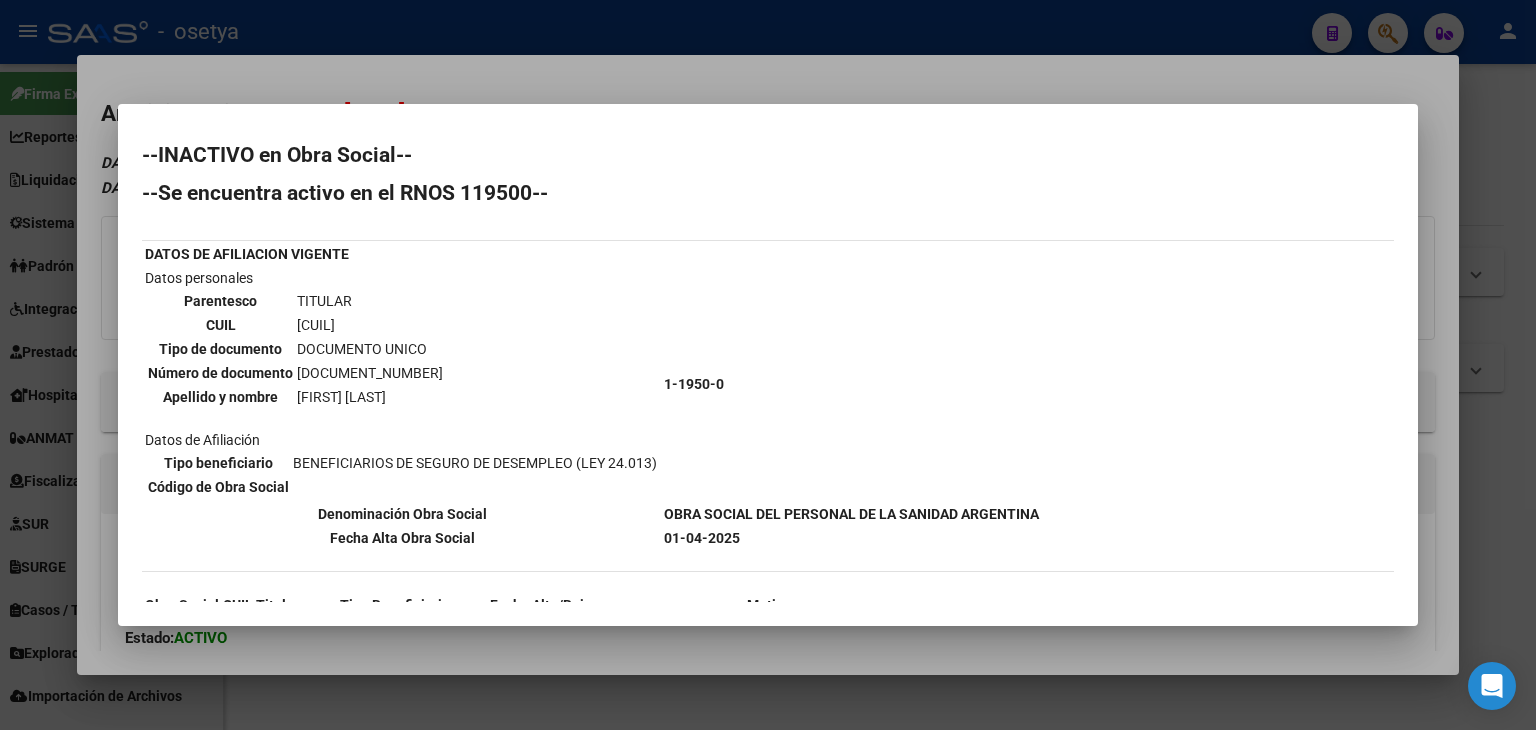 click at bounding box center [768, 365] 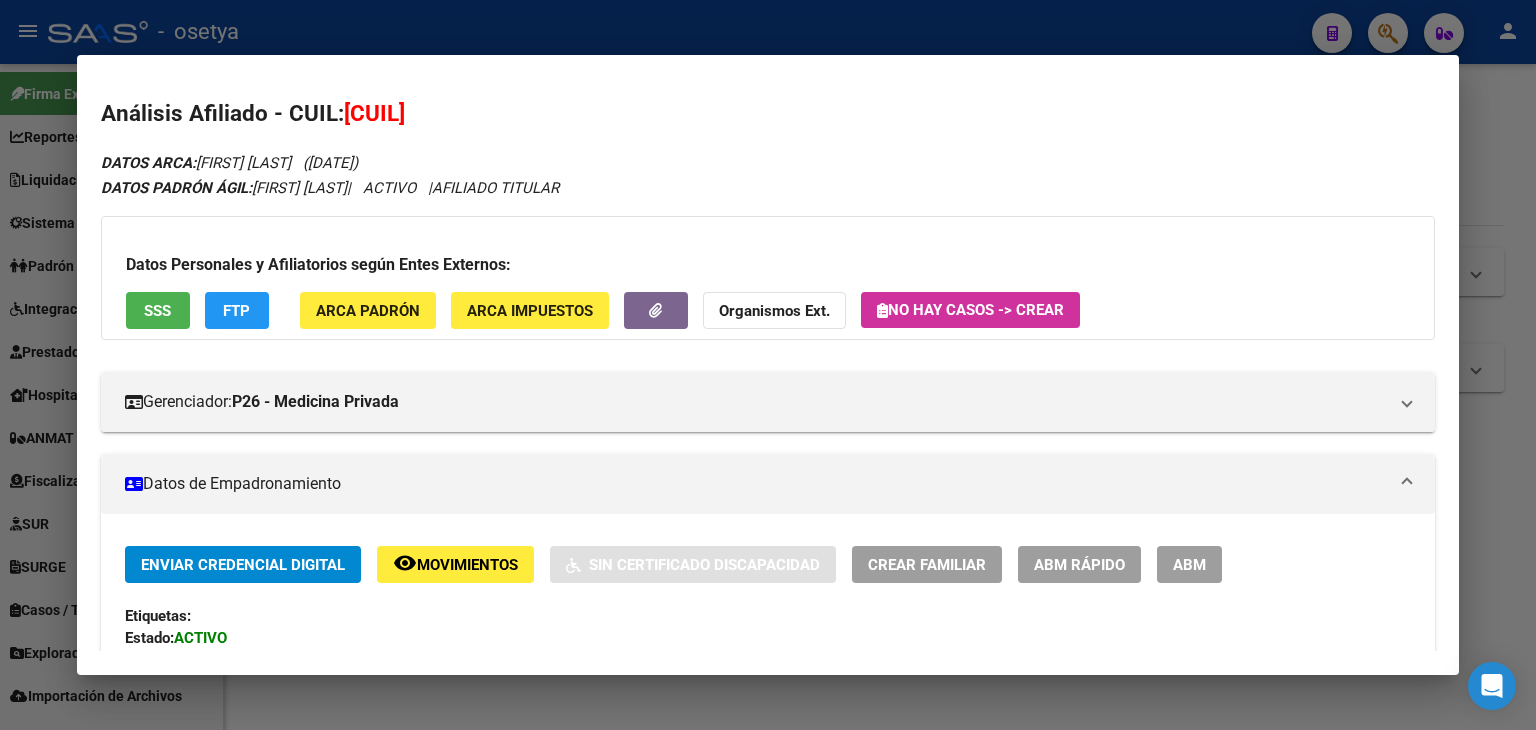 click at bounding box center (768, 365) 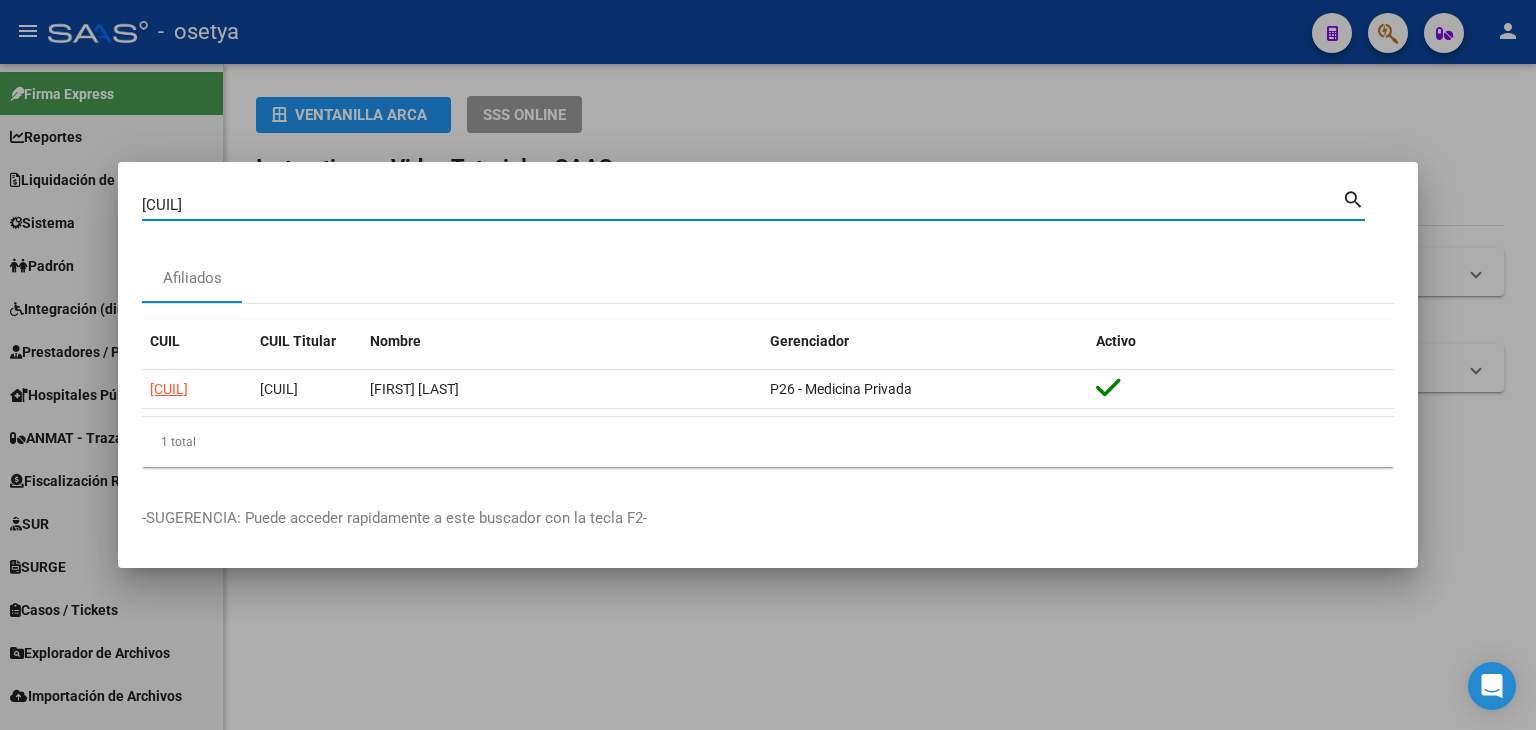 click on "[CUIL]" at bounding box center (742, 205) 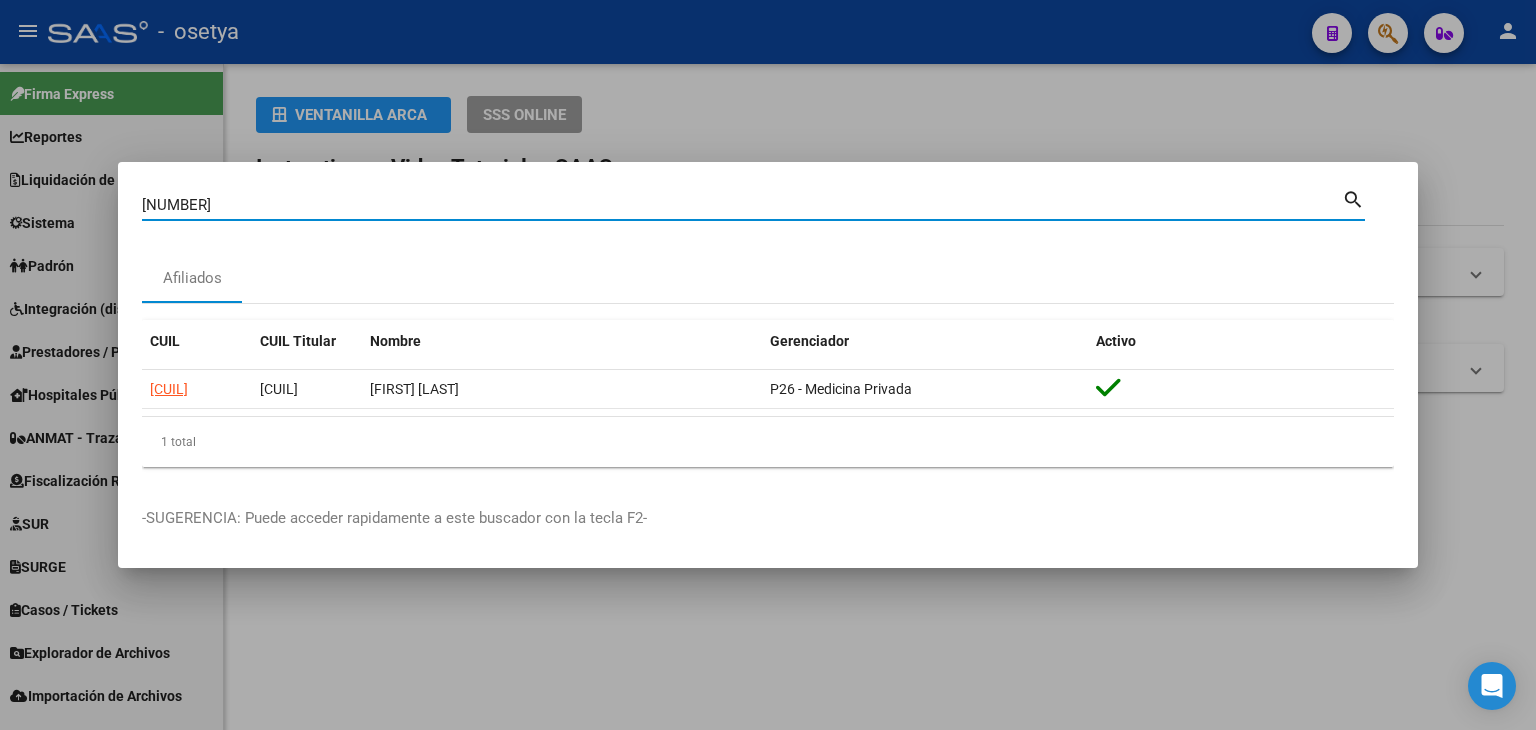 type on "[NUMBER]" 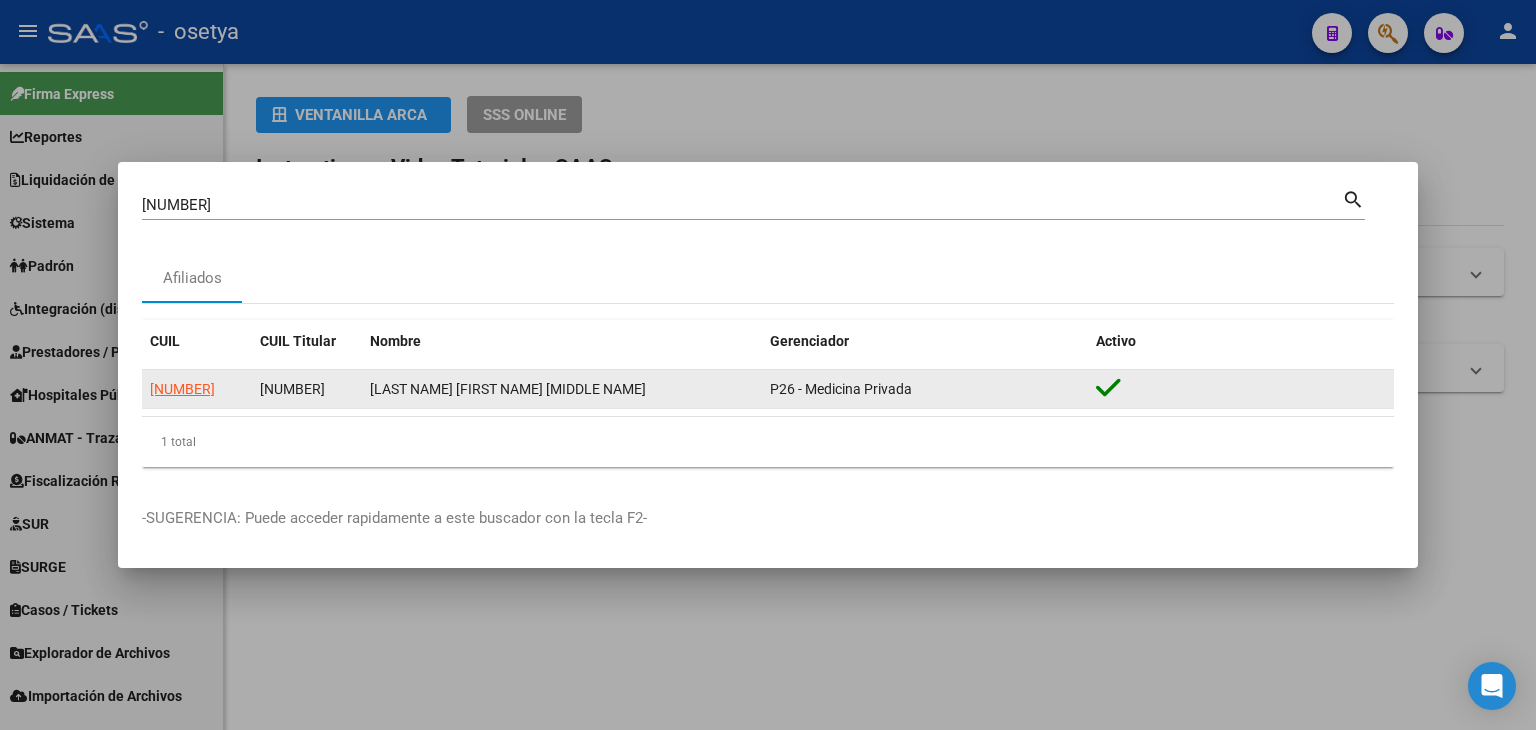 click on "[NUMBER]" 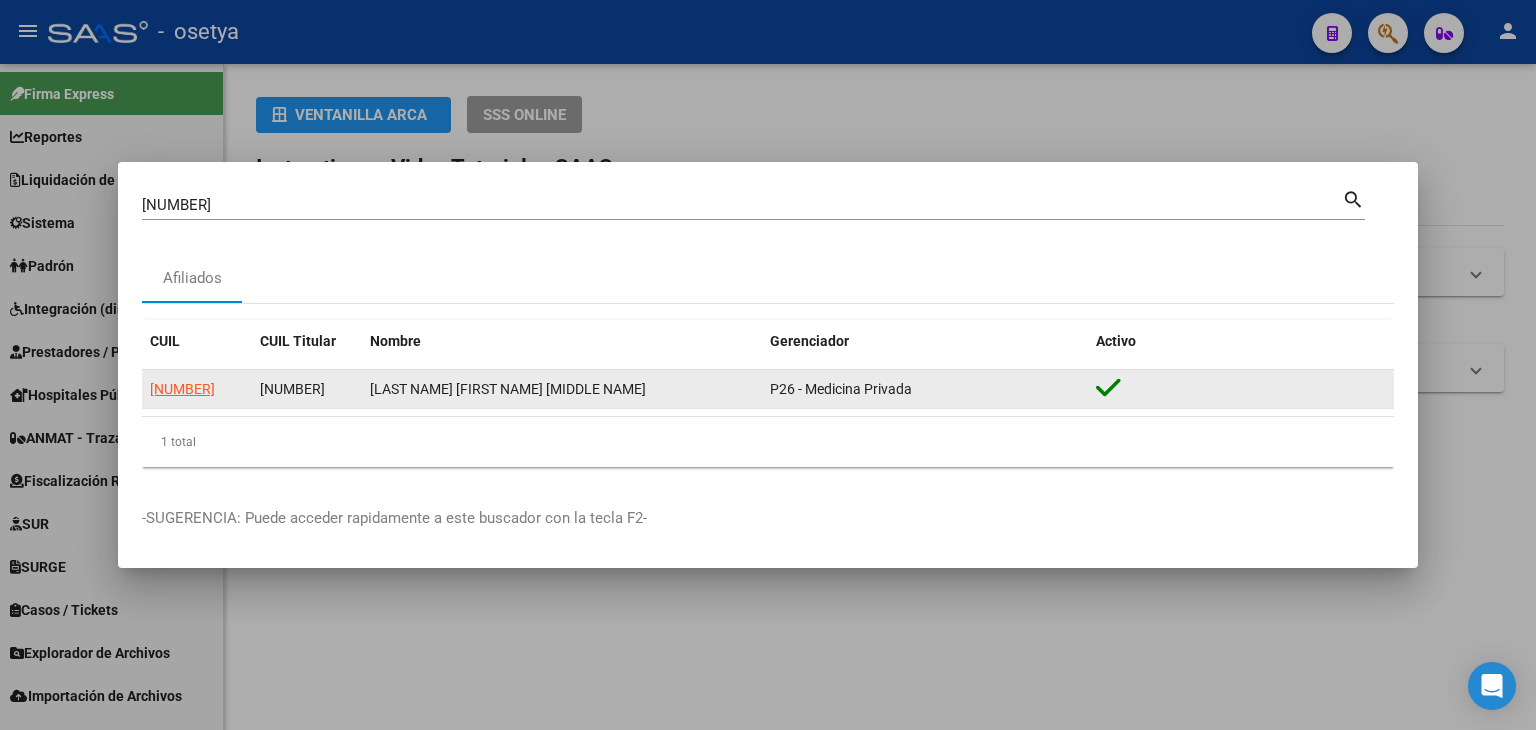 click on "[NUMBER]" 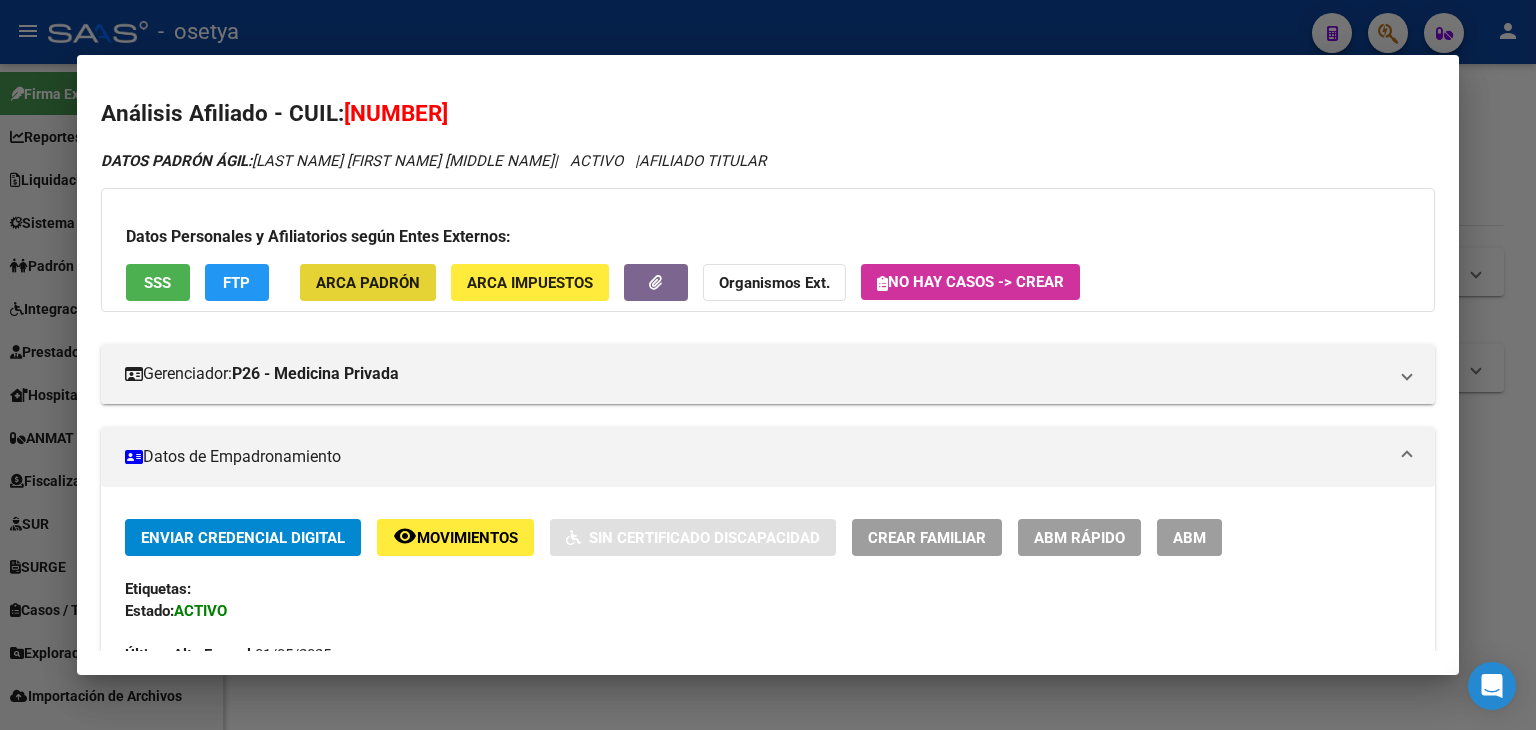 click on "ARCA Padrón" 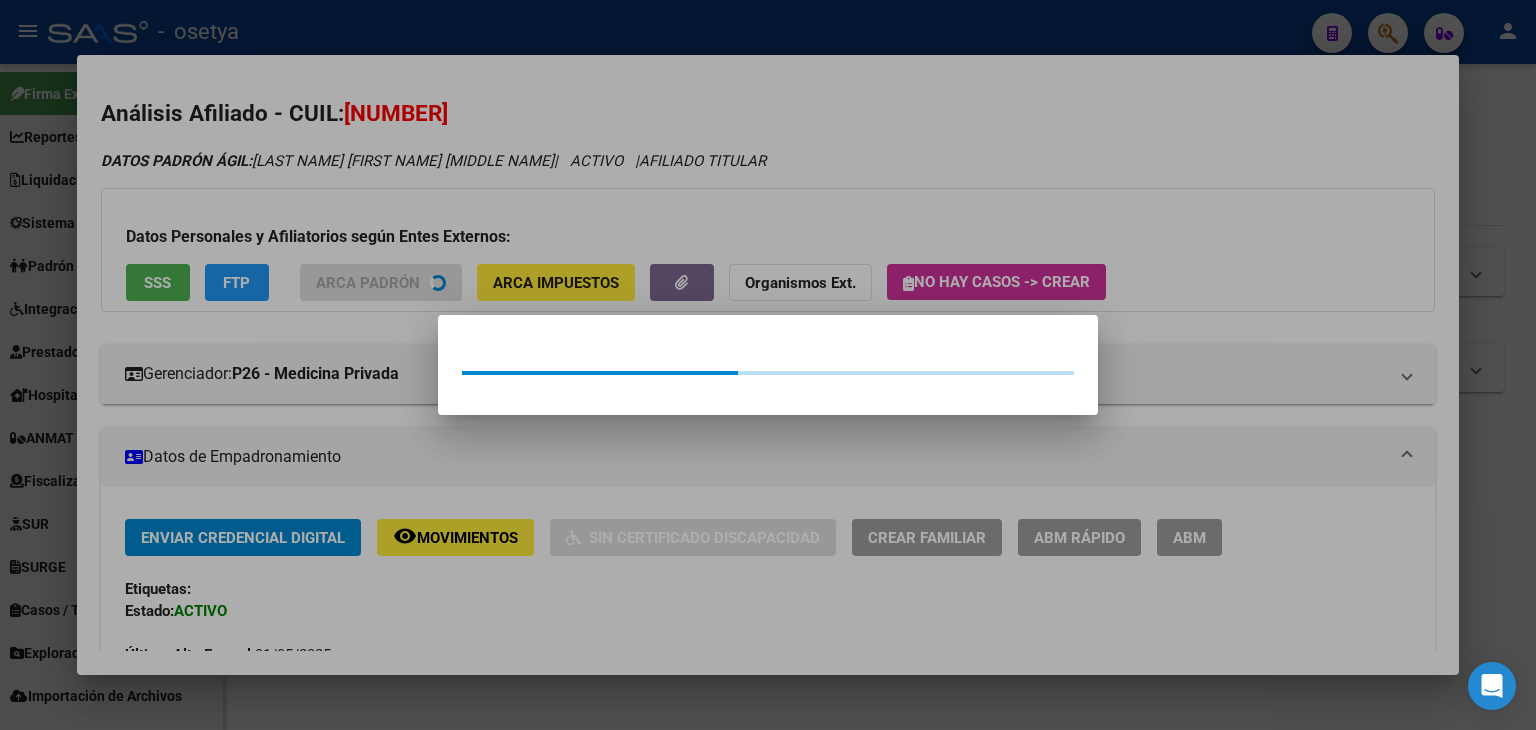 drag, startPoint x: 343, startPoint y: 246, endPoint x: 213, endPoint y: 289, distance: 136.92699 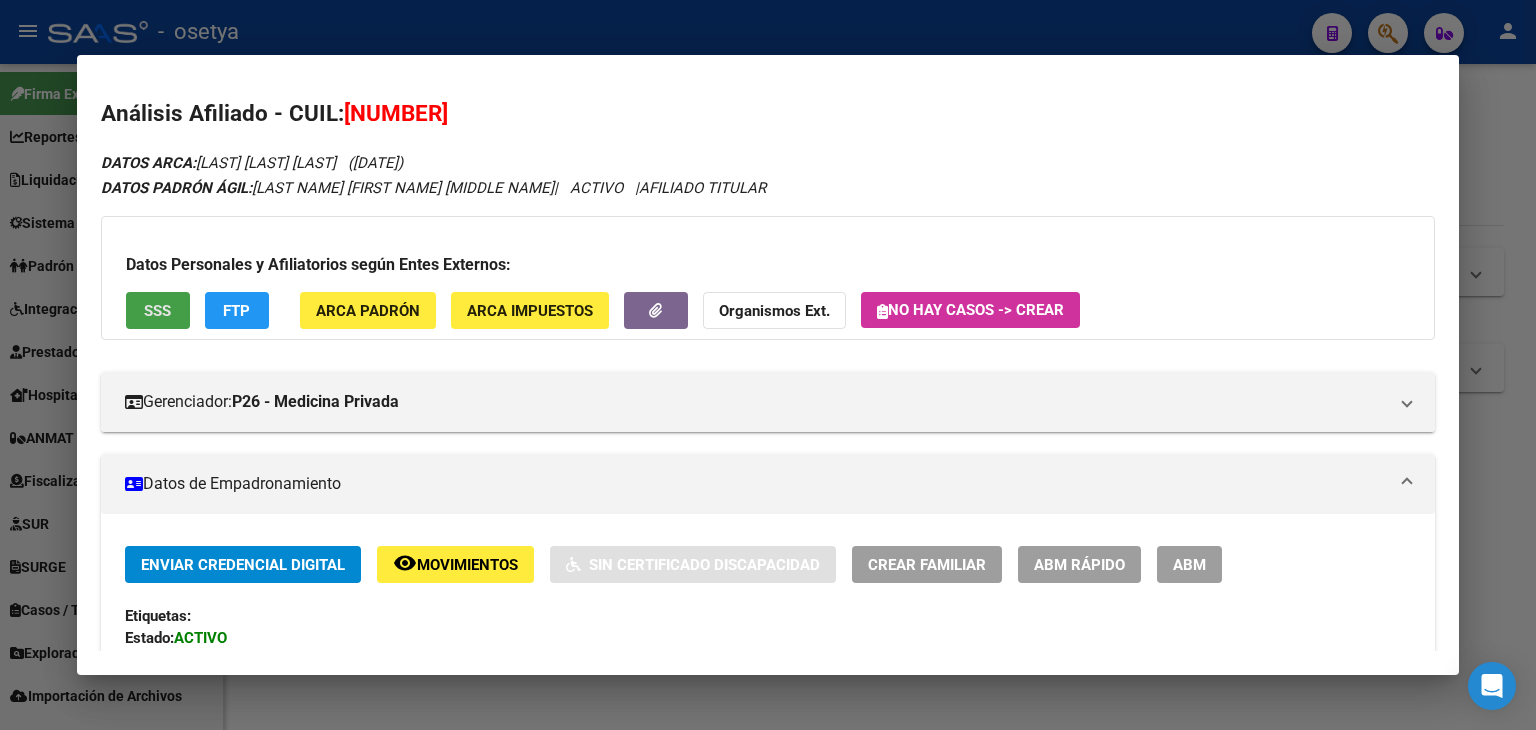 click on "SSS" at bounding box center [157, 310] 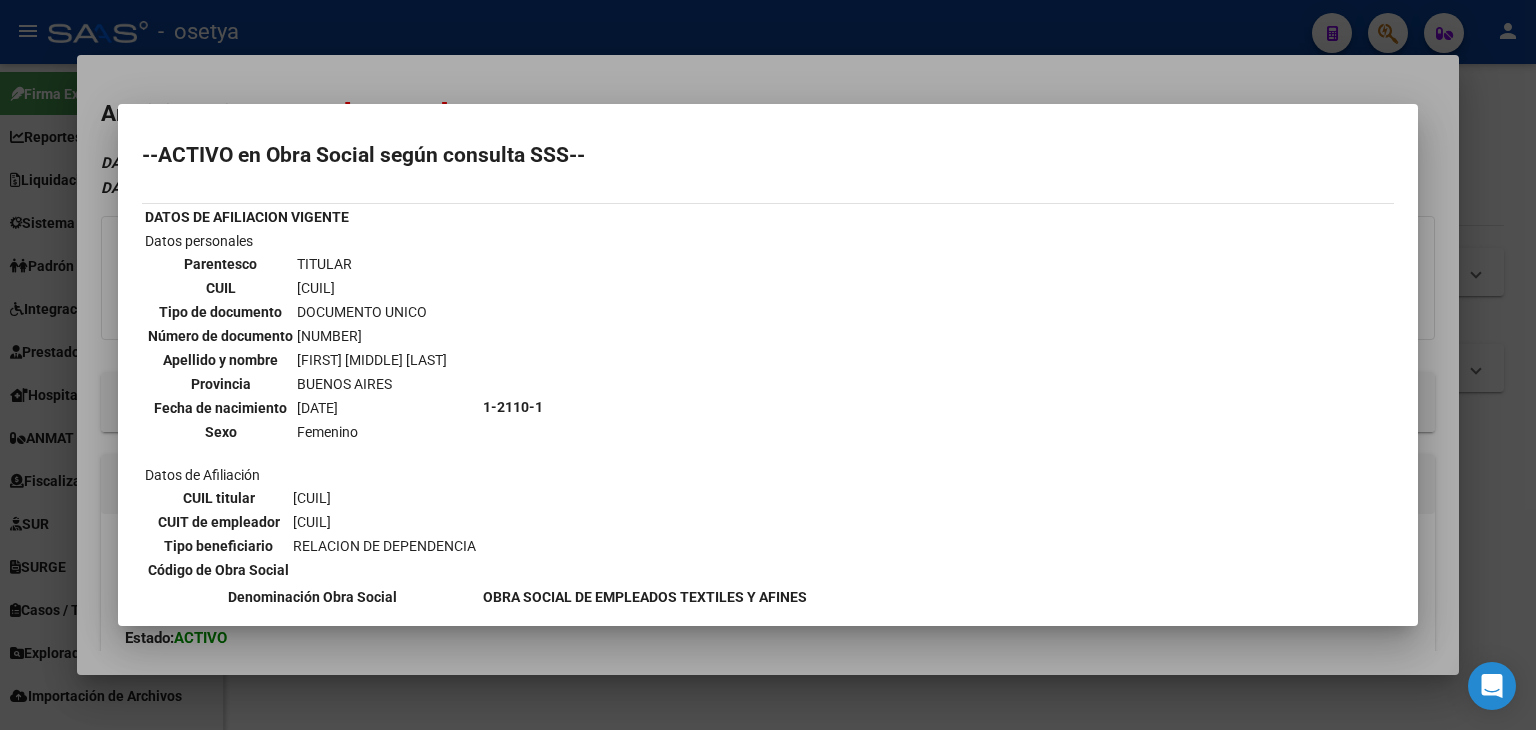 drag, startPoint x: 275, startPoint y: 92, endPoint x: 362, endPoint y: 193, distance: 133.30417 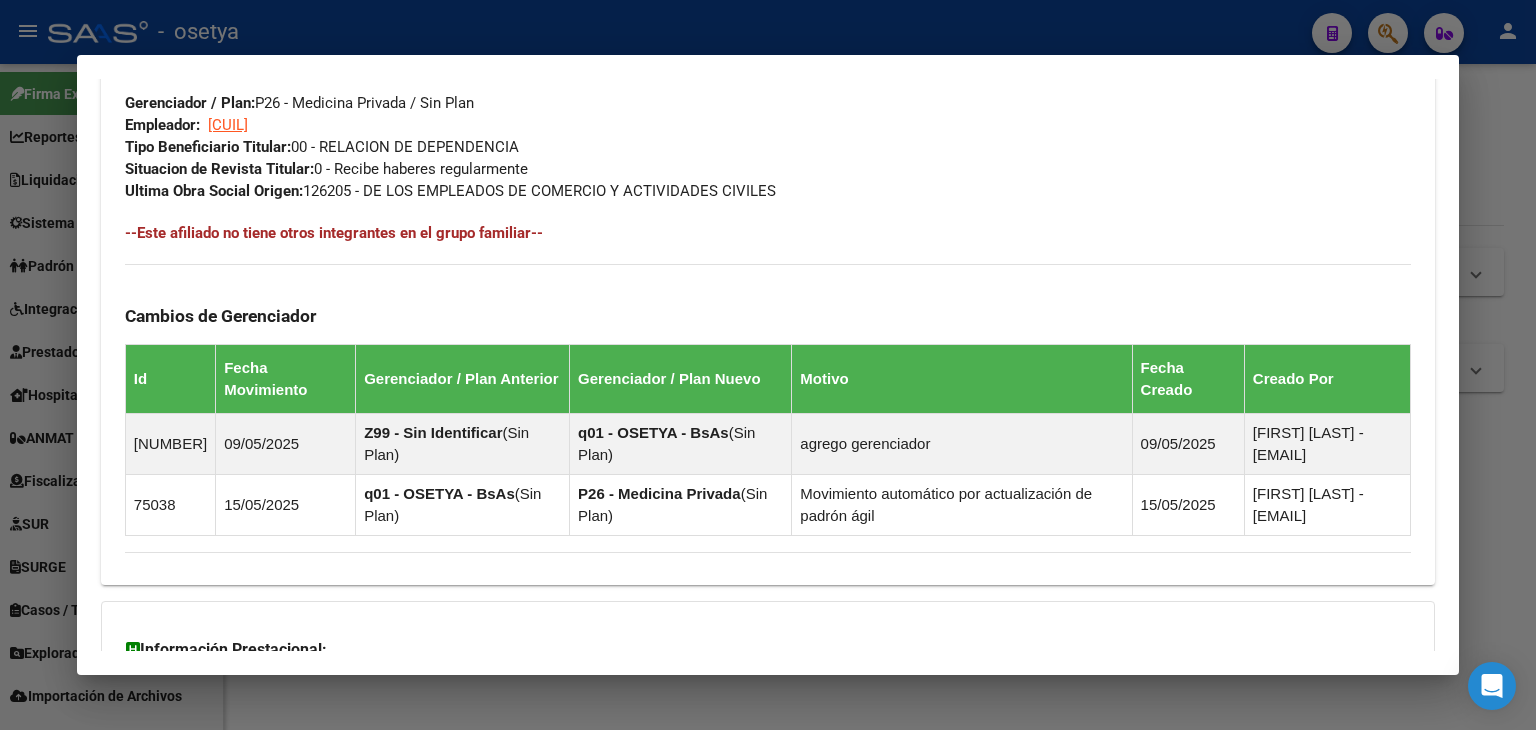 scroll, scrollTop: 1224, scrollLeft: 0, axis: vertical 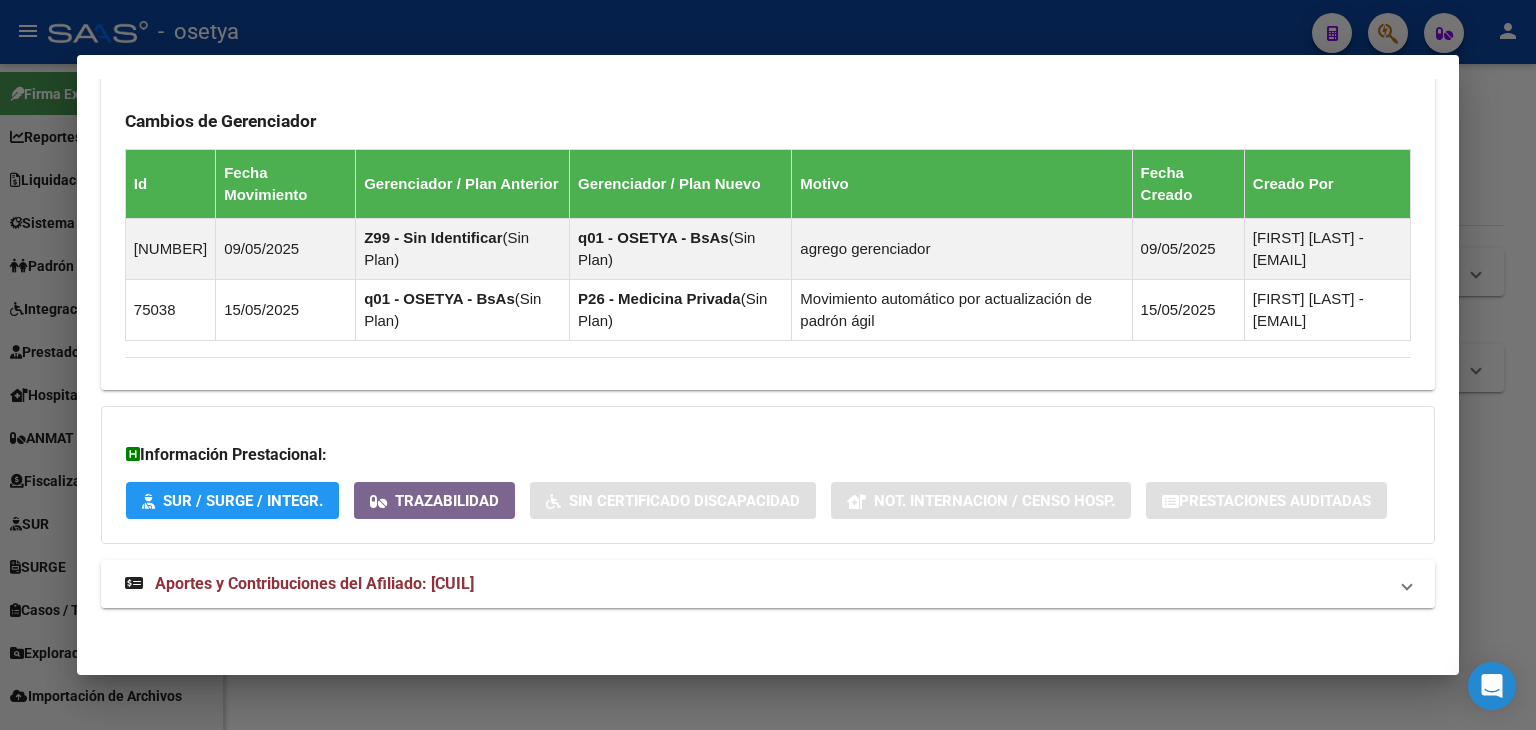 drag, startPoint x: 540, startPoint y: 548, endPoint x: 538, endPoint y: 558, distance: 10.198039 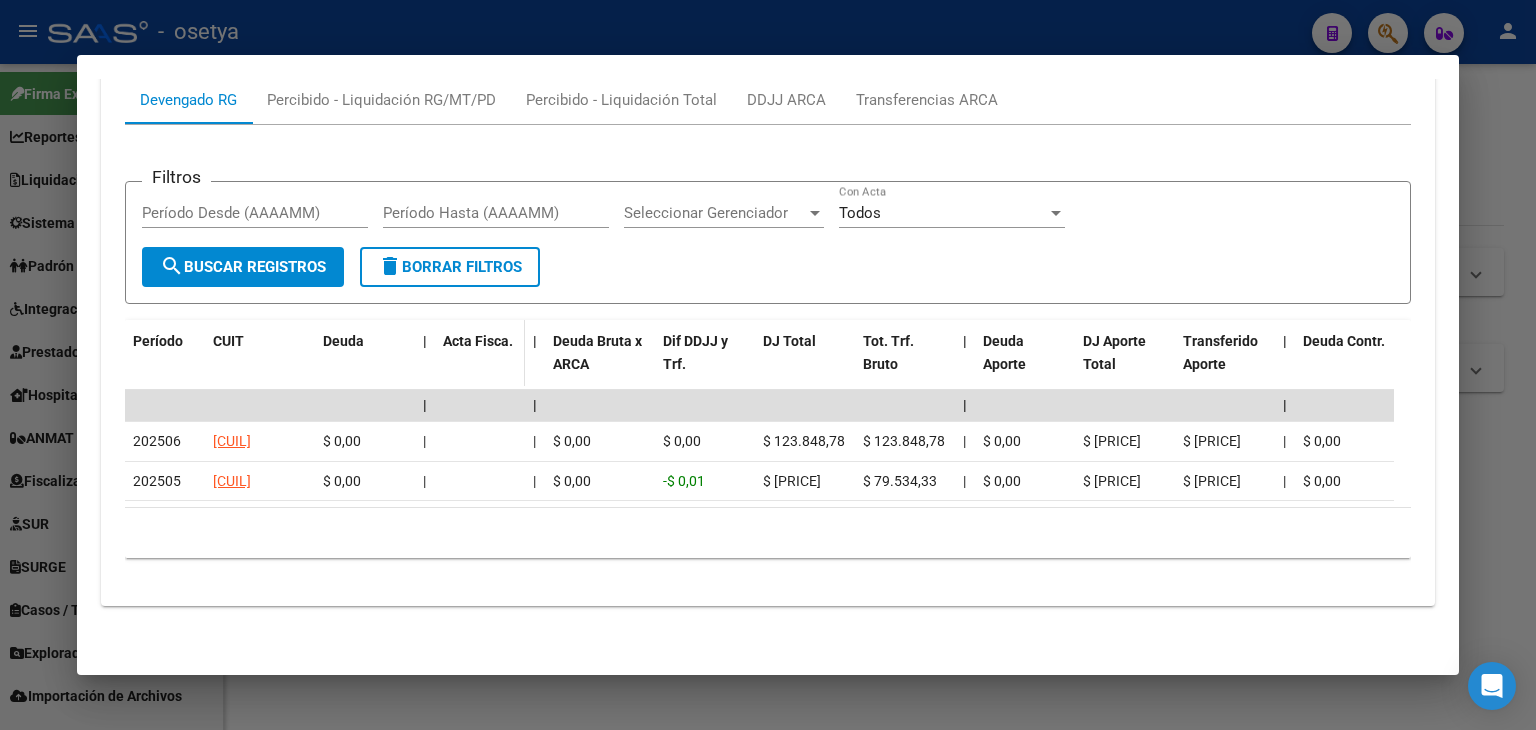 scroll, scrollTop: 1784, scrollLeft: 0, axis: vertical 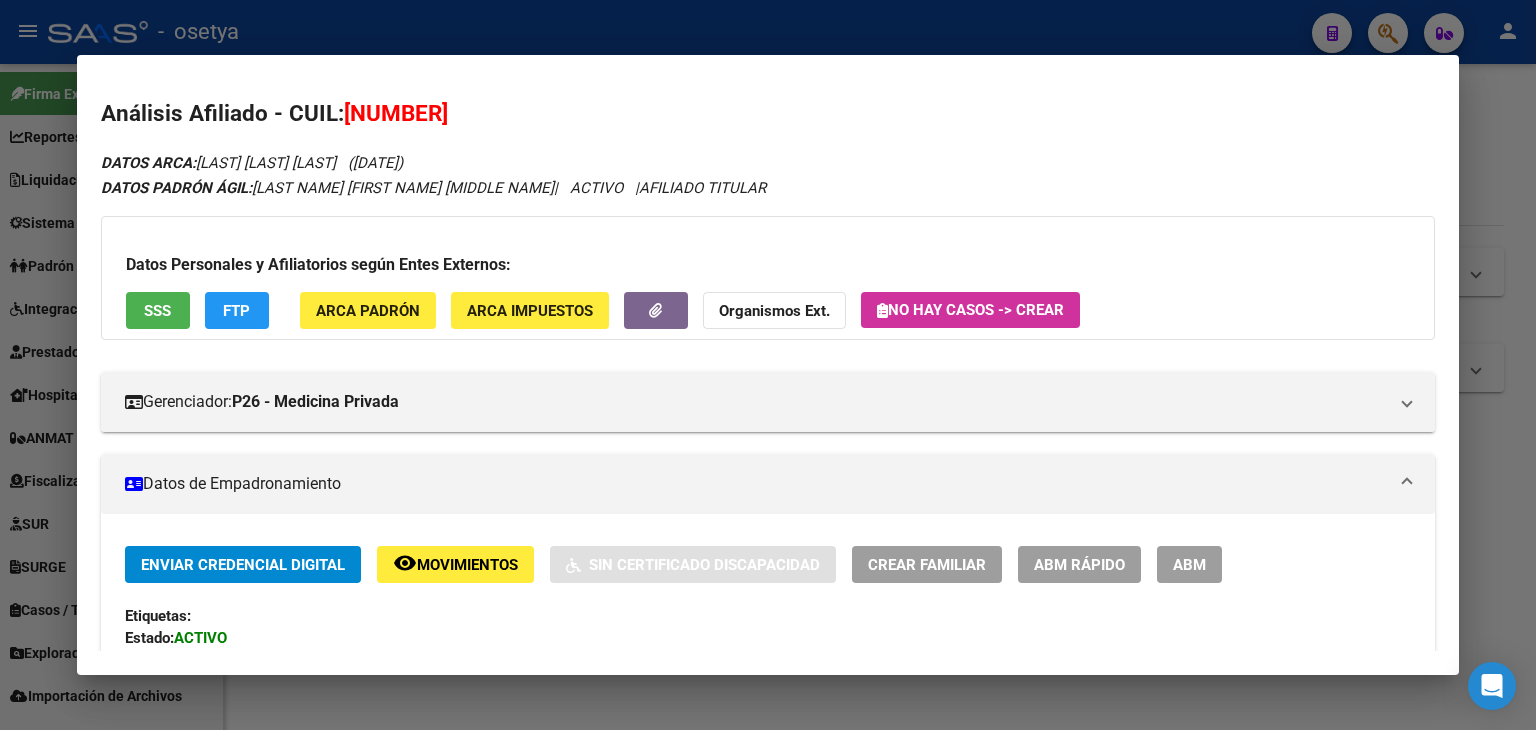 click on "ARCA Padrón" 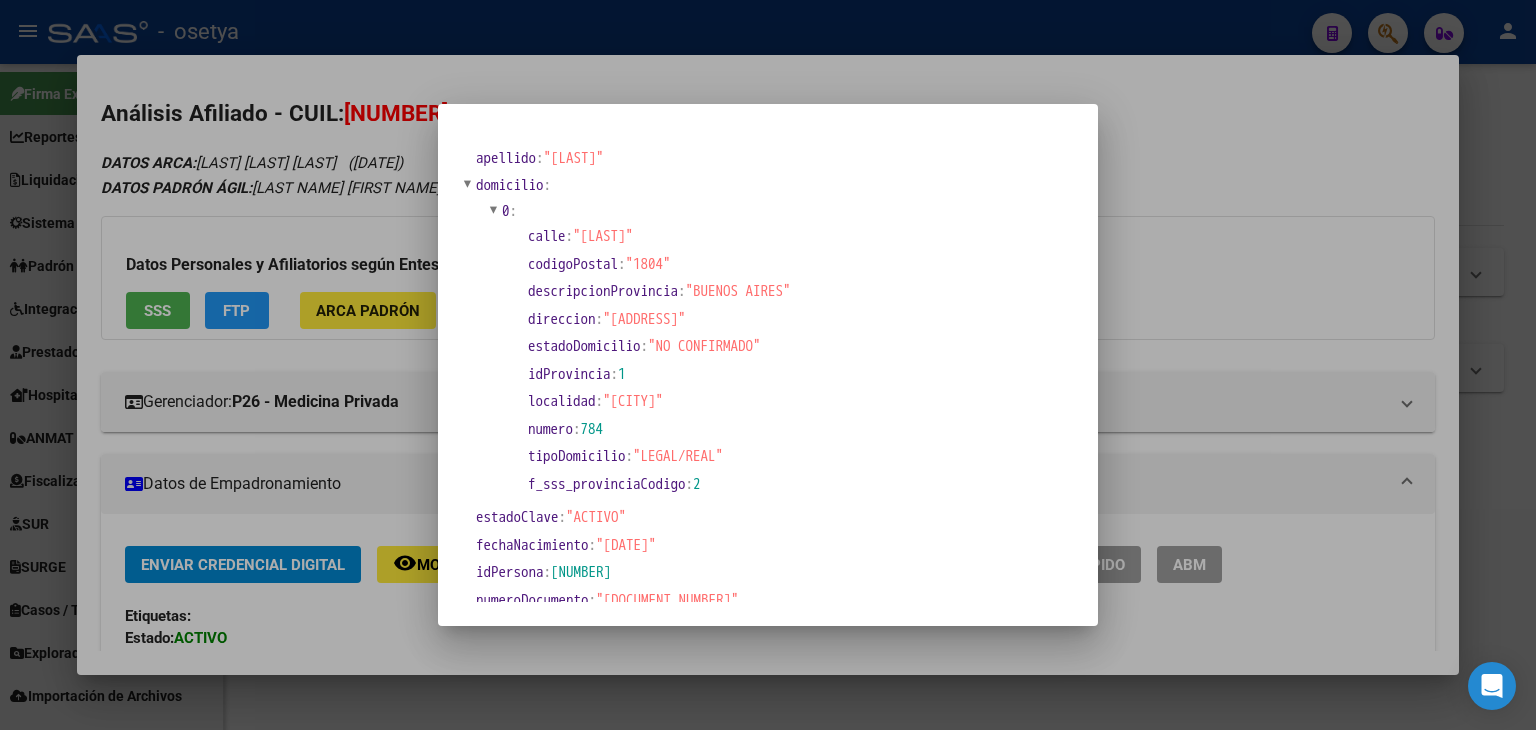 click at bounding box center [768, 365] 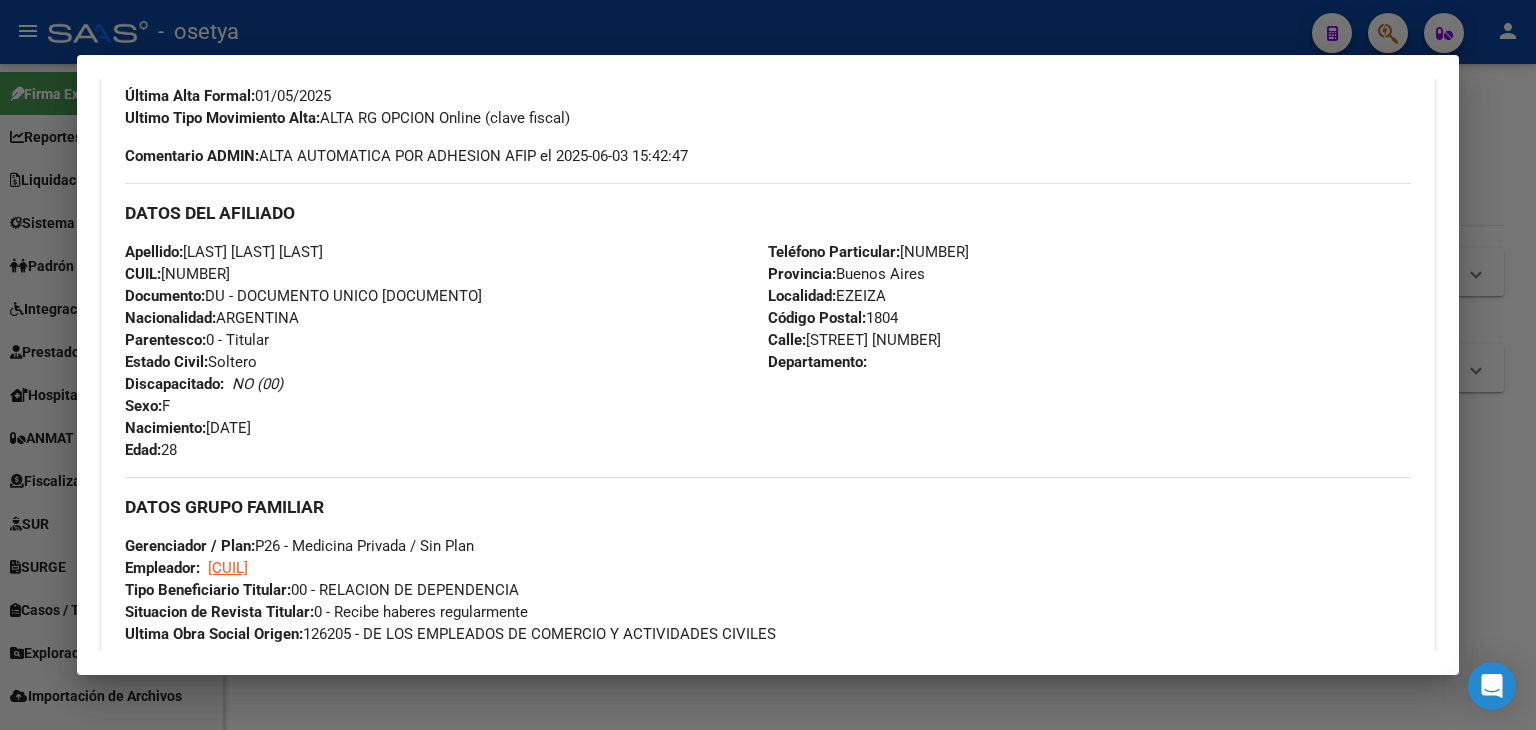 scroll, scrollTop: 600, scrollLeft: 0, axis: vertical 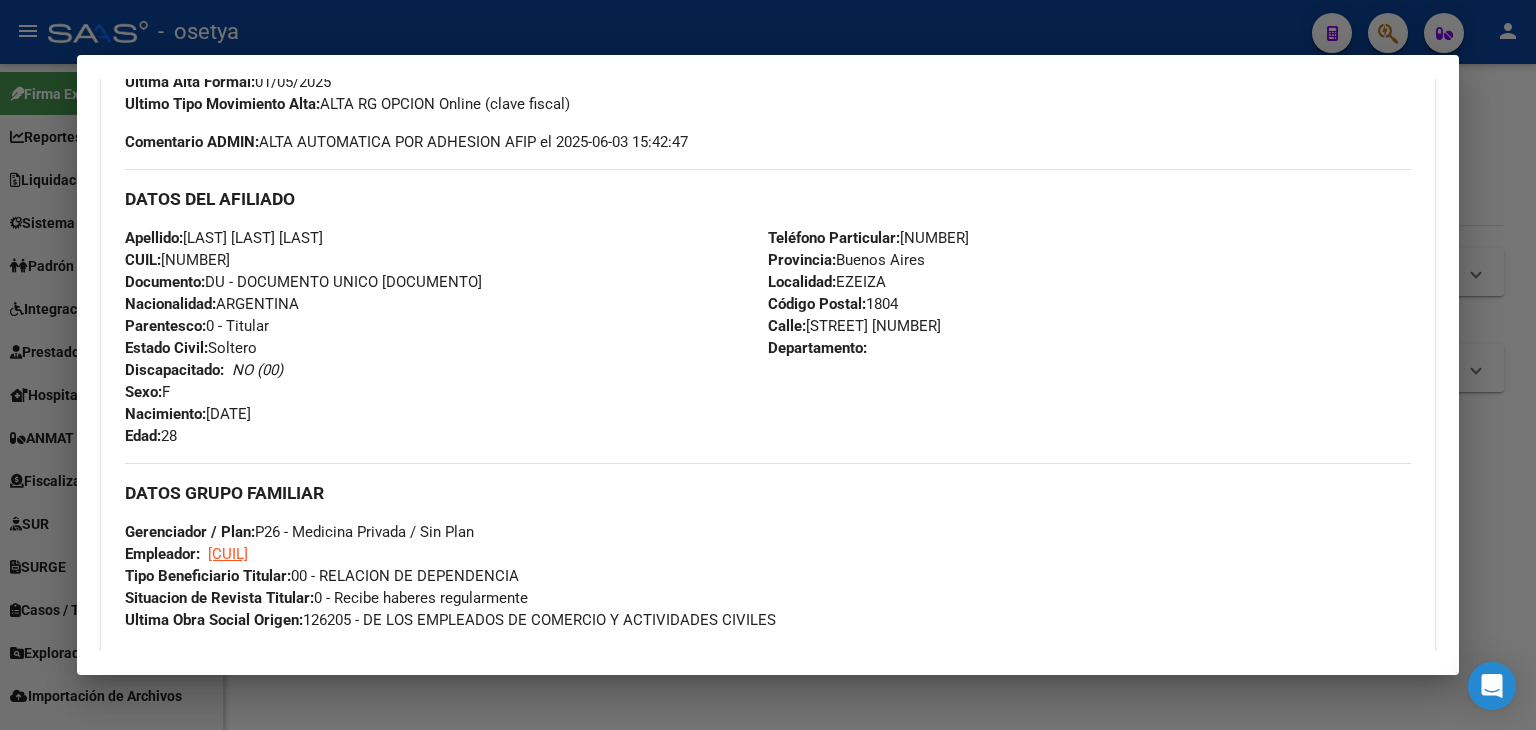 click on "Documento:  DU - DOCUMENTO UNICO [DOCUMENT_NUMBER]" at bounding box center [303, 282] 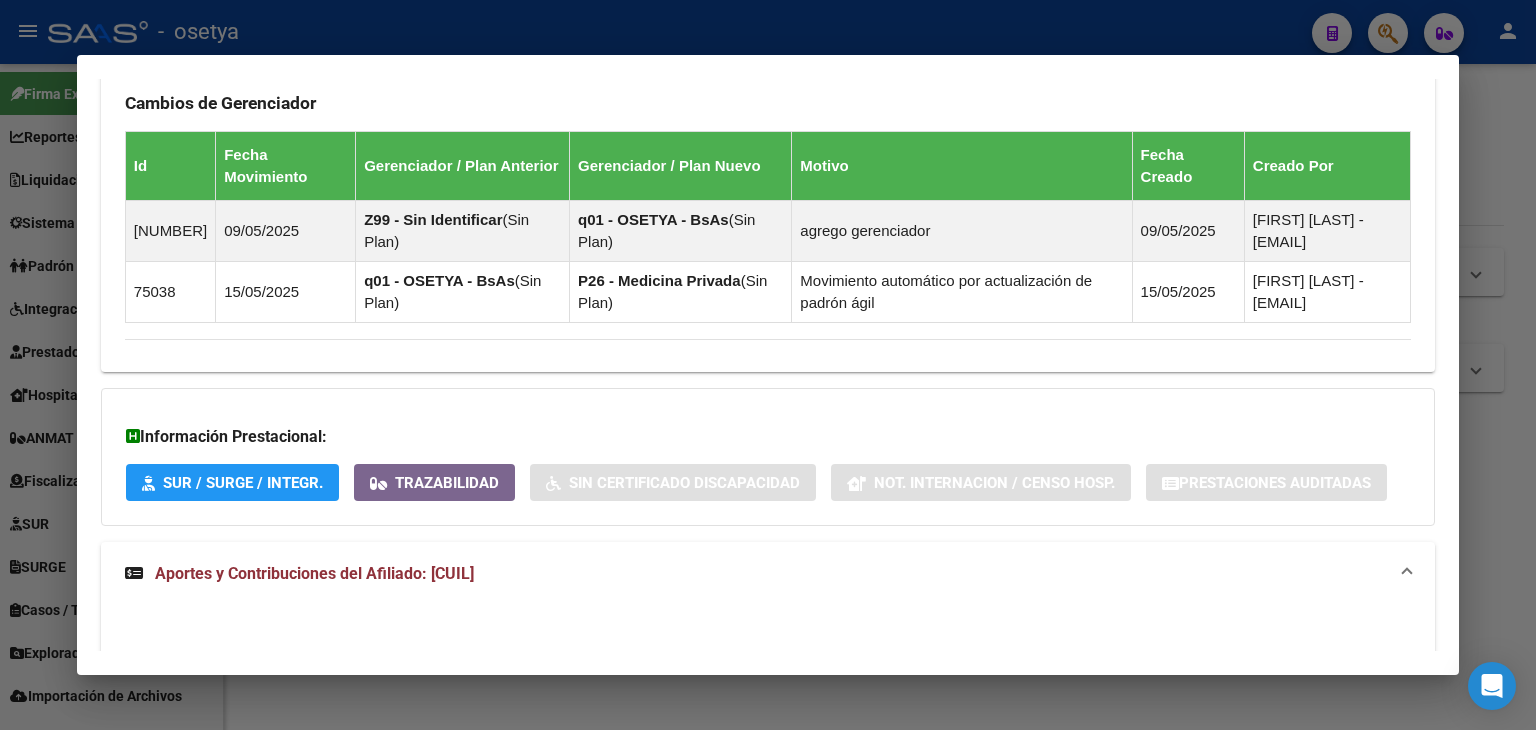 scroll, scrollTop: 1300, scrollLeft: 0, axis: vertical 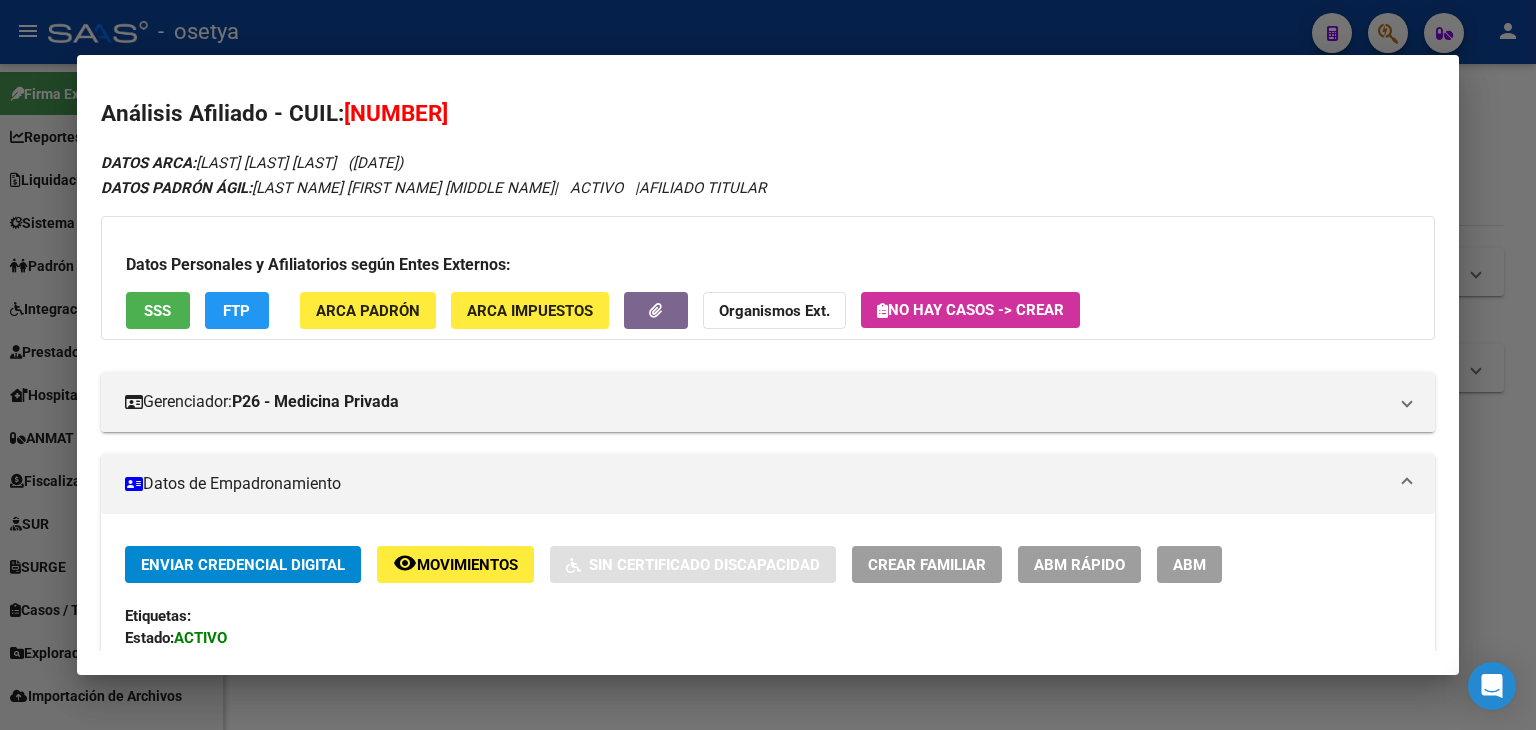 click on "ARCA Padrón" 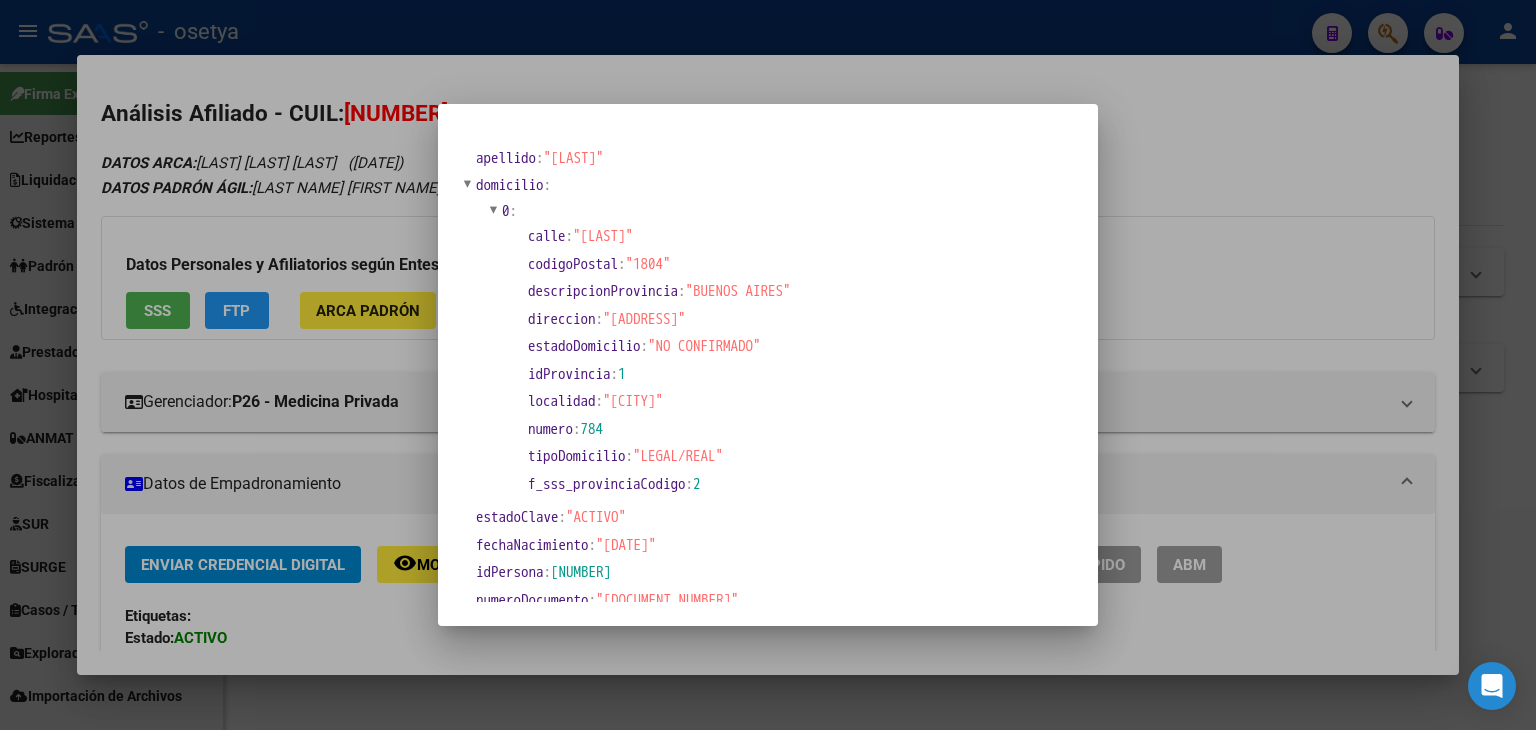 click at bounding box center (768, 365) 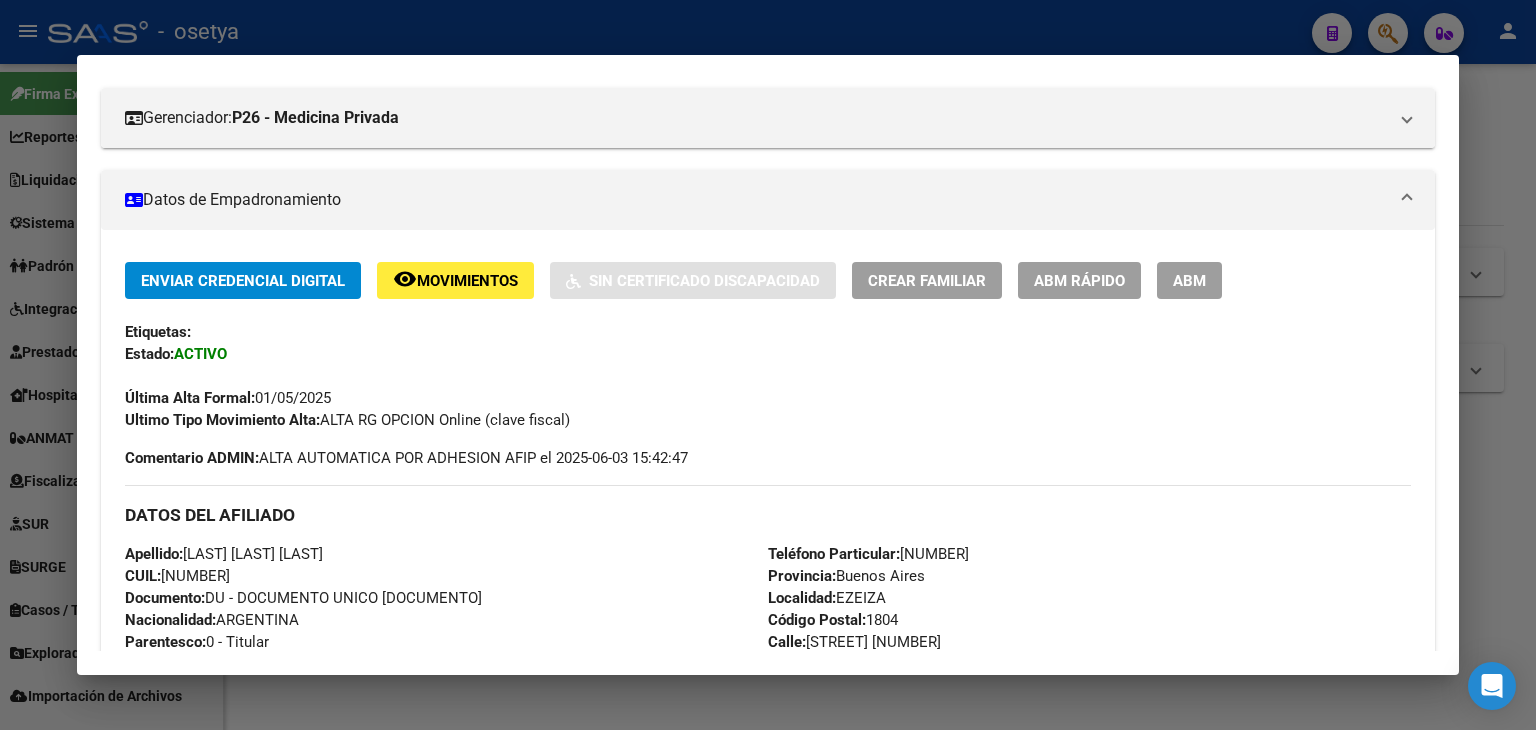scroll, scrollTop: 600, scrollLeft: 0, axis: vertical 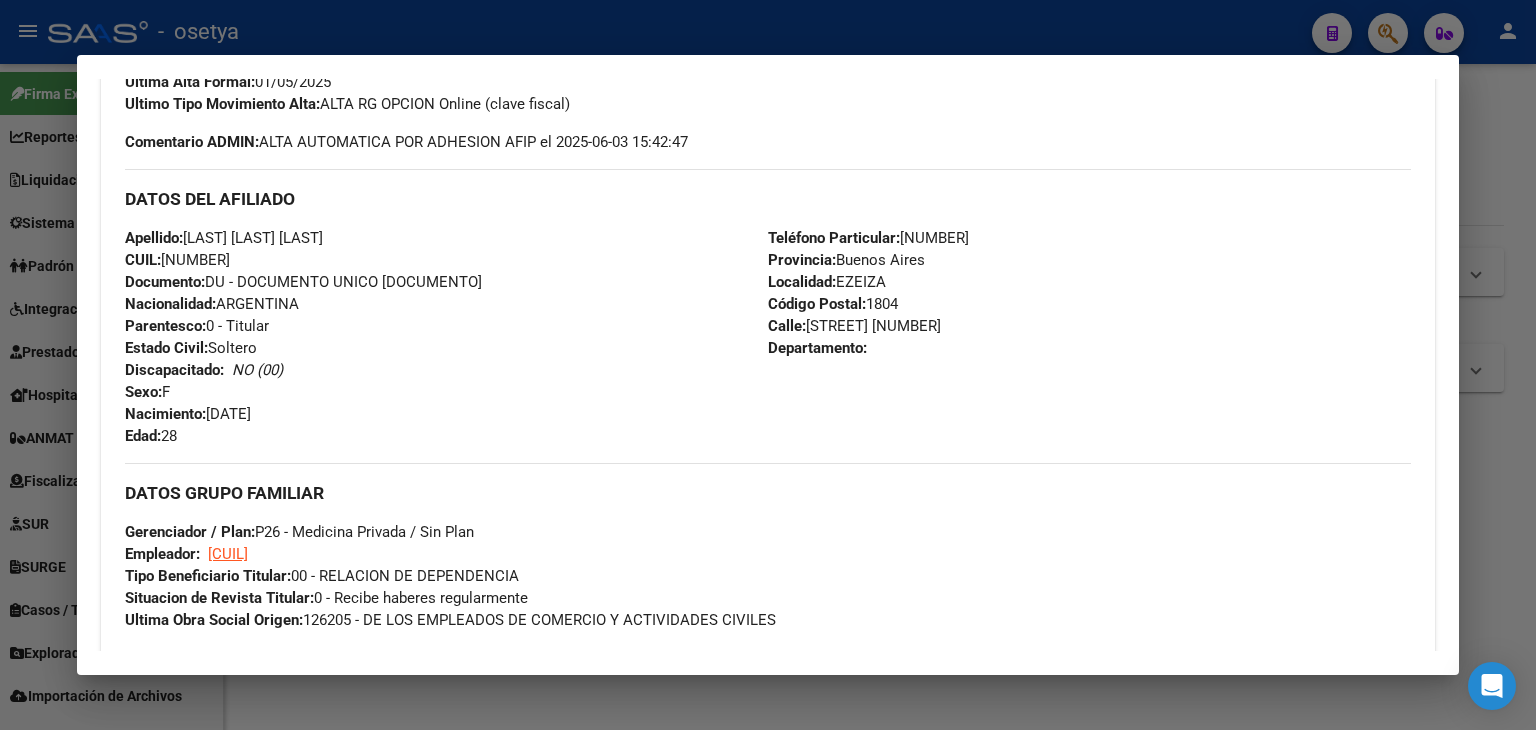 click on "Teléfono Particular:  [PHONE]           Provincia:  Buenos Aires Localidad:  EZEIZA Código Postal:  [POSTAL_CODE] Calle:  DORREGO [NUMBER] Departamento:" at bounding box center [1089, 337] 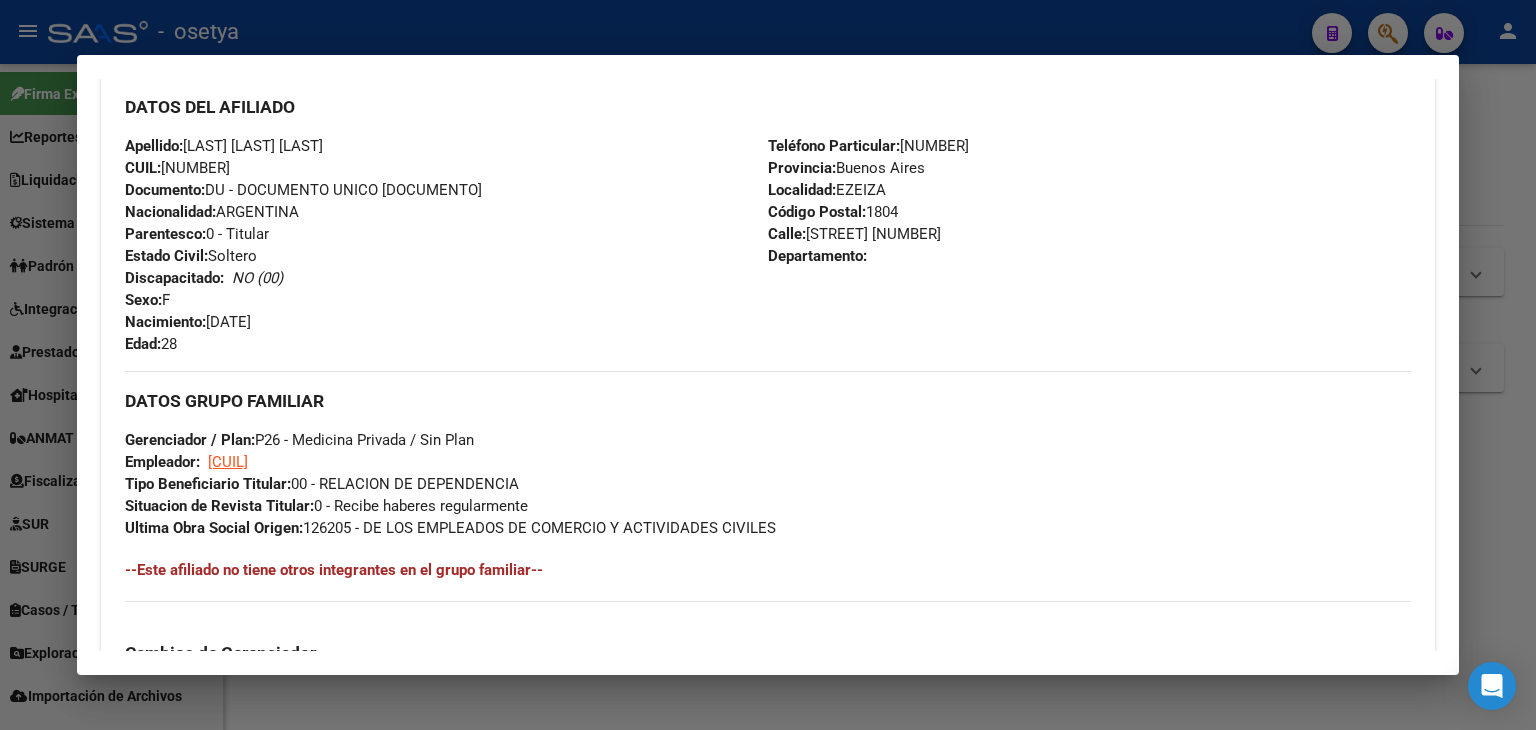 scroll, scrollTop: 800, scrollLeft: 0, axis: vertical 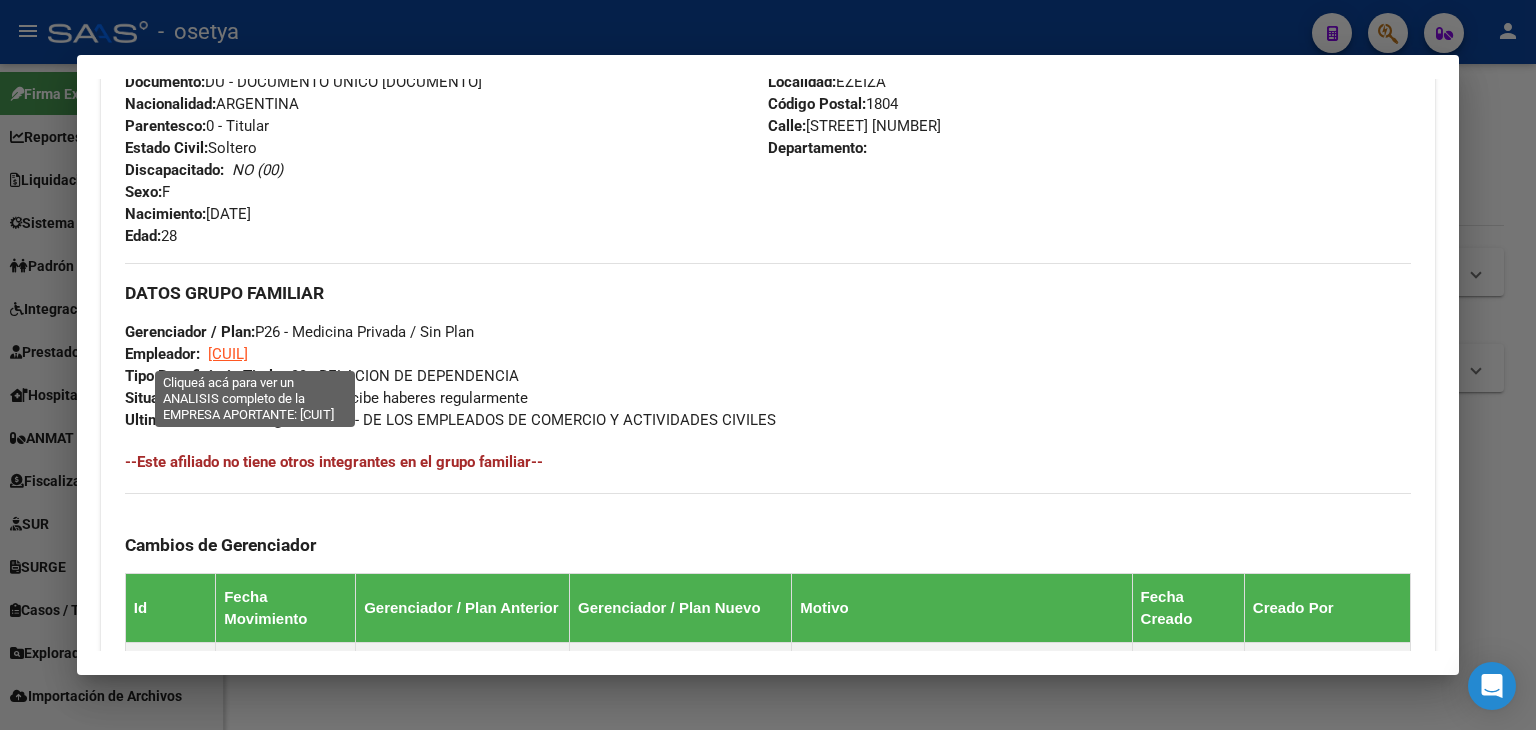 click on "[CUIL]" at bounding box center (228, 354) 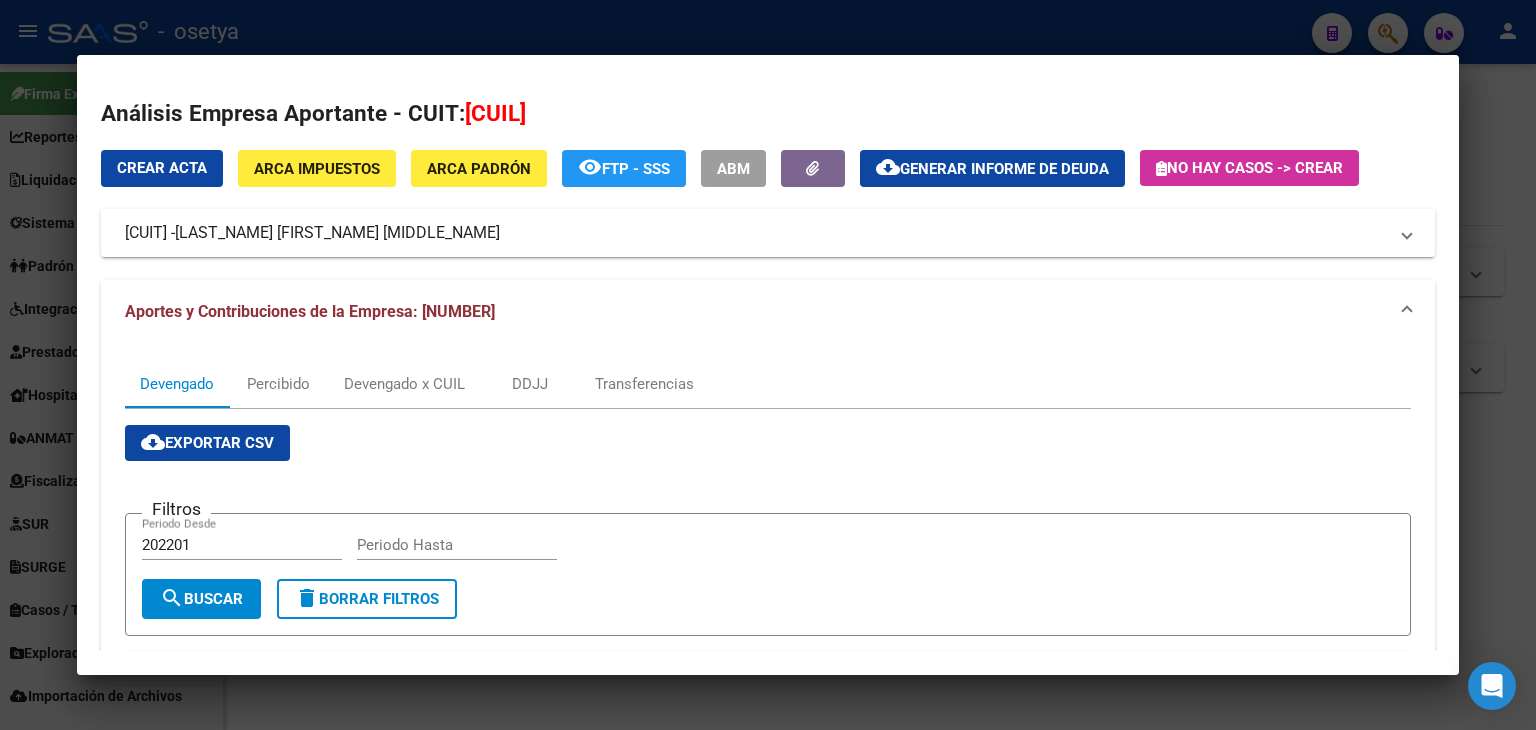 click on "[LAST_NAME] [FIRST_NAME] [MIDDLE_NAME]" at bounding box center [337, 233] 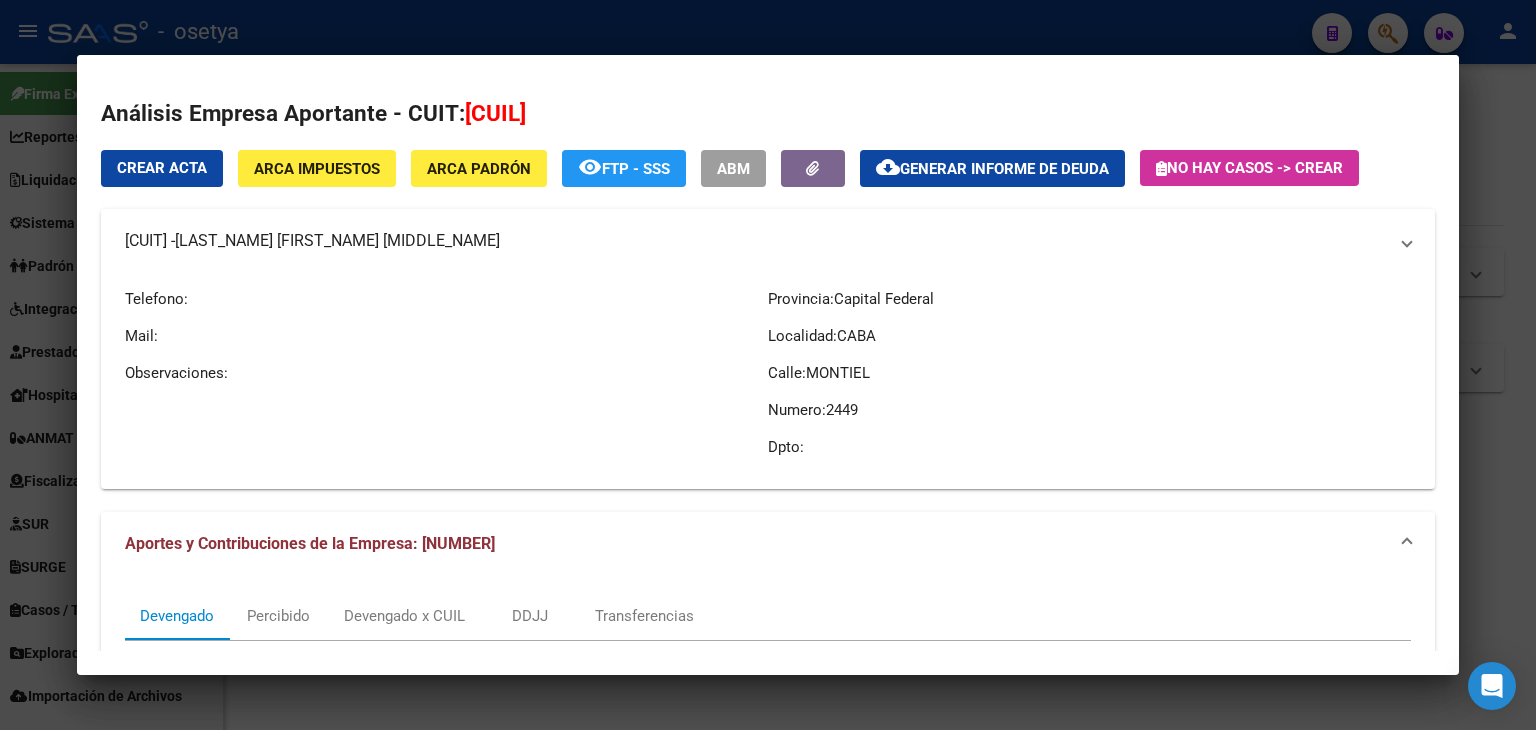 click on "[LAST_NAME] [FIRST_NAME] [MIDDLE_NAME]" at bounding box center [337, 241] 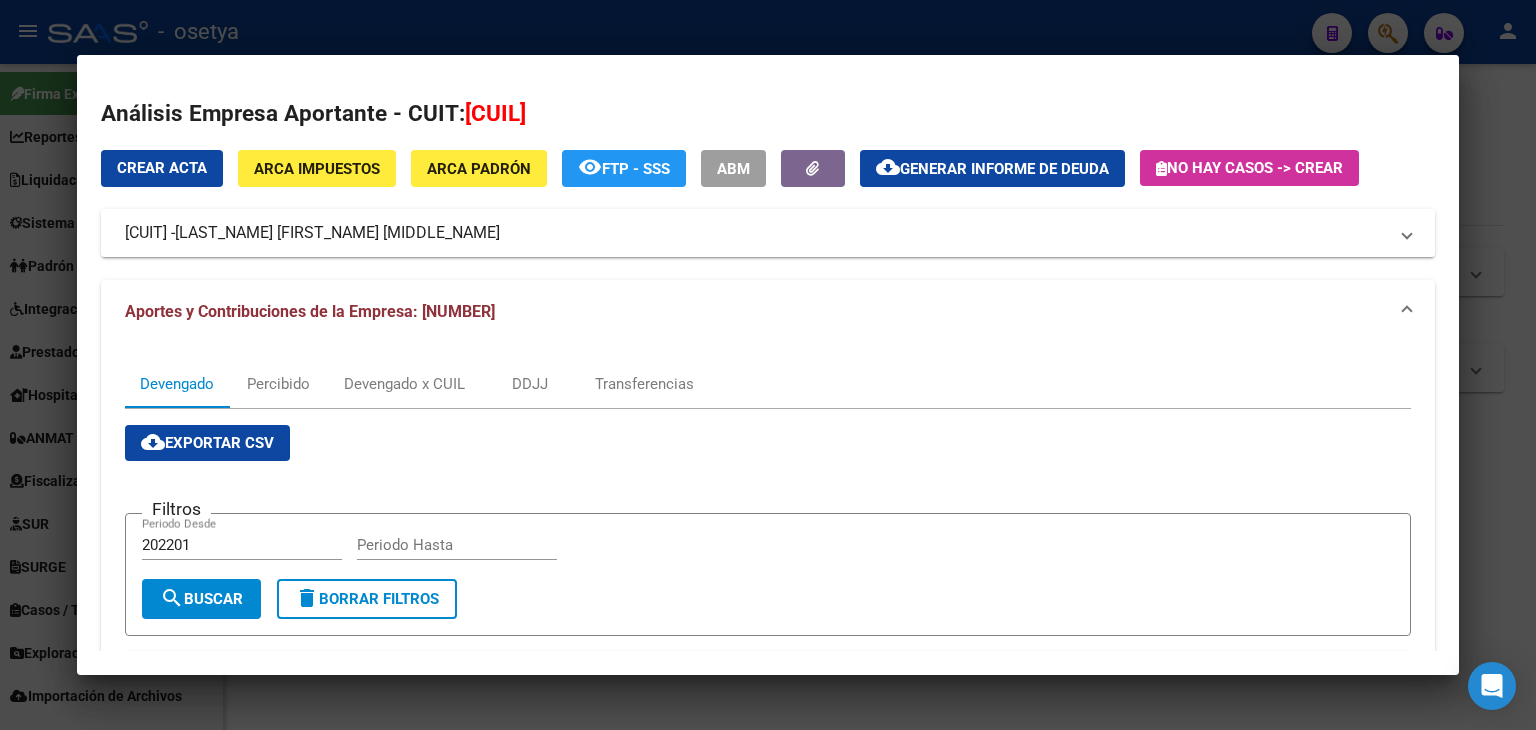 click on "[LAST_NAME] [FIRST_NAME] [MIDDLE_NAME]" at bounding box center (337, 233) 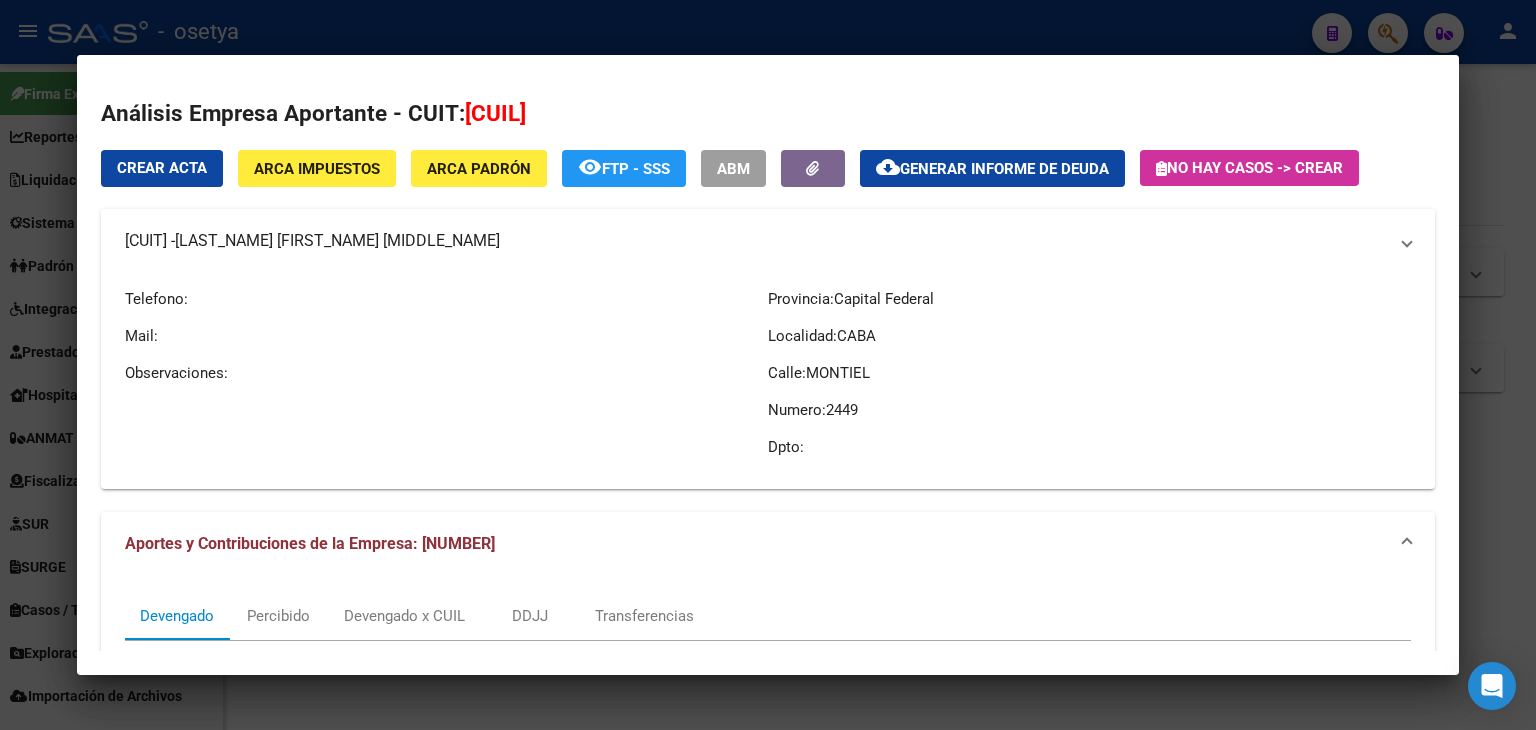 click on "[LAST_NAME] [FIRST_NAME] [MIDDLE_NAME]" at bounding box center [337, 241] 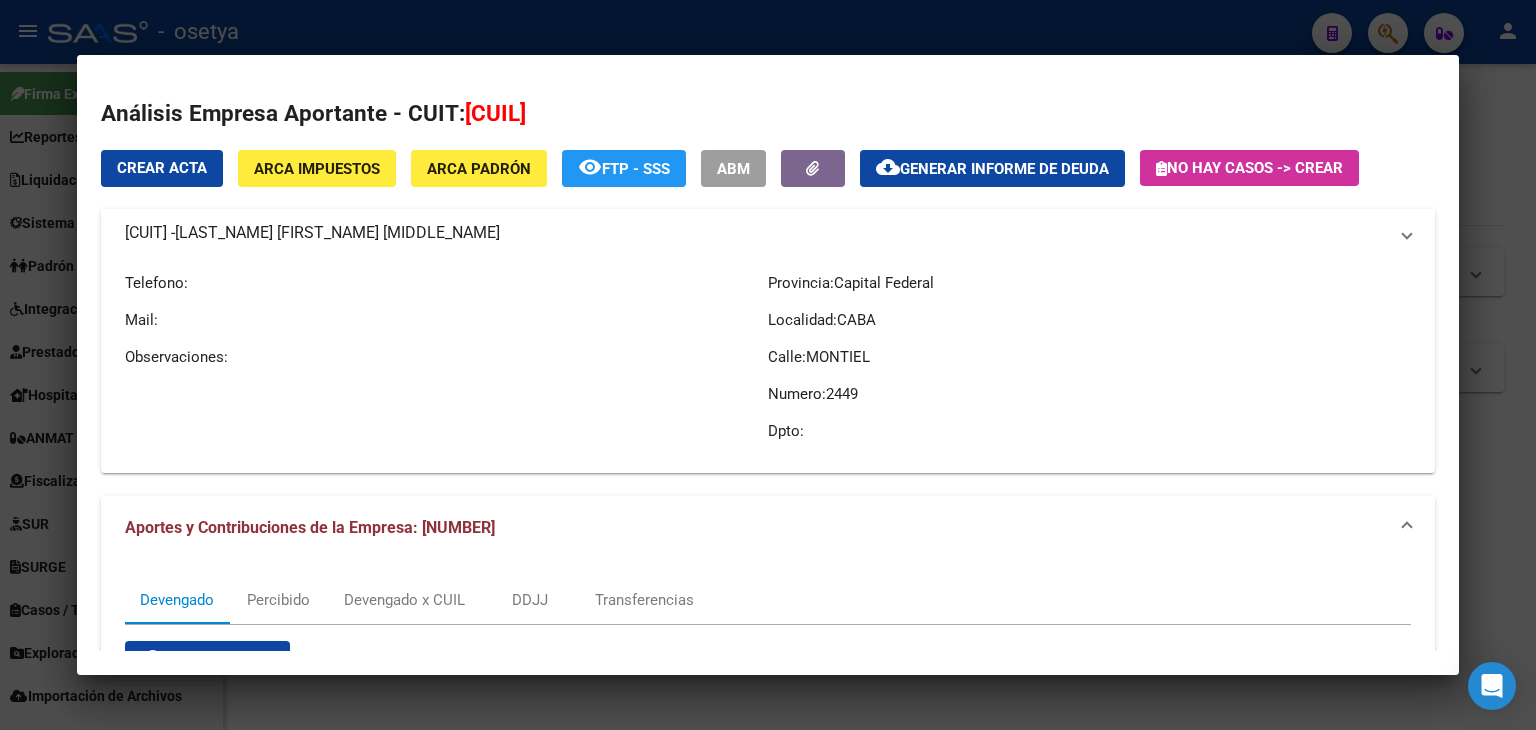 click on "[LAST_NAME] [FIRST_NAME] [MIDDLE_NAME]" at bounding box center (337, 233) 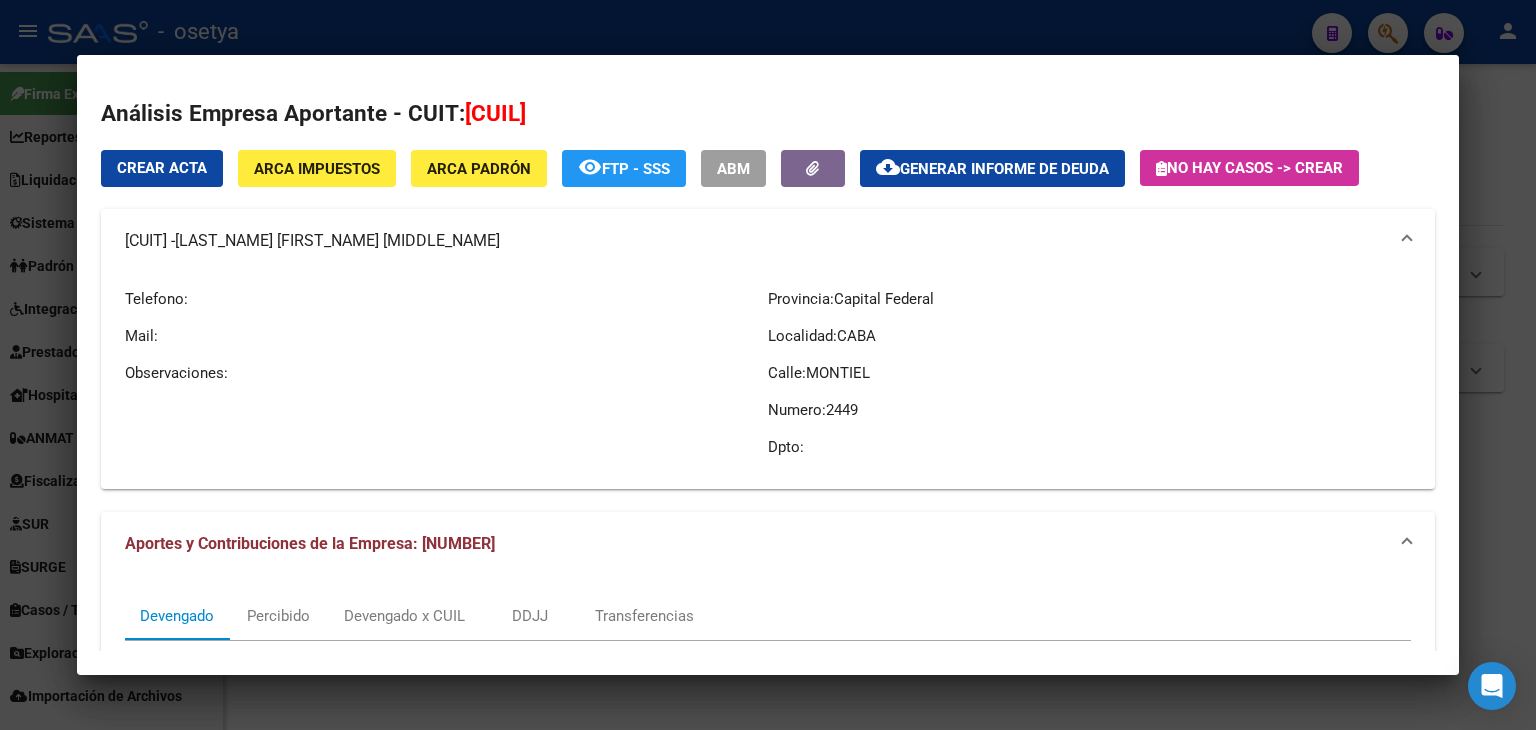 click at bounding box center (768, 365) 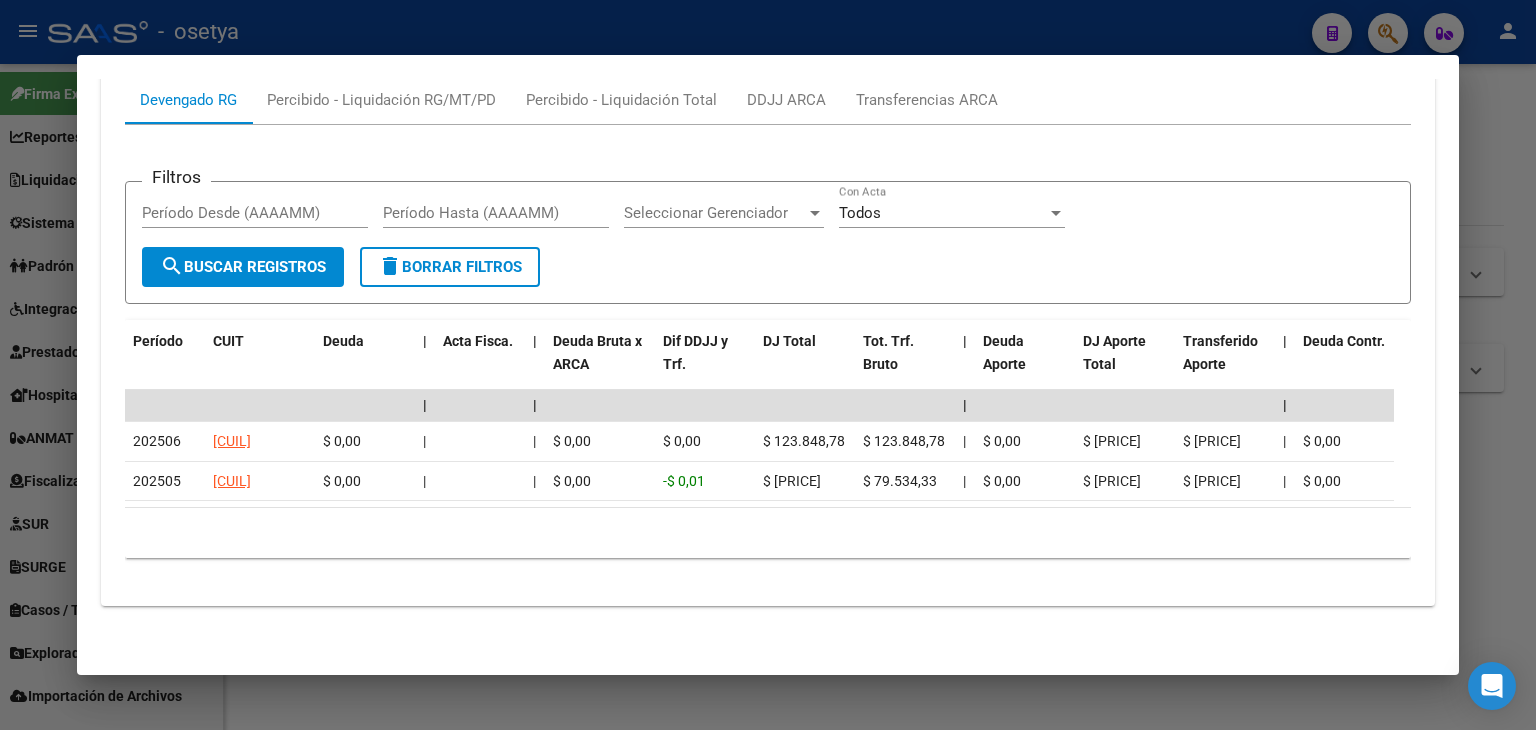 scroll, scrollTop: 1884, scrollLeft: 0, axis: vertical 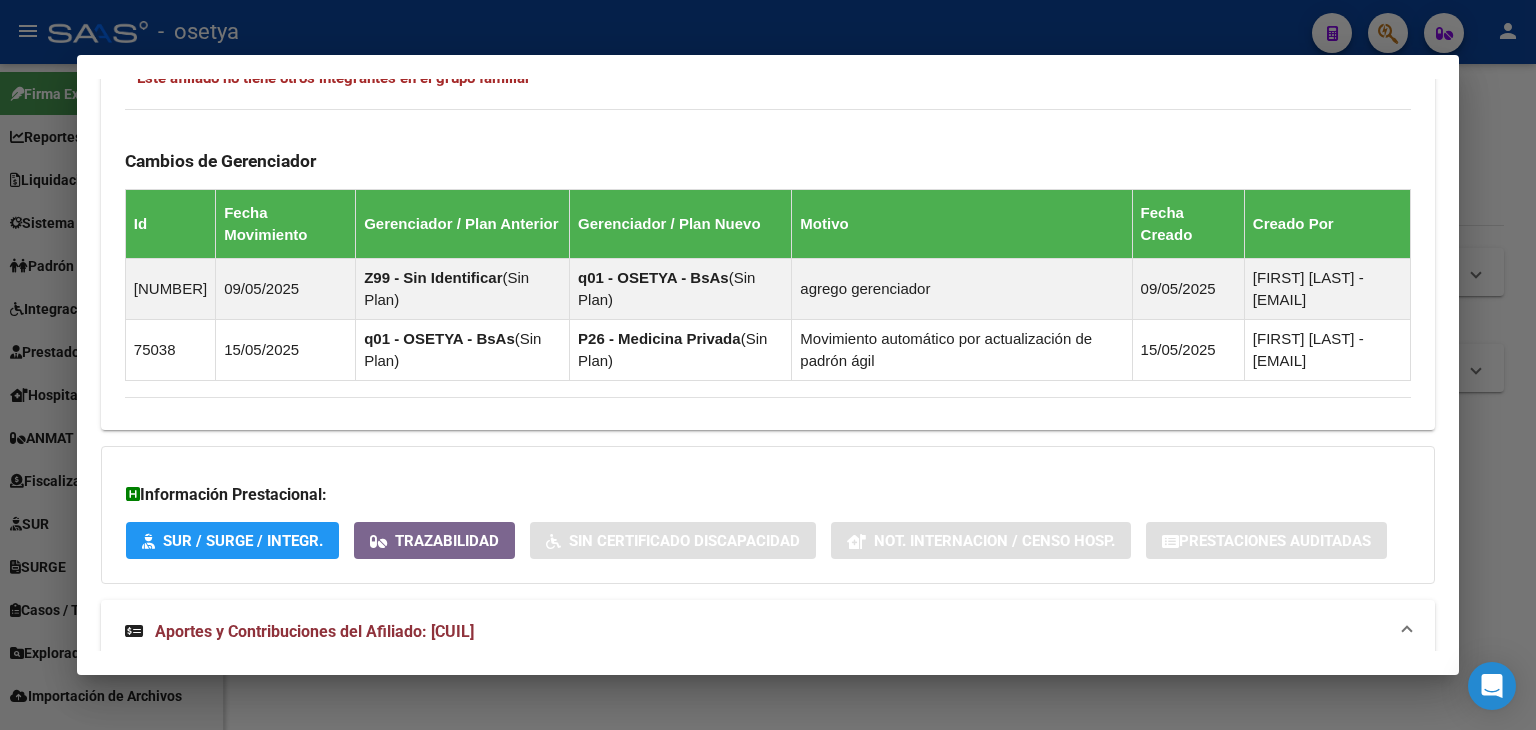 click at bounding box center (768, 365) 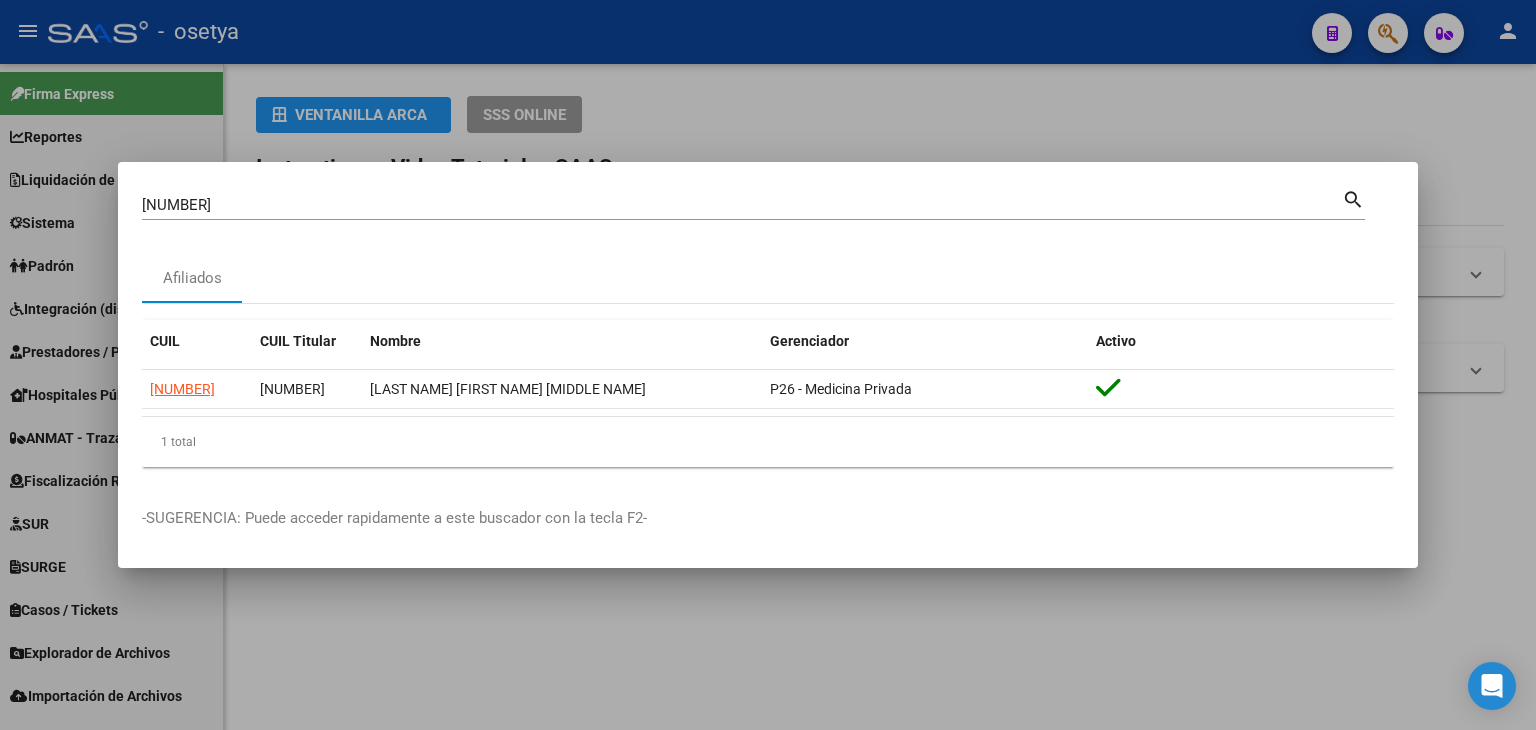 click on "[NUMBER]" at bounding box center (742, 205) 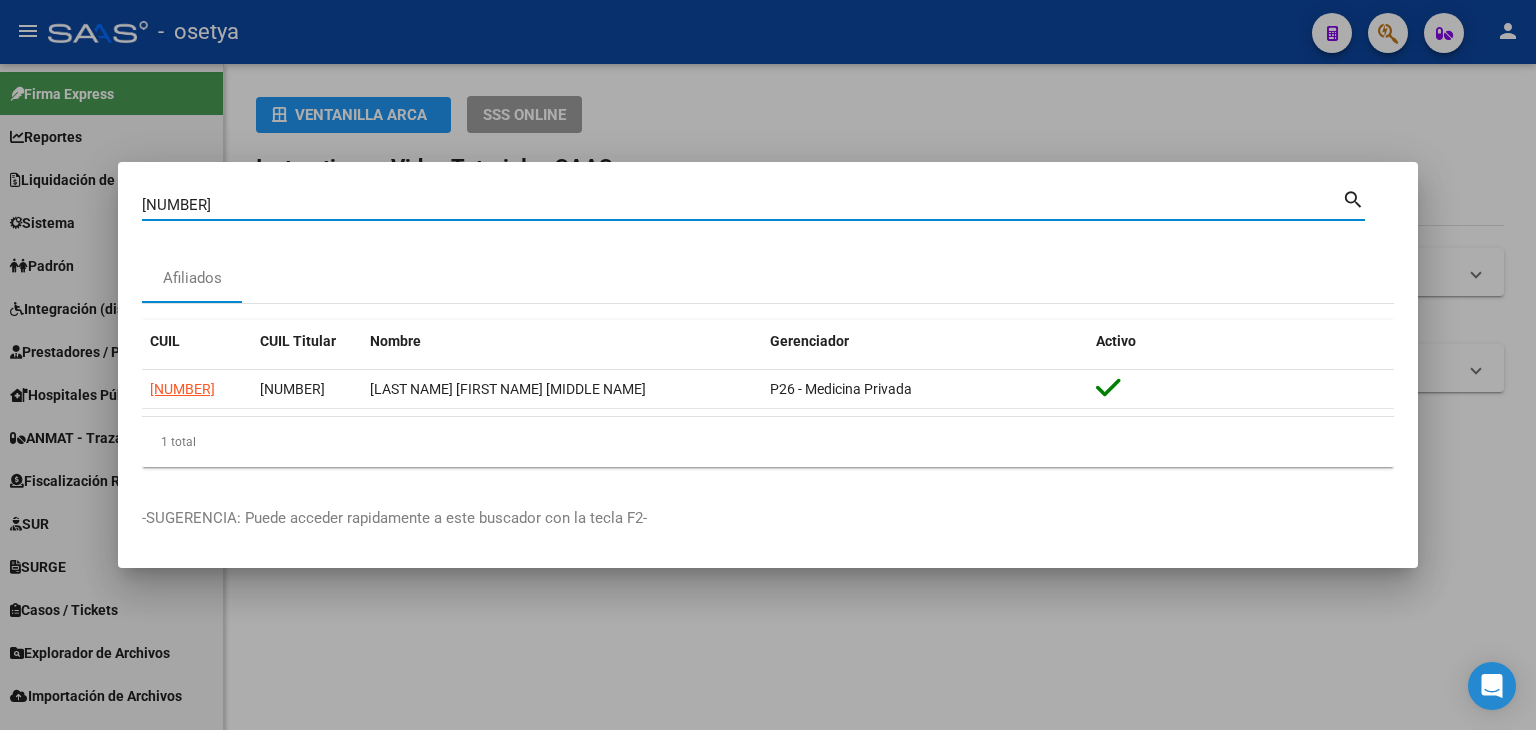 click on "[NUMBER]" at bounding box center (742, 205) 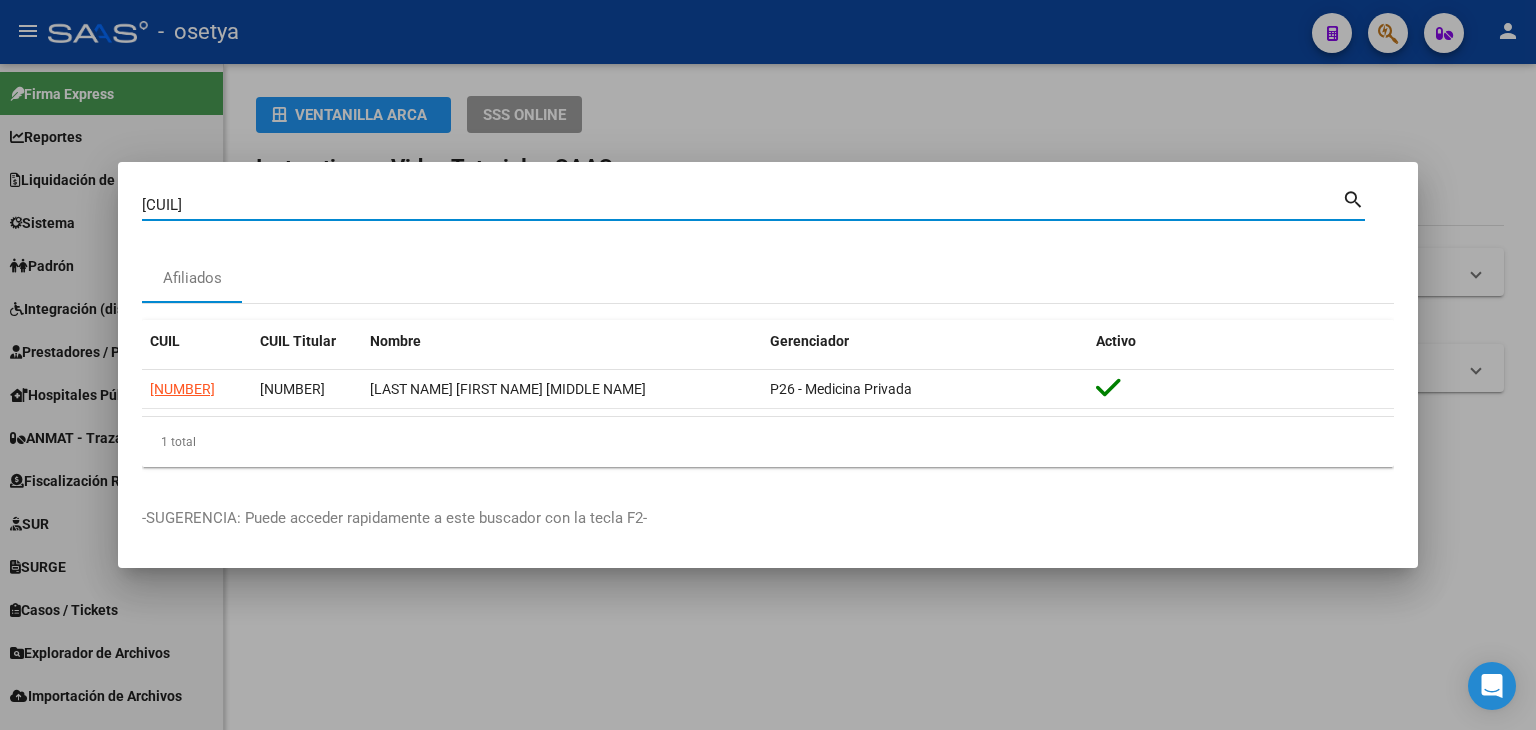 type on "[CUIL]" 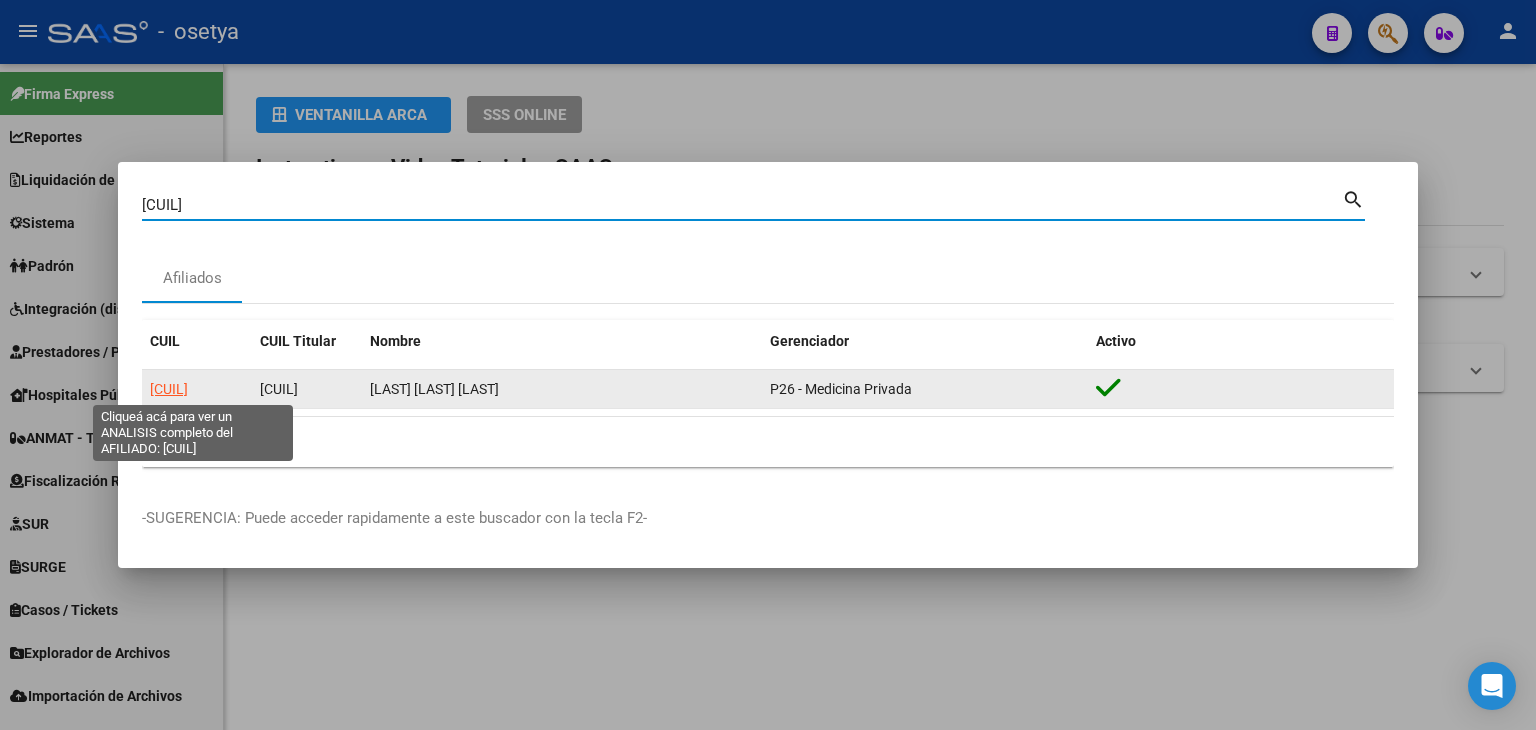 click on "[CUIL]" 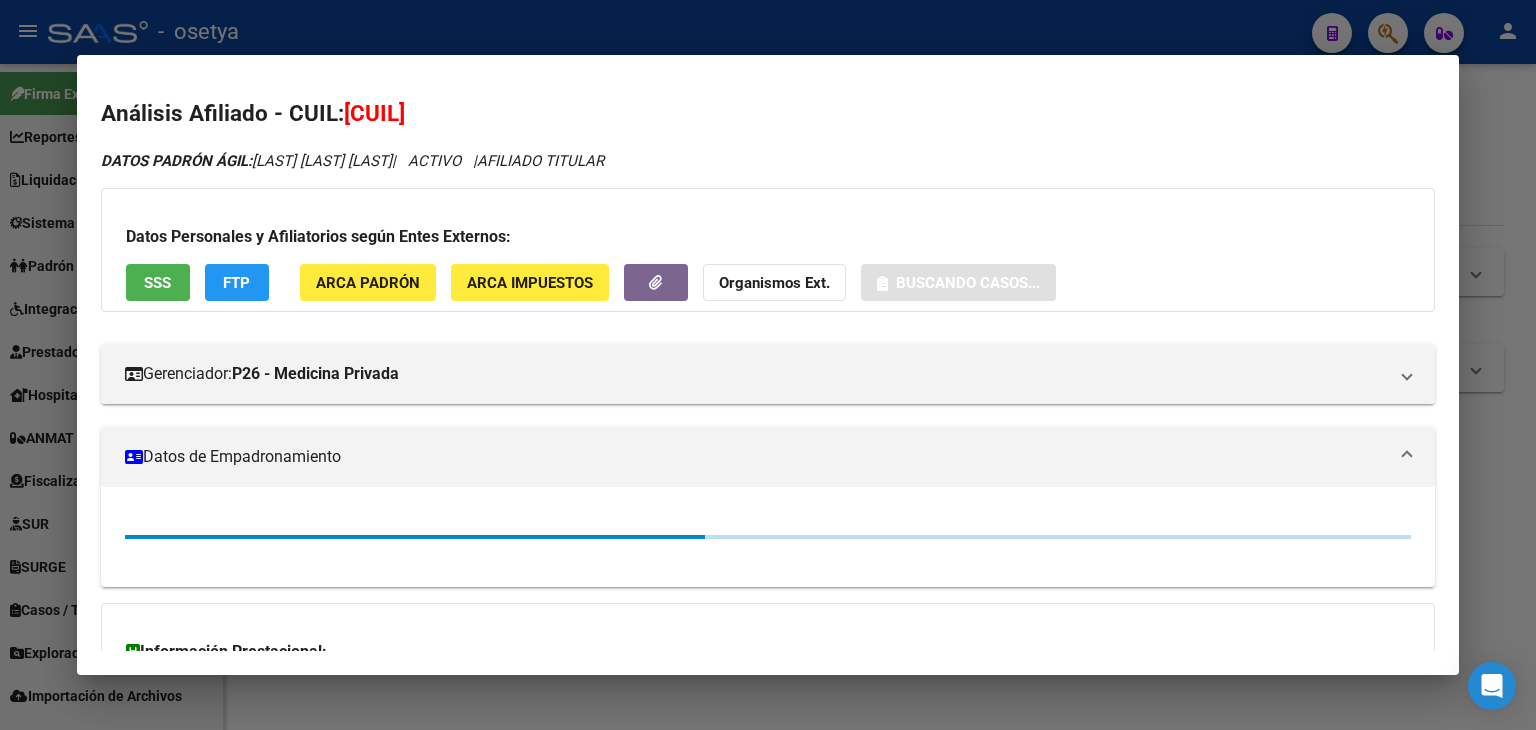 click on "ARCA Padrón" 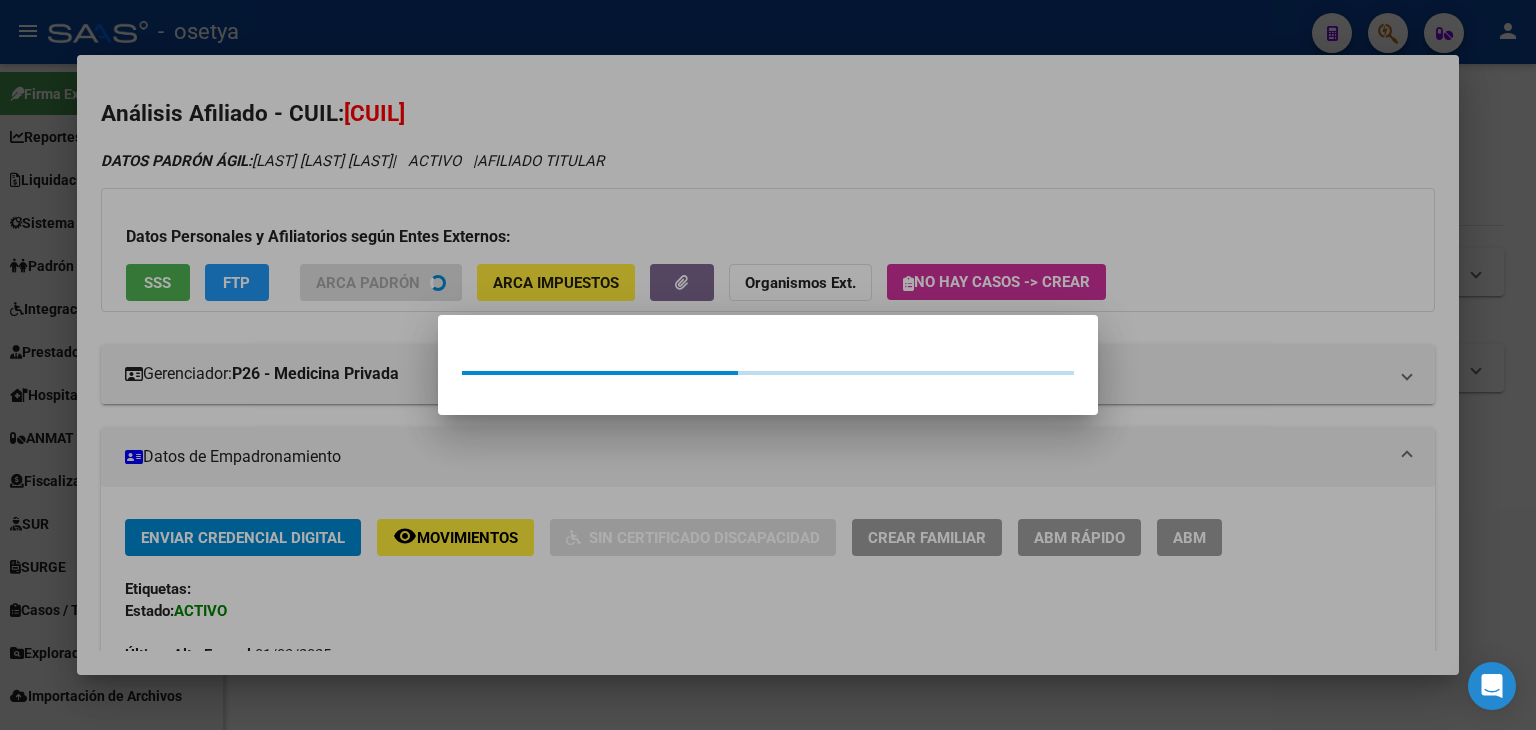 click at bounding box center [768, 365] 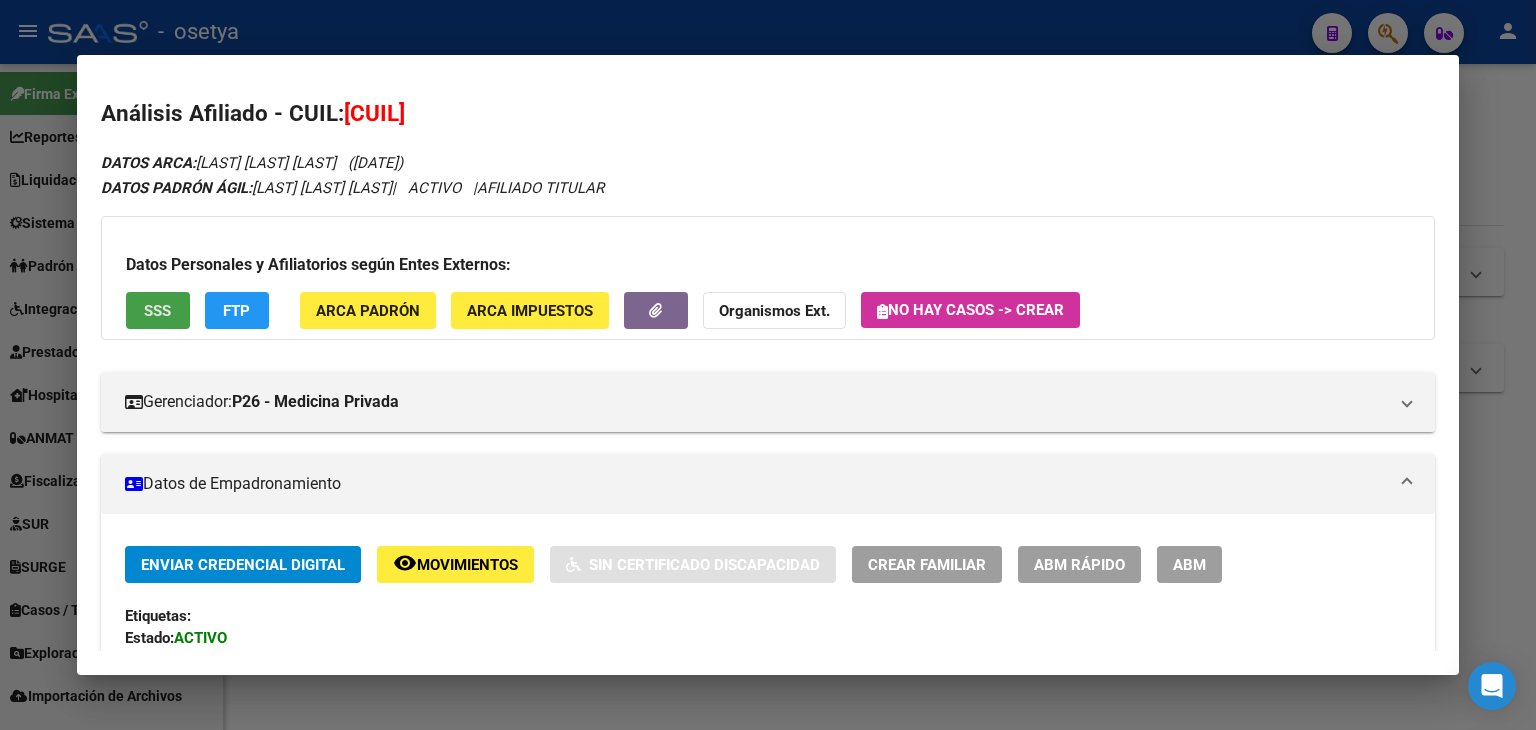 click on "SSS" at bounding box center (157, 311) 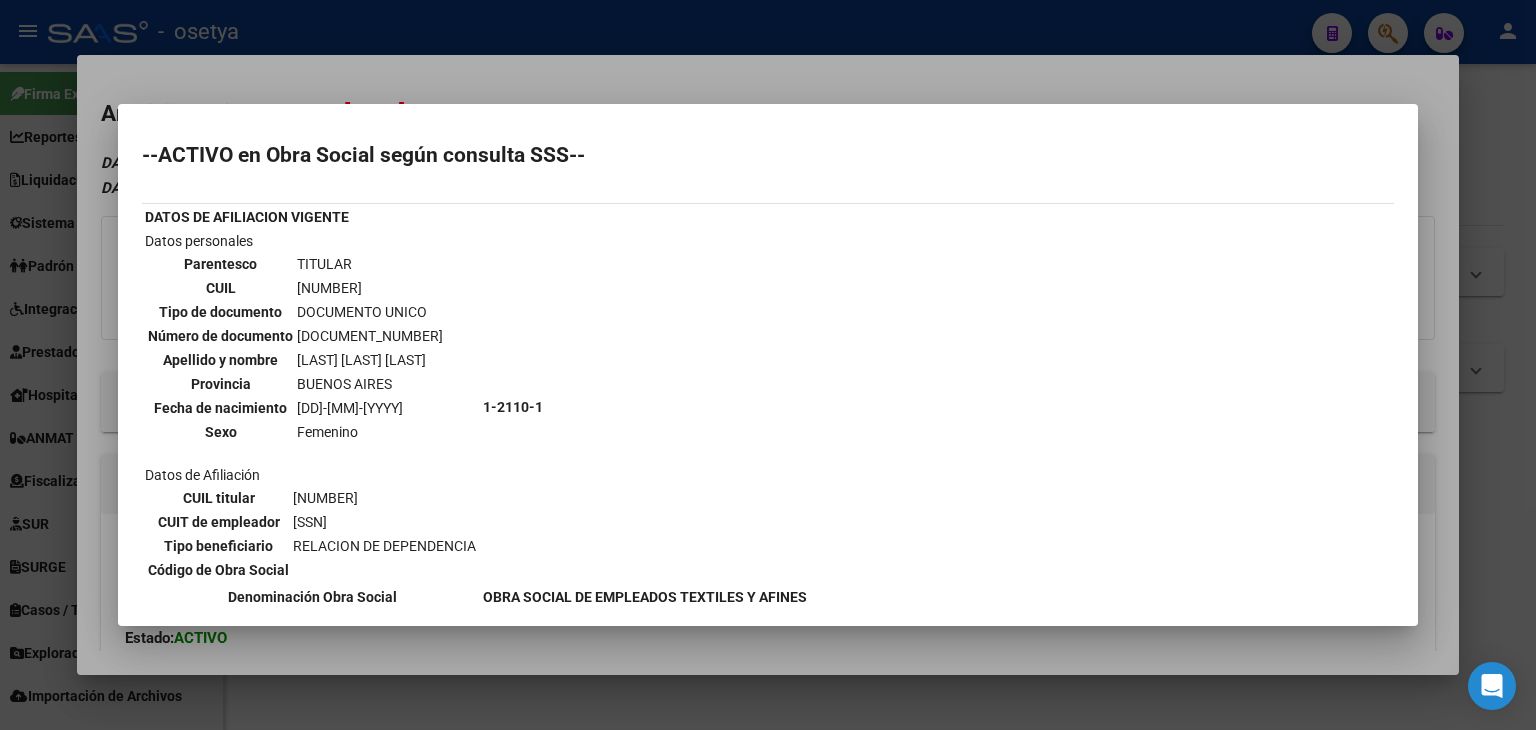 click at bounding box center (768, 365) 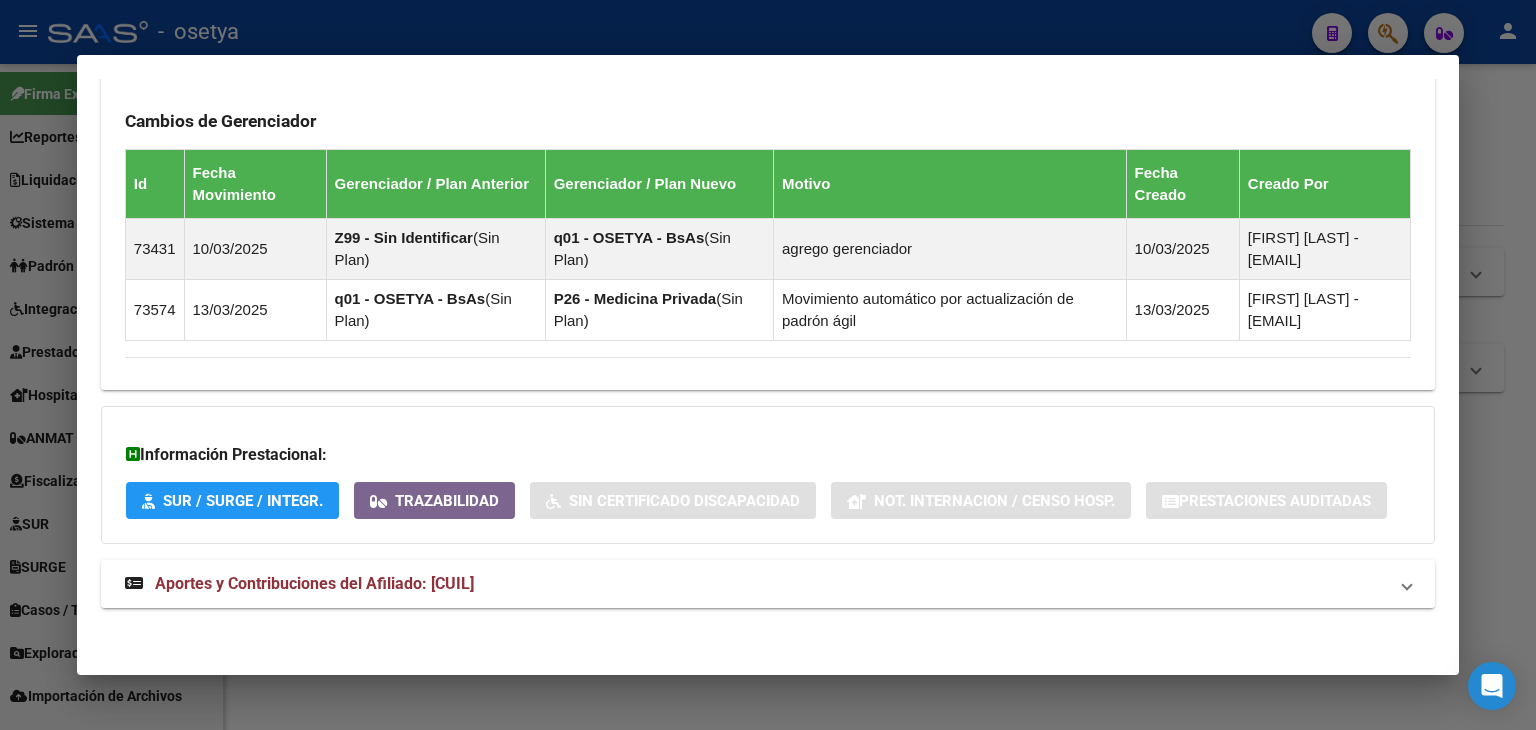 click on "Aportes y Contribuciones del Afiliado: [CUIL]" at bounding box center (756, 584) 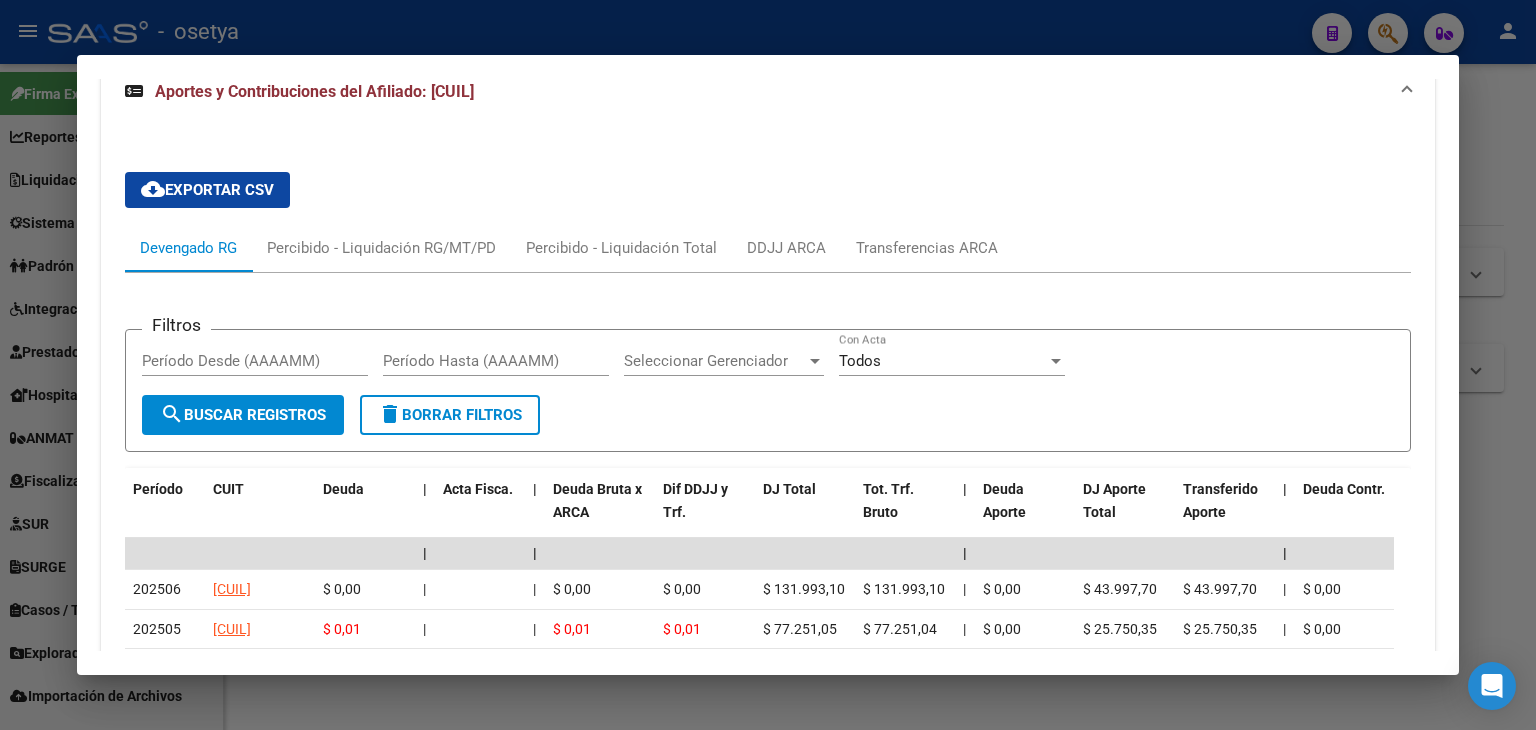 scroll, scrollTop: 1824, scrollLeft: 0, axis: vertical 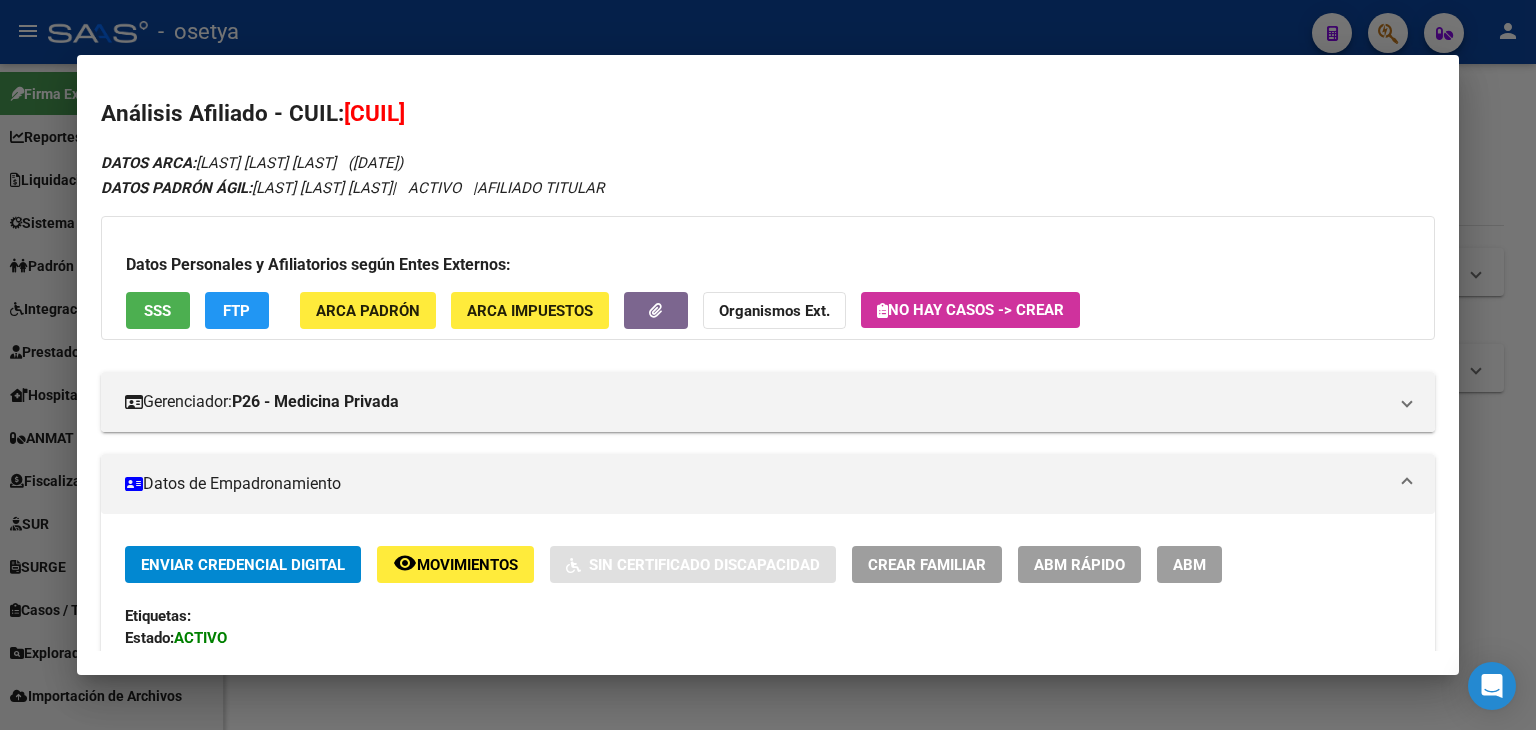 click on "Datos Personales y Afiliatorios según Entes Externos: SSS FTP ARCA Padrón ARCA Impuestos Organismos Ext.   No hay casos -> Crear" at bounding box center [768, 278] 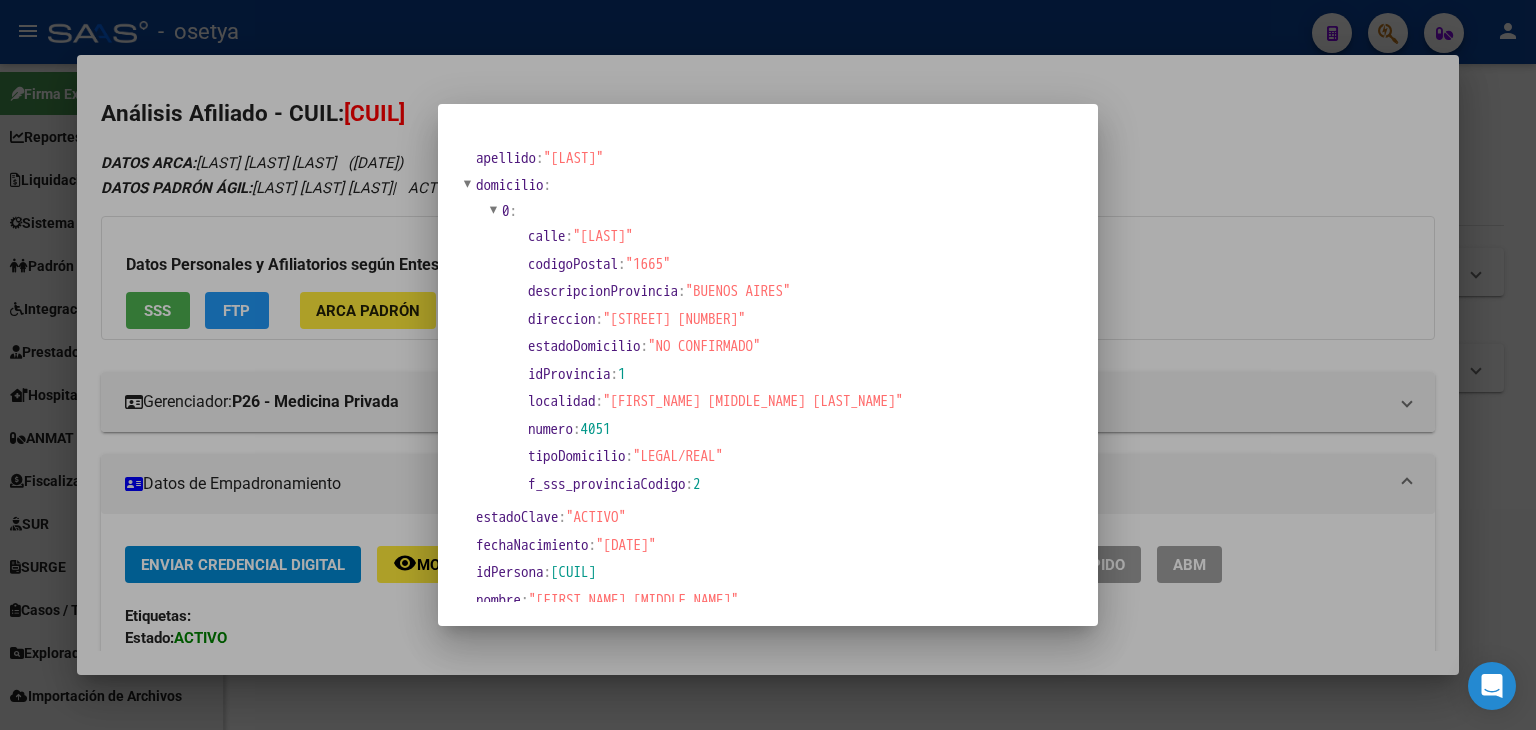 drag, startPoint x: 332, startPoint y: 223, endPoint x: 410, endPoint y: 234, distance: 78.77182 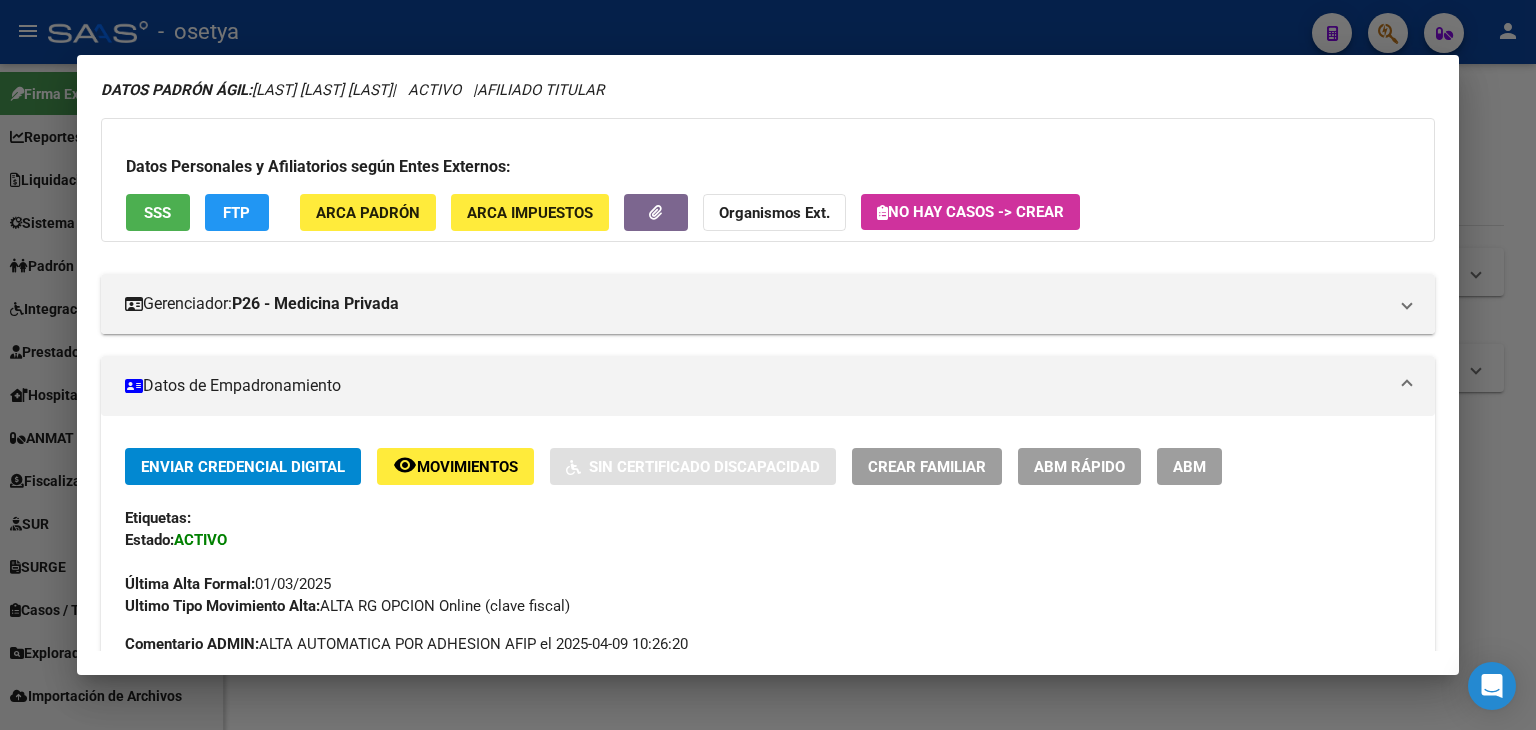 scroll, scrollTop: 400, scrollLeft: 0, axis: vertical 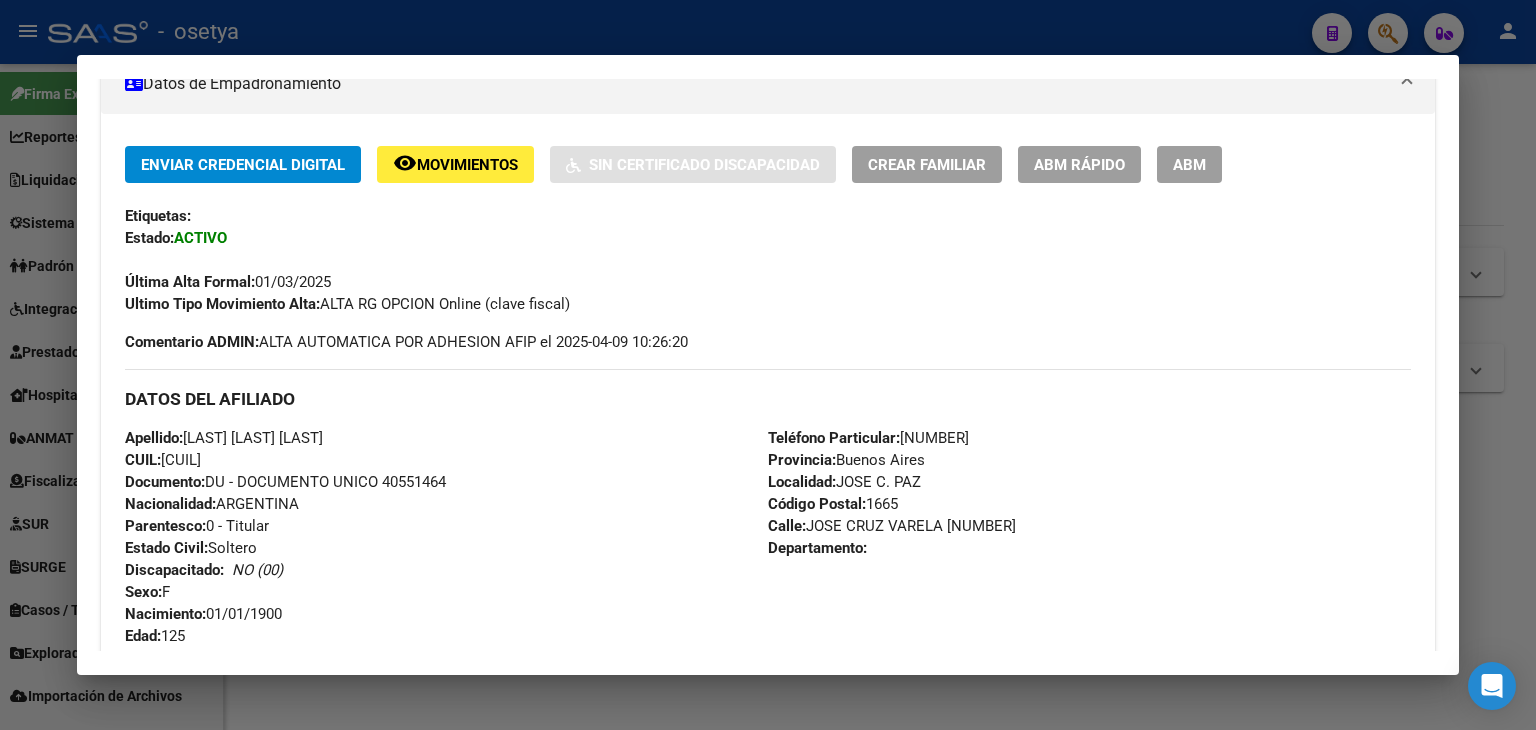 click on "Documento:  DU - DOCUMENTO UNICO [NUMBER]" at bounding box center [285, 482] 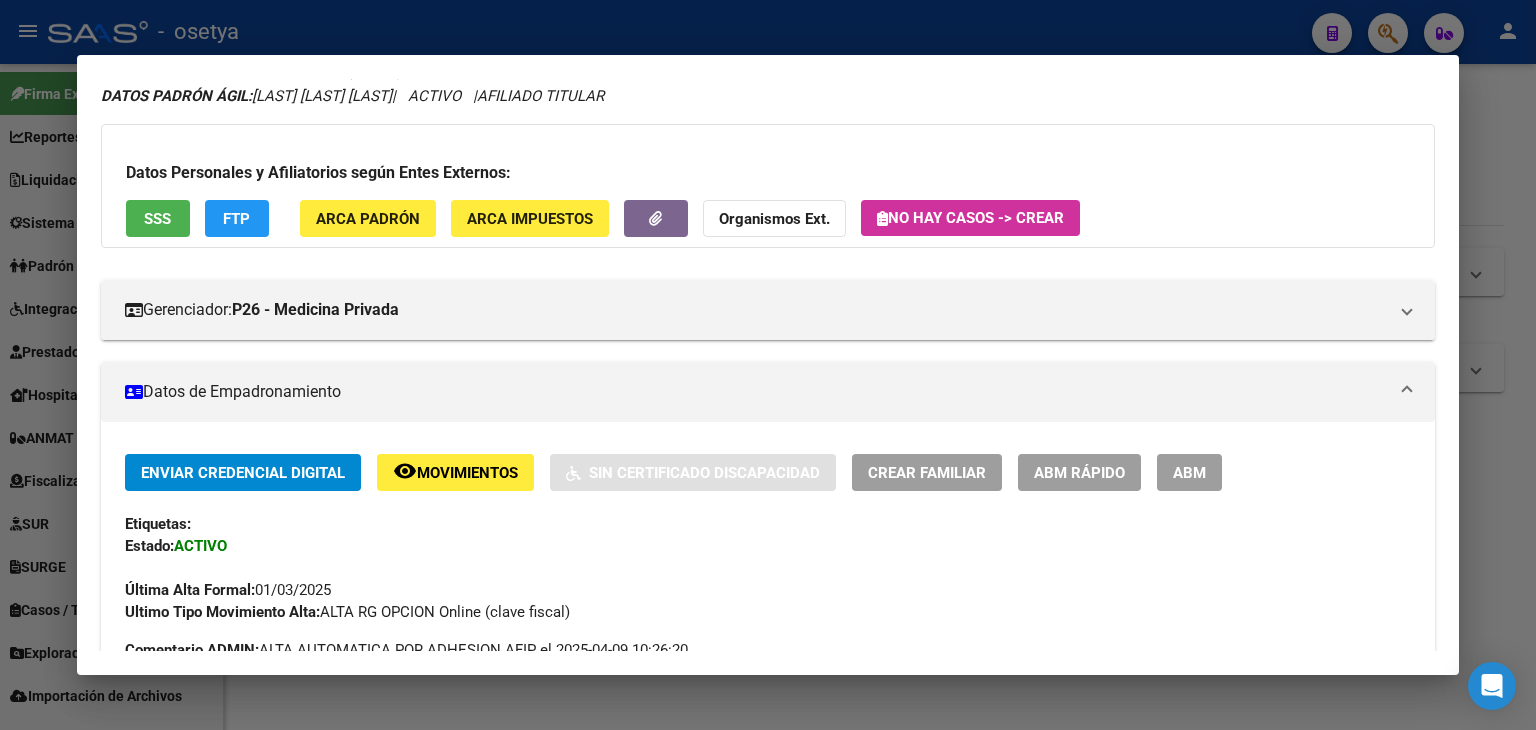 scroll, scrollTop: 0, scrollLeft: 0, axis: both 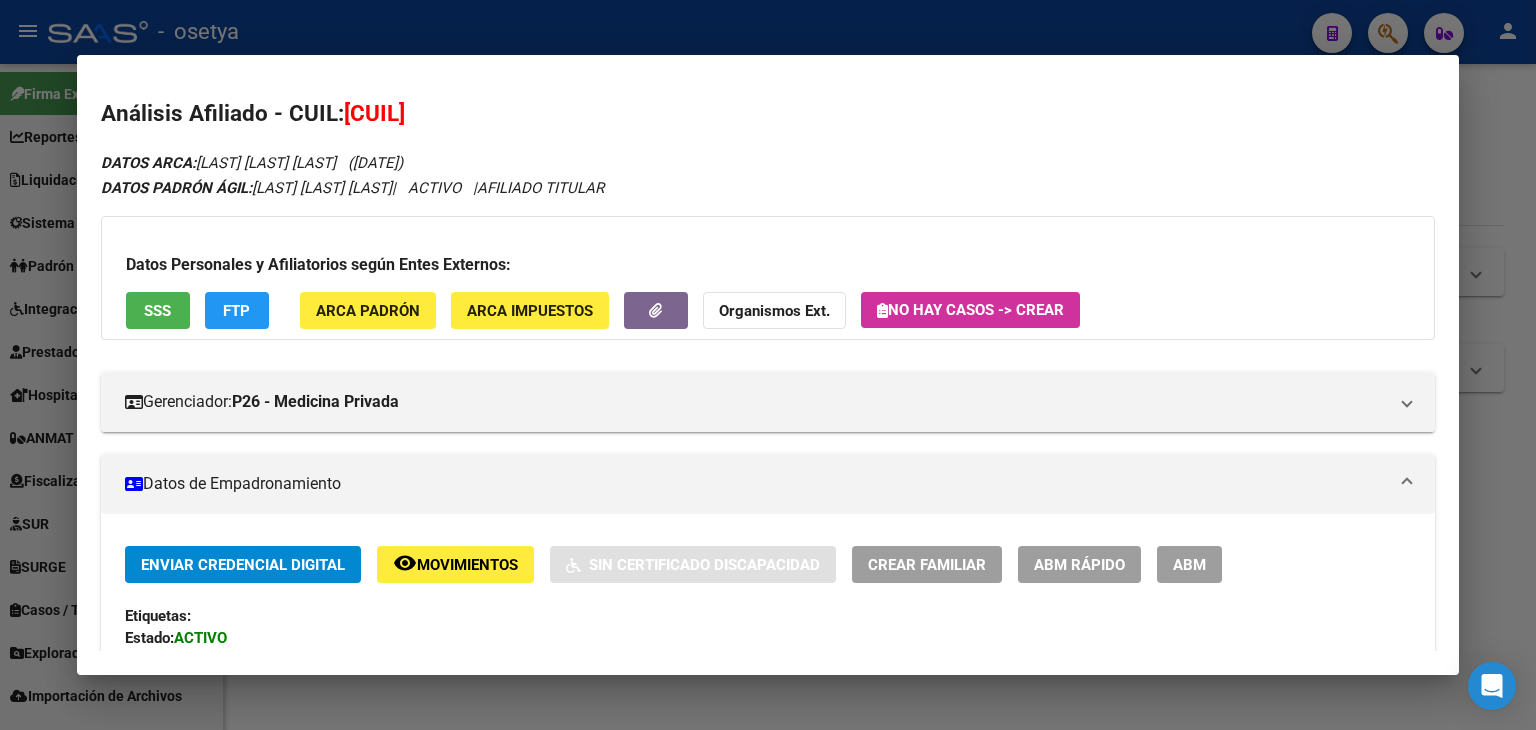 click on "Datos Personales y Afiliatorios según Entes Externos: SSS FTP ARCA Padrón ARCA Impuestos Organismos Ext.   No hay casos -> Crear" at bounding box center [768, 278] 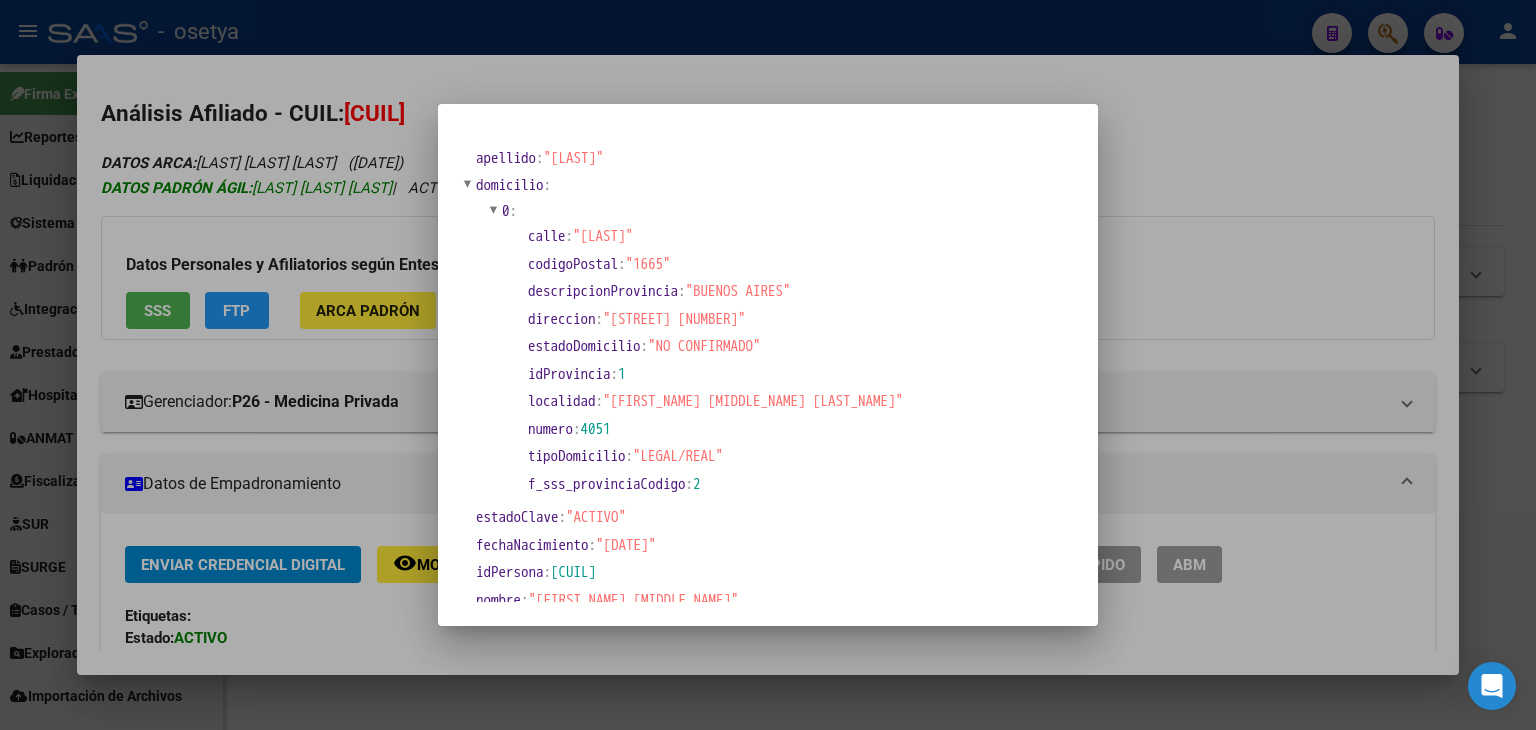 drag, startPoint x: 316, startPoint y: 129, endPoint x: 347, endPoint y: 184, distance: 63.134777 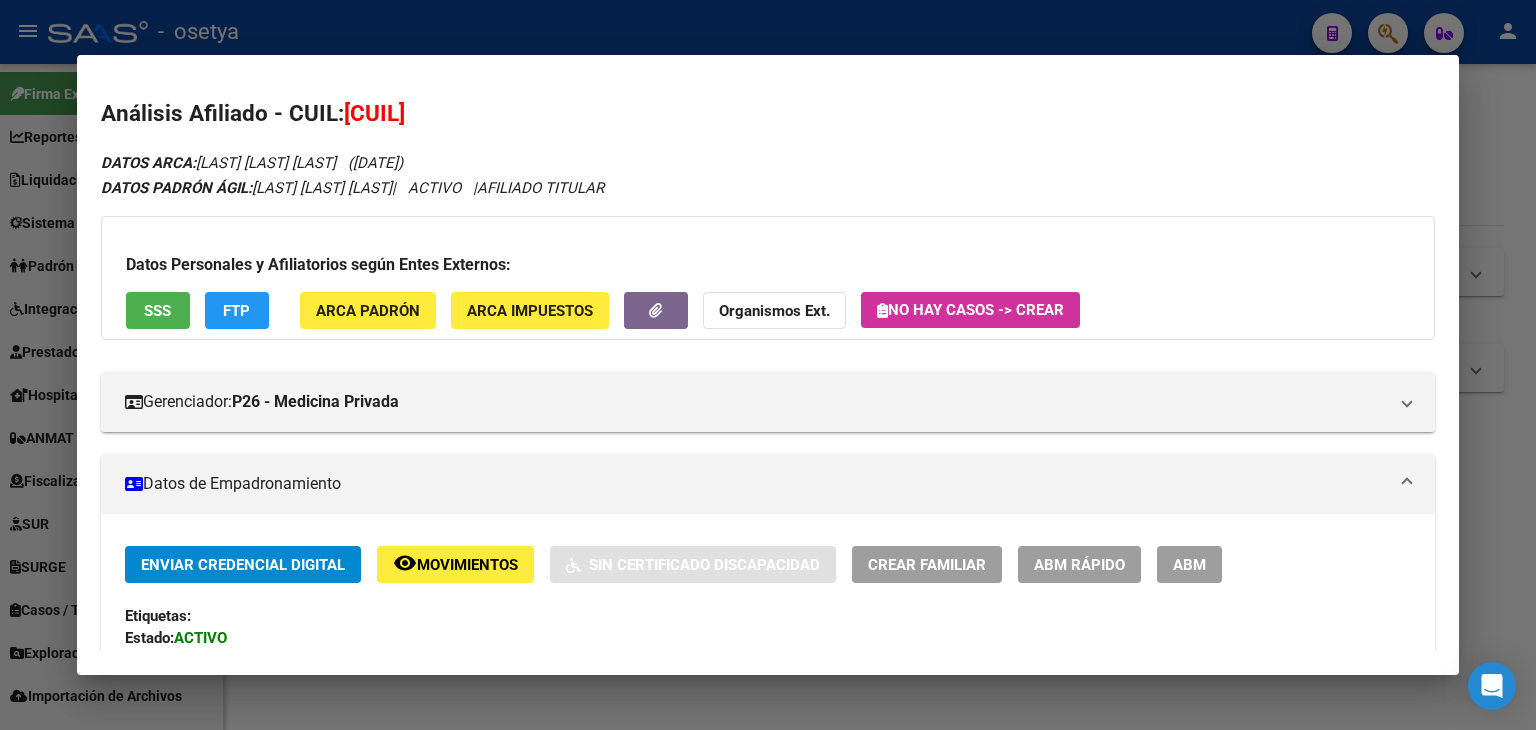 scroll, scrollTop: 400, scrollLeft: 0, axis: vertical 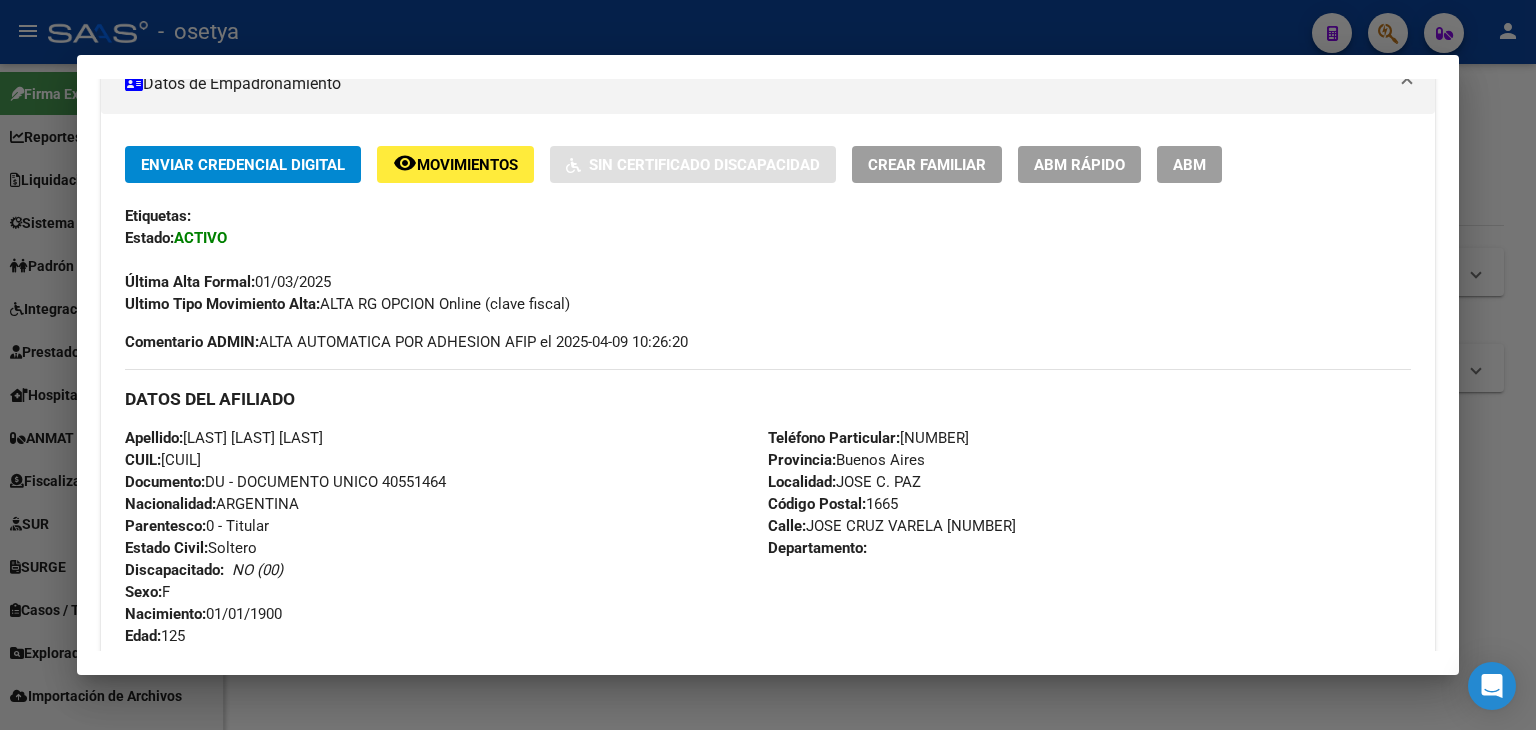 click on "Teléfono Particular:  [PHONE]" at bounding box center (868, 438) 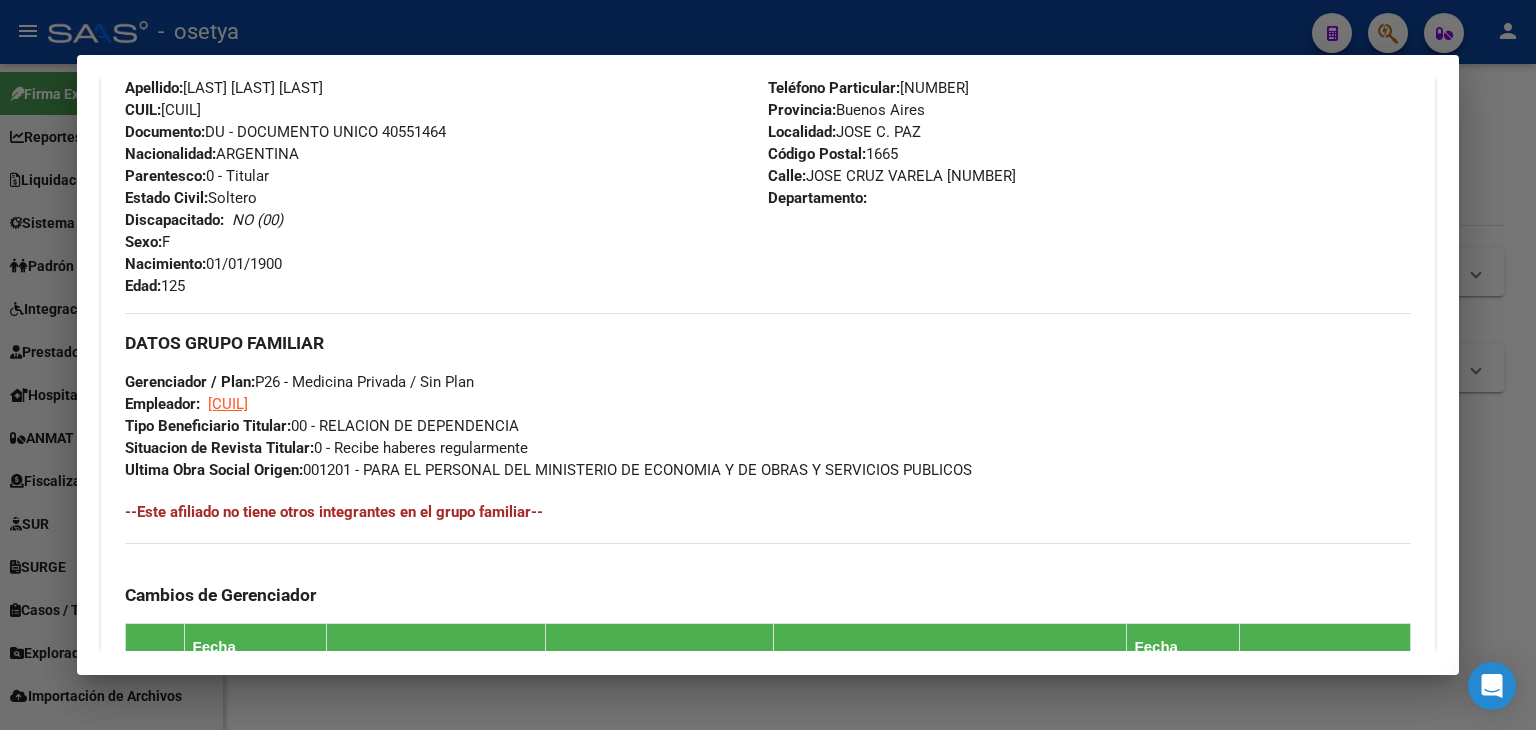 scroll, scrollTop: 800, scrollLeft: 0, axis: vertical 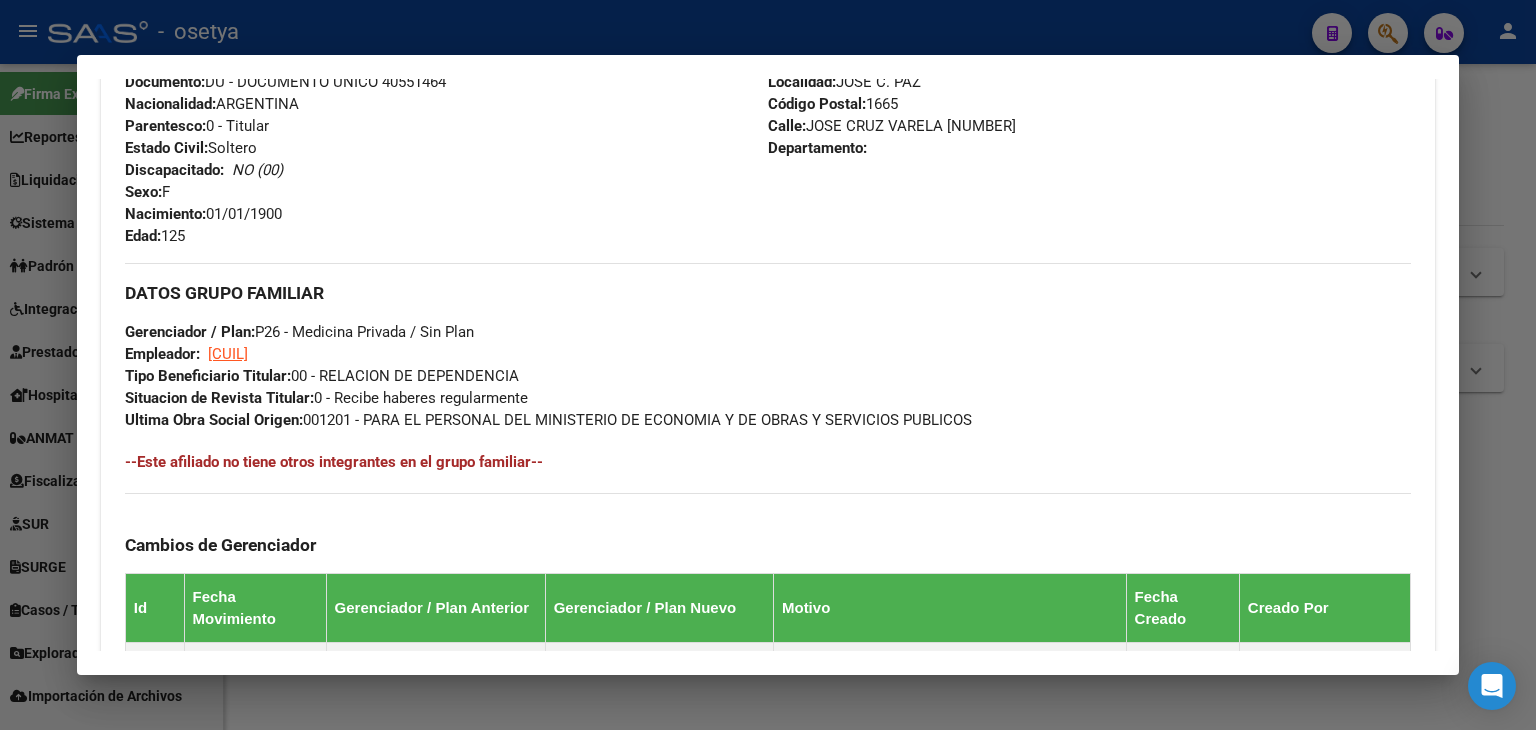click on "Gerenciador / Plan:  P26 - Medicina Privada / Sin Plan" at bounding box center [299, 332] 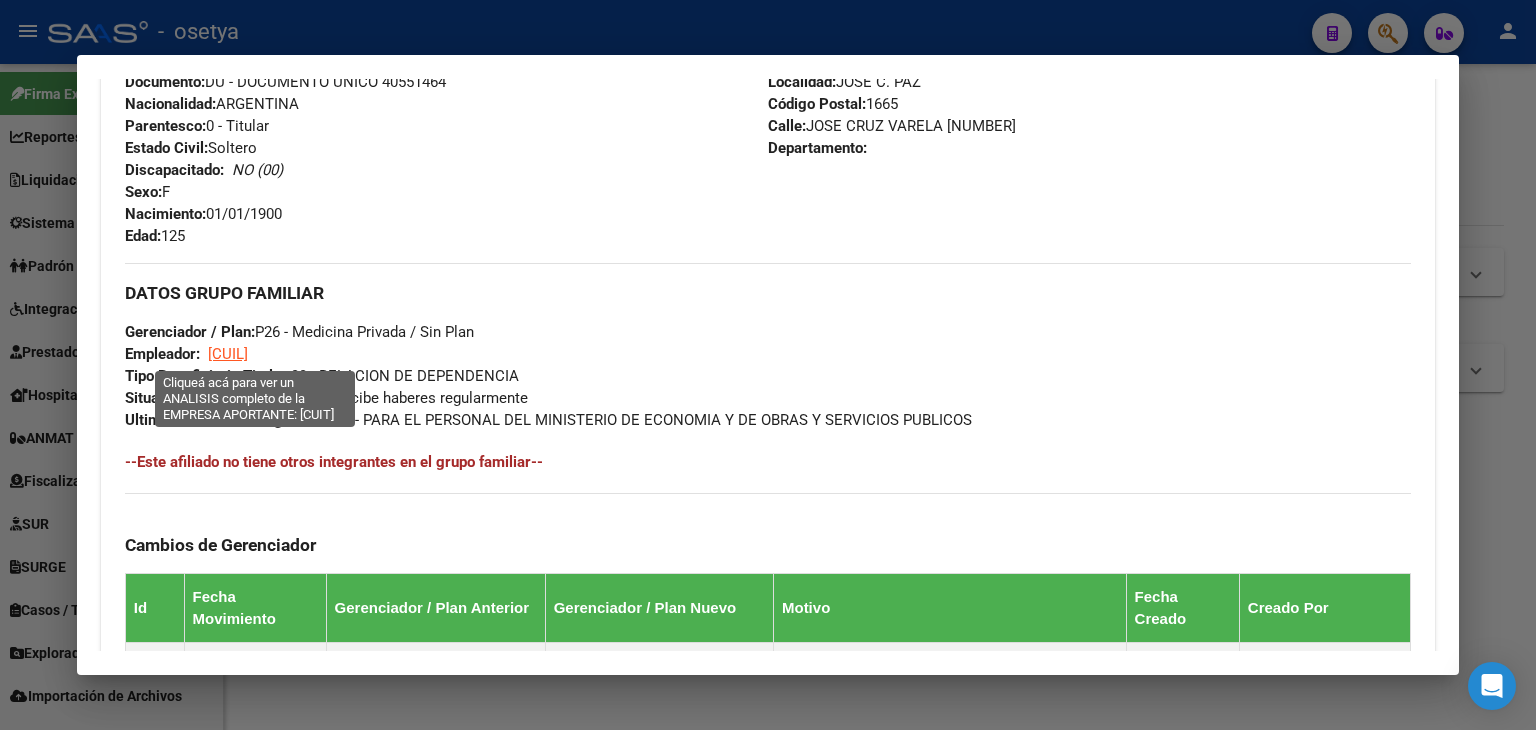 click on "[CUIL]" at bounding box center (228, 354) 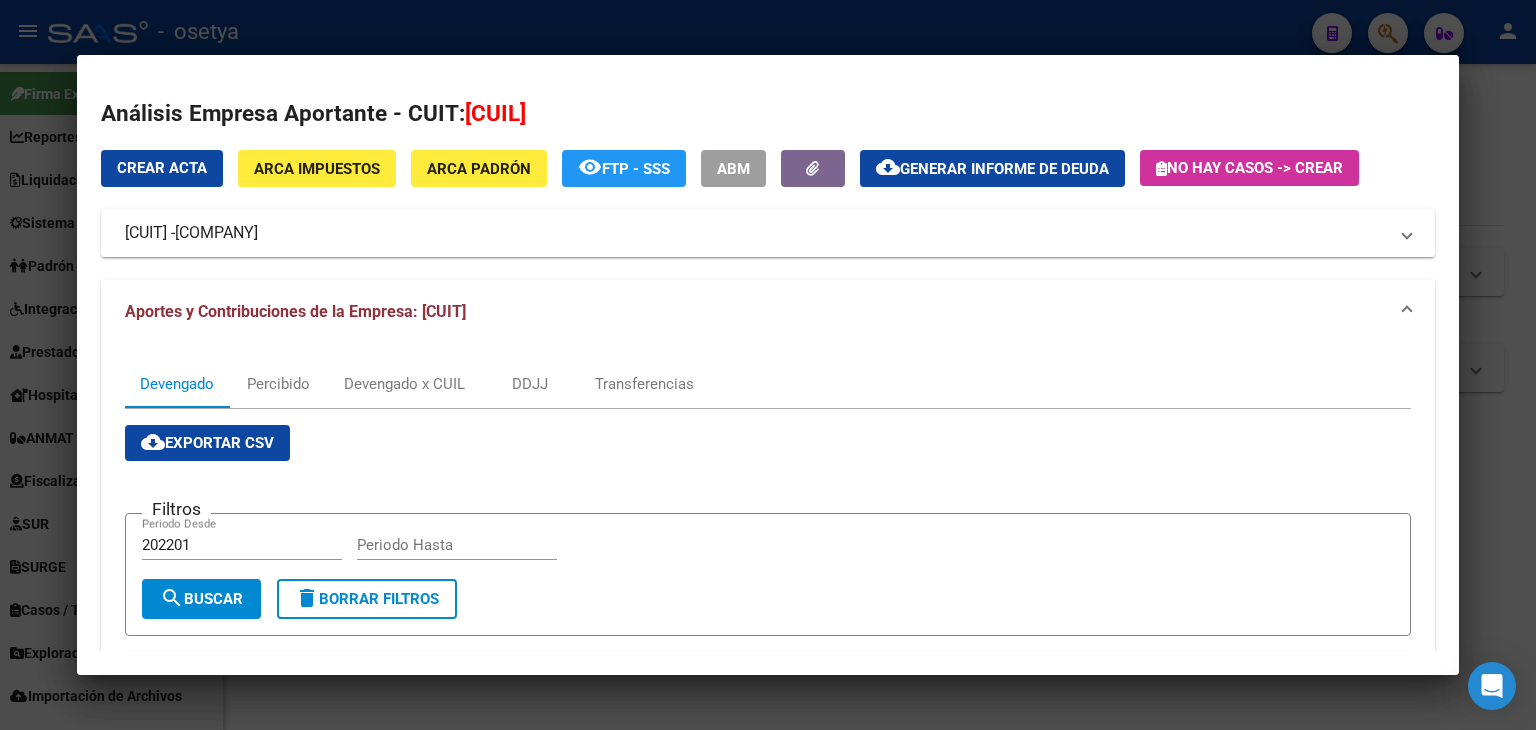 click at bounding box center [768, 365] 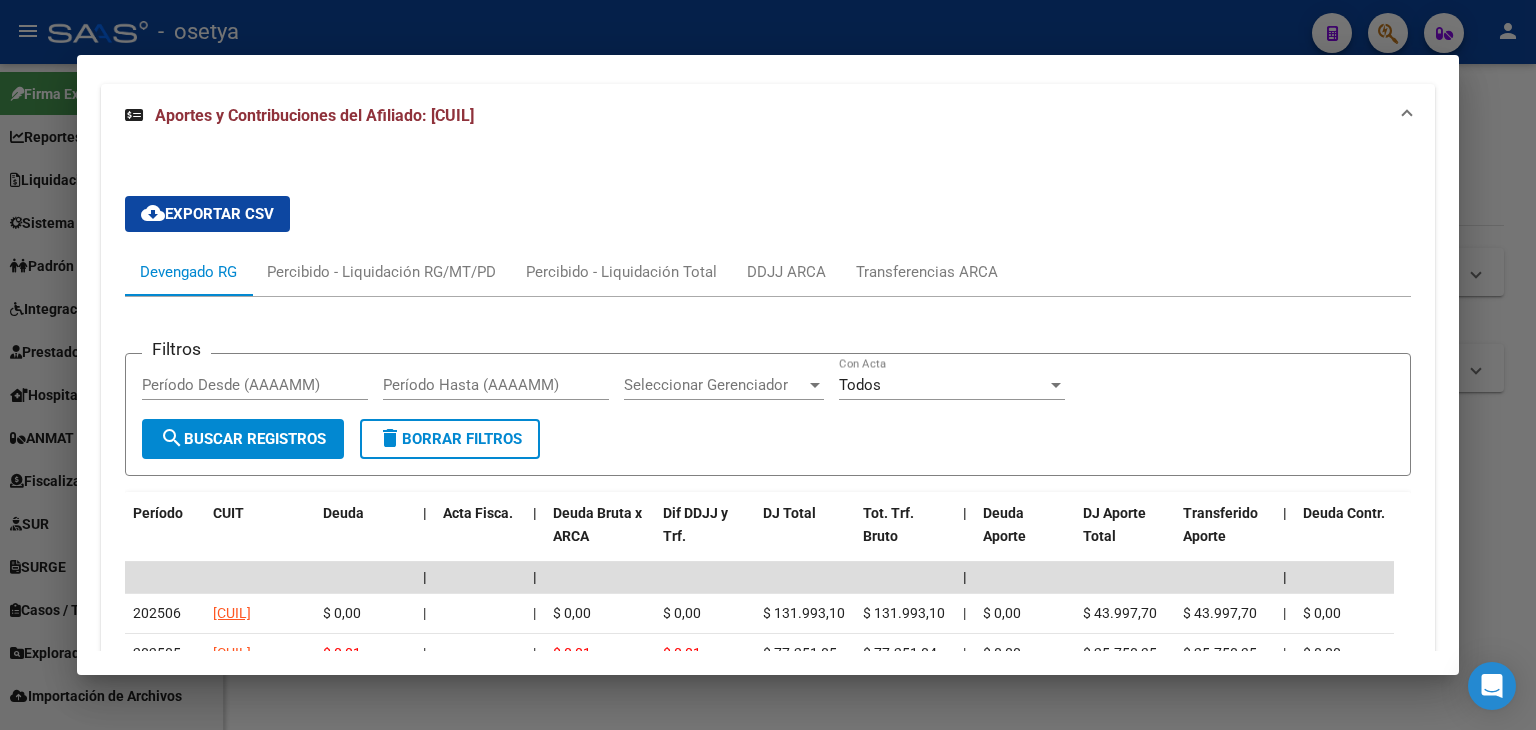 scroll, scrollTop: 1800, scrollLeft: 0, axis: vertical 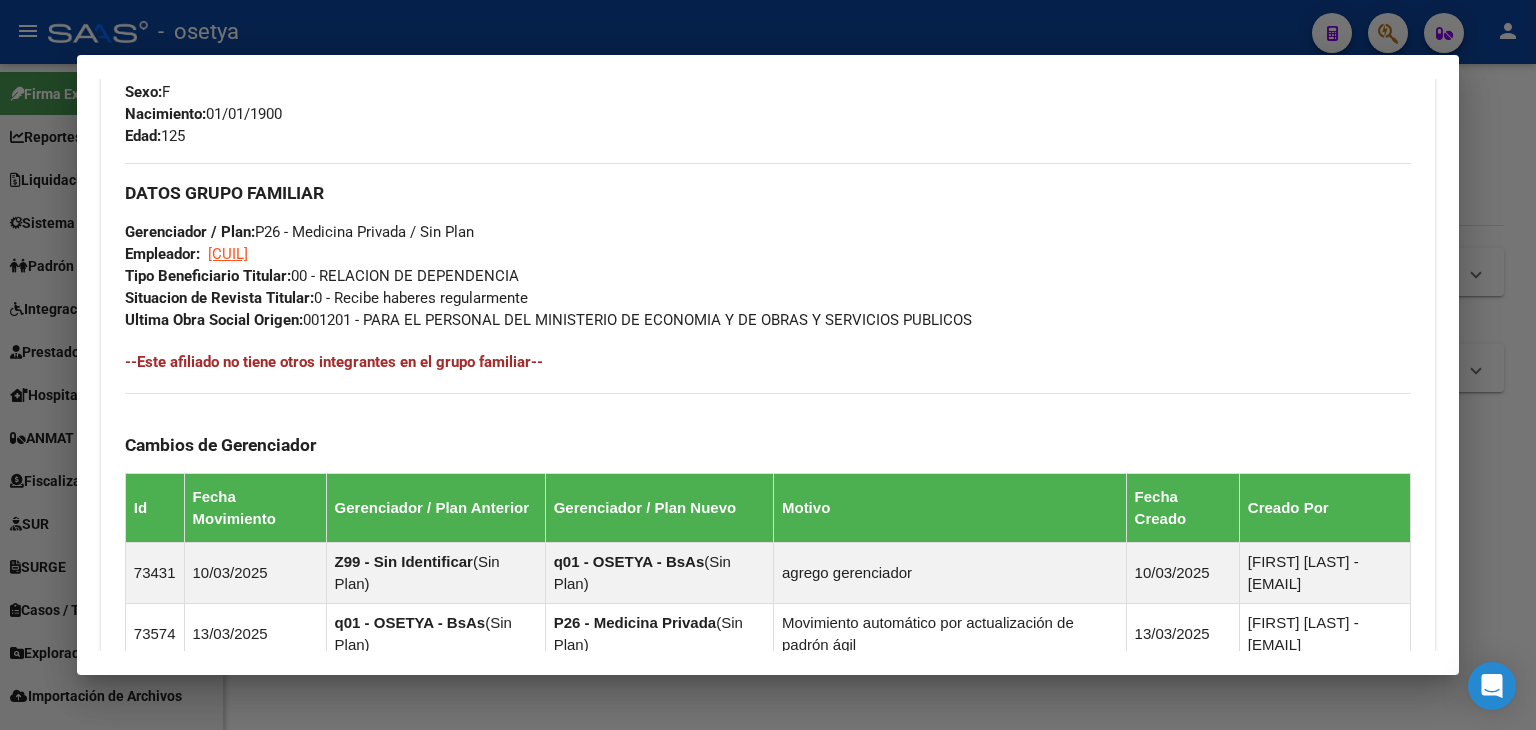 click at bounding box center [768, 365] 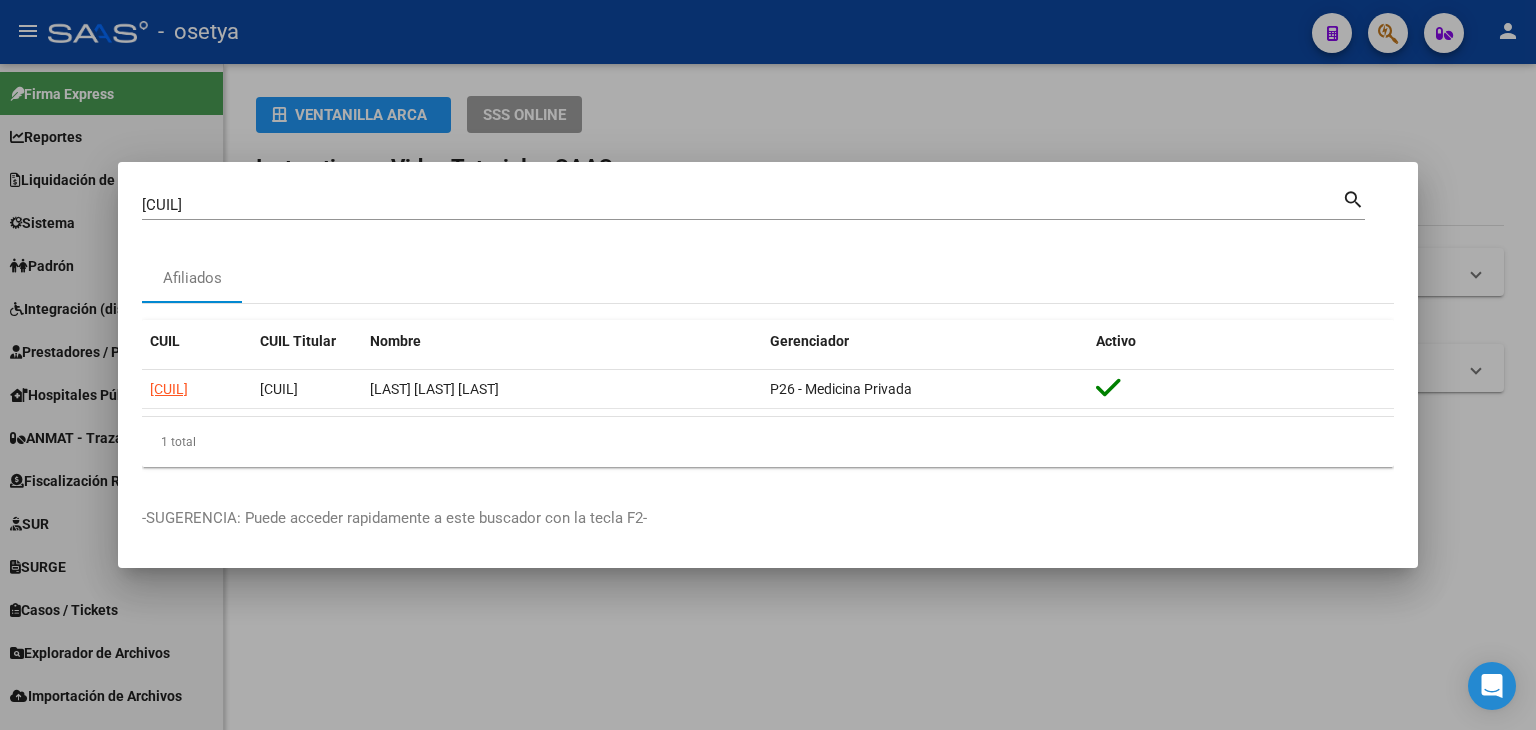 click on "[CUIL] Buscar (apellido, dni, cuil, nro traspaso, cuit, obra social)" at bounding box center (742, 205) 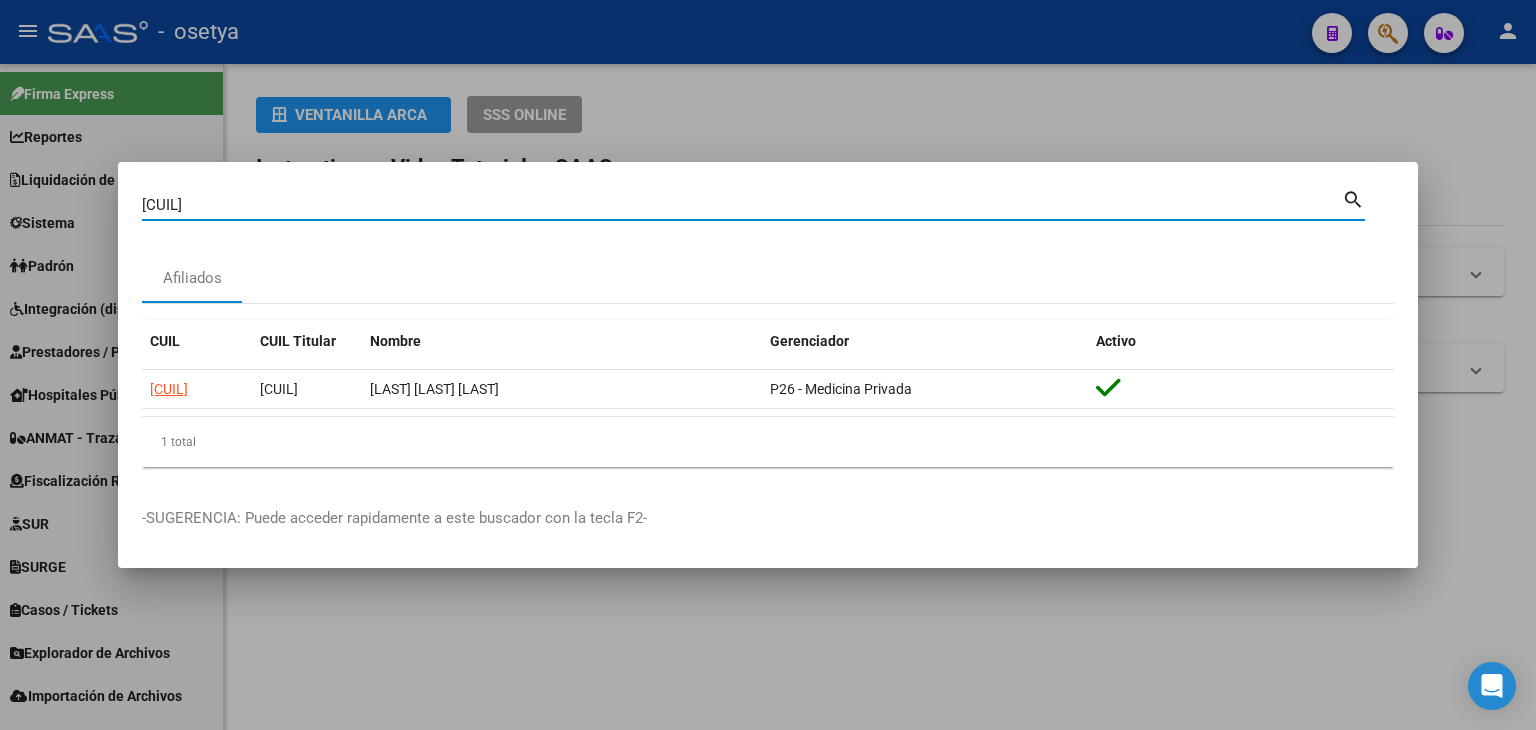 click on "[CUIL]" at bounding box center (742, 205) 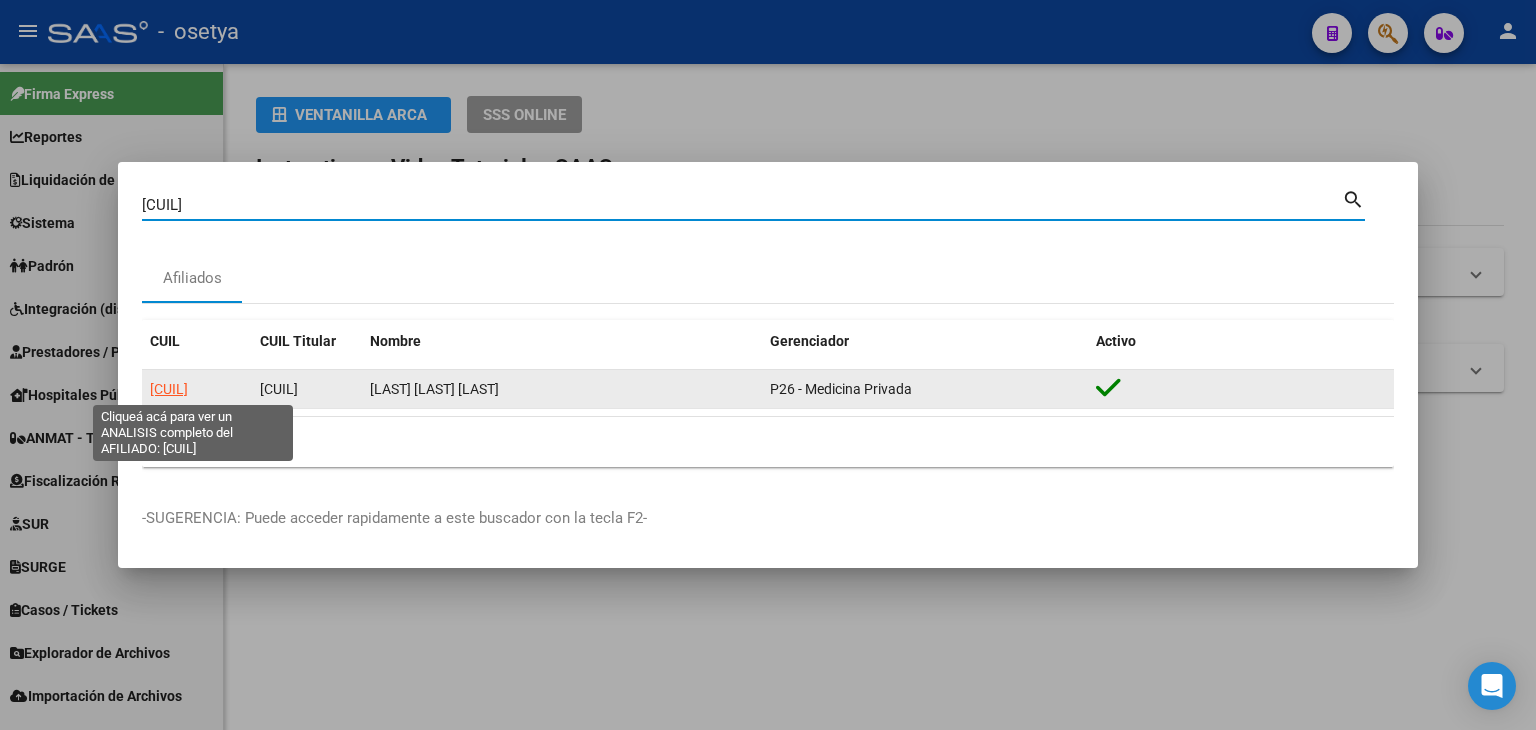 click on "[CUIL]" 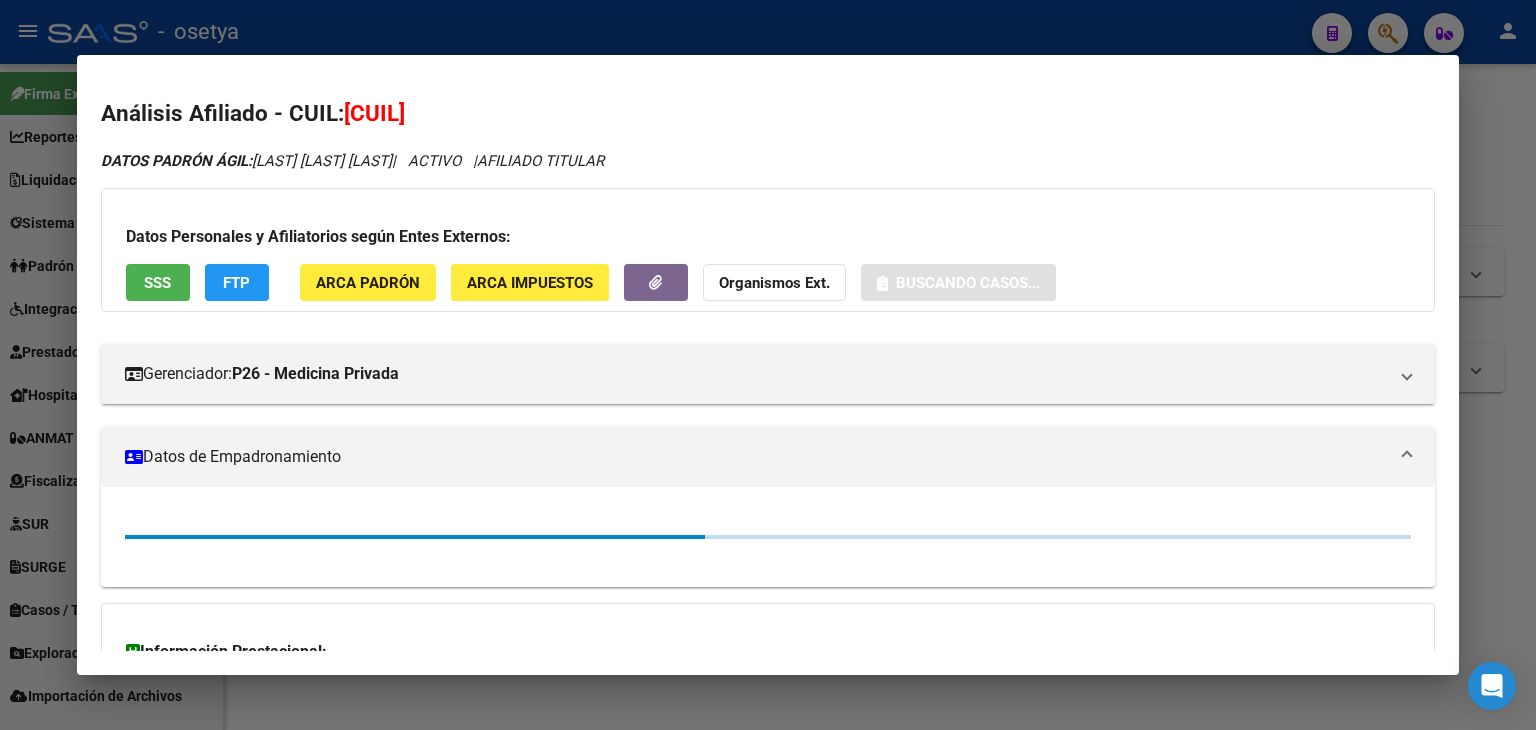 drag, startPoint x: 372, startPoint y: 313, endPoint x: 366, endPoint y: 286, distance: 27.658634 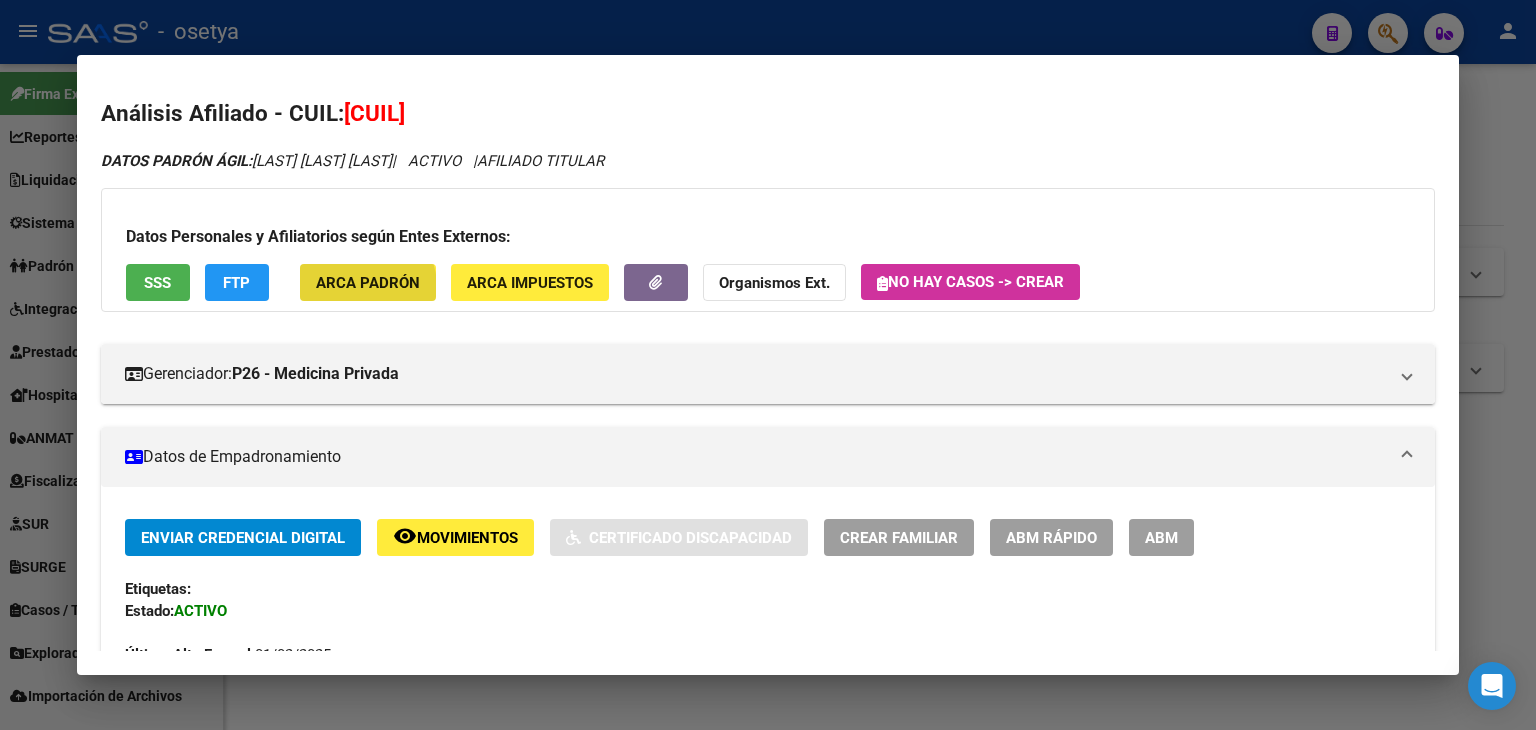 click on "ARCA Padrón" 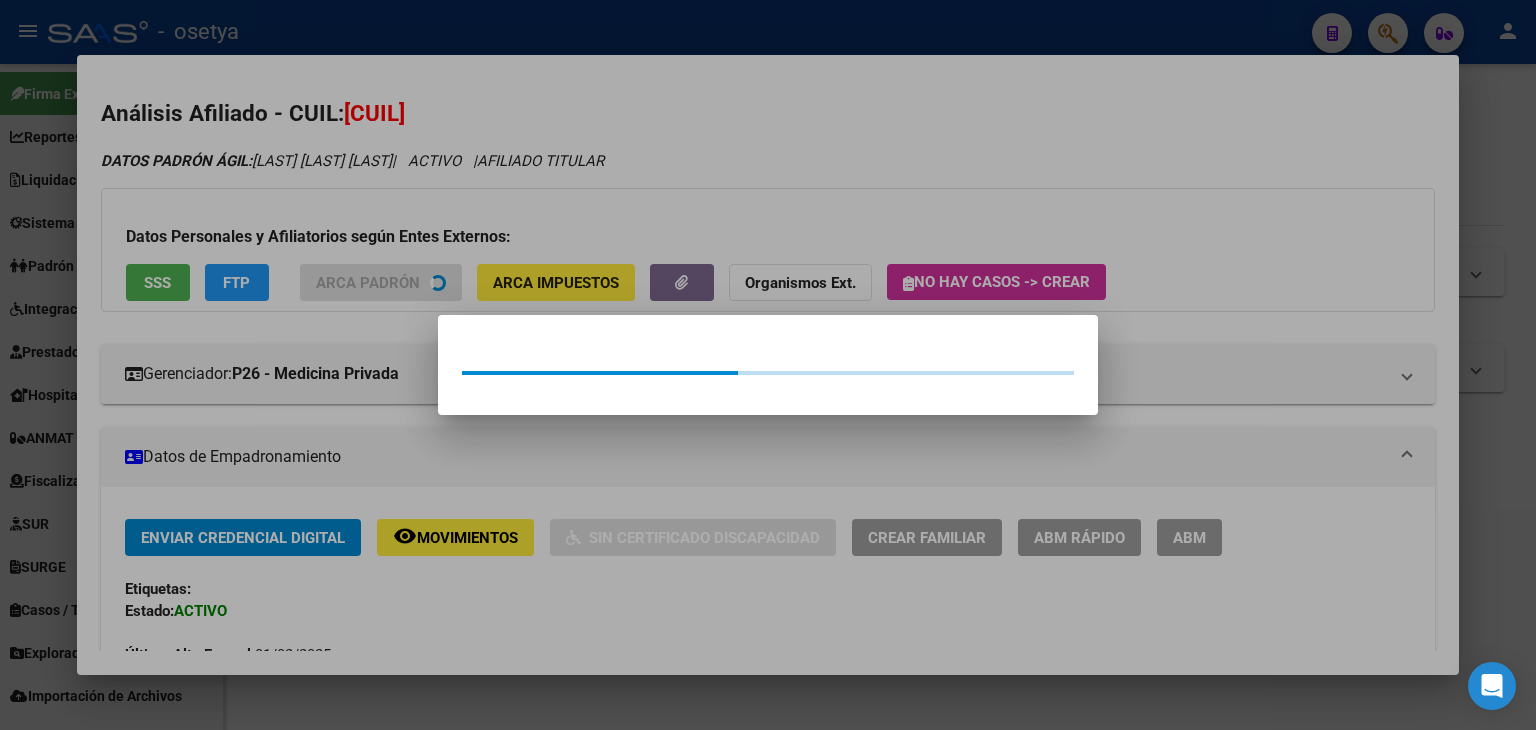 drag, startPoint x: 364, startPoint y: 285, endPoint x: 200, endPoint y: 258, distance: 166.2077 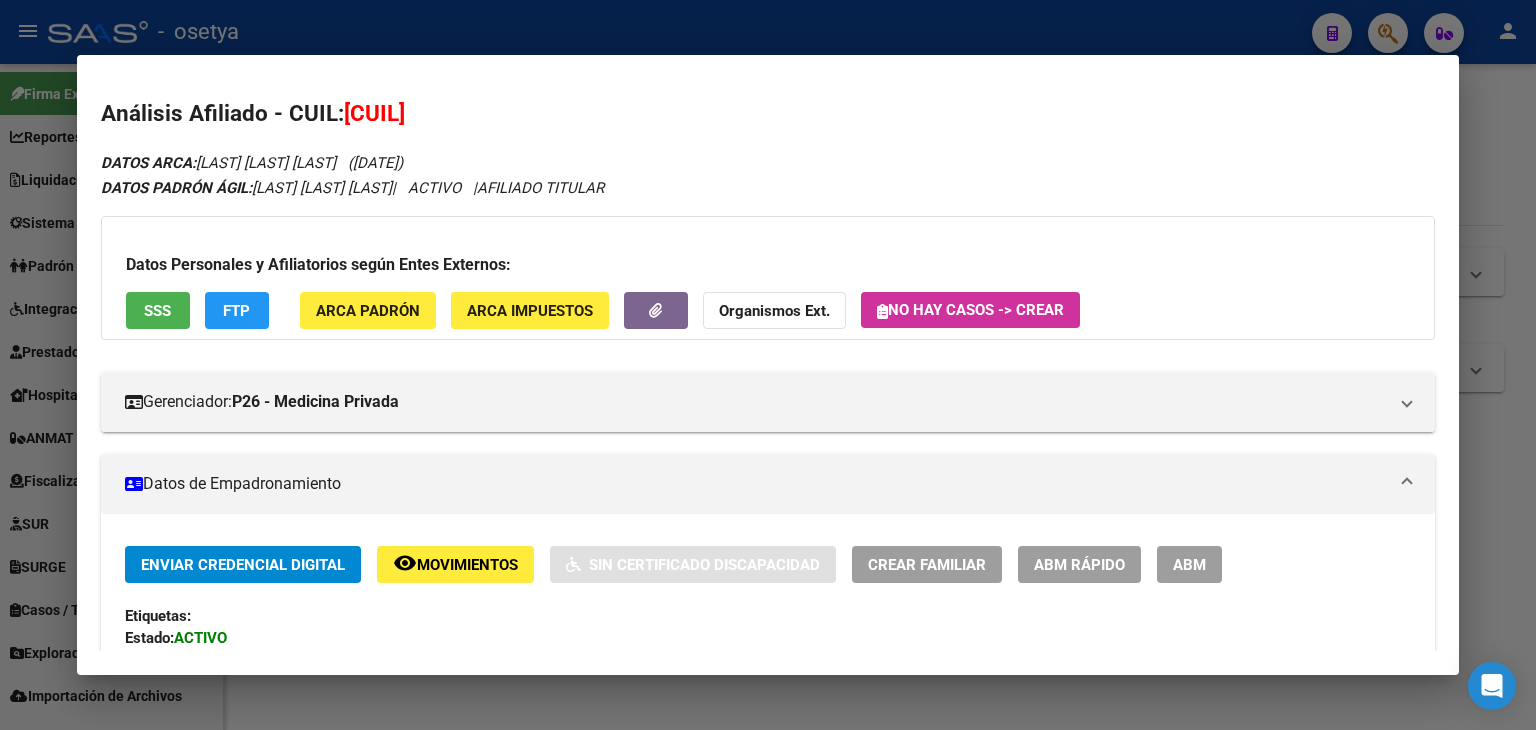 click on "SSS" at bounding box center (158, 310) 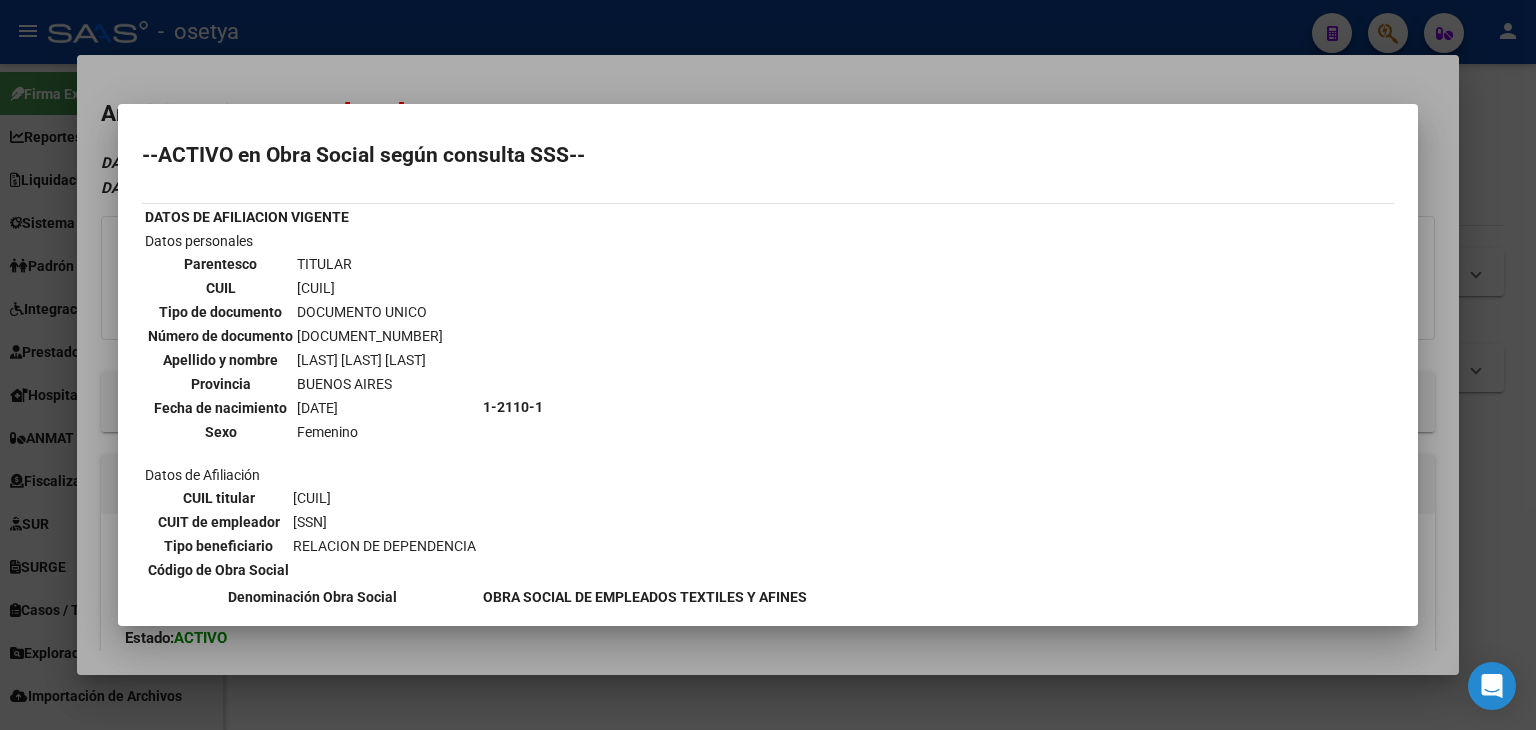 click at bounding box center (768, 365) 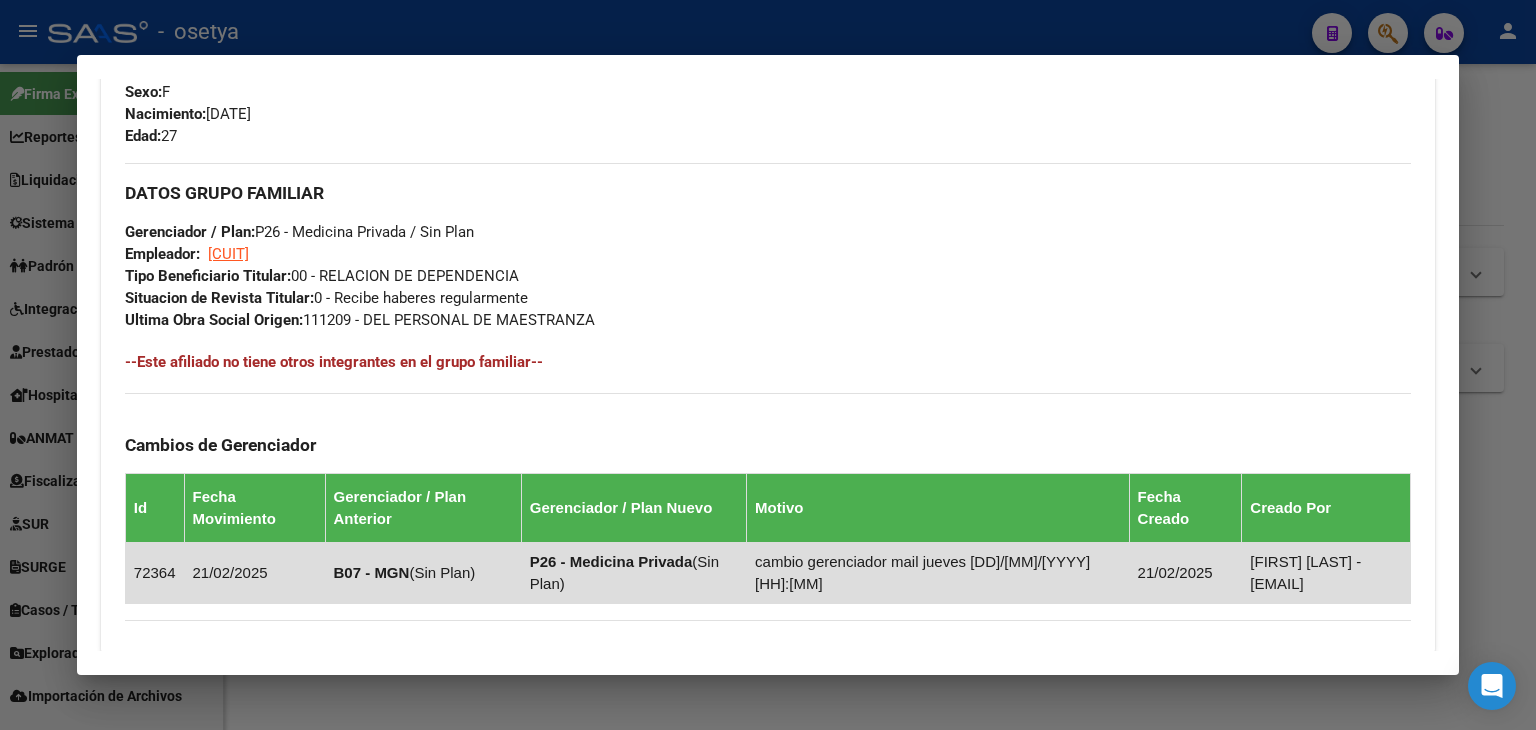 scroll, scrollTop: 1163, scrollLeft: 0, axis: vertical 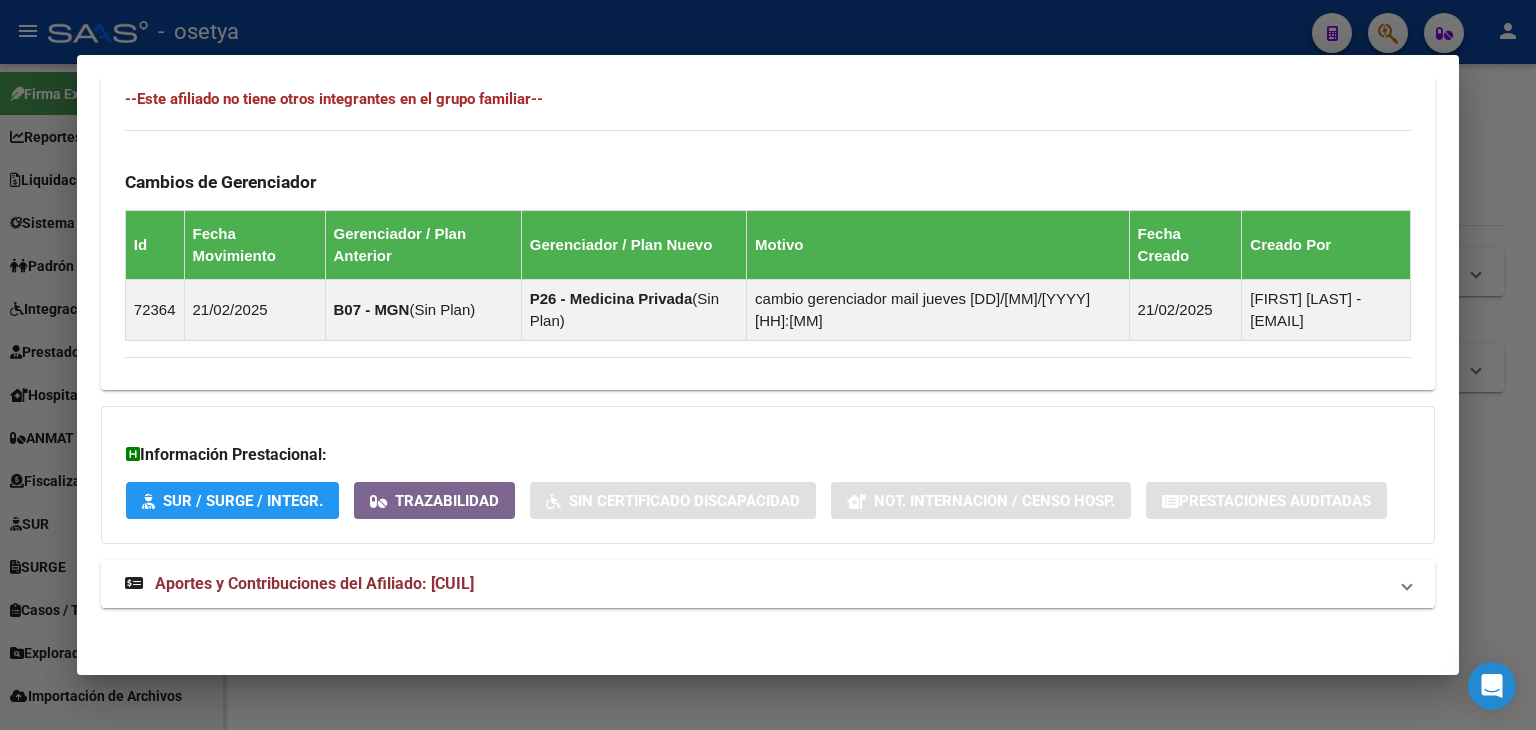 click on "Aportes y Contribuciones del Afiliado: [CUIL]" at bounding box center [314, 583] 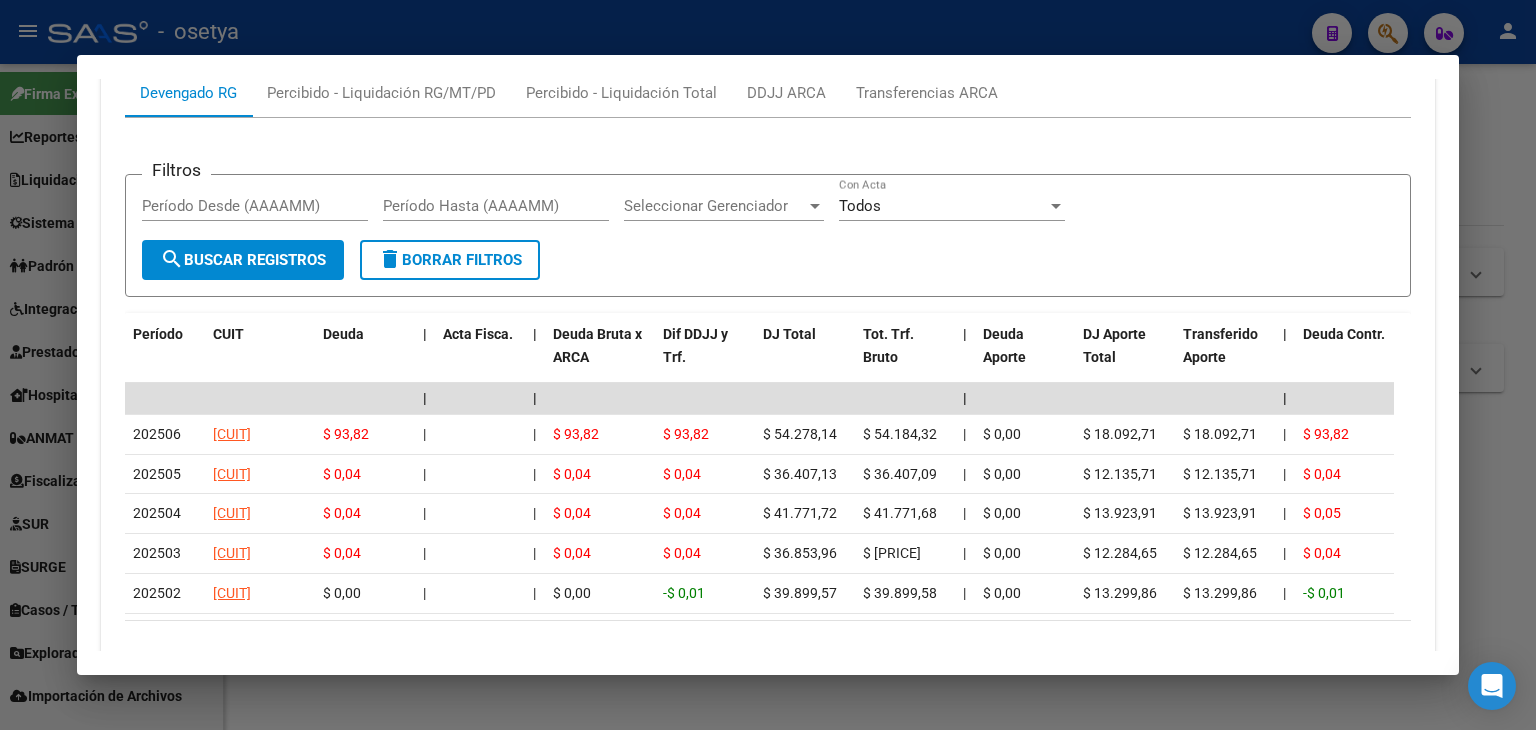 scroll, scrollTop: 1880, scrollLeft: 0, axis: vertical 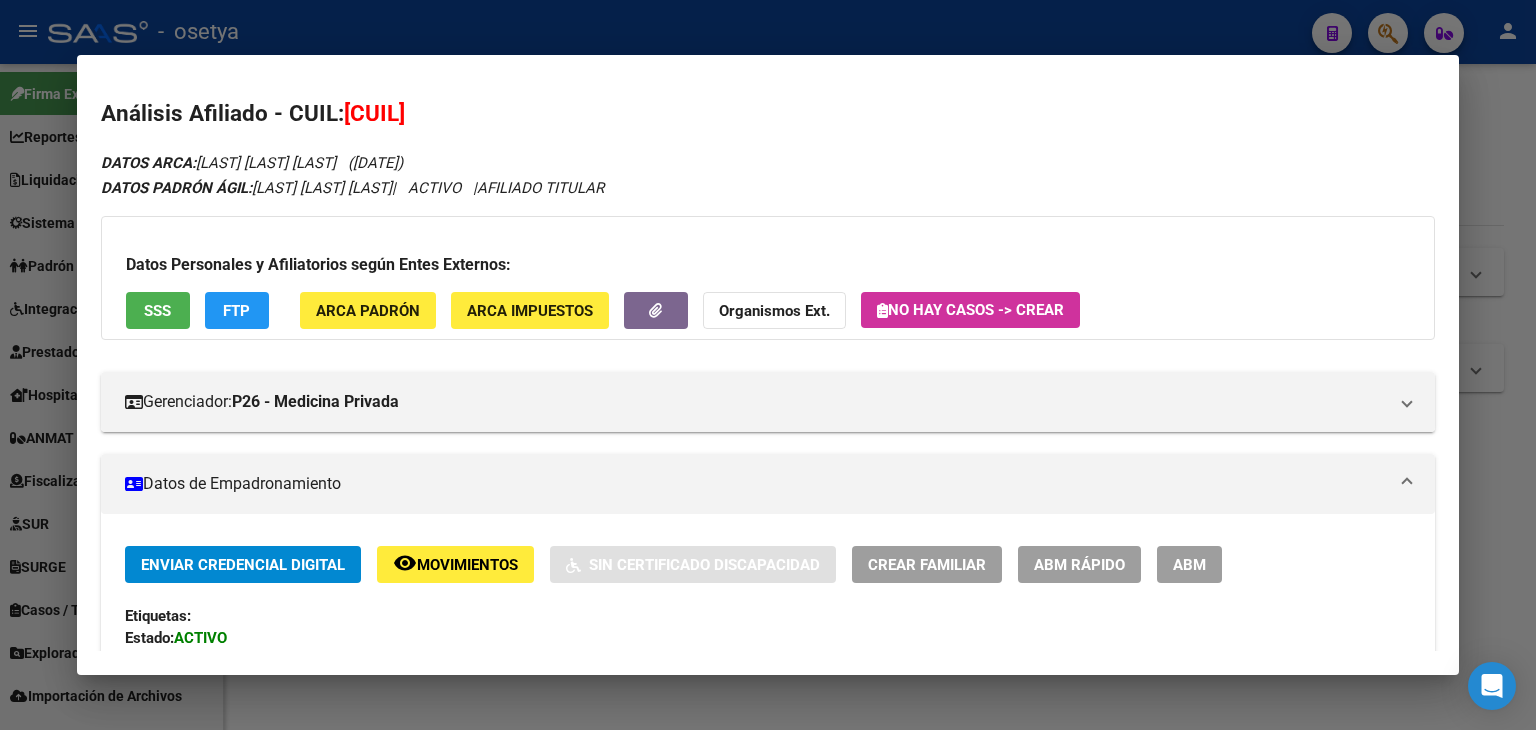 click on "ARCA Padrón" 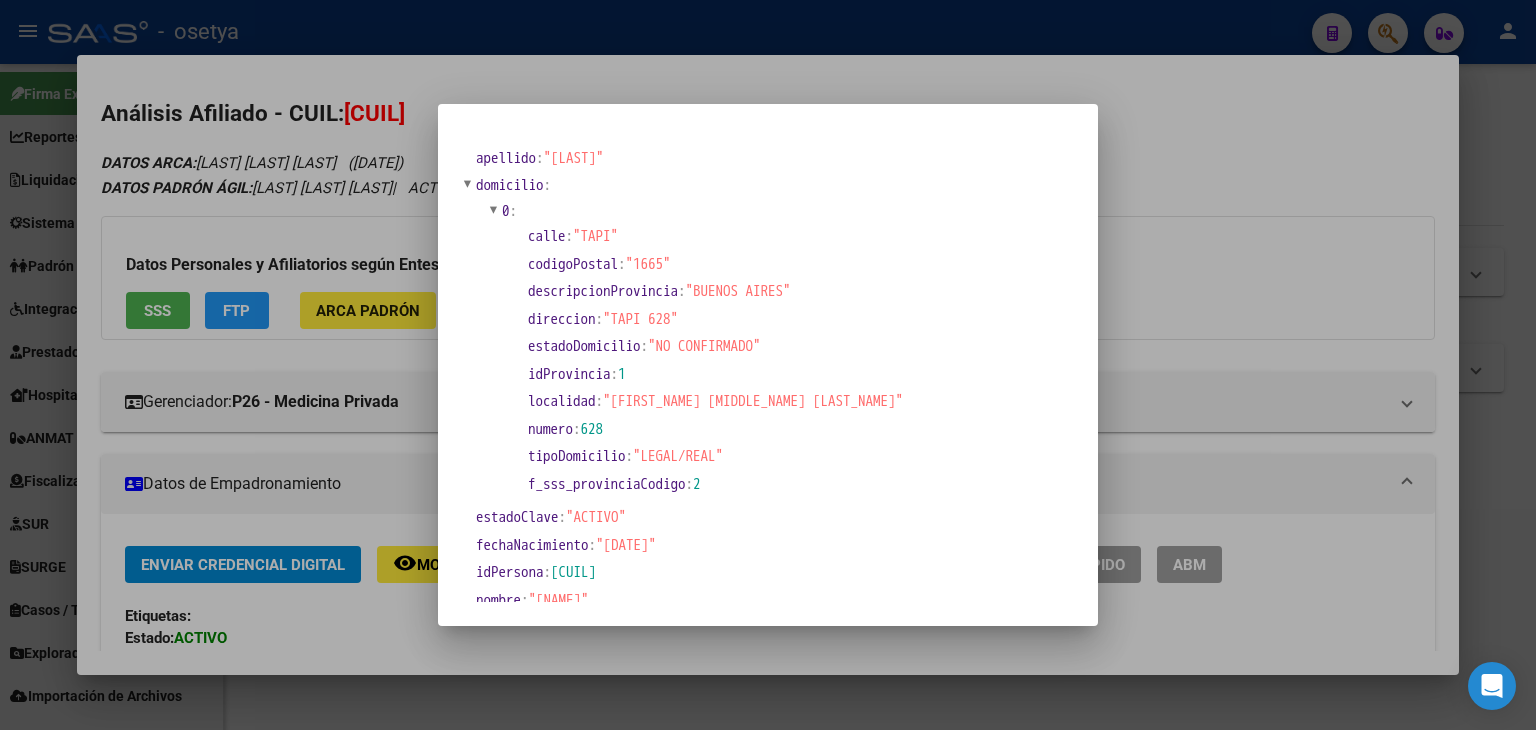 click at bounding box center [768, 365] 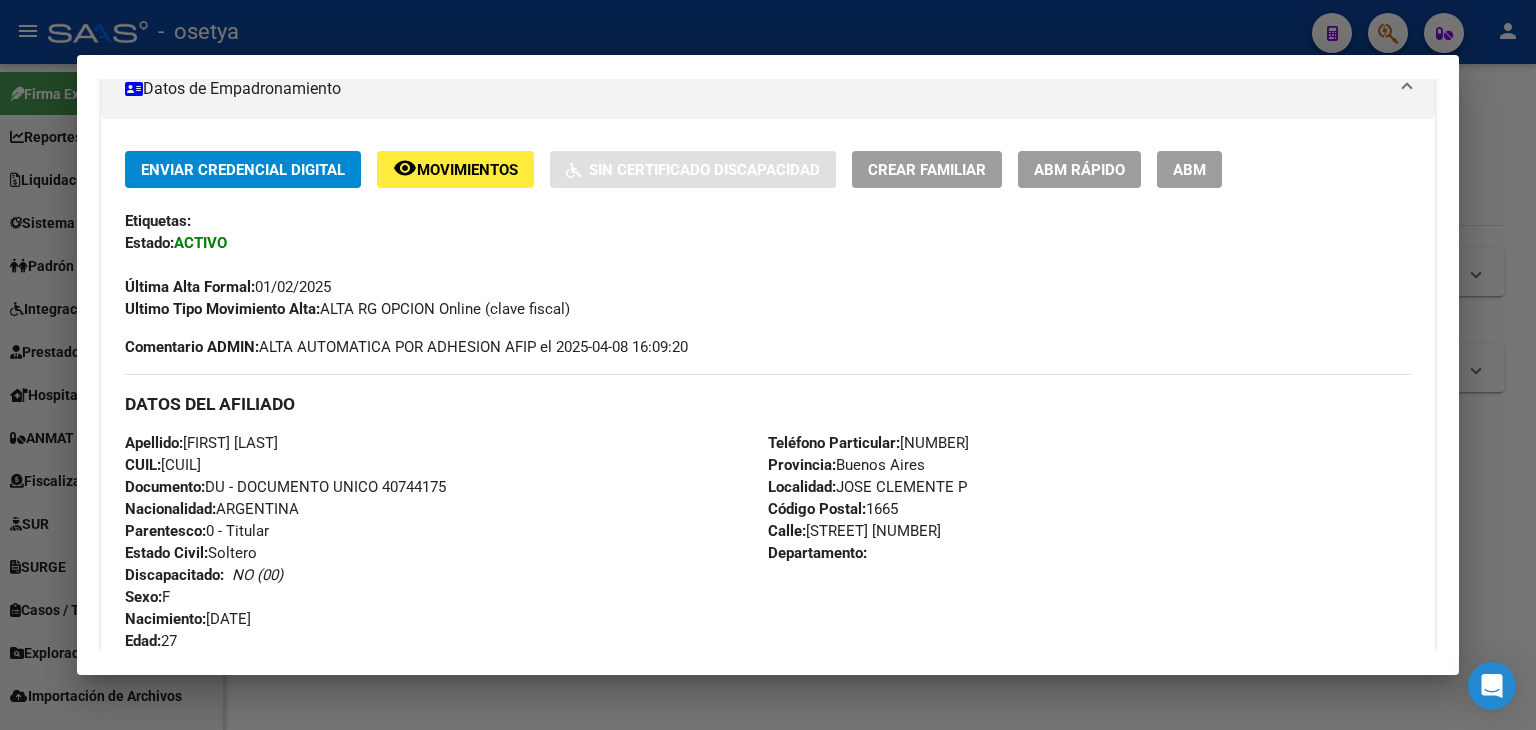 scroll, scrollTop: 400, scrollLeft: 0, axis: vertical 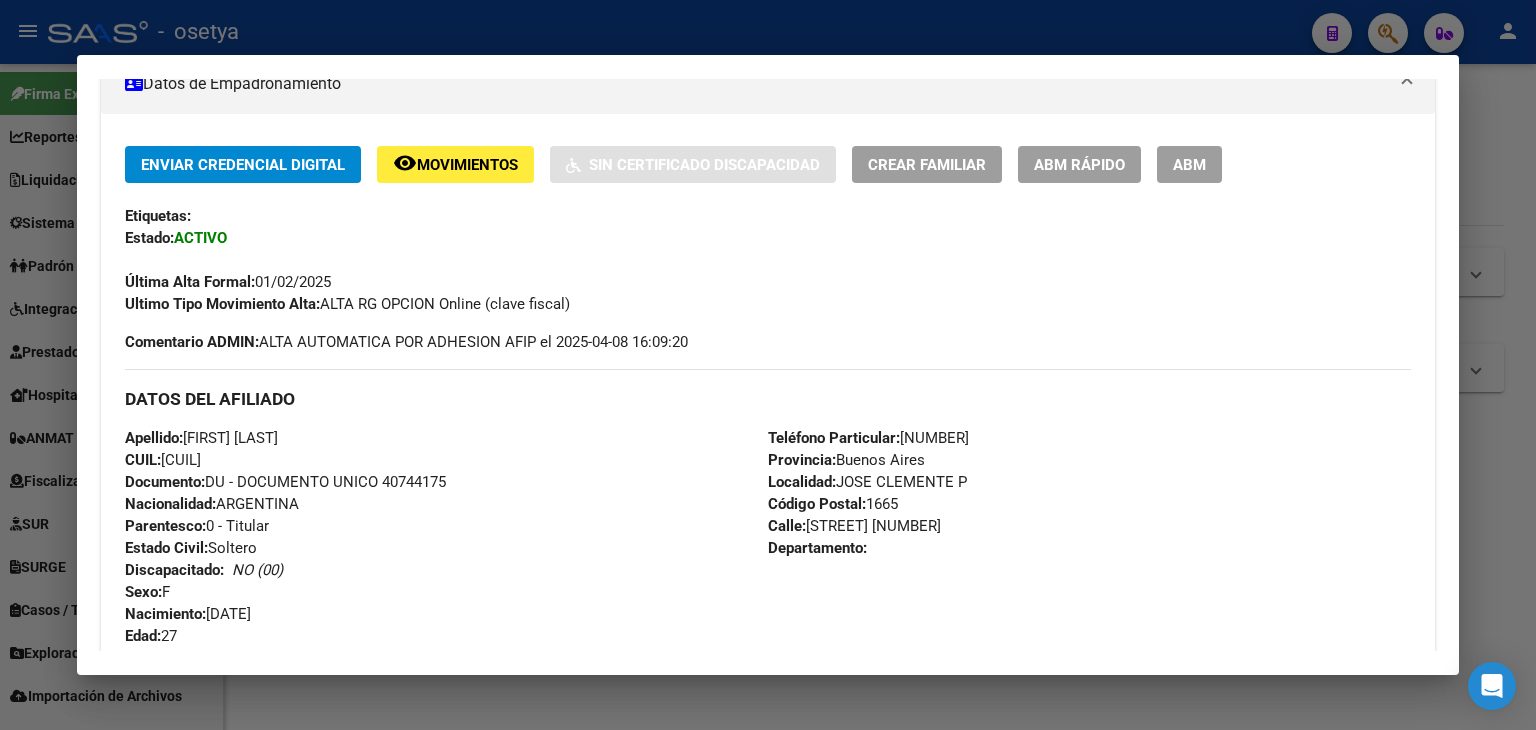 click on "Documento:  DU - DOCUMENTO UNICO [DOCUMENT_NUMBER]" at bounding box center [285, 482] 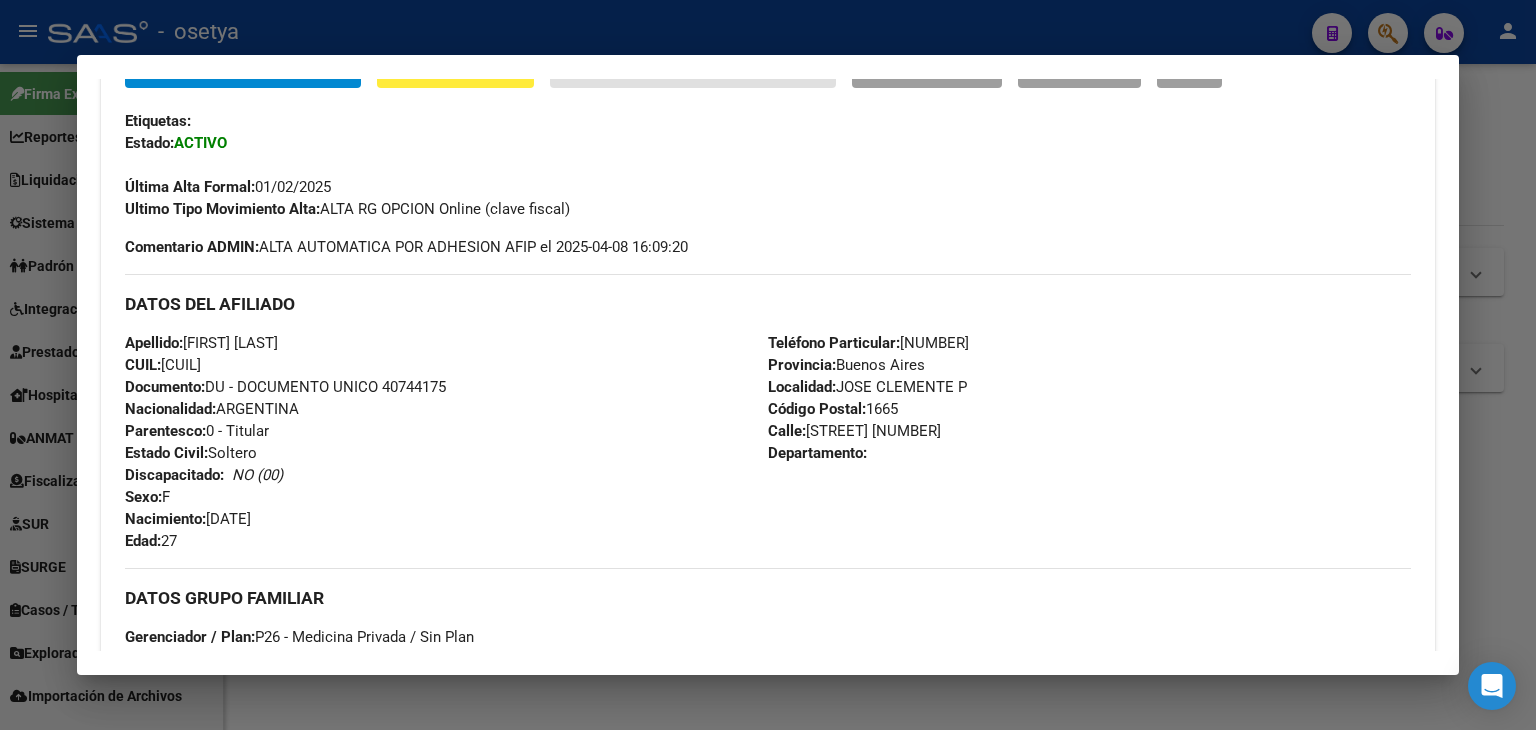 scroll, scrollTop: 600, scrollLeft: 0, axis: vertical 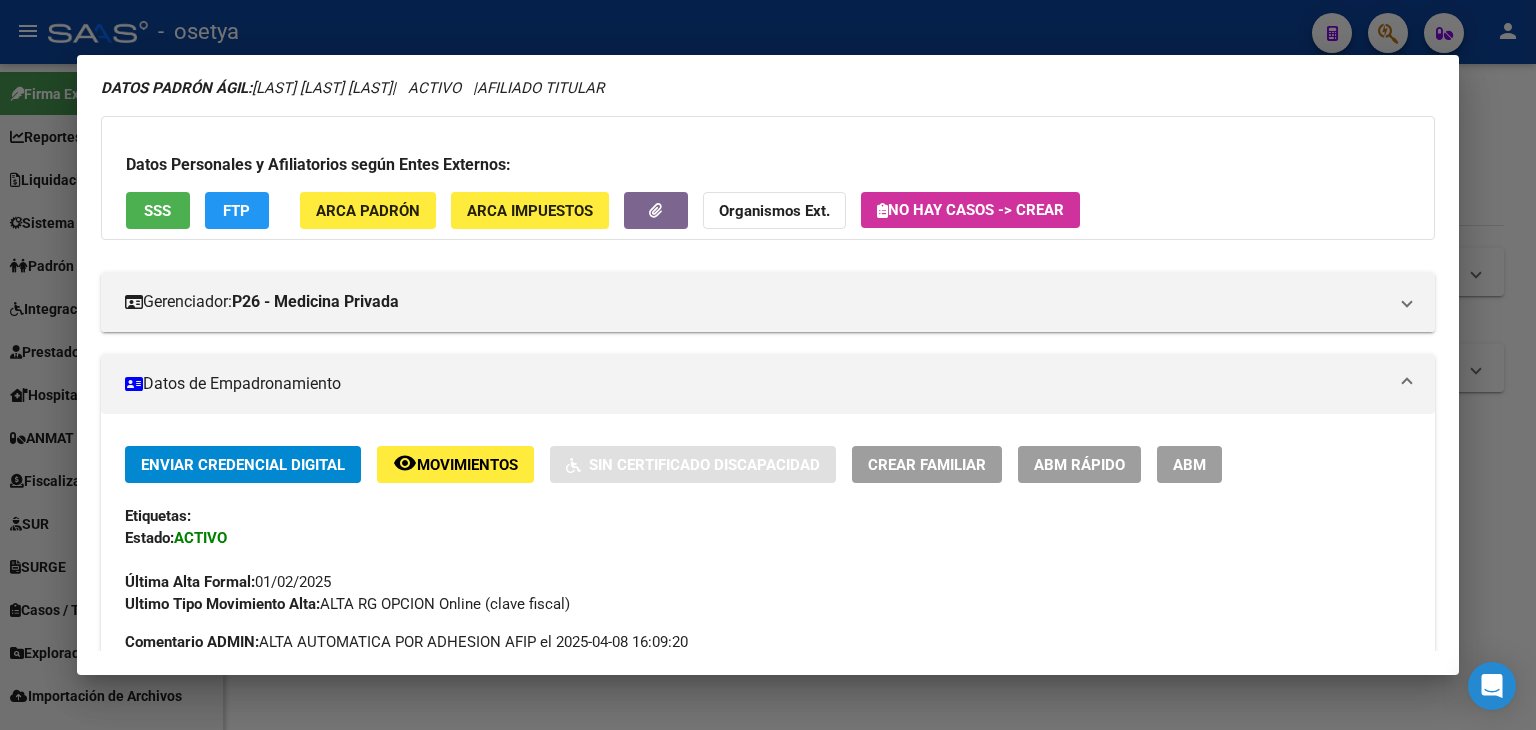 click on "ARCA Padrón" 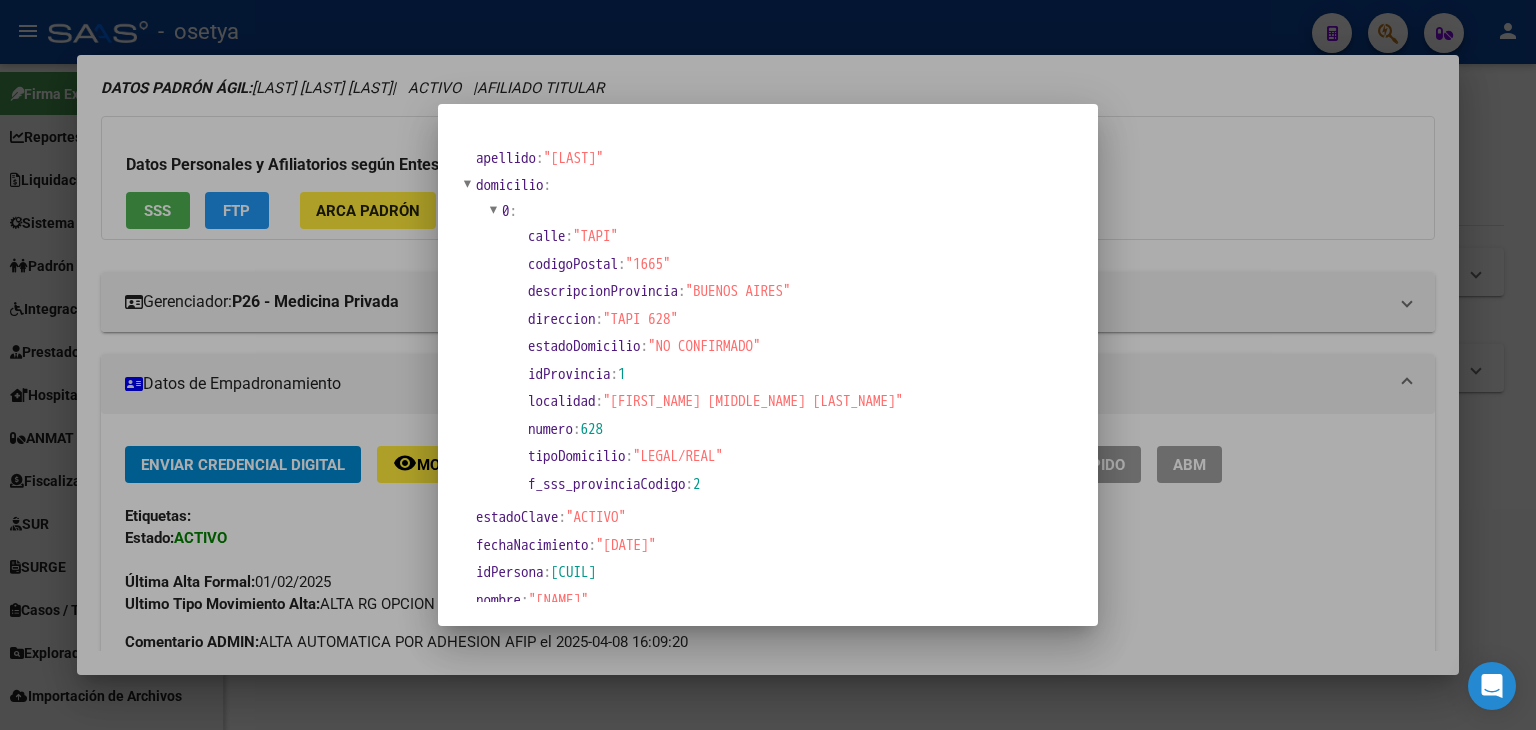 click at bounding box center (768, 365) 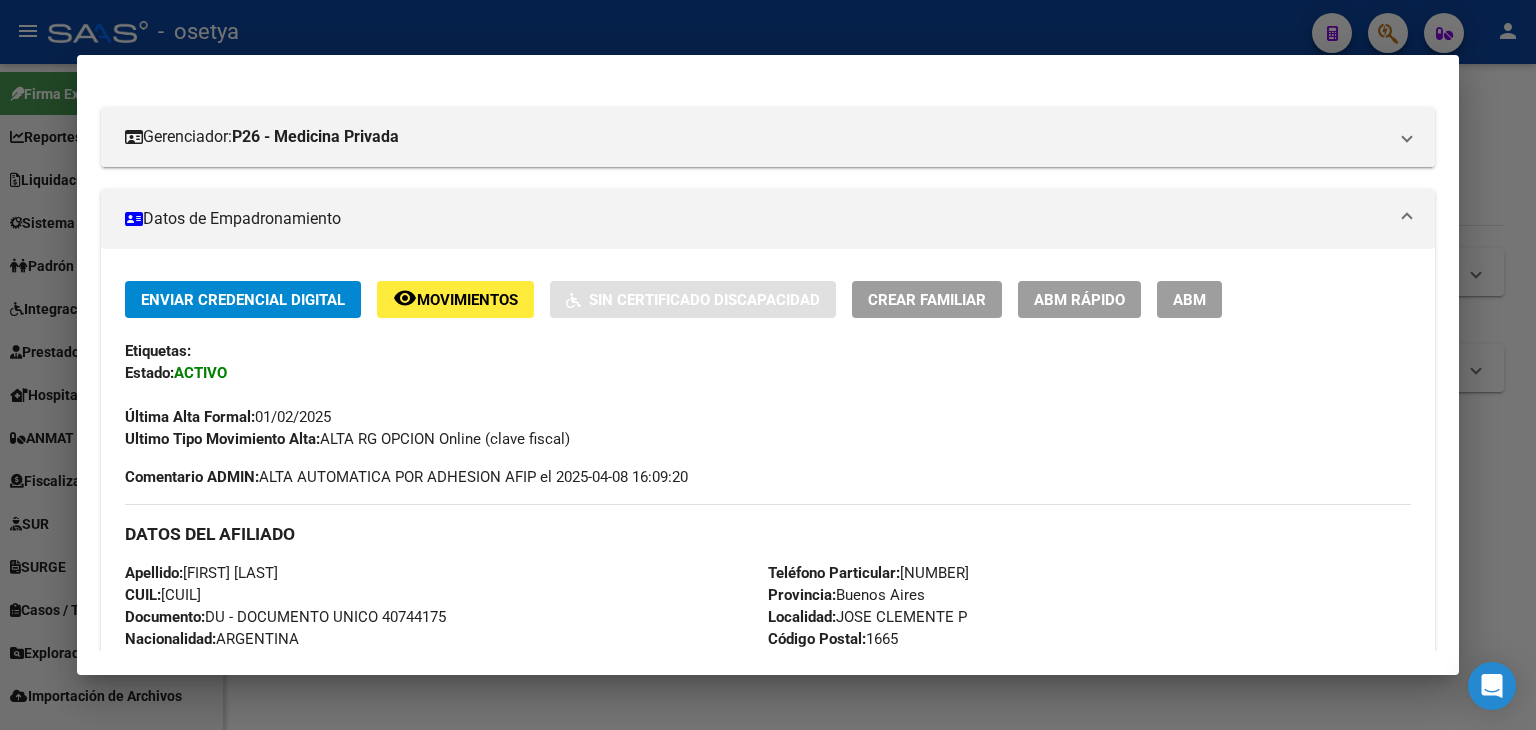 scroll, scrollTop: 600, scrollLeft: 0, axis: vertical 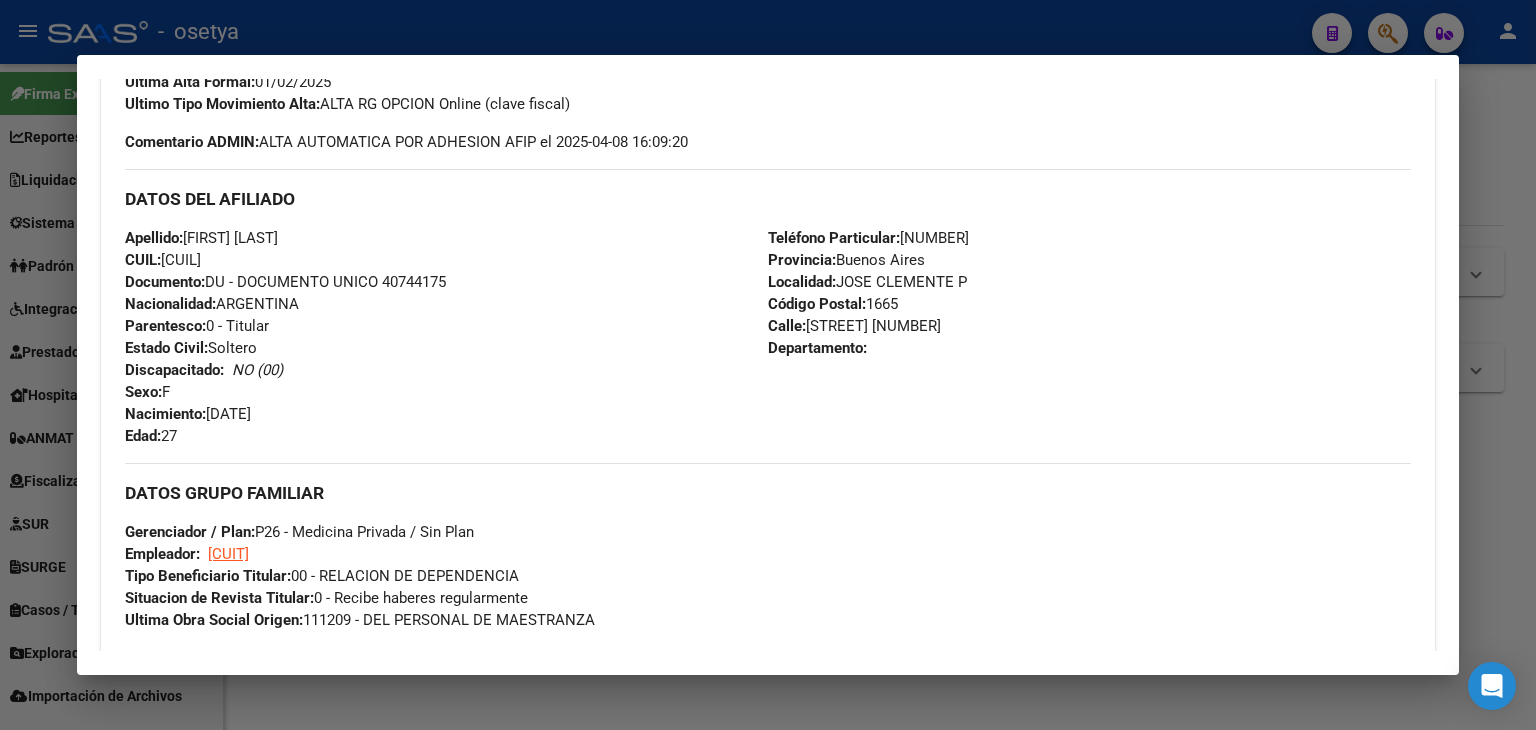 click on "Teléfono Particular:  [PHONE]" at bounding box center [868, 238] 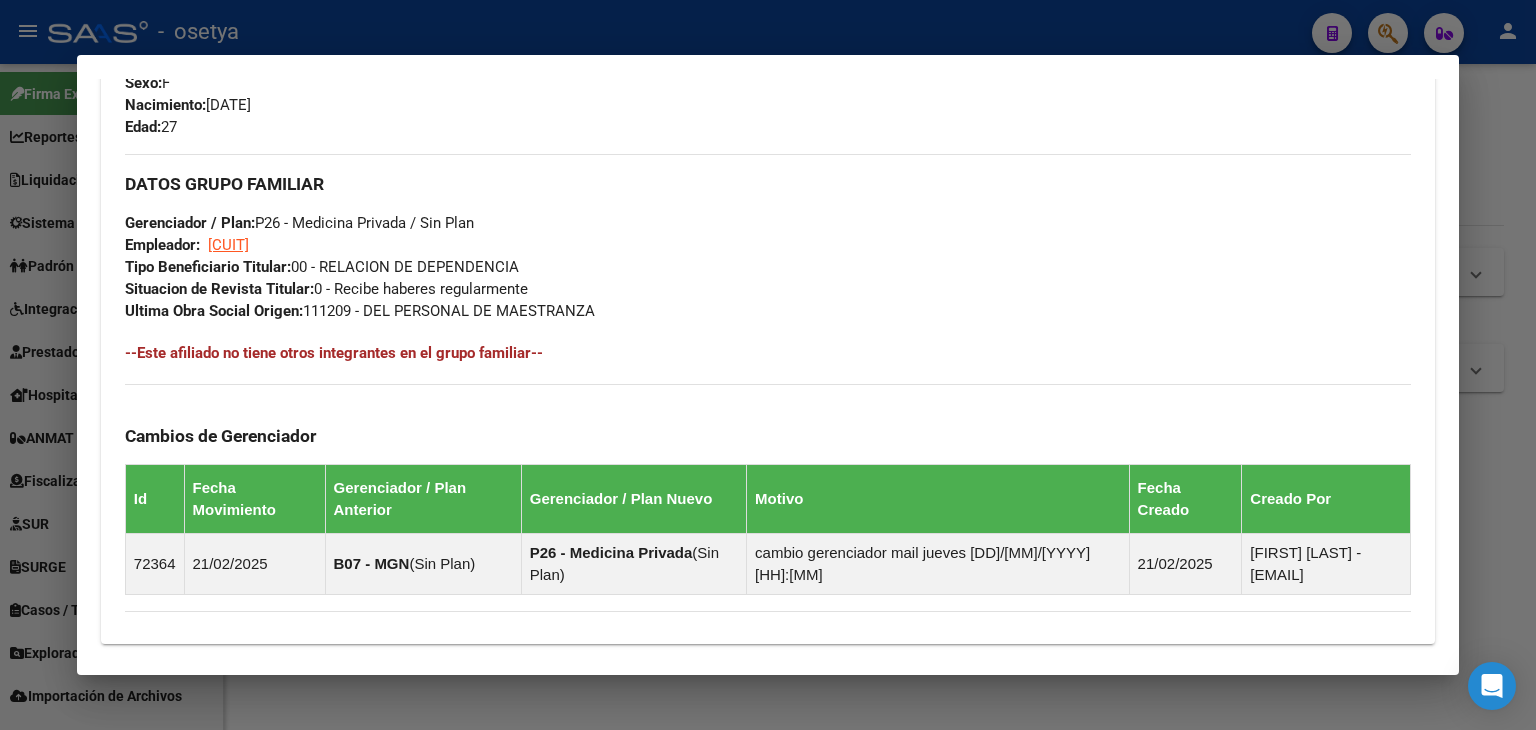 scroll, scrollTop: 1000, scrollLeft: 0, axis: vertical 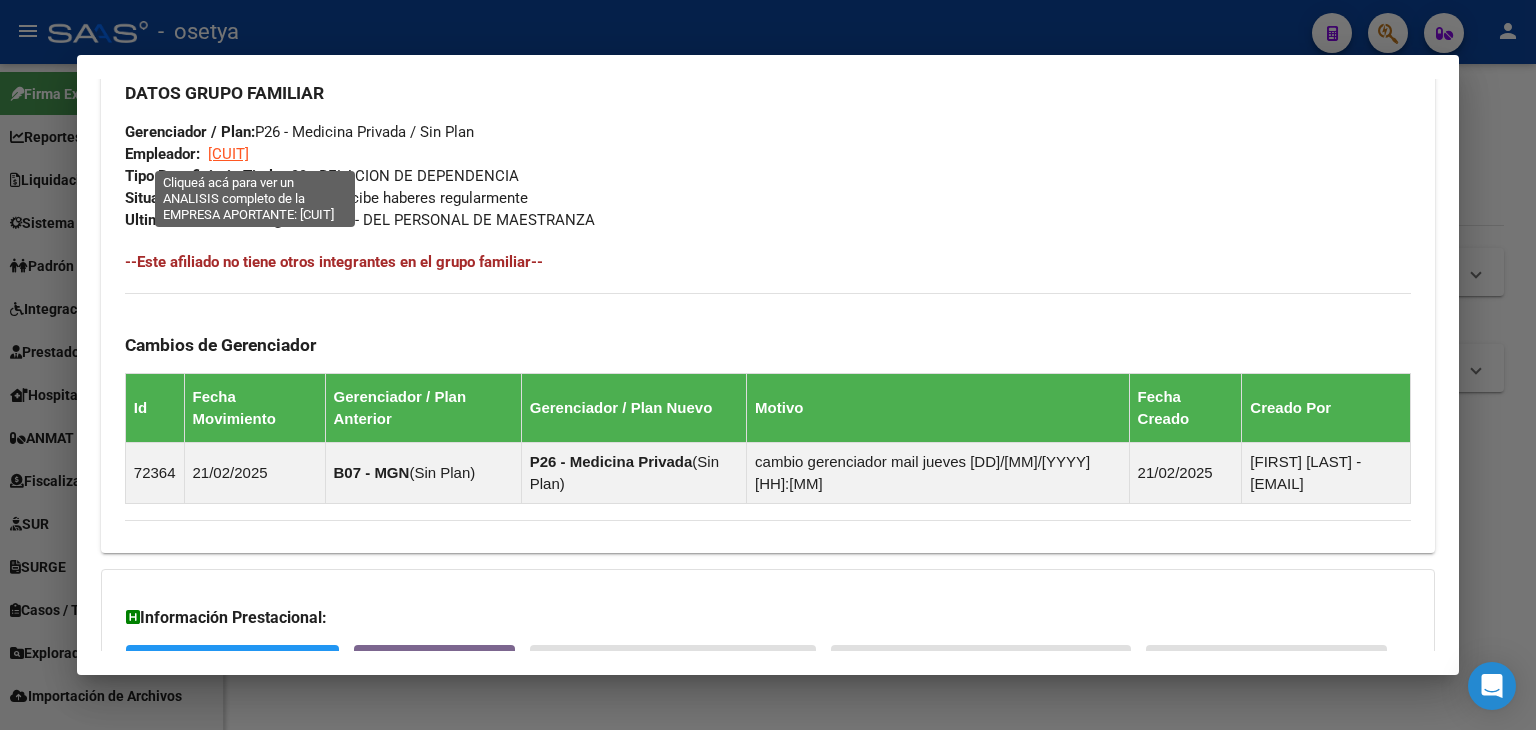 click on "[CUIT]" at bounding box center [228, 154] 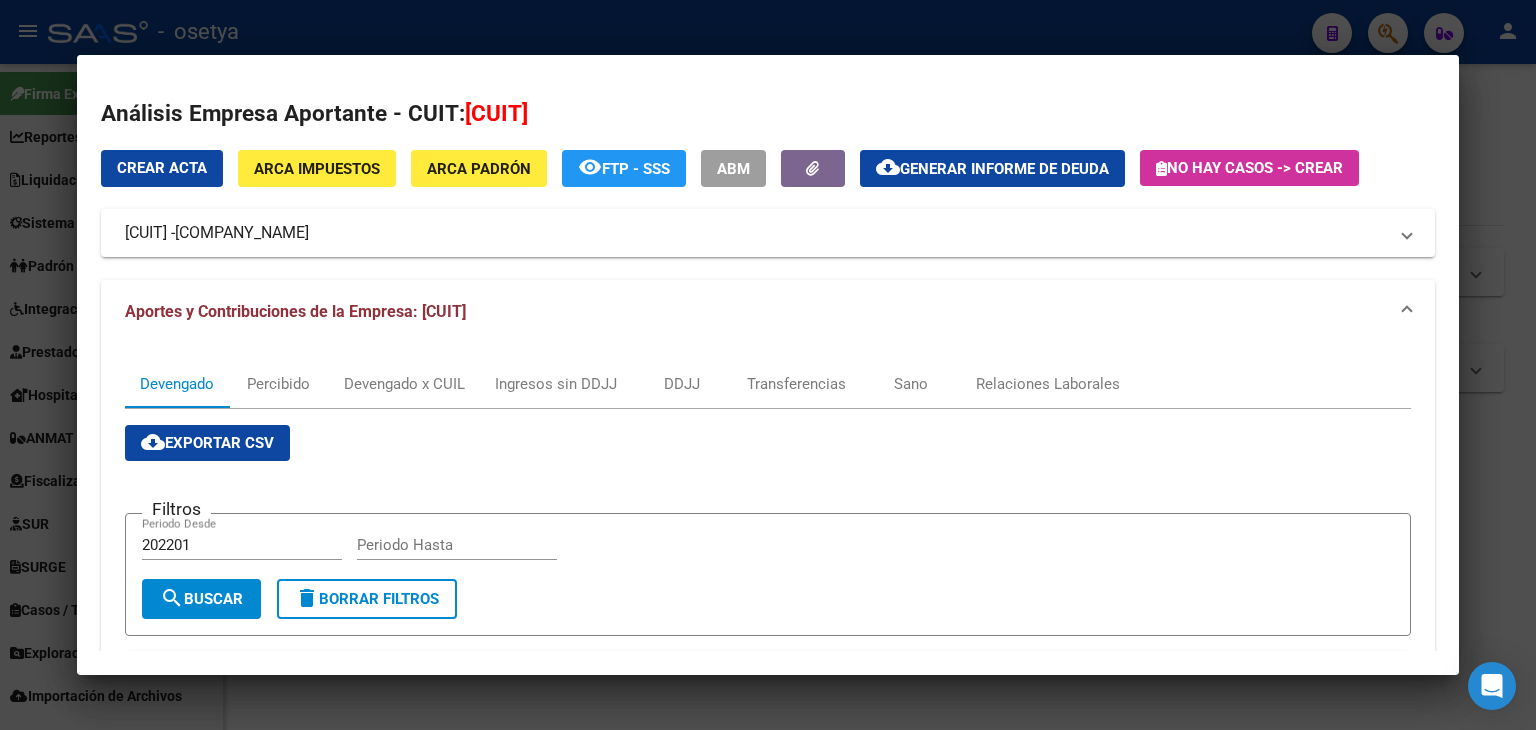 click at bounding box center [768, 365] 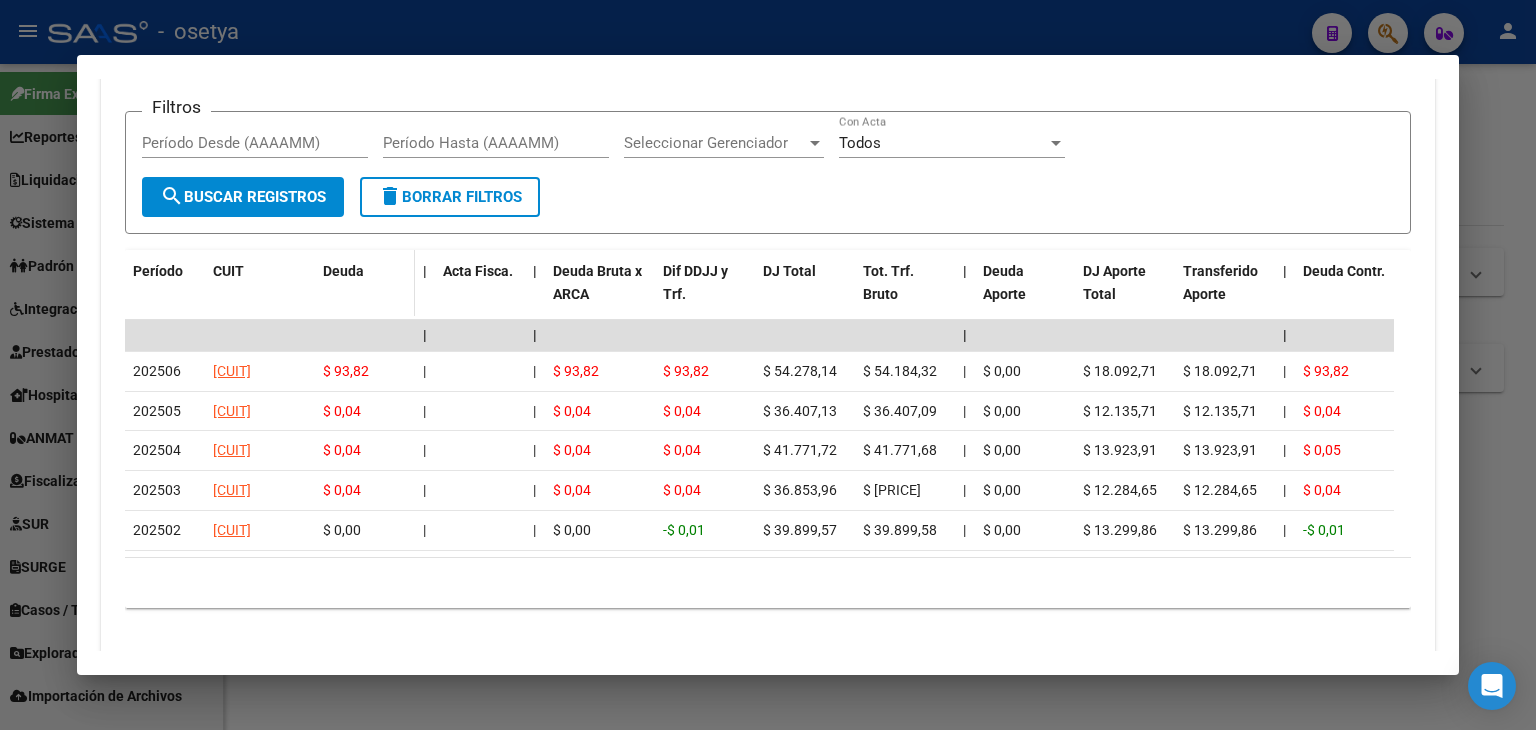 scroll, scrollTop: 1942, scrollLeft: 0, axis: vertical 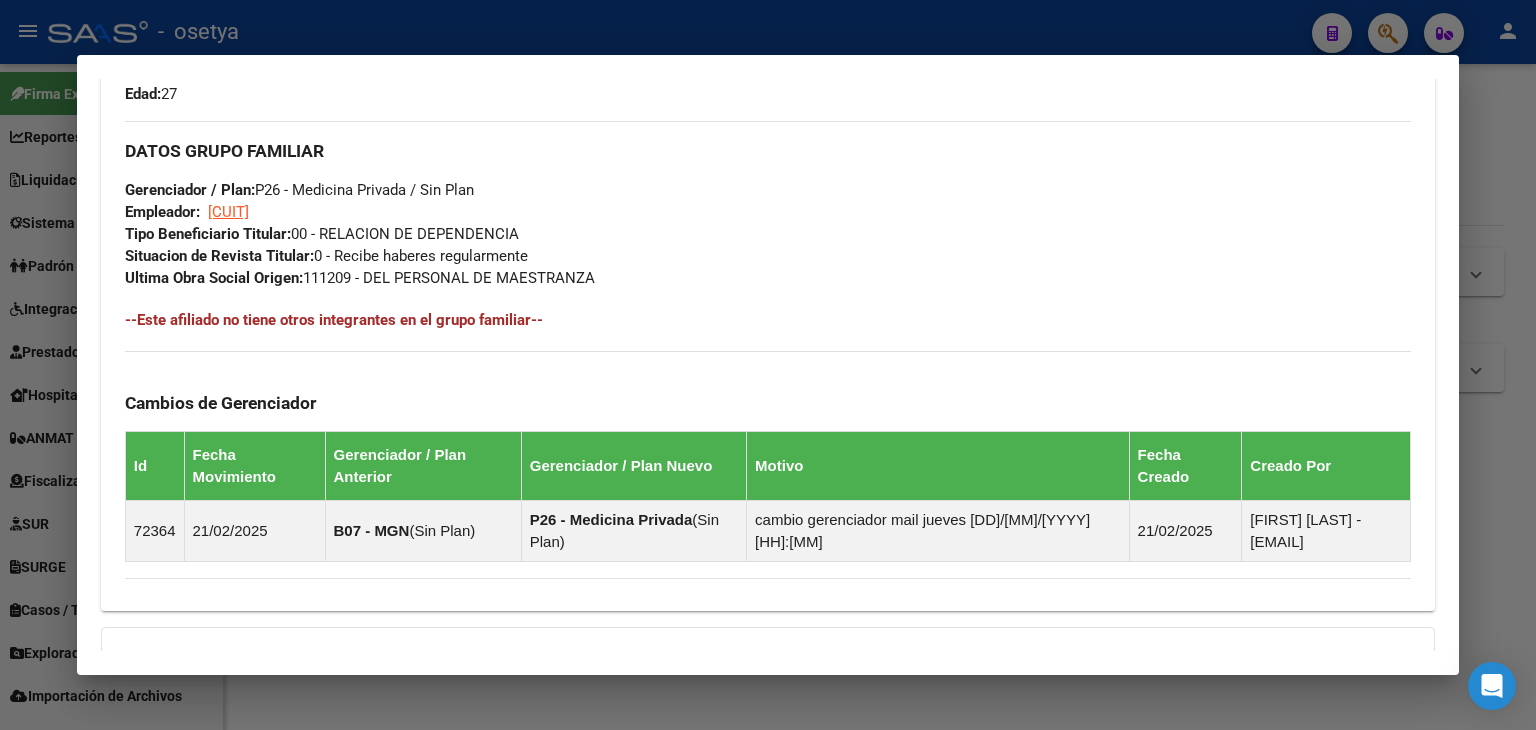 click at bounding box center (768, 365) 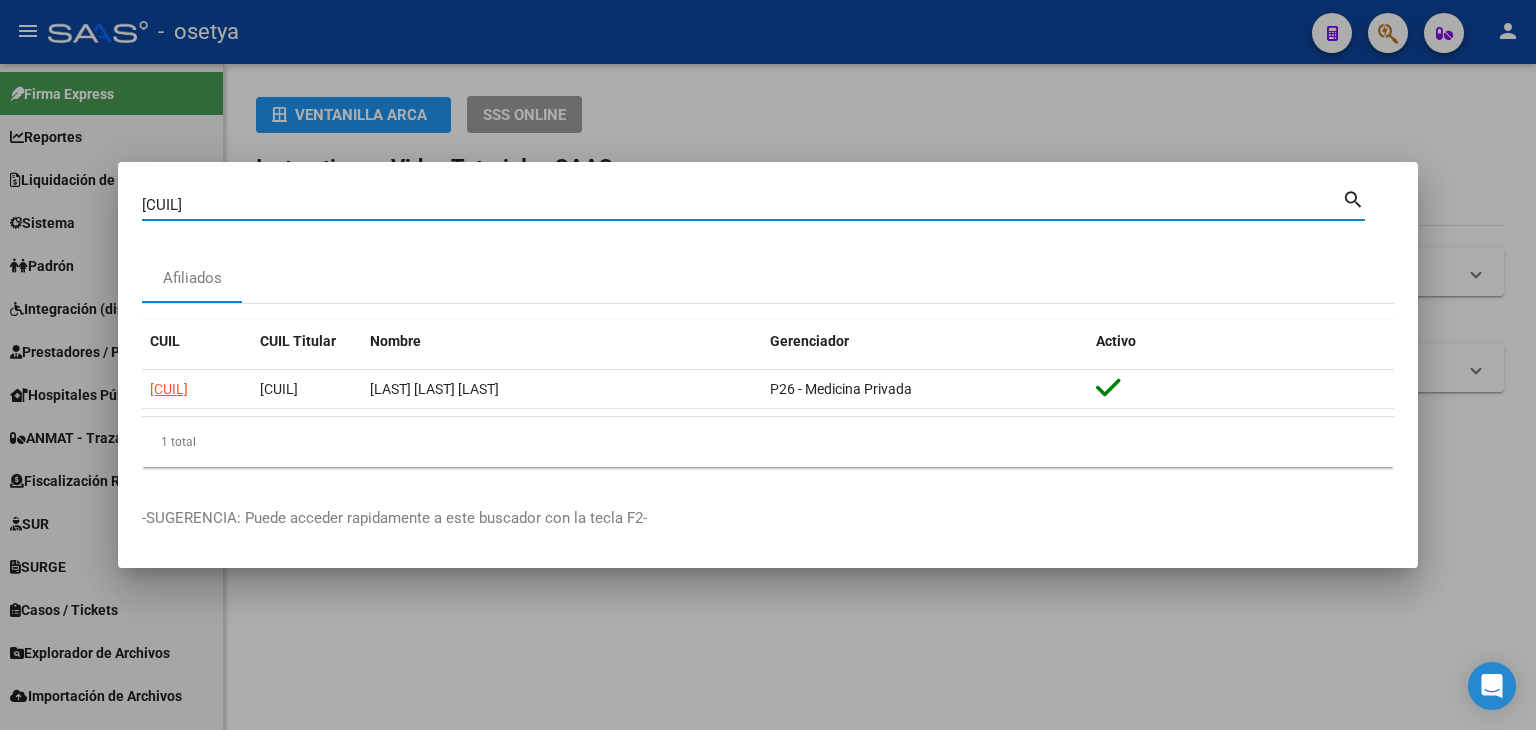 click on "[CUIL]" at bounding box center [742, 205] 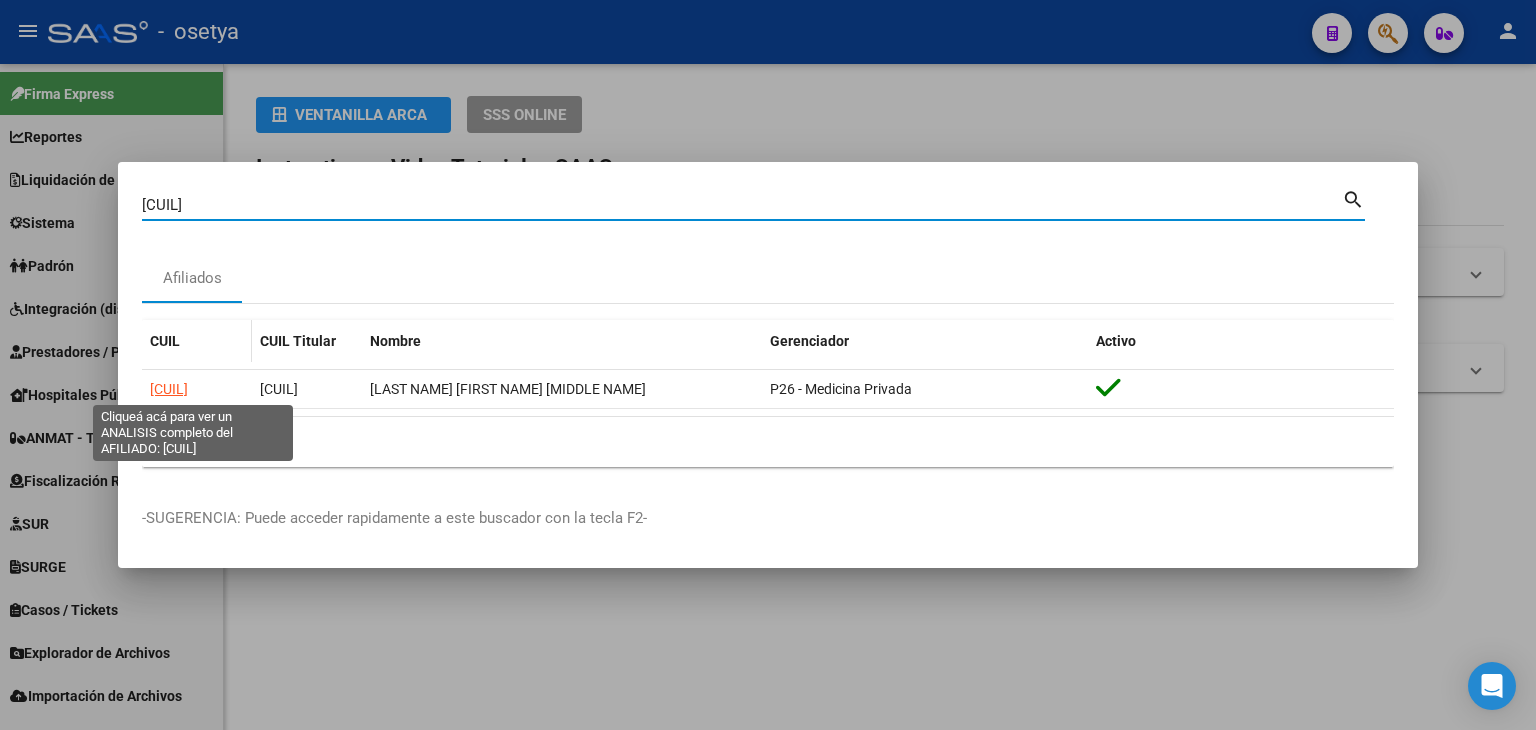 click on "[CUIL]" 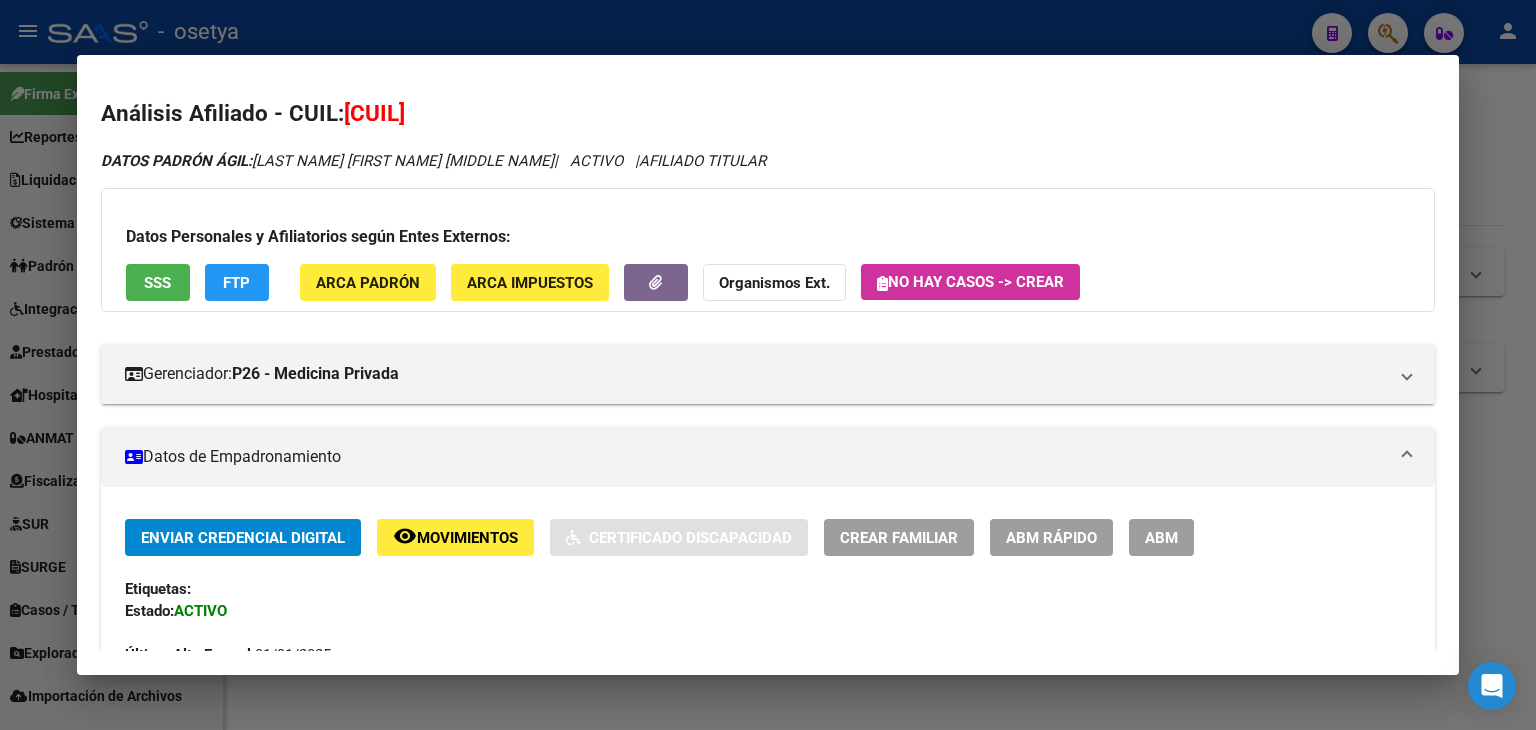 click on "Datos Personales y Afiliatorios según Entes Externos: SSS FTP ARCA Padrón ARCA Impuestos Organismos Ext.   No hay casos -> Crear" at bounding box center (768, 250) 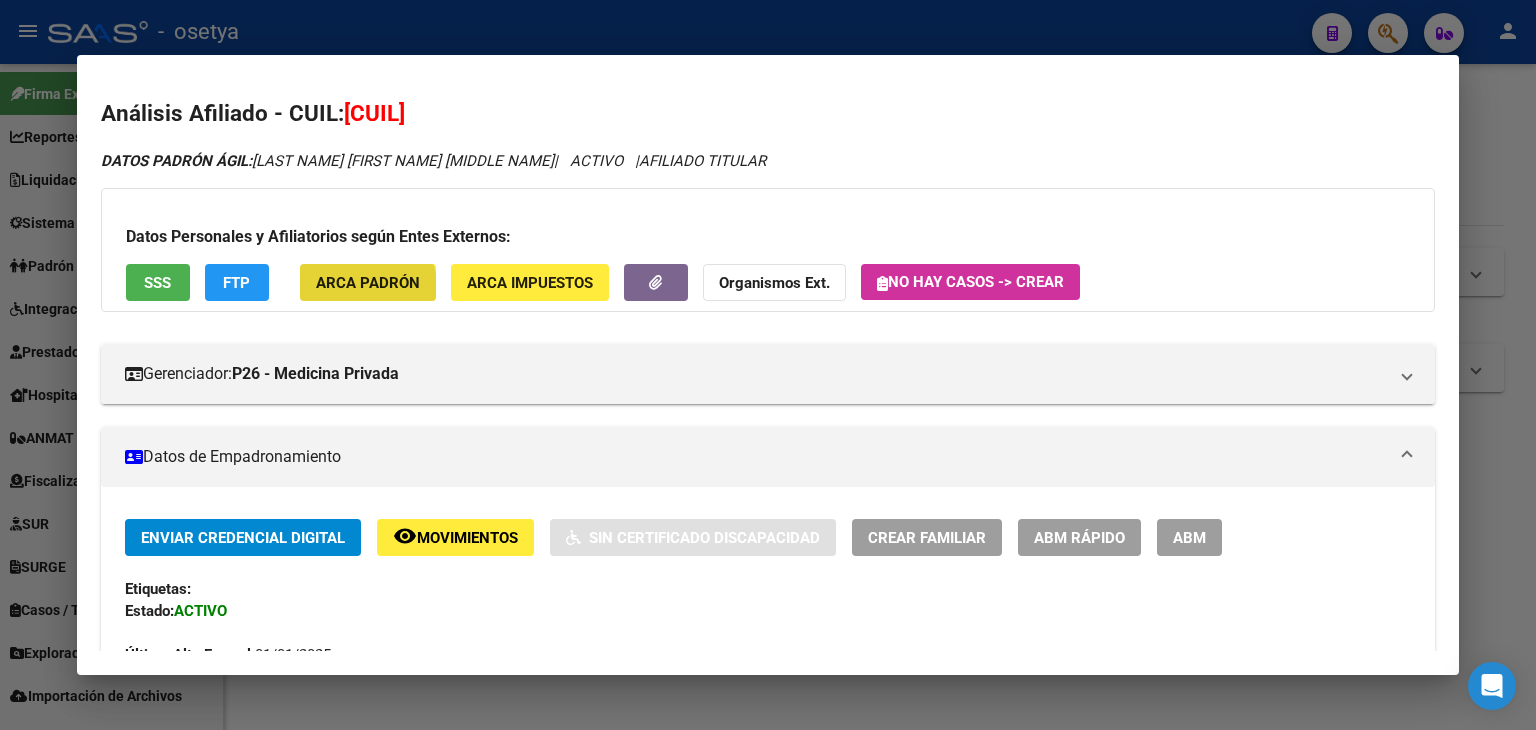 click on "ARCA Padrón" 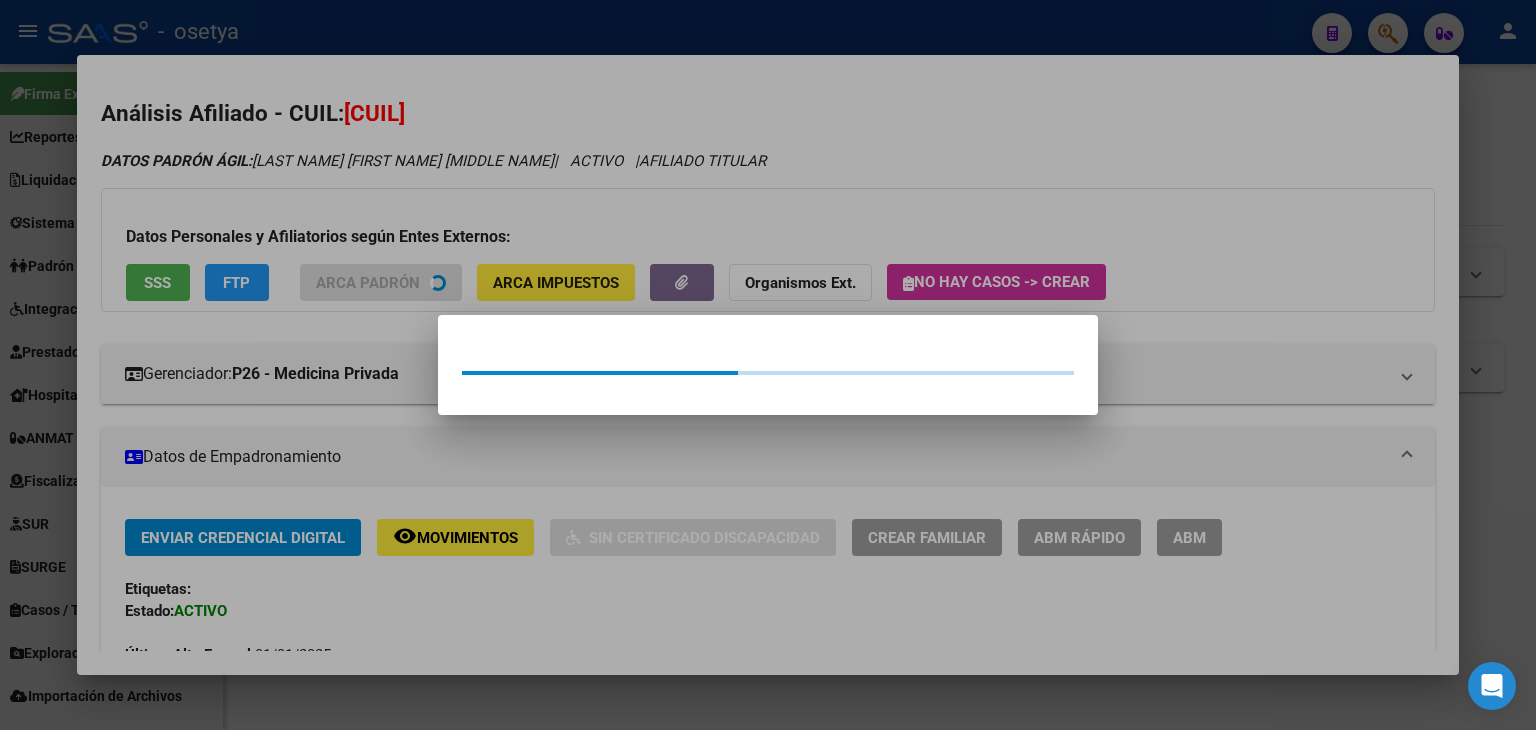 click at bounding box center (768, 365) 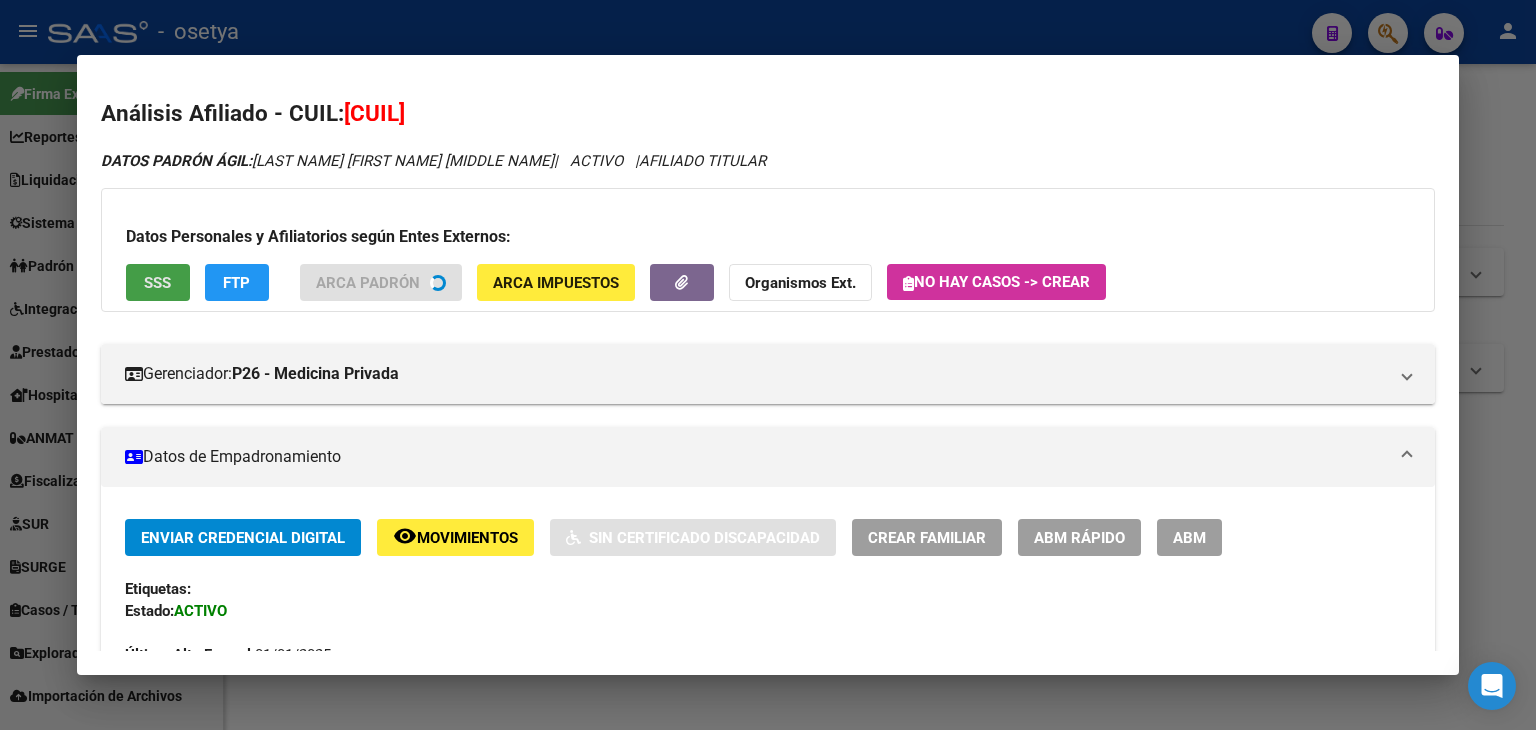 click on "SSS" at bounding box center [158, 282] 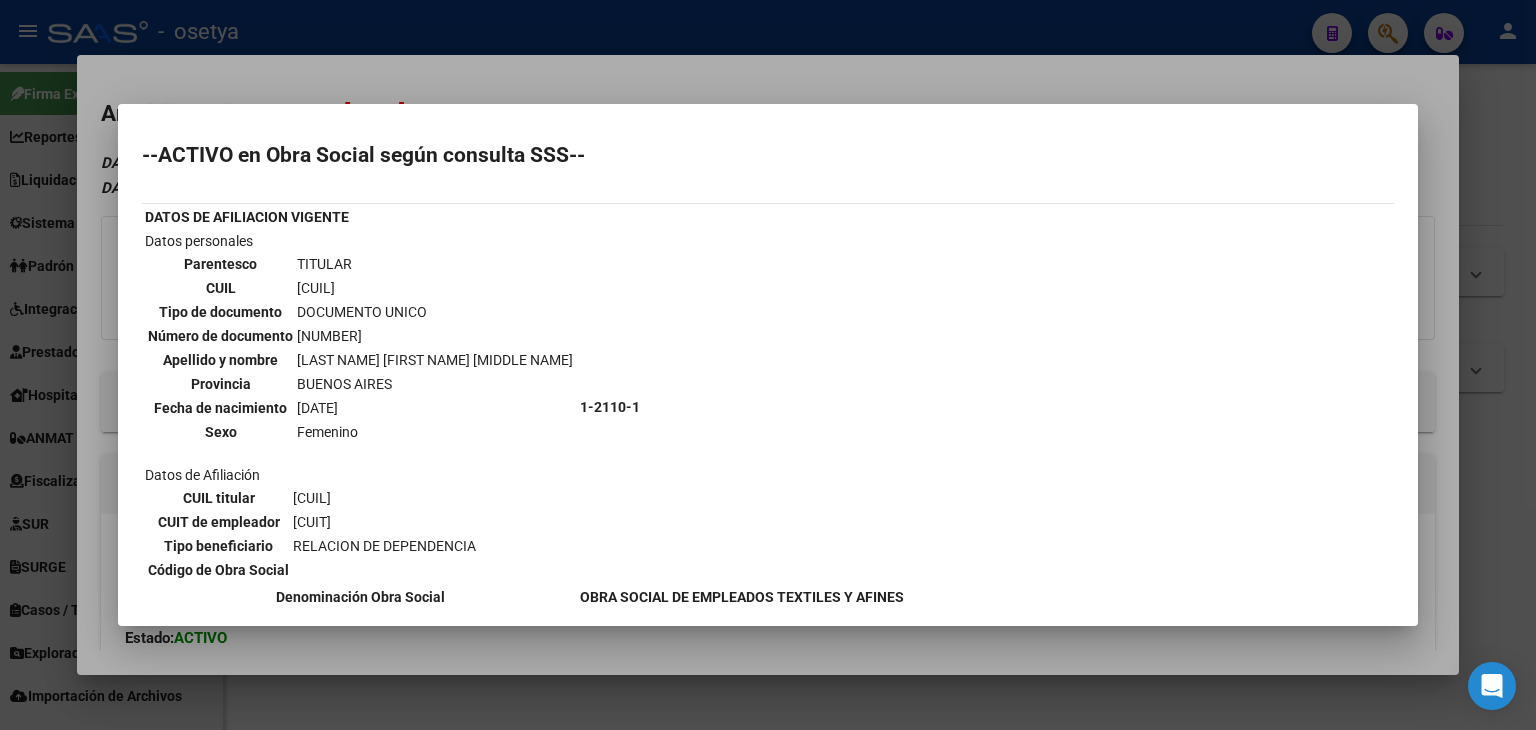click at bounding box center [768, 365] 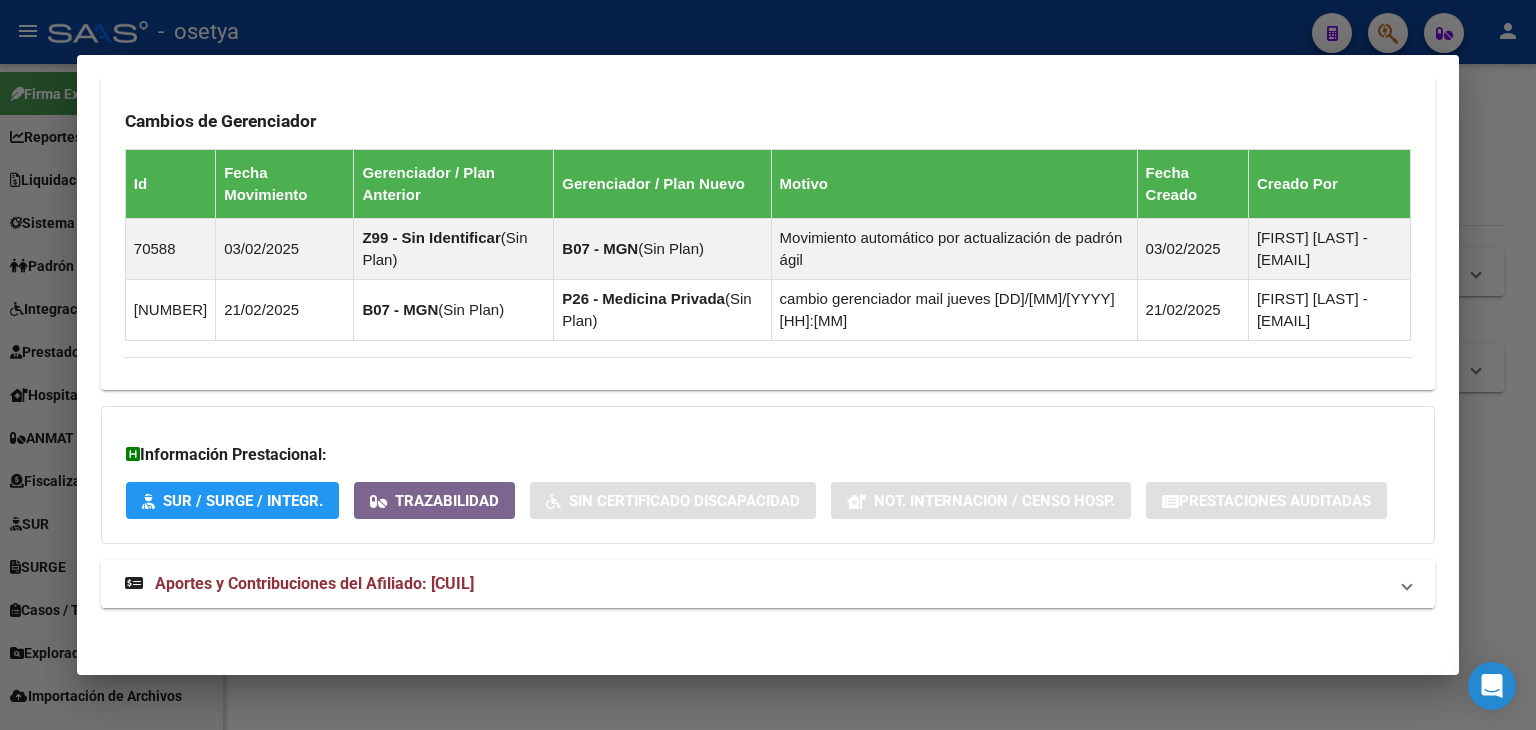 drag, startPoint x: 550, startPoint y: 575, endPoint x: 603, endPoint y: 463, distance: 123.90723 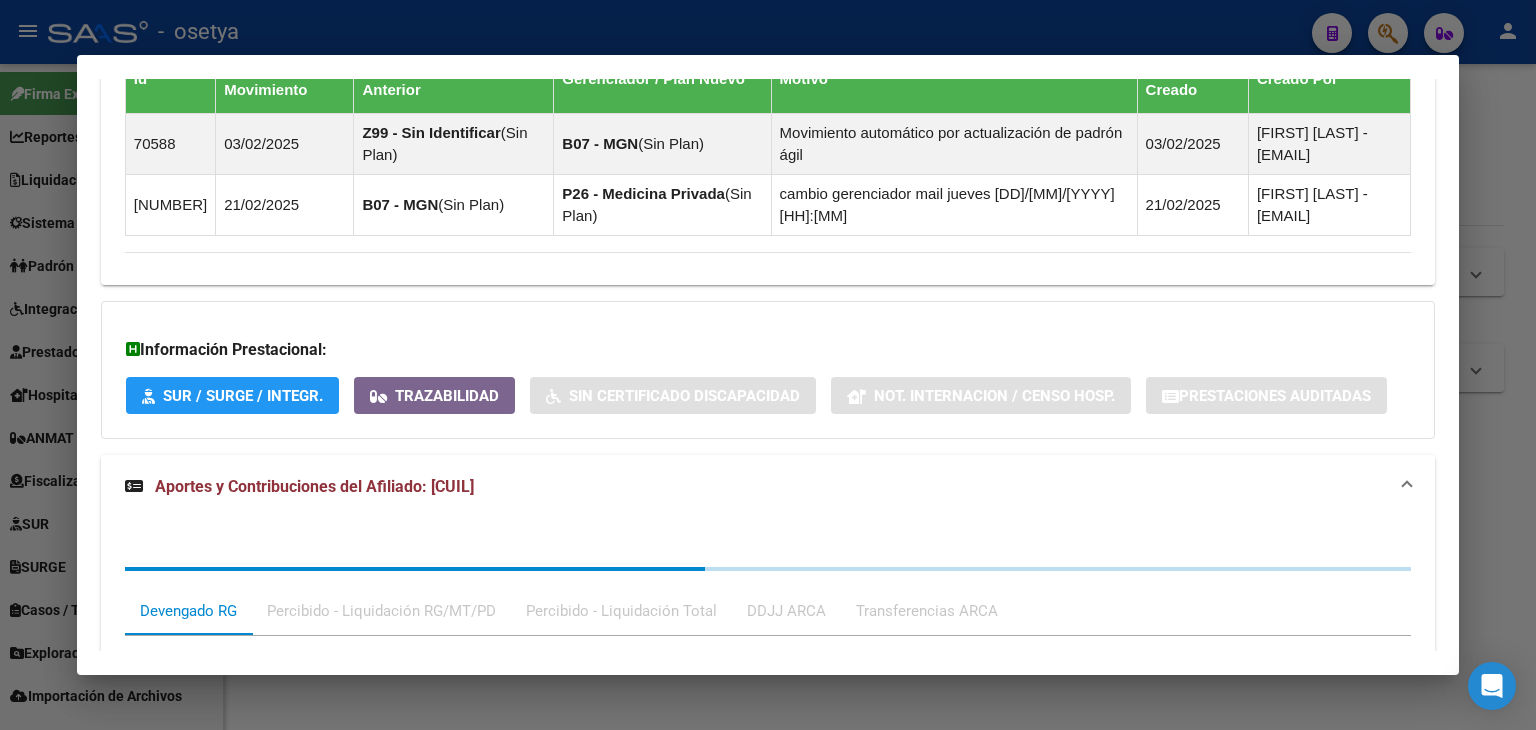 scroll, scrollTop: 1340, scrollLeft: 0, axis: vertical 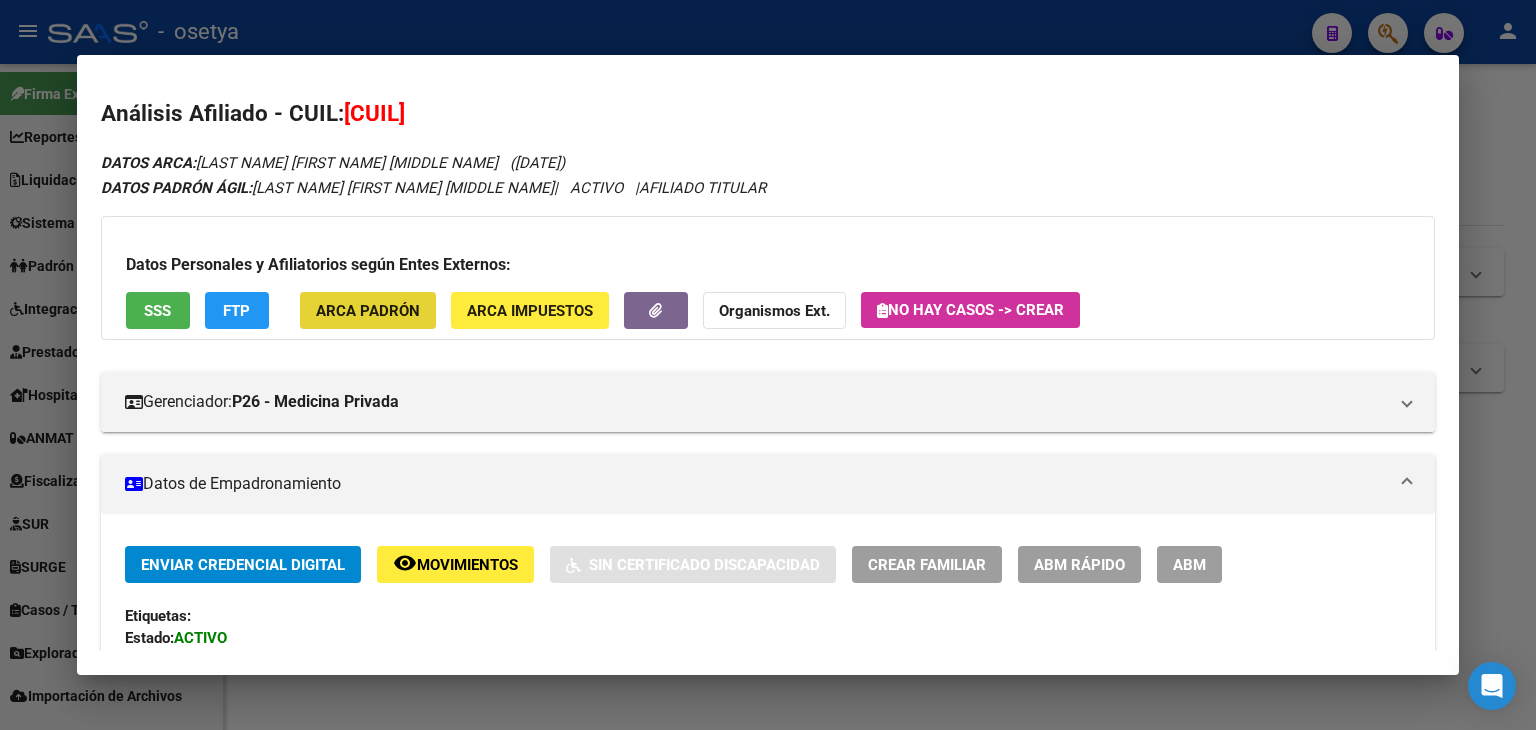 click on "ARCA Padrón" 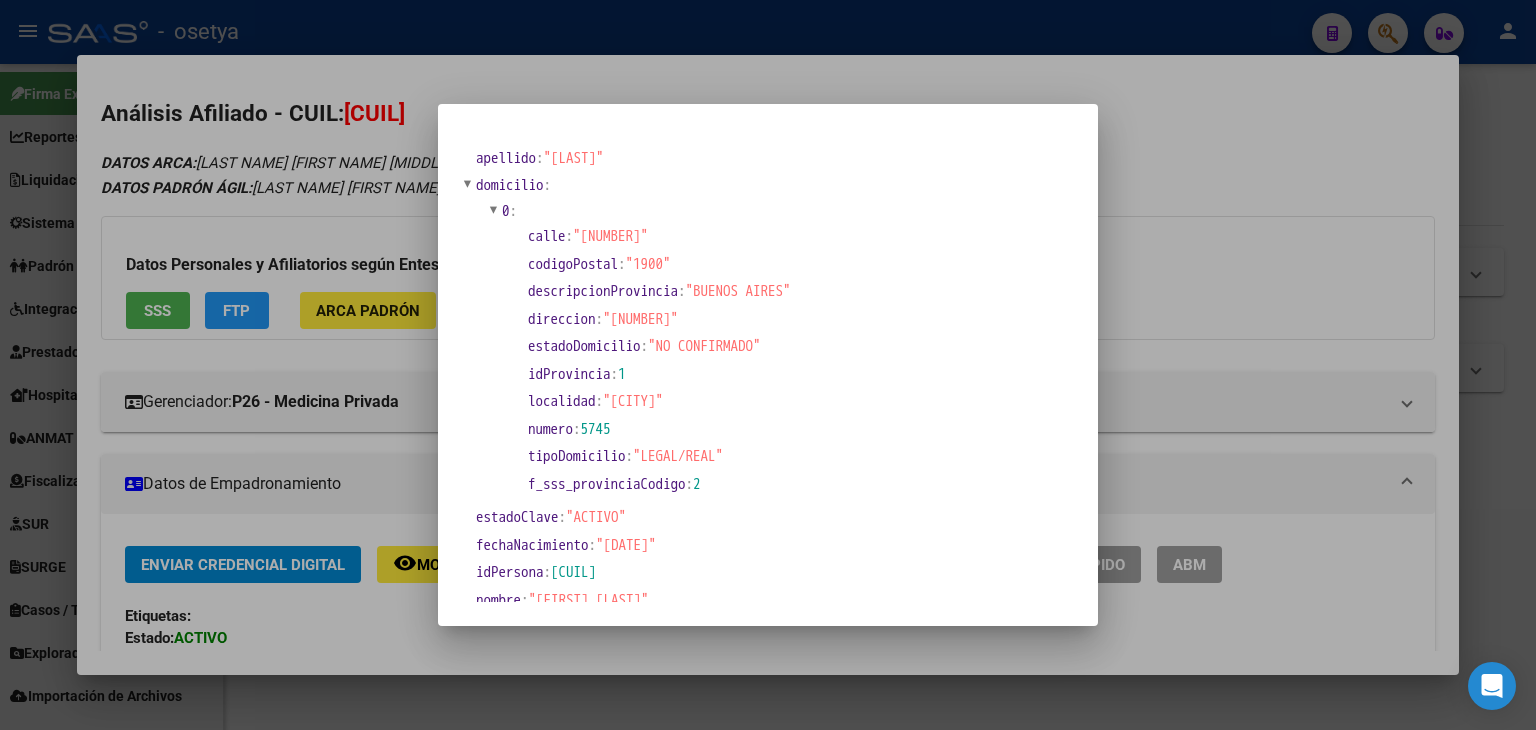 click at bounding box center [768, 365] 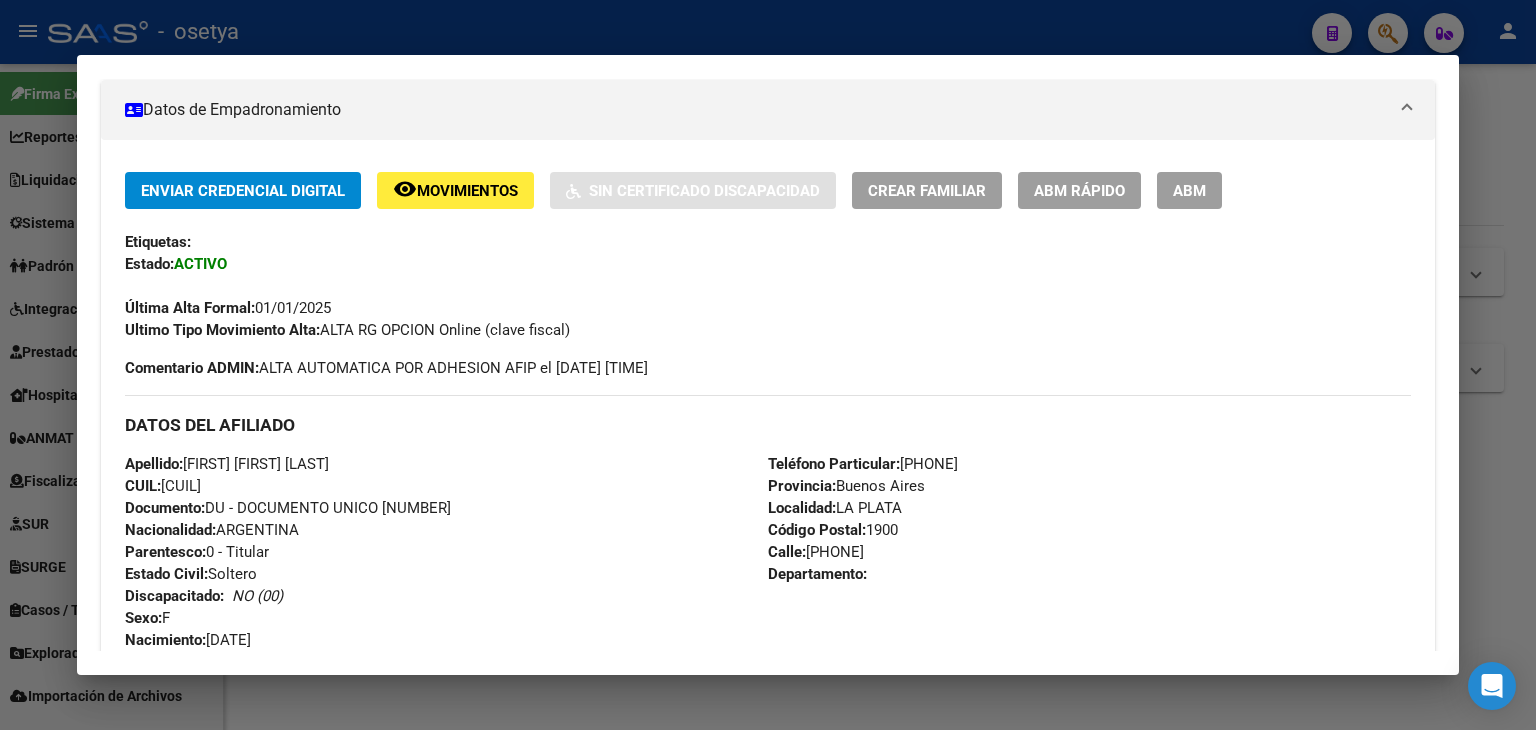 scroll, scrollTop: 400, scrollLeft: 0, axis: vertical 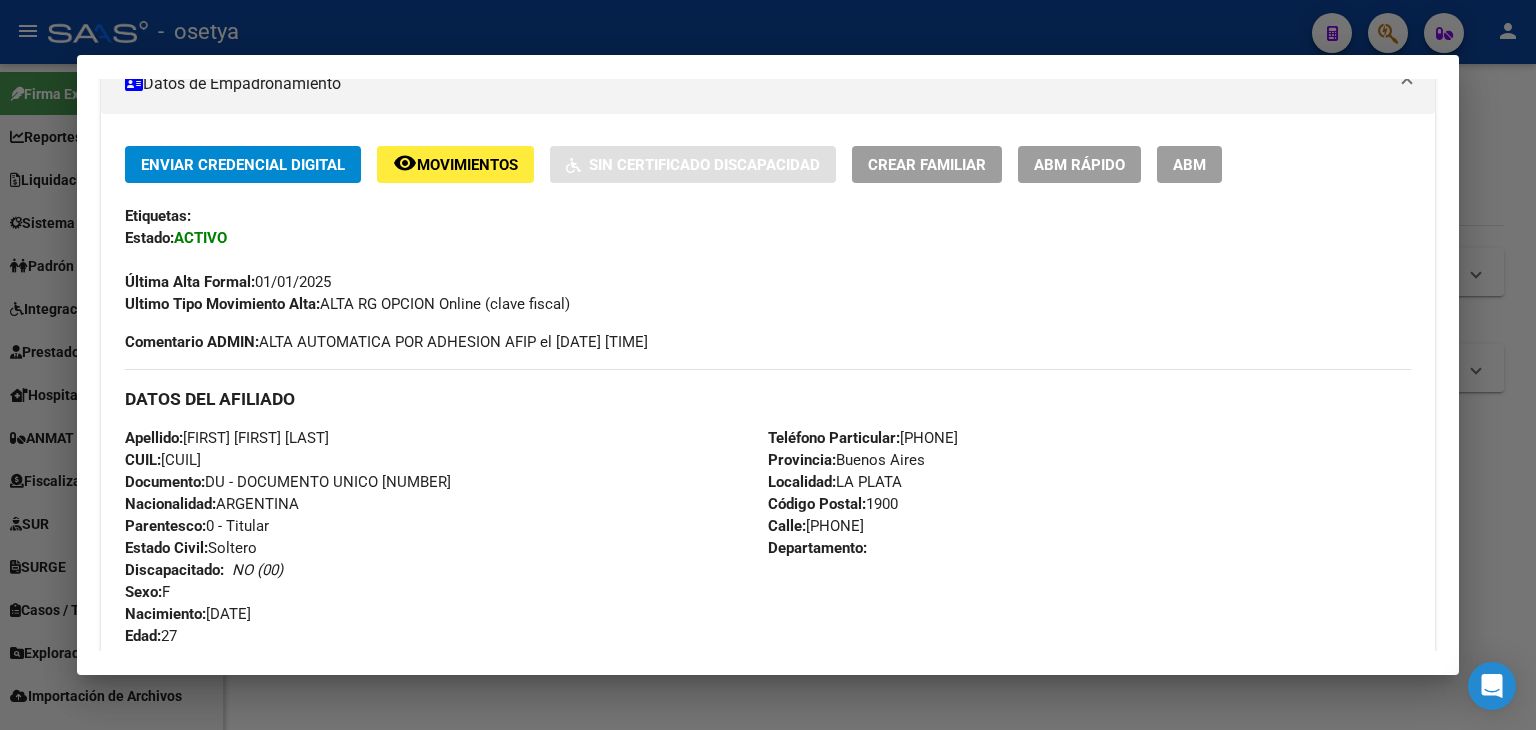 click on "Documento:  DU - DOCUMENTO UNICO [NUMBER]" at bounding box center (288, 482) 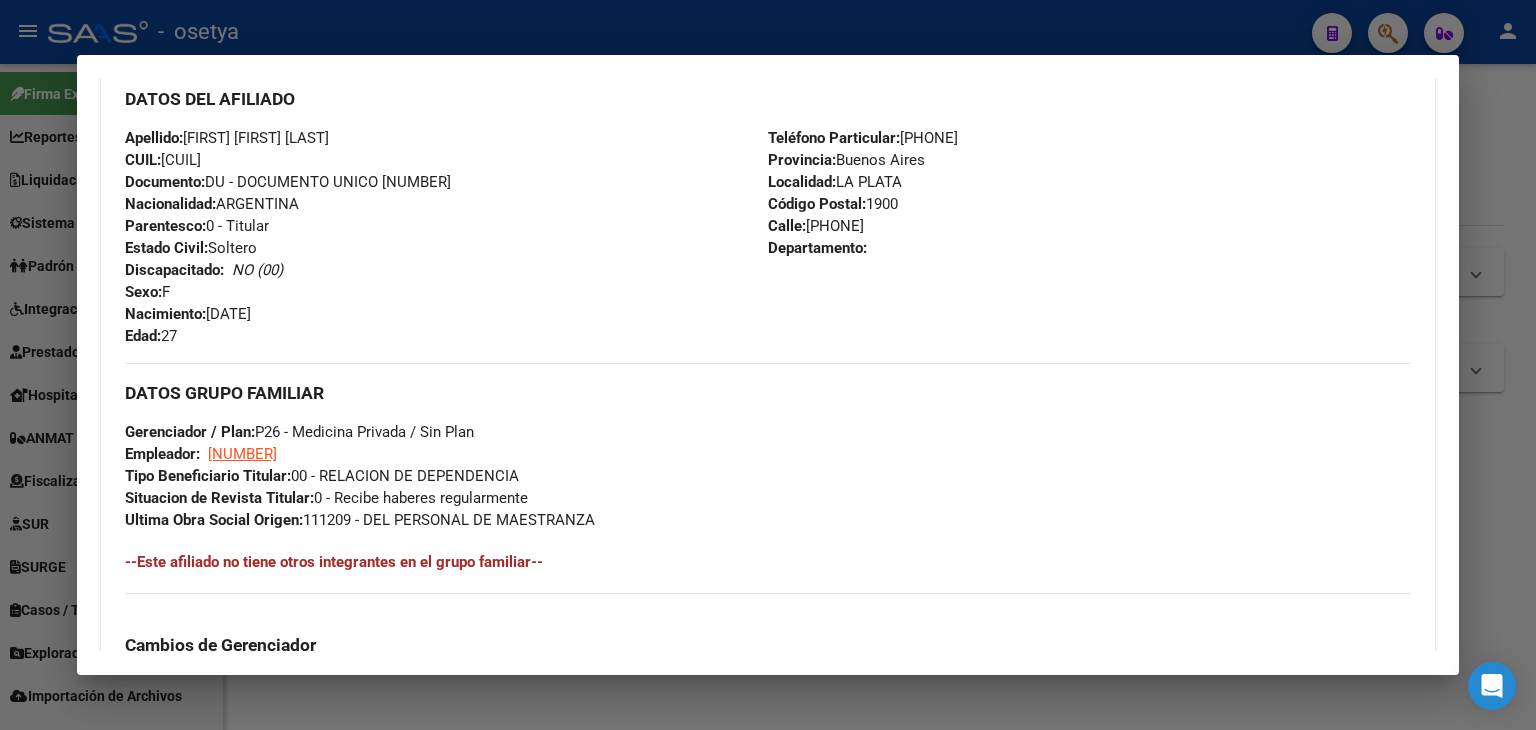 scroll, scrollTop: 800, scrollLeft: 0, axis: vertical 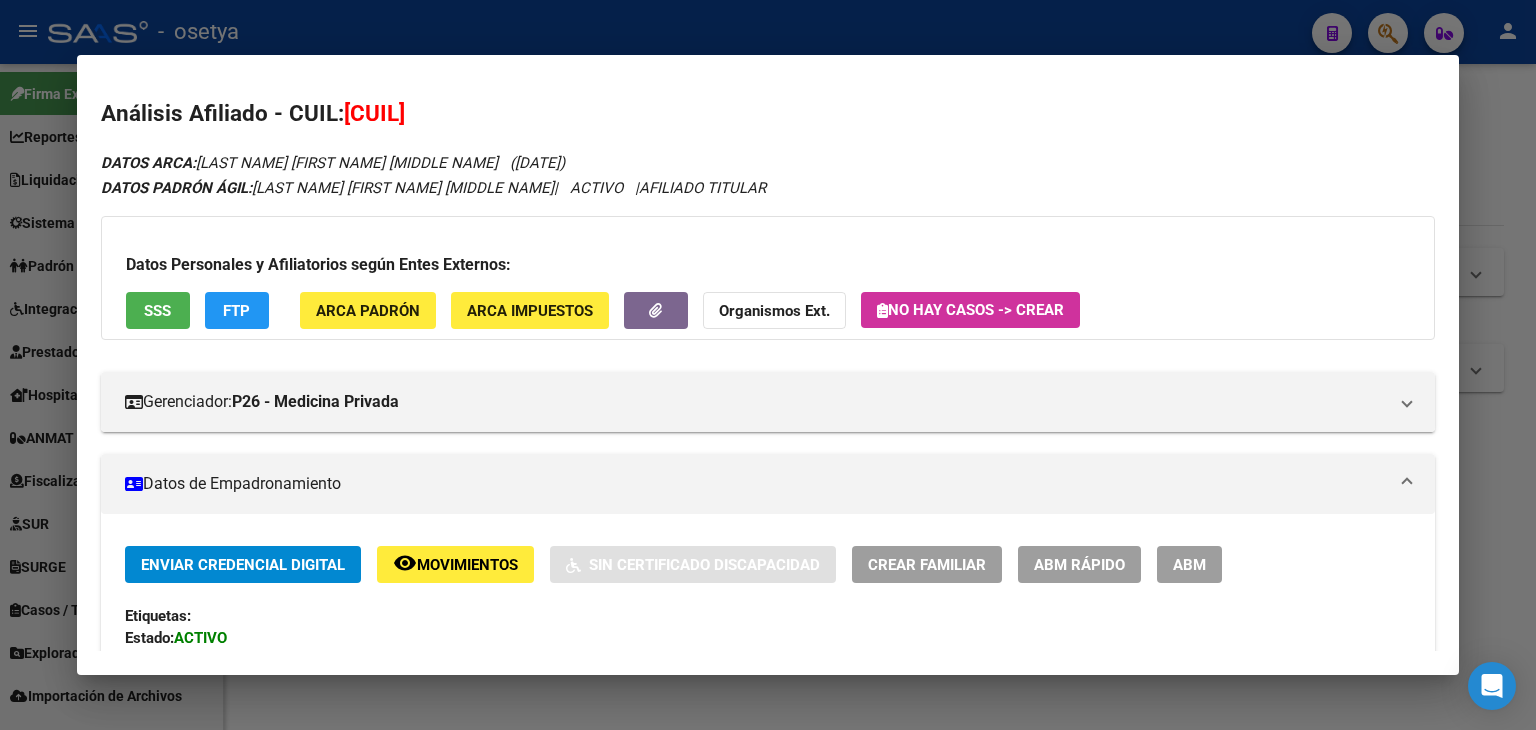 click on "Datos Personales y Afiliatorios según Entes Externos: SSS FTP ARCA Padrón ARCA Impuestos Organismos Ext.   No hay casos -> Crear" at bounding box center [768, 278] 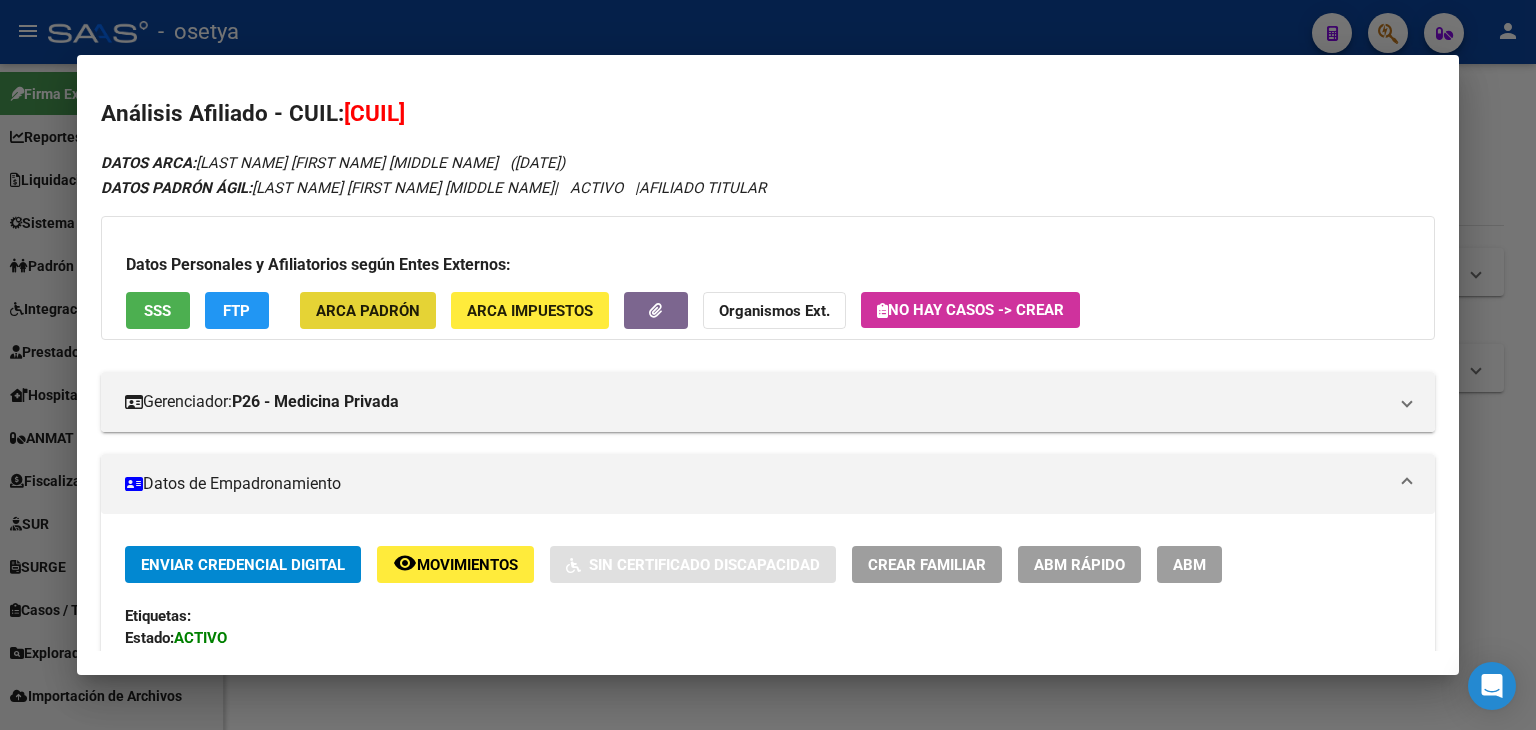 click on "ARCA Padrón" 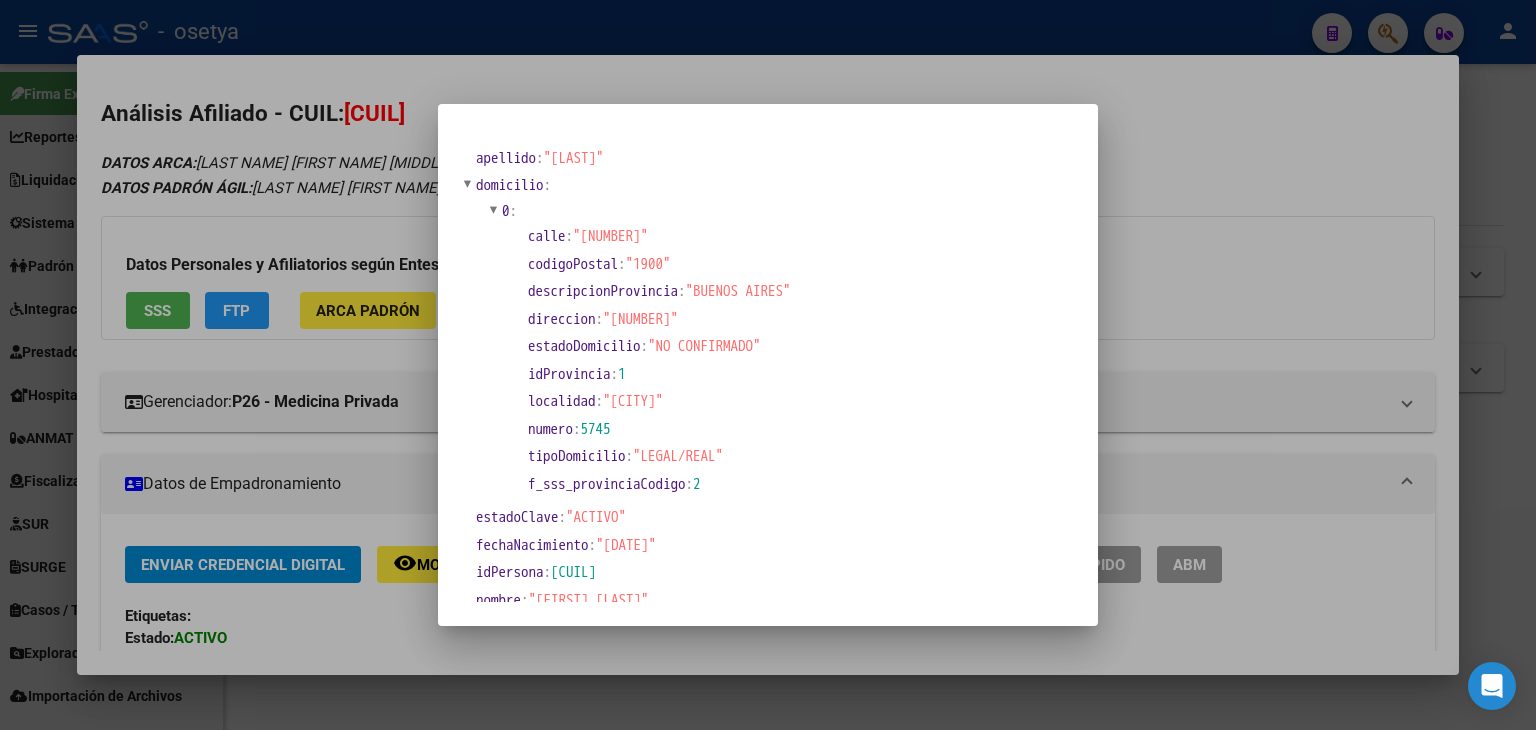 drag, startPoint x: 285, startPoint y: 173, endPoint x: 669, endPoint y: 195, distance: 384.6297 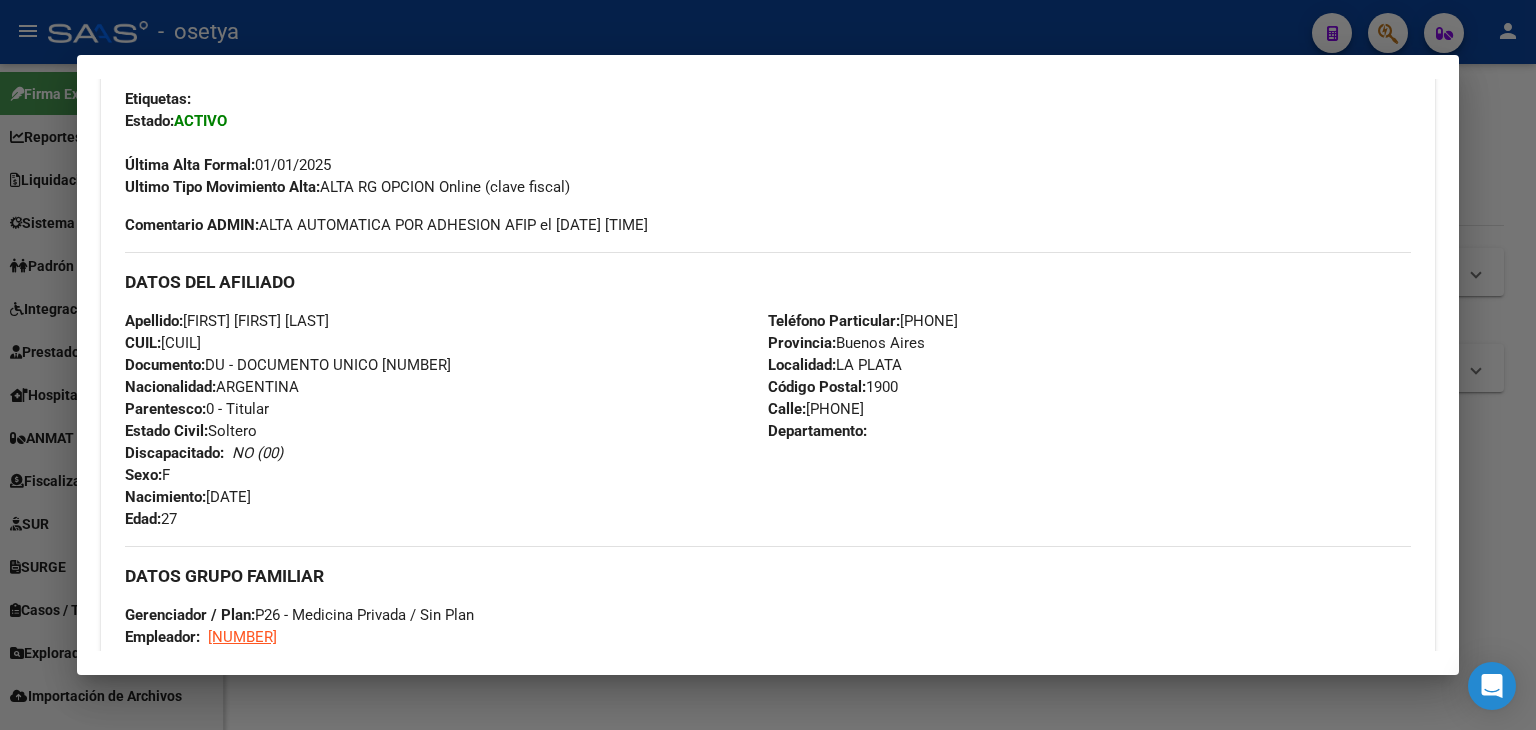 scroll, scrollTop: 600, scrollLeft: 0, axis: vertical 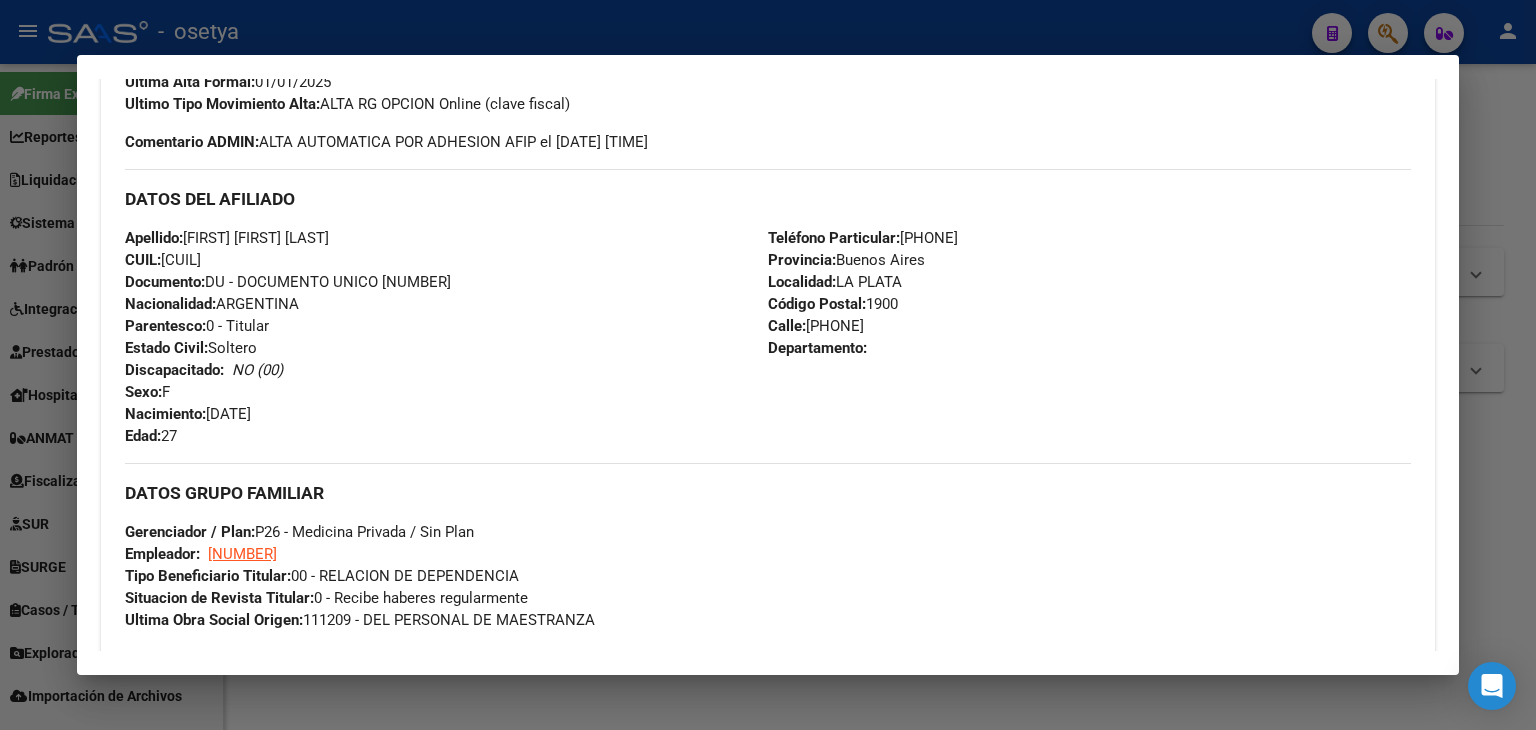 click on "Teléfono Particular: [PHONE]" at bounding box center [863, 238] 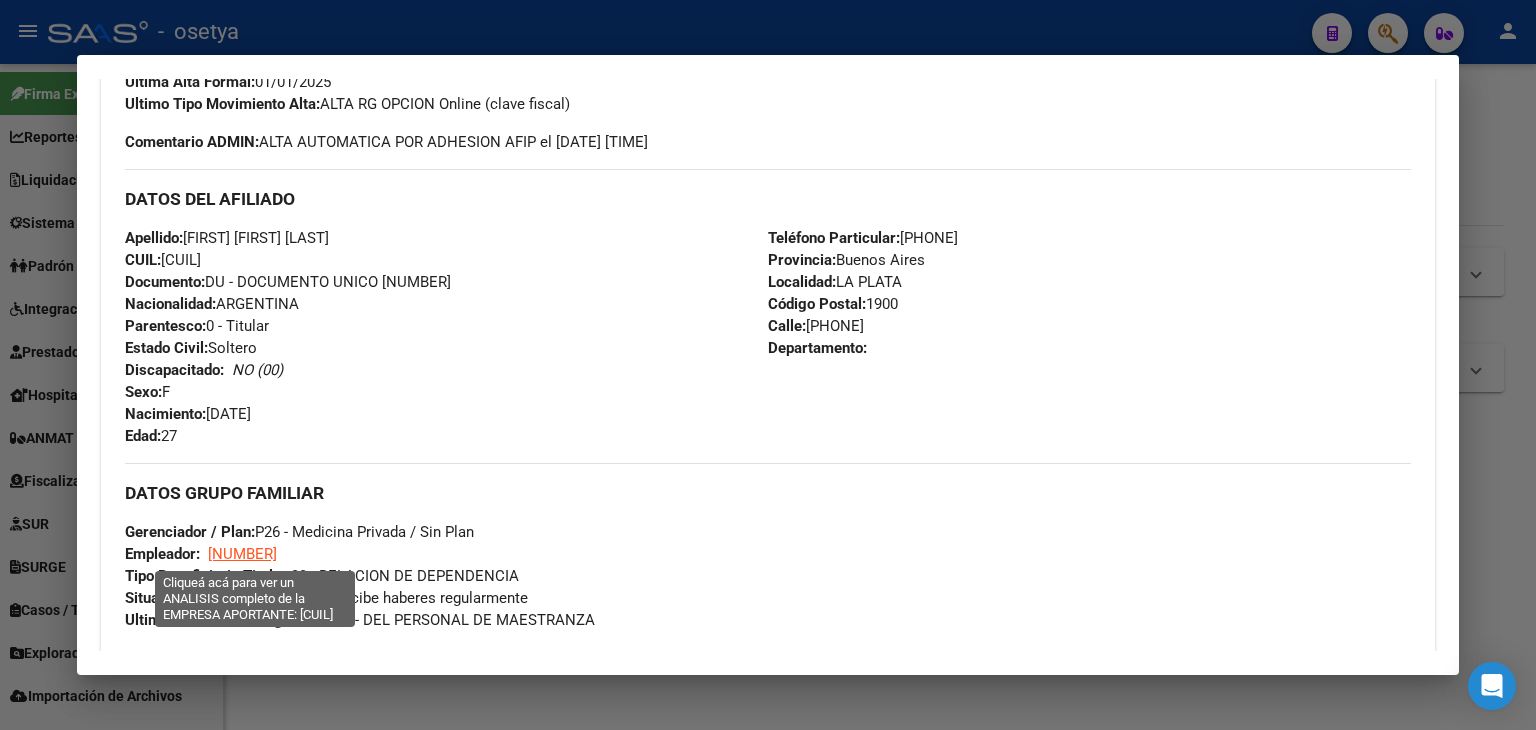 click on "[NUMBER]" at bounding box center (242, 554) 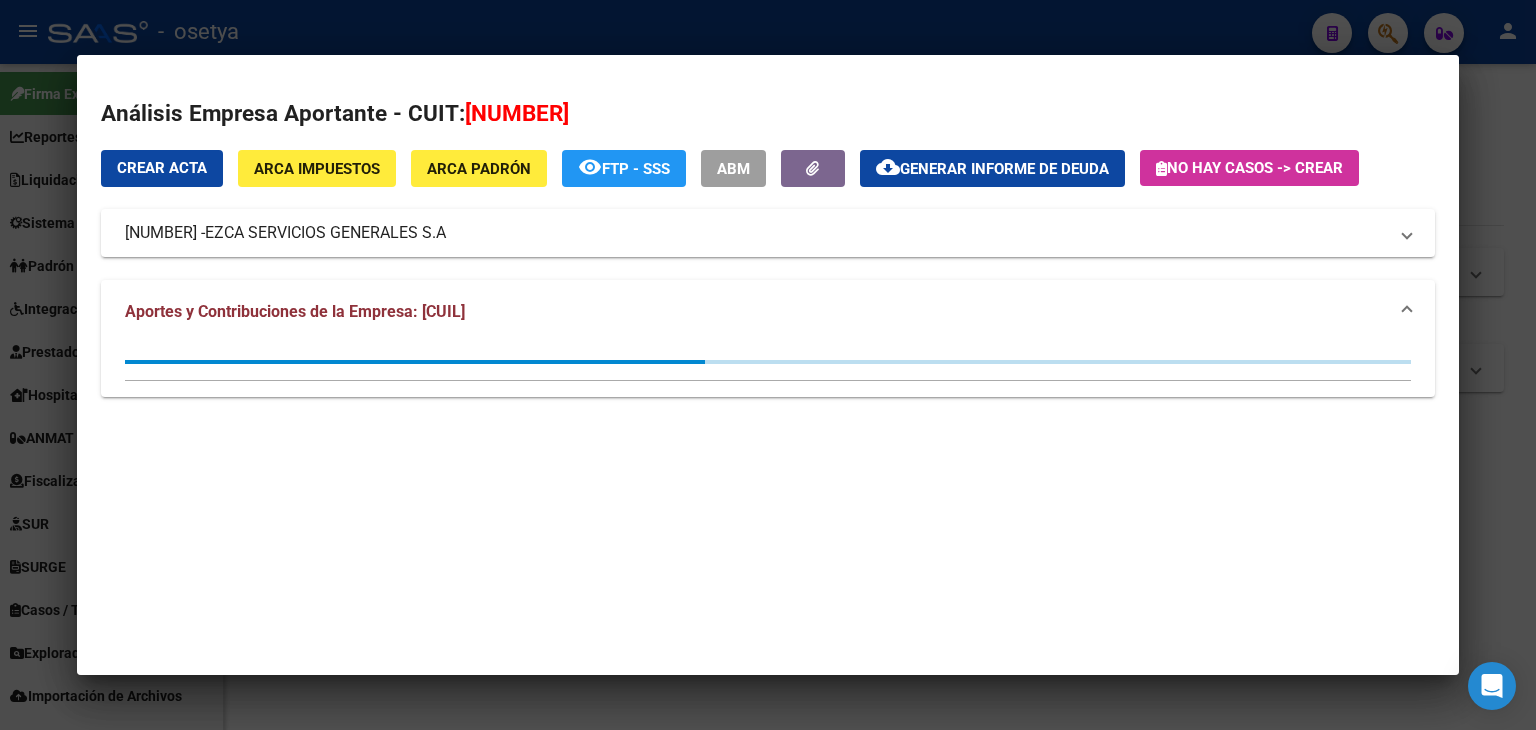 click at bounding box center (768, 365) 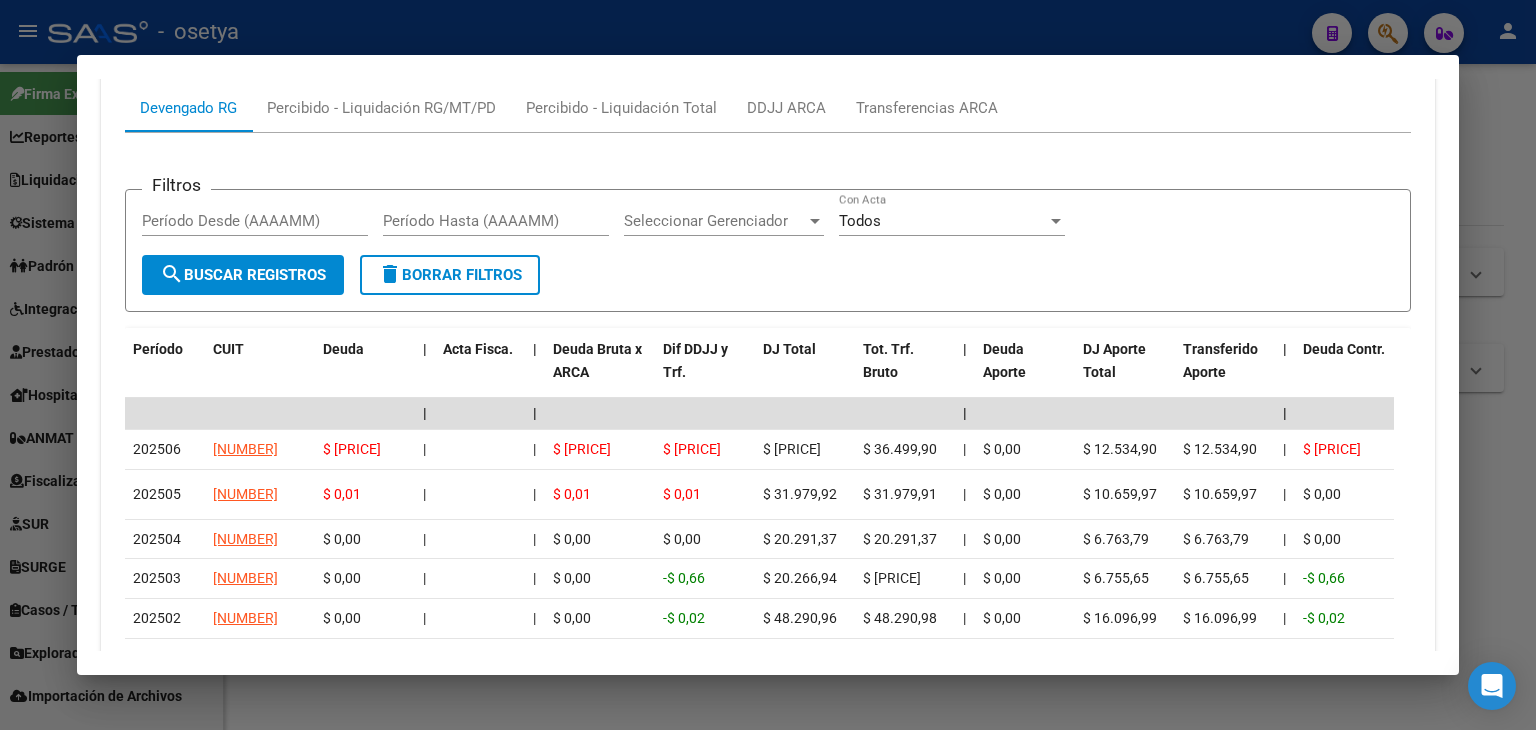 scroll, scrollTop: 1900, scrollLeft: 0, axis: vertical 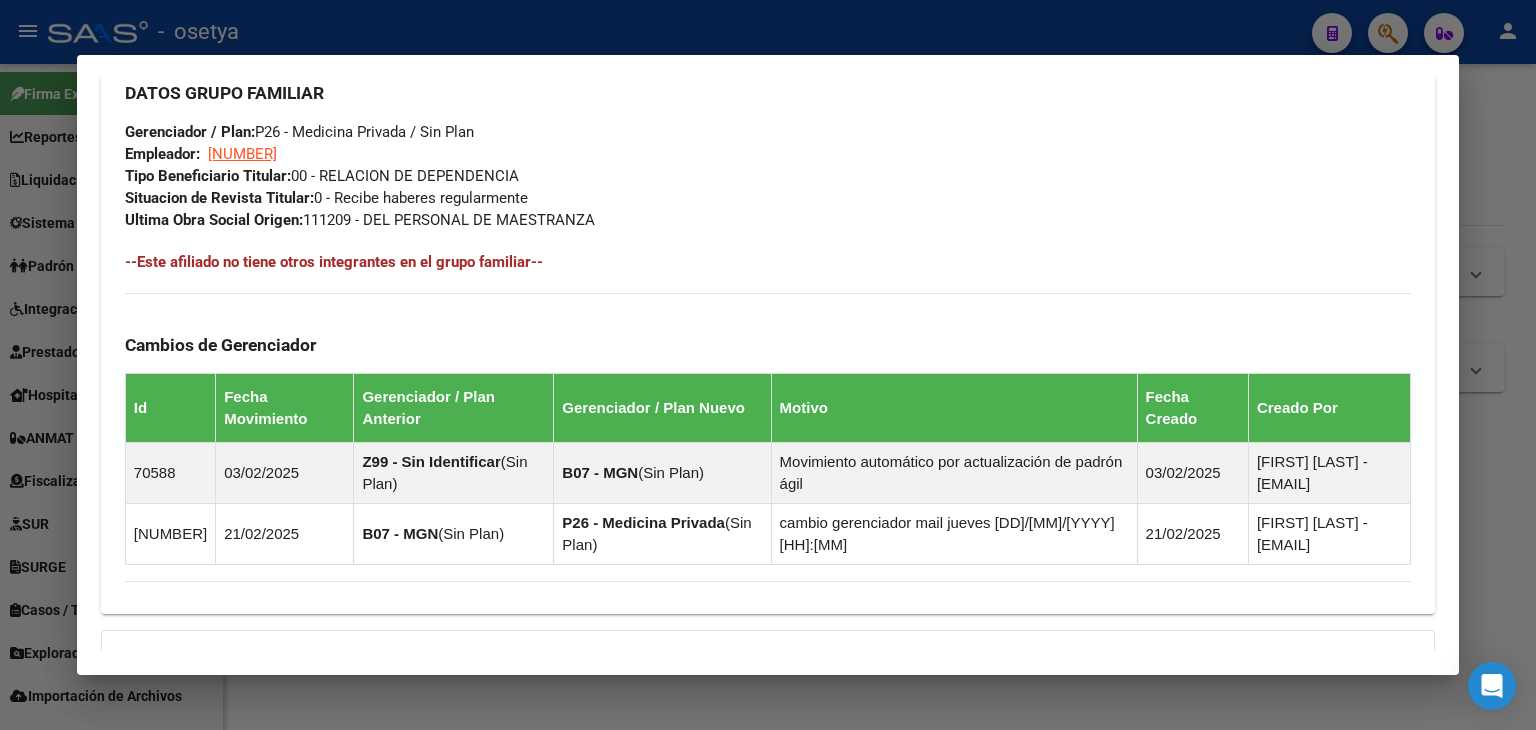 click at bounding box center (768, 365) 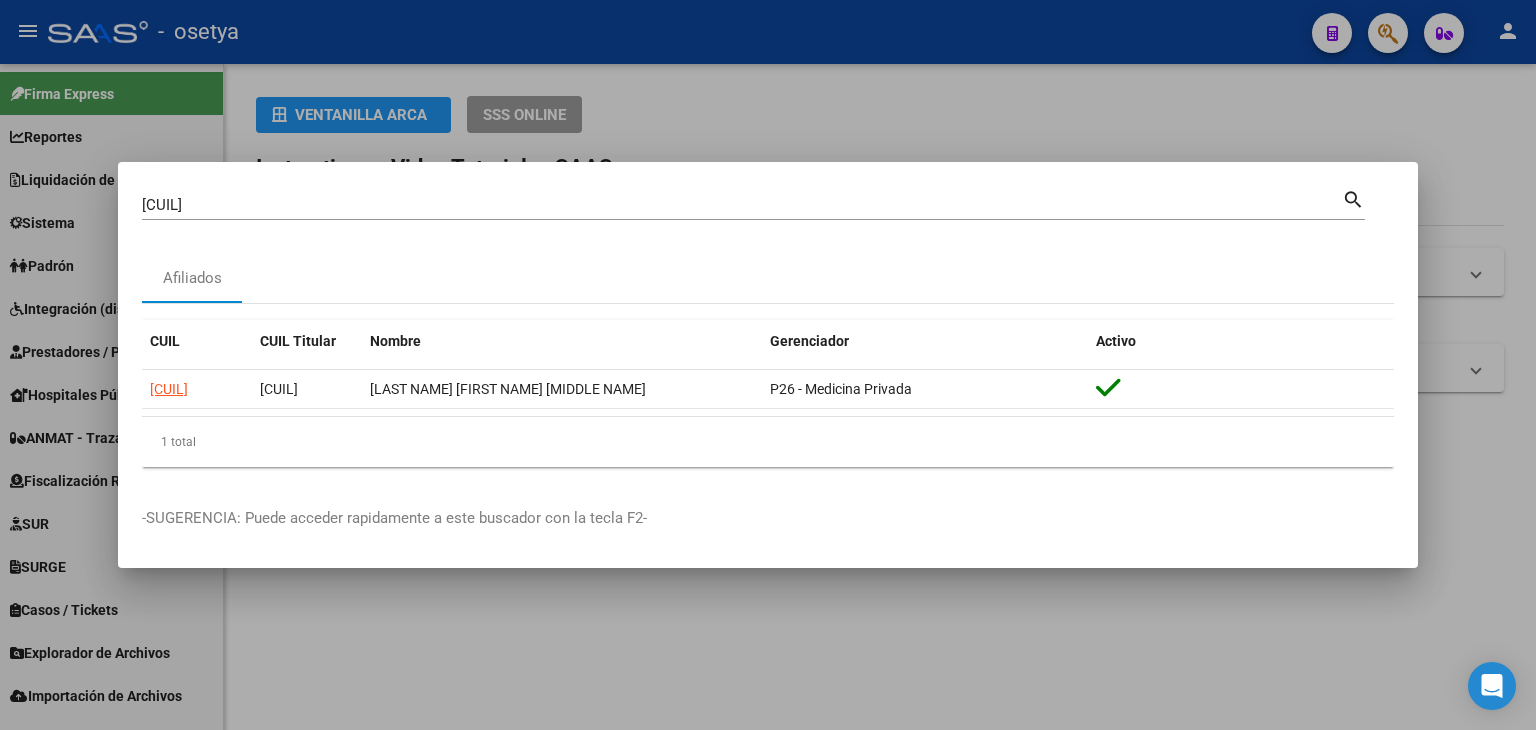 click on "[CUIL]" at bounding box center (742, 205) 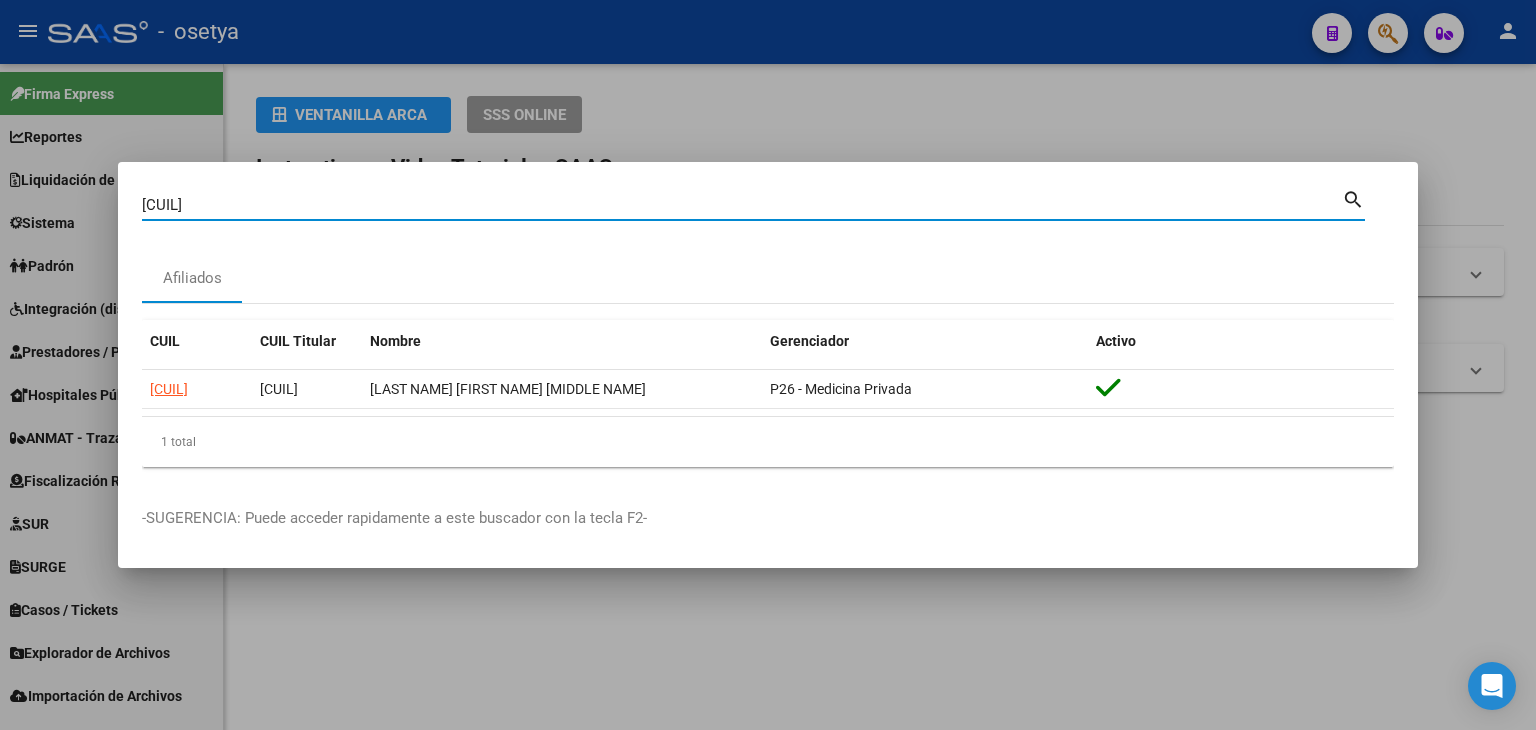 click on "[CUIL]" at bounding box center (742, 205) 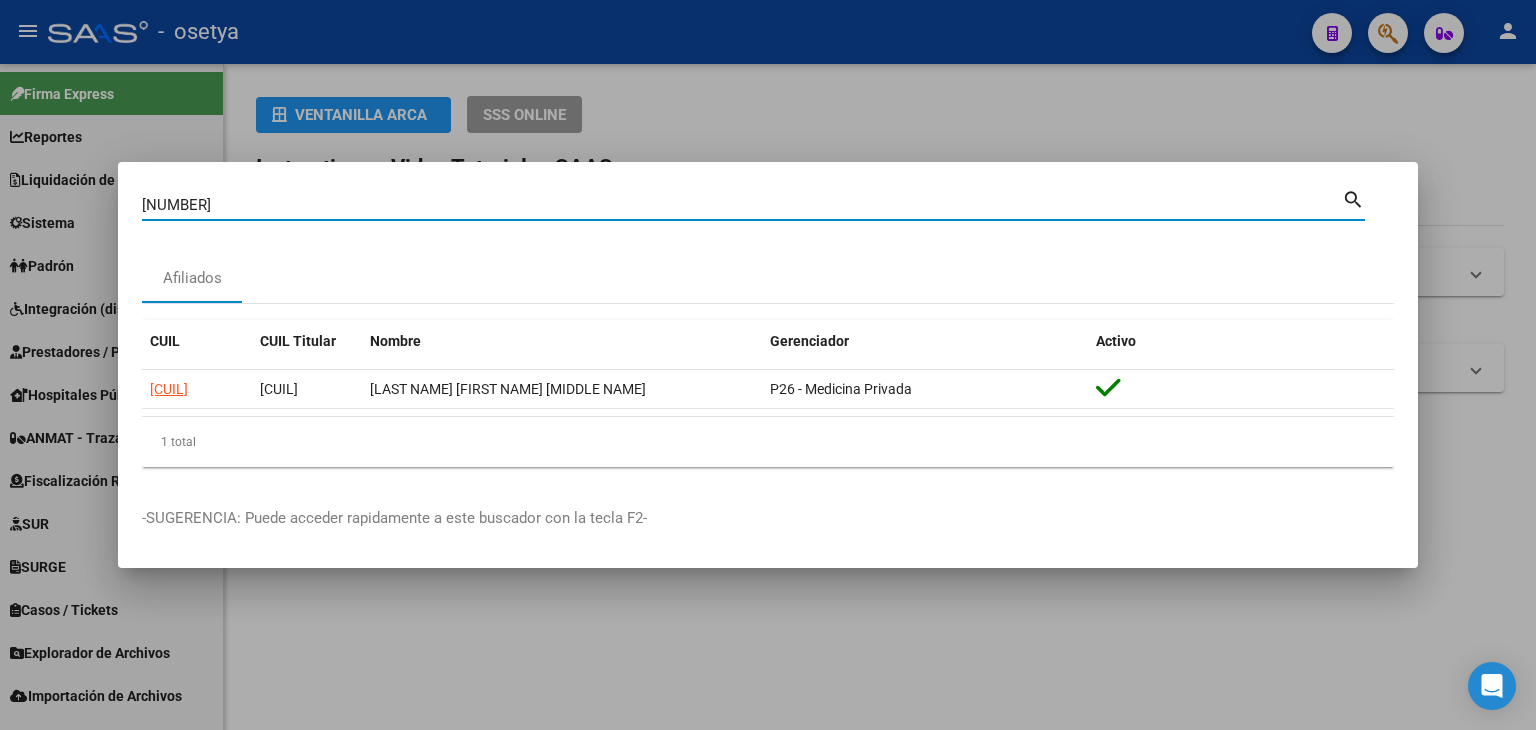type on "[NUMBER]" 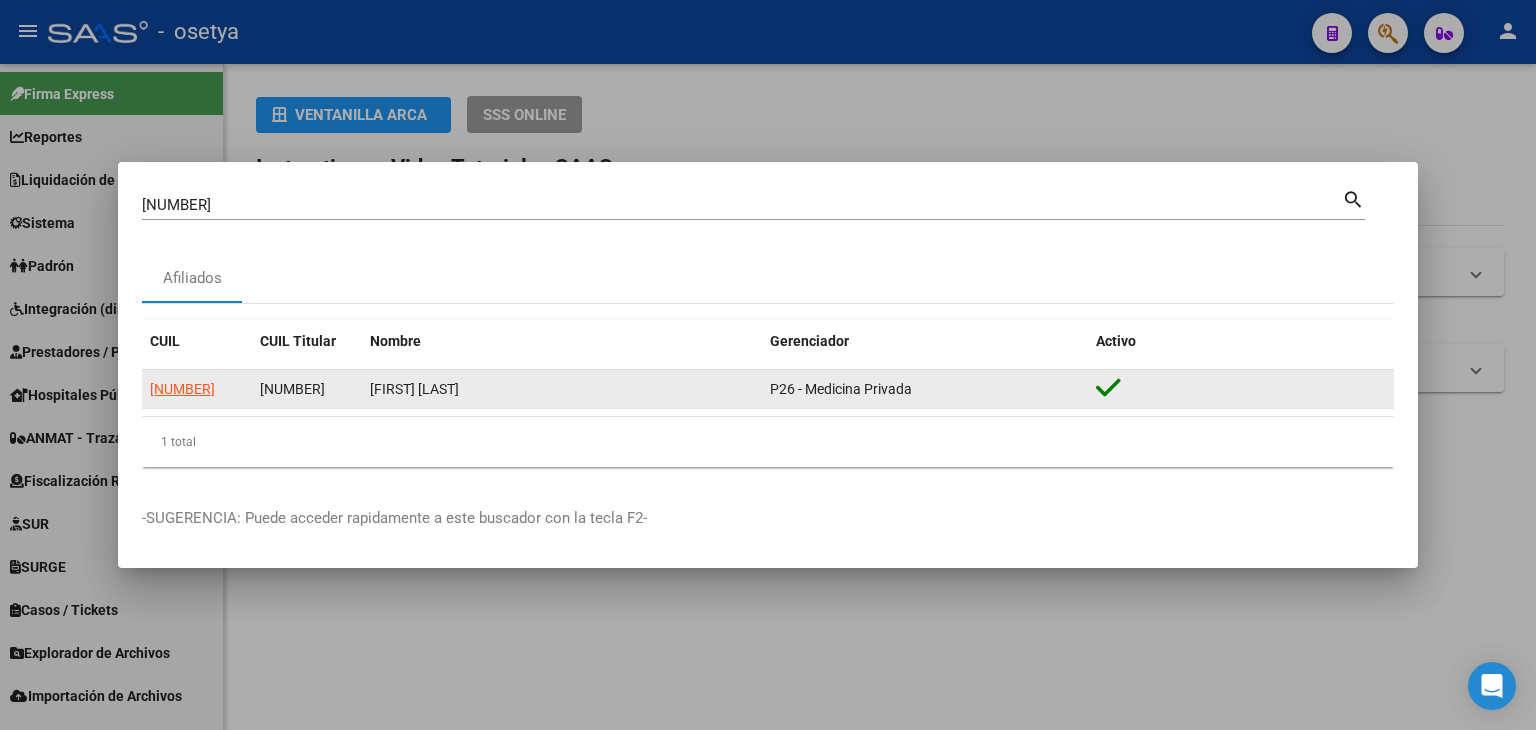 click on "[NUMBER]" 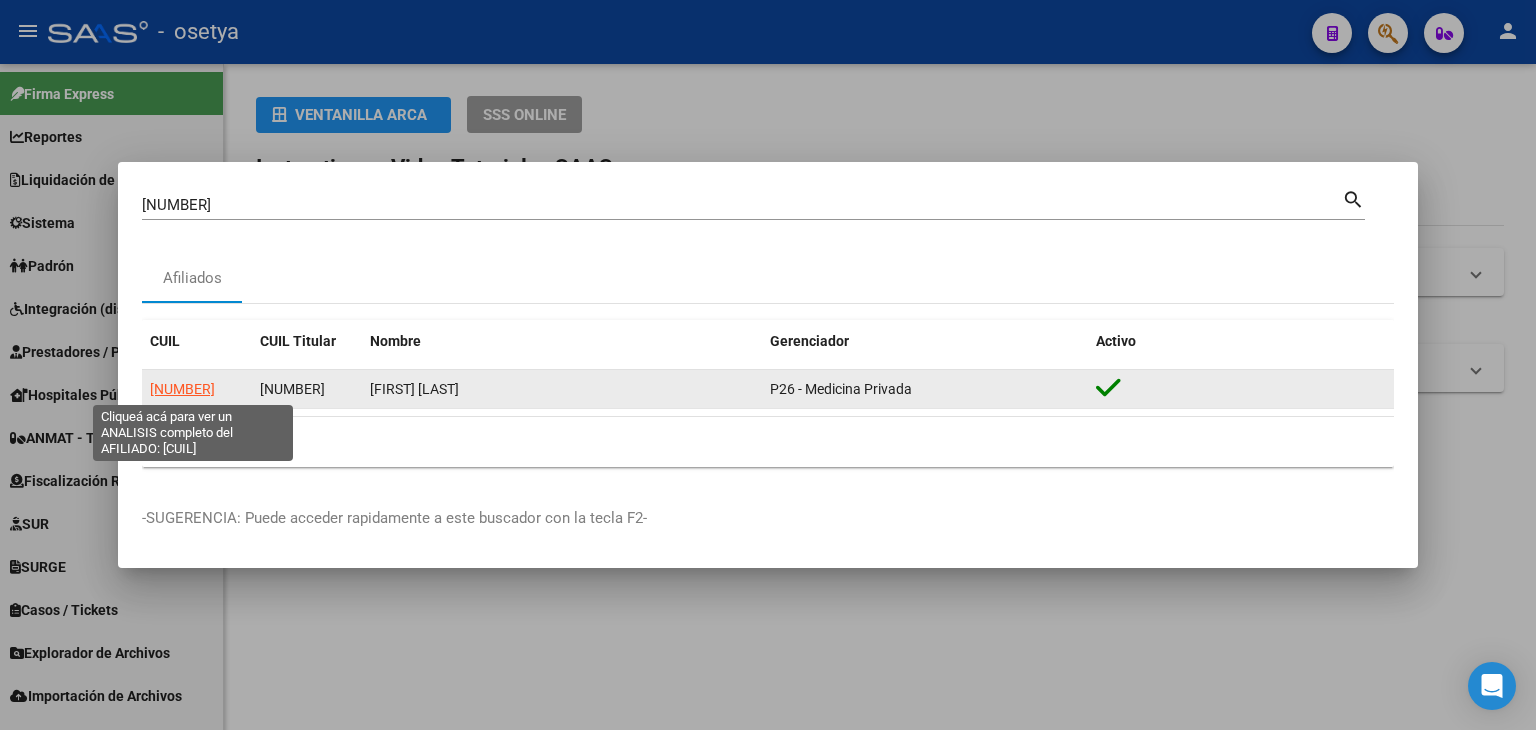 click on "[NUMBER]" 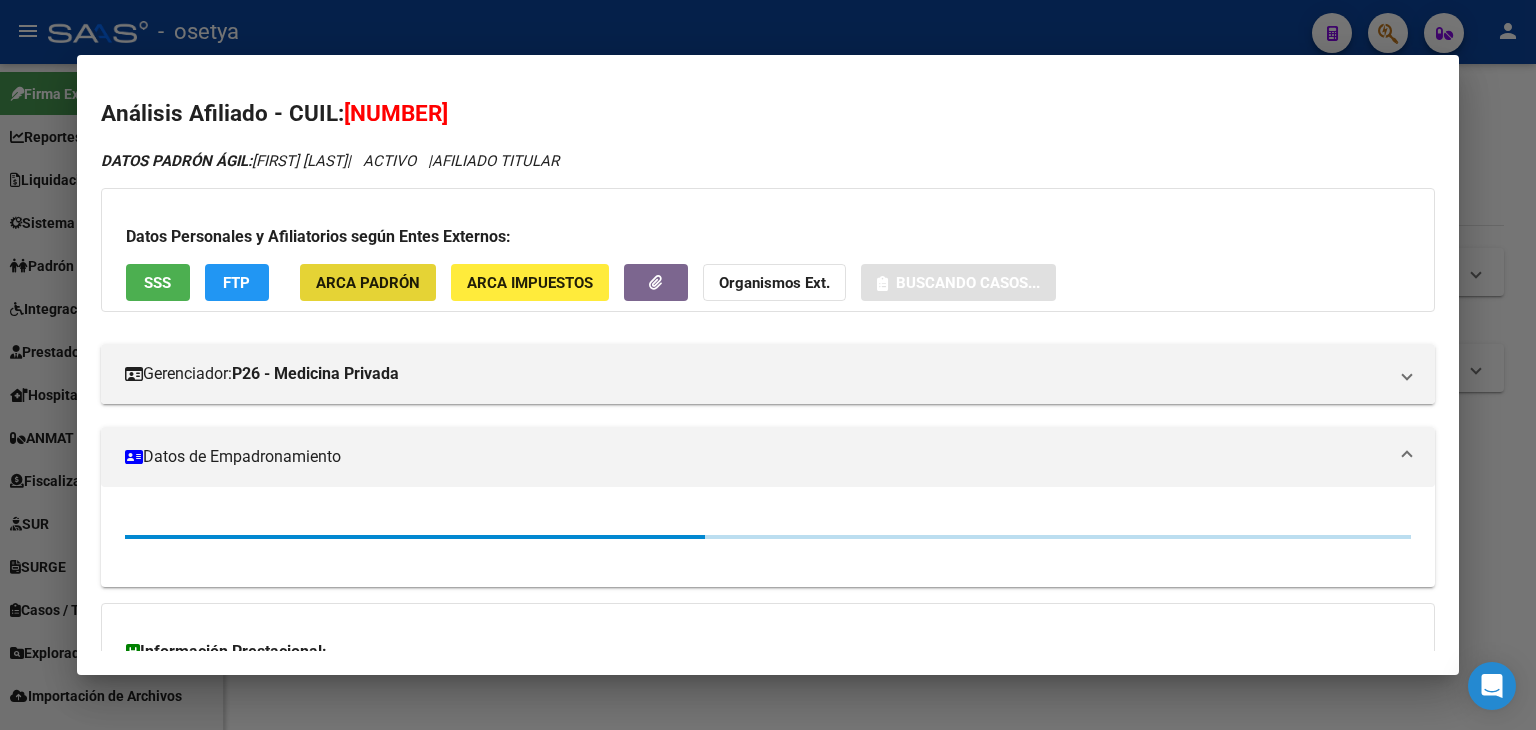 click on "ARCA Padrón" 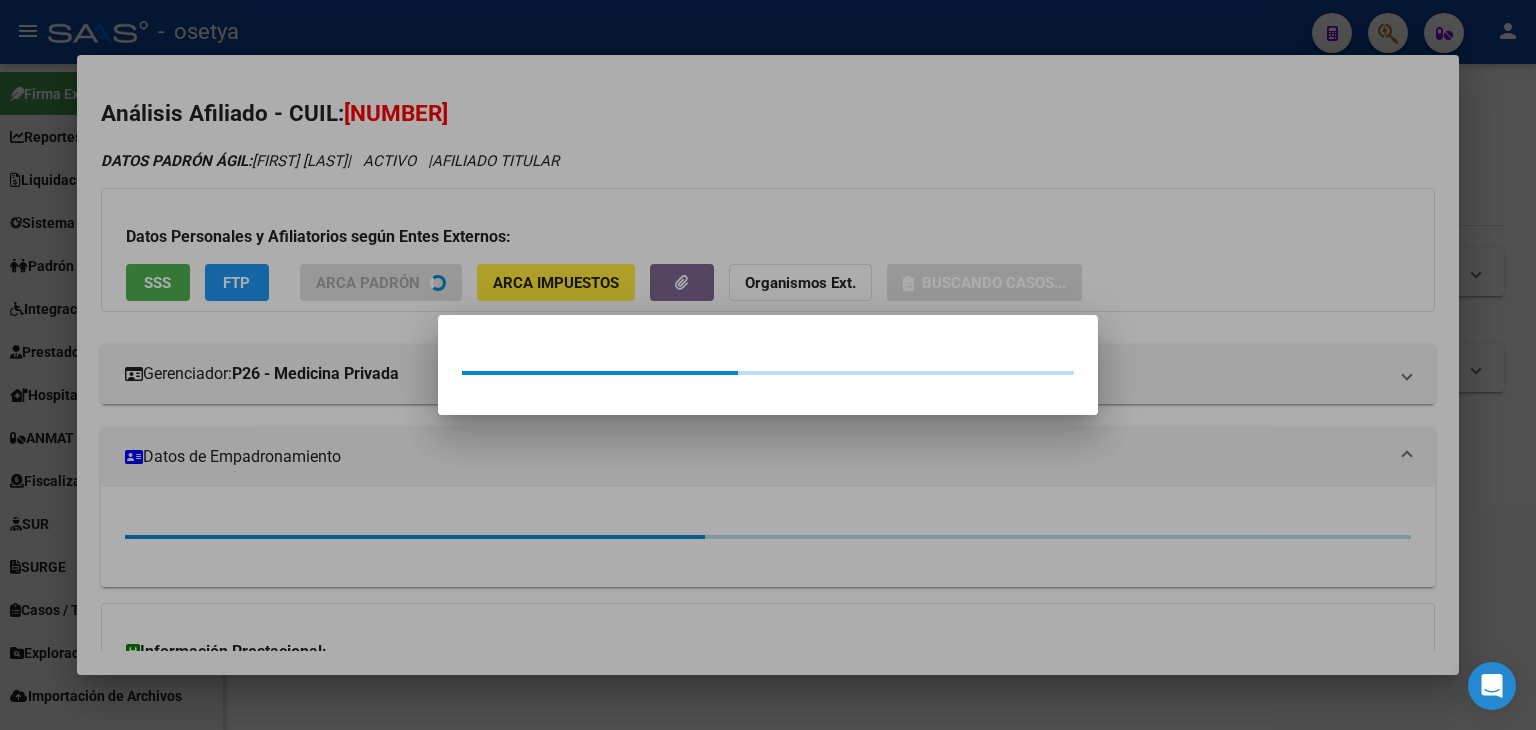 drag, startPoint x: 366, startPoint y: 296, endPoint x: 239, endPoint y: 241, distance: 138.39798 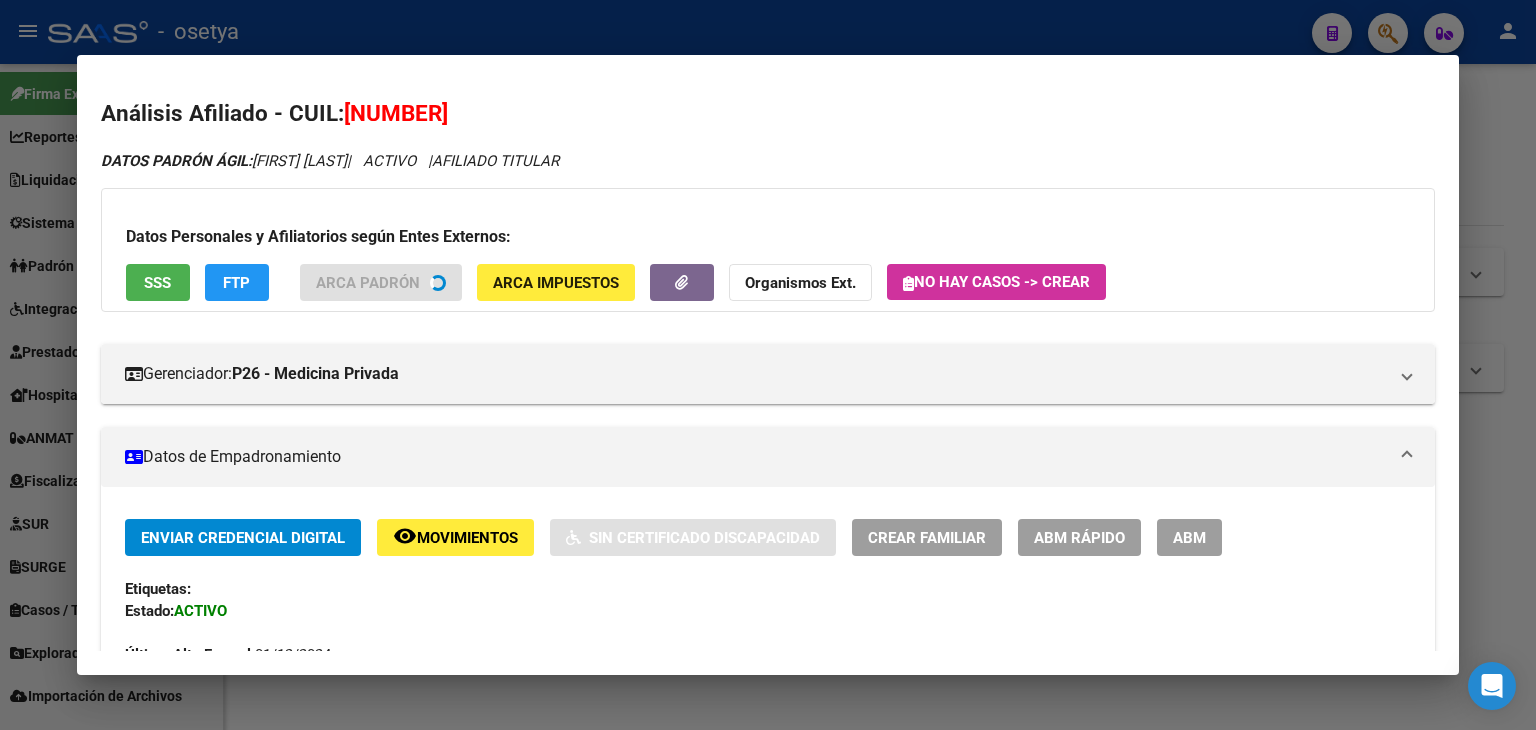 click on "SSS" at bounding box center [157, 283] 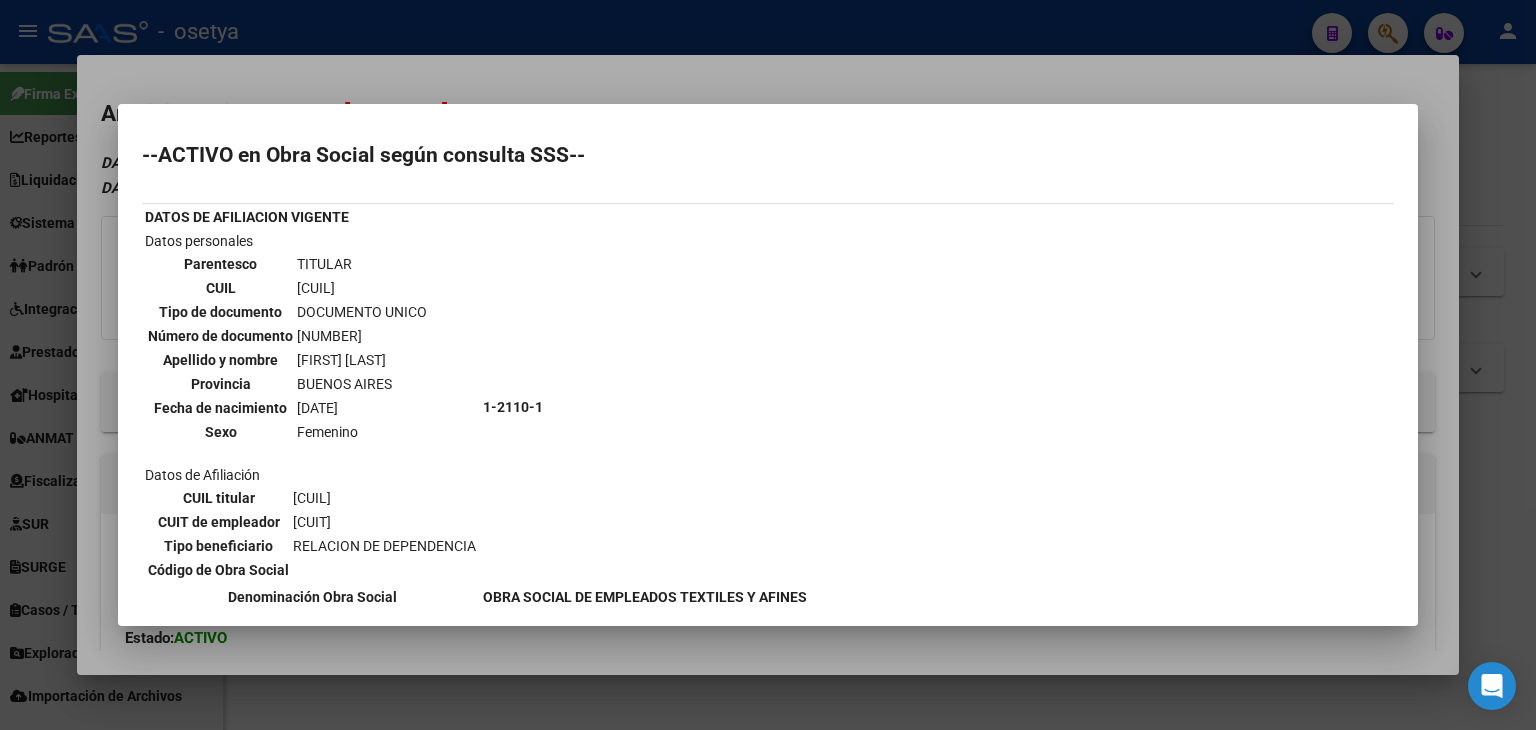 click at bounding box center [768, 365] 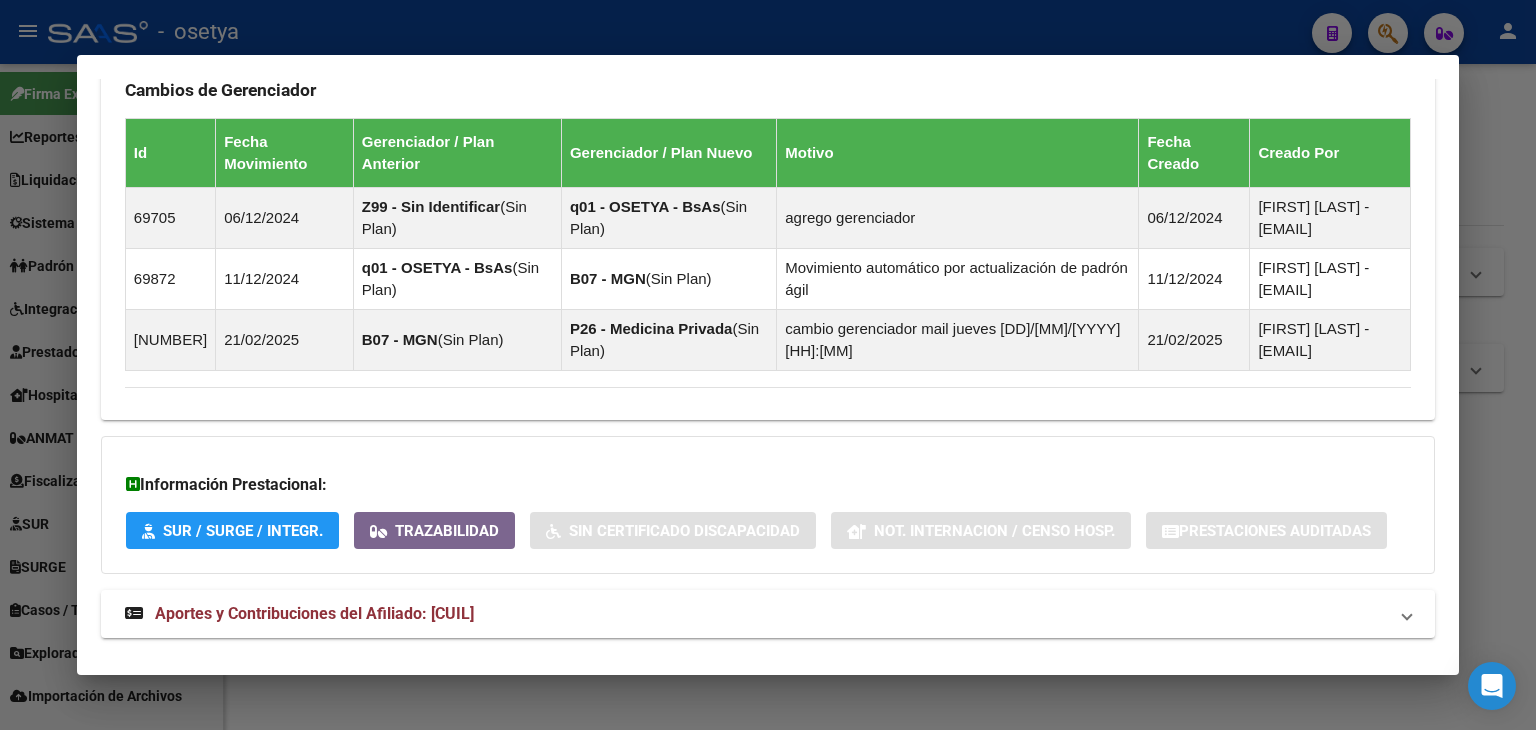 scroll, scrollTop: 1284, scrollLeft: 0, axis: vertical 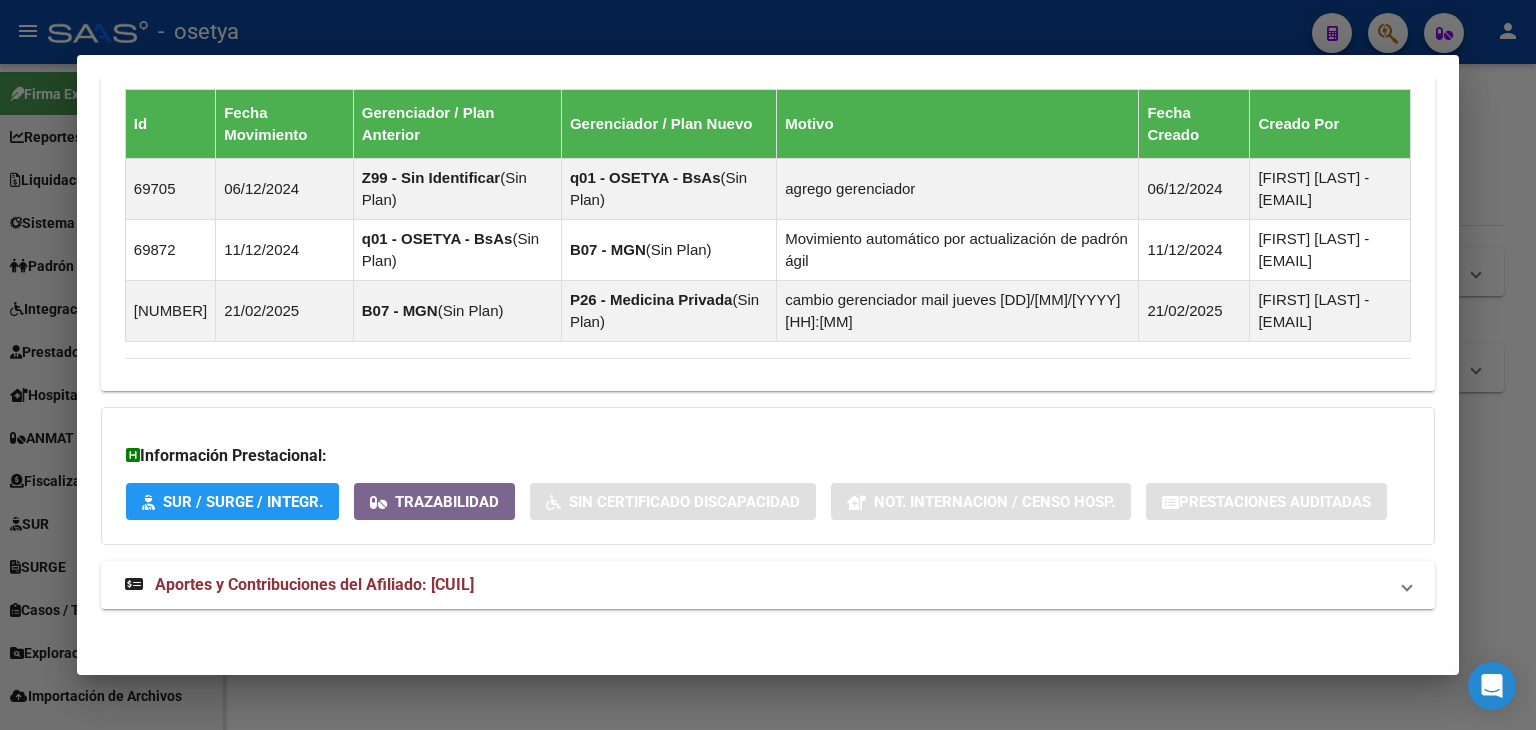 click on "DATOS ARCA: [LAST] [FIRST] ([MM]/[DD]/[YYYY]) DATOS PADRÓN ÁGIL: [LAST] [FIRST] | ACTIVO | AFILIADO TITULAR Datos Personales y Afiliatorios según Entes Externos: SSS FTP ARCA Padrón ARCA Impuestos Organismos Ext. No hay casos -> Crear Gerenciador: [COMPANY] Atención telefónica: Atención emergencias: Otros Datos Útiles: Datos de Empadronamiento Enviar Credencial Digital remove_red_eye Movimientos Sin Certificado Discapacidad Crear Familiar ABM Rápido ABM Etiquetas: Estado: ACTIVO Última Alta Formal: [MM]/[DD]/[YYYY] Ultimo Tipo Movimiento Alta: ALTA RG OPCION Online (clave fiscal) Comentario ADMIN: ALTA AUTOMATICA POR ADHESION AFIP el [YYYY]-[MM]-[DD] [HH]:[MM]:[SS] DATOS DEL AFILIADO Apellido: [FIRST] [LAST] CUIL: [CUIL] Documento: DU - DOCUMENTO UNICO [NUMBER] Nacionalidad: ARGENTINA Parentesco: 0 - Titular Estado Civil: Soltero Discapacitado: NO (00) Sexo: F Nacimiento: [DD]/[MM]/[YYYY] Edad: 27 Provincia: Id" at bounding box center [768, -251] 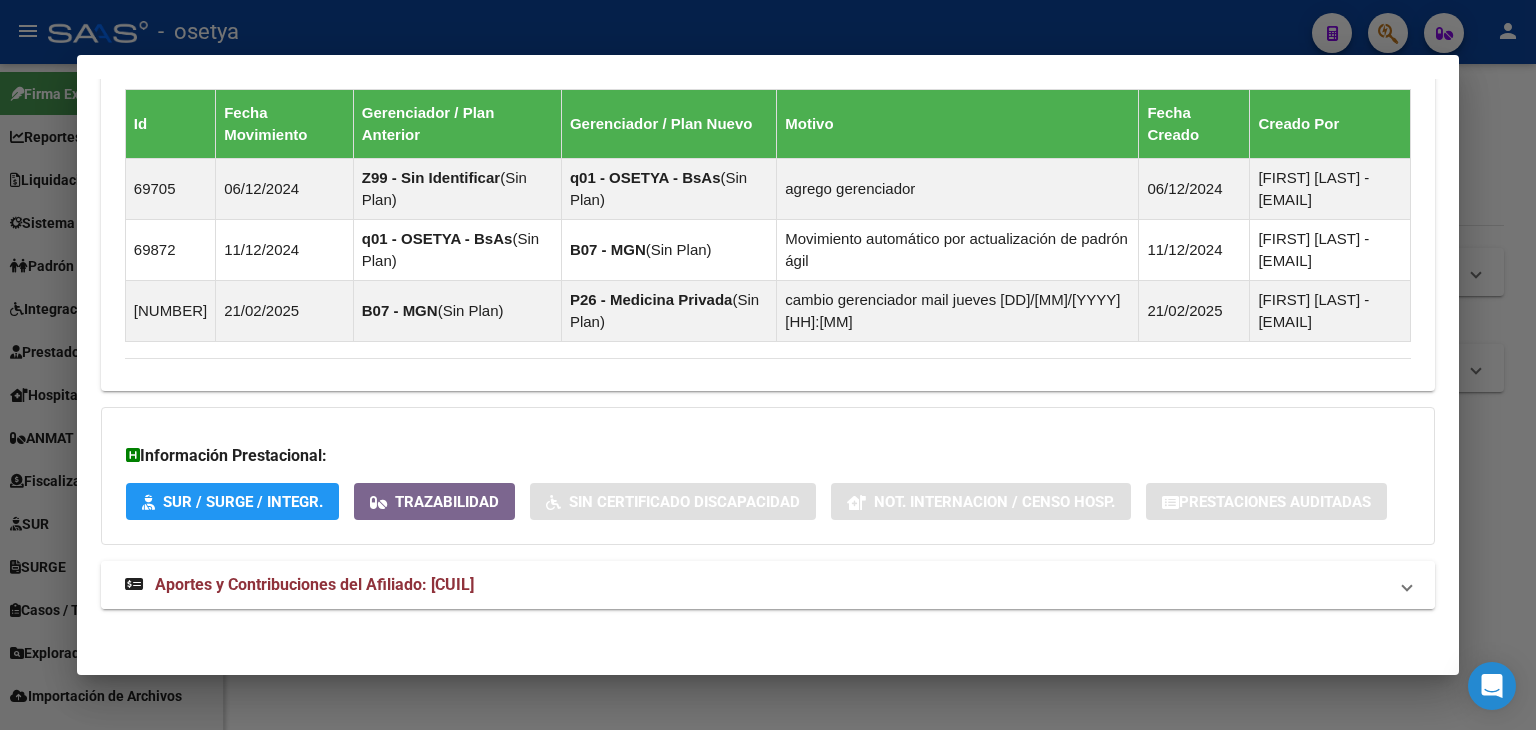 click on "Aportes y Contribuciones del Afiliado: [CUIL]" at bounding box center (768, 585) 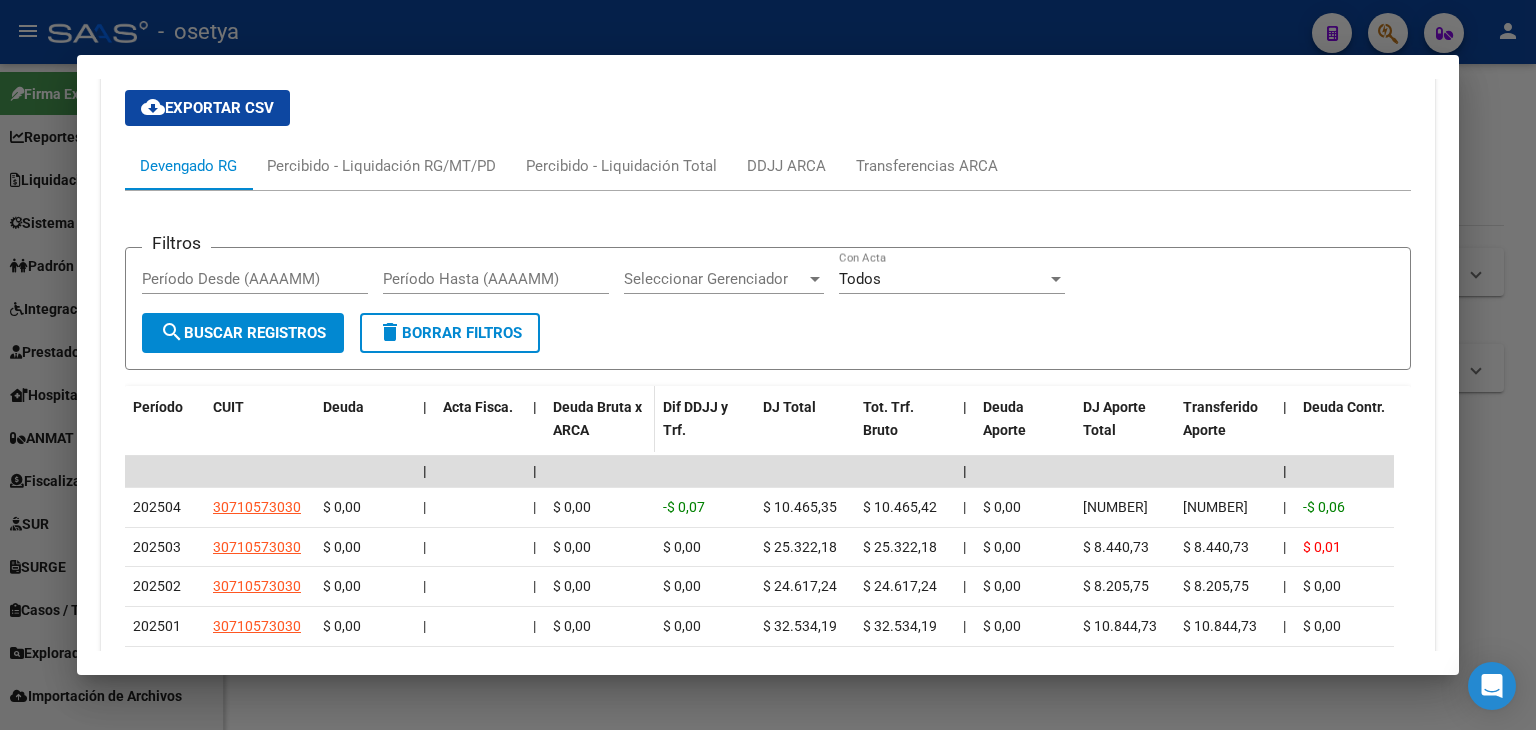 scroll, scrollTop: 1901, scrollLeft: 0, axis: vertical 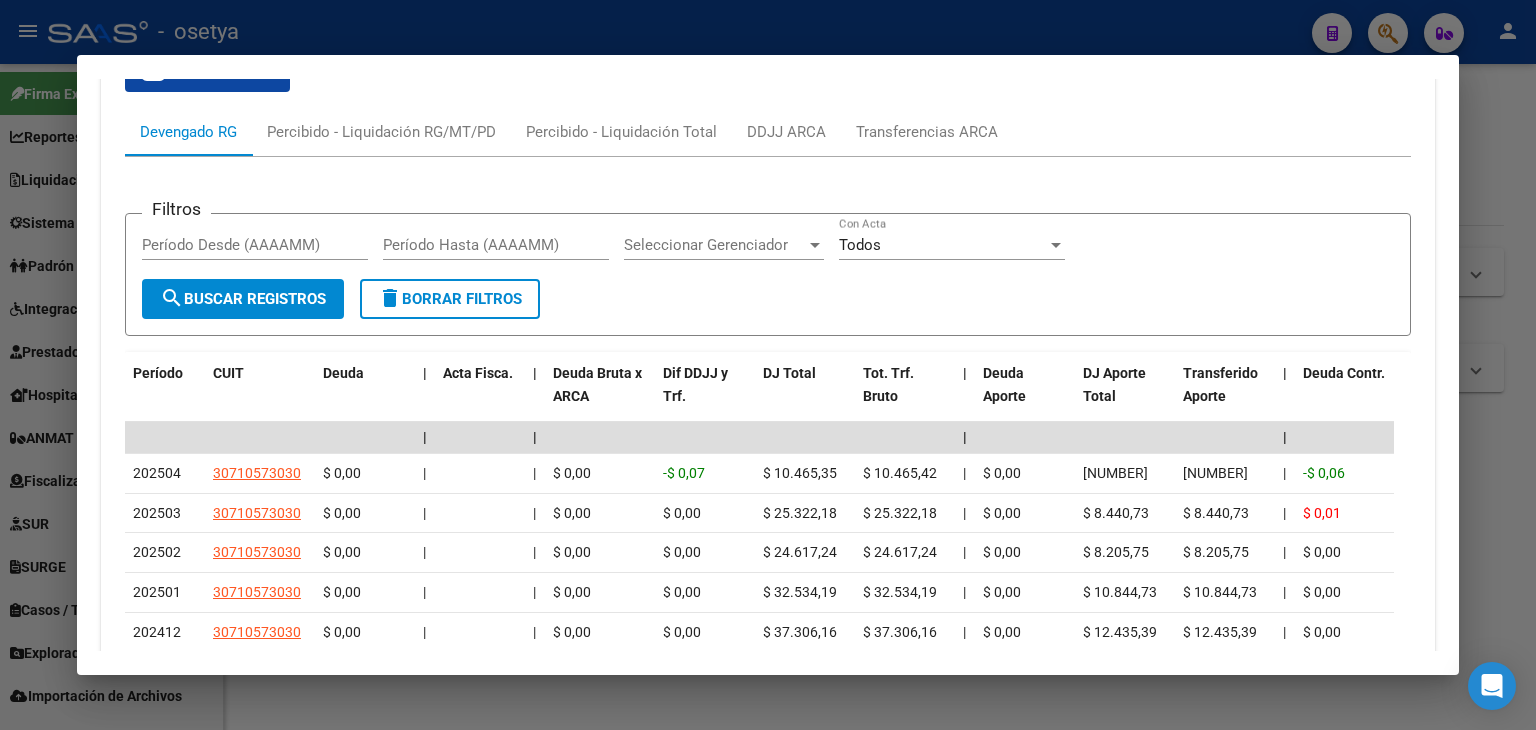 drag, startPoint x: 336, startPoint y: 34, endPoint x: 337, endPoint y: 119, distance: 85.00588 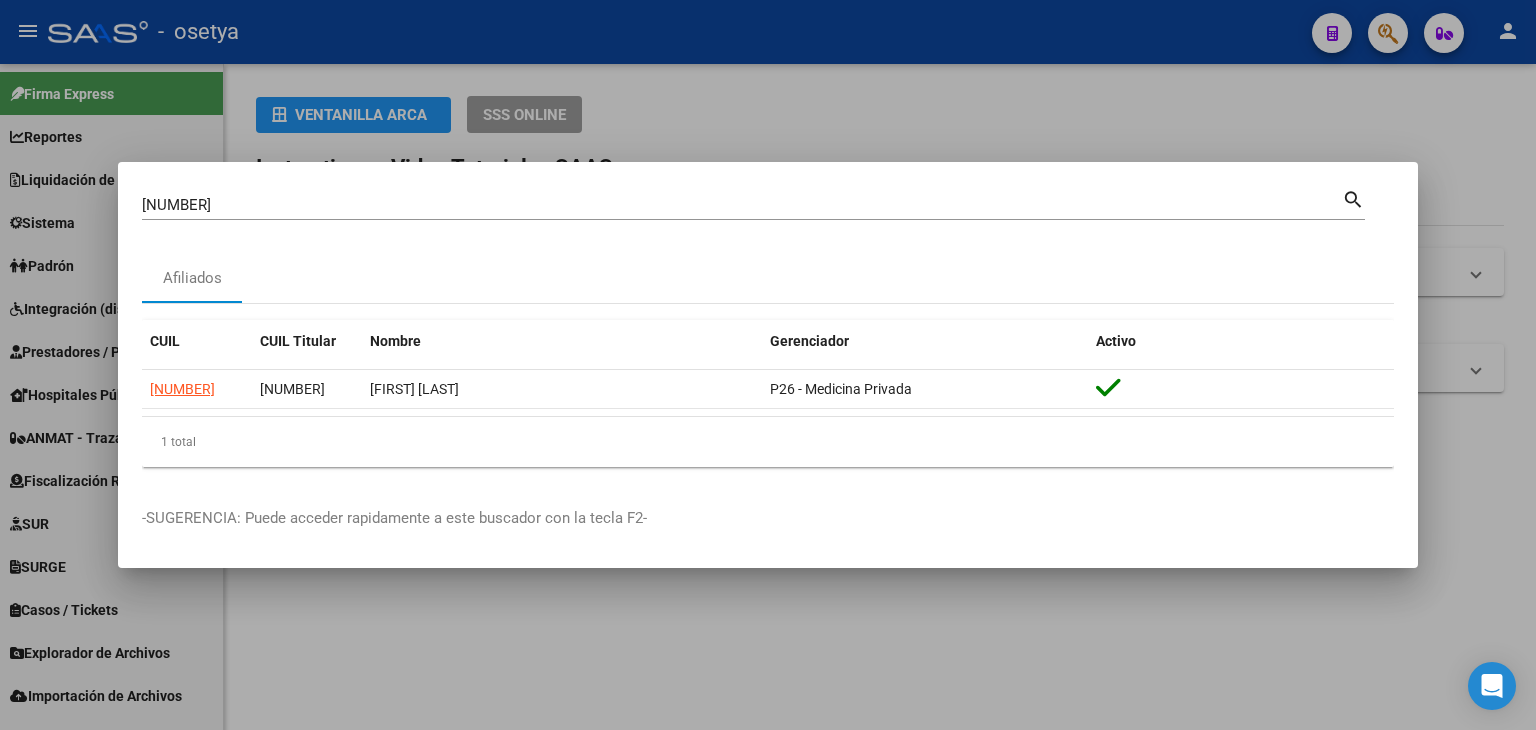 click on "[CUIL] Buscar (apellido, dni, cuil, nro traspaso, cuit, obra social)" at bounding box center [742, 205] 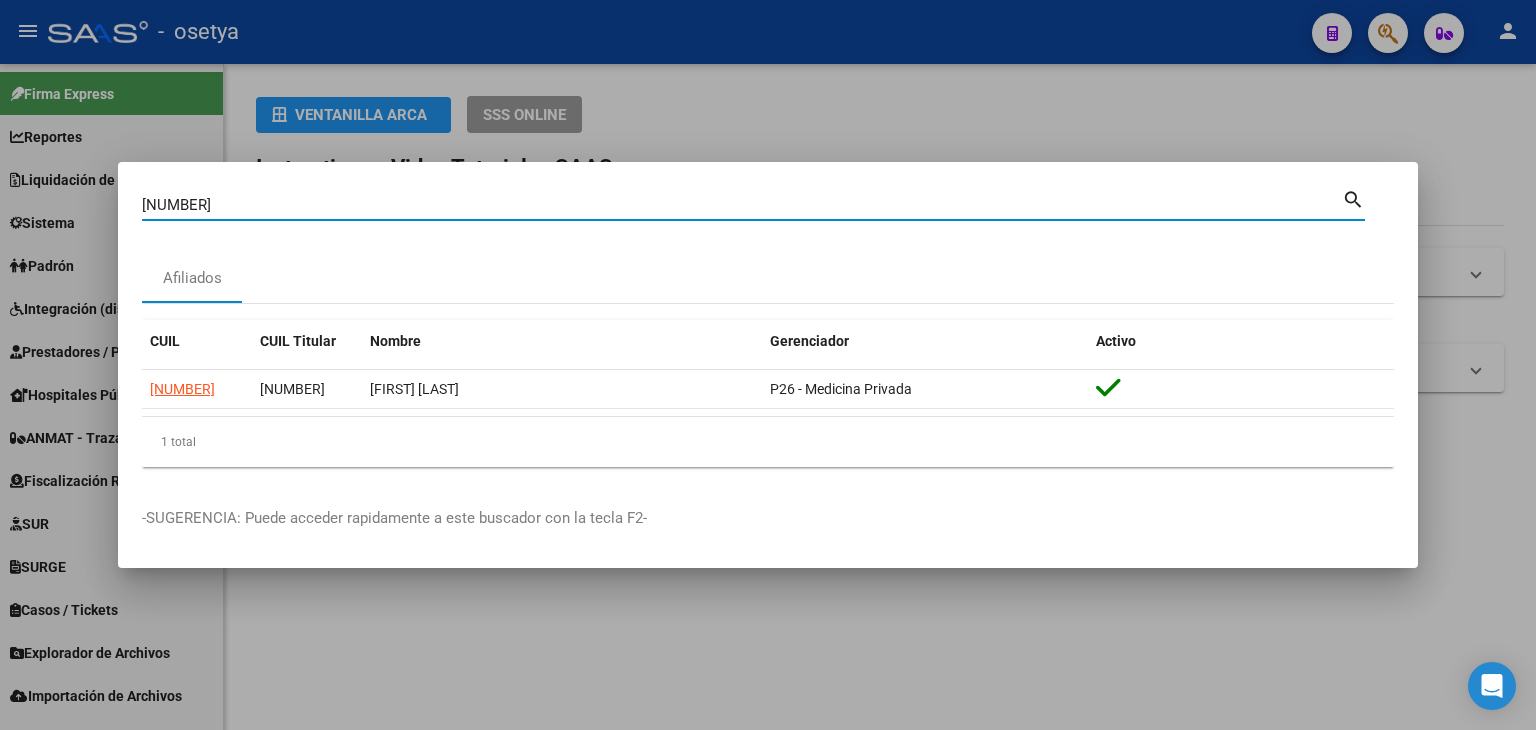 click on "[CUIL] Buscar (apellido, dni, cuil, nro traspaso, cuit, obra social)" at bounding box center [742, 205] 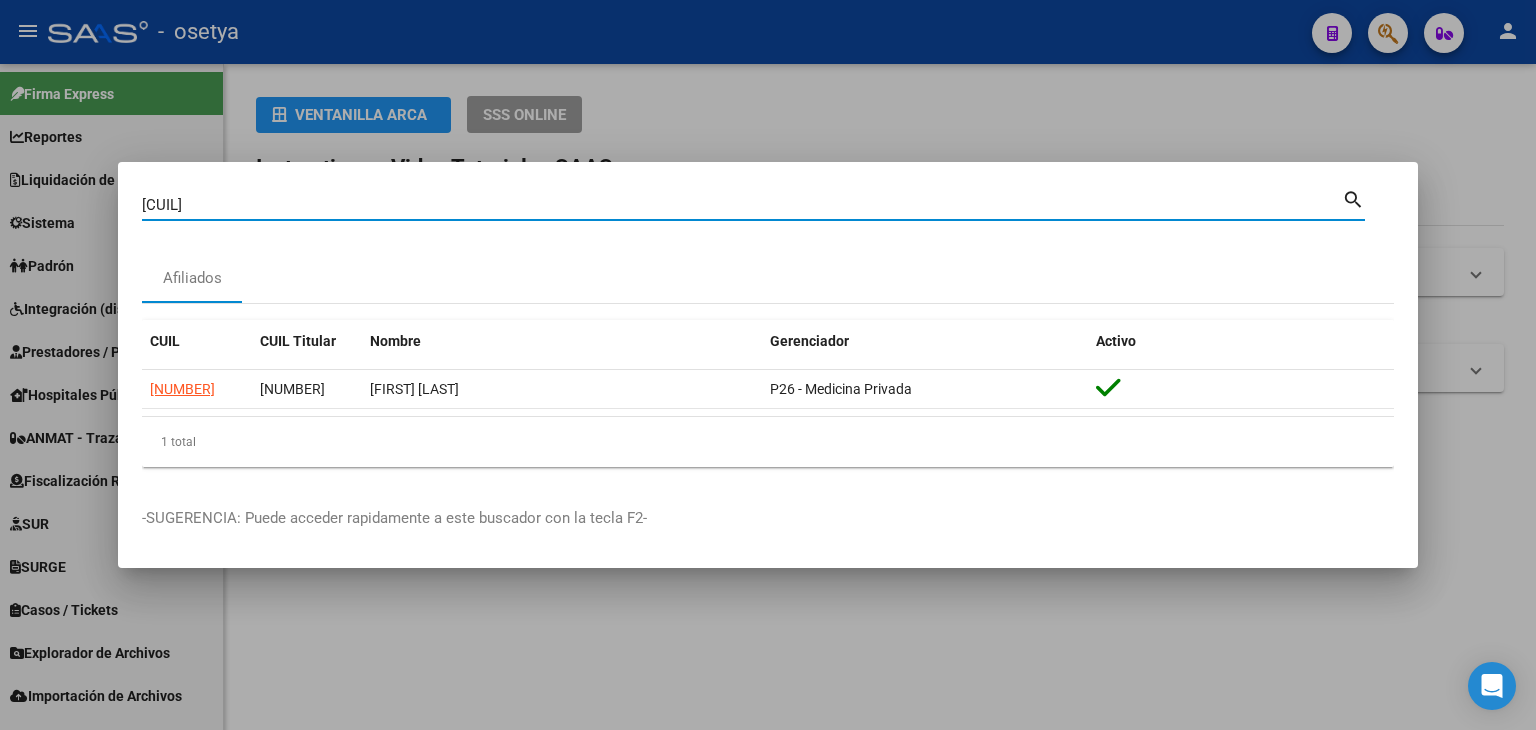 type on "[CUIL]" 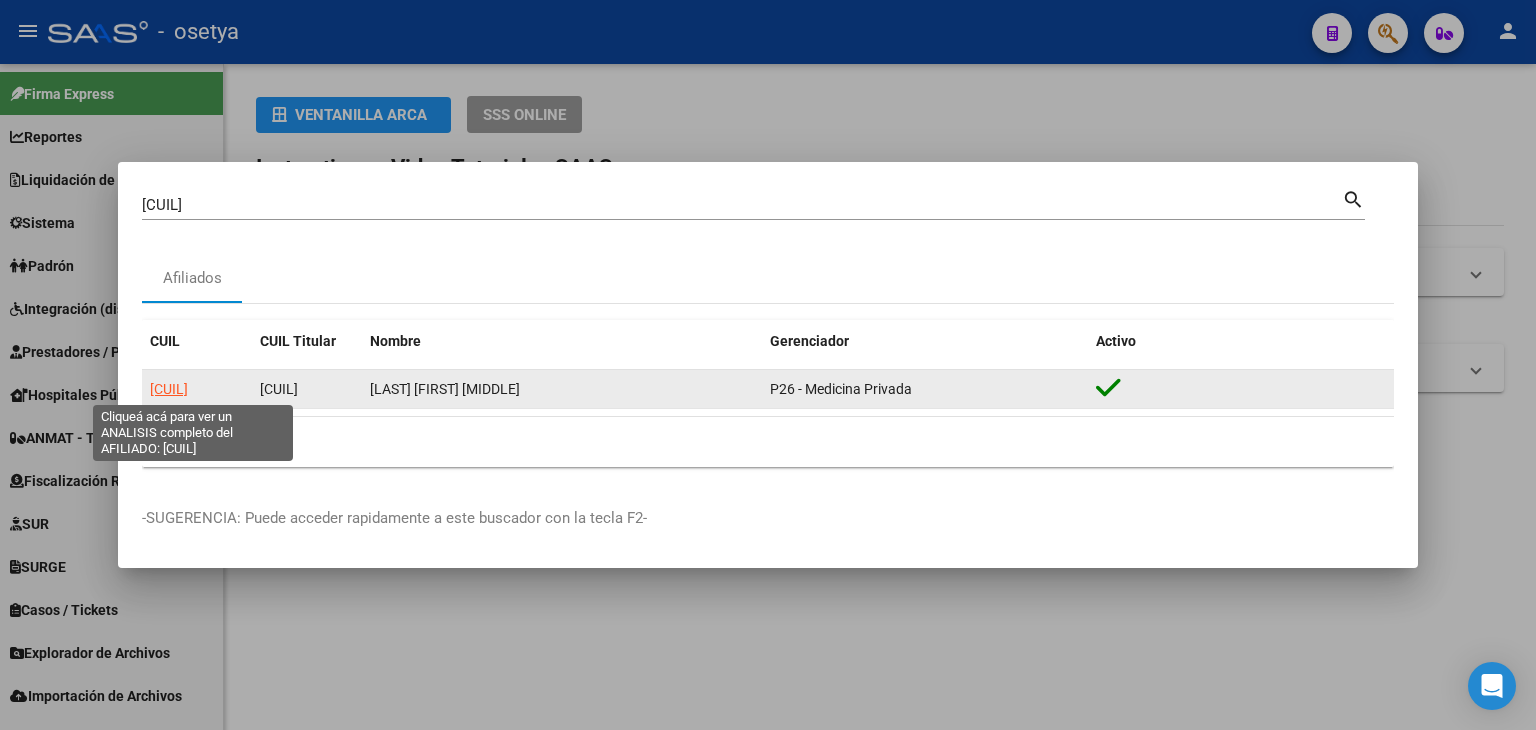 click on "[CUIL]" 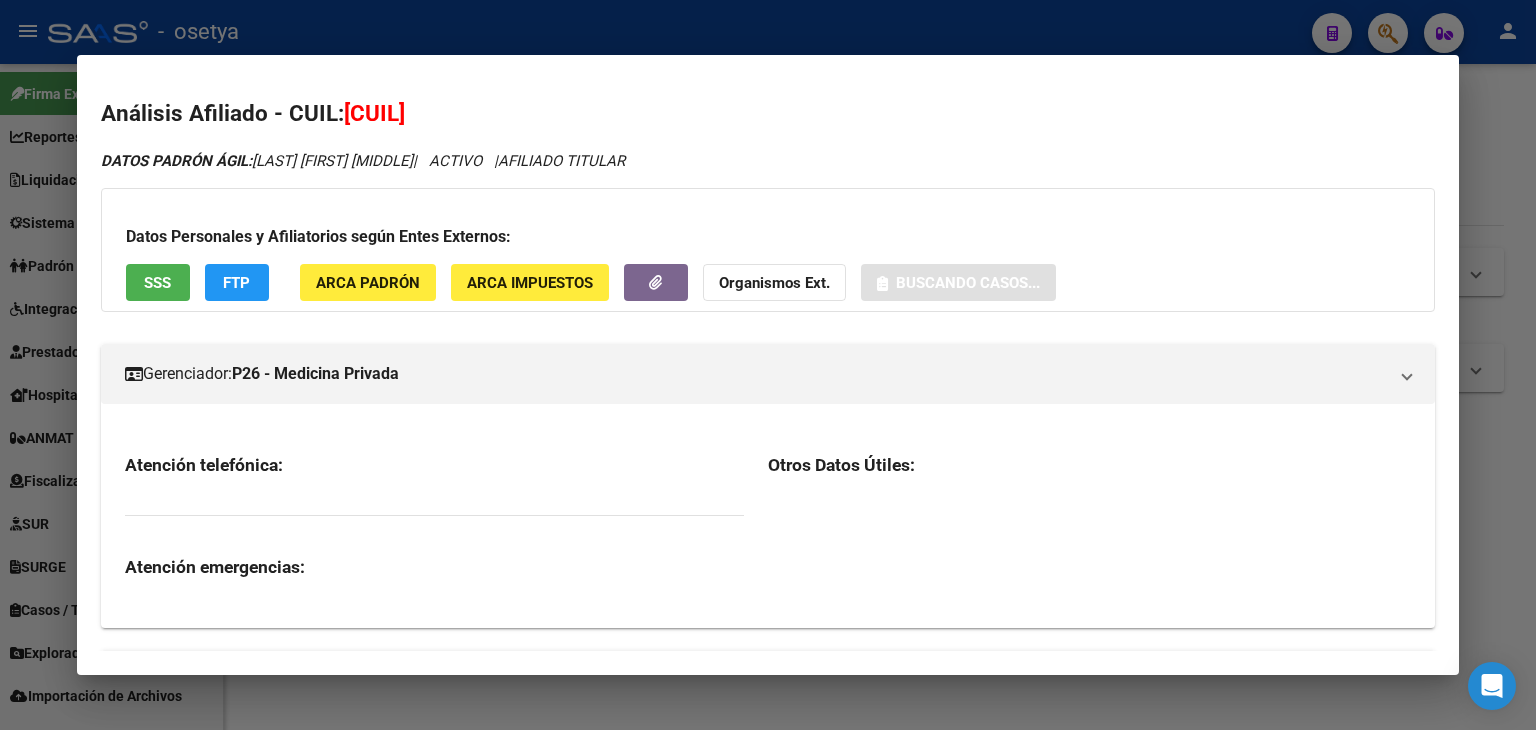 click on "Datos Personales y Afiliatorios según Entes Externos: SSS FTP ARCA Padrón ARCA Impuestos Organismos Ext.    Buscando casos..." at bounding box center [768, 250] 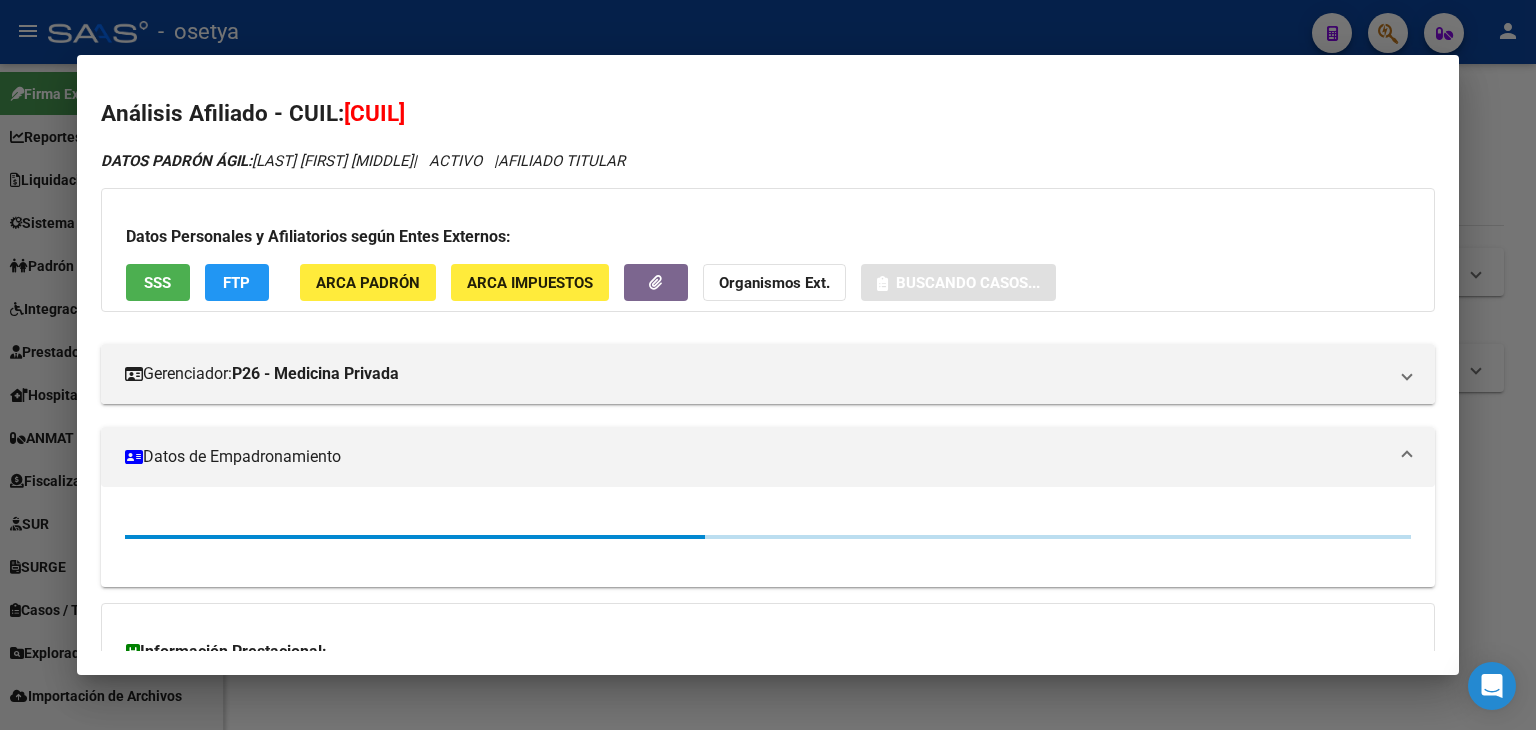 click on "ARCA Padrón" 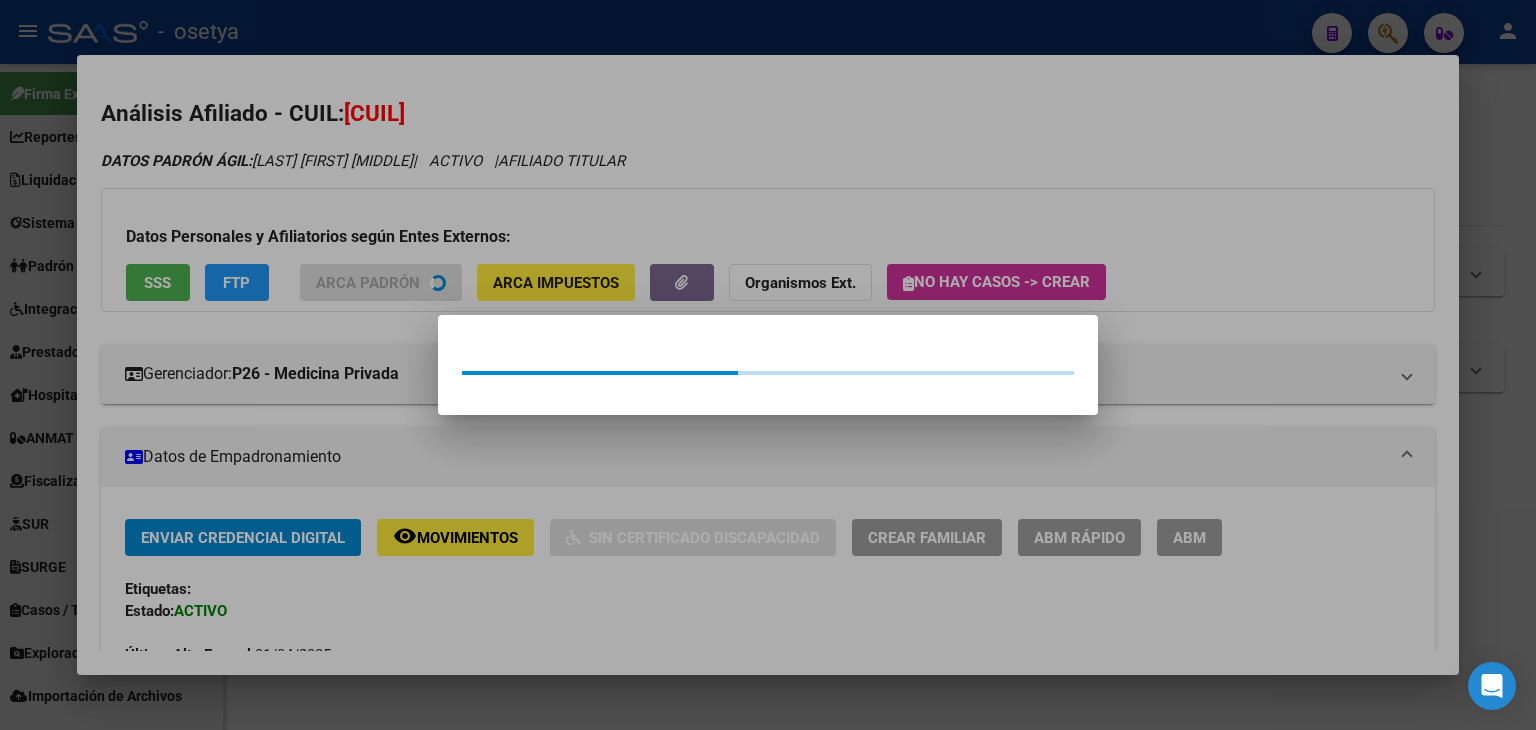 drag, startPoint x: 325, startPoint y: 202, endPoint x: 213, endPoint y: 249, distance: 121.46193 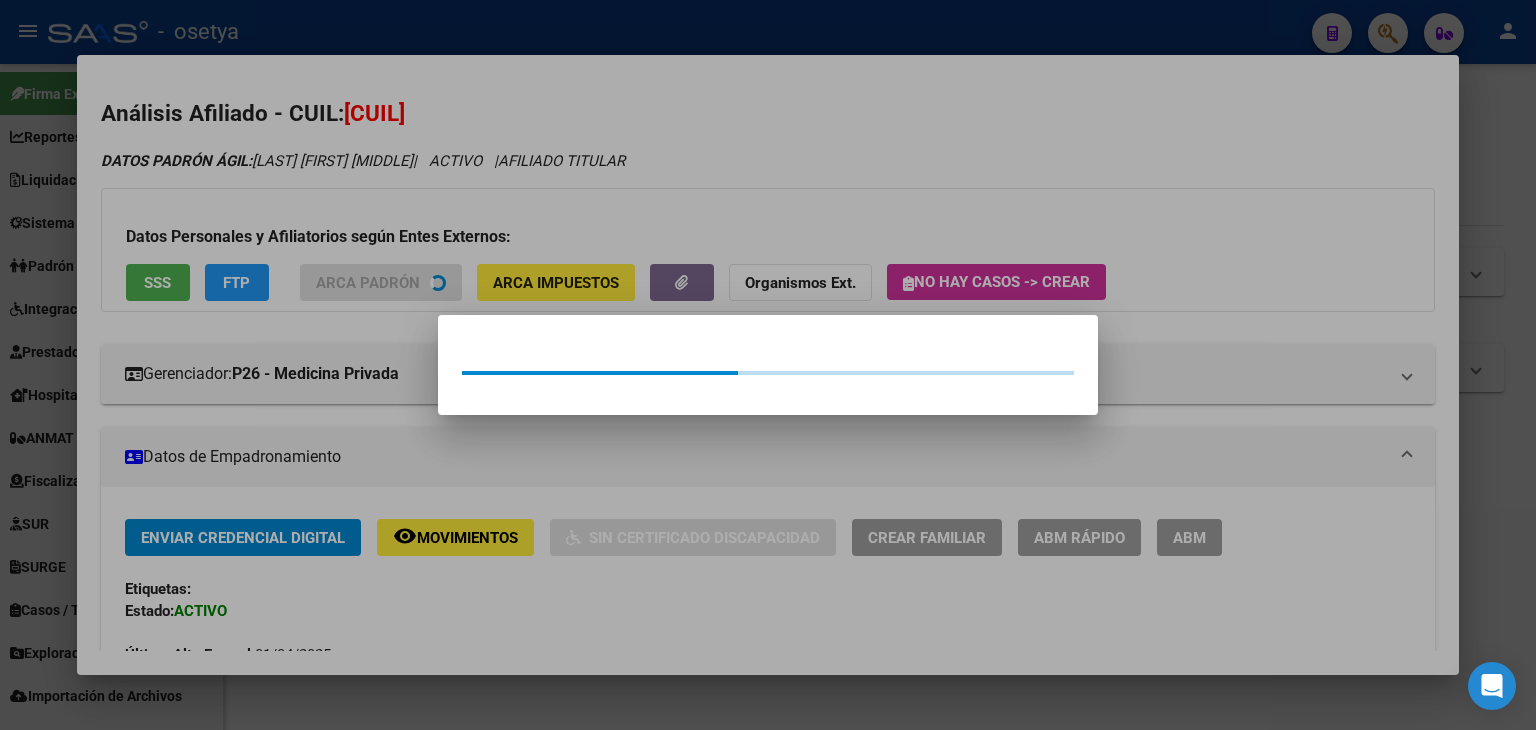 click at bounding box center [768, 365] 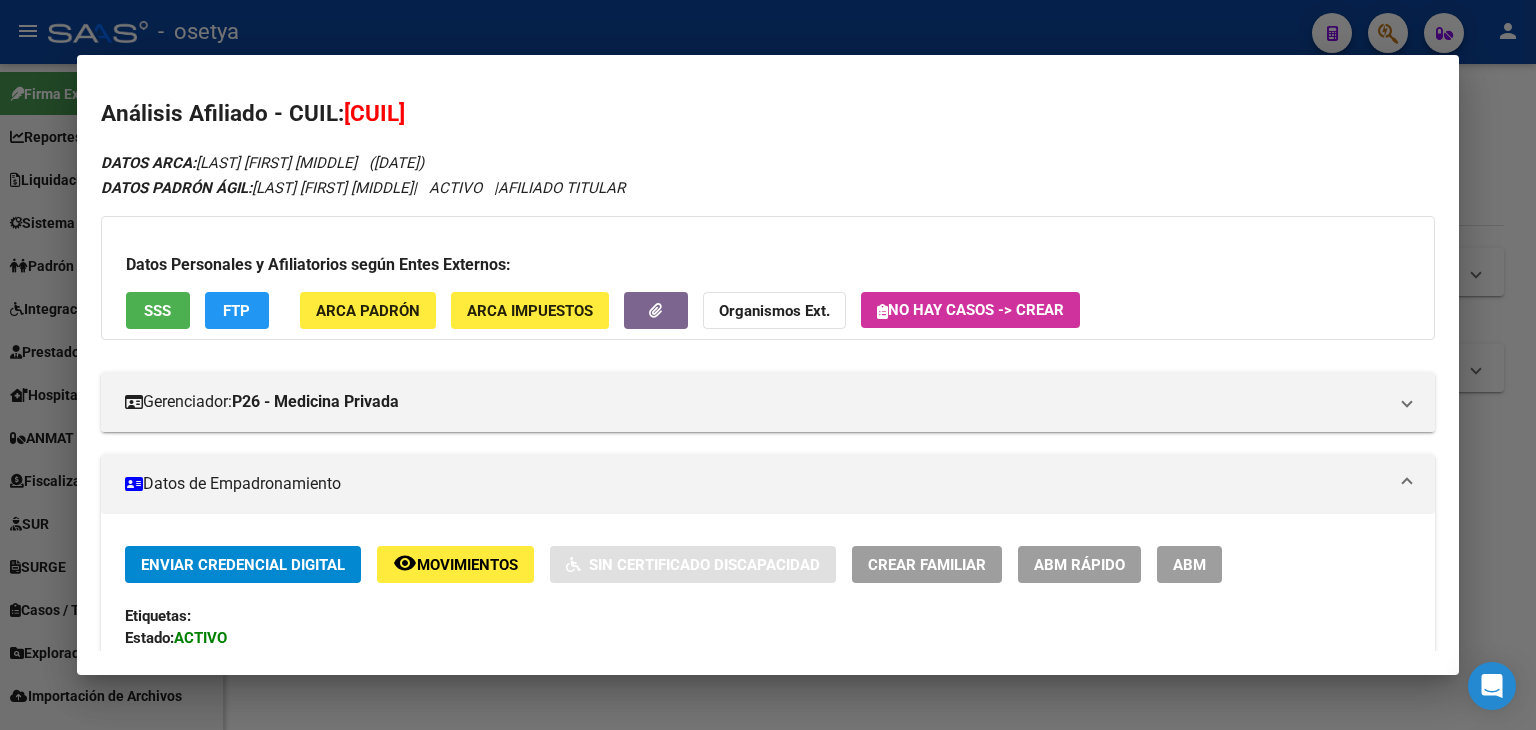 click on "Datos Personales y Afiliatorios según Entes Externos: SSS FTP ARCA Padrón ARCA Impuestos Organismos Ext.   No hay casos -> Crear" at bounding box center (768, 278) 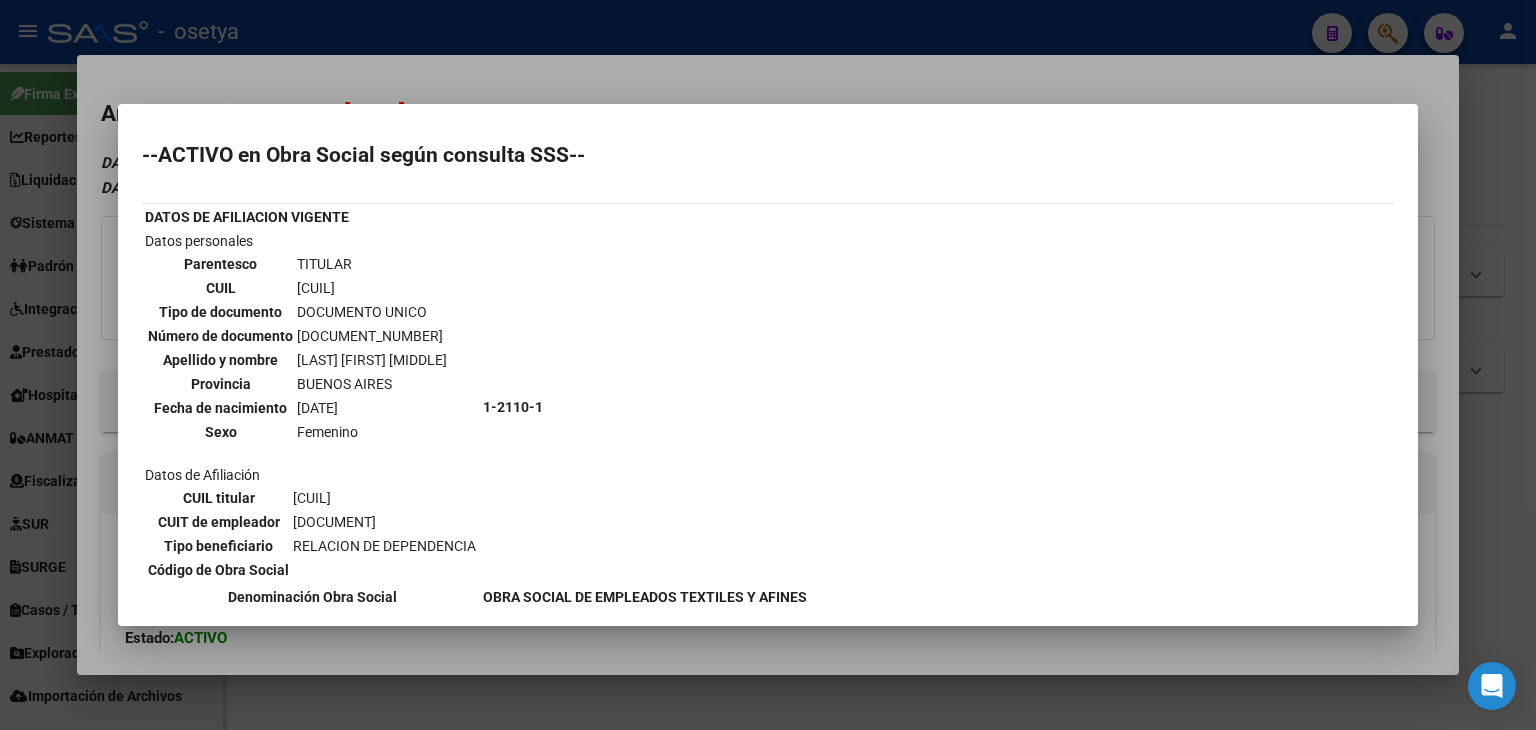 click at bounding box center [768, 365] 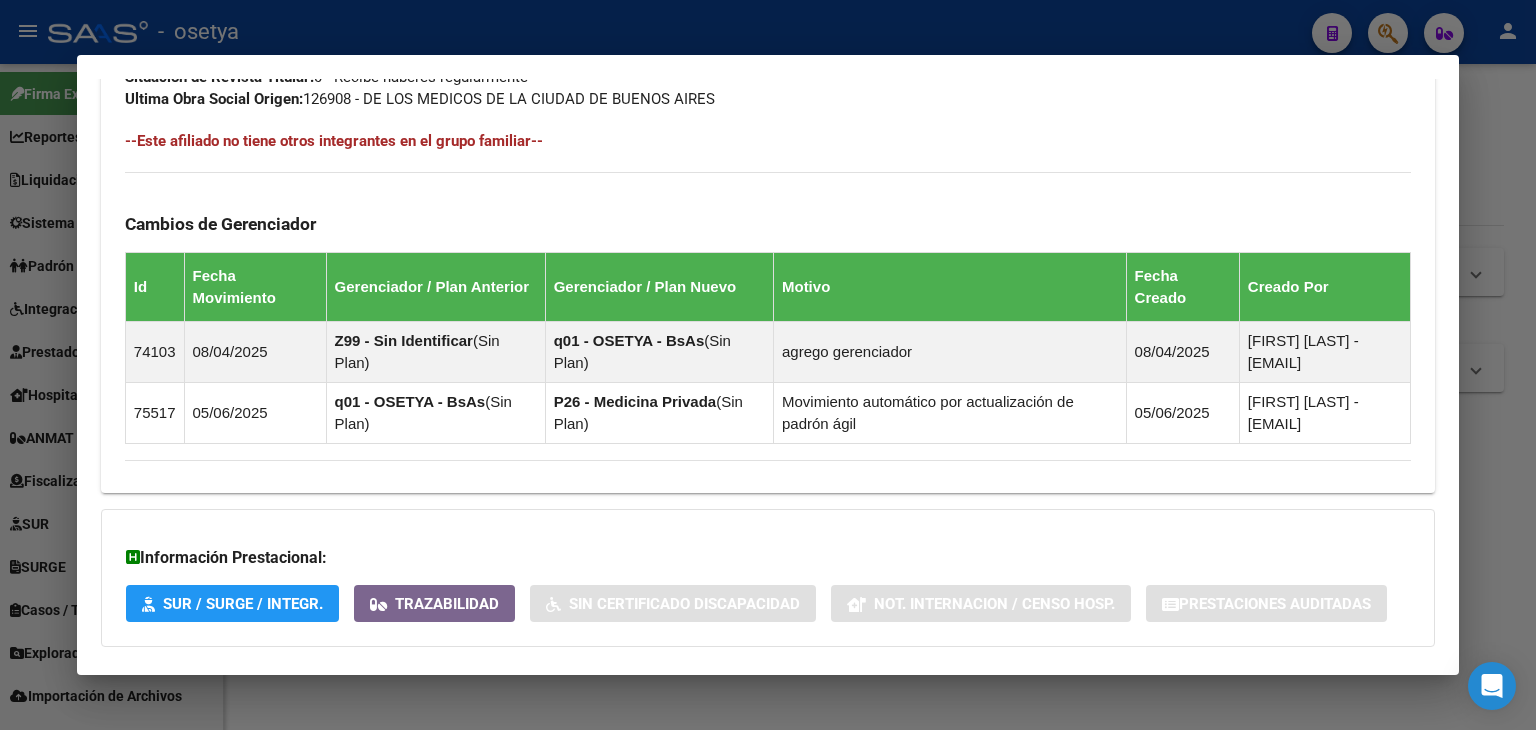 scroll, scrollTop: 1224, scrollLeft: 0, axis: vertical 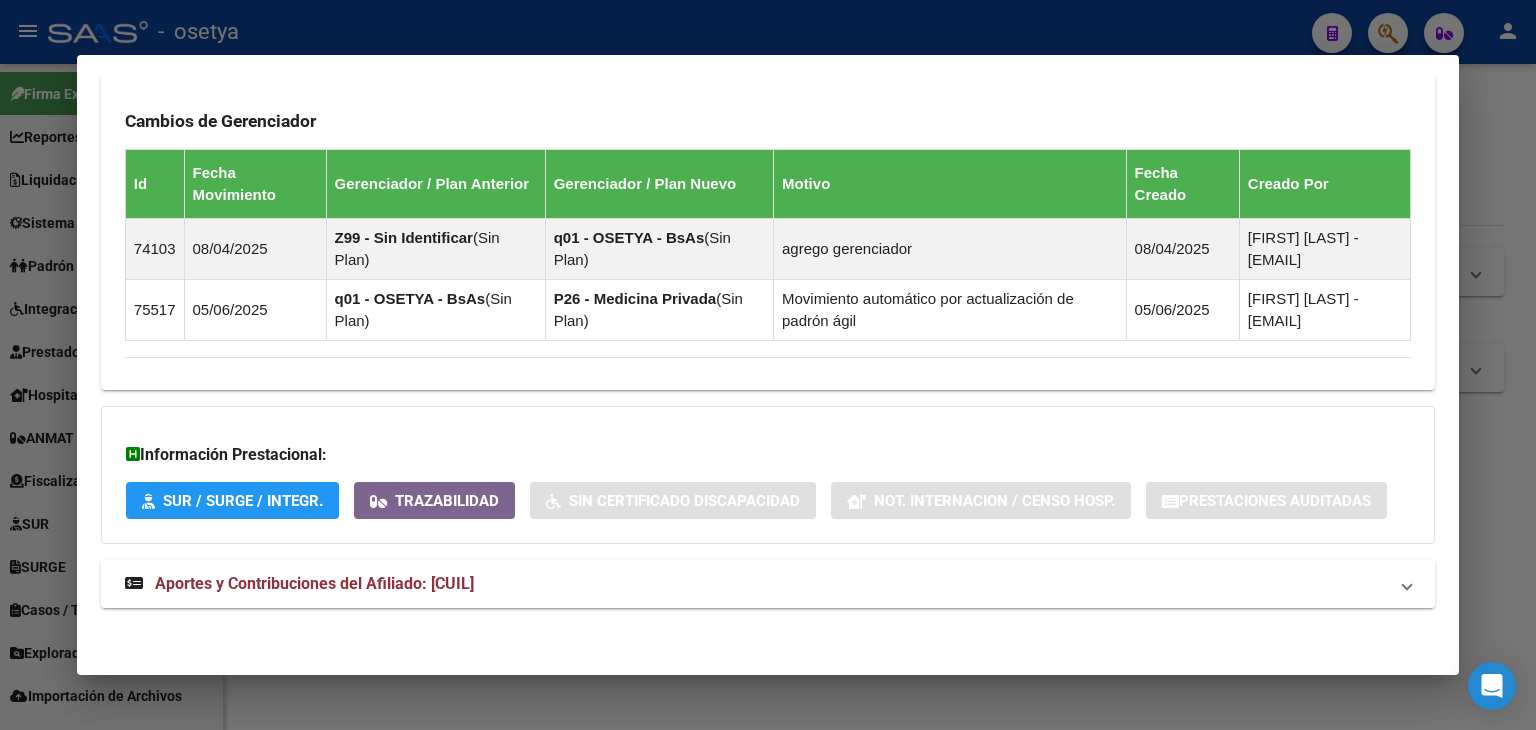 click on "Aportes y Contribuciones del Afiliado: [CUIL]" at bounding box center (768, 584) 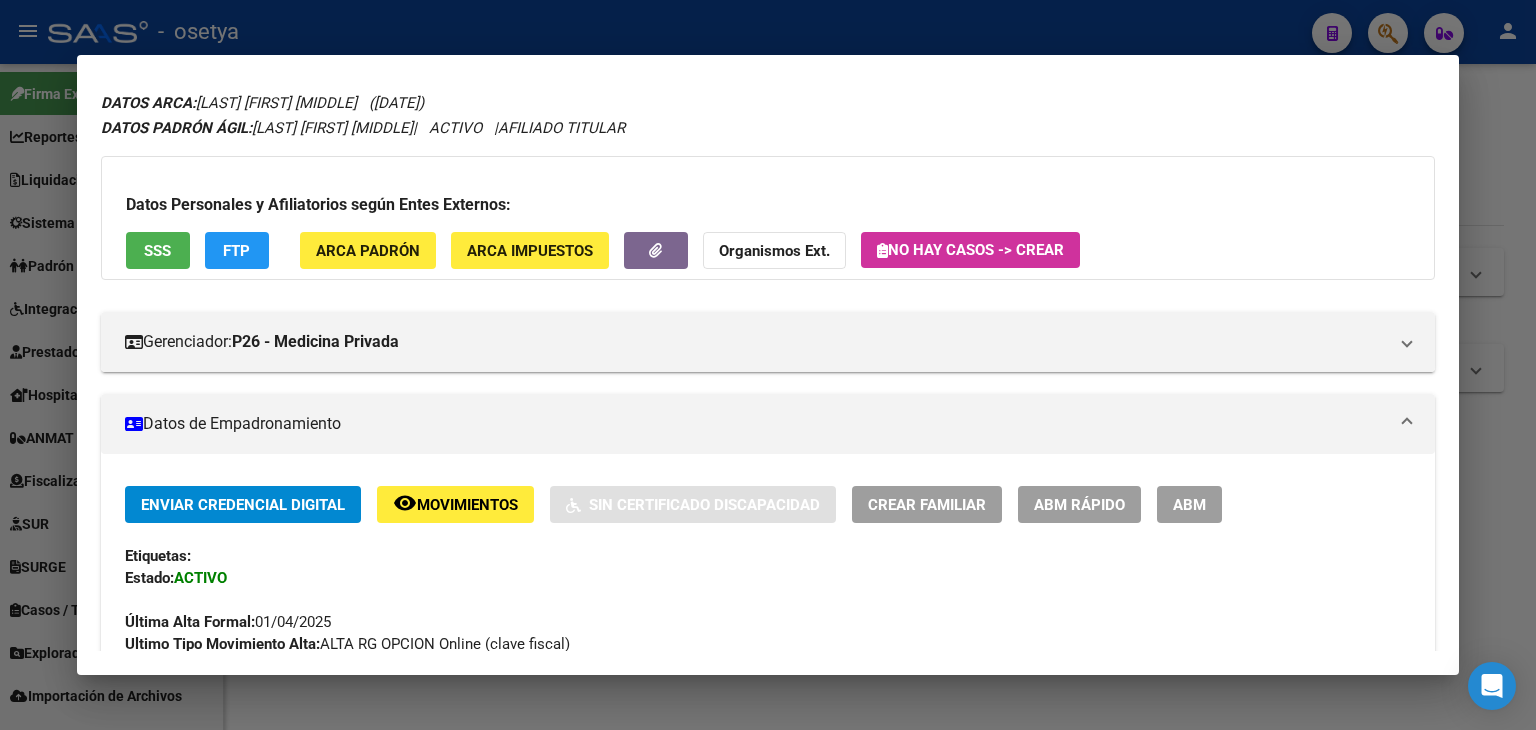 scroll, scrollTop: 0, scrollLeft: 0, axis: both 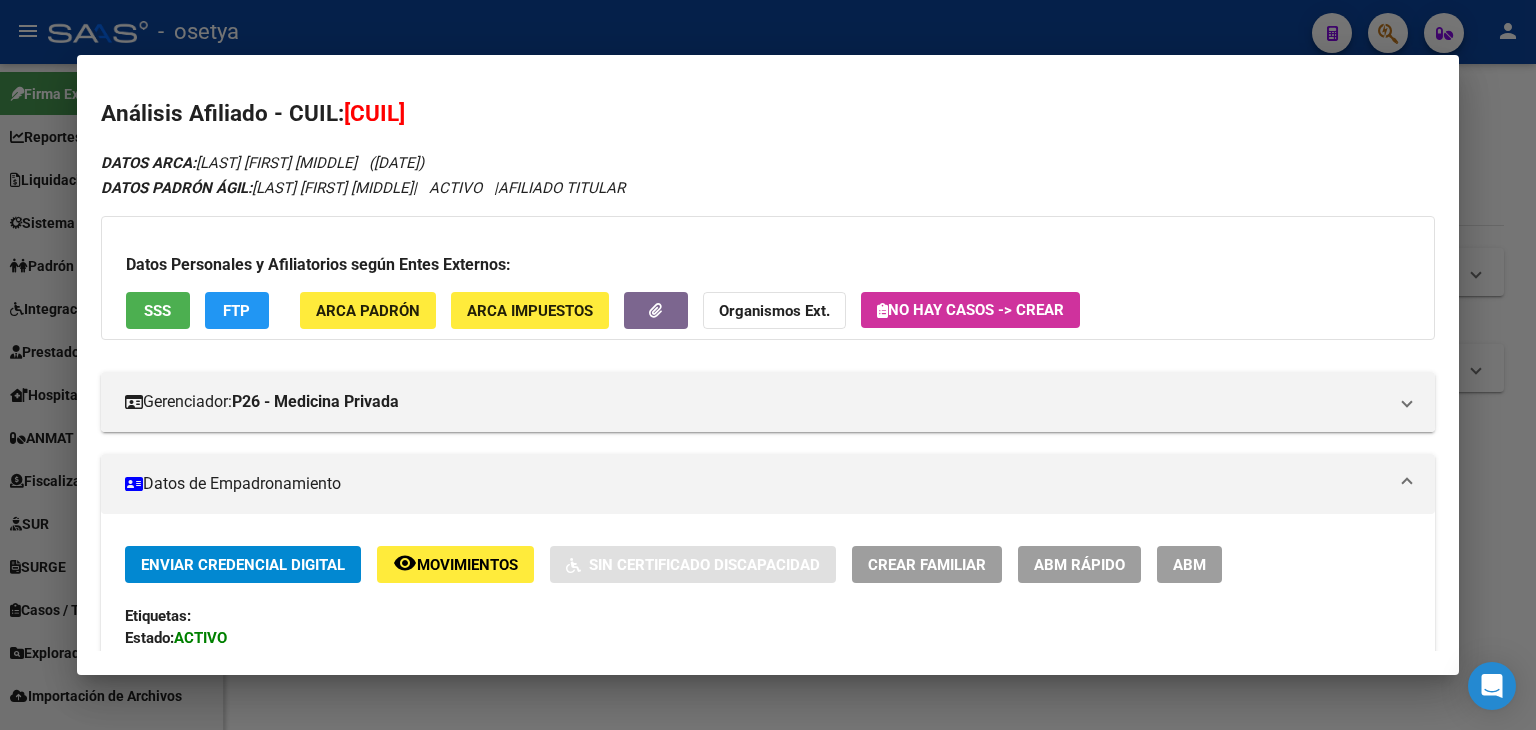 click on "Datos Personales y Afiliatorios según Entes Externos: SSS FTP ARCA Padrón ARCA Impuestos Organismos Ext.   No hay casos -> Crear" at bounding box center [768, 278] 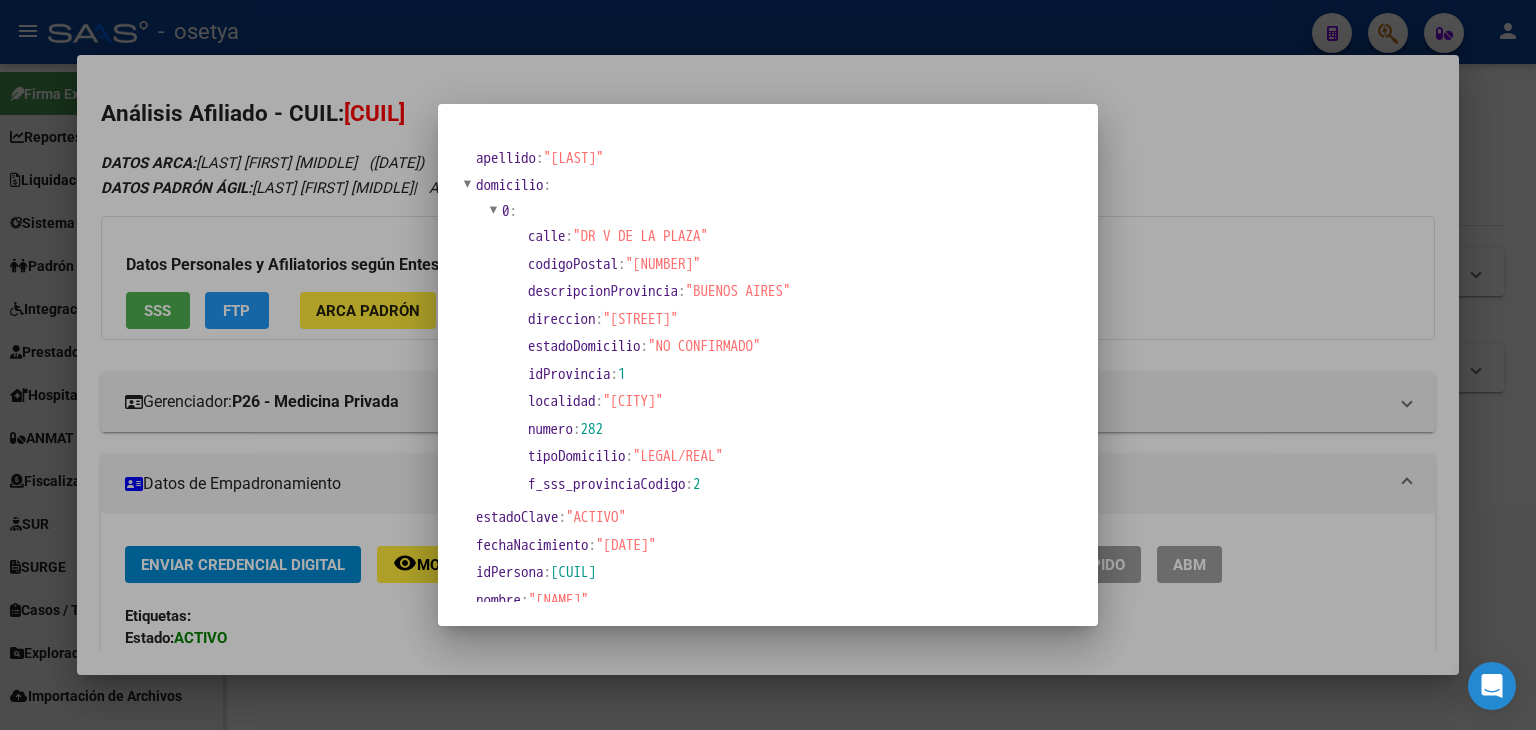 click at bounding box center (768, 365) 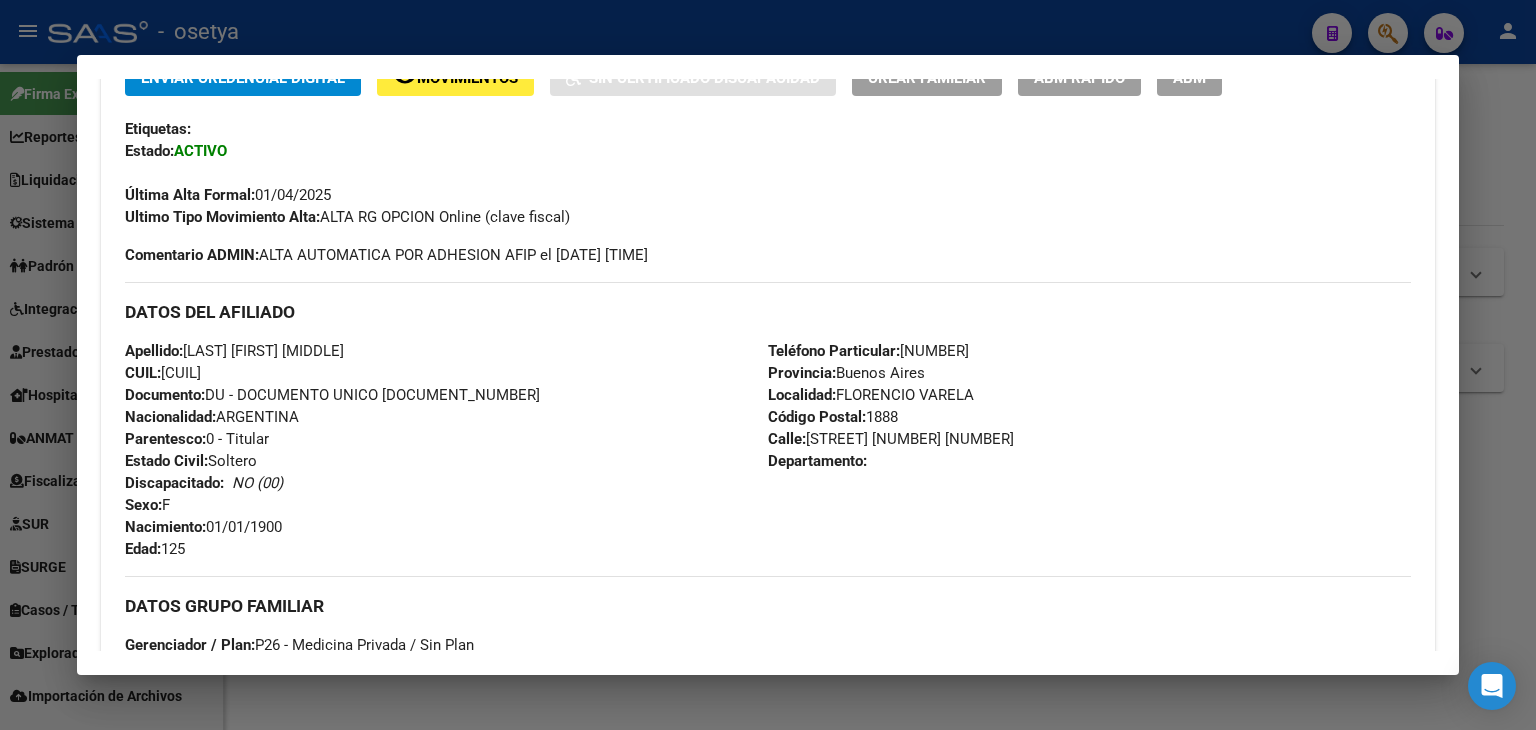 scroll, scrollTop: 500, scrollLeft: 0, axis: vertical 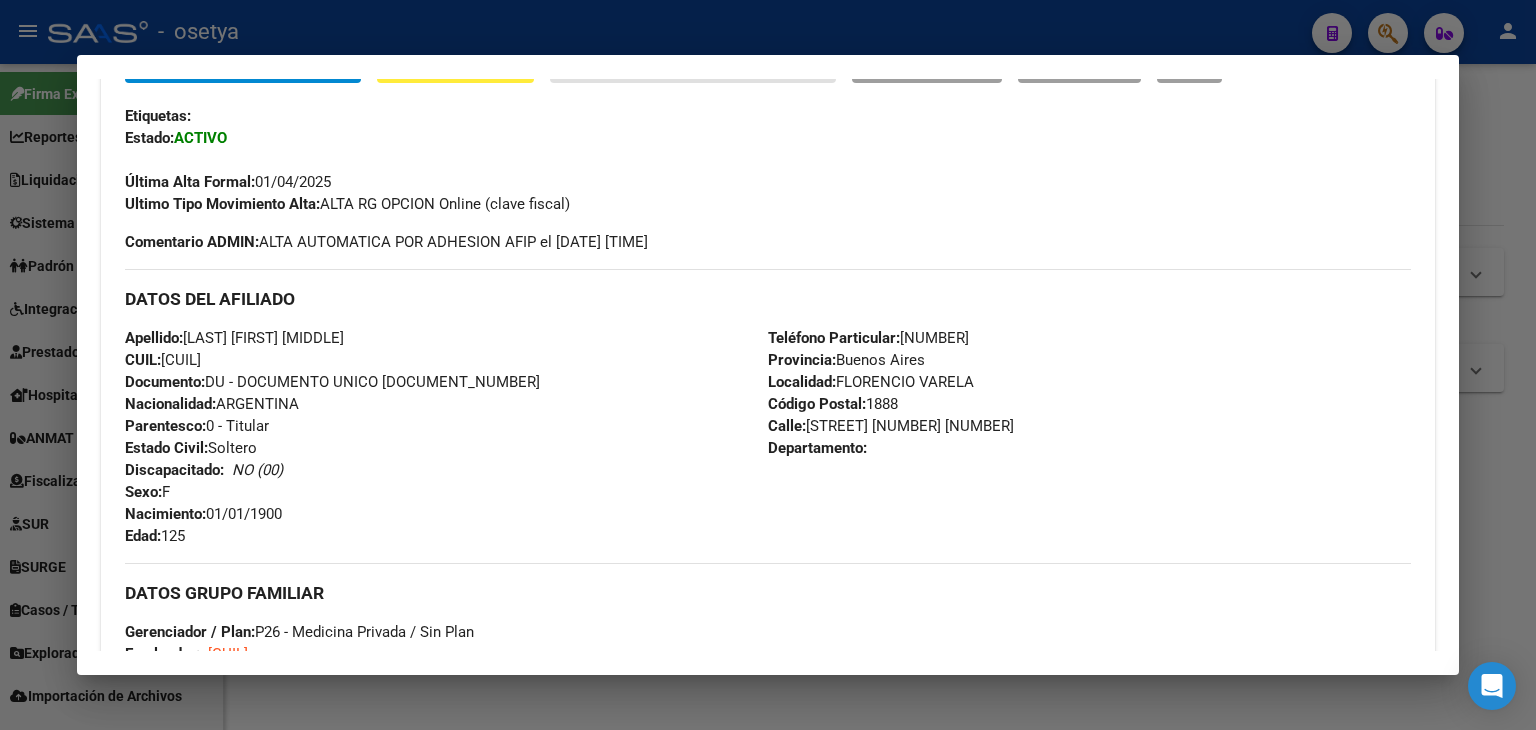 click on "Documento:  DU - DOCUMENTO UNICO [NUMBER]" at bounding box center [332, 382] 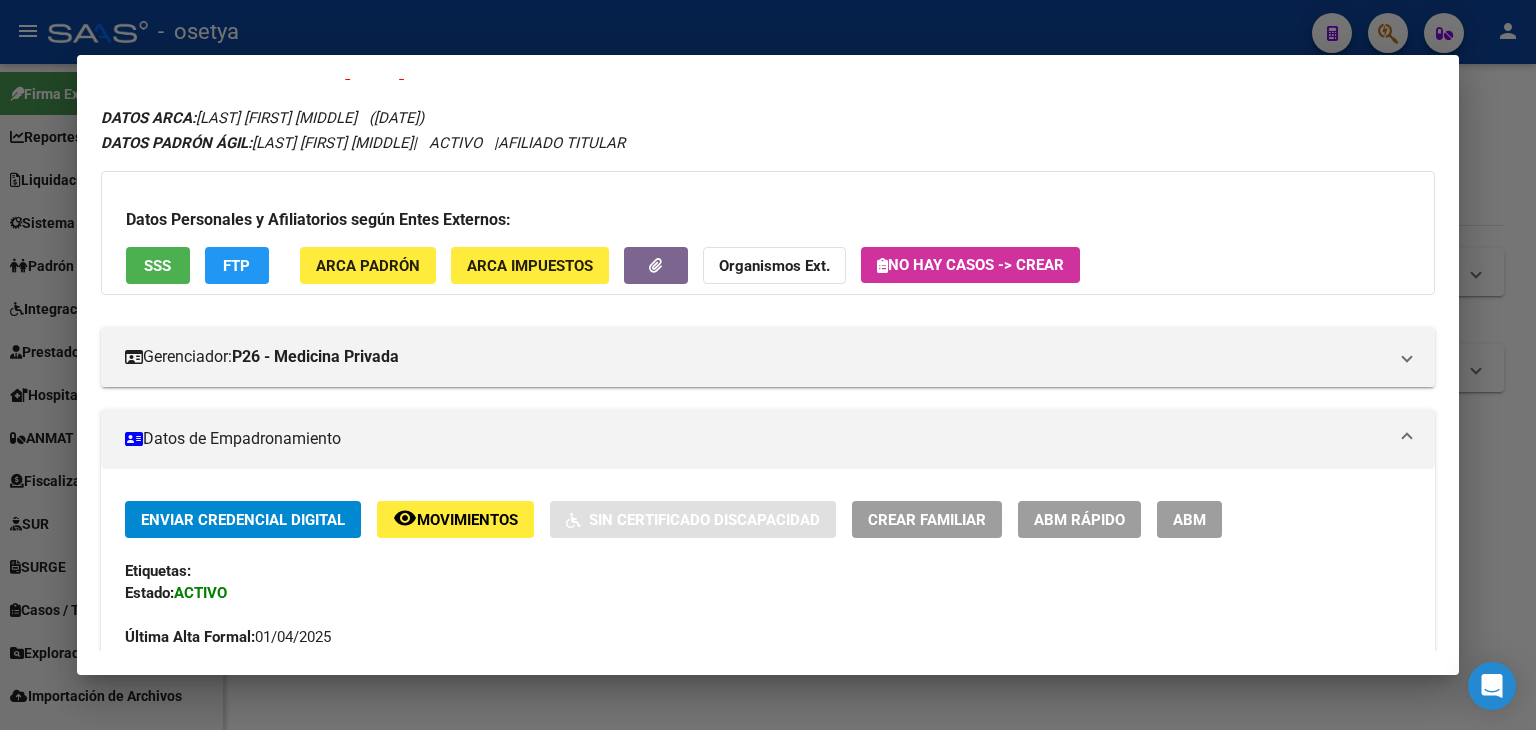 scroll, scrollTop: 0, scrollLeft: 0, axis: both 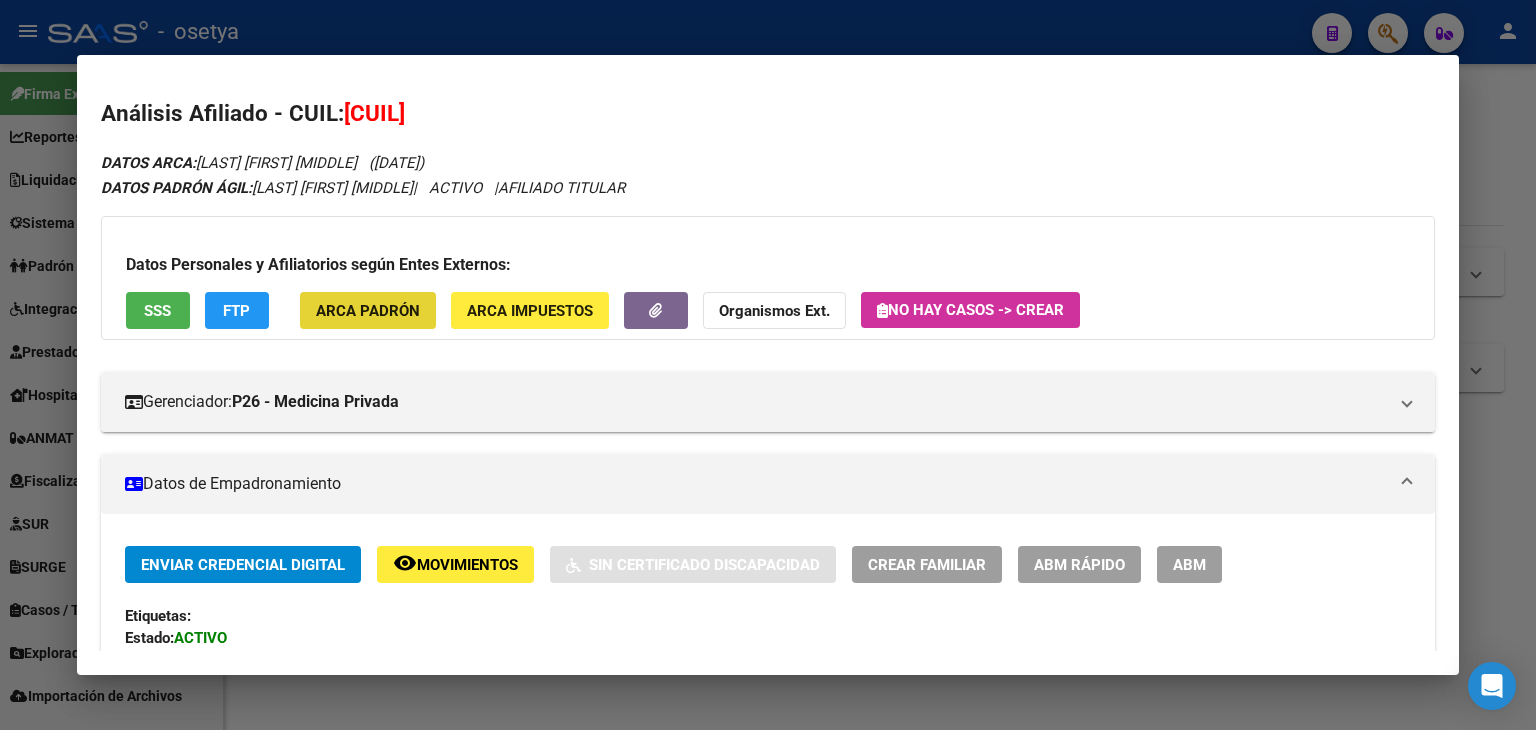 click on "ARCA Padrón" 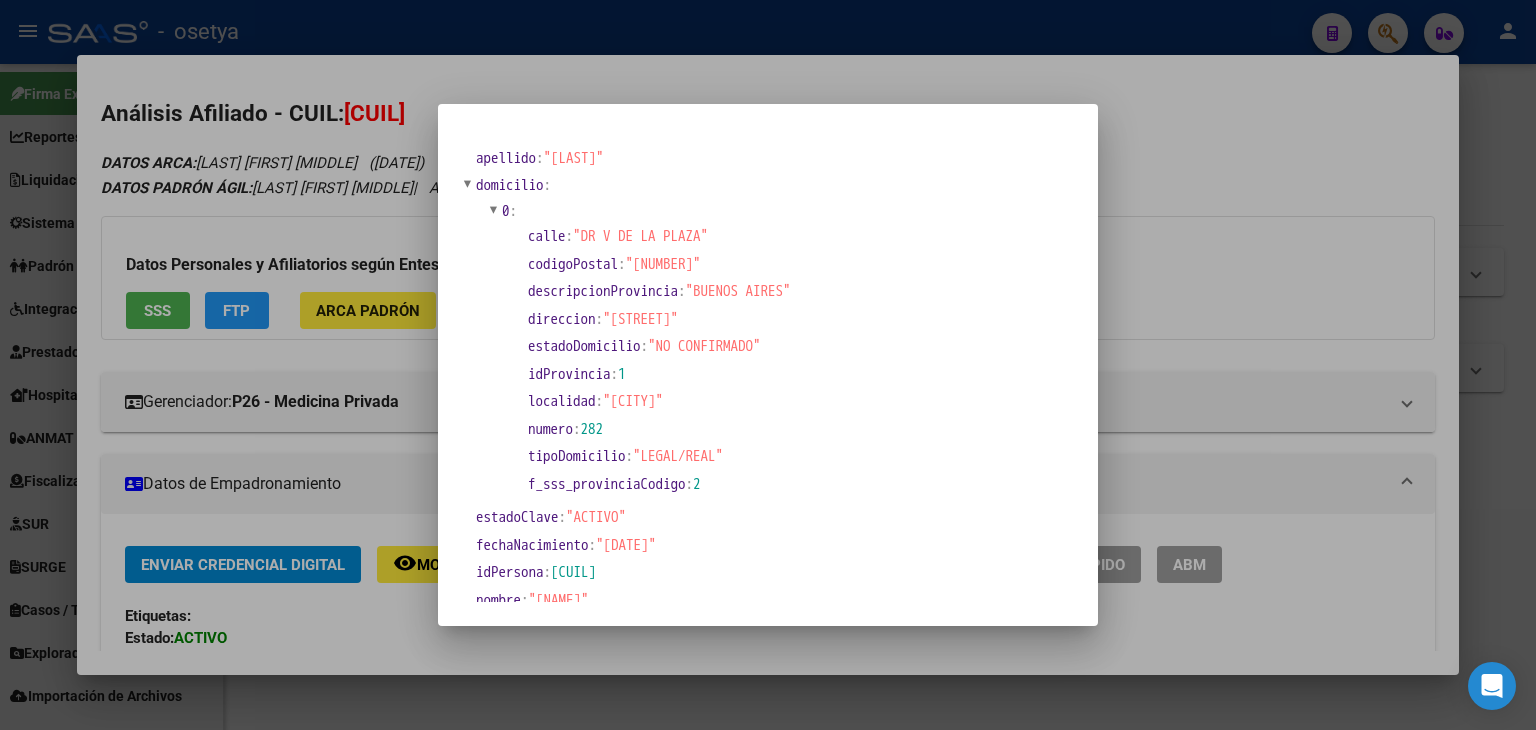 drag, startPoint x: 243, startPoint y: 100, endPoint x: 352, endPoint y: 148, distance: 119.1008 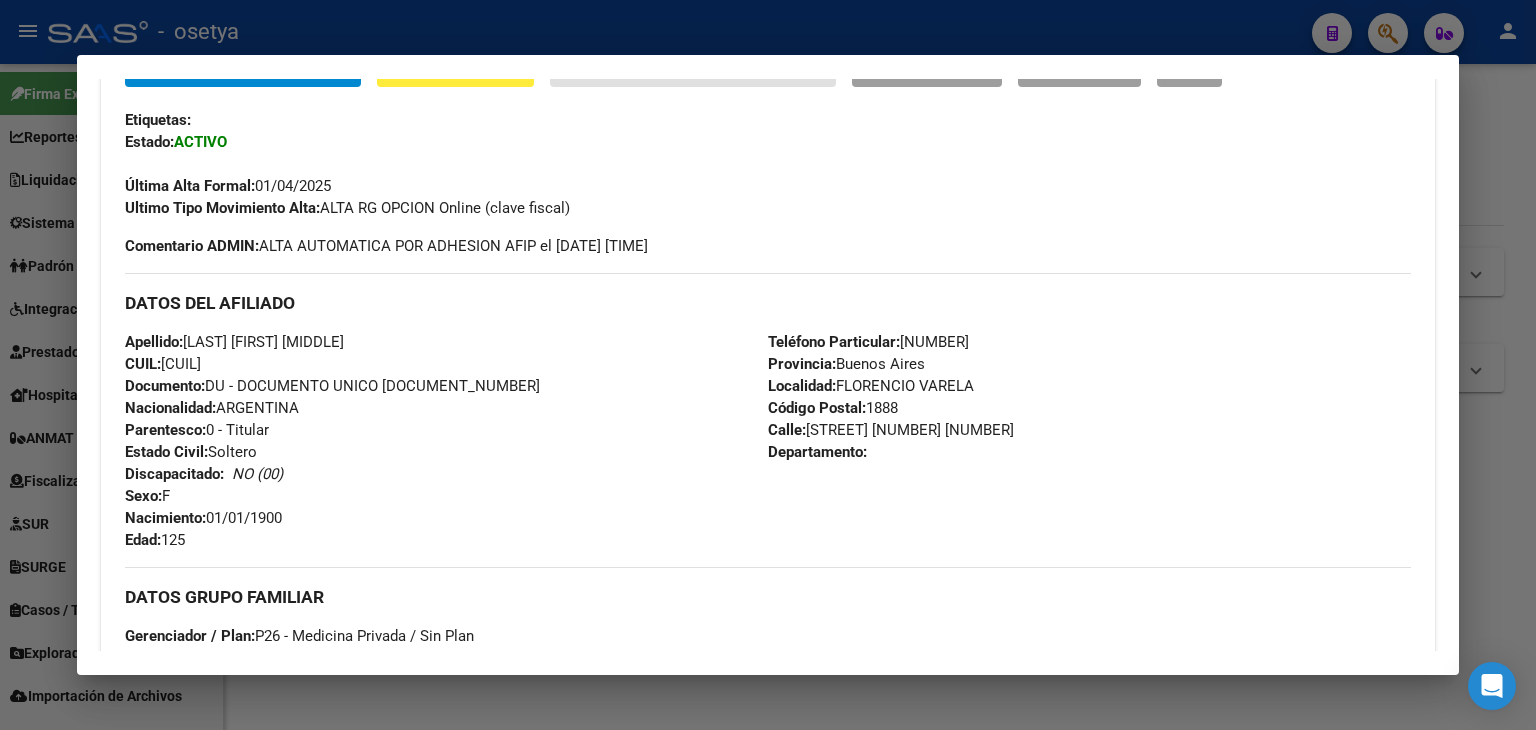 scroll, scrollTop: 500, scrollLeft: 0, axis: vertical 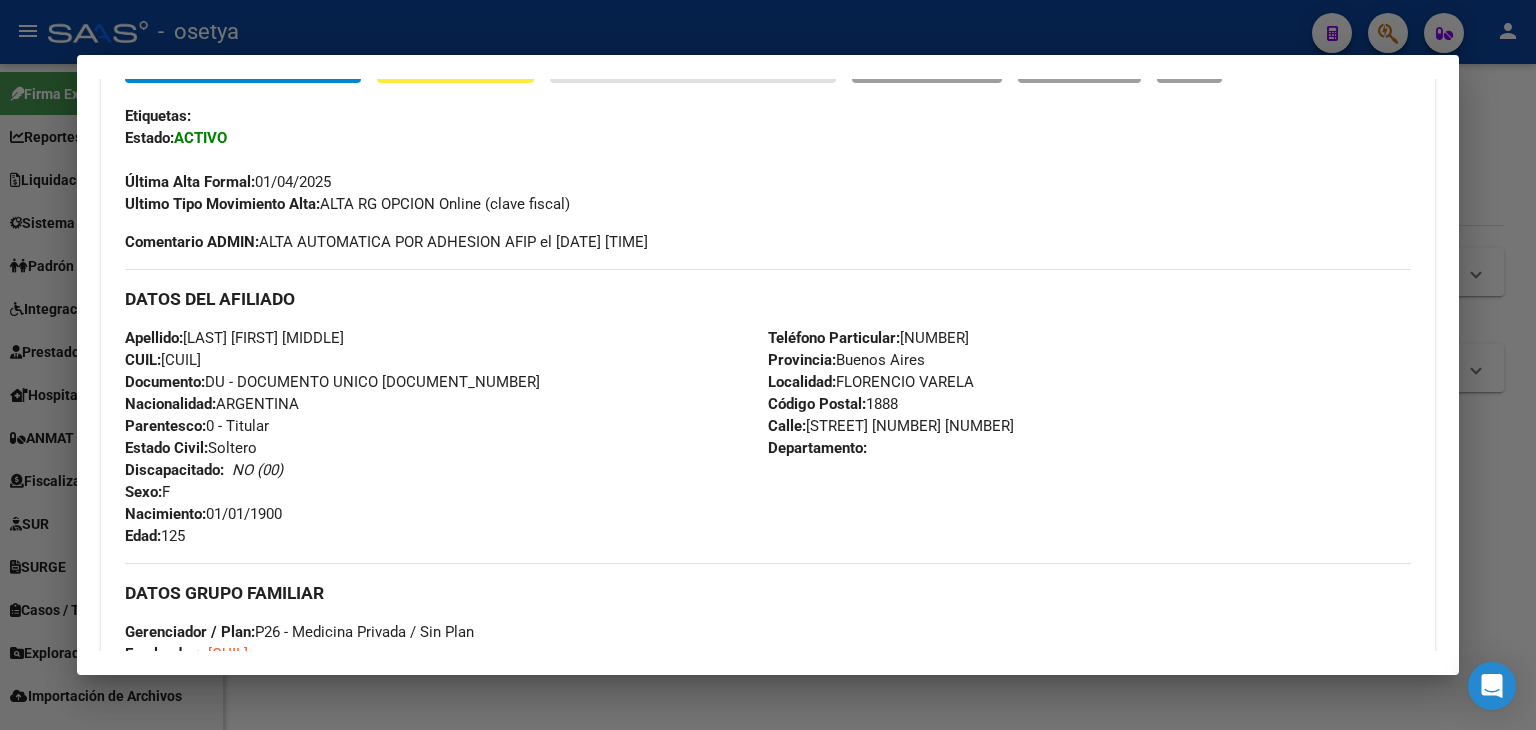click on "Teléfono Particular:  [PHONE]" at bounding box center [868, 338] 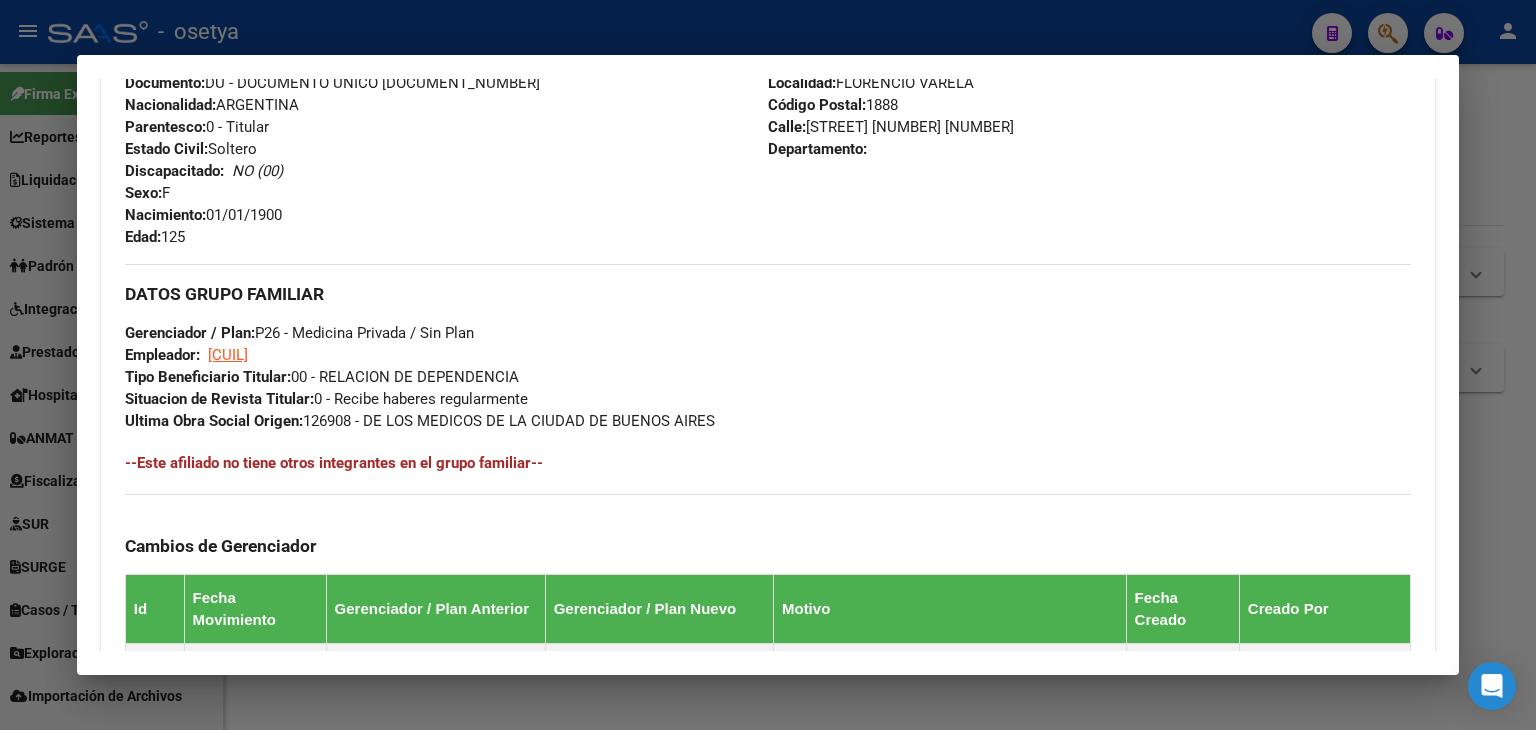 scroll, scrollTop: 800, scrollLeft: 0, axis: vertical 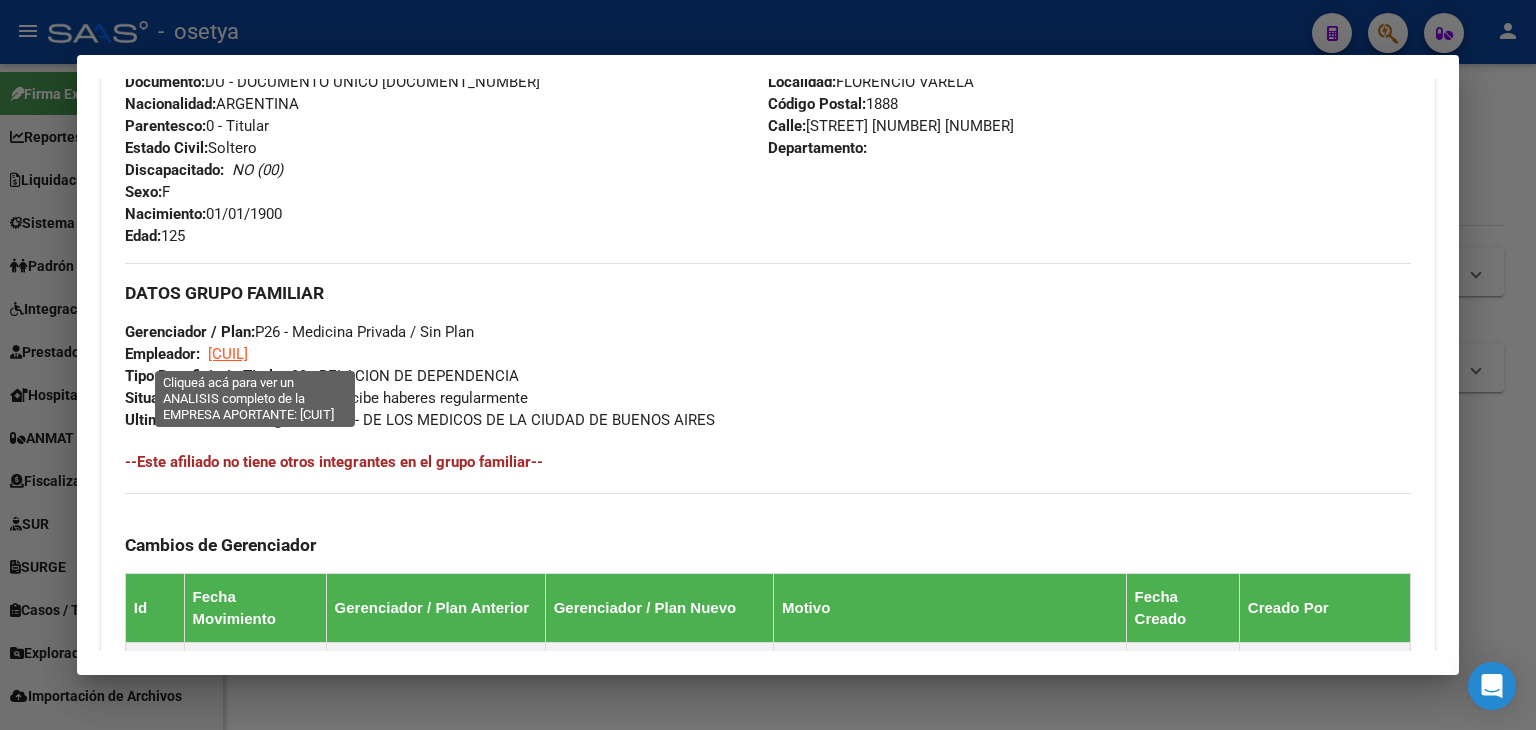click on "[CUIL]" at bounding box center (228, 354) 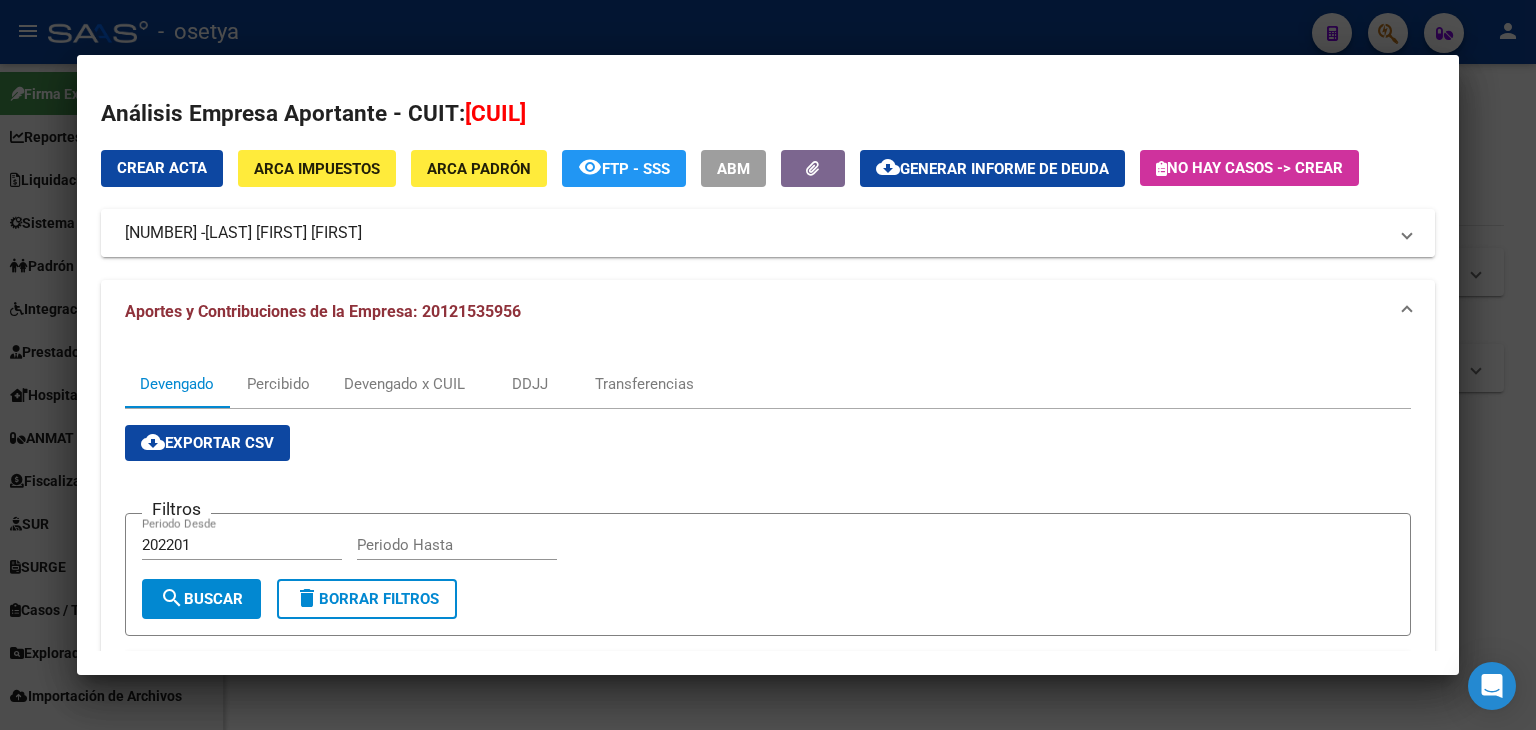 click on "[LAST] [FIRST] [FIRST]" at bounding box center (283, 233) 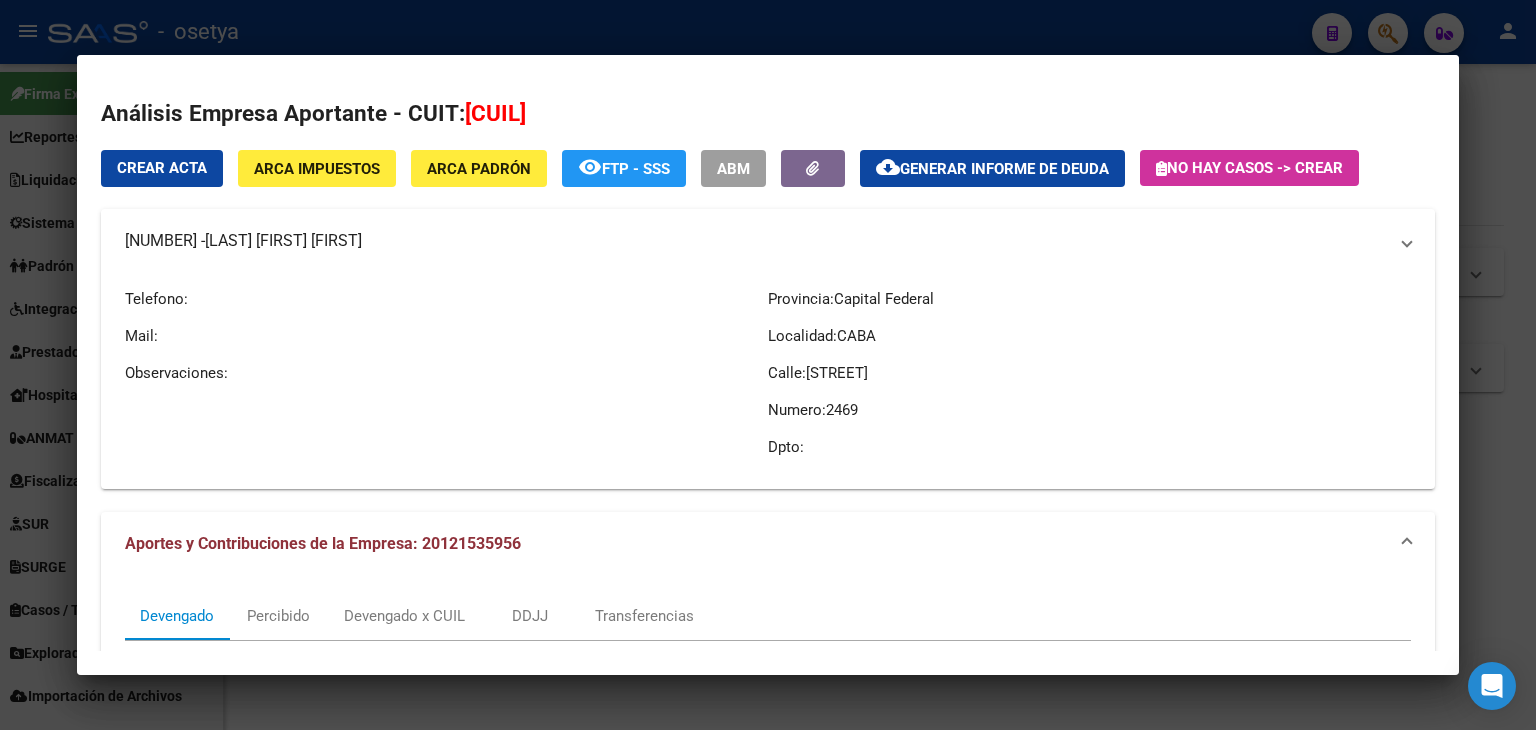 click on "[LAST] [FIRST] [FIRST]" at bounding box center (283, 241) 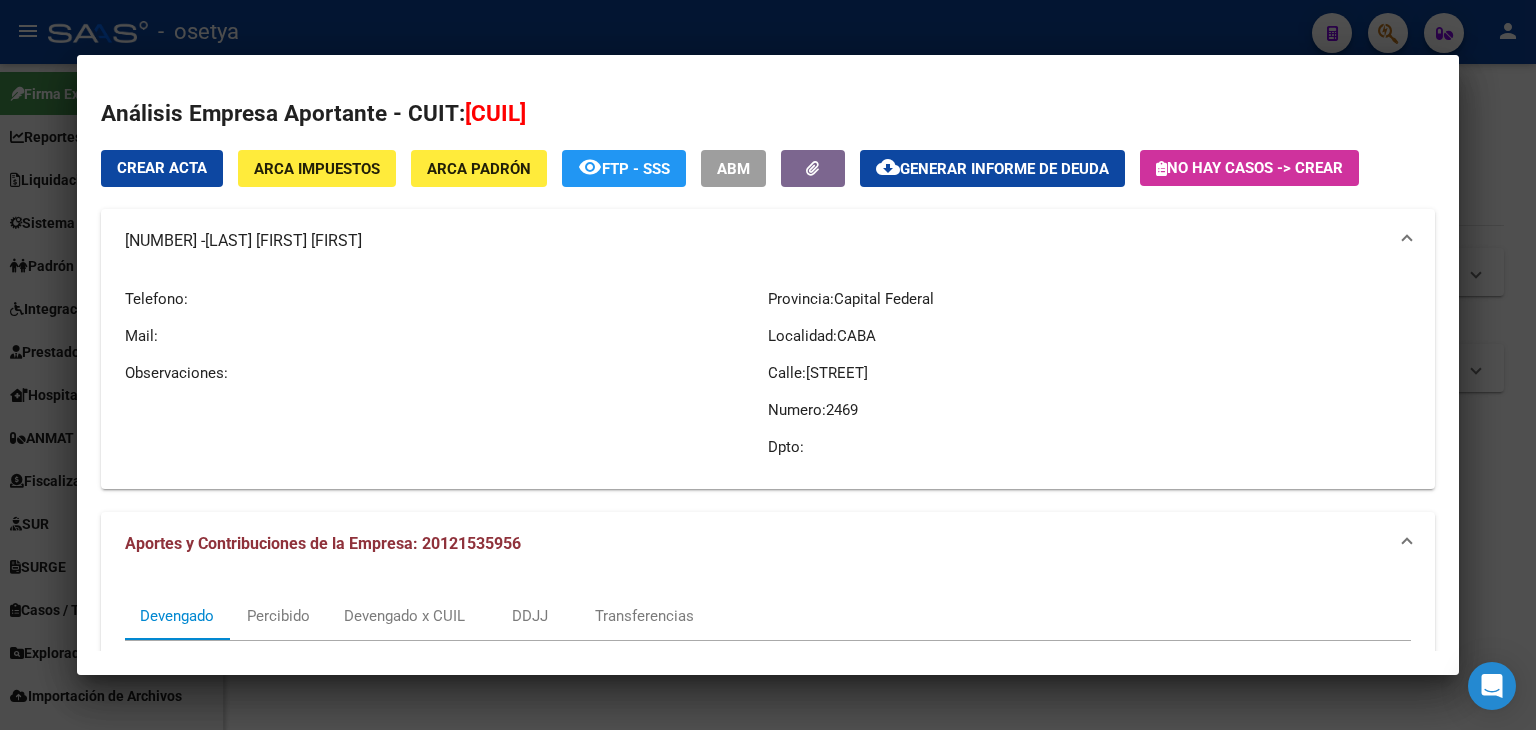 click at bounding box center (768, 365) 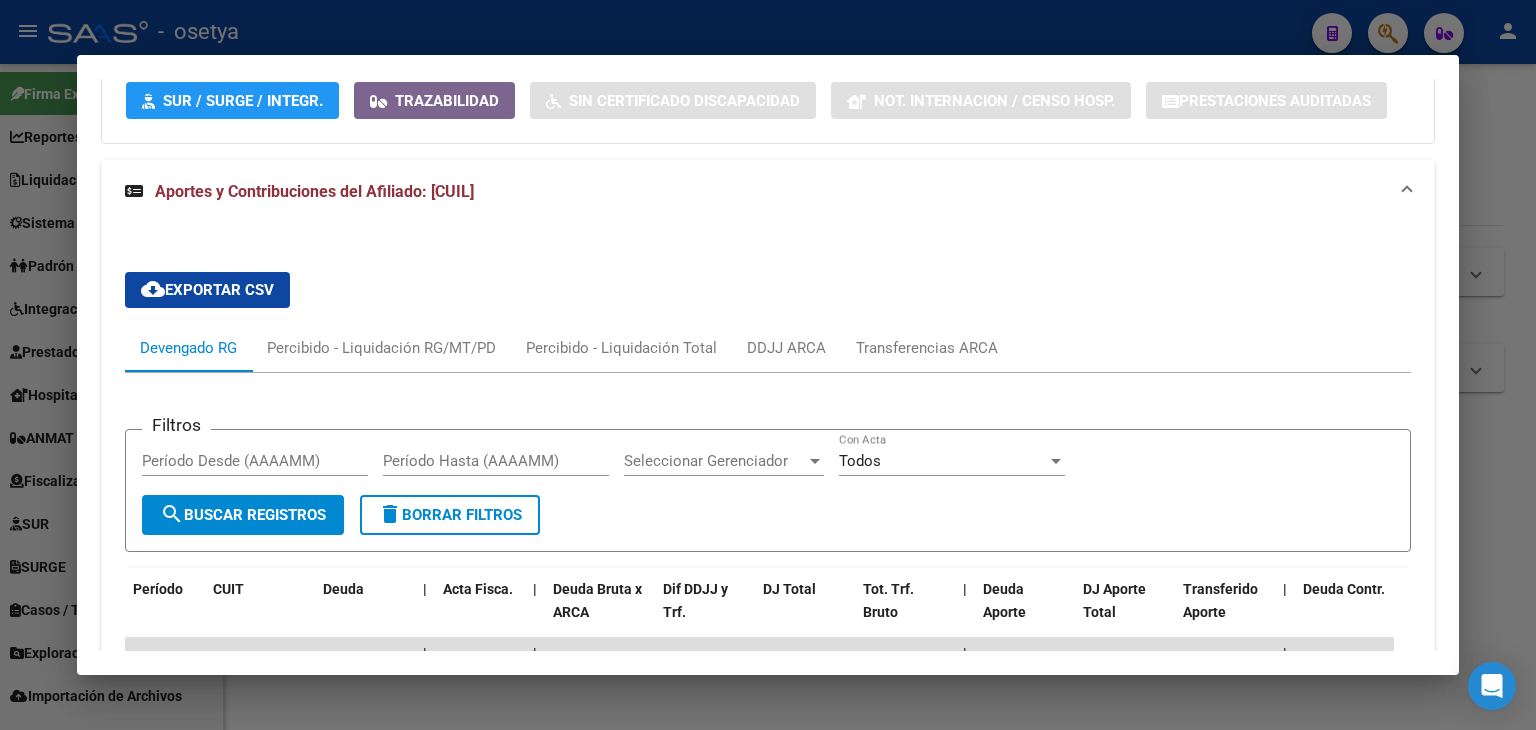 scroll, scrollTop: 1924, scrollLeft: 0, axis: vertical 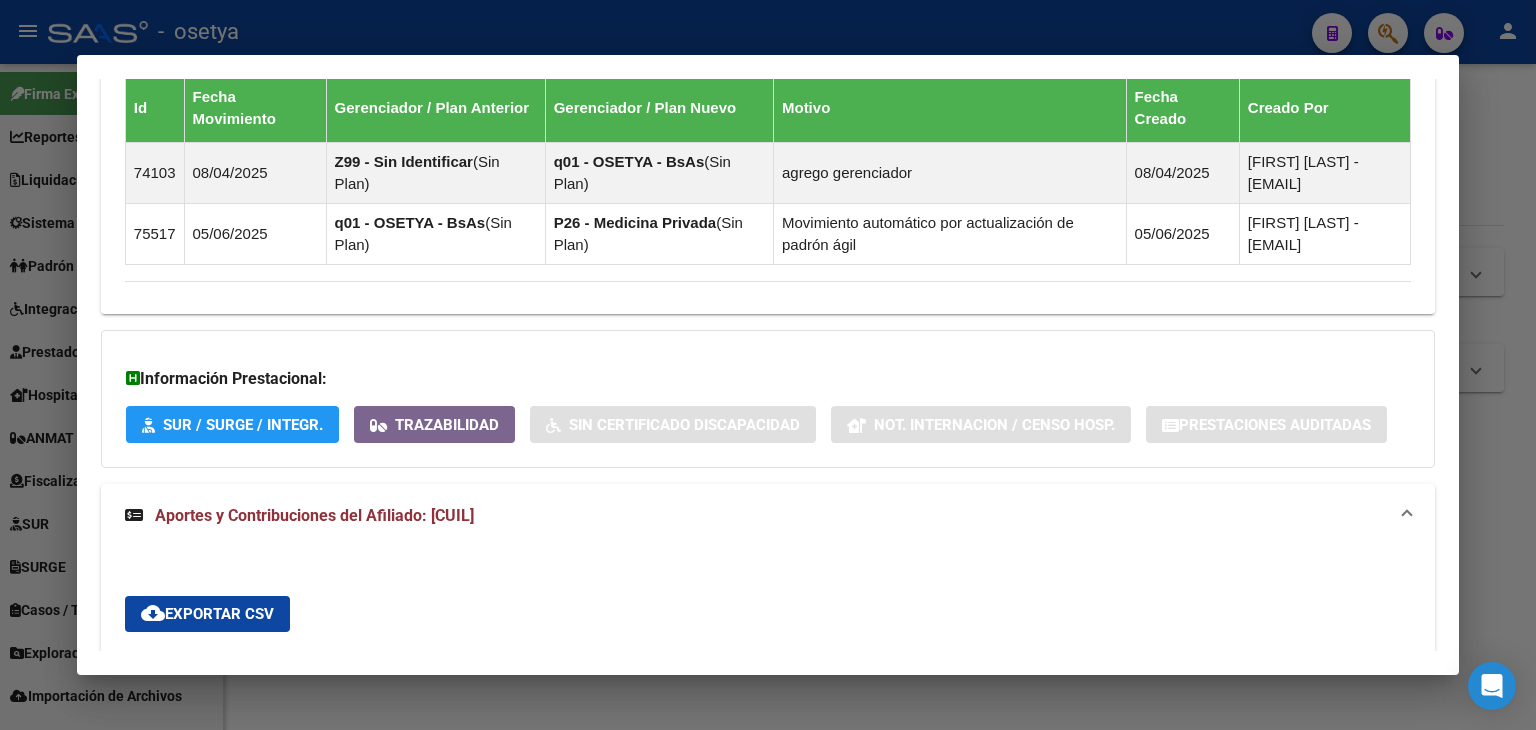 click at bounding box center (768, 365) 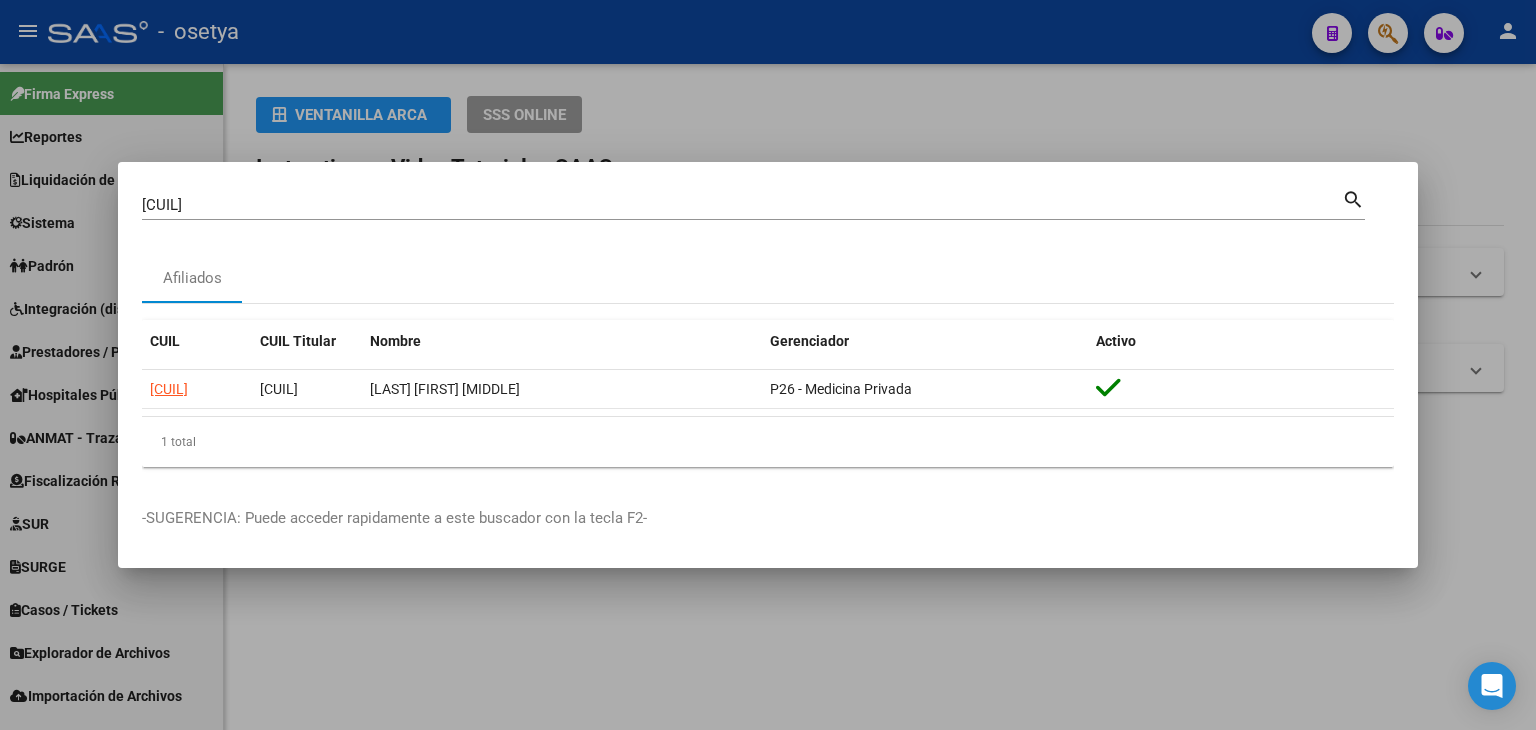 click on "Buscar (apellido, dni, cuil, nro traspaso, cuit, obra social)" at bounding box center (742, 205) 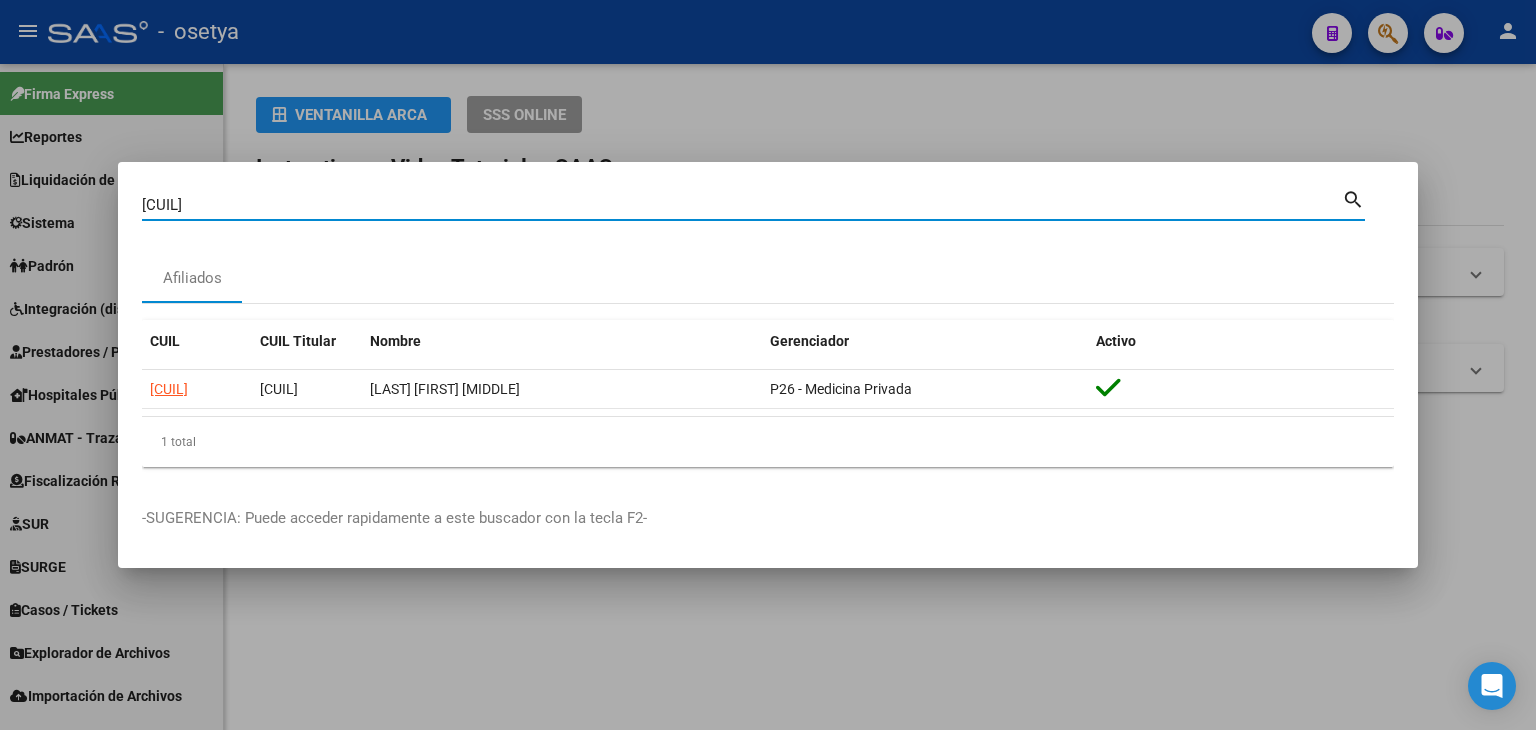 click on "[CUIL]" at bounding box center [742, 205] 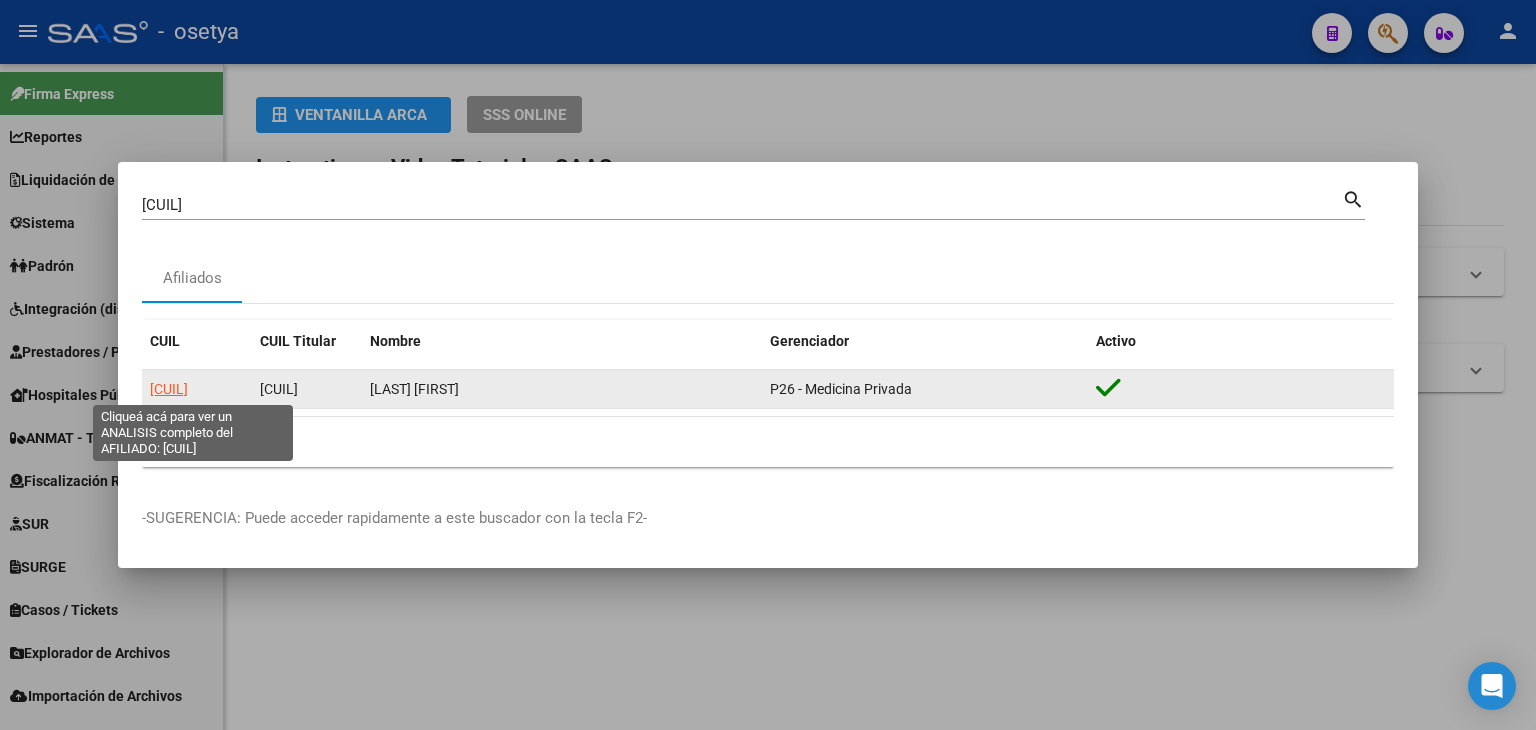click on "[CUIL]" 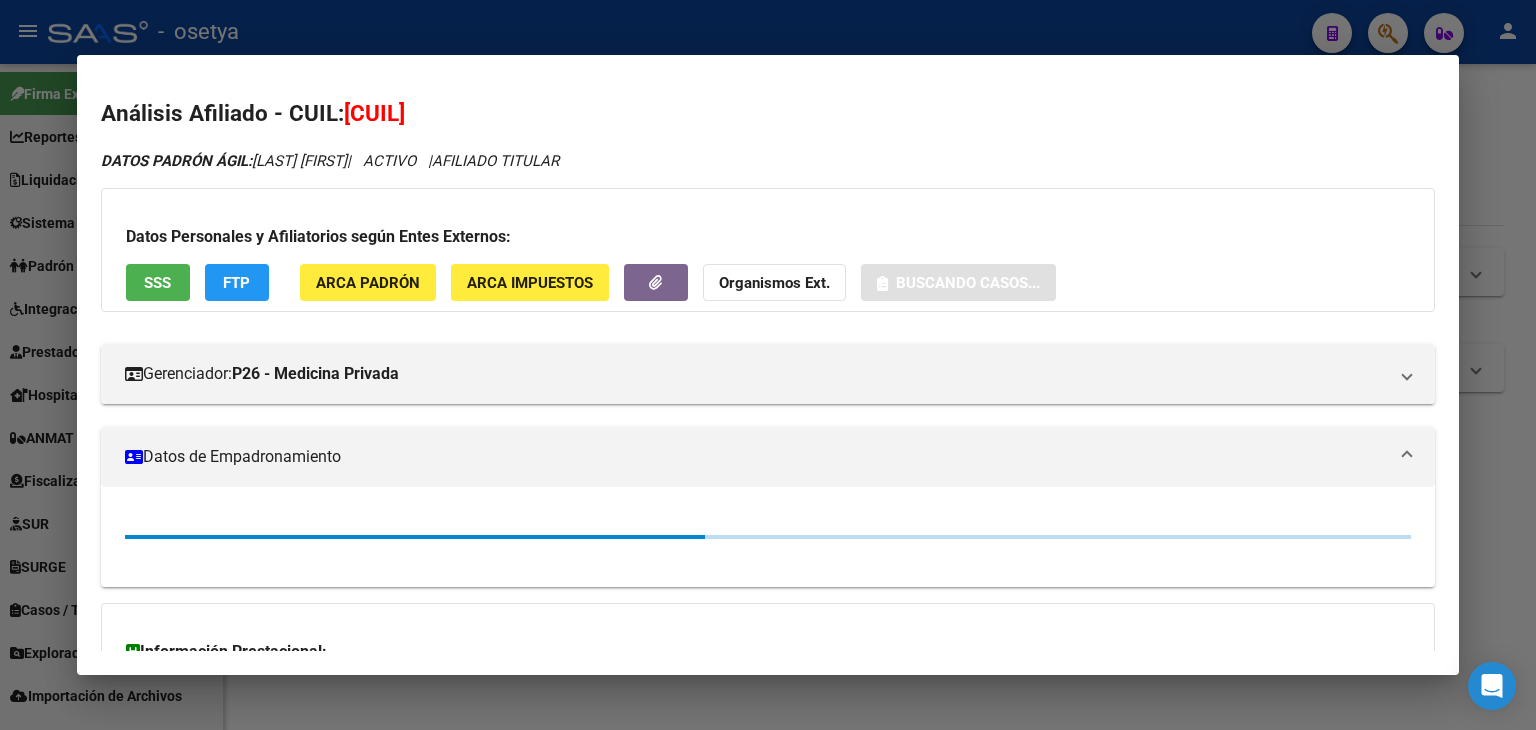 click on "ARCA Padrón" 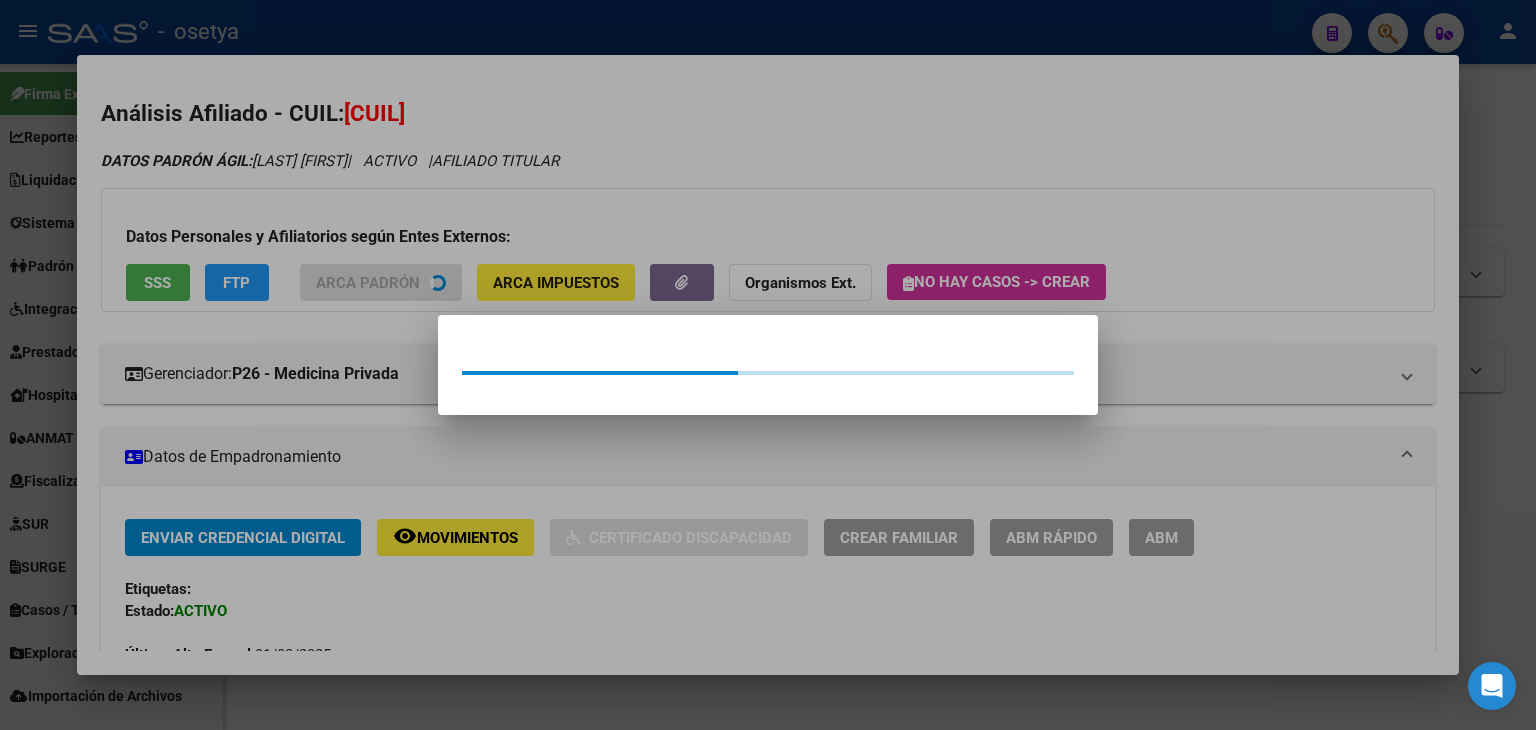 drag, startPoint x: 378, startPoint y: 221, endPoint x: 292, endPoint y: 257, distance: 93.230896 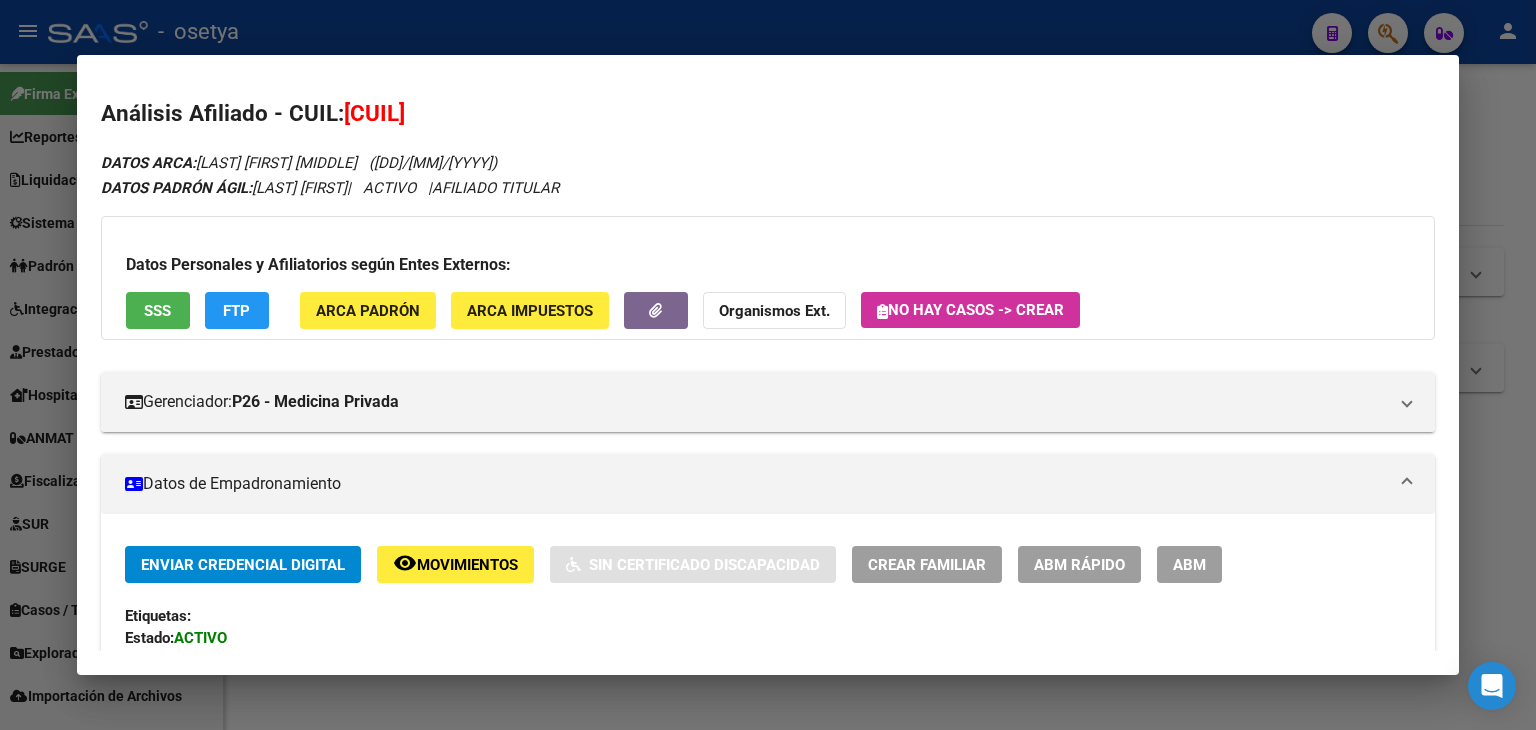 drag, startPoint x: 151, startPoint y: 283, endPoint x: 165, endPoint y: 303, distance: 24.41311 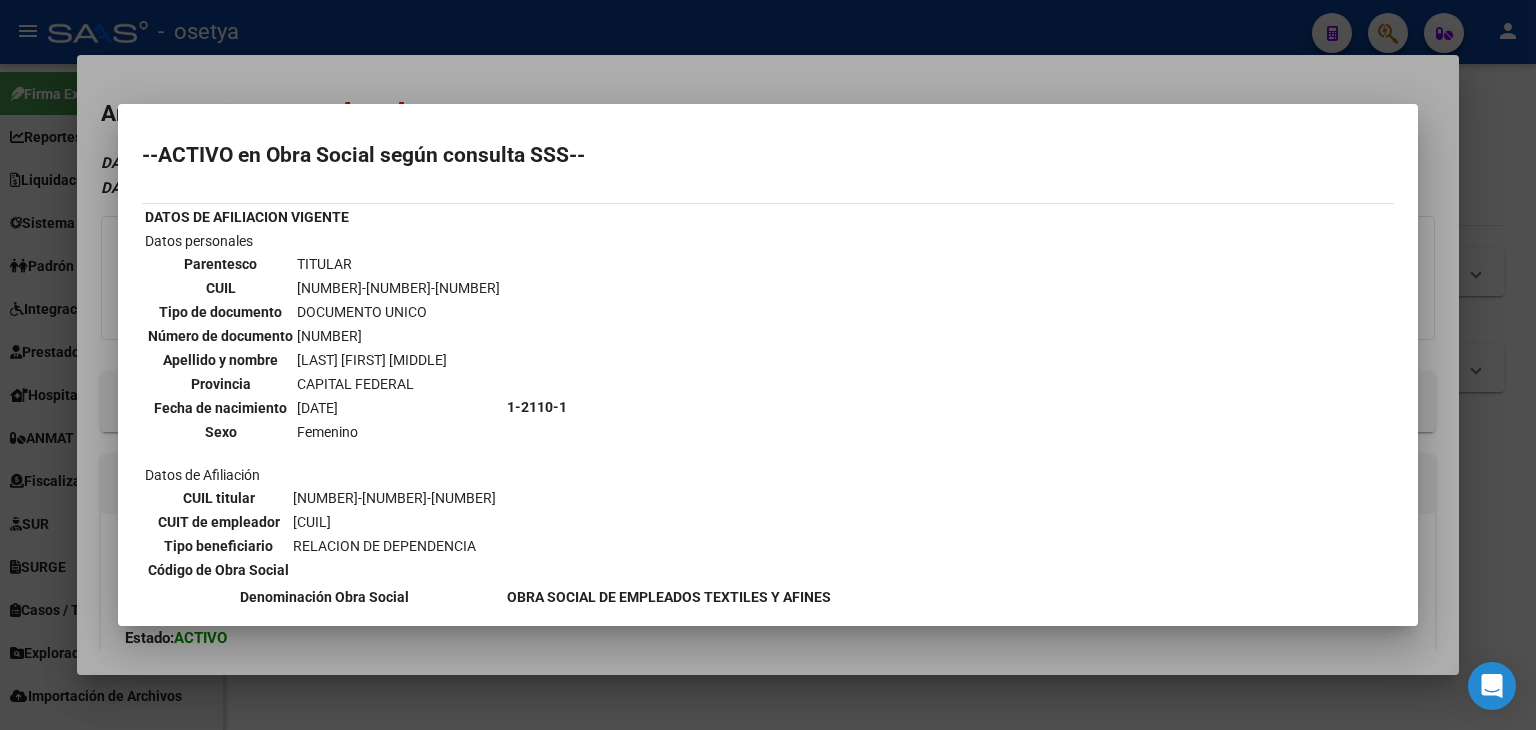 click on "--ACTIVO en Obra Social según consulta SSS--
DATOS DE AFILIACION VIGENTE
Datos personales
Parentesco
TITULAR
CUIL
[CUIL]
Tipo de documento
DOCUMENTO UNICO
Número de documento
[DOCUMENT_NUMBER]
Apellido y nombre
[LAST] [FIRST] [LAST]
Provincia
[PROVINCE]
Fecha de nacimiento
[DATE]
Sexo
Femenino
Datos de Afiliación
CUIL titular
[CUIL]
CUIT de empleador
[CUIT]
Tipo beneficiario
RELACION DE DEPENDENCIA
Código de Obra Social
[CODE]
Denominación Obra Social
Fecha Alta Obra Social
[DATE]
Tipo Beneficiario Declarado
RELACION DE DEPENDENCIA (DDJJ SIJP)
Ultimo Período Declarado
[PERIOD]
CUIT DDJJ" at bounding box center [768, 365] 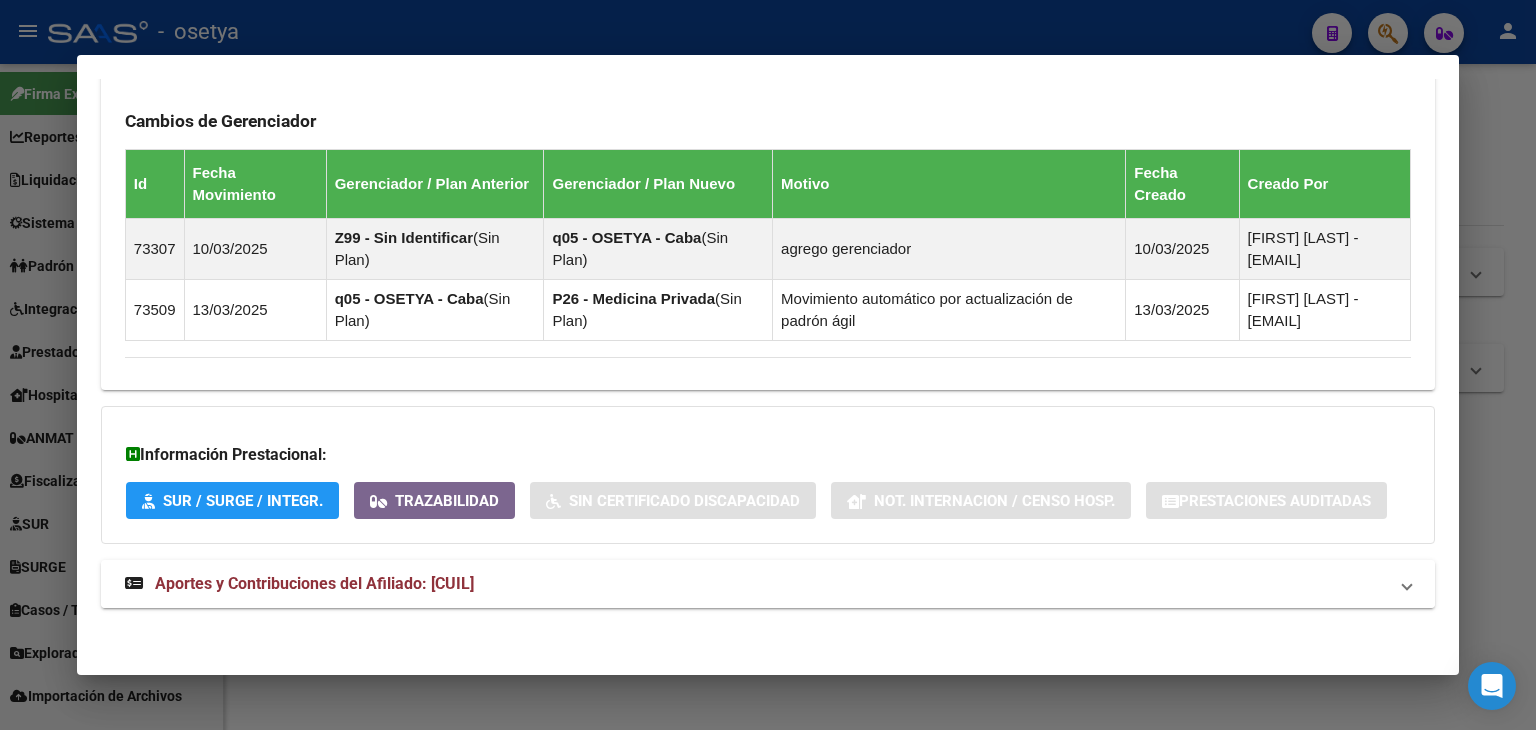 click on "Aportes y Contribuciones del Afiliado: [CUIL]" at bounding box center [768, 584] 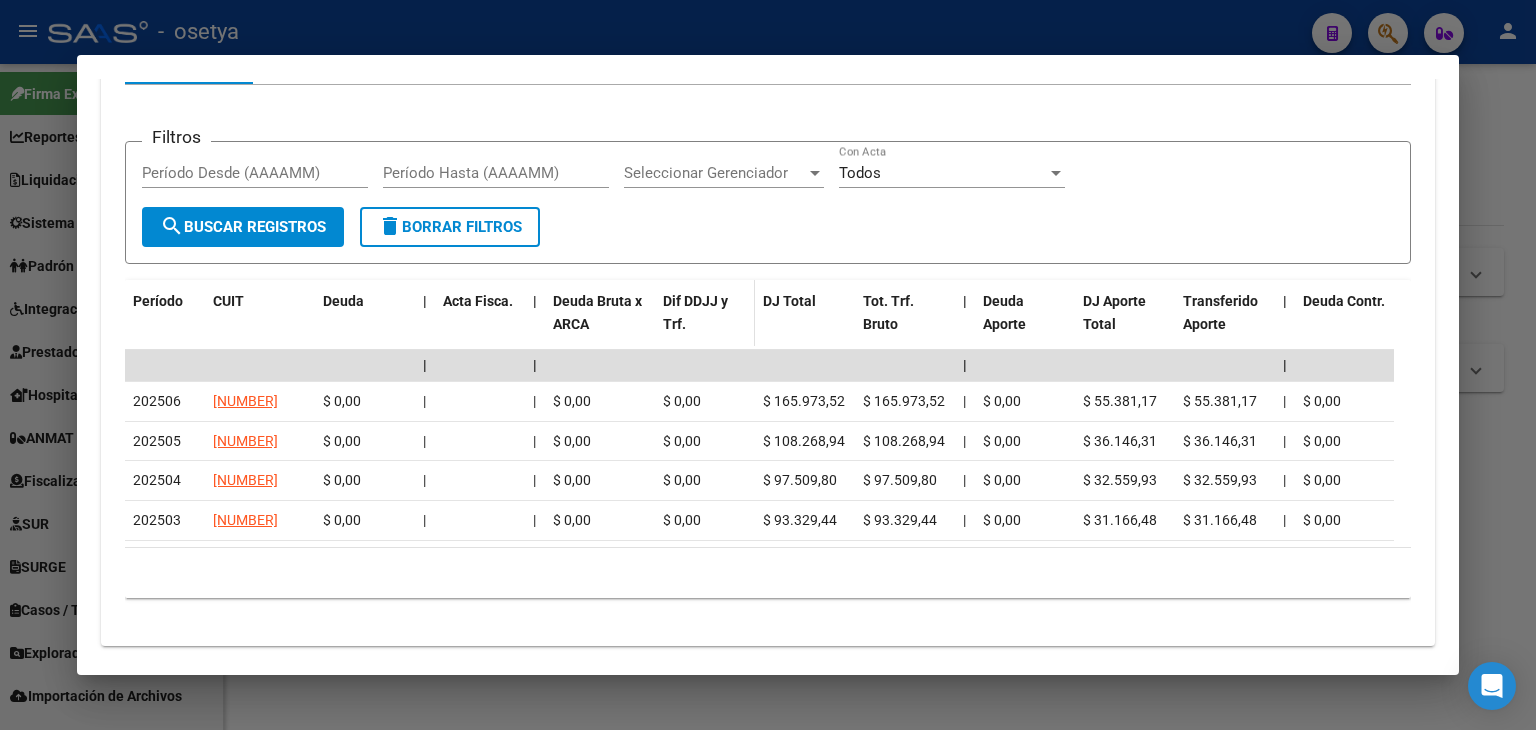 scroll, scrollTop: 1924, scrollLeft: 0, axis: vertical 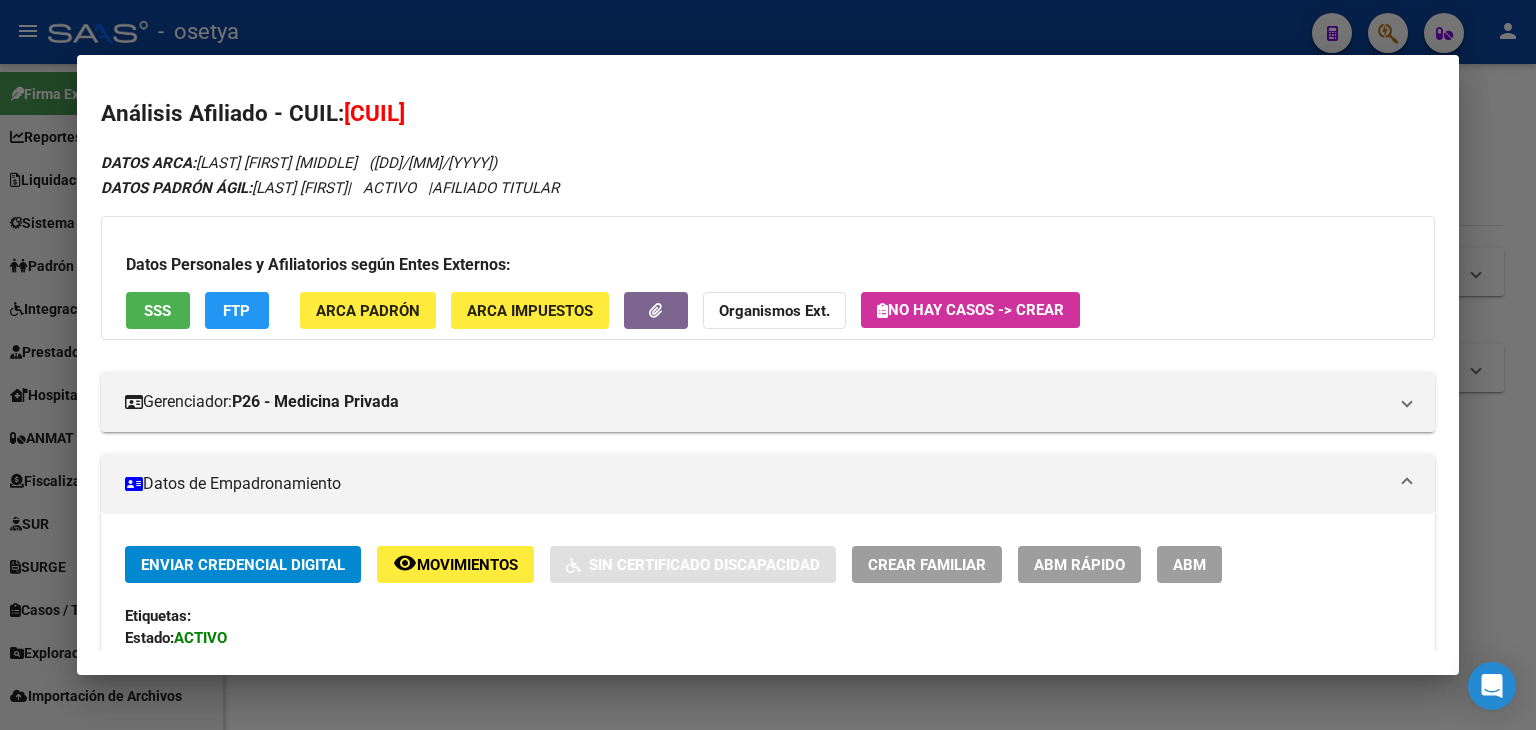 click on "ARCA Padrón" 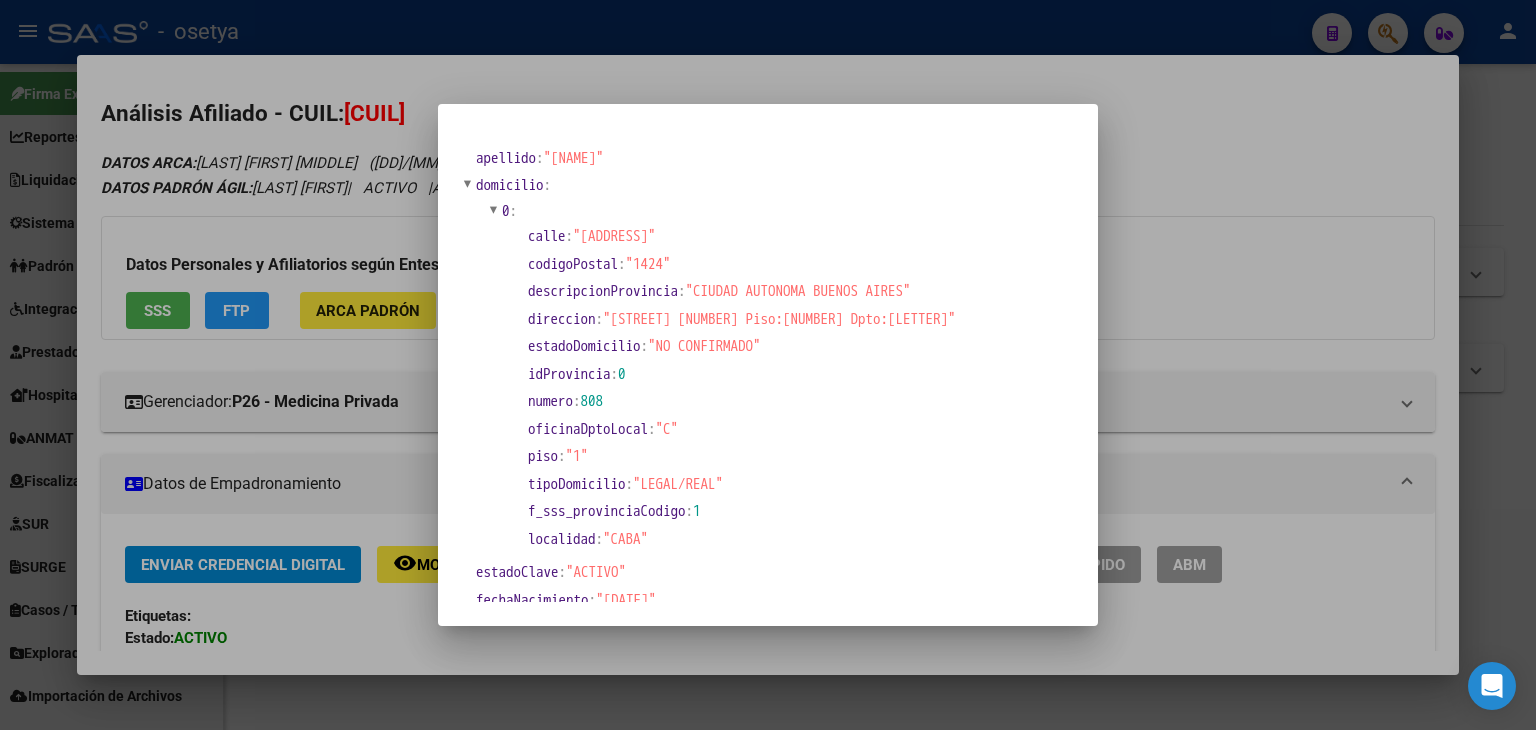 click at bounding box center (768, 365) 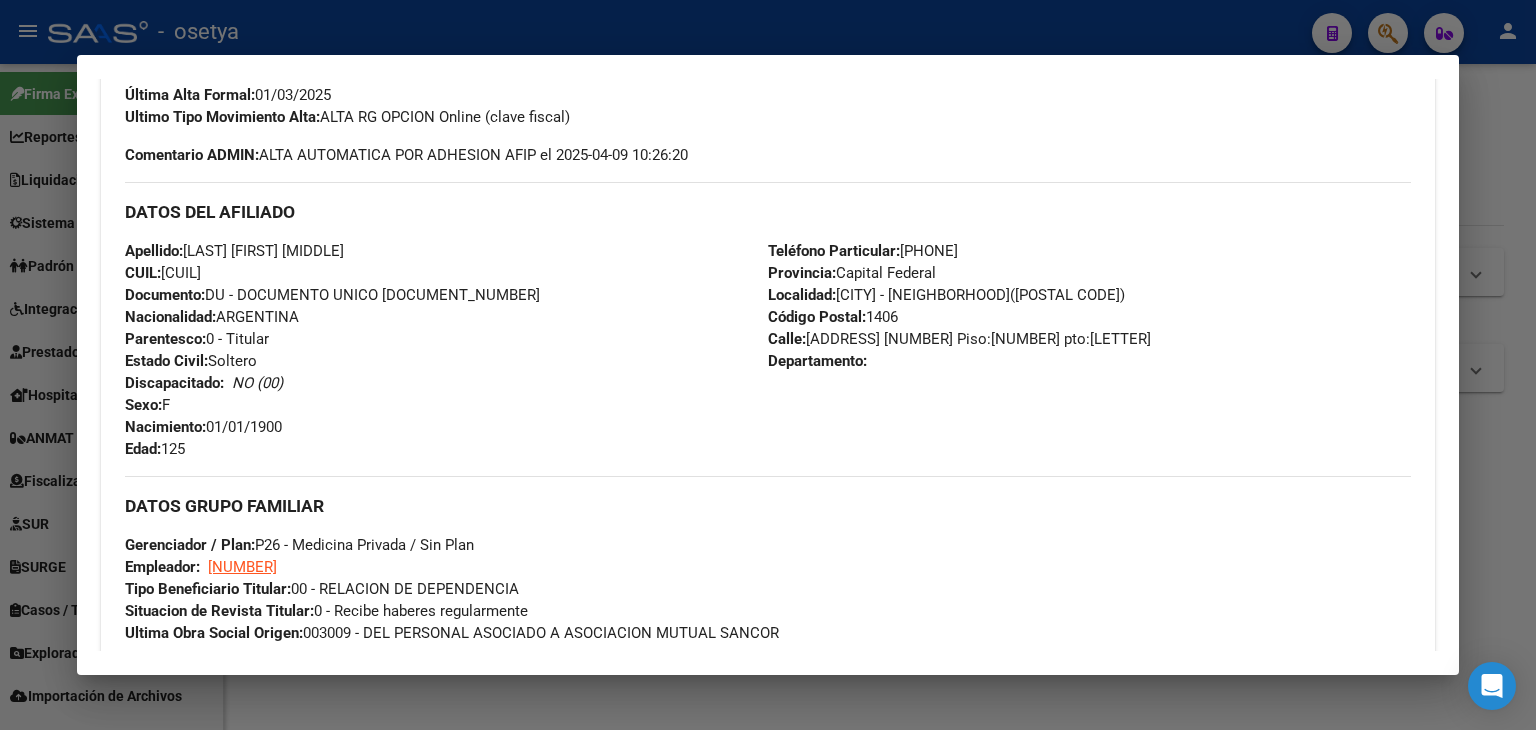 scroll, scrollTop: 600, scrollLeft: 0, axis: vertical 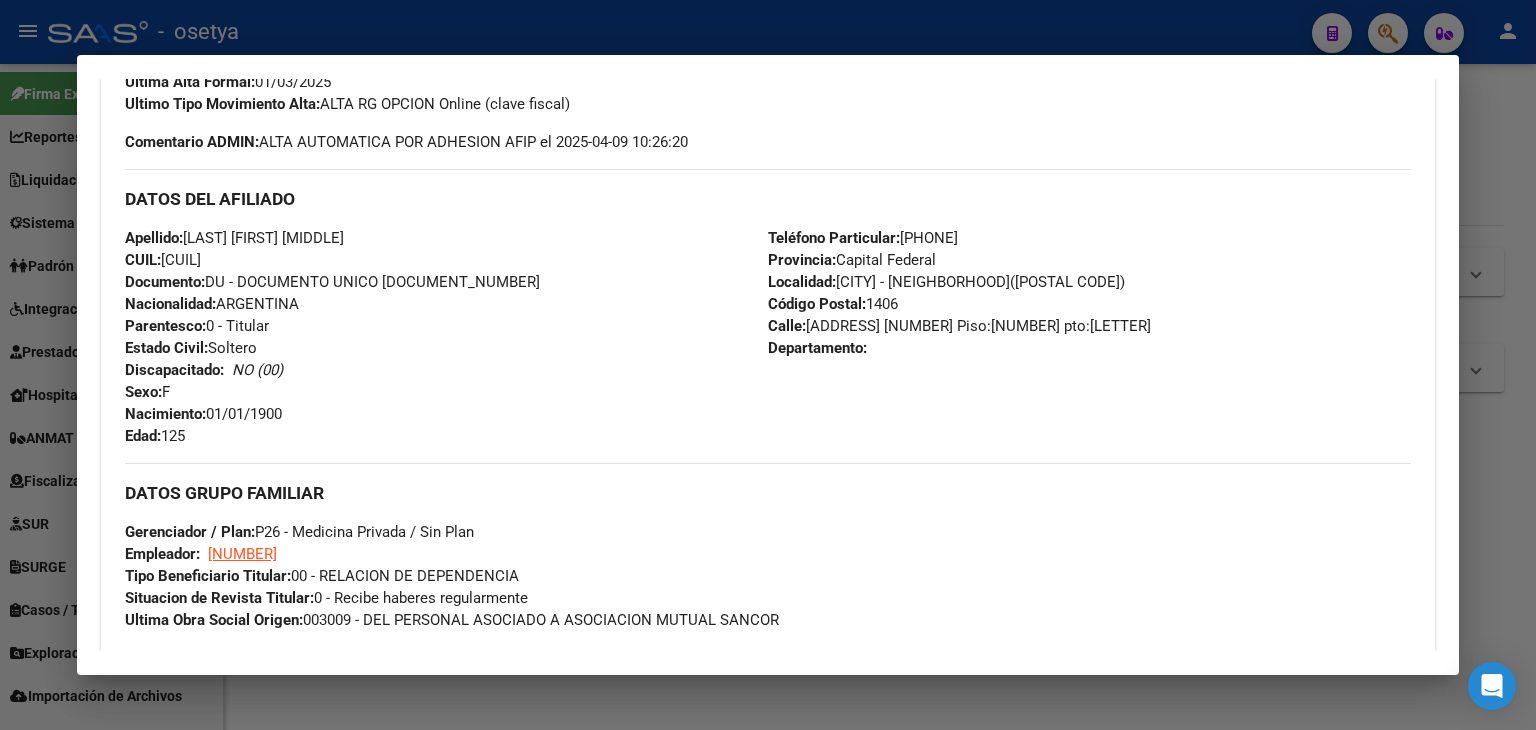 click on "Documento:  DU - DOCUMENTO UNICO [DOCUMENT_NUMBER]" at bounding box center (332, 282) 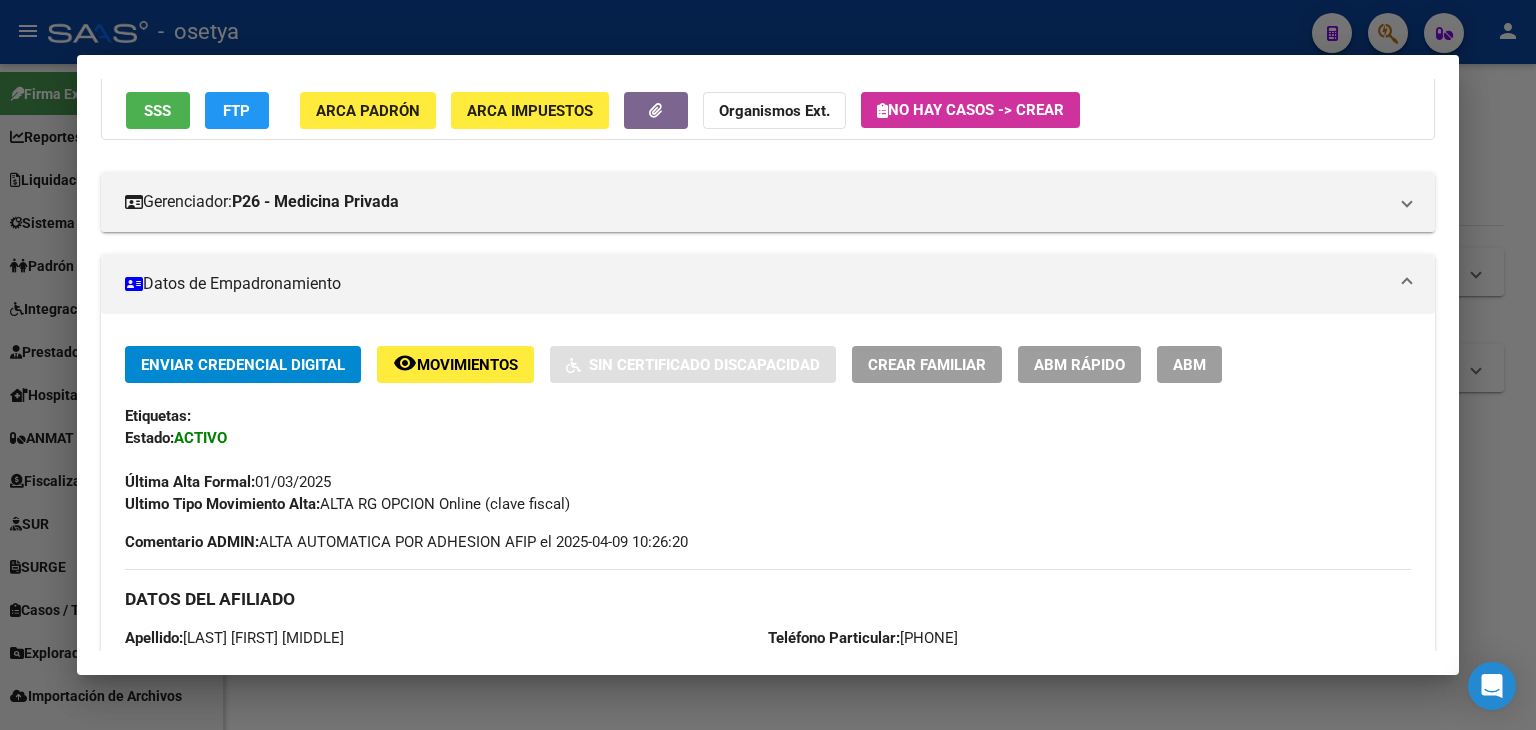 scroll, scrollTop: 0, scrollLeft: 0, axis: both 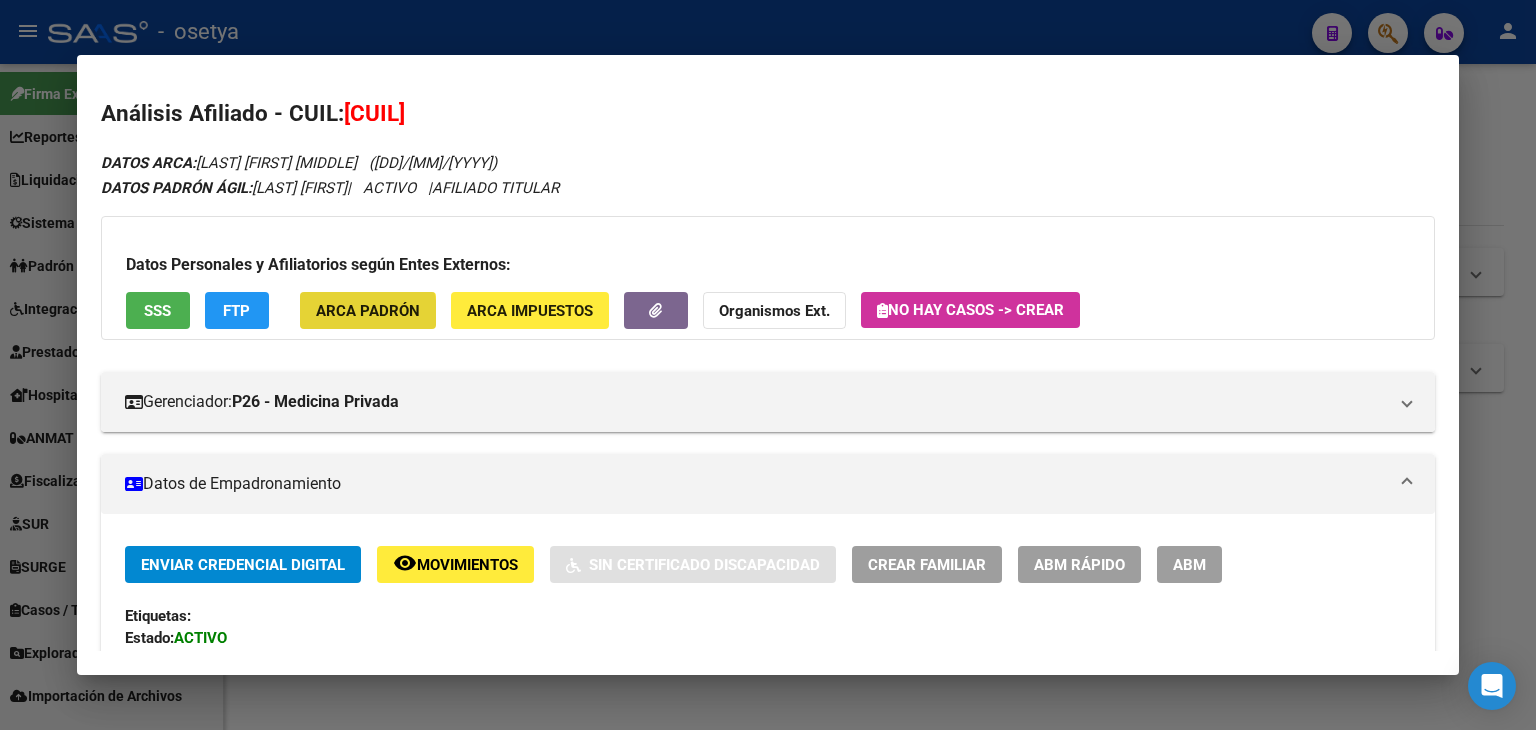 click on "ARCA Padrón" 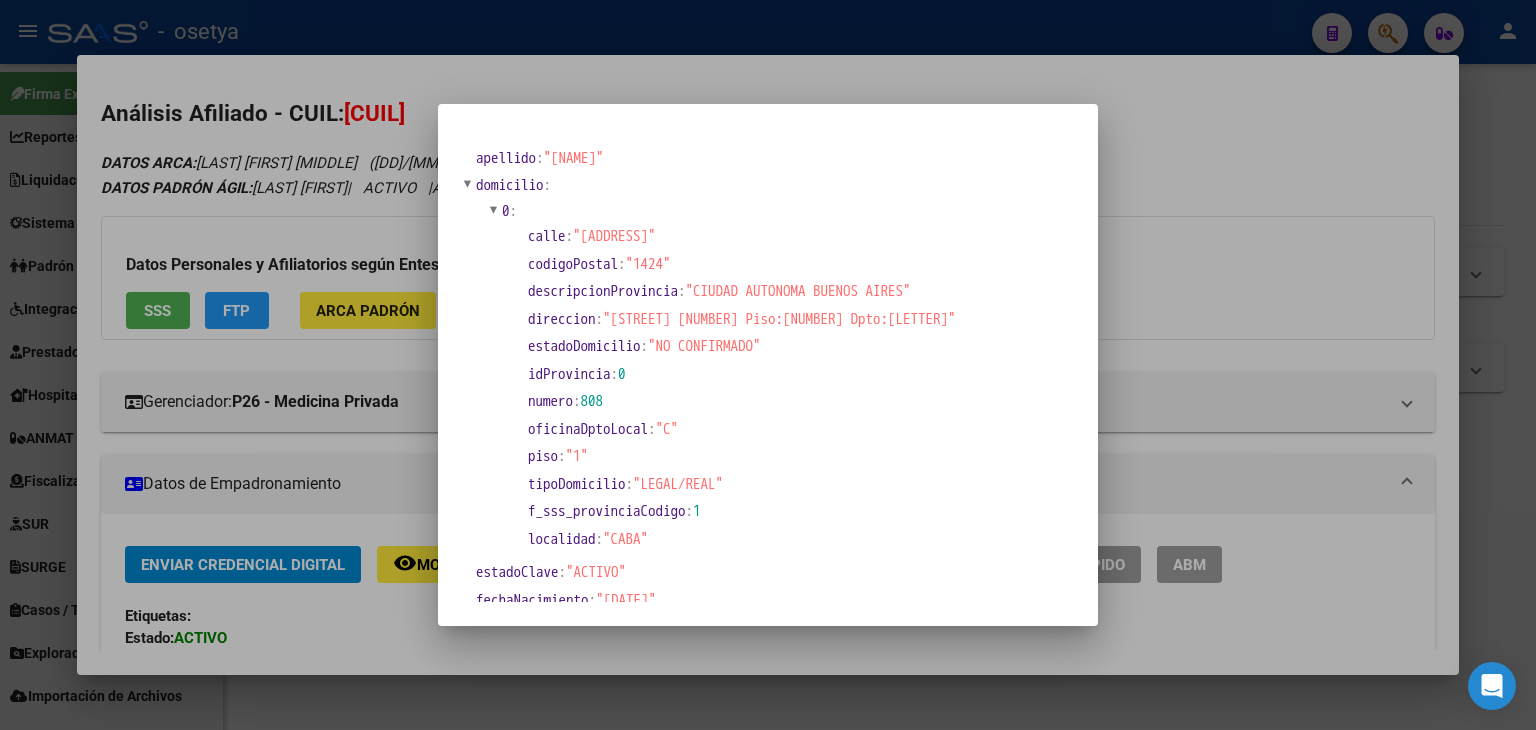 click at bounding box center [768, 365] 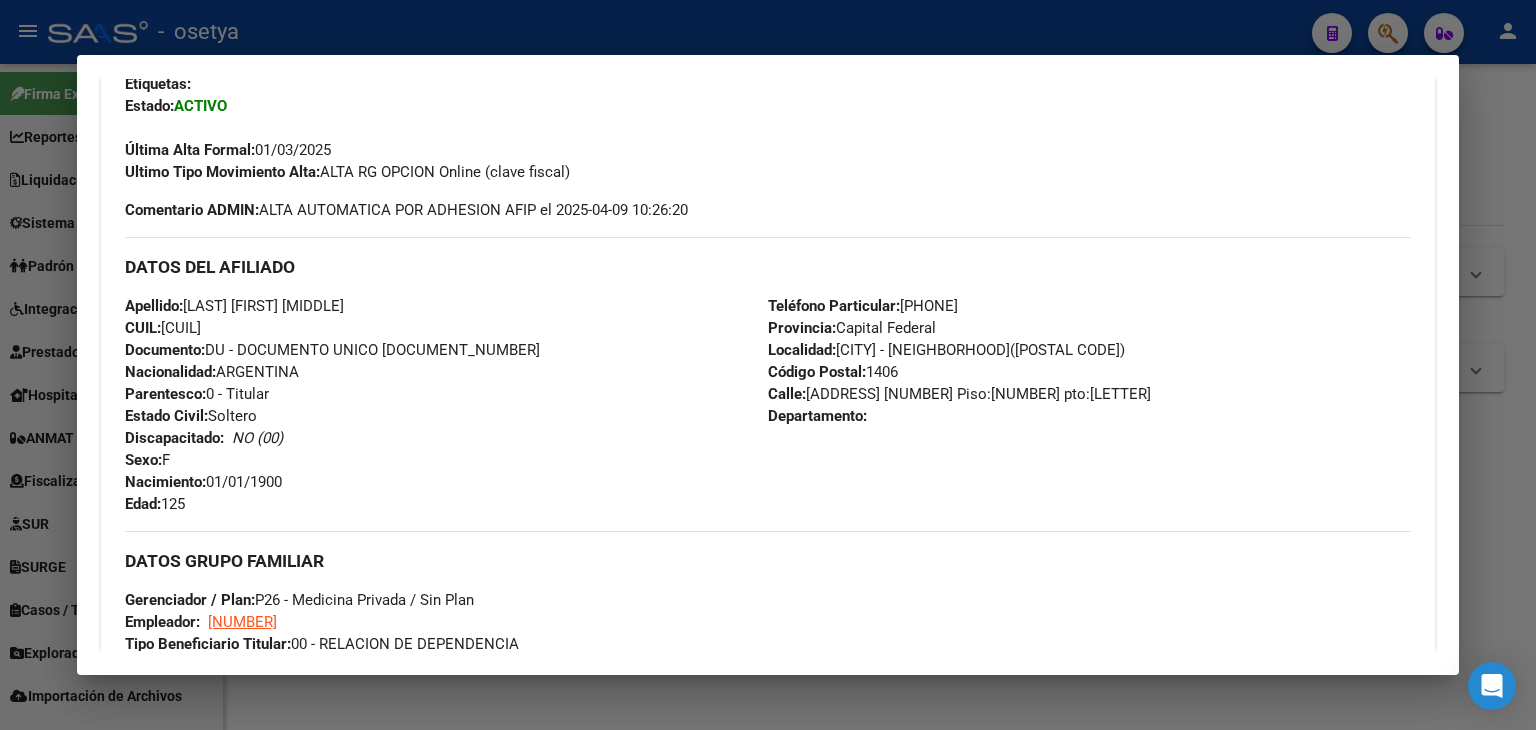 scroll, scrollTop: 600, scrollLeft: 0, axis: vertical 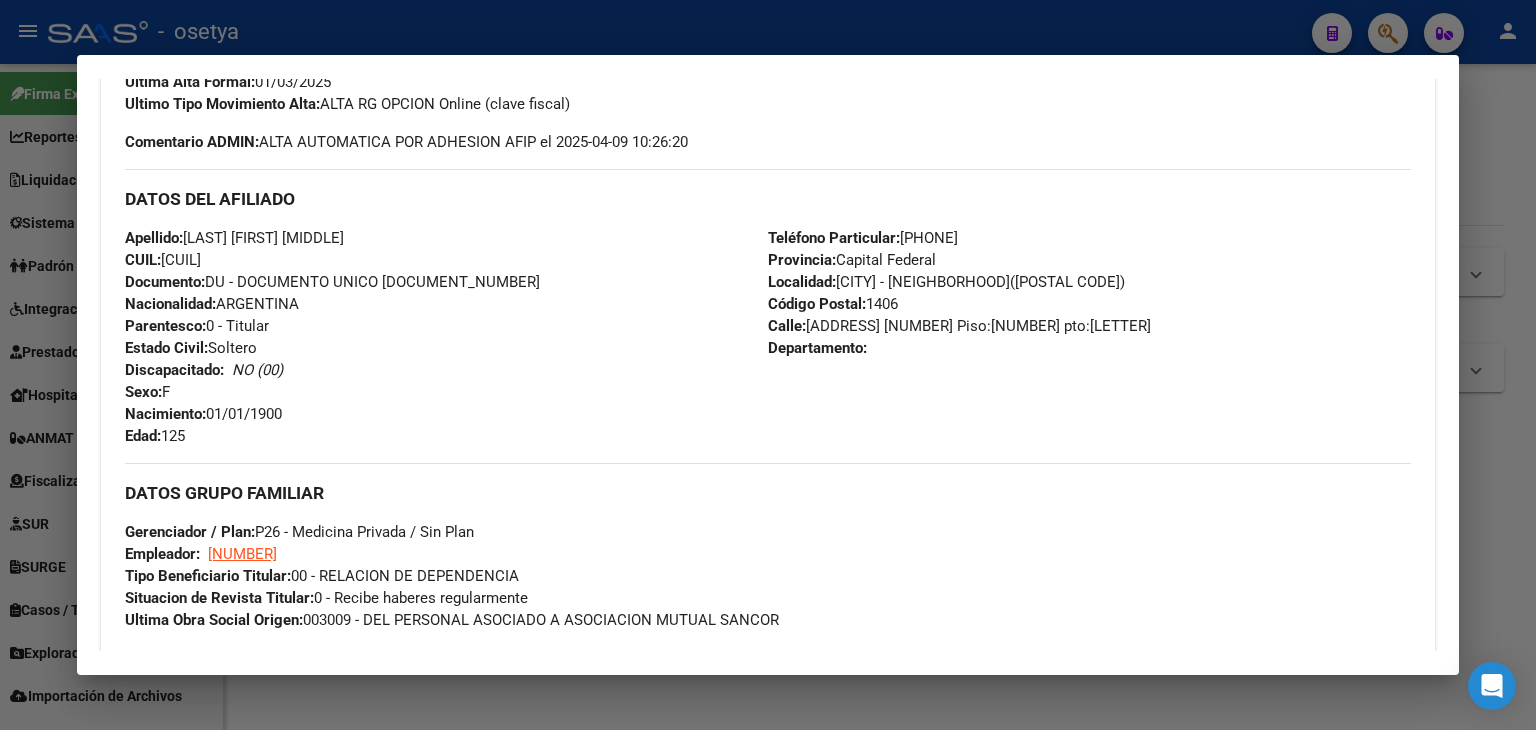 click on "Teléfono Particular:  [PHONE]" at bounding box center [863, 238] 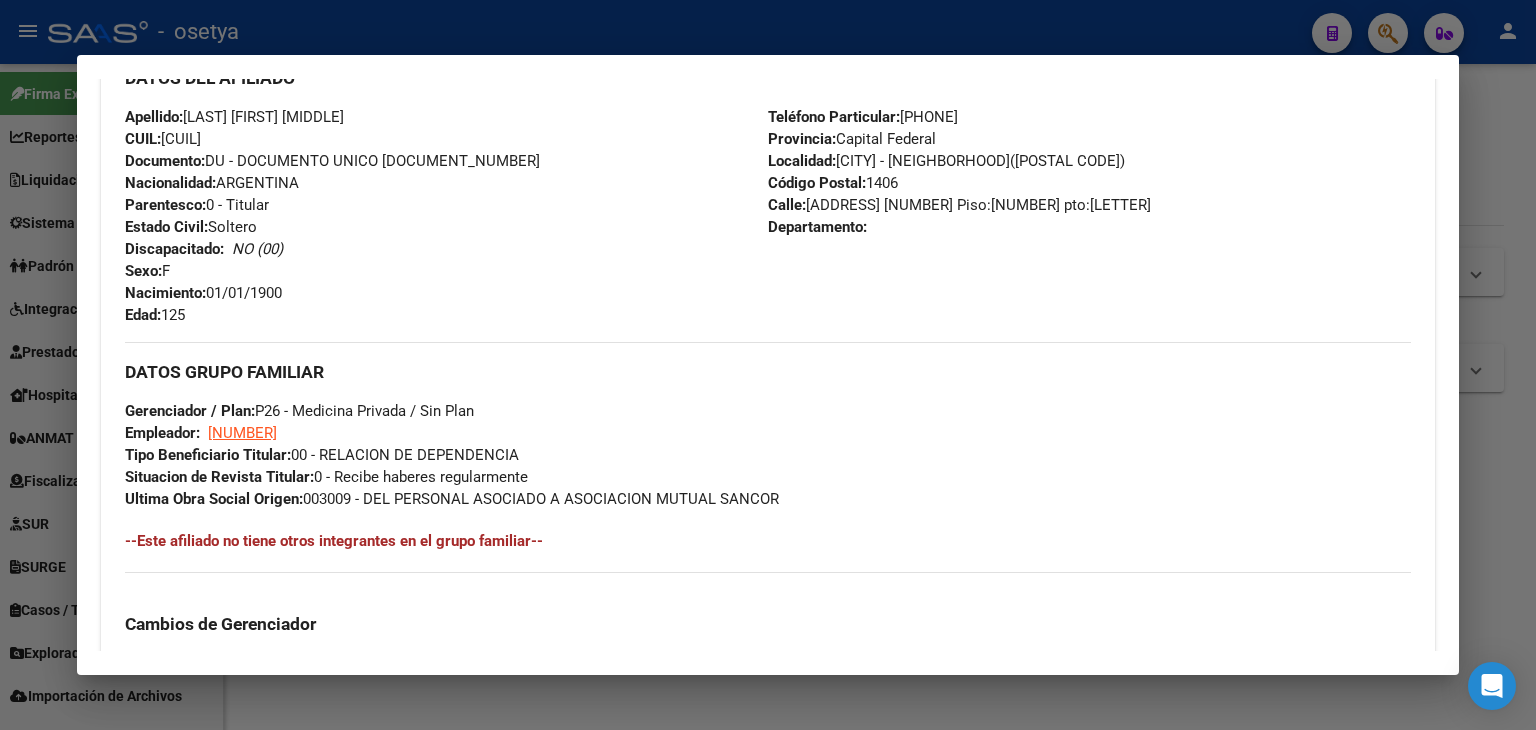 scroll, scrollTop: 900, scrollLeft: 0, axis: vertical 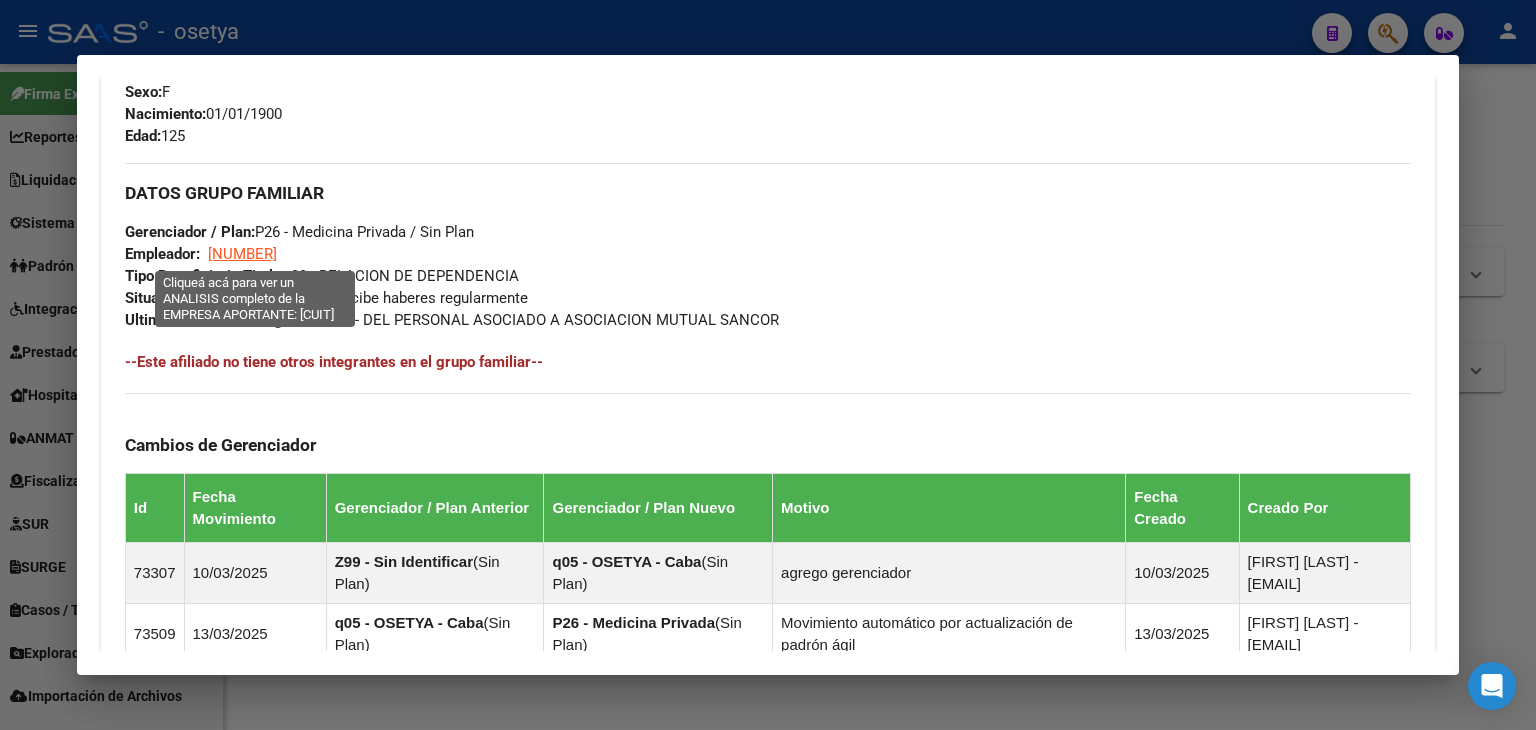 click on "[NUMBER]" at bounding box center (242, 254) 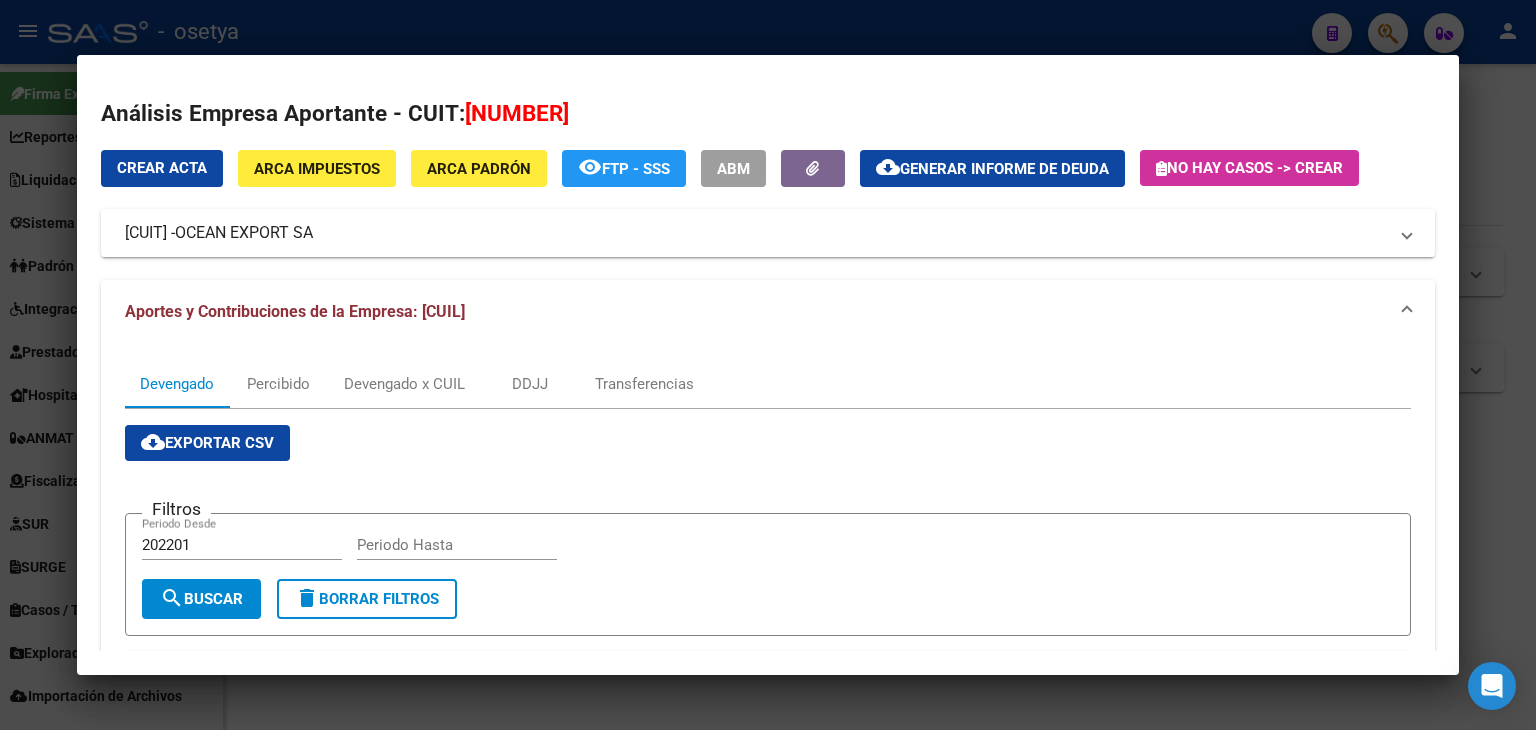 click on "OCEAN EXPORT SA" at bounding box center [244, 233] 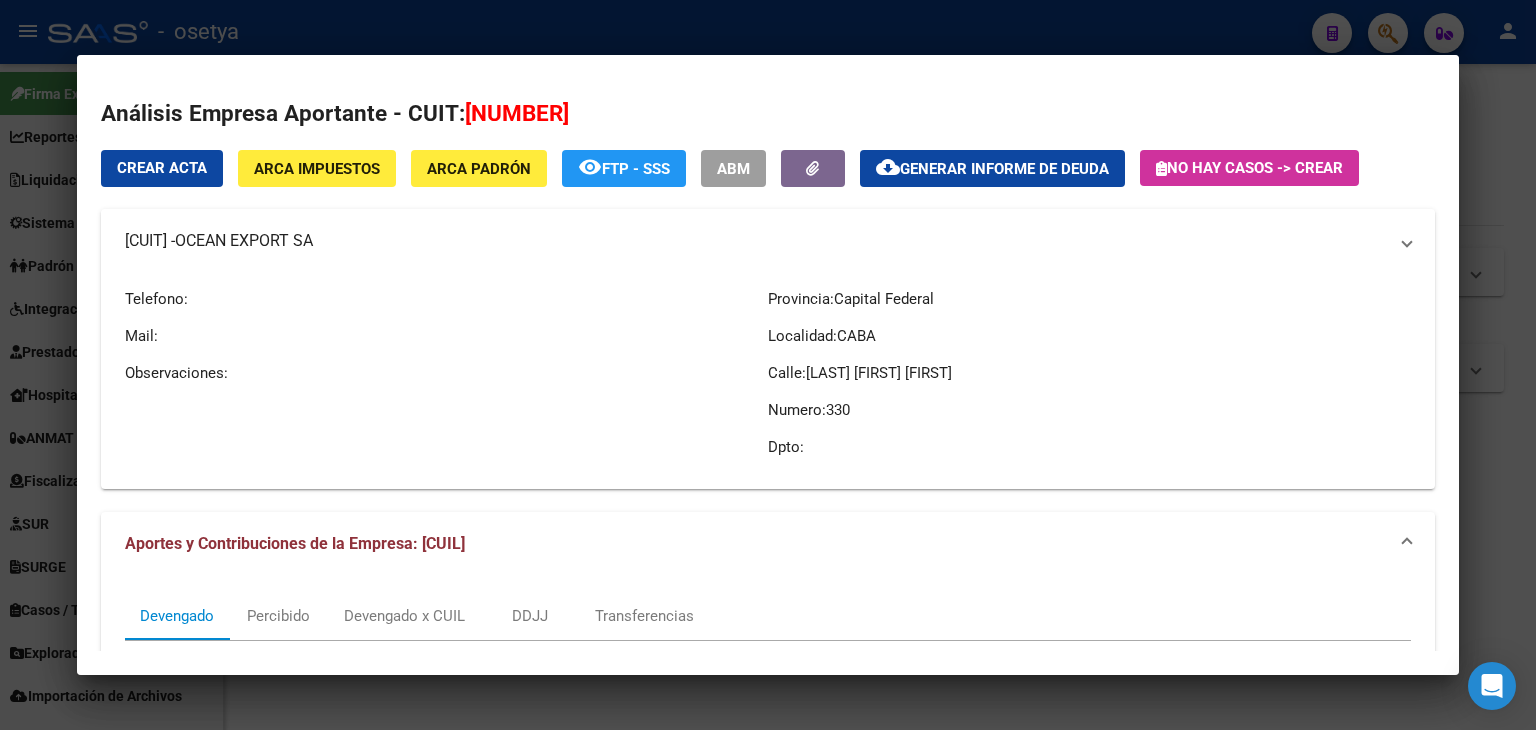click on "OCEAN EXPORT SA" at bounding box center (244, 241) 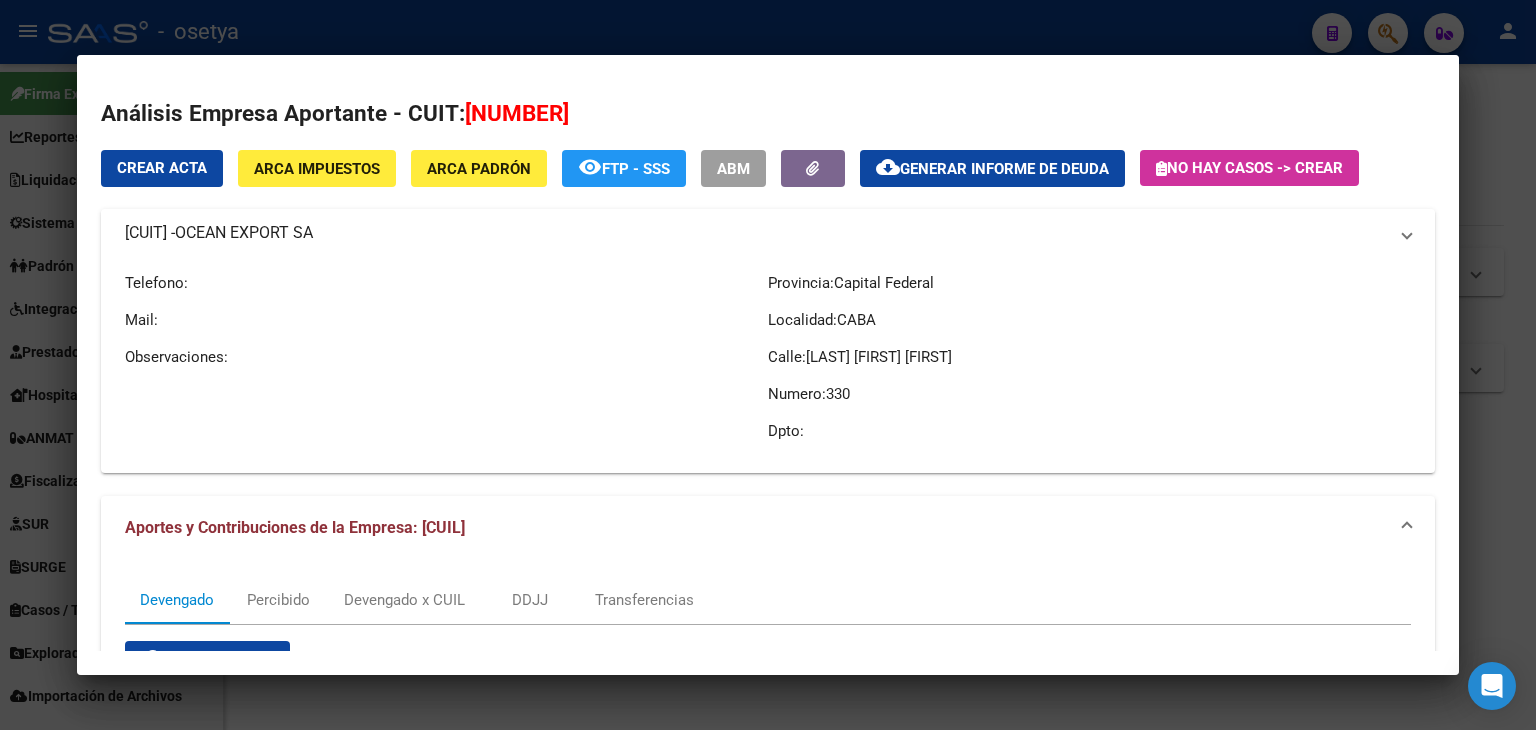 click on "OCEAN EXPORT SA" at bounding box center (244, 233) 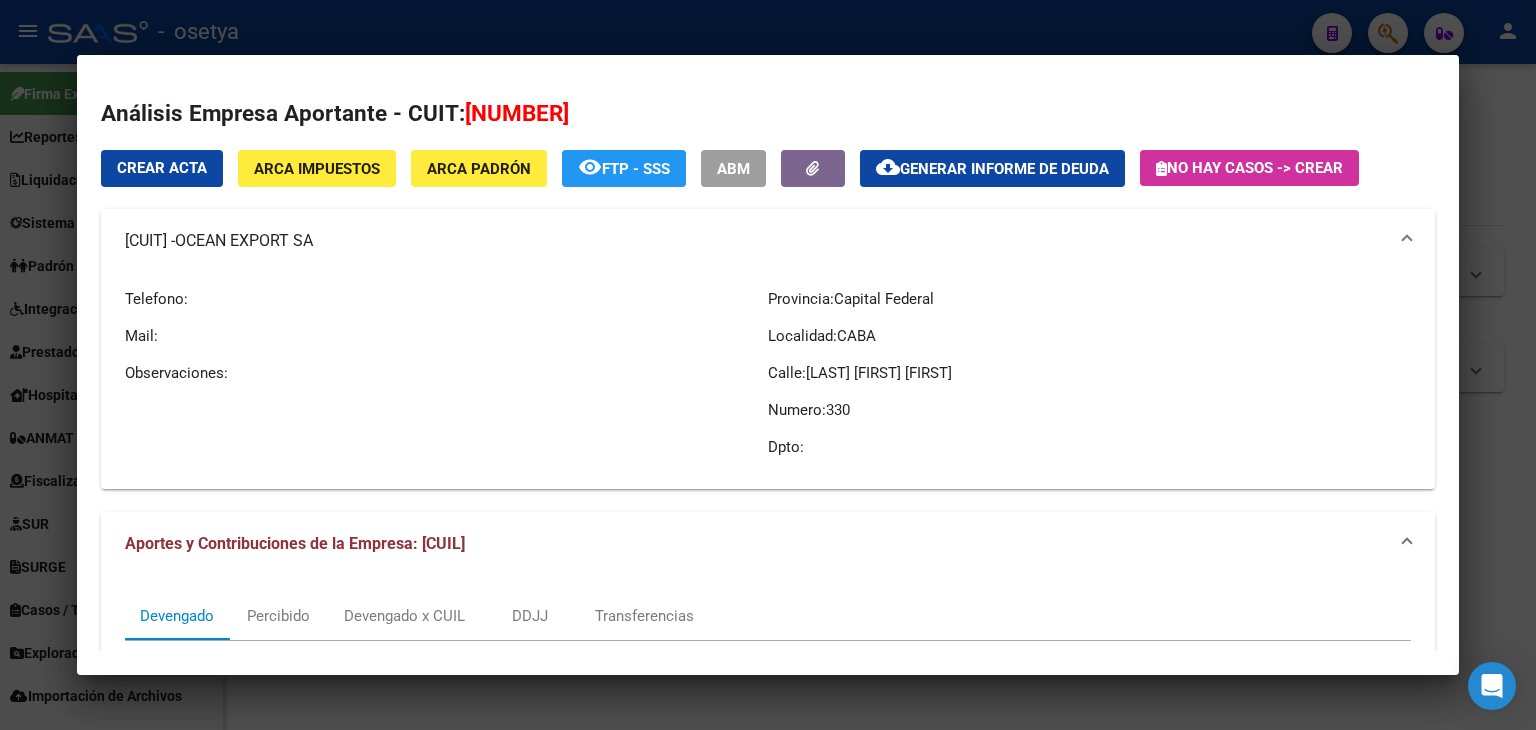 drag, startPoint x: 320, startPoint y: 9, endPoint x: 332, endPoint y: 89, distance: 80.895 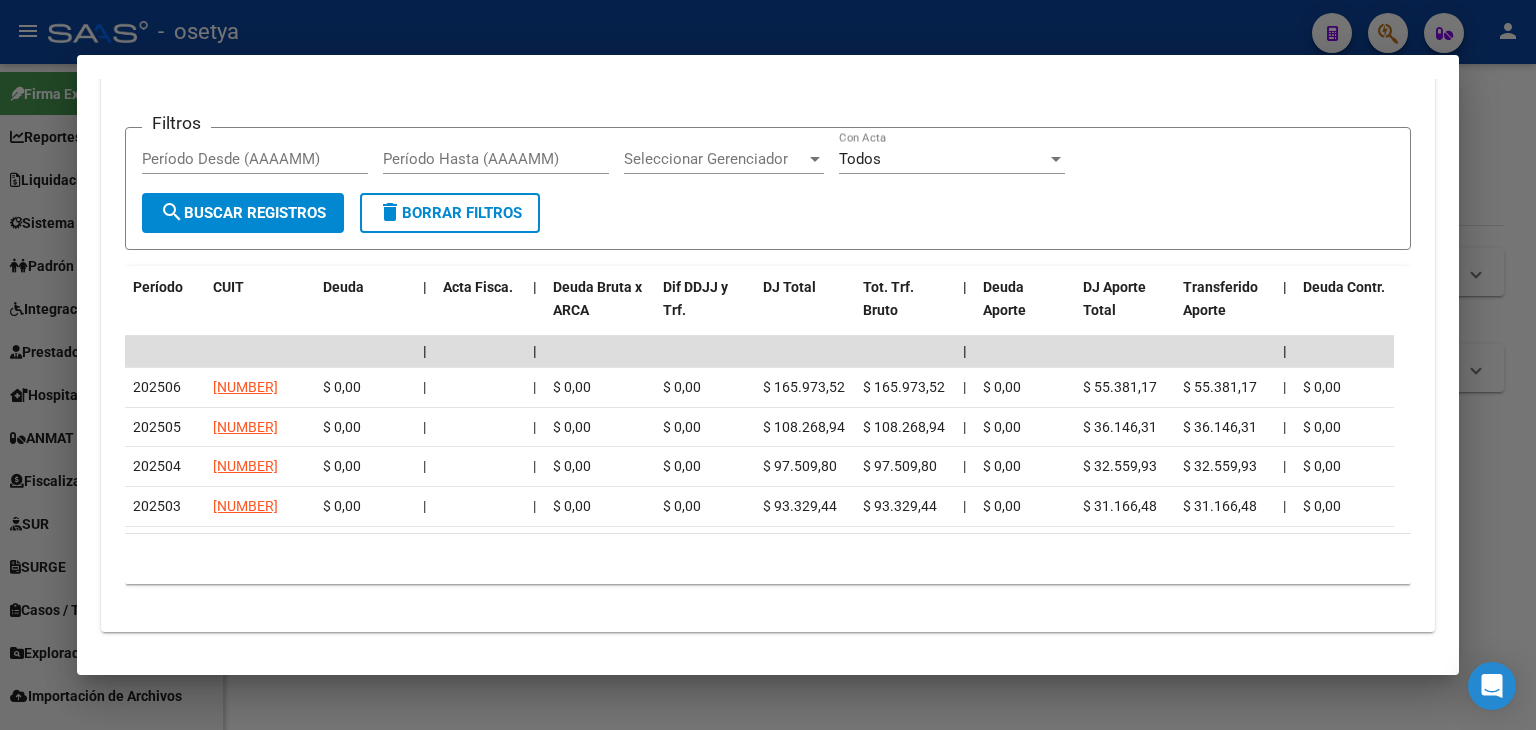 scroll, scrollTop: 1964, scrollLeft: 0, axis: vertical 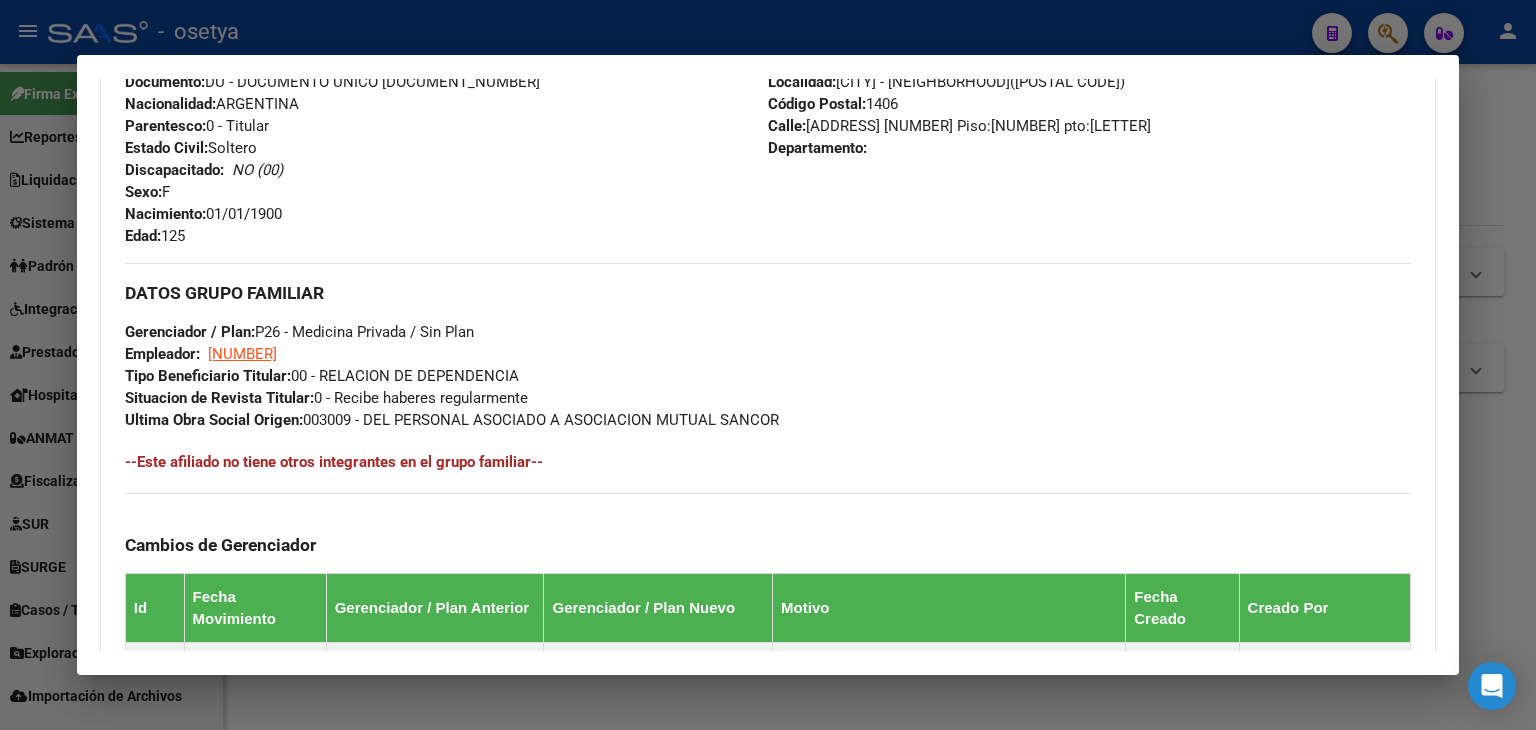 click at bounding box center [768, 365] 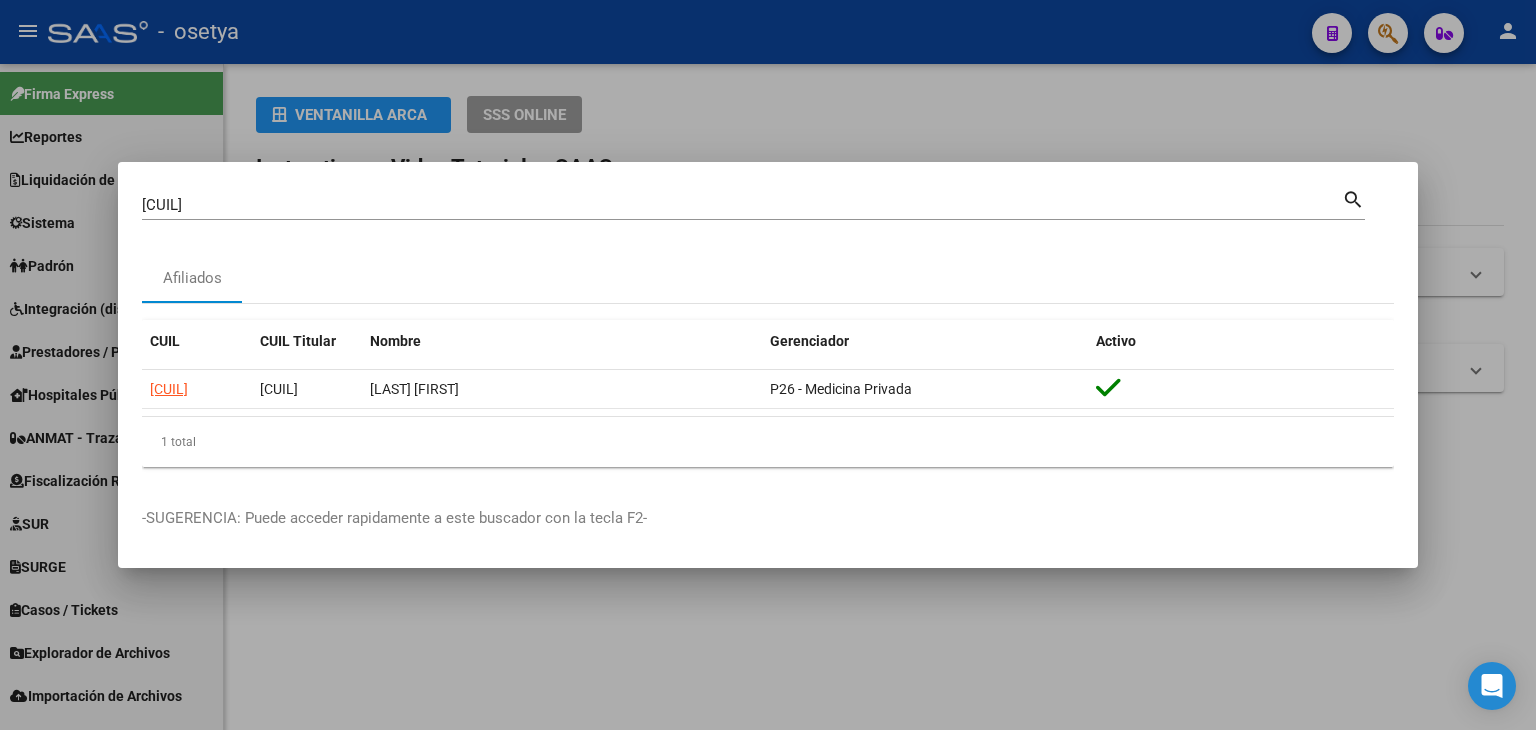 click on "[CUIL]" at bounding box center [742, 205] 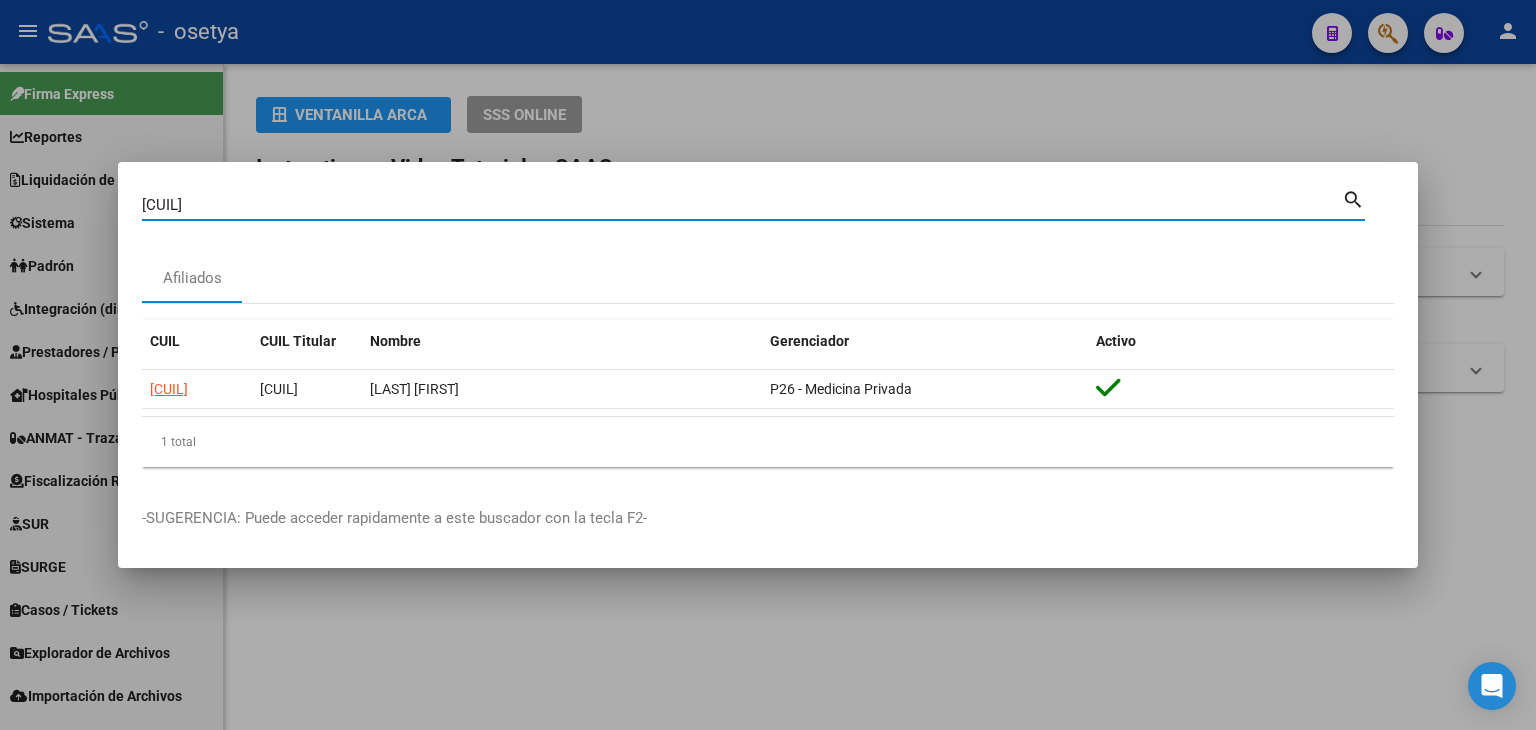 click on "[CUIL]" at bounding box center (742, 205) 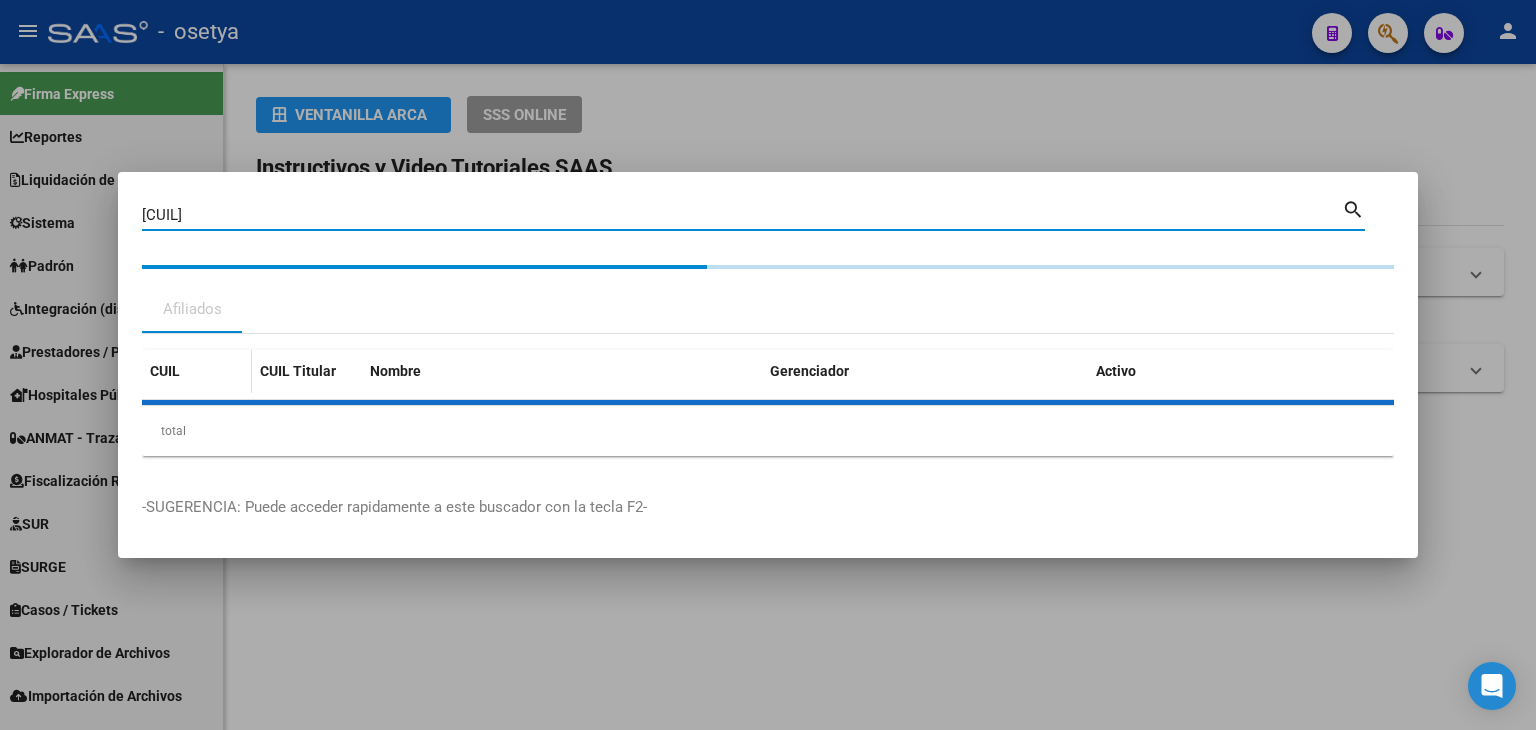 click on "CUIL" at bounding box center (197, 371) 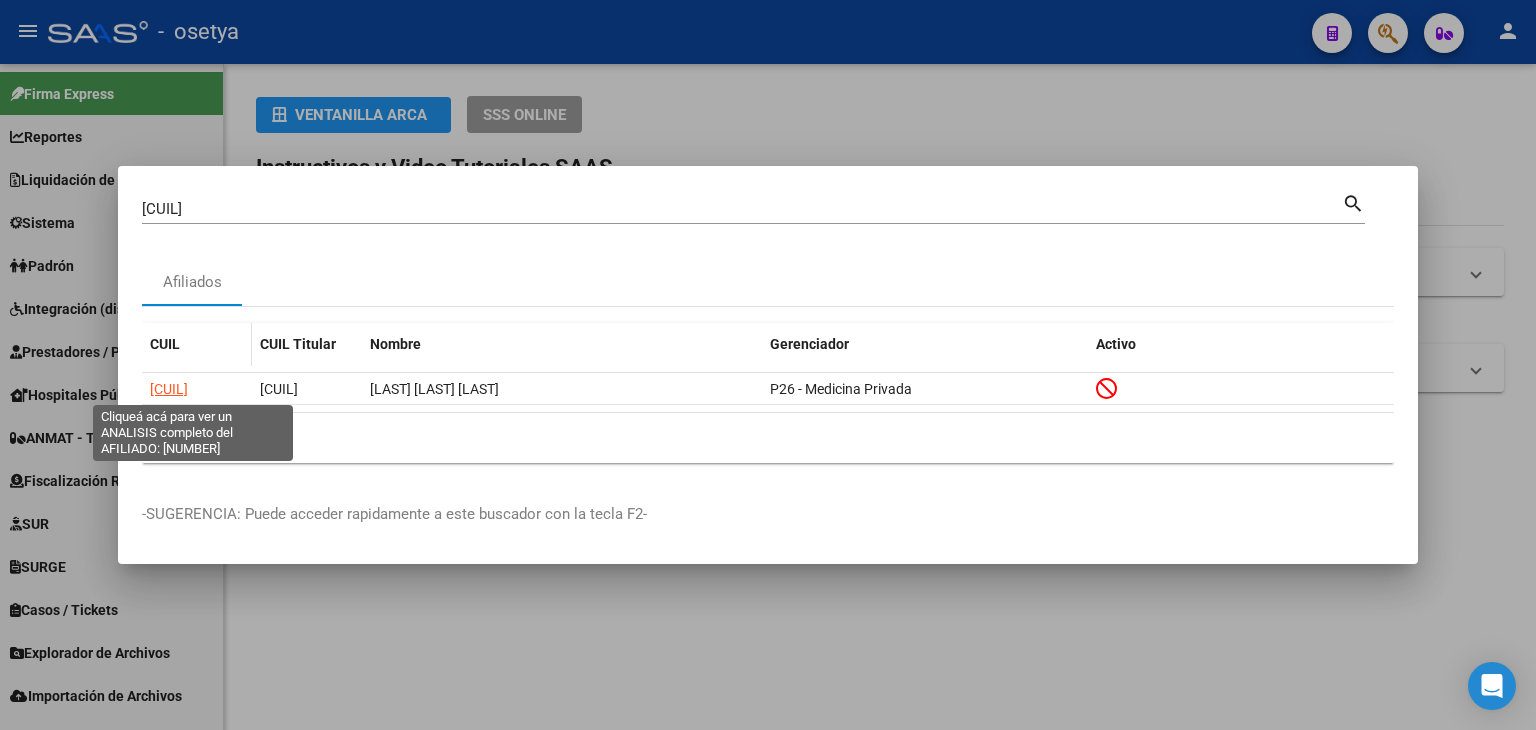 click on "[CUIL]" 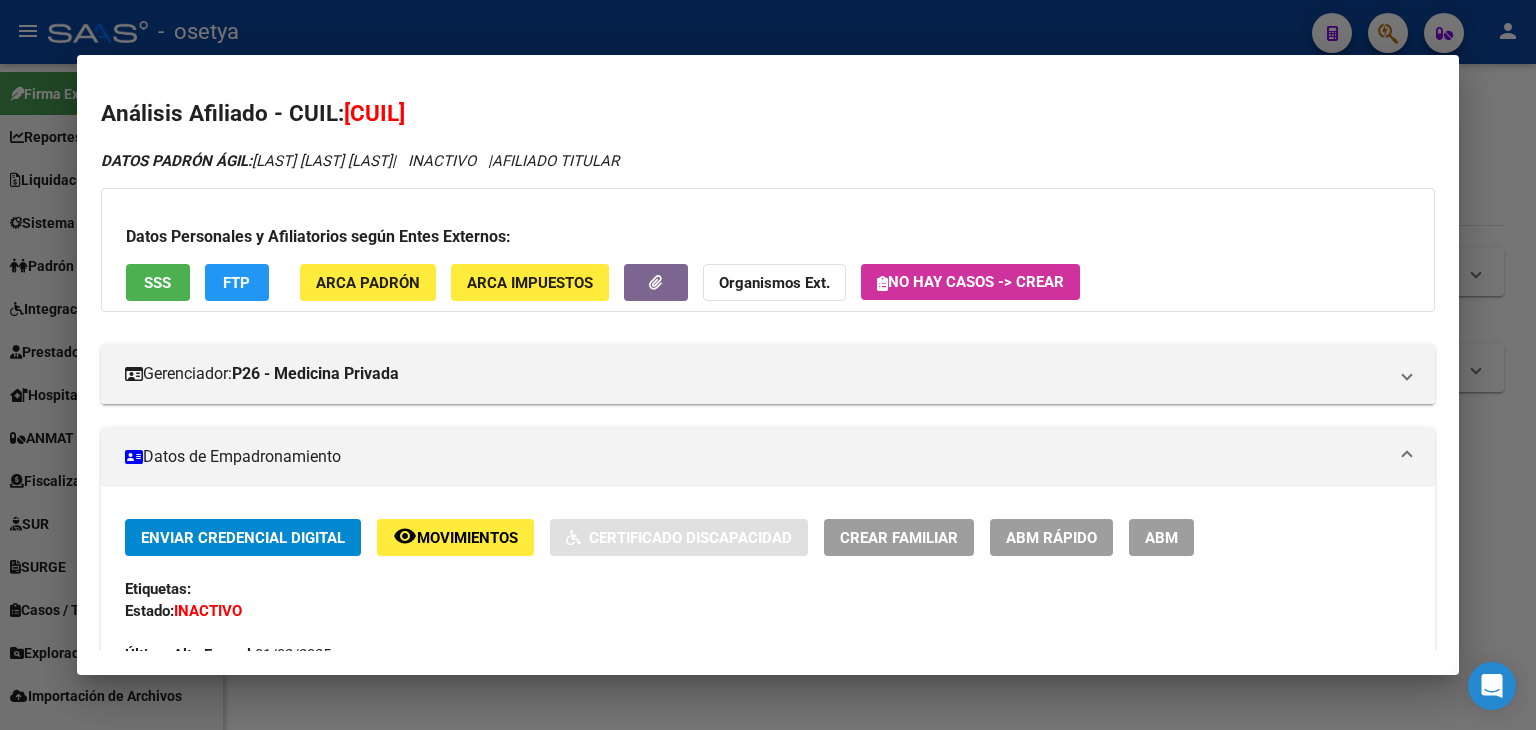 click at bounding box center (768, 365) 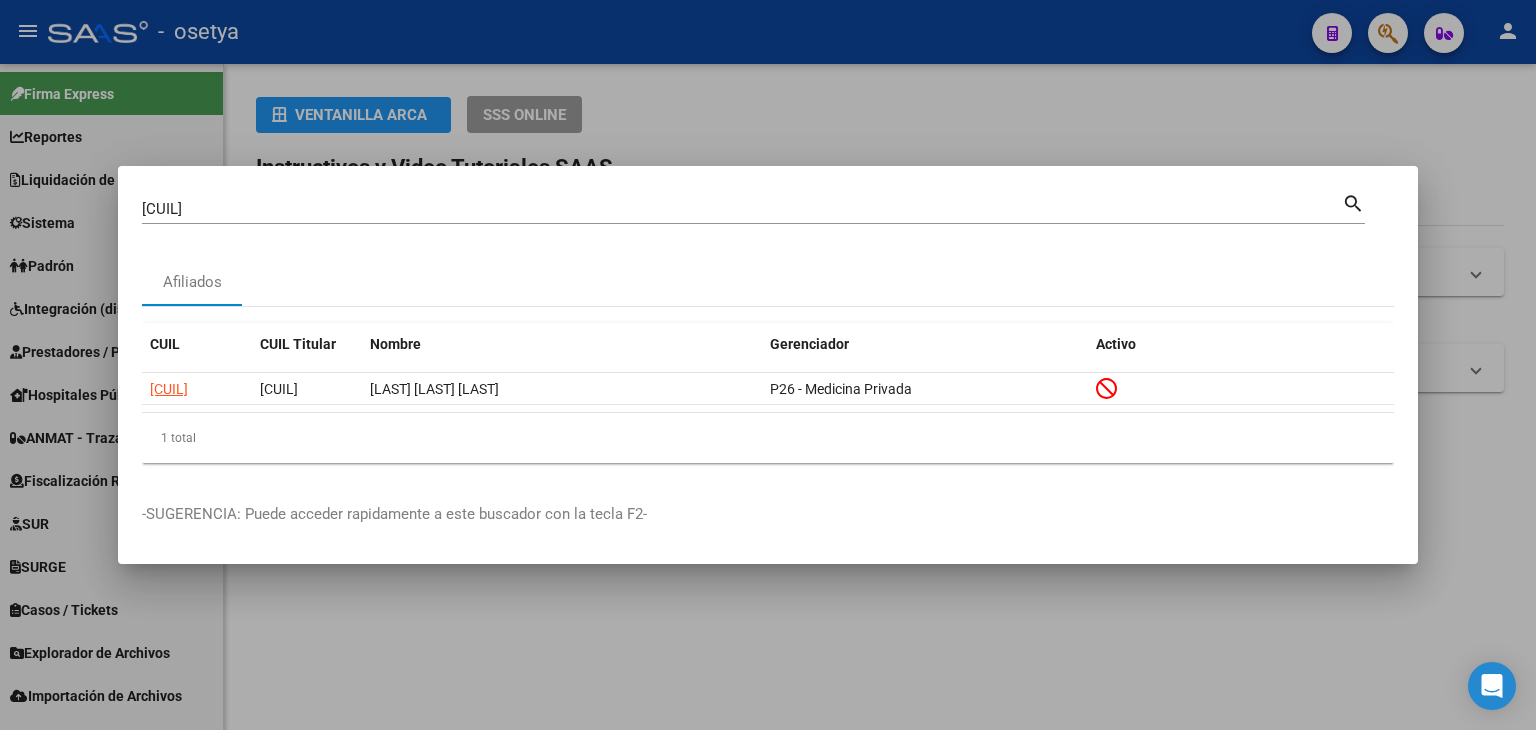 click on "[CUIL]" at bounding box center [742, 209] 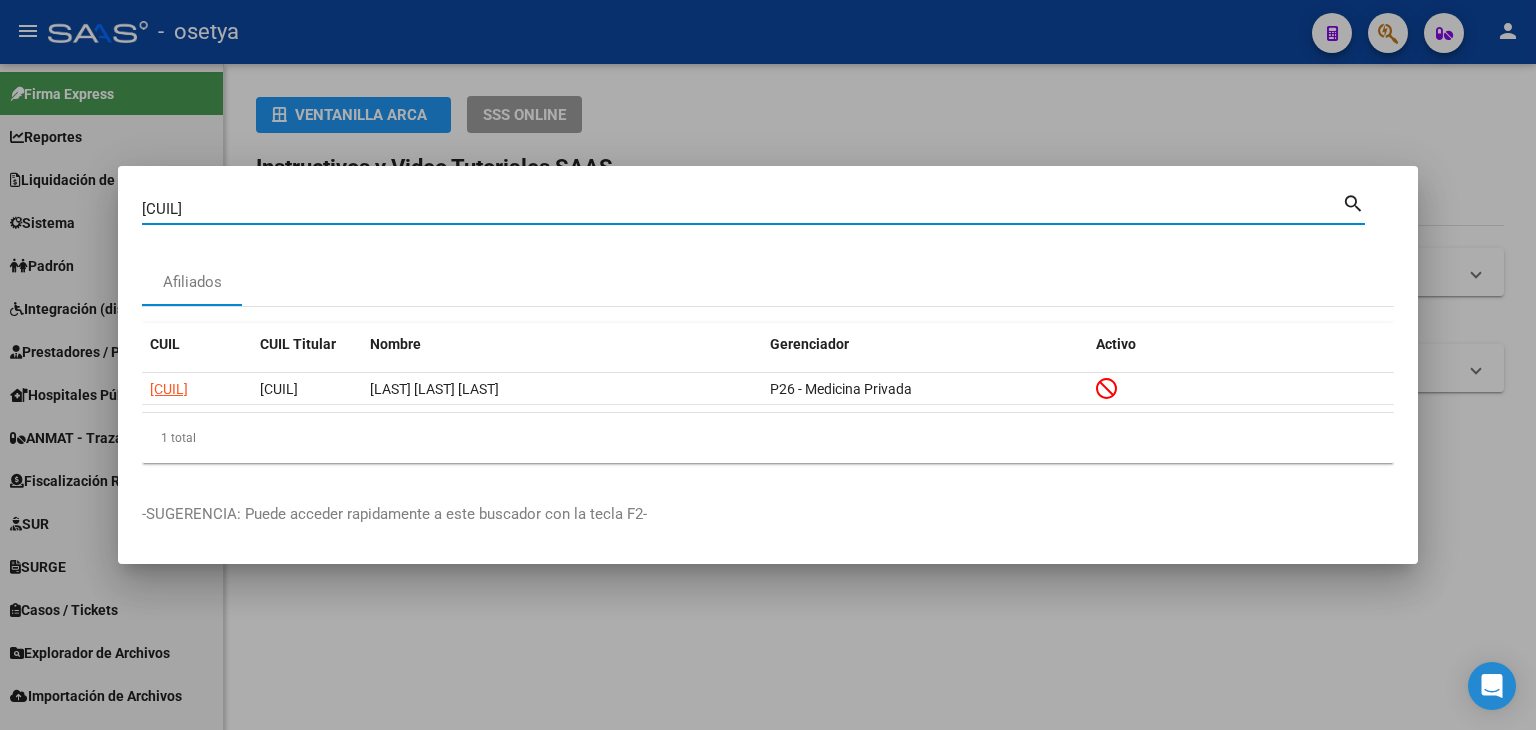 click on "[CUIL]" at bounding box center [742, 209] 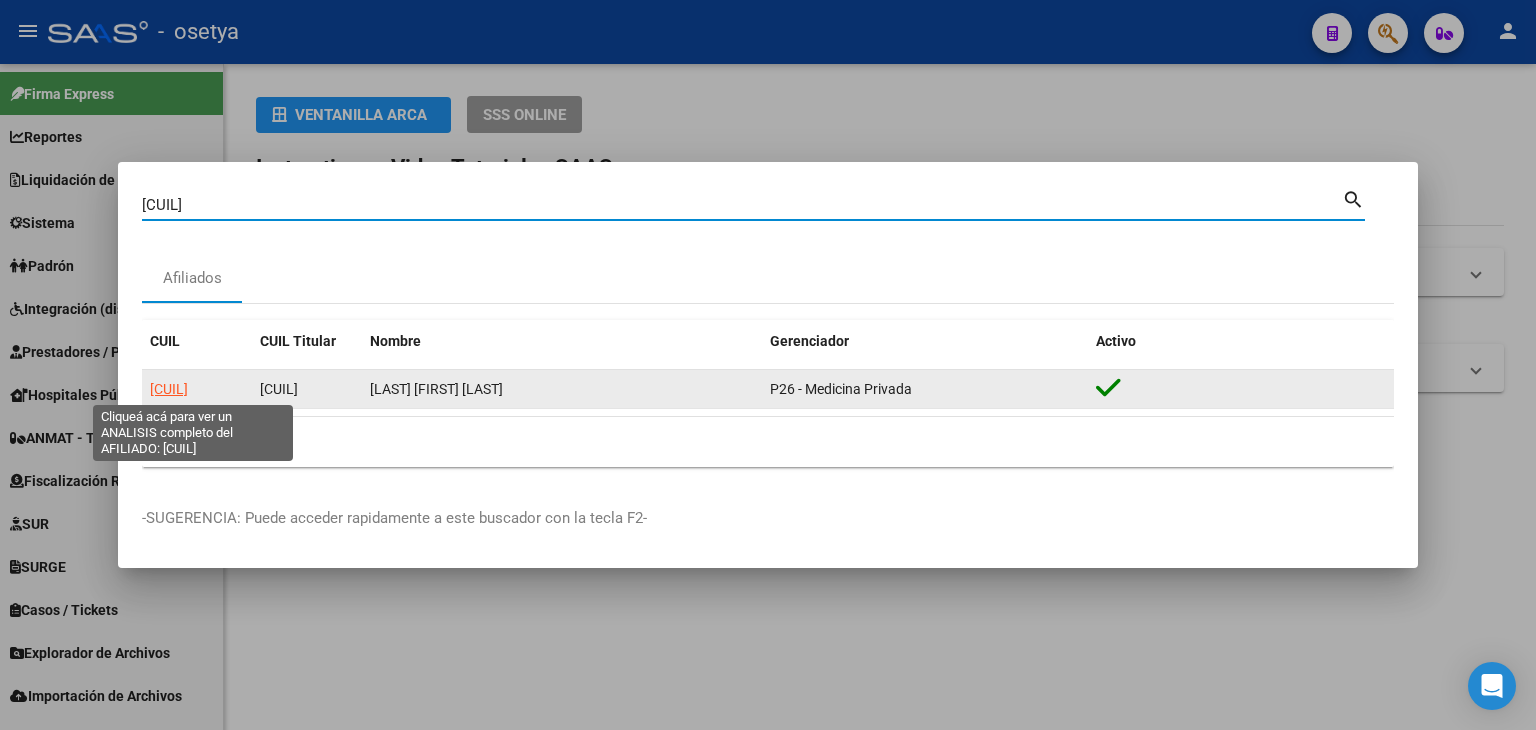 click on "[CUIL]" 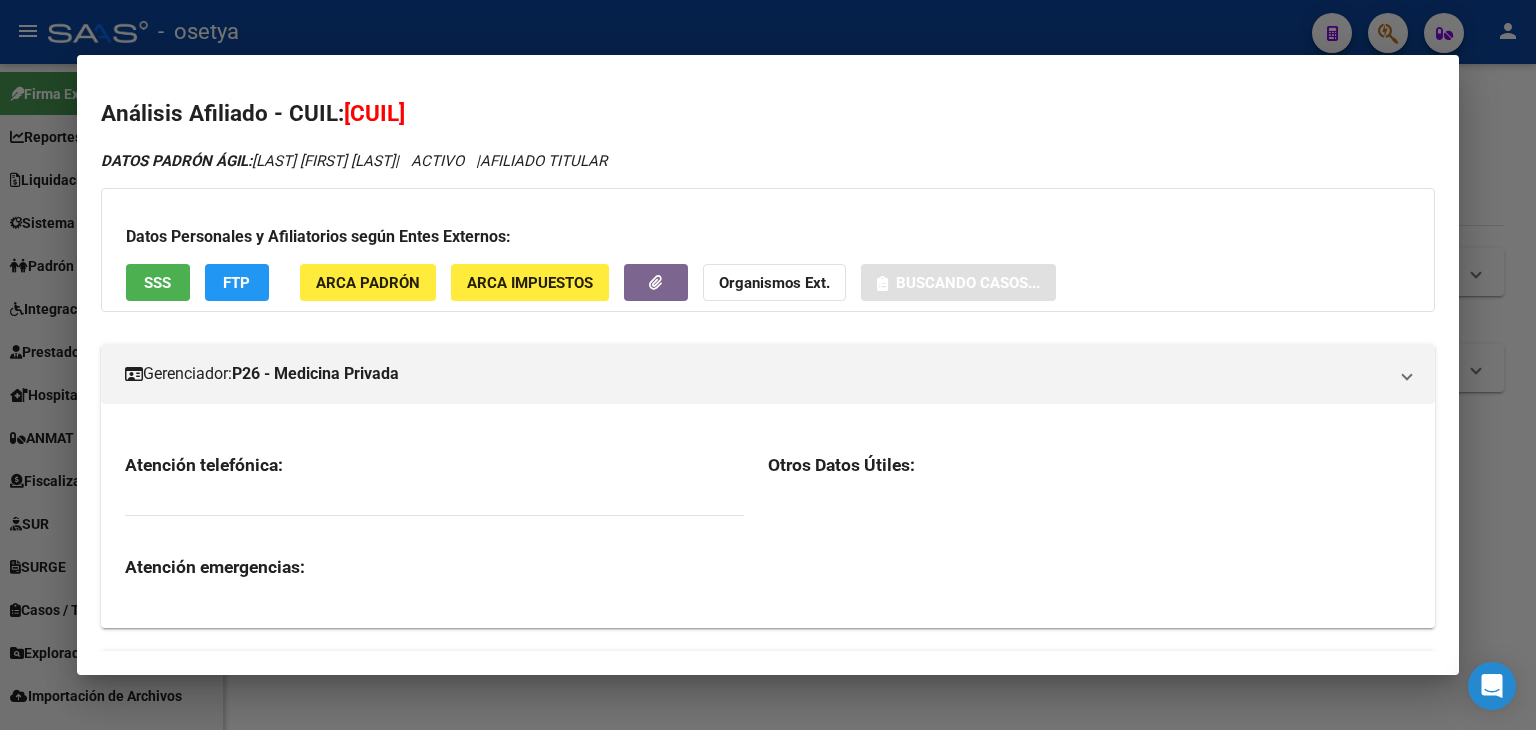 click on "Datos Personales y Afiliatorios según Entes Externos: SSS FTP ARCA Padrón ARCA Impuestos Organismos Ext.    Buscando casos..." at bounding box center (768, 250) 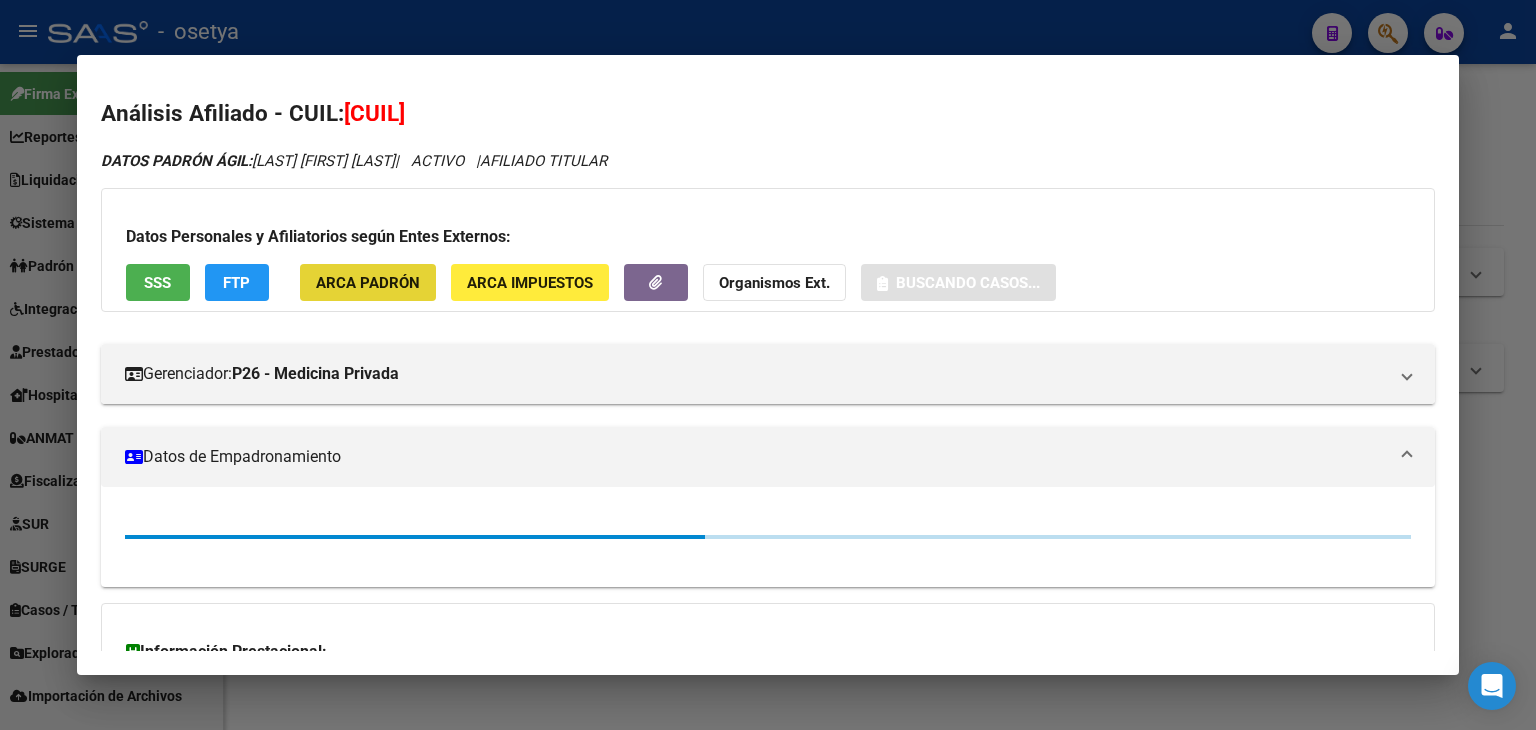 click on "ARCA Padrón" 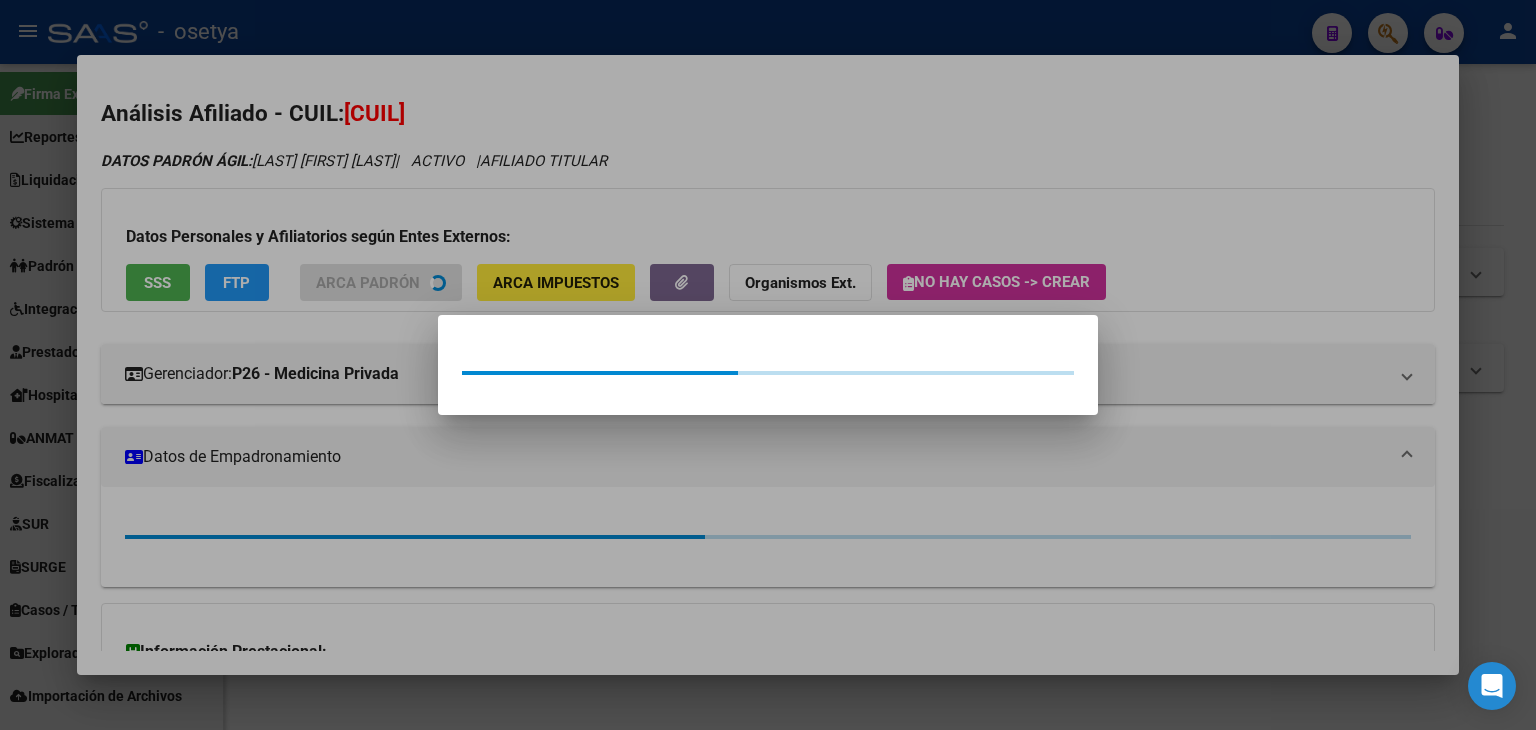 click at bounding box center [768, 365] 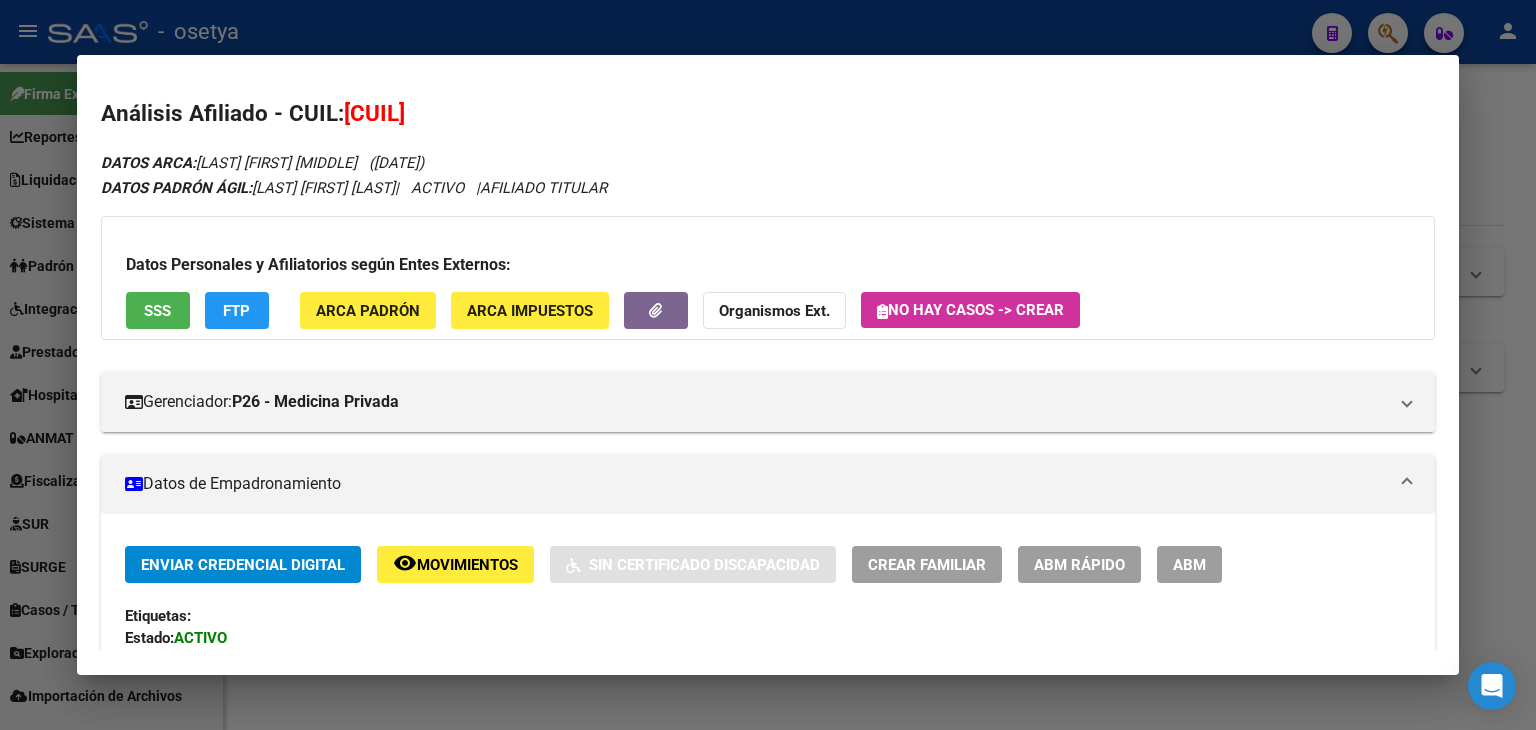 click on "Datos Personales y Afiliatorios según Entes Externos: SSS FTP ARCA Padrón ARCA Impuestos Organismos Ext.   No hay casos -> Crear" at bounding box center [768, 278] 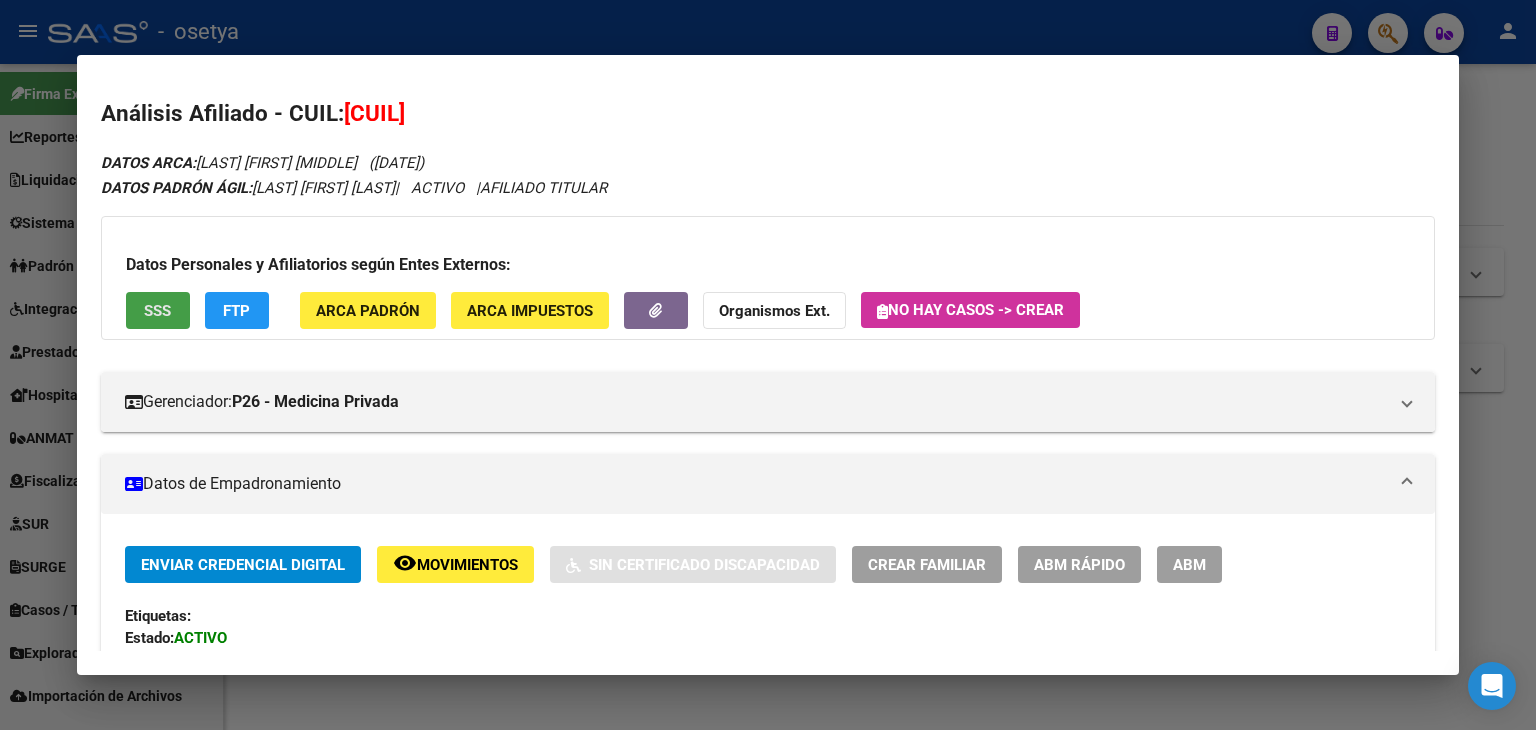 click on "SSS" at bounding box center [157, 311] 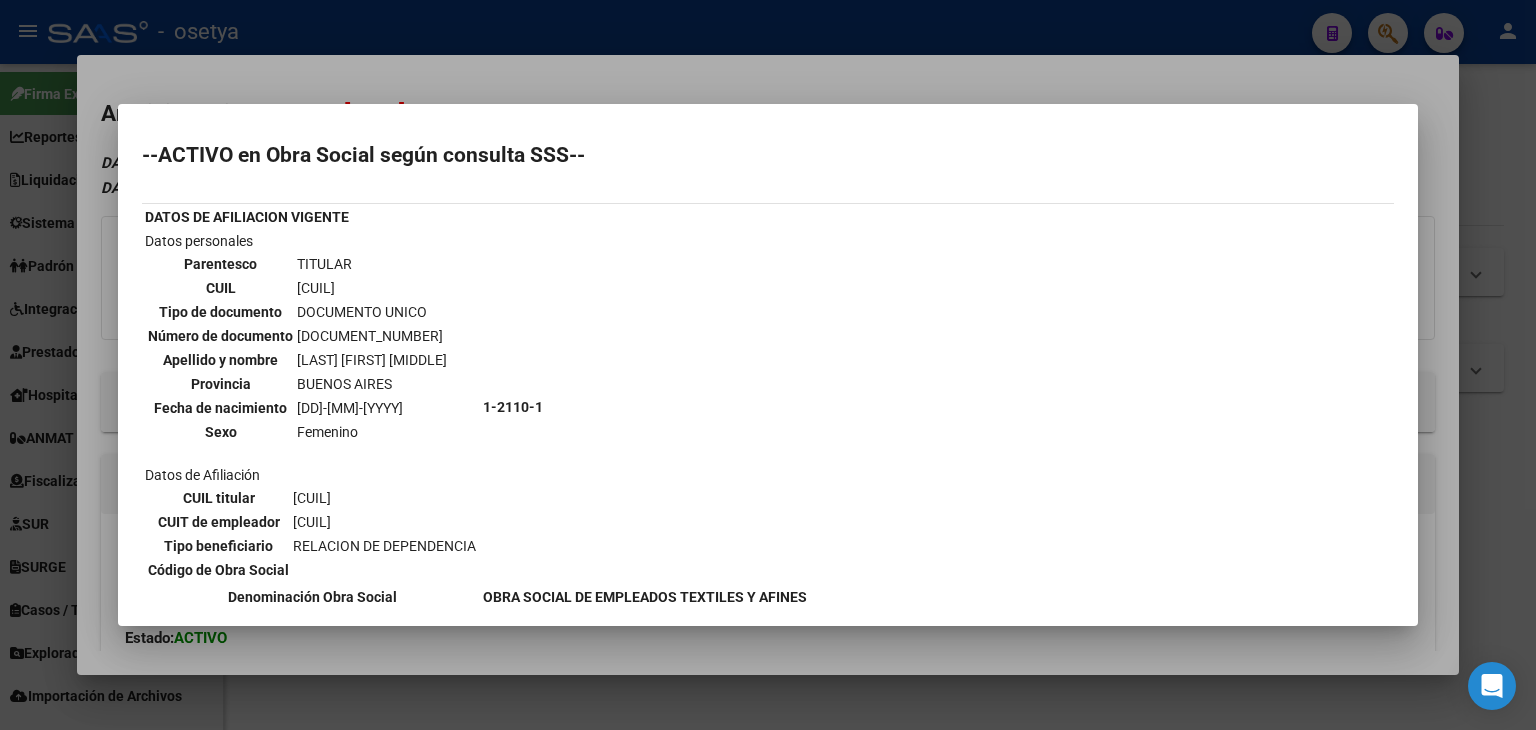 click at bounding box center [768, 365] 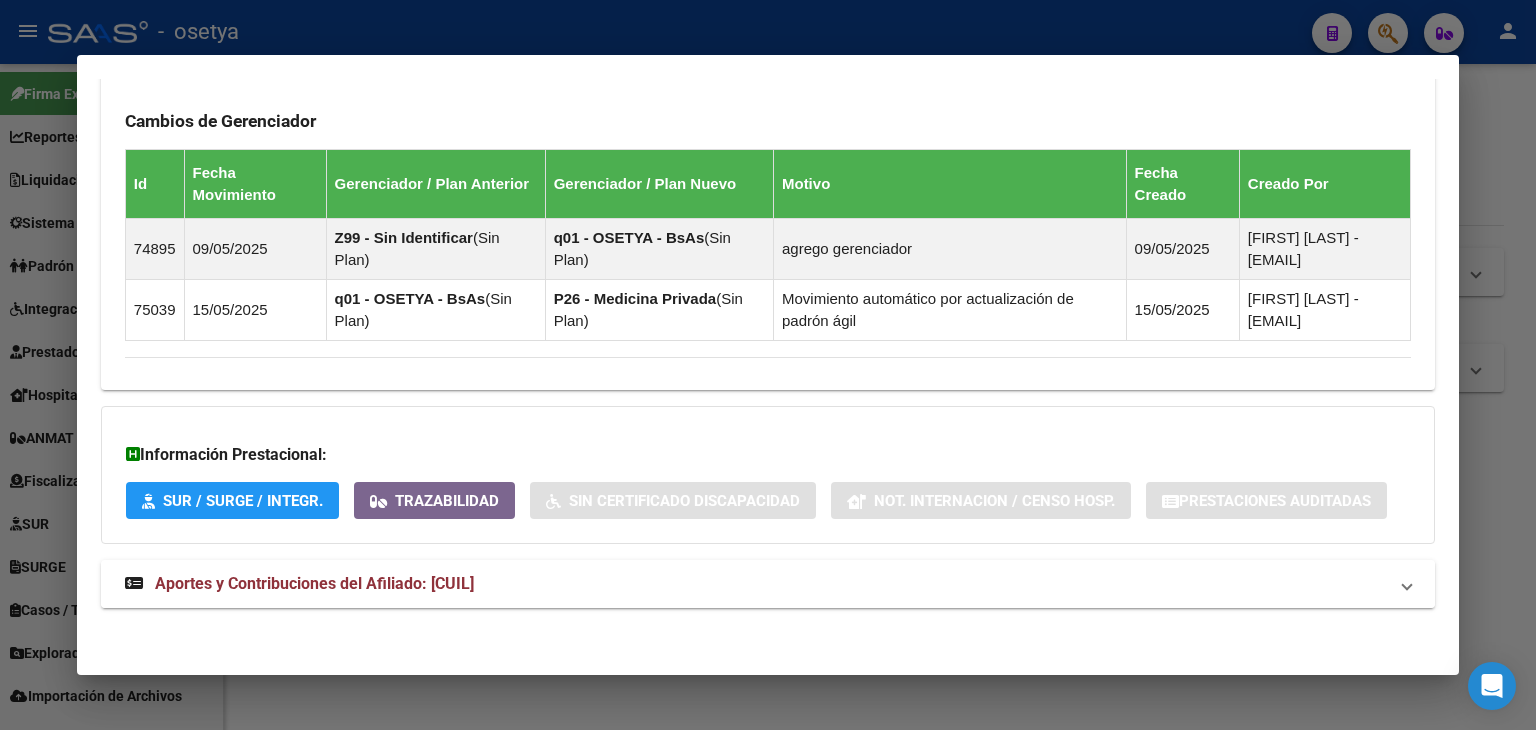 click on "Aportes y Contribuciones del Afiliado: [CUIL]" at bounding box center (756, 584) 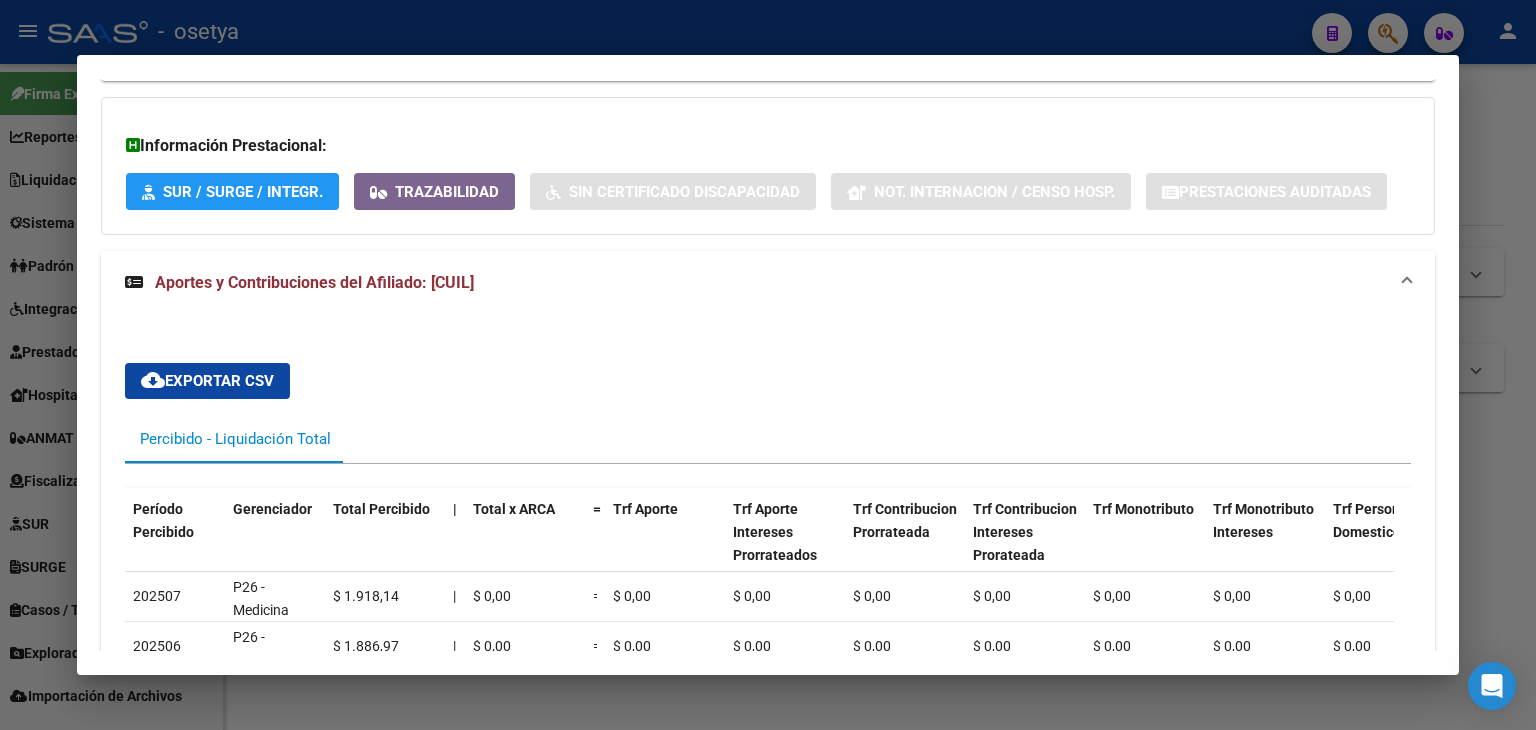 scroll, scrollTop: 1718, scrollLeft: 0, axis: vertical 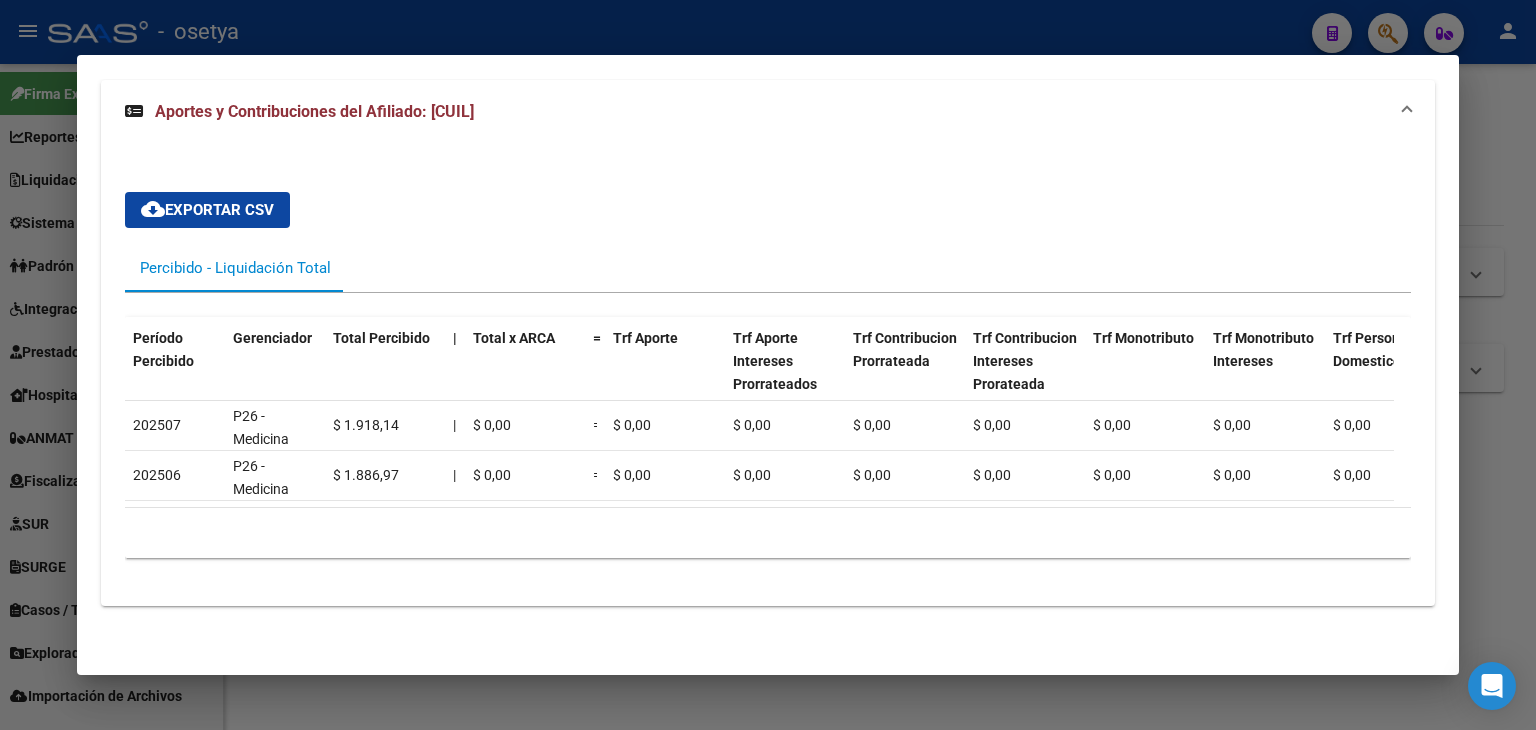click at bounding box center [768, 365] 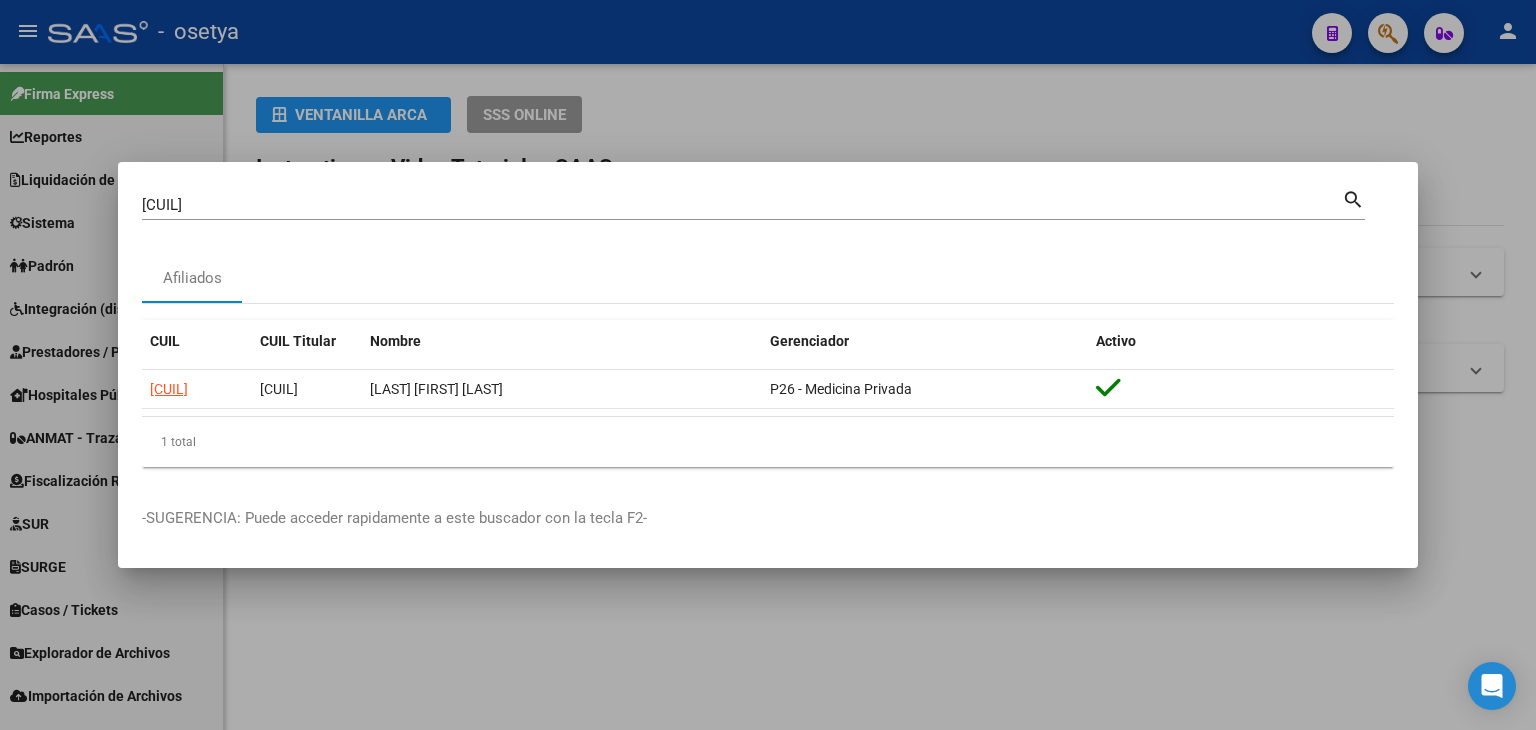 click on "[CUIL]" at bounding box center (742, 205) 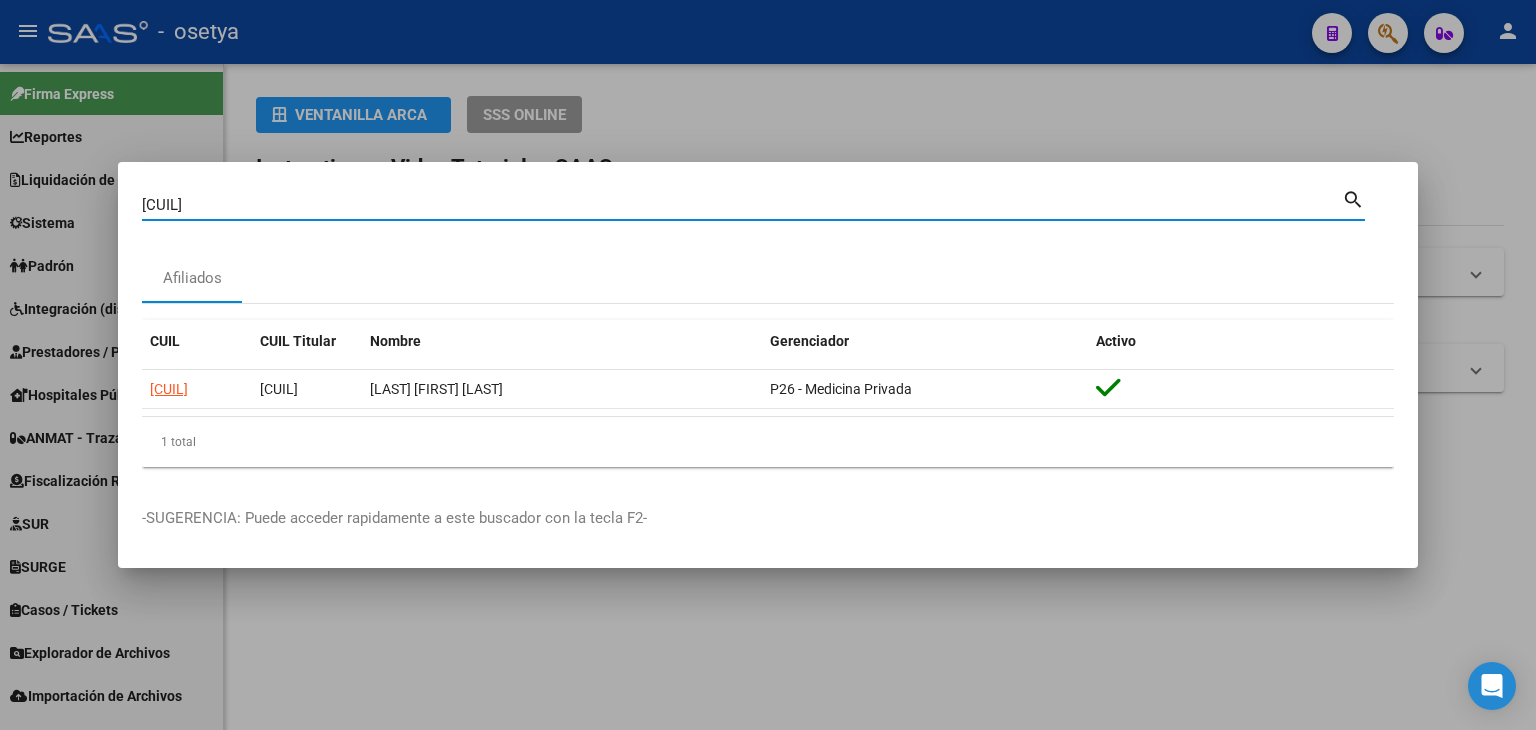 click on "[CUIL]" at bounding box center (742, 205) 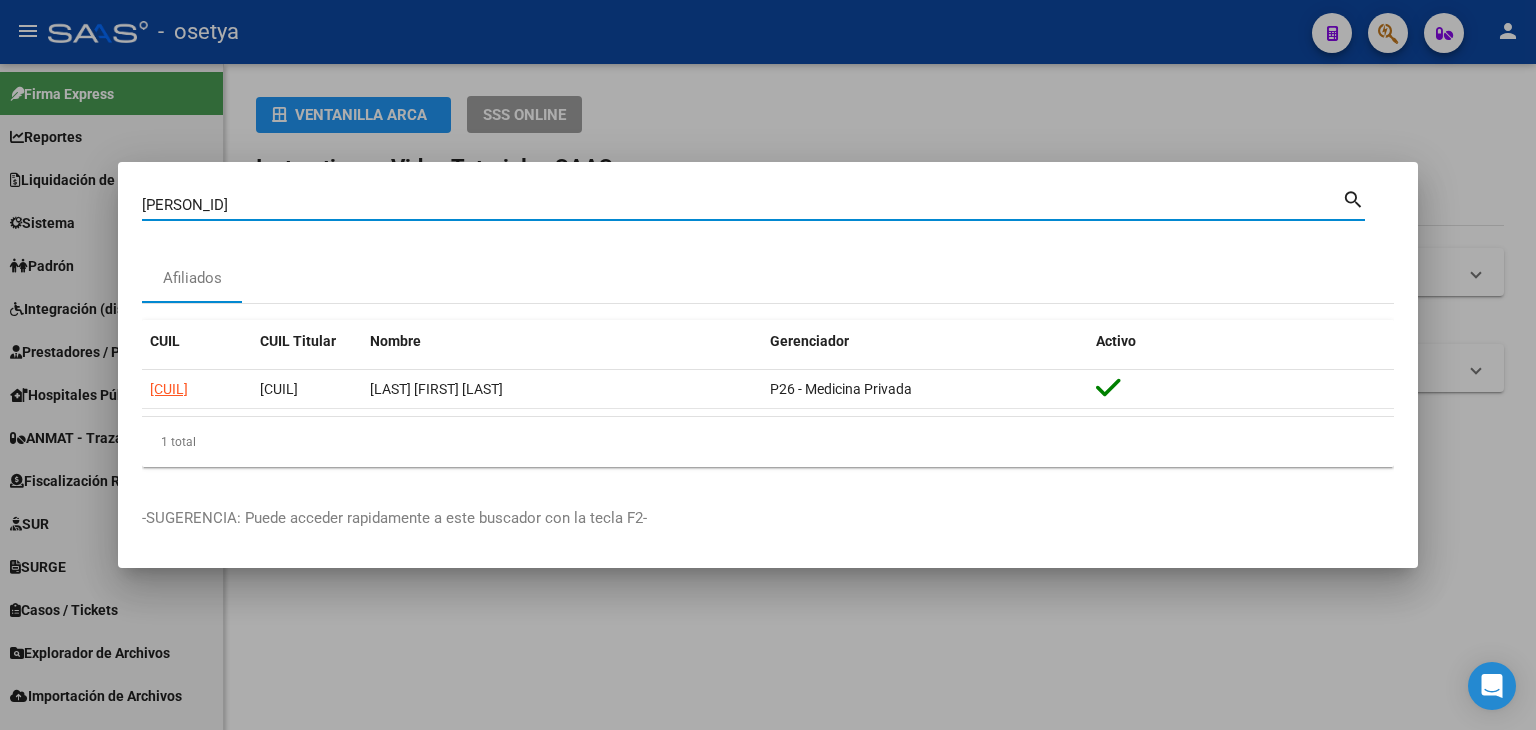 type on "[PERSON_ID]" 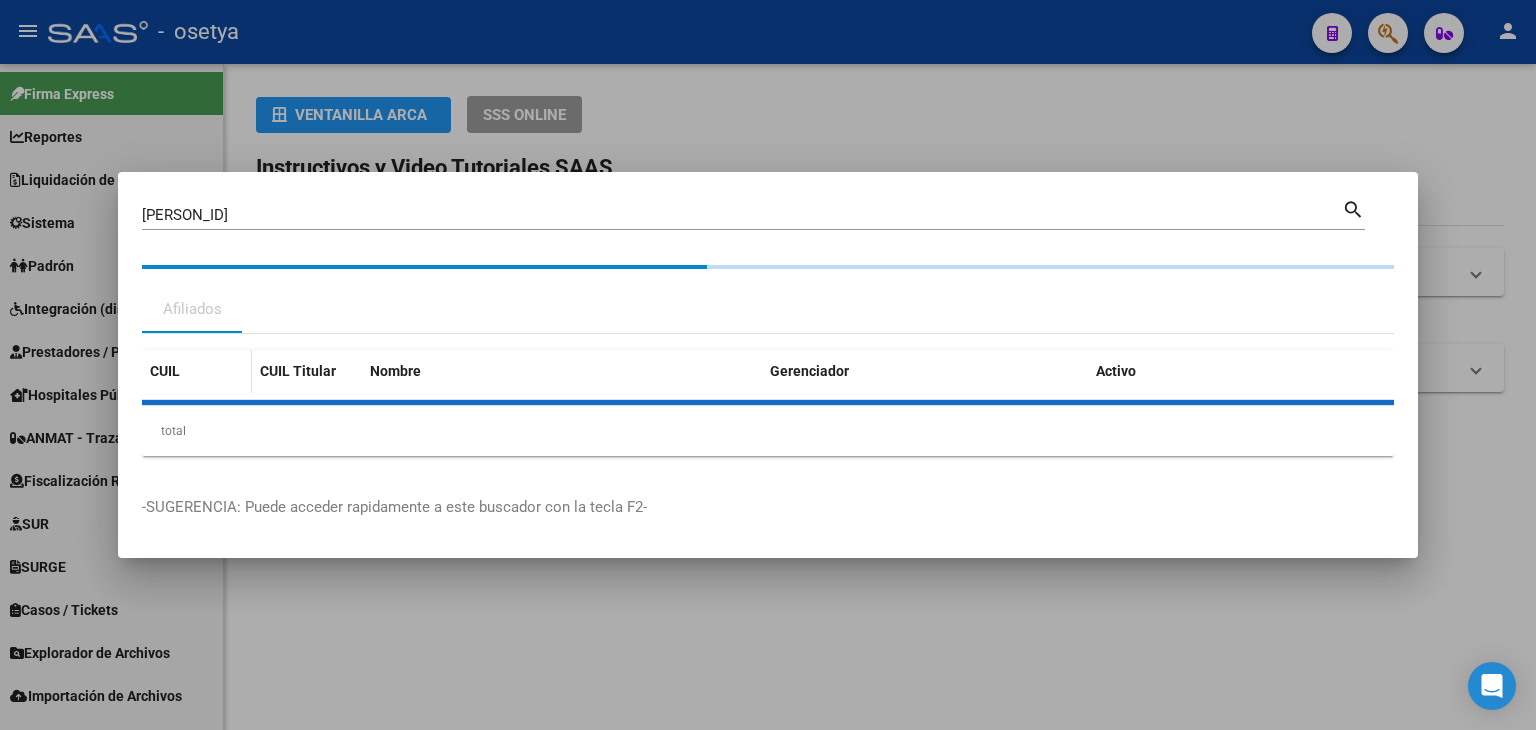 click on "CUIL" at bounding box center [197, 371] 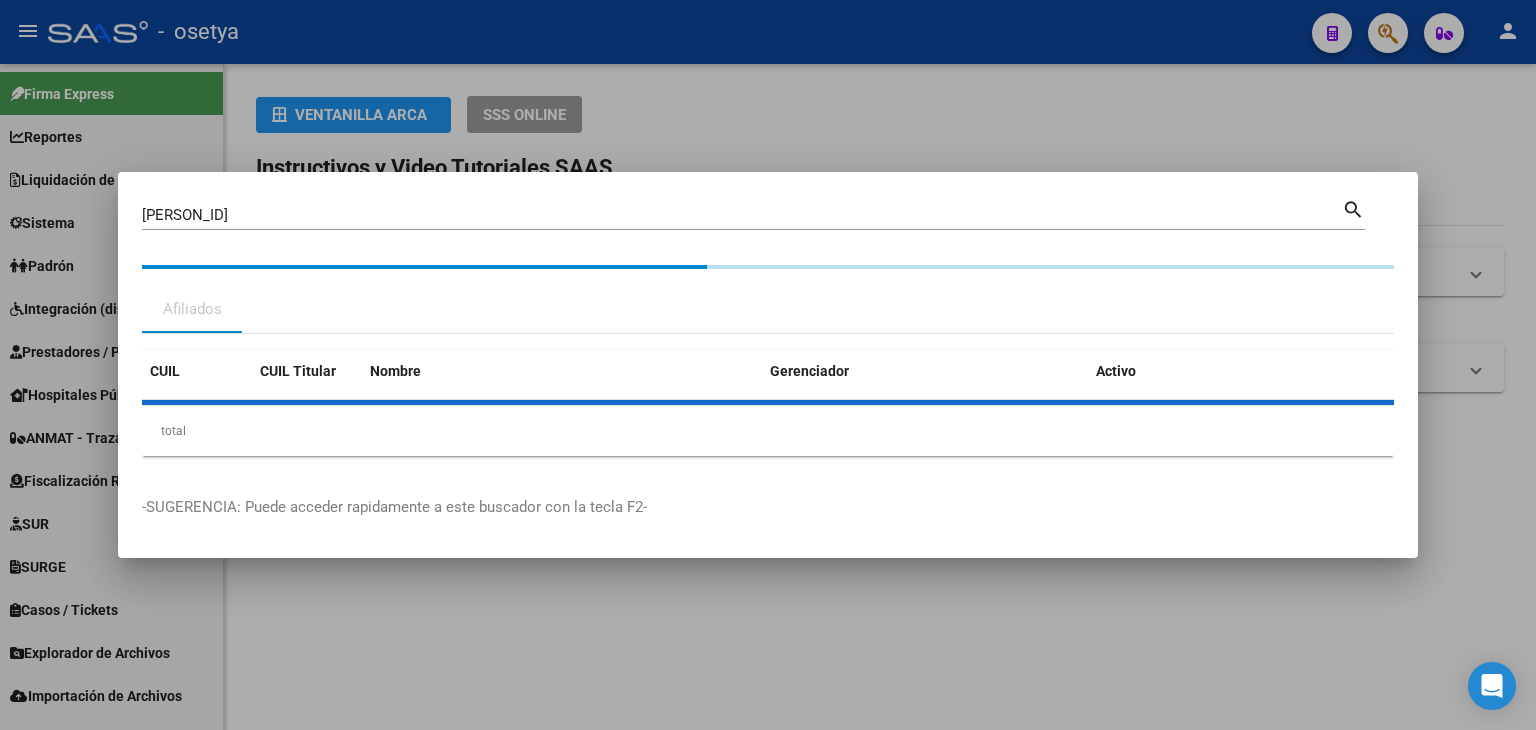click on "CUIL CUIL Titular Nombre Gerenciador Activo   total   1" at bounding box center [768, 403] 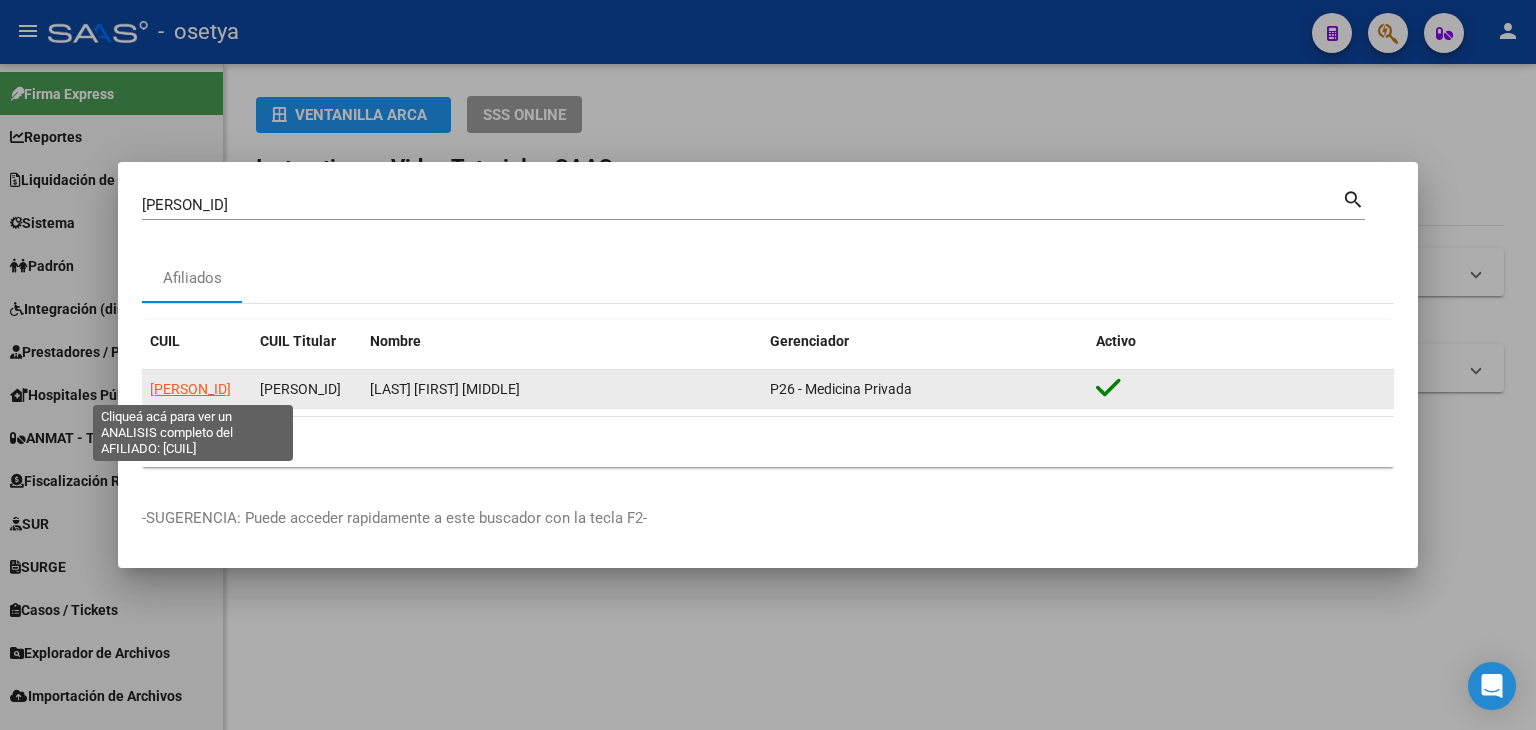 click on "[PERSON_ID]" 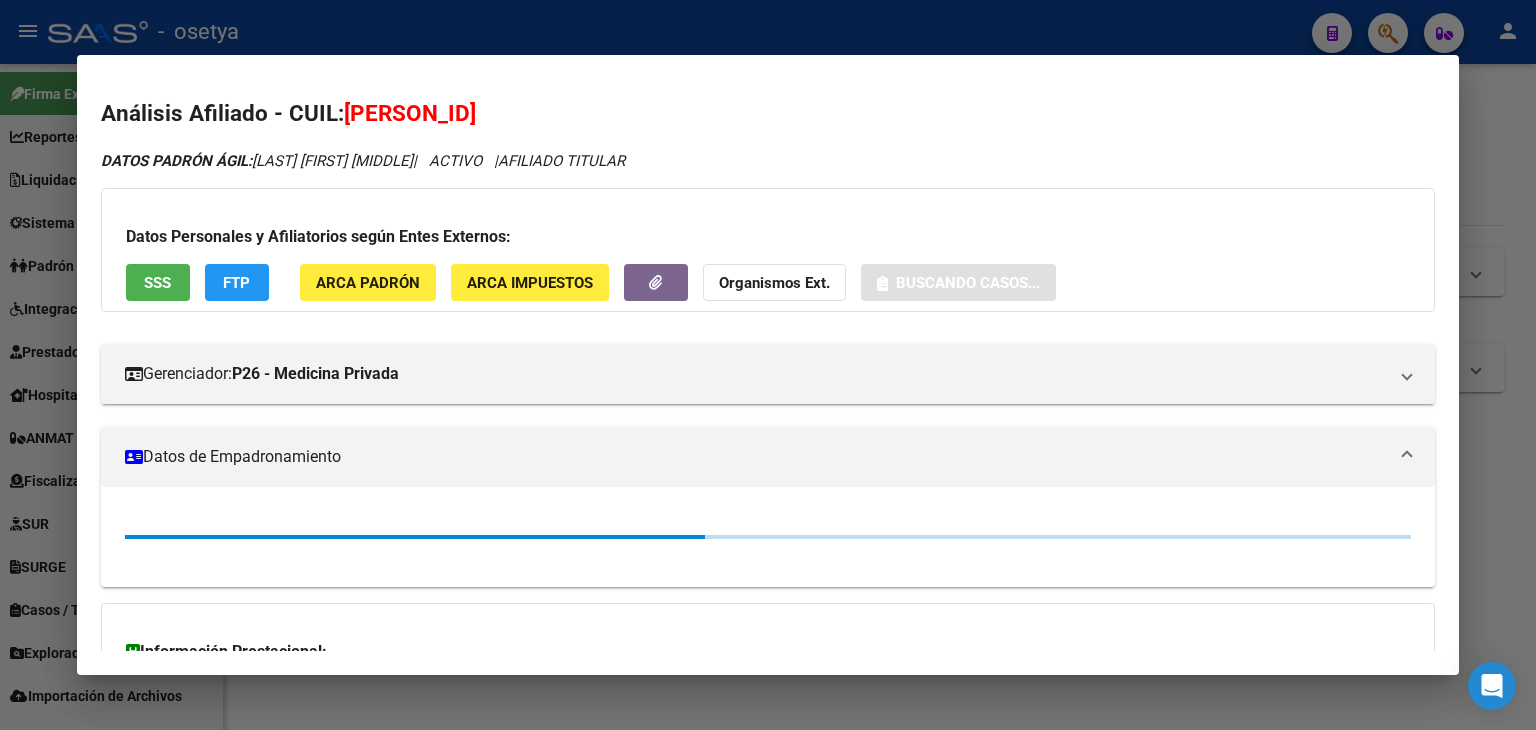 click on "ARCA Padrón" 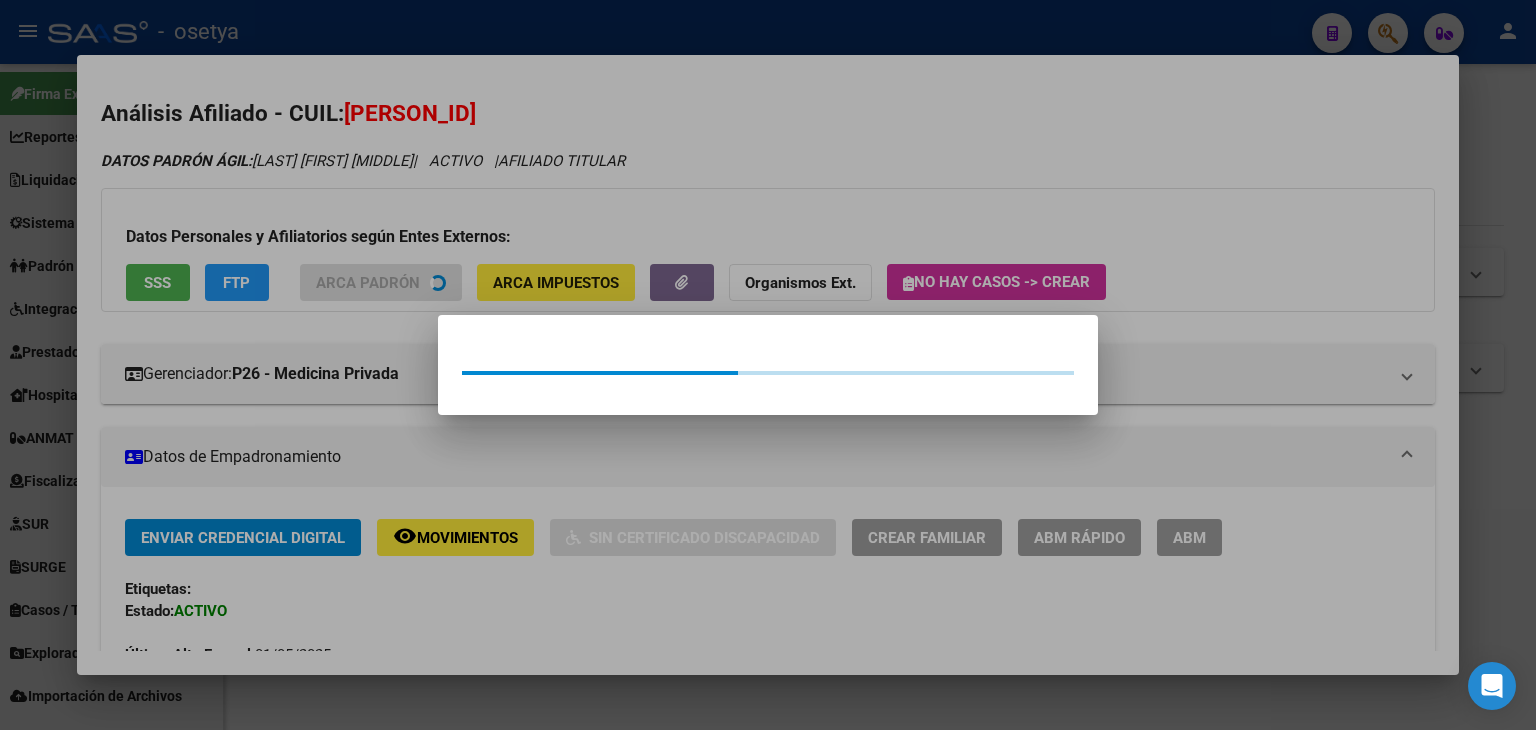 drag, startPoint x: 322, startPoint y: 185, endPoint x: 185, endPoint y: 243, distance: 148.77164 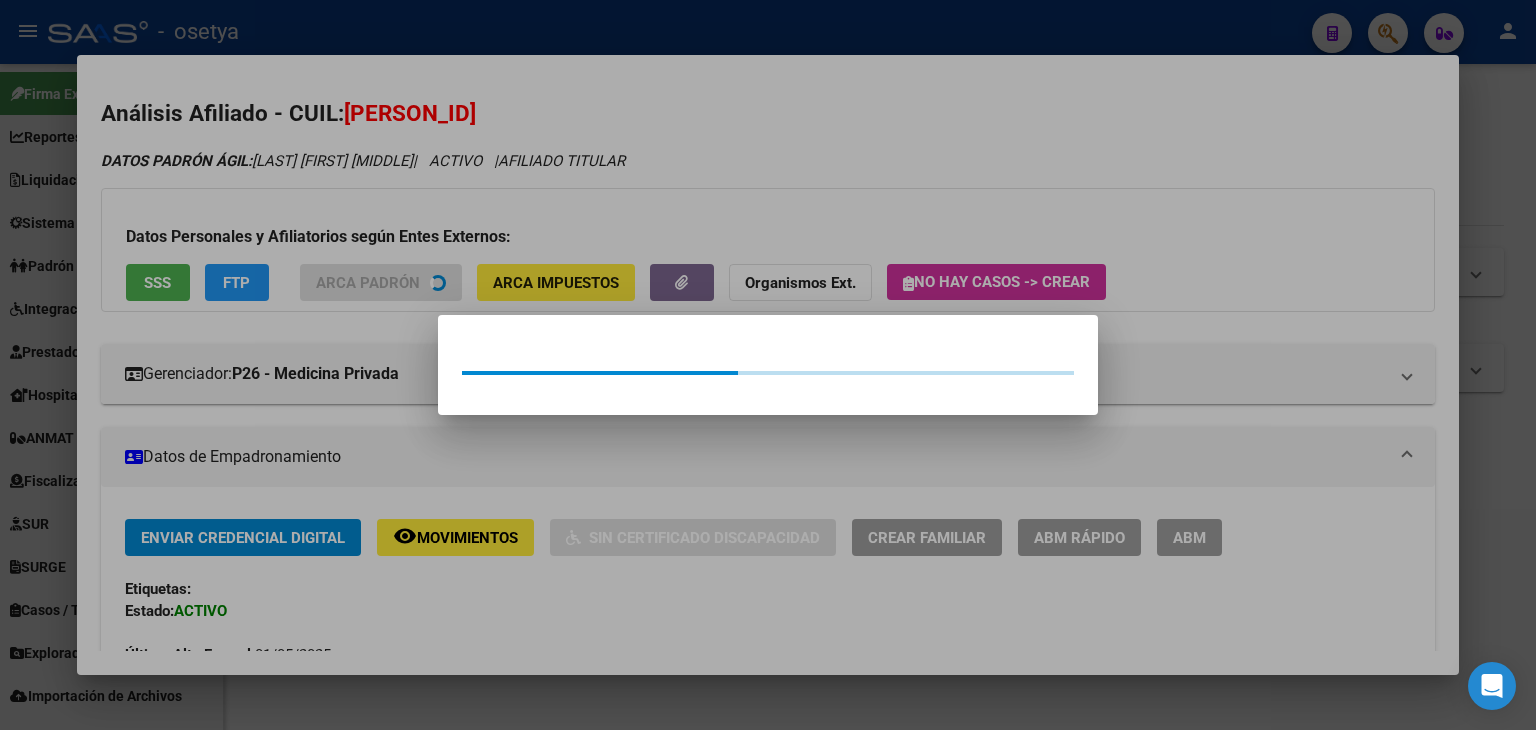 click at bounding box center [768, 365] 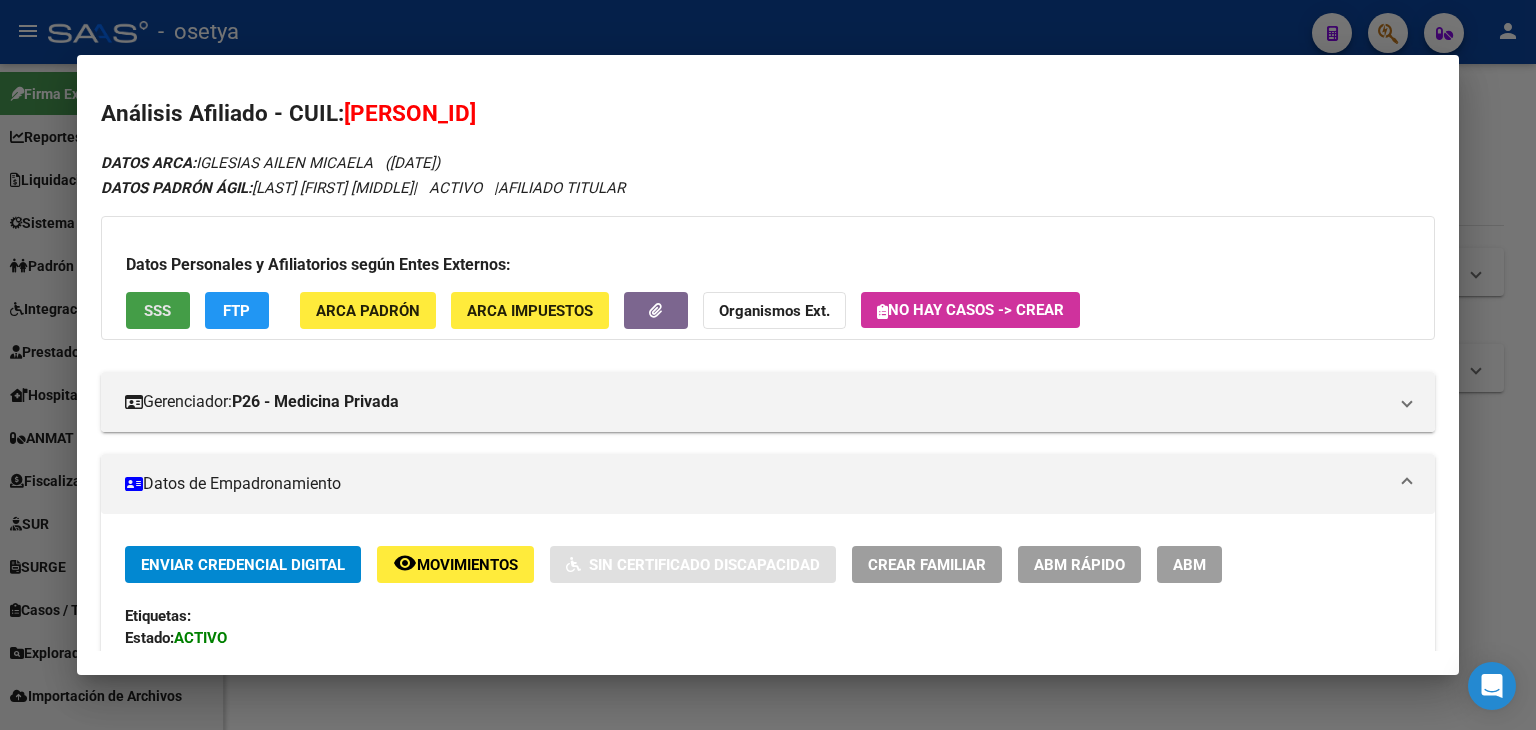 click on "SSS" at bounding box center [158, 310] 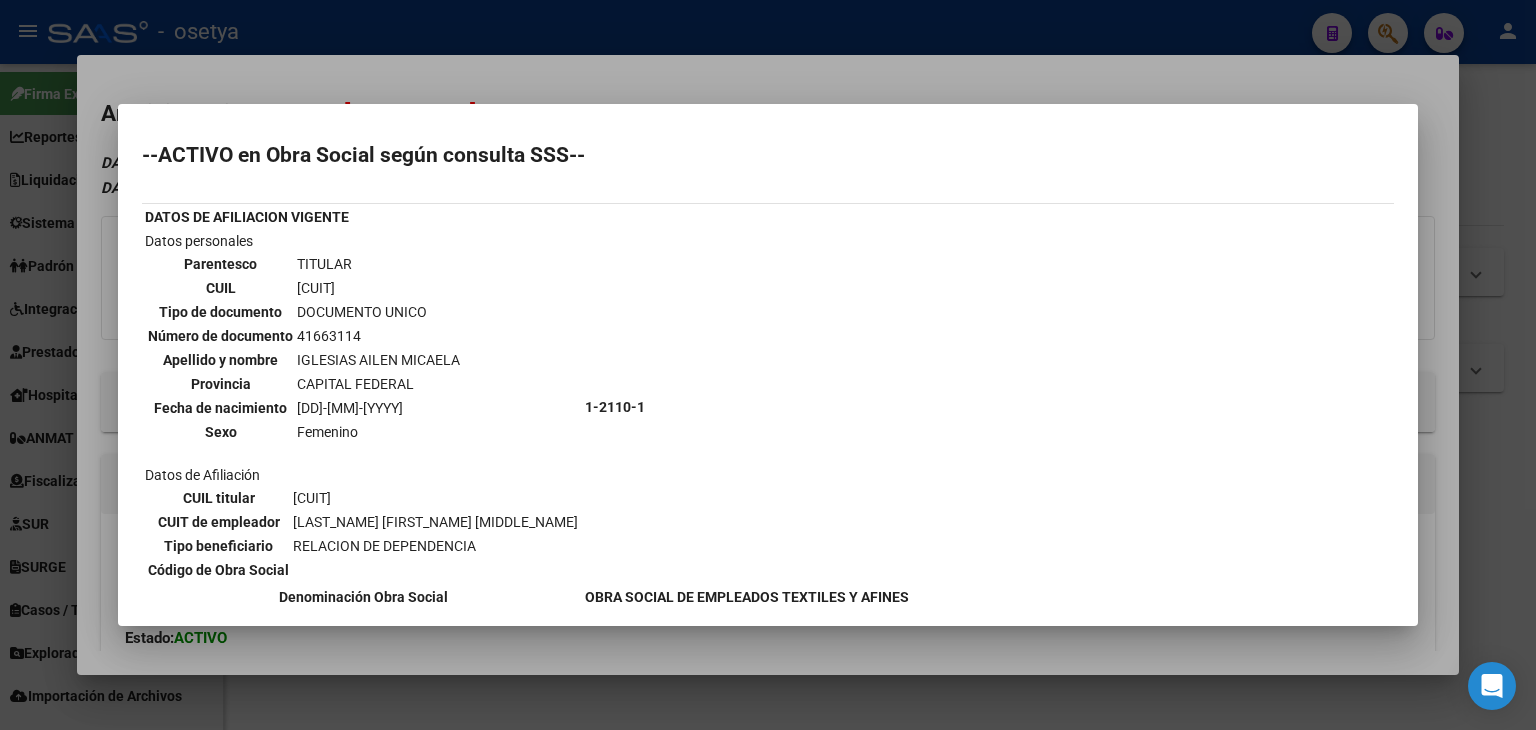 click at bounding box center [768, 365] 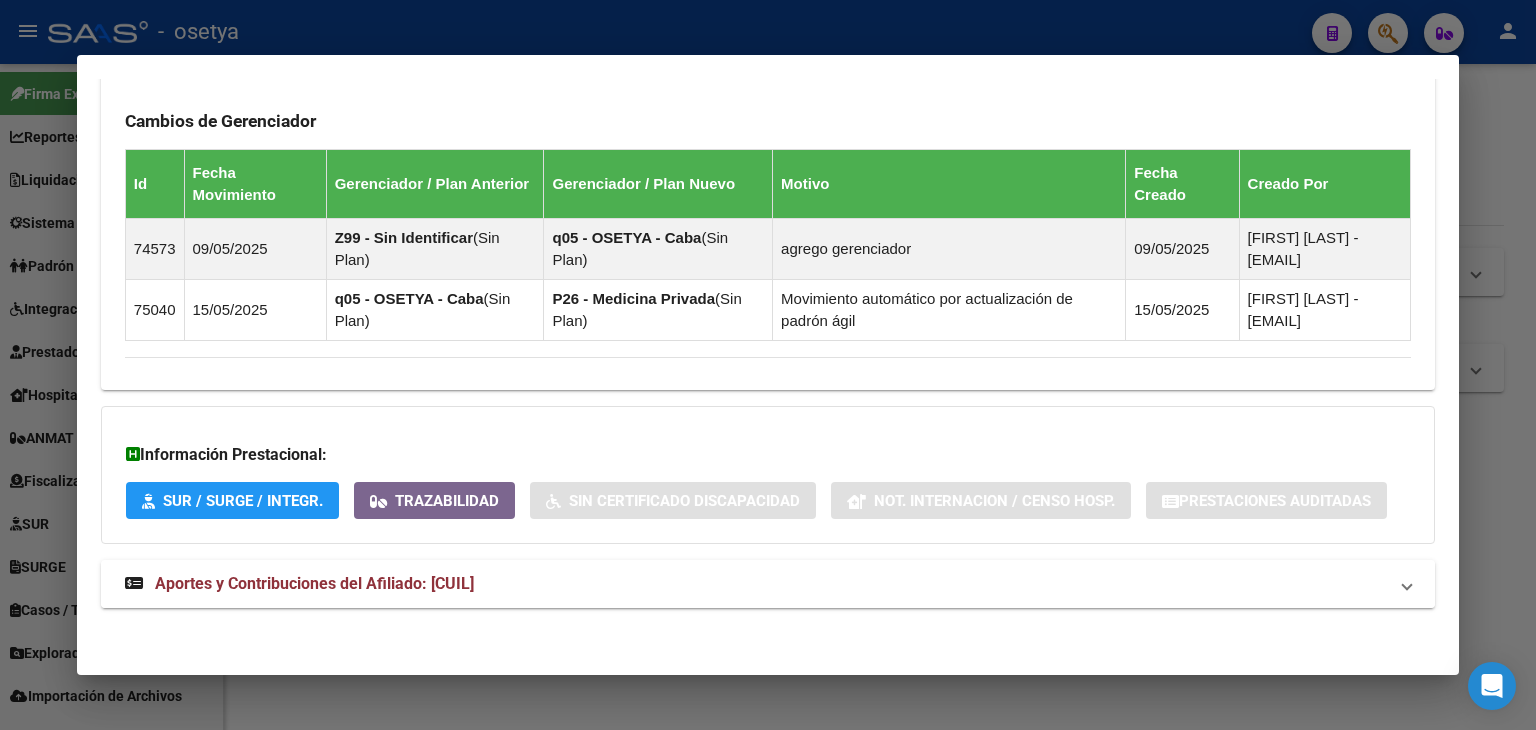 click on "Aportes y Contribuciones del Afiliado: [CUIL]" at bounding box center [314, 583] 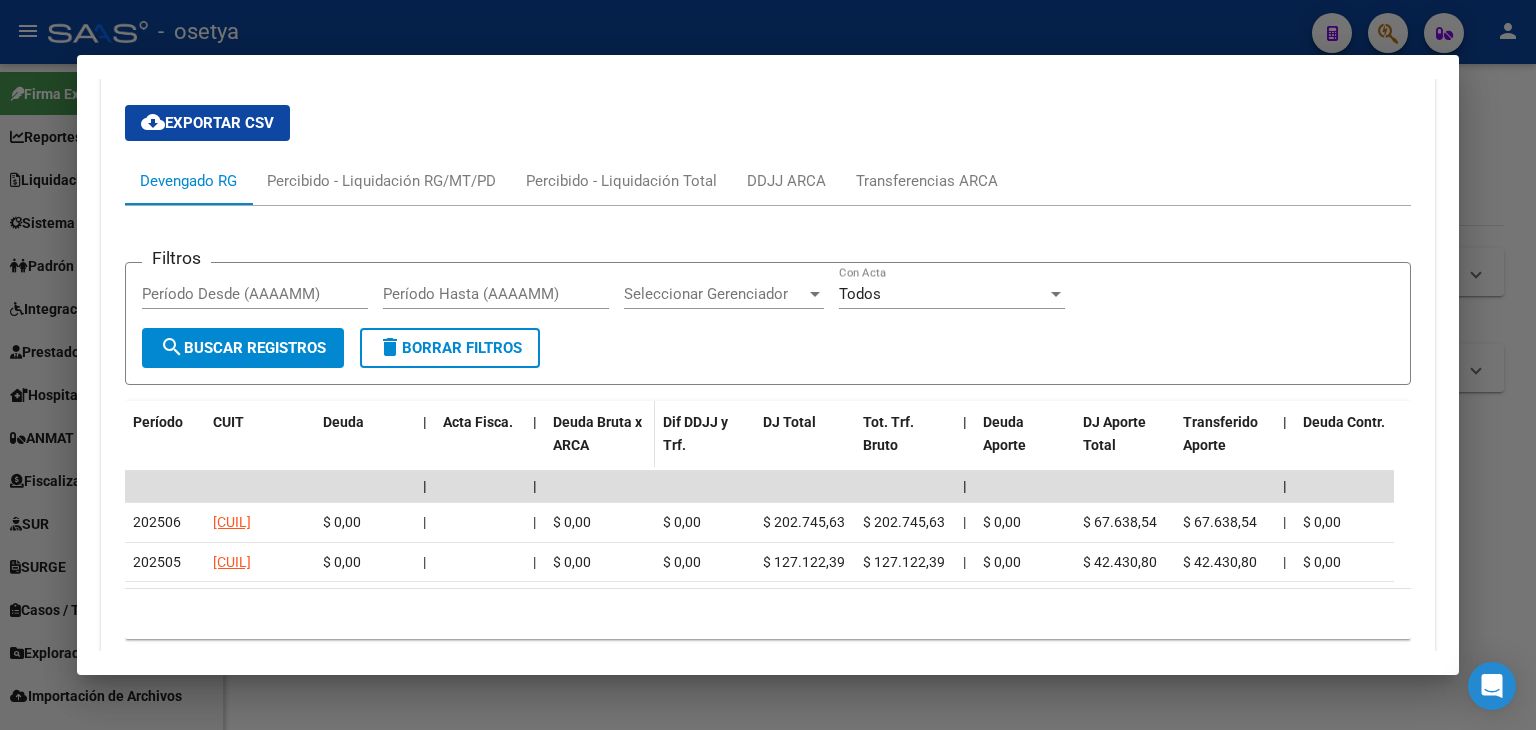 scroll, scrollTop: 1824, scrollLeft: 0, axis: vertical 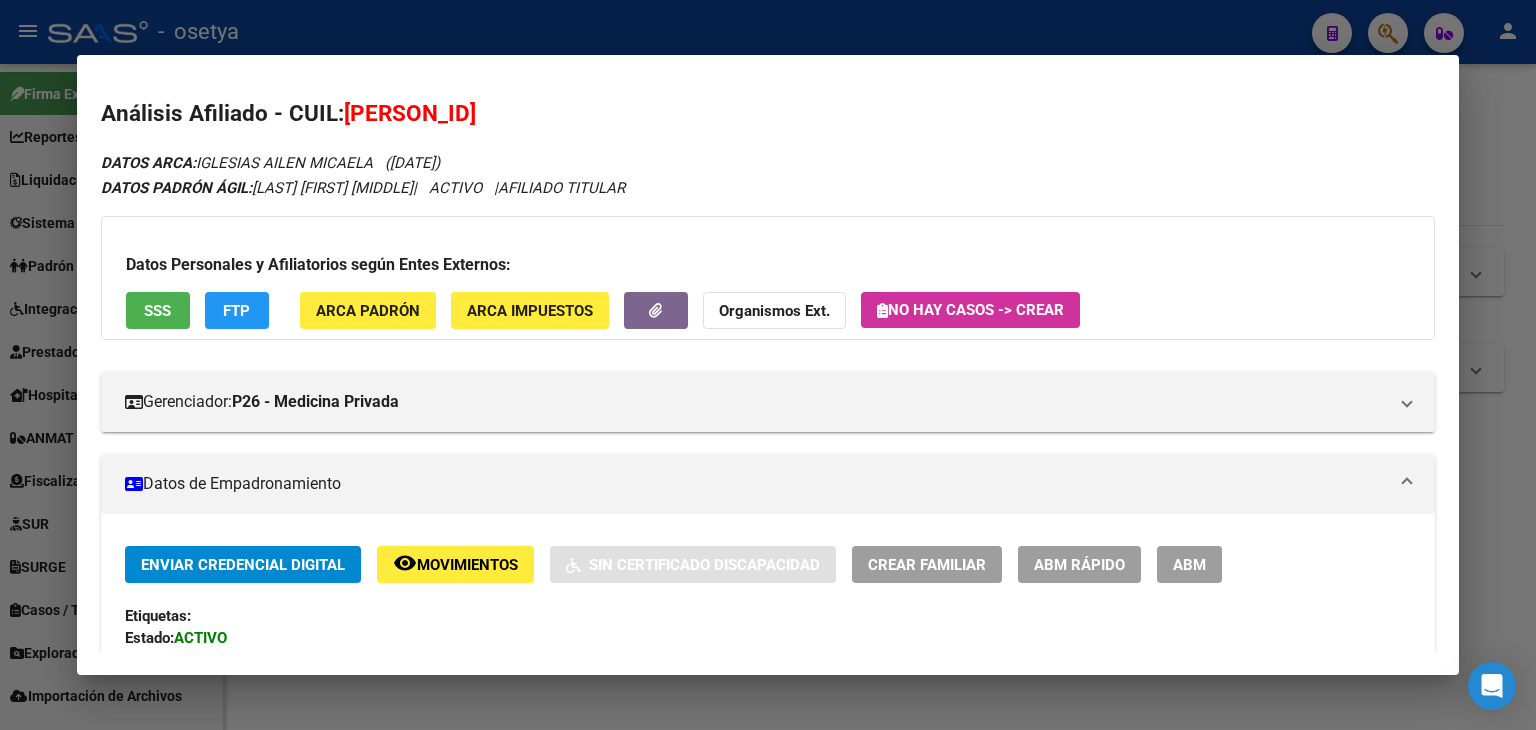 click on "ARCA Padrón" 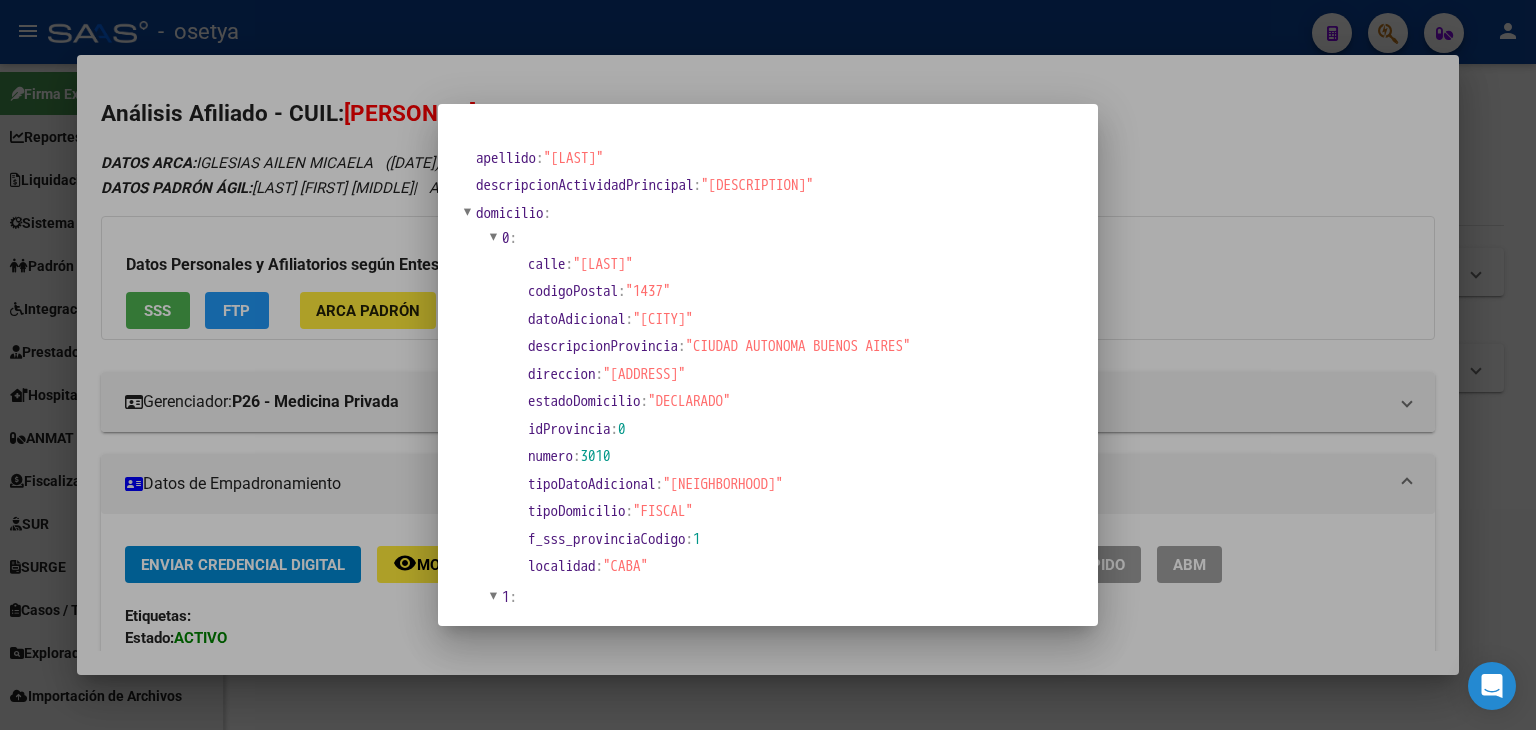 click at bounding box center (768, 365) 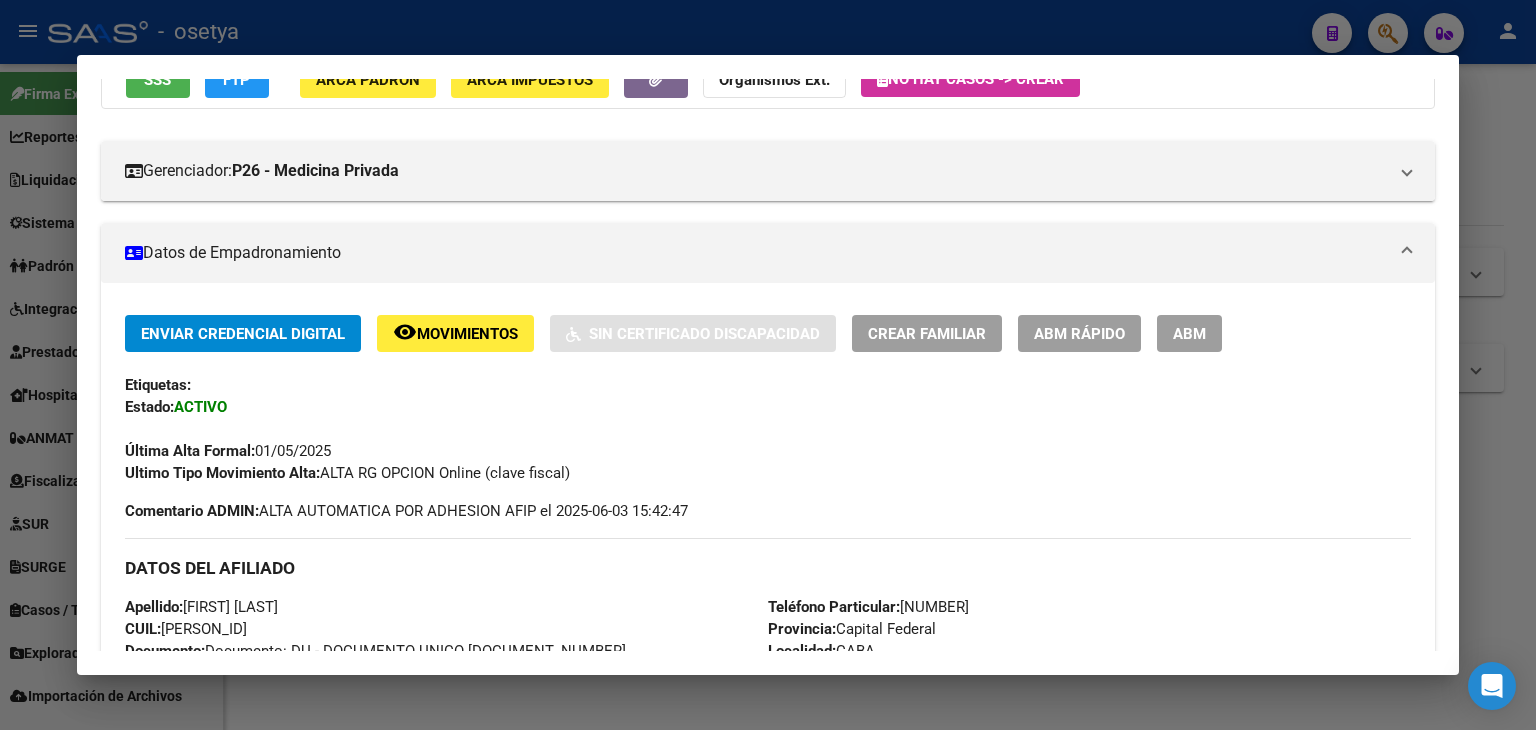 scroll, scrollTop: 500, scrollLeft: 0, axis: vertical 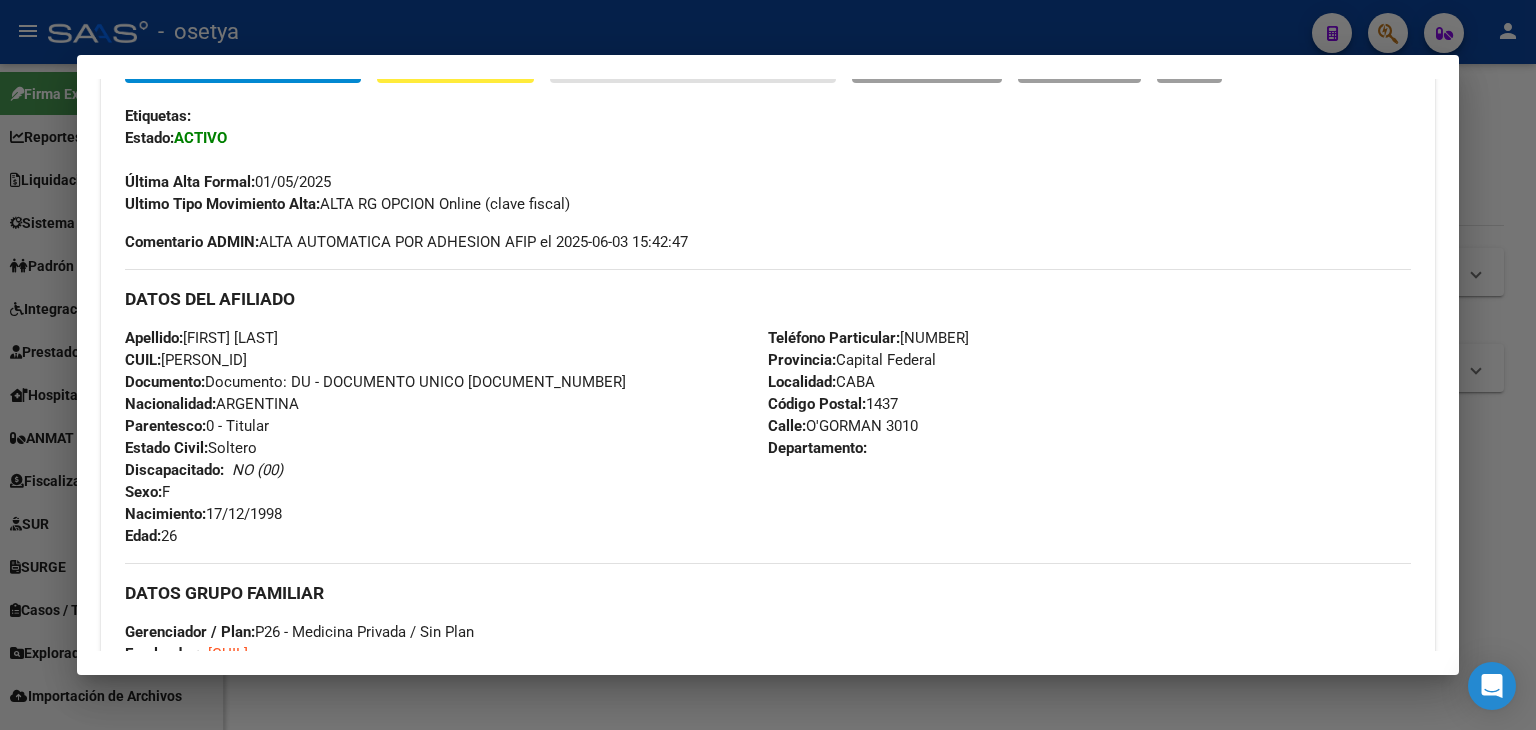 click on "Documento:  DU - DOCUMENTO UNICO 41663114" at bounding box center [375, 382] 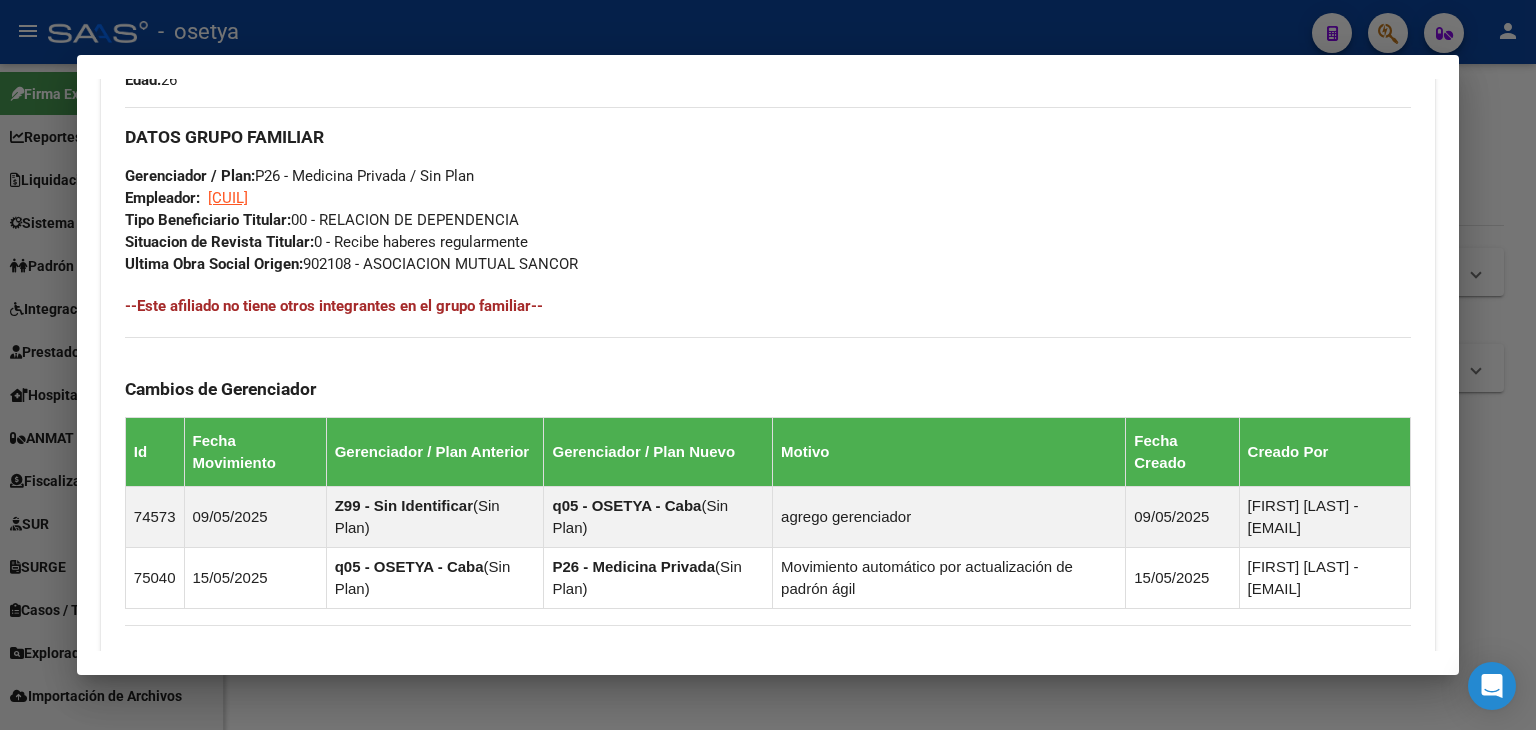 scroll, scrollTop: 1000, scrollLeft: 0, axis: vertical 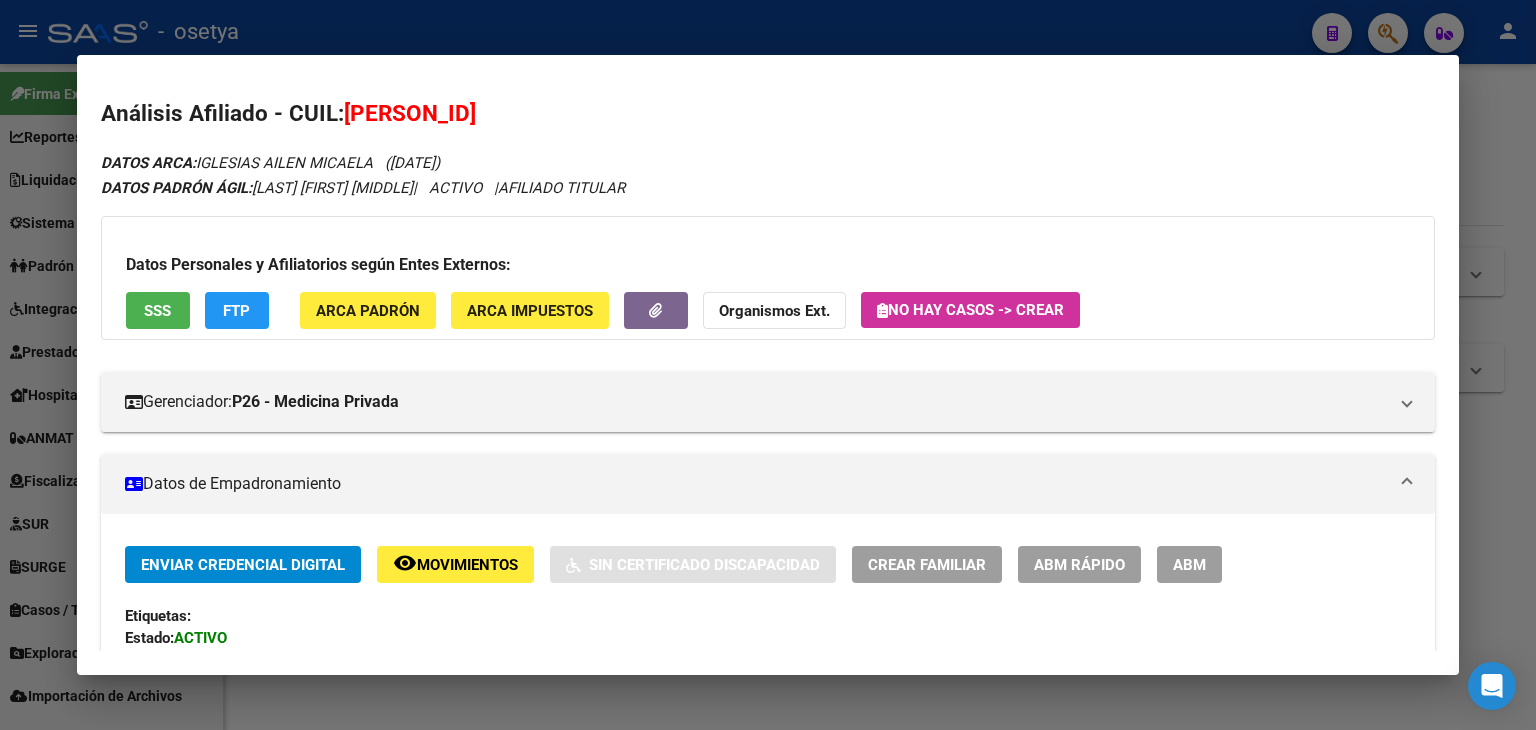 click on "Datos Personales y Afiliatorios según Entes Externos: SSS FTP ARCA Padrón ARCA Impuestos Organismos Ext.   No hay casos -> Crear" at bounding box center (768, 278) 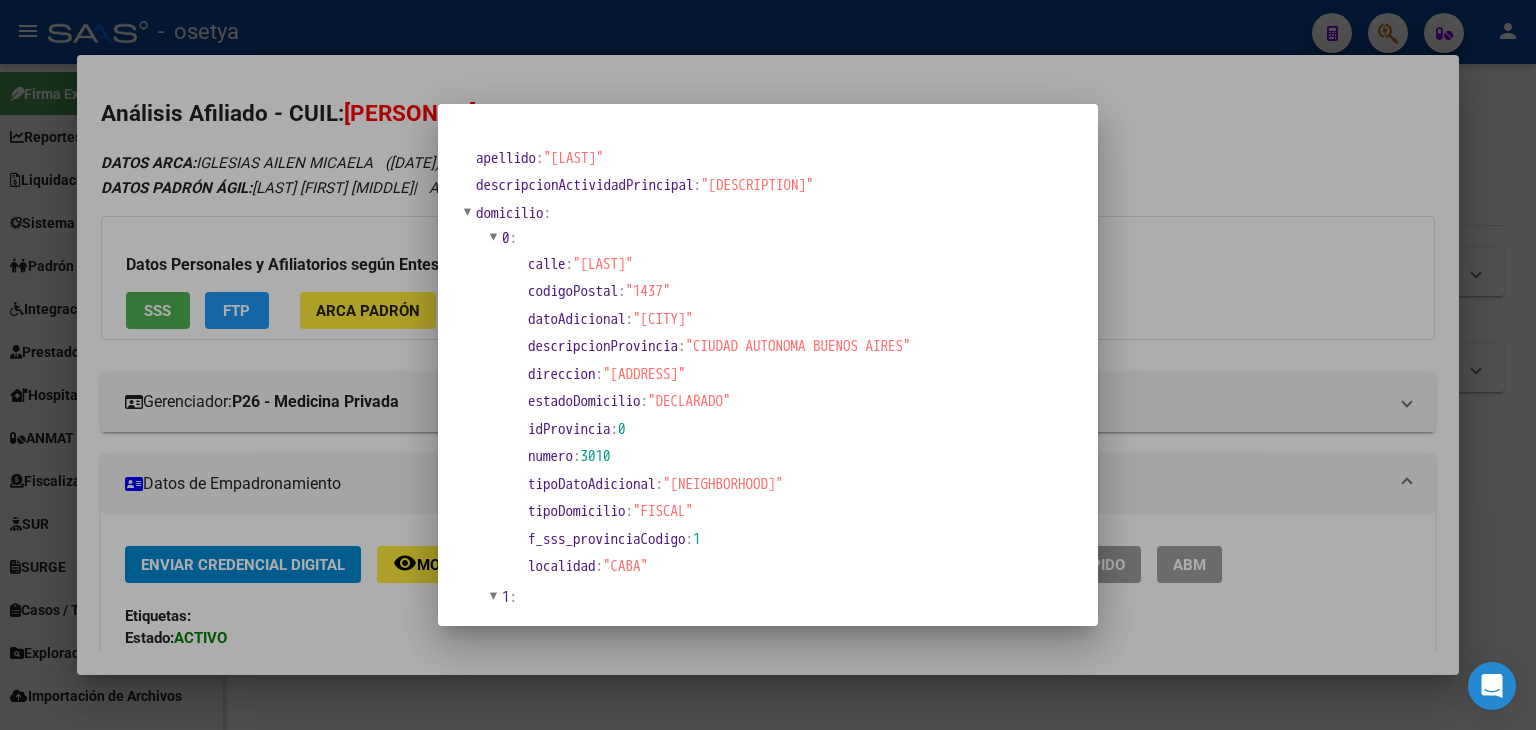 drag, startPoint x: 283, startPoint y: 193, endPoint x: 669, endPoint y: 201, distance: 386.0829 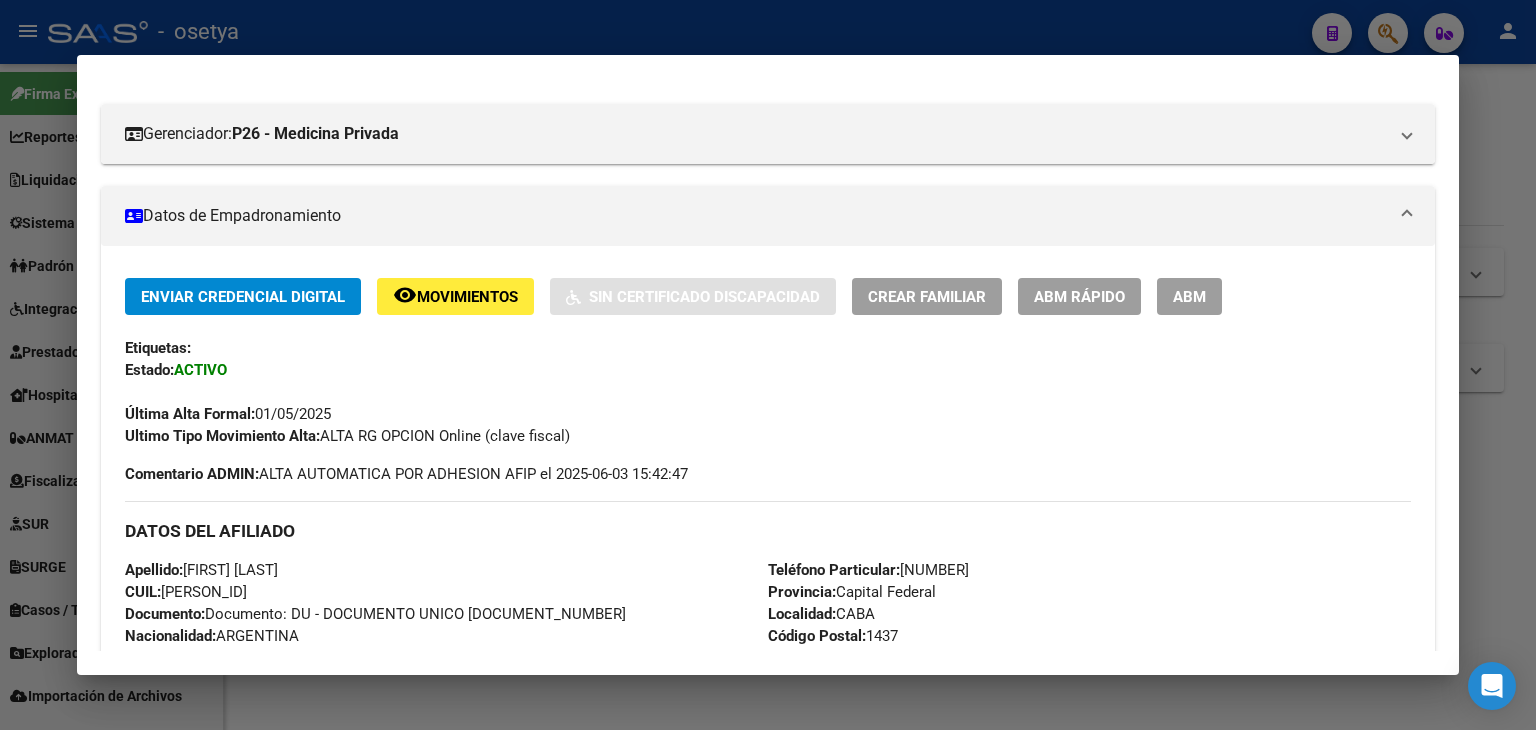scroll, scrollTop: 500, scrollLeft: 0, axis: vertical 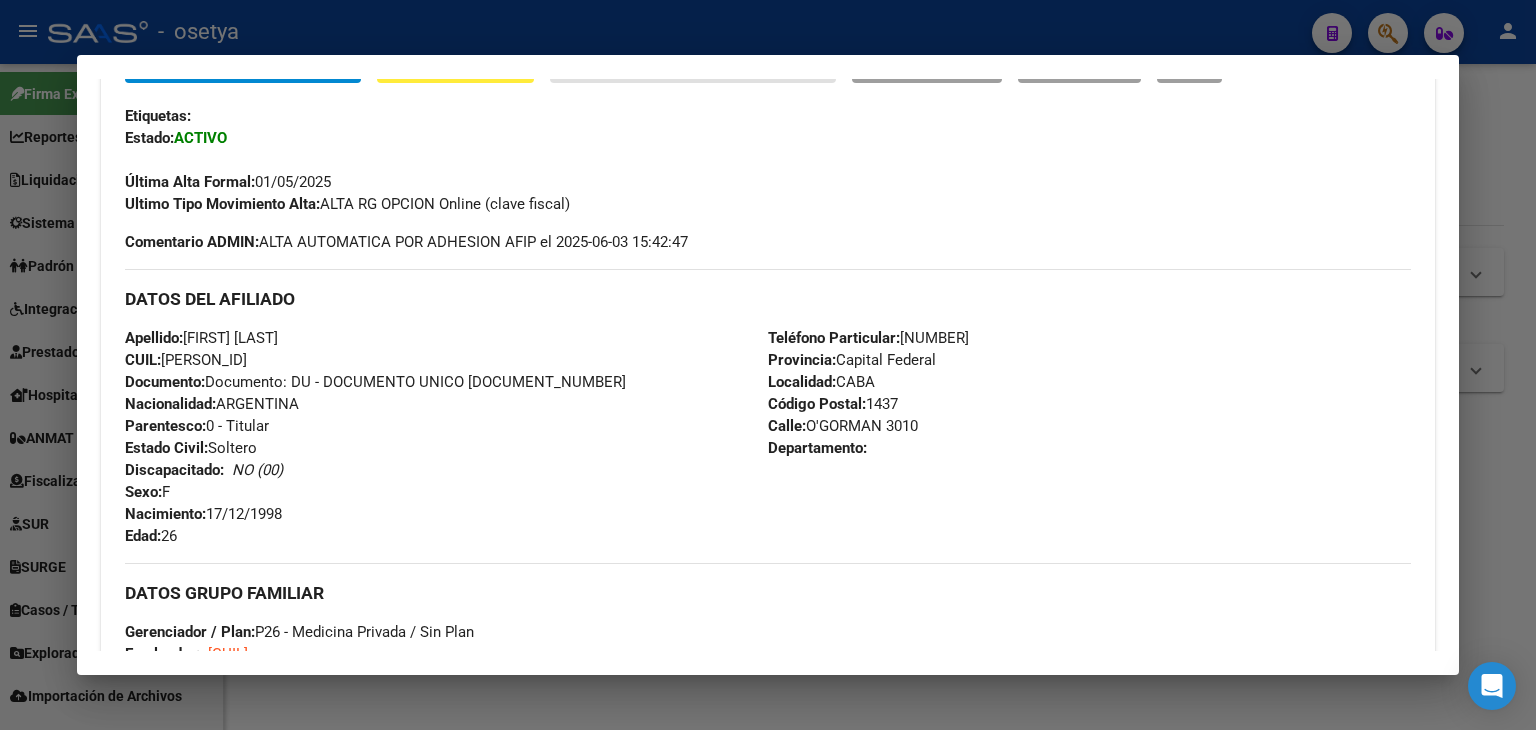 click on "Teléfono Particular: [PHONE]" at bounding box center [868, 338] 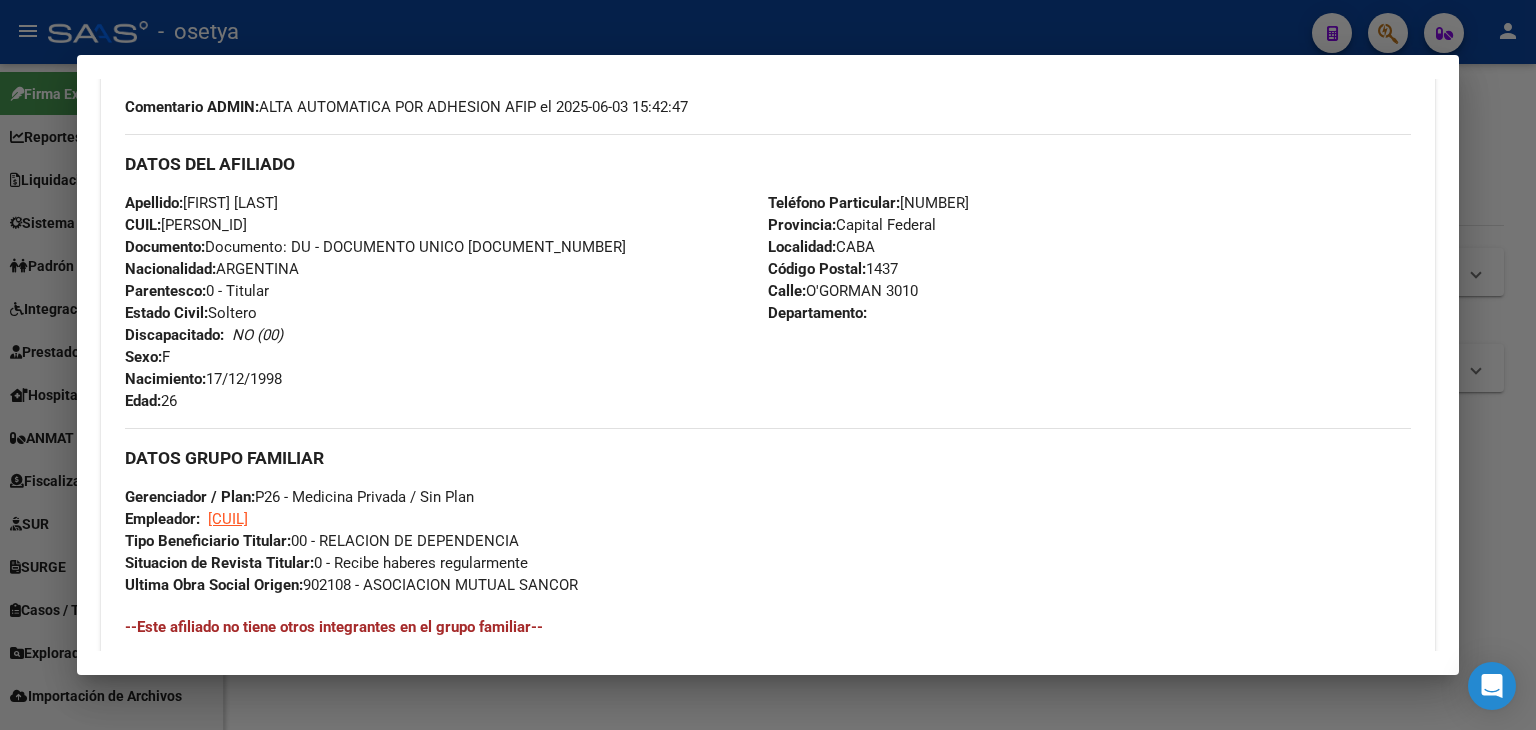 scroll, scrollTop: 900, scrollLeft: 0, axis: vertical 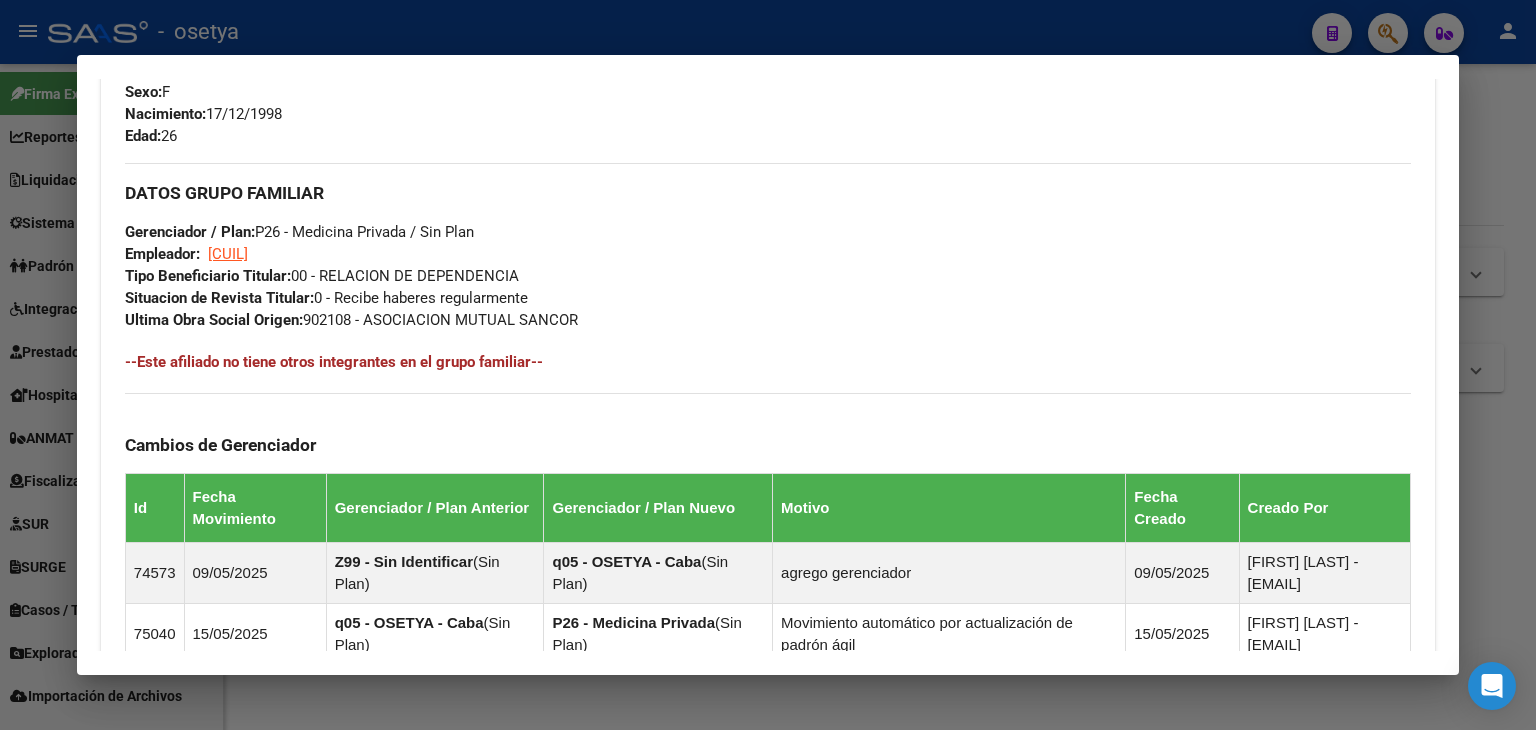 click on "[CUIL]" at bounding box center (228, 254) 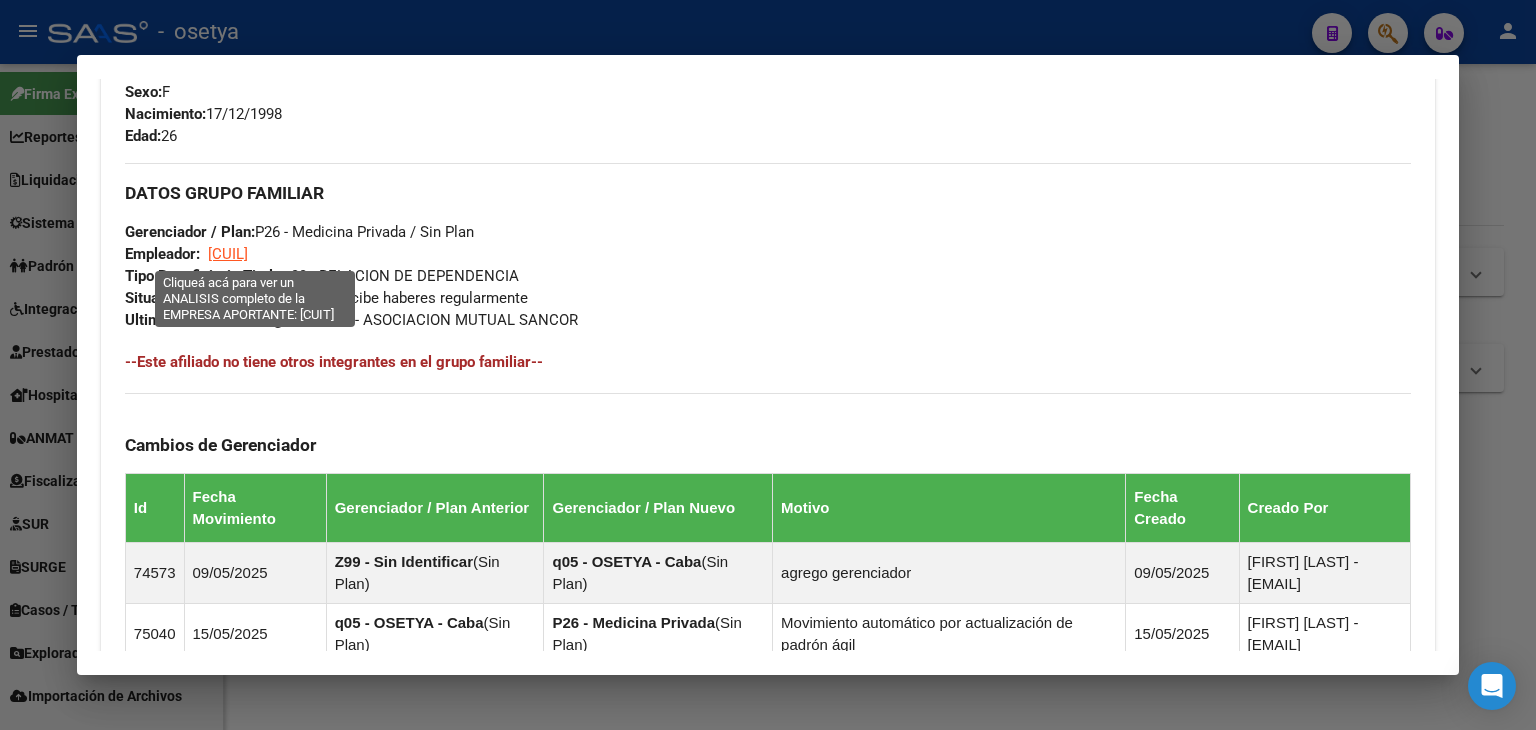 click on "[CUIL]" at bounding box center [228, 254] 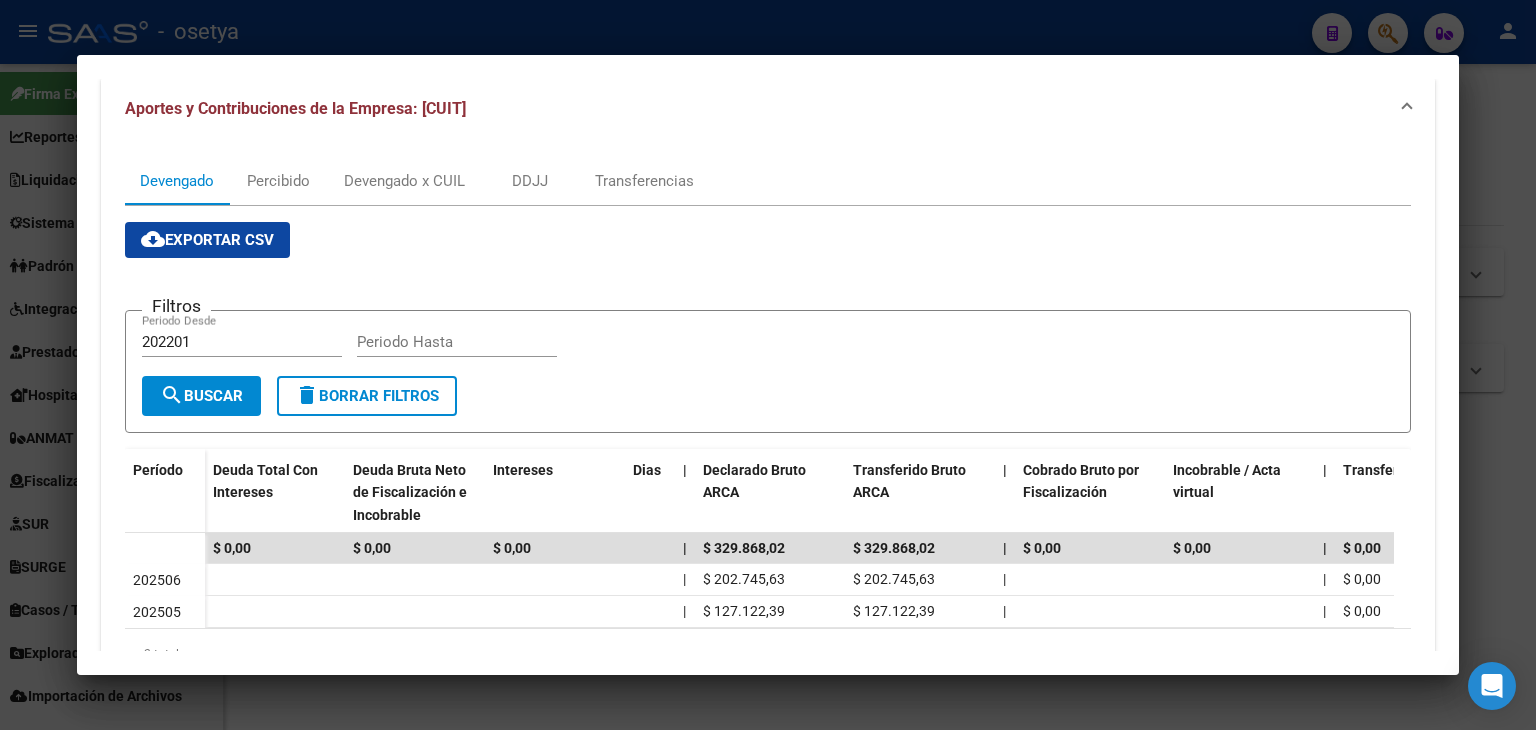 scroll, scrollTop: 100, scrollLeft: 0, axis: vertical 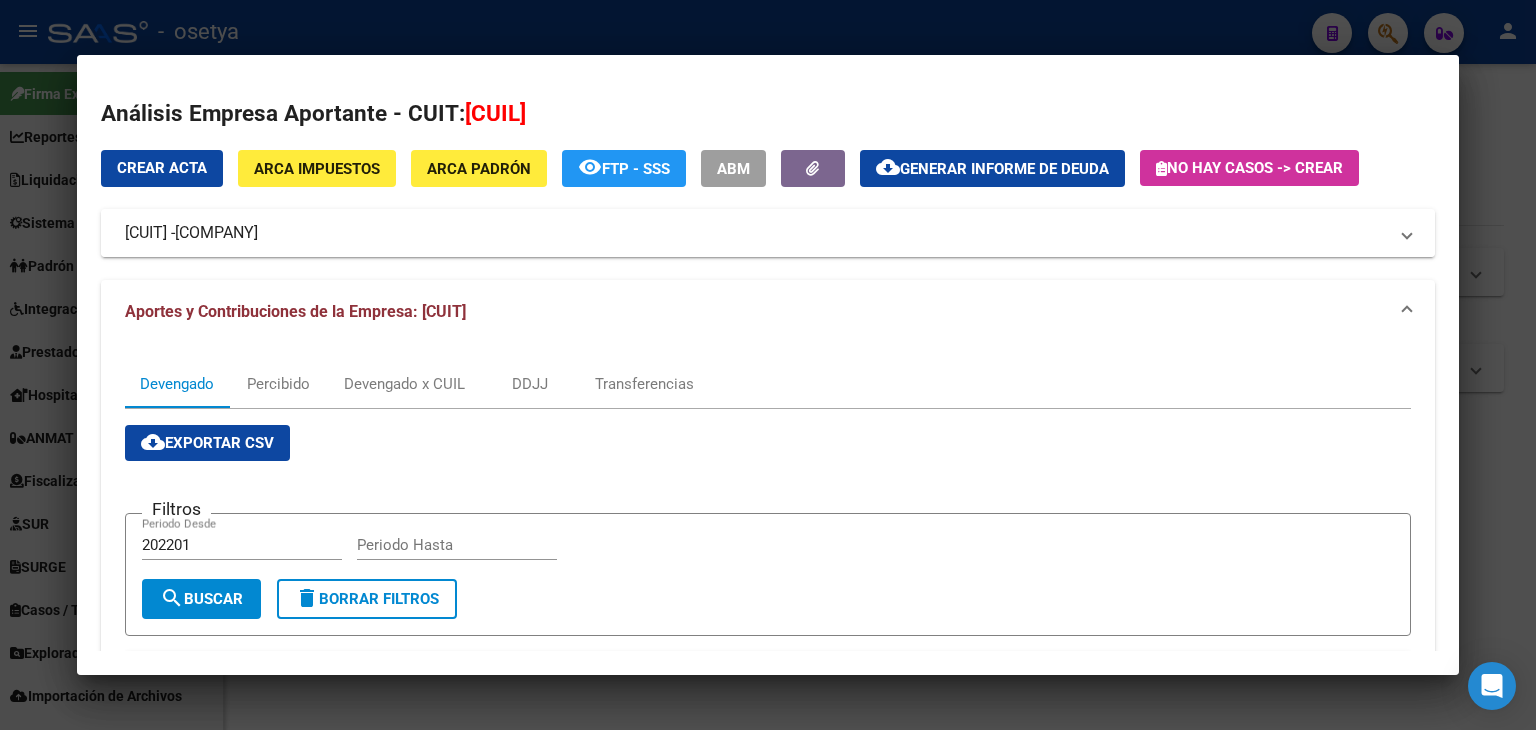 click on "[COMPANY]" at bounding box center [216, 233] 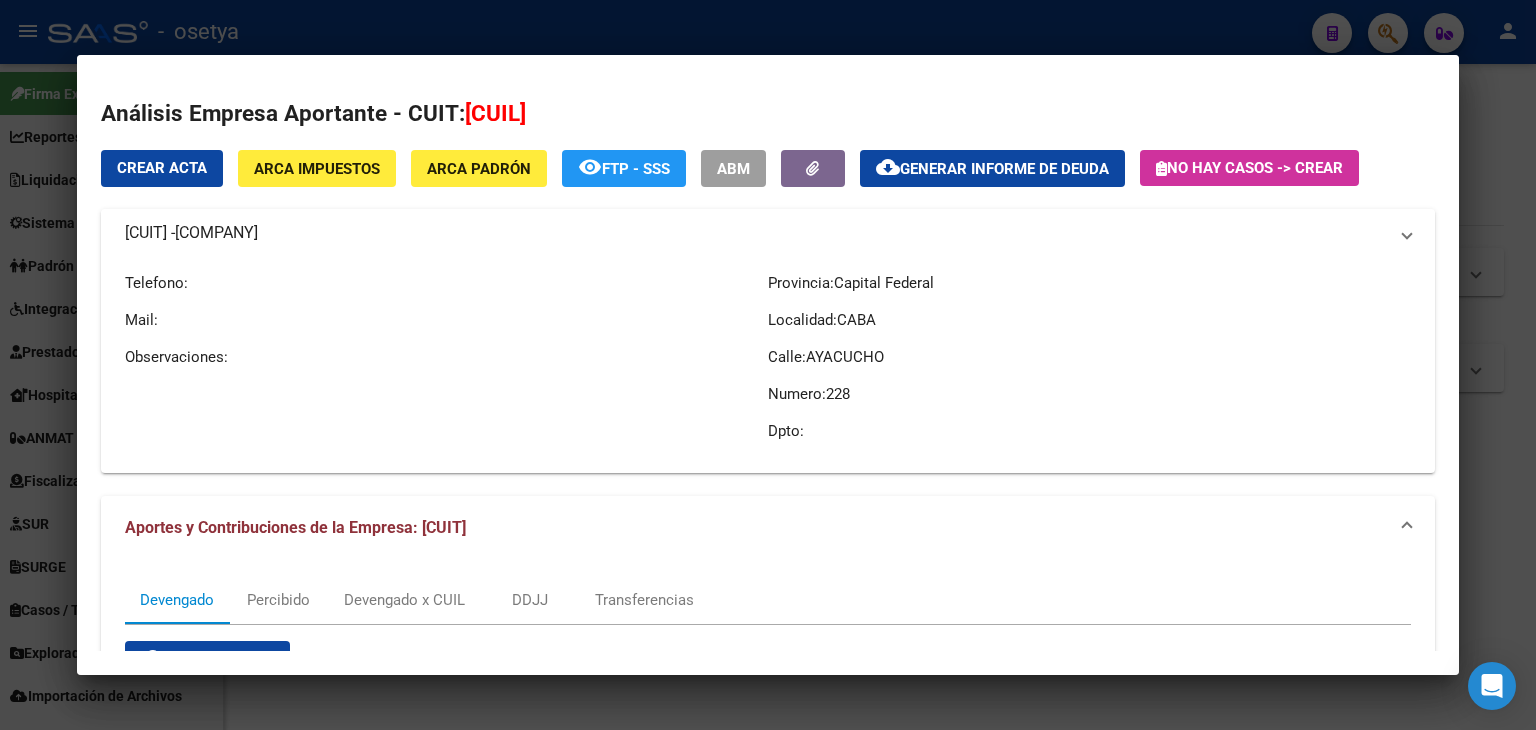 click on "[COMPANY]" at bounding box center (216, 233) 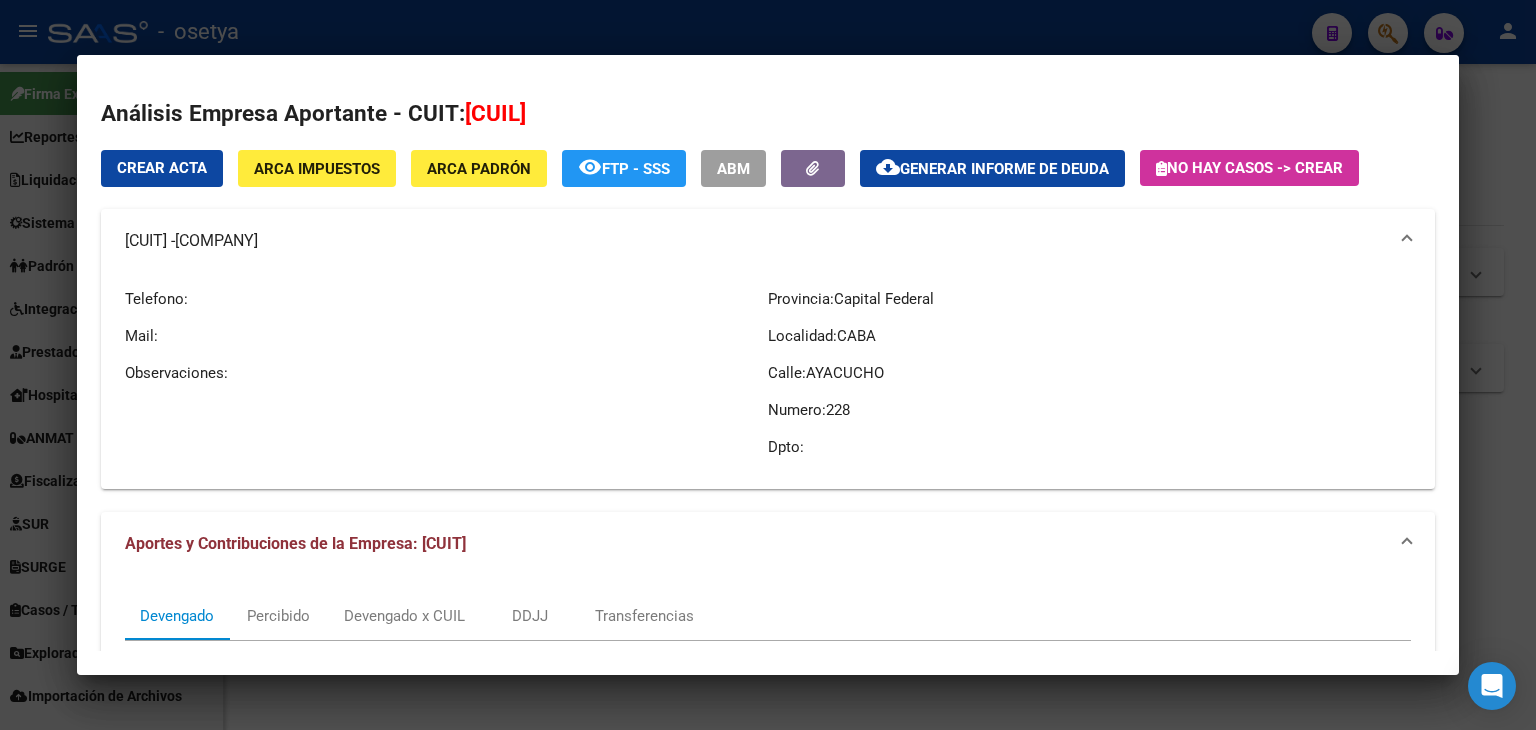 click at bounding box center [768, 365] 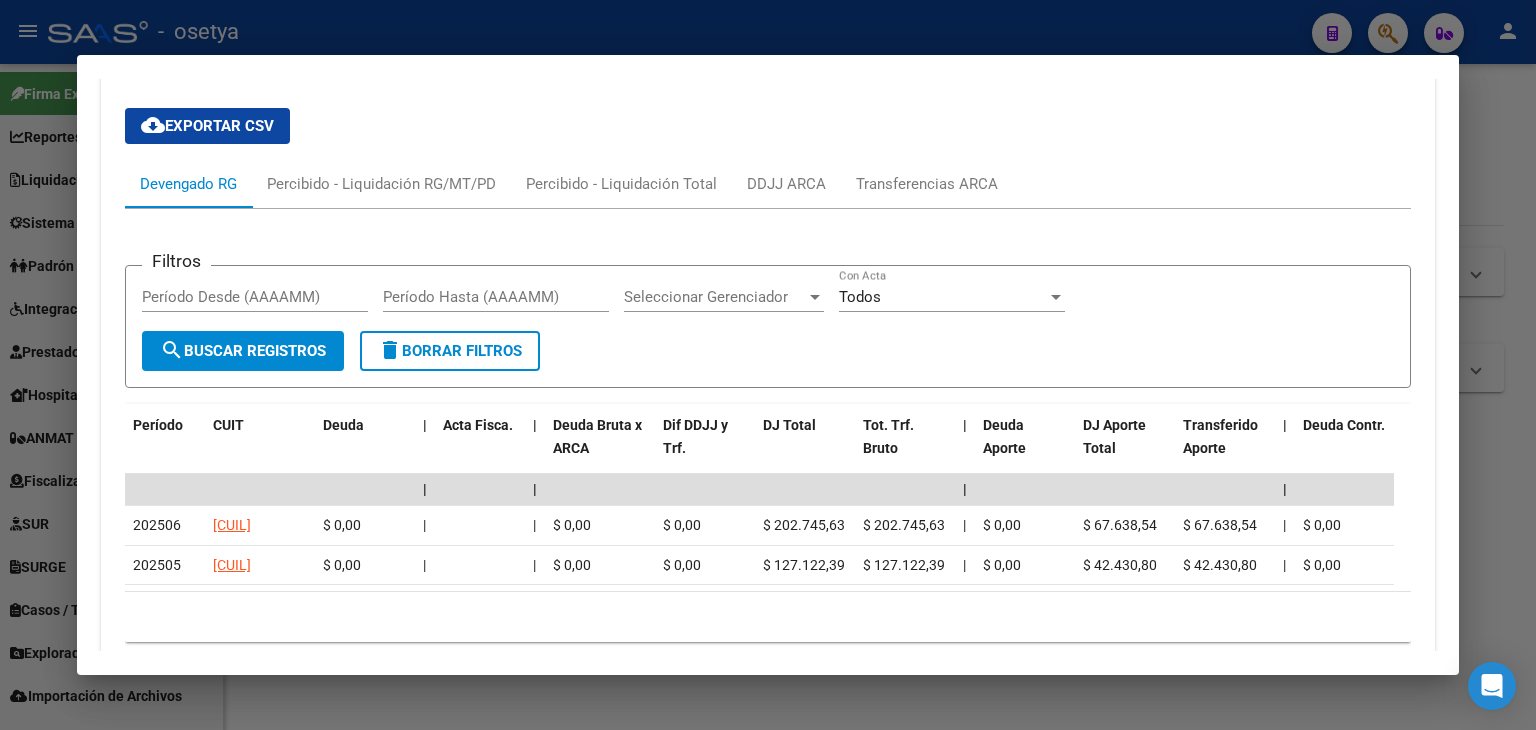 scroll, scrollTop: 1884, scrollLeft: 0, axis: vertical 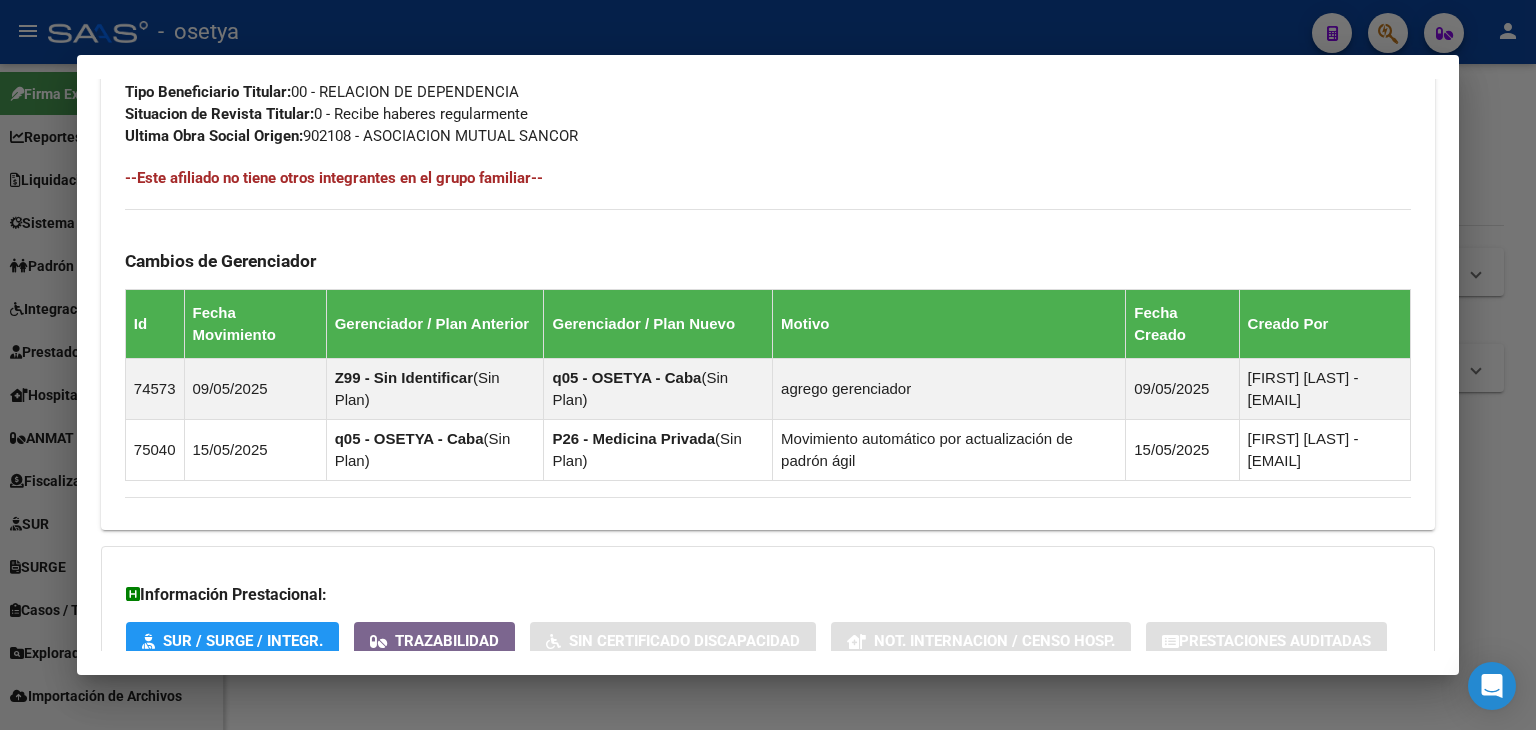 click at bounding box center (768, 365) 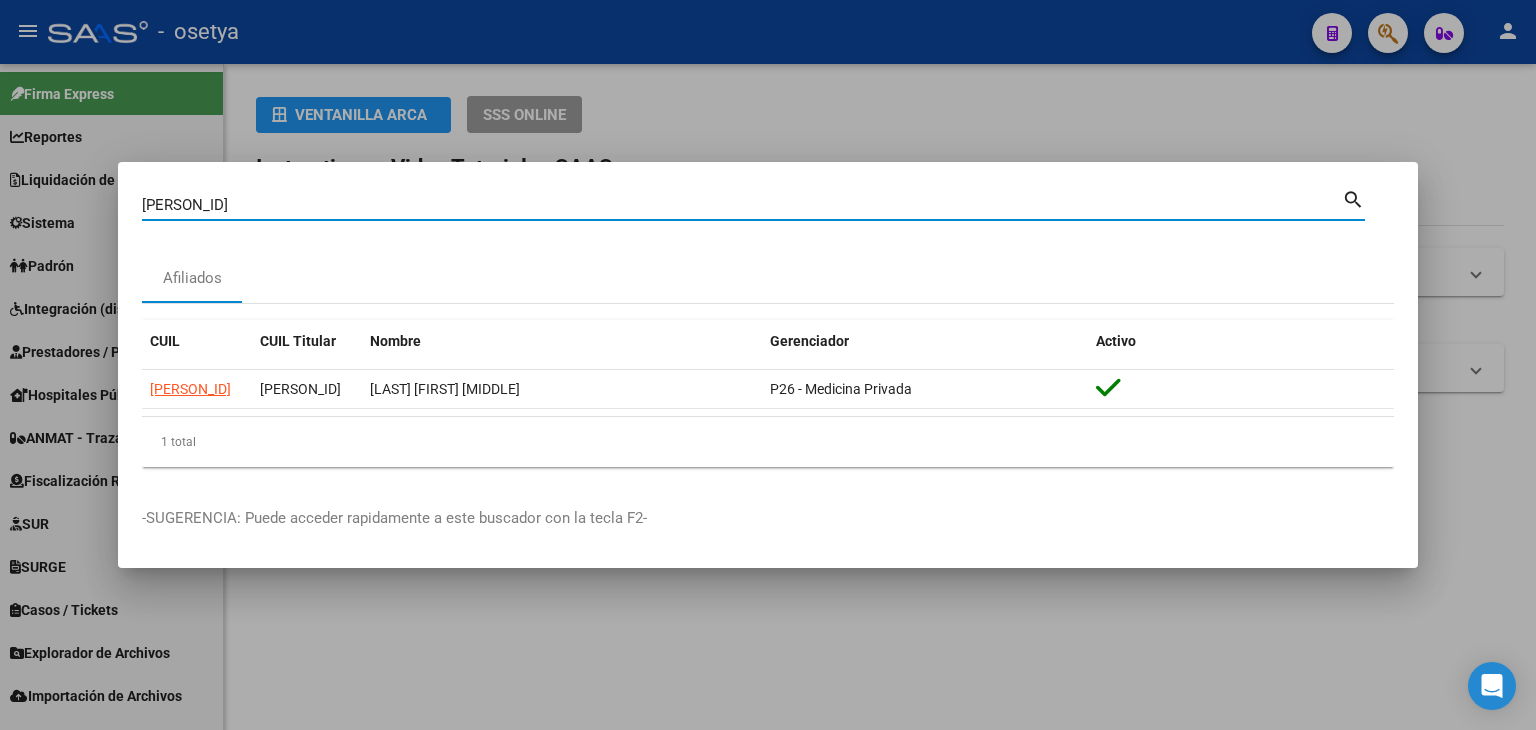 click on "[PERSON_ID]" at bounding box center (742, 205) 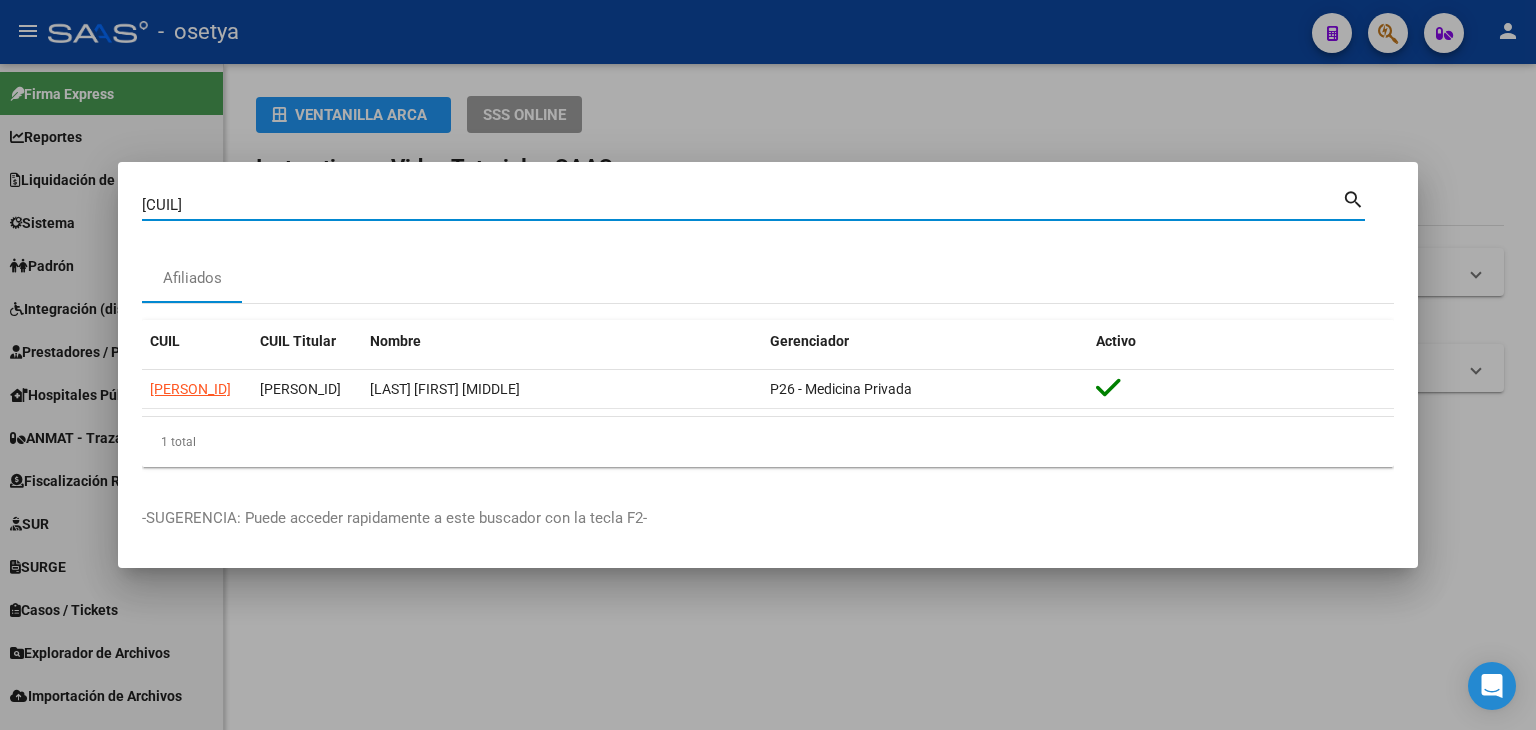 type on "[CUIL]" 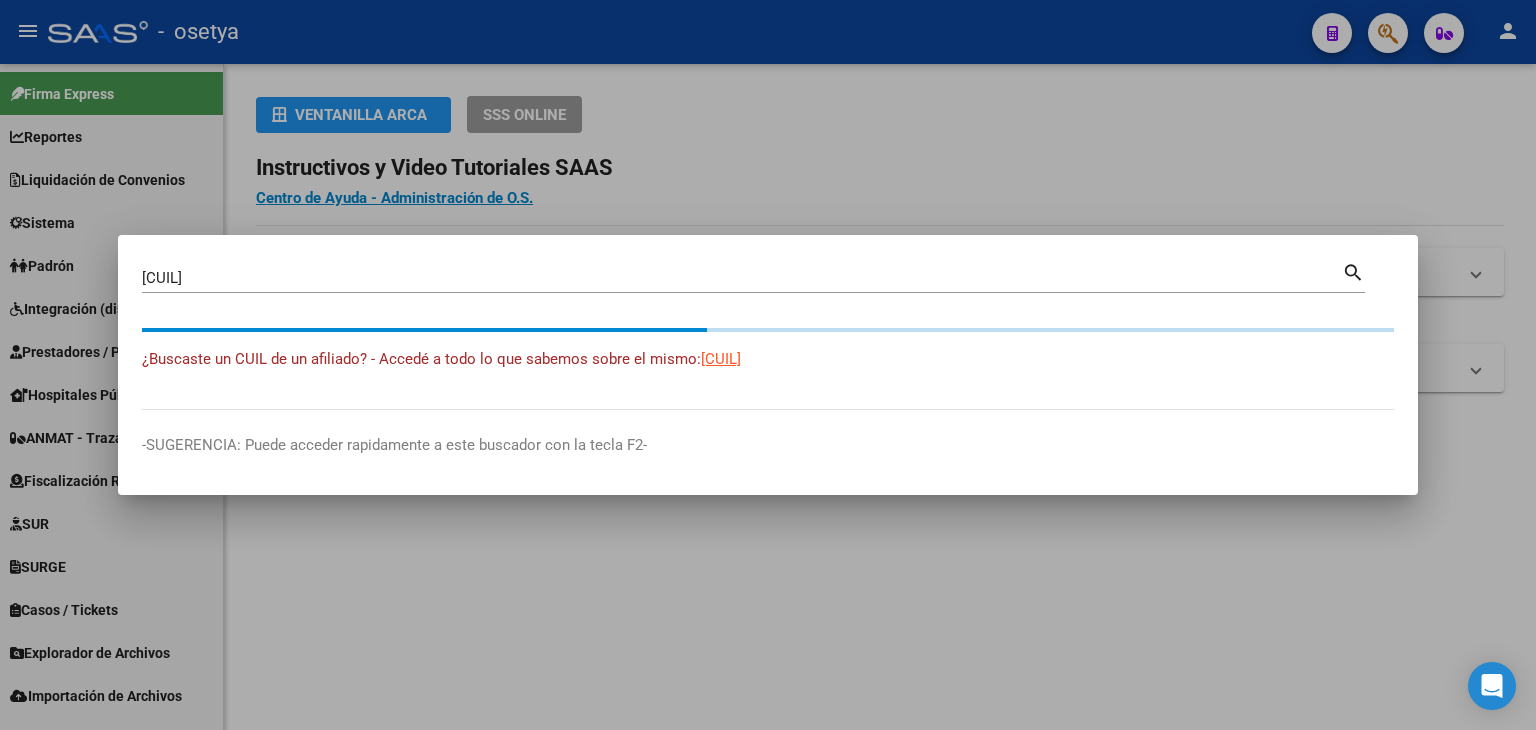 drag, startPoint x: 182, startPoint y: 446, endPoint x: 140, endPoint y: 329, distance: 124.3101 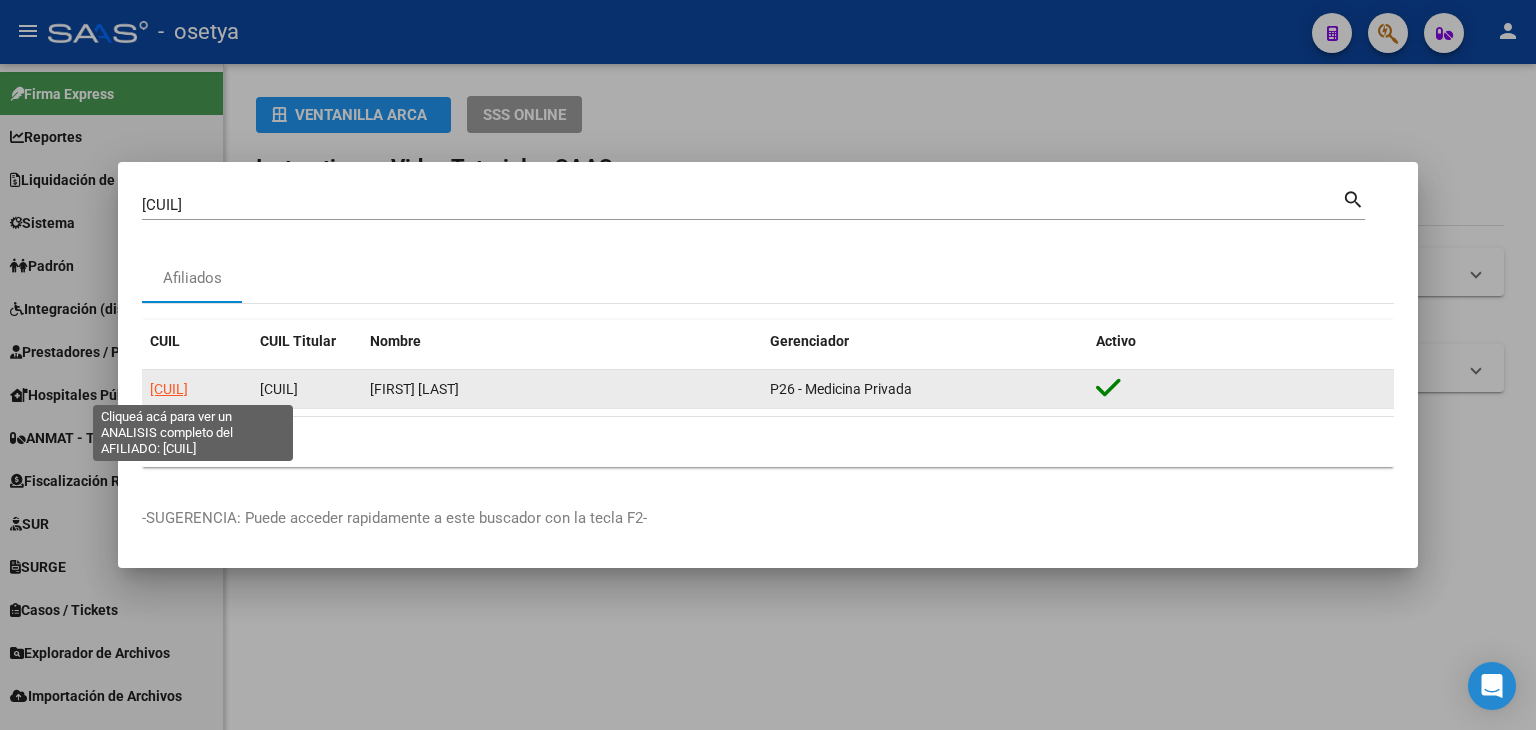 click on "[CUIL]" 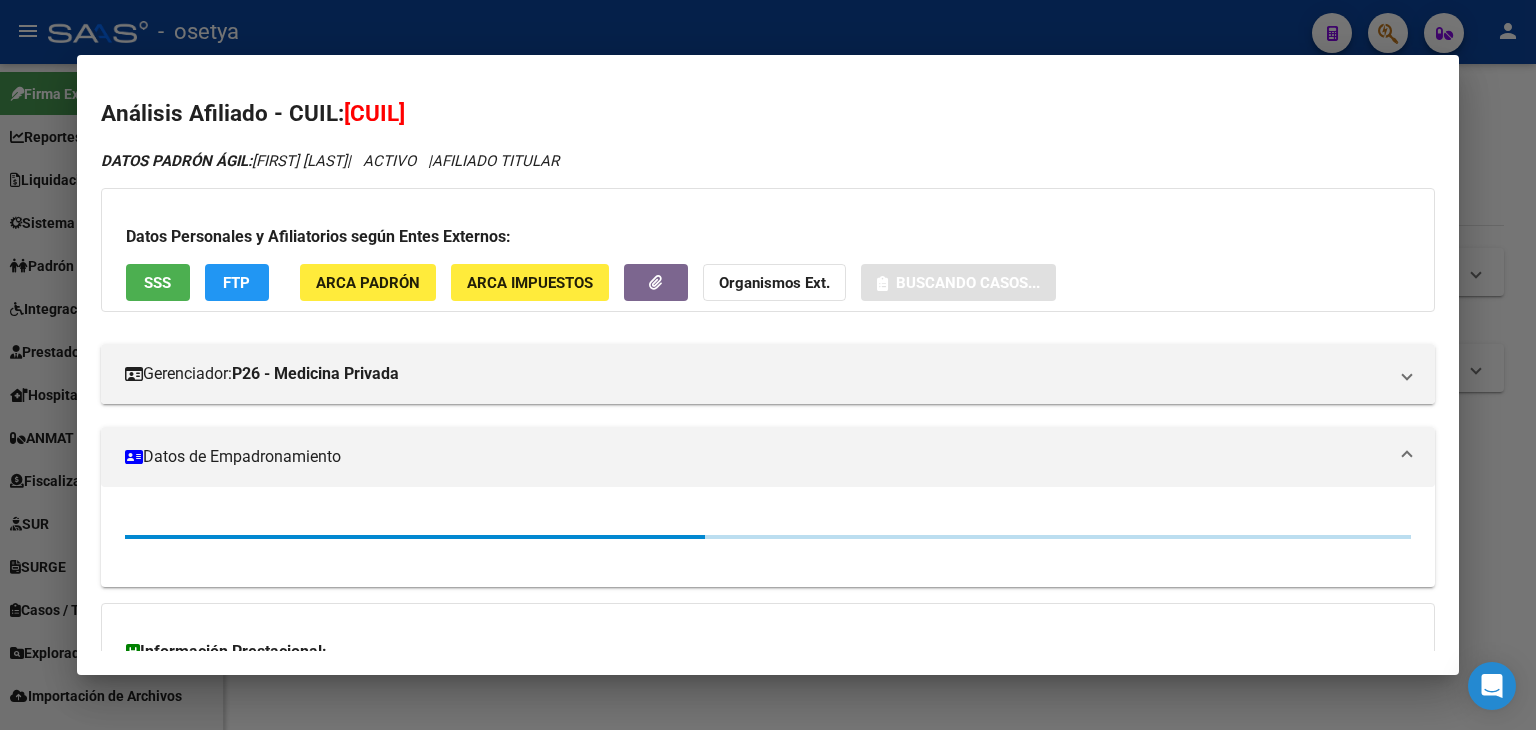click on "ARCA Padrón" 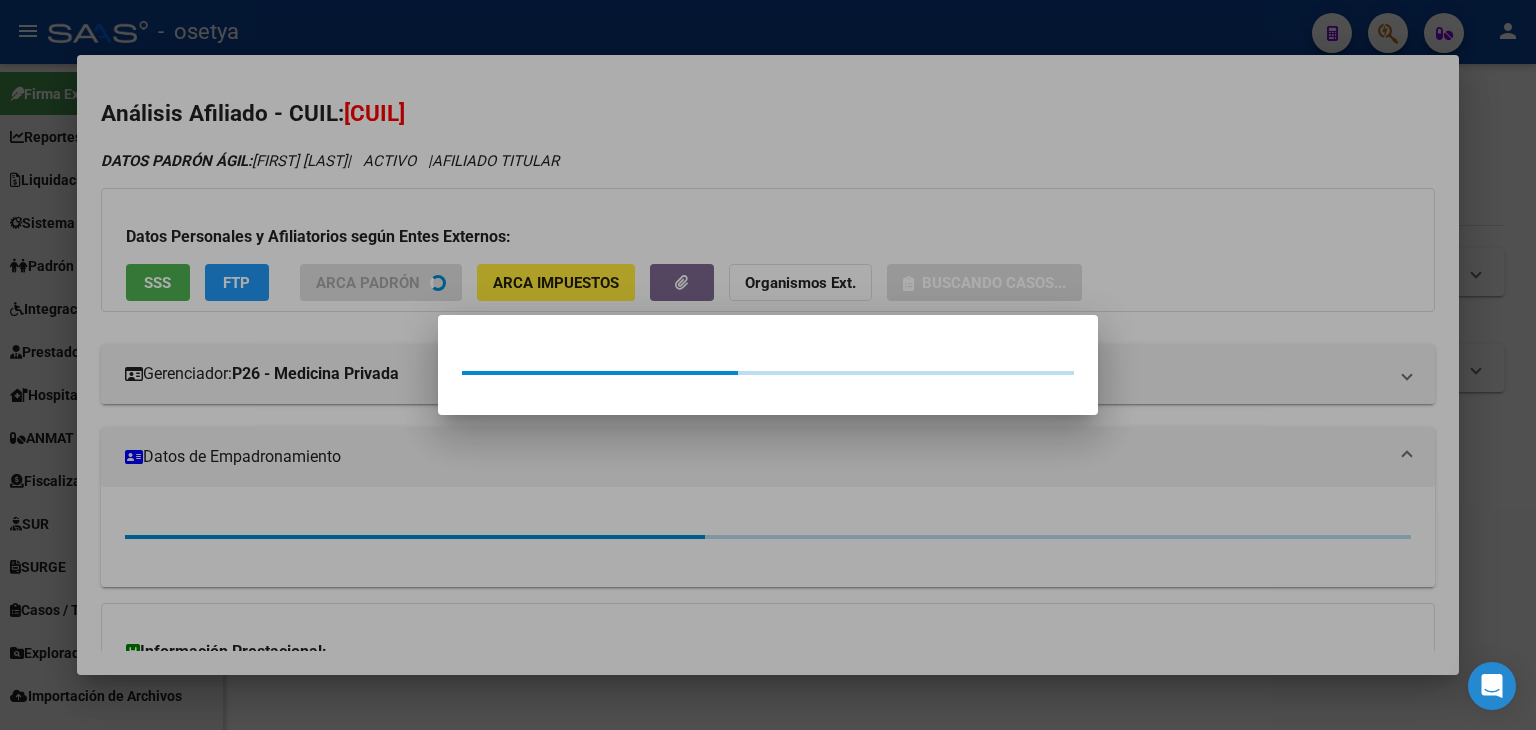 drag, startPoint x: 296, startPoint y: 216, endPoint x: 206, endPoint y: 221, distance: 90.13878 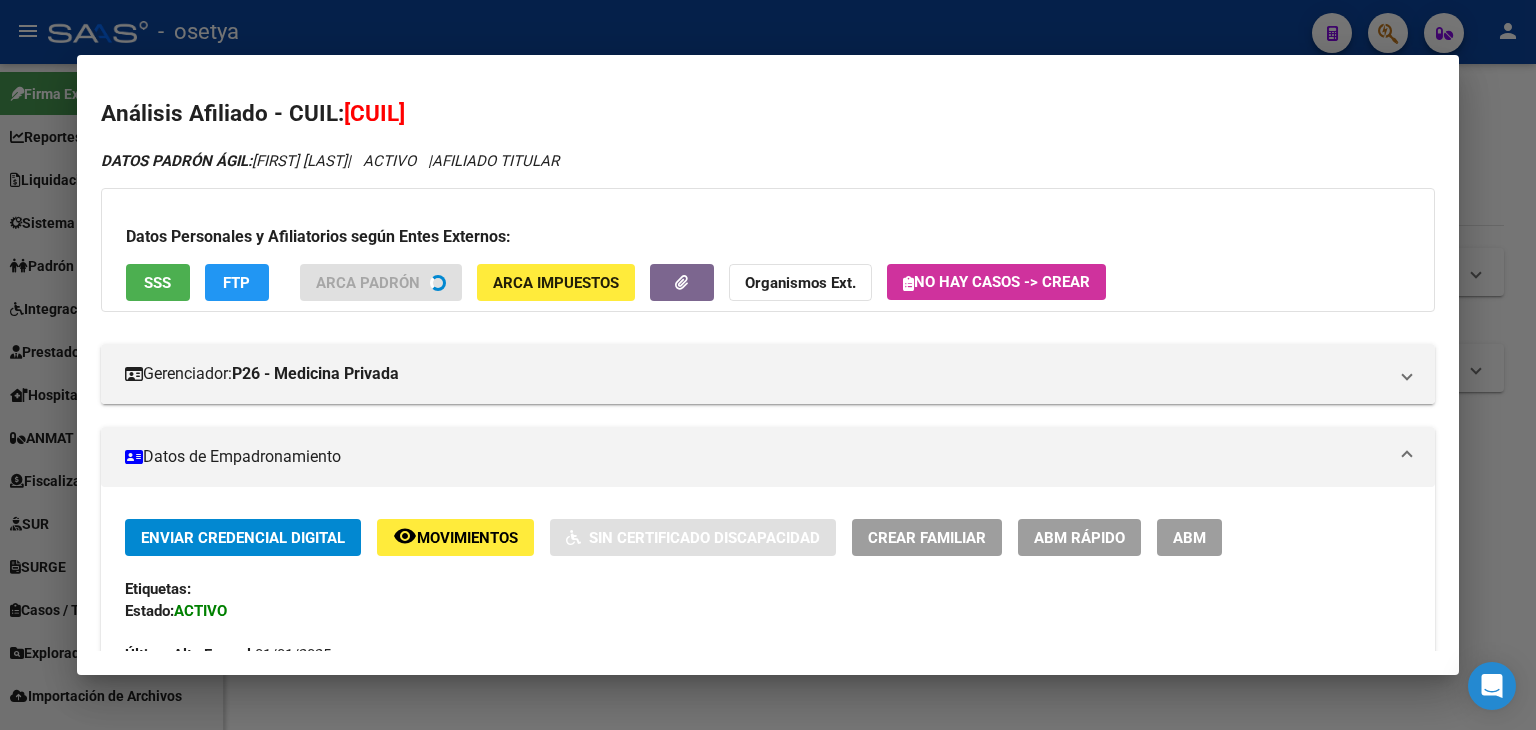 click on "SSS" at bounding box center [157, 283] 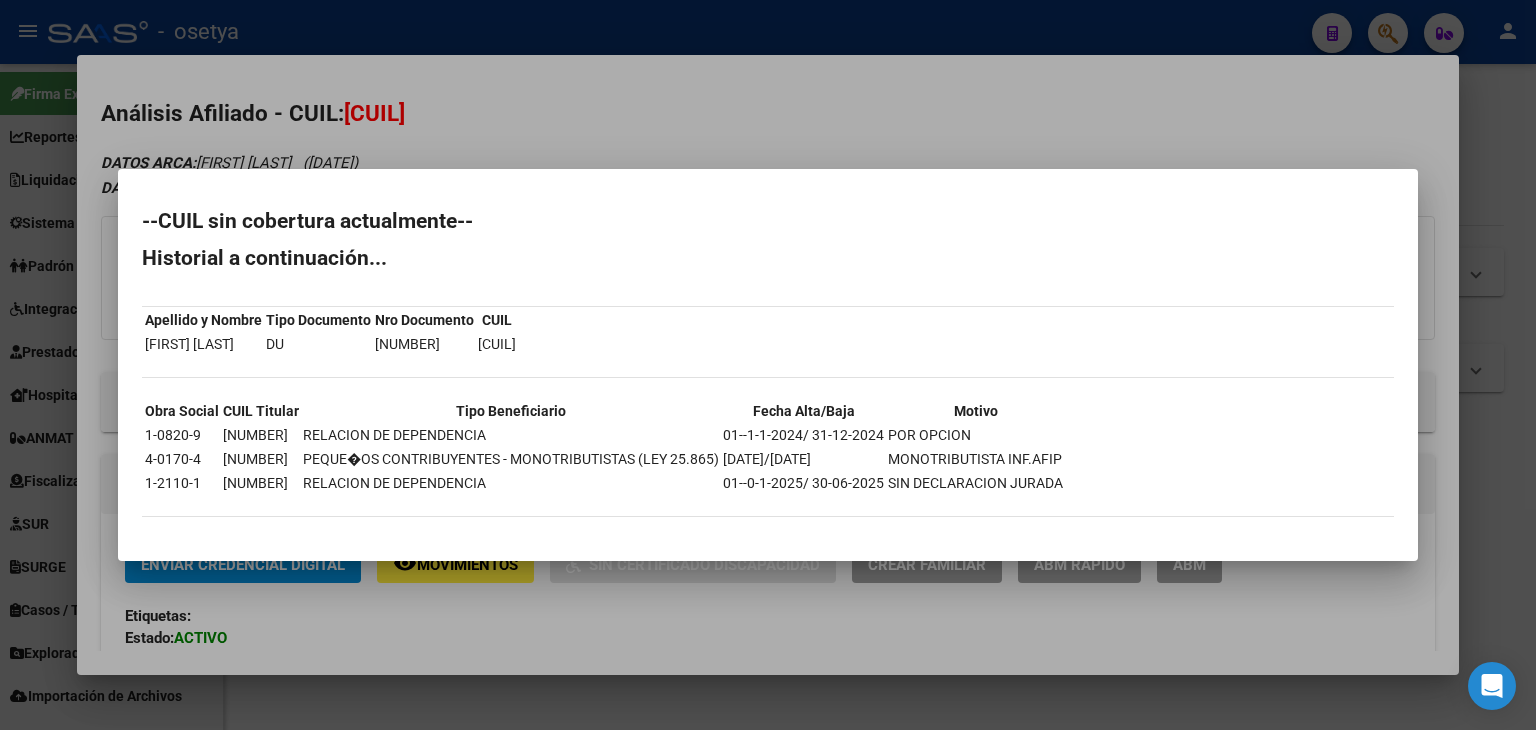 click at bounding box center [768, 365] 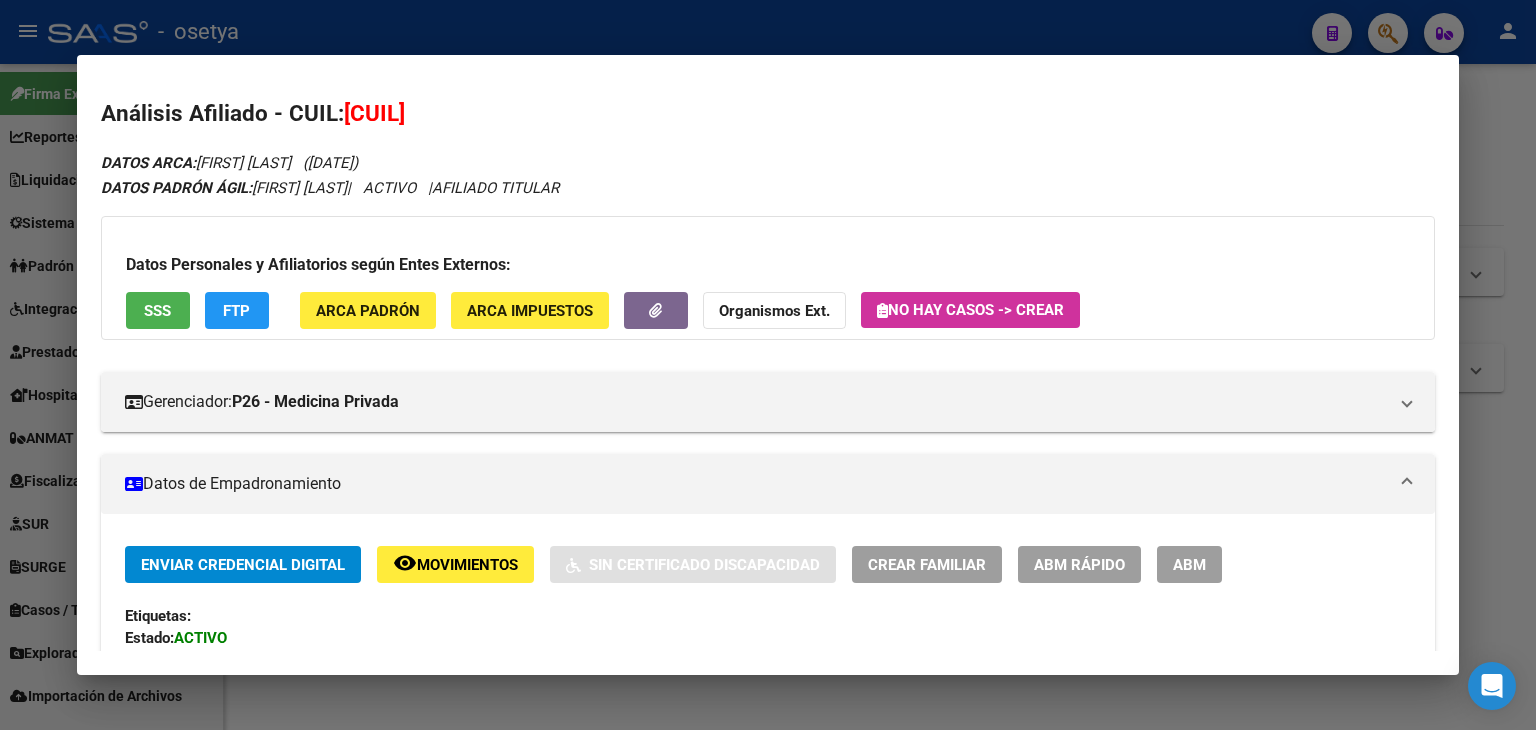 click at bounding box center [768, 365] 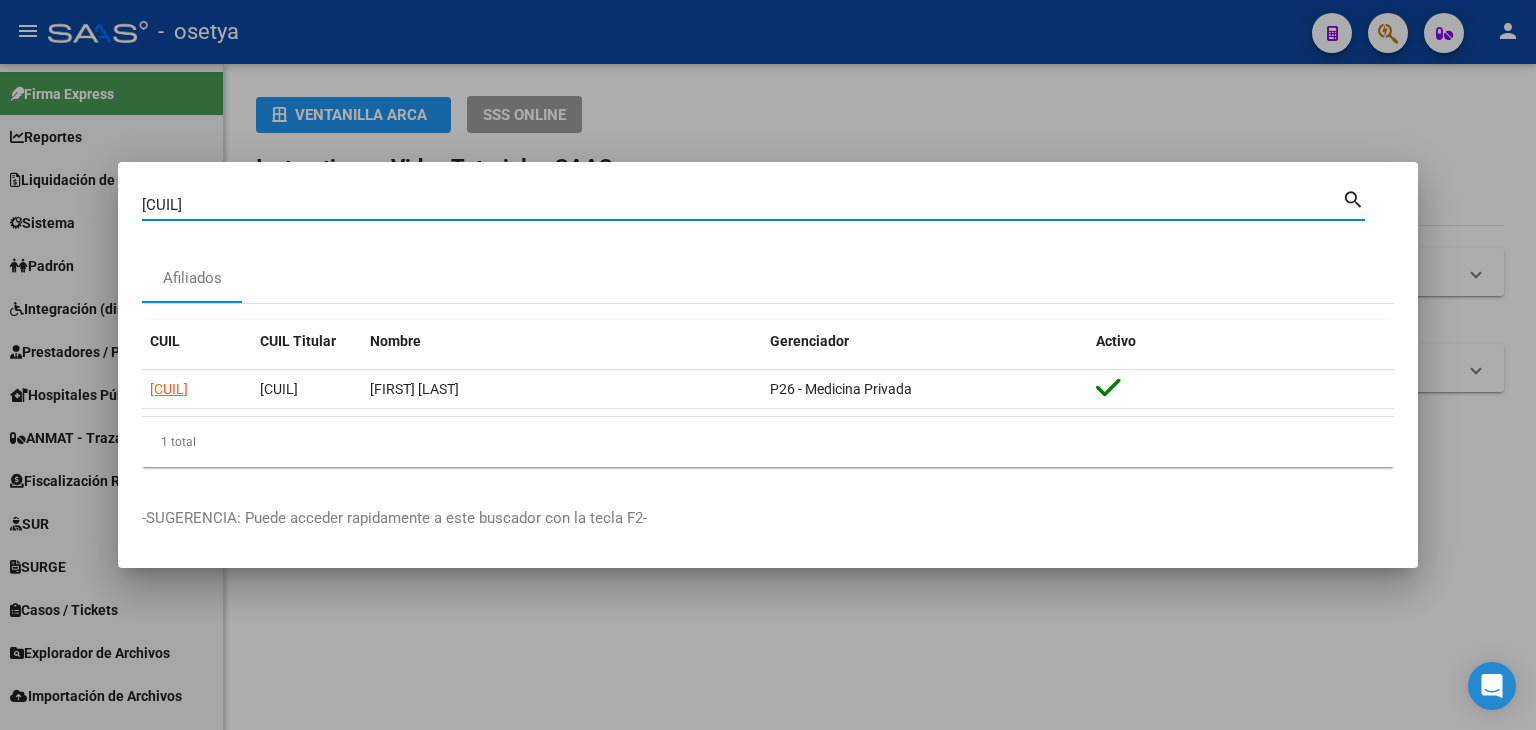 click on "[CUIL]" at bounding box center (742, 205) 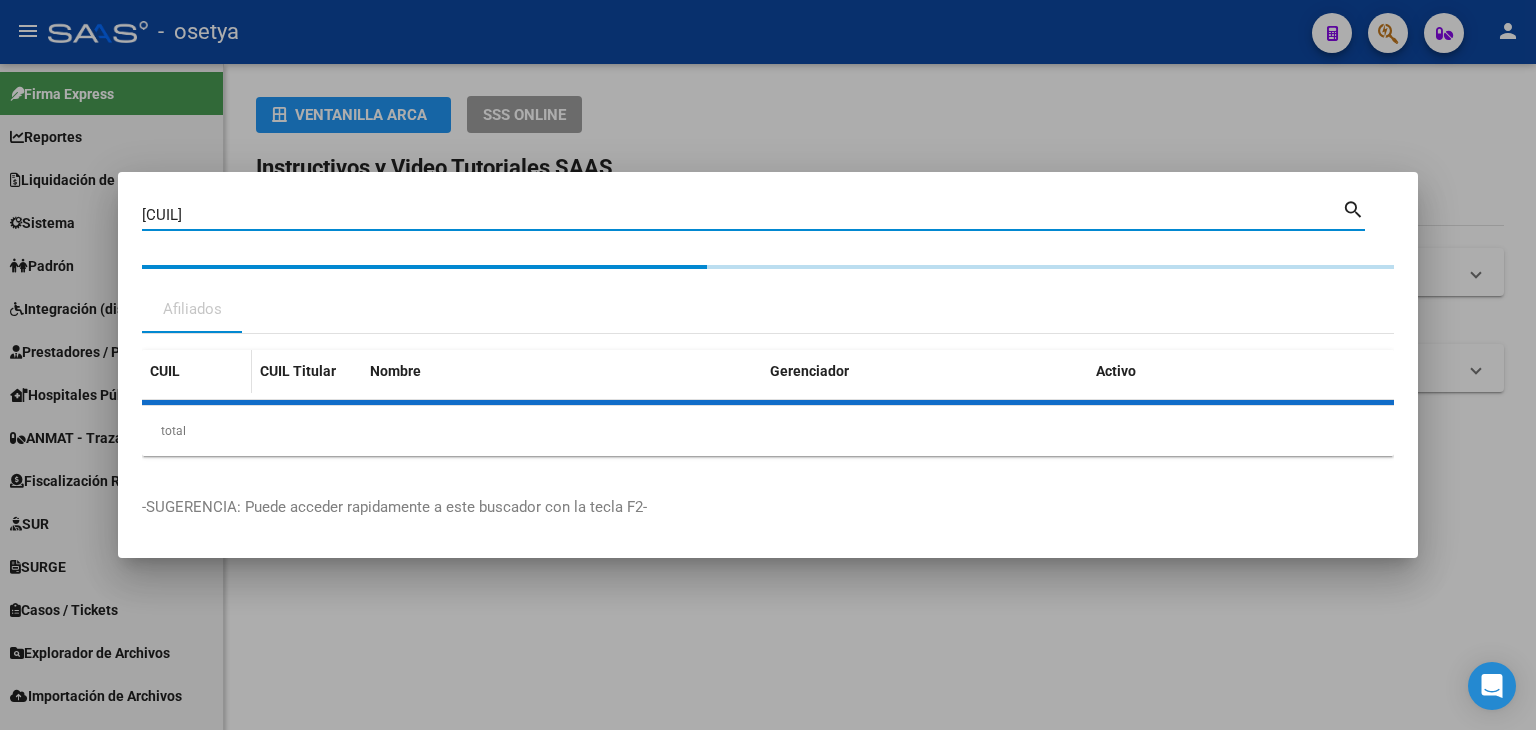 click on "CUIL" at bounding box center [197, 371] 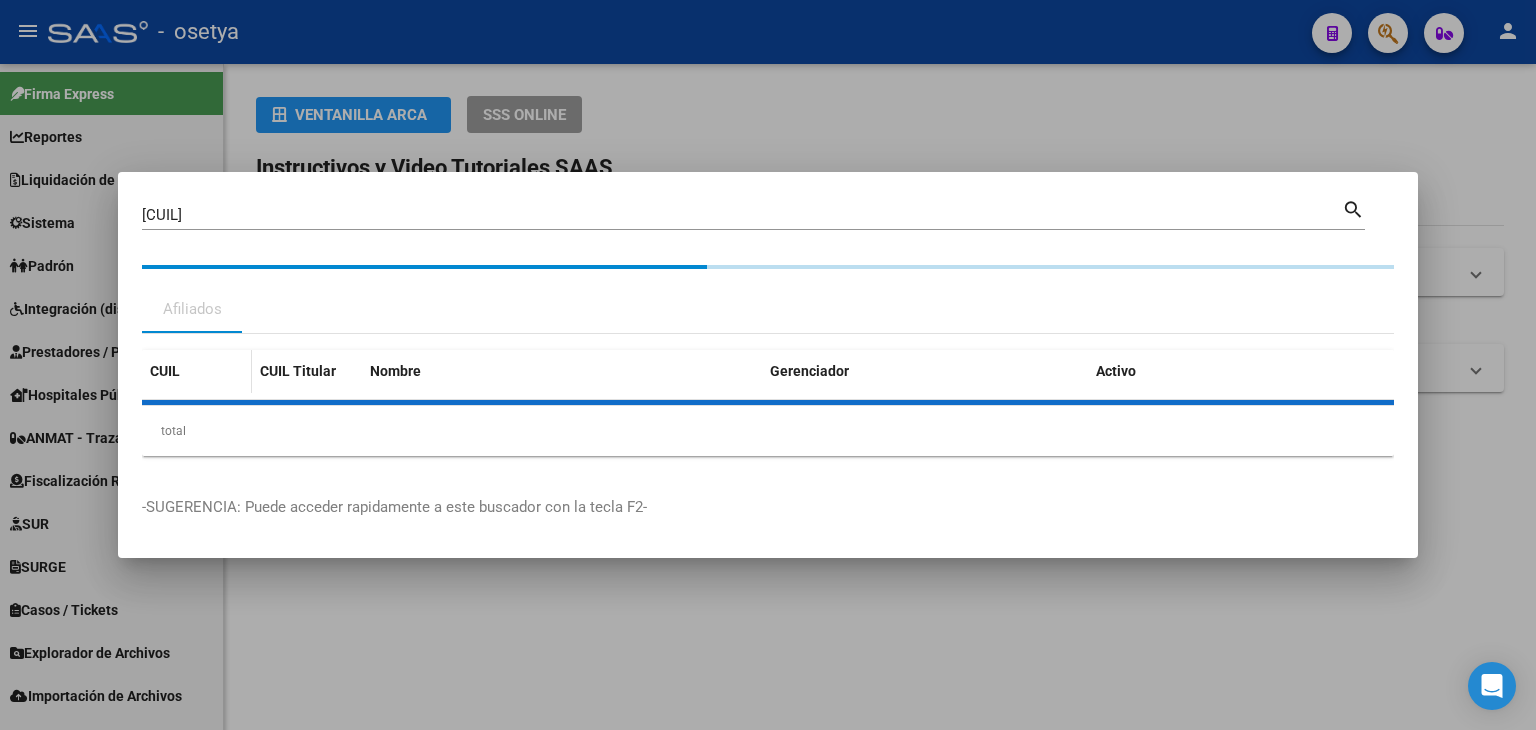 click on "CUIL" at bounding box center [197, 371] 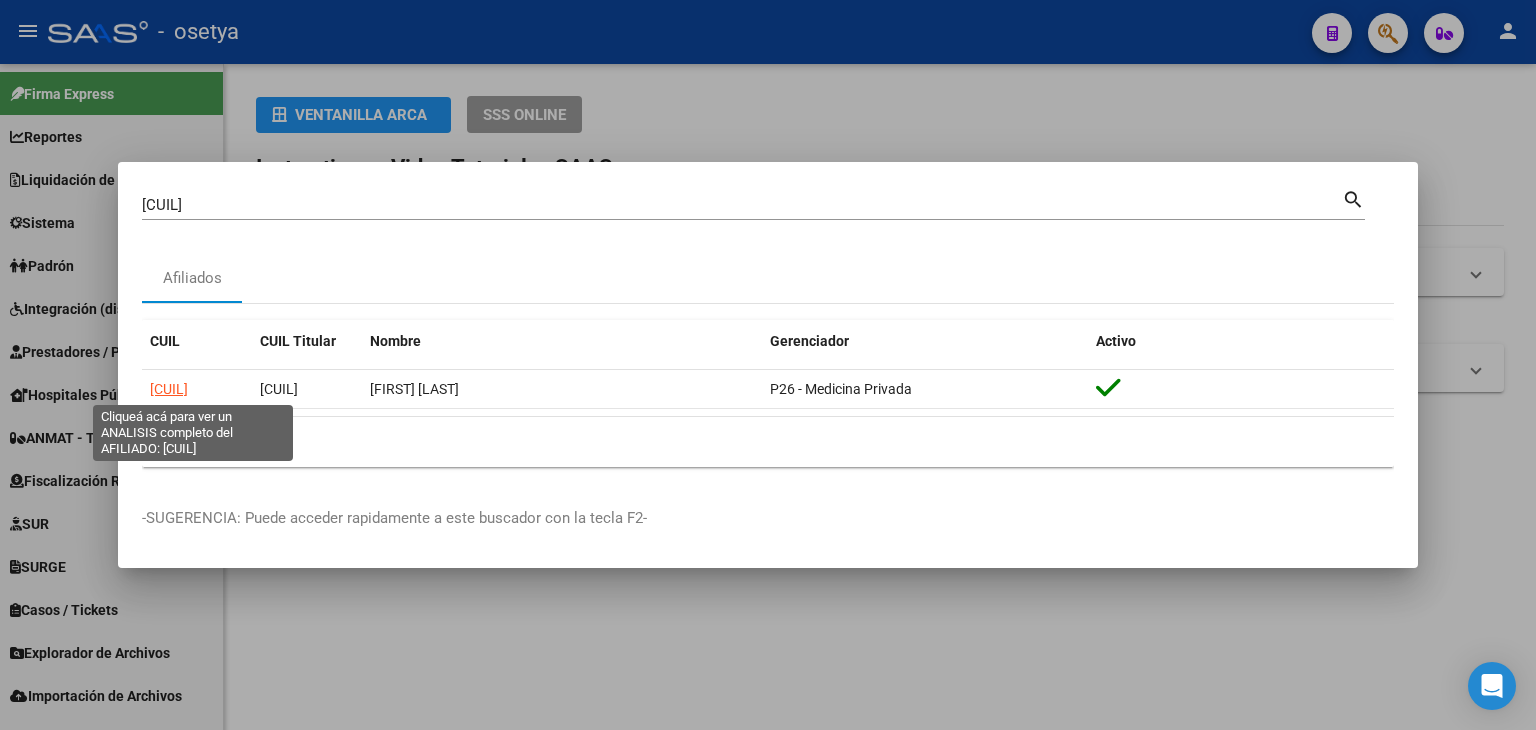 click on "[CUIL]" 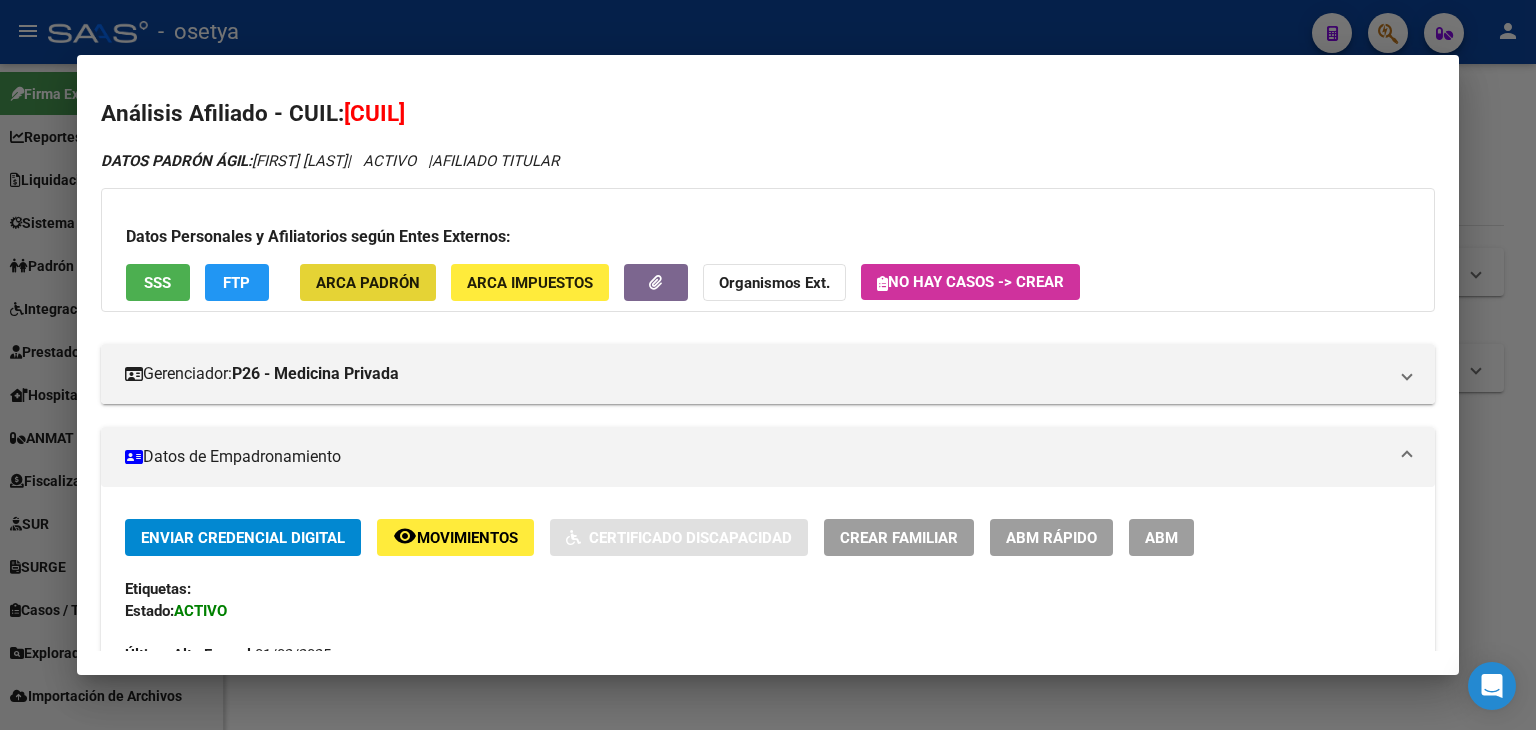 click on "ARCA Padrón" 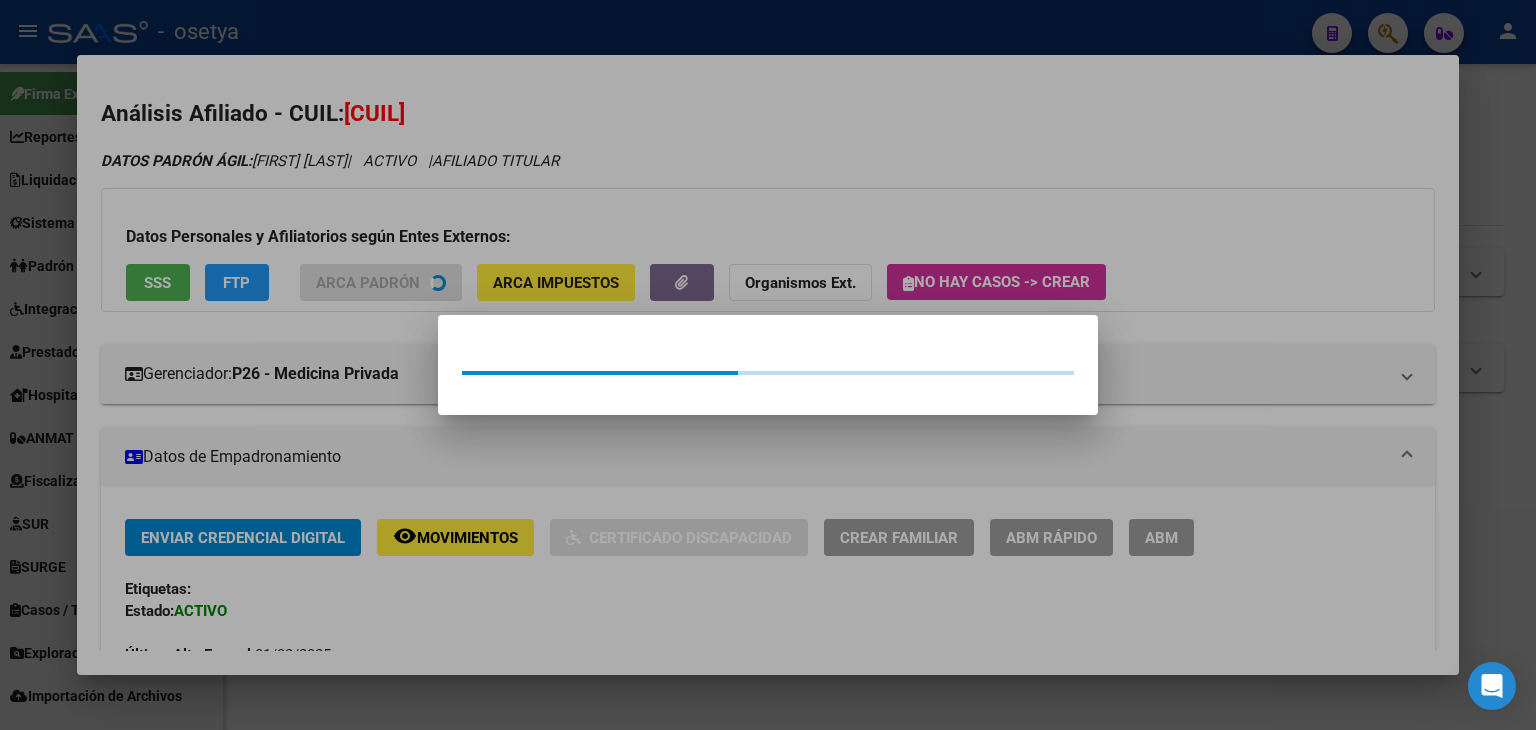 click at bounding box center [768, 365] 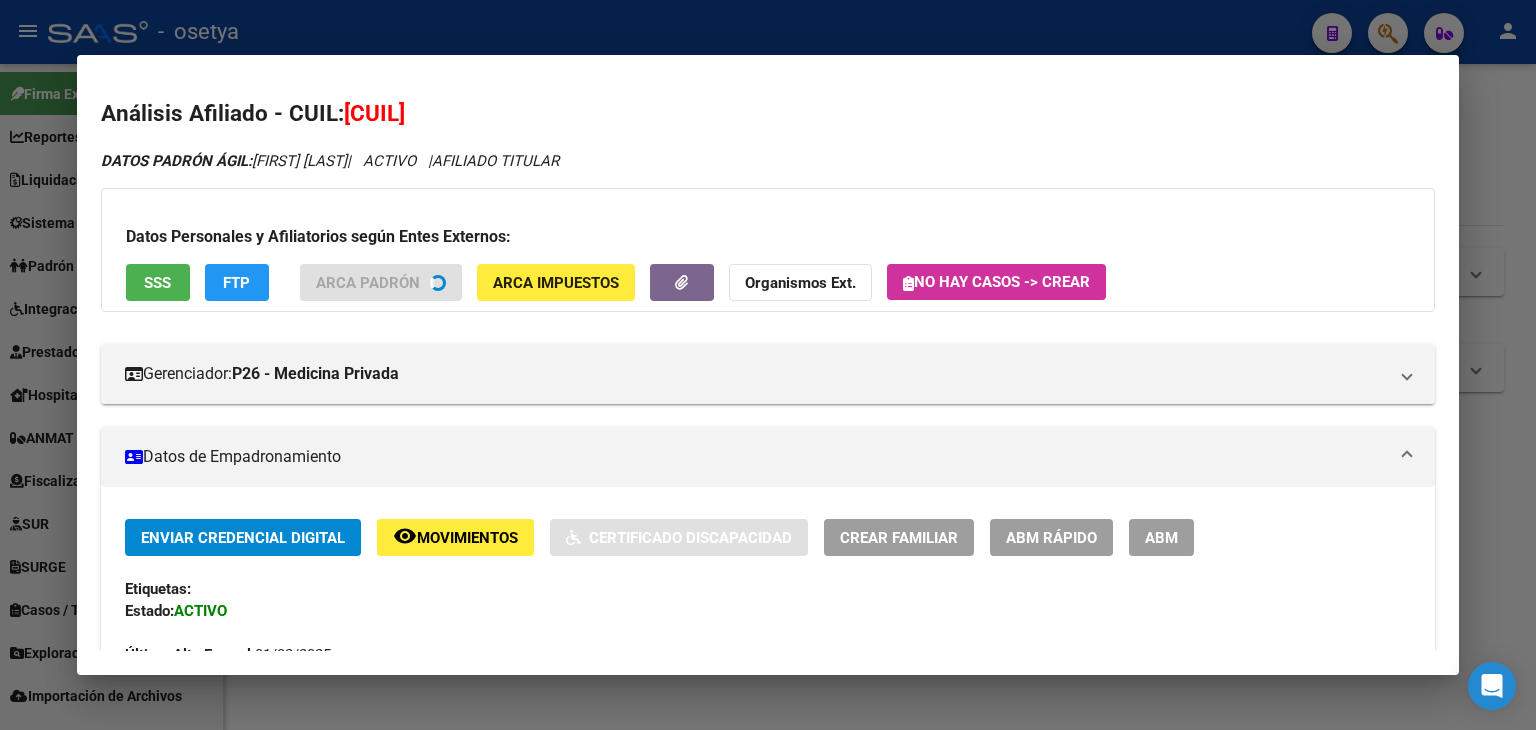 click on "SSS" at bounding box center [158, 282] 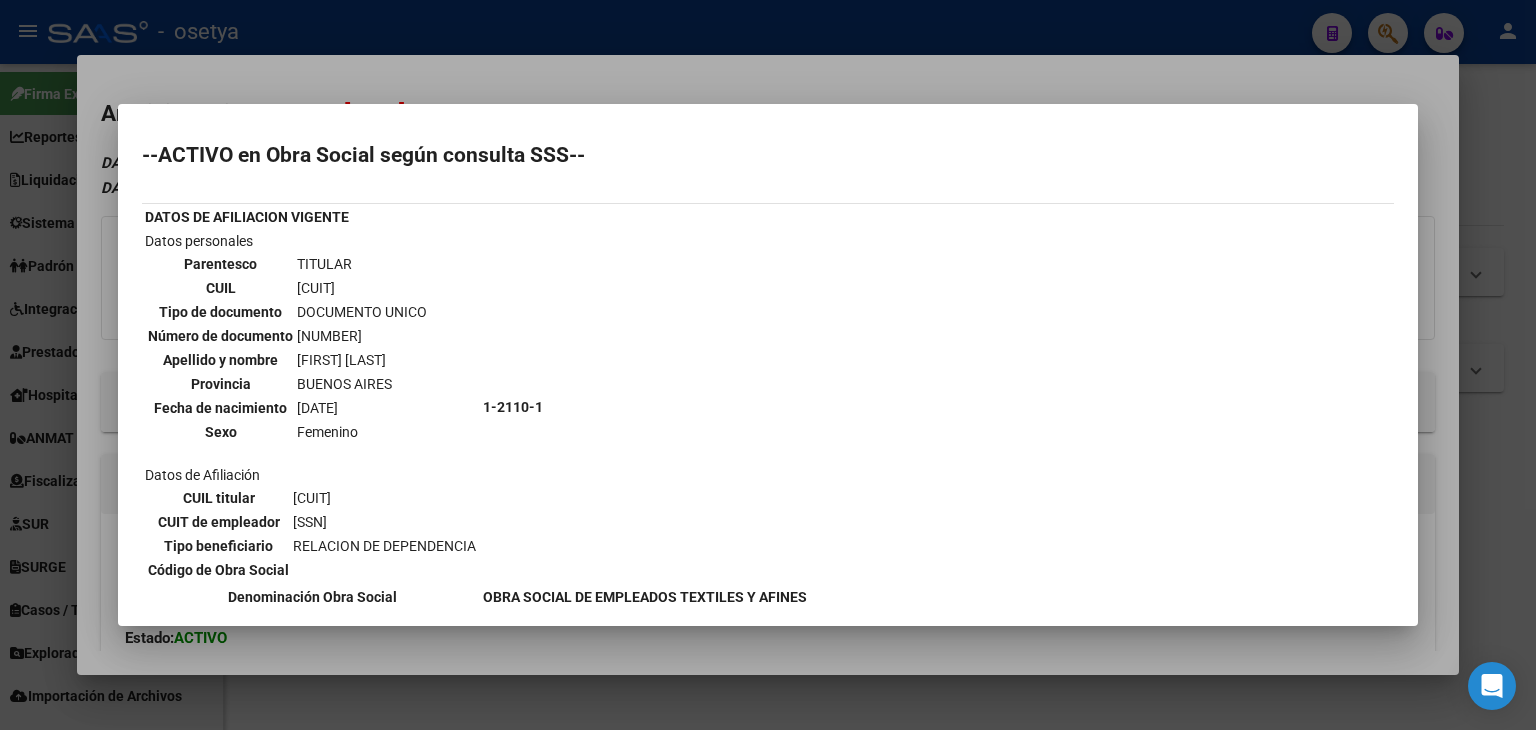 click at bounding box center [768, 365] 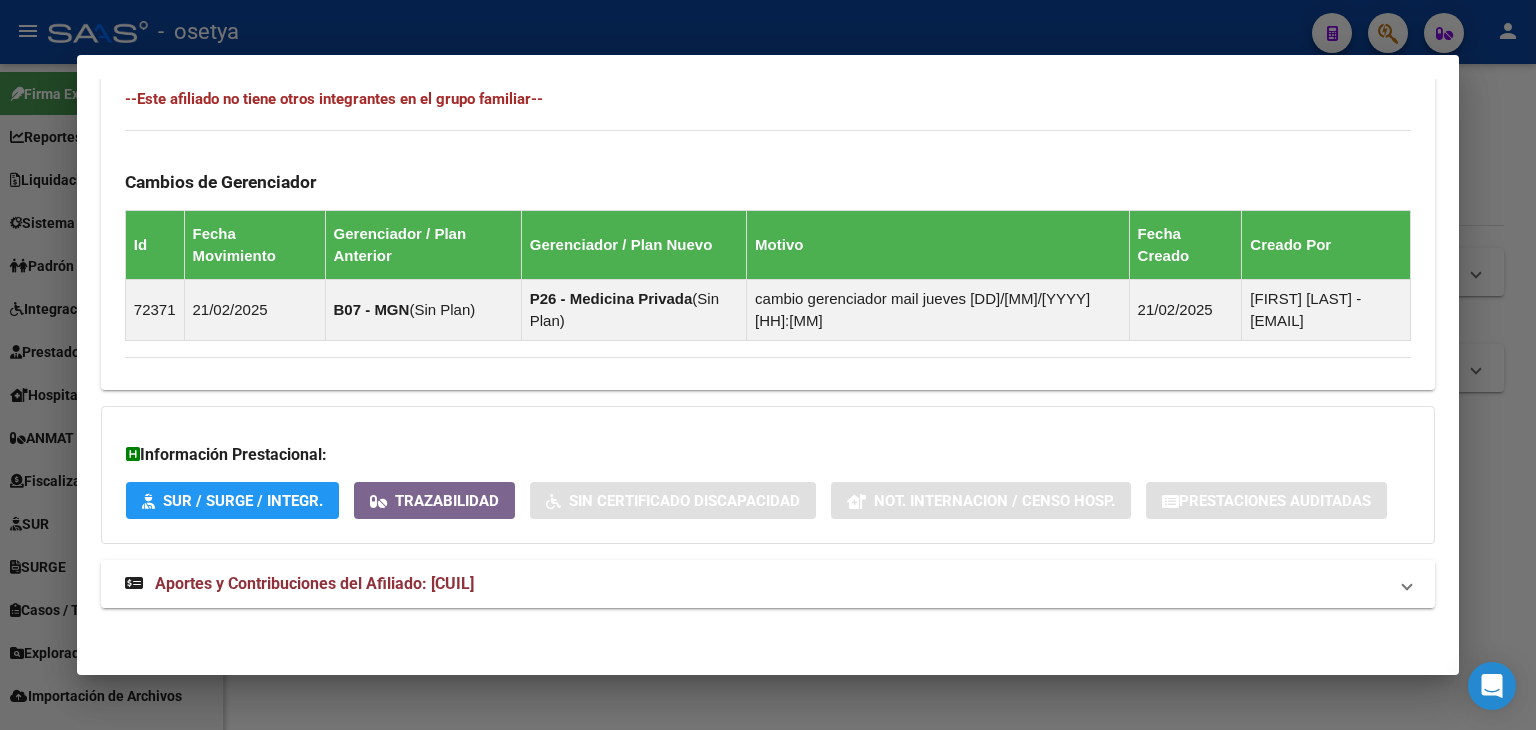 click on "Aportes y Contribuciones del Afiliado: [CUIL]" at bounding box center [756, 584] 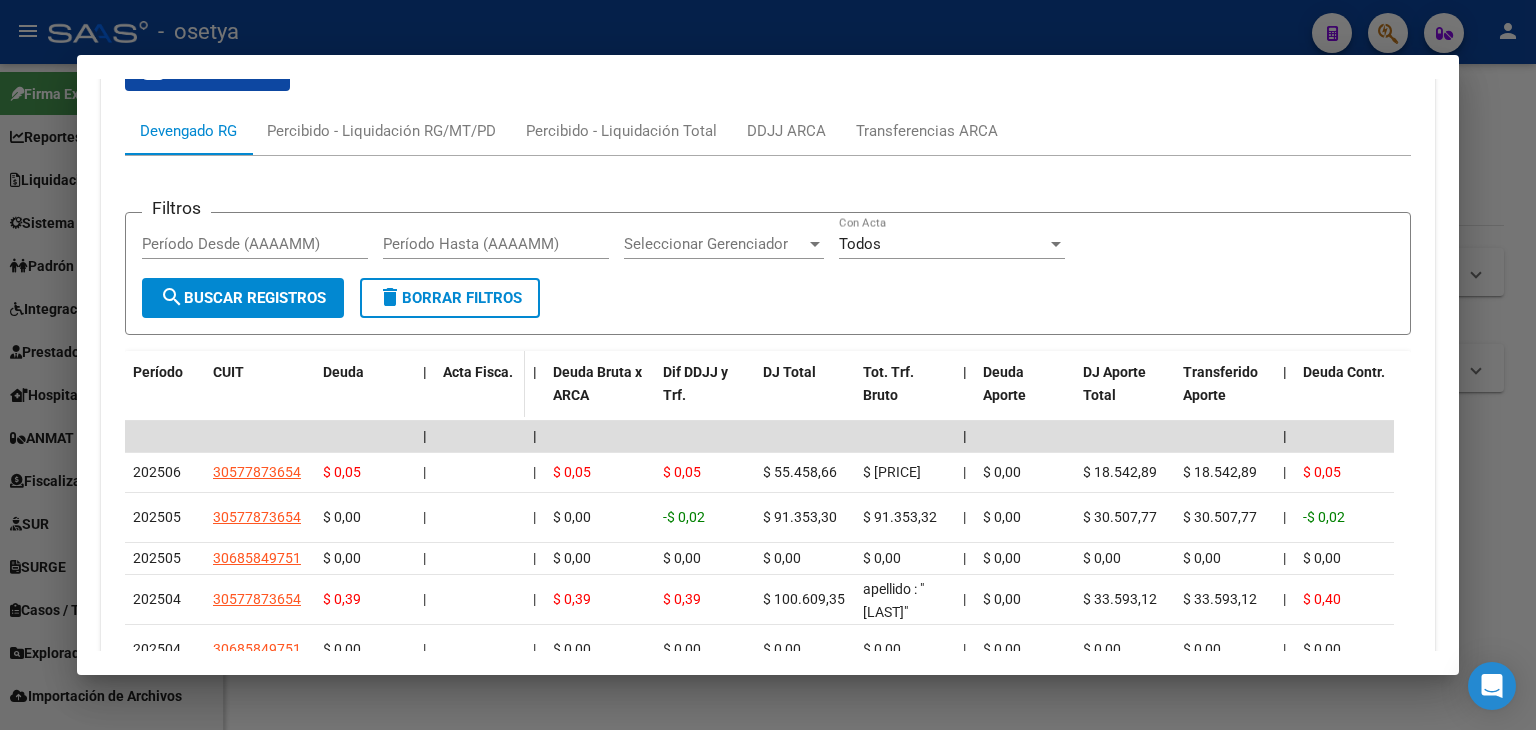 scroll, scrollTop: 1880, scrollLeft: 0, axis: vertical 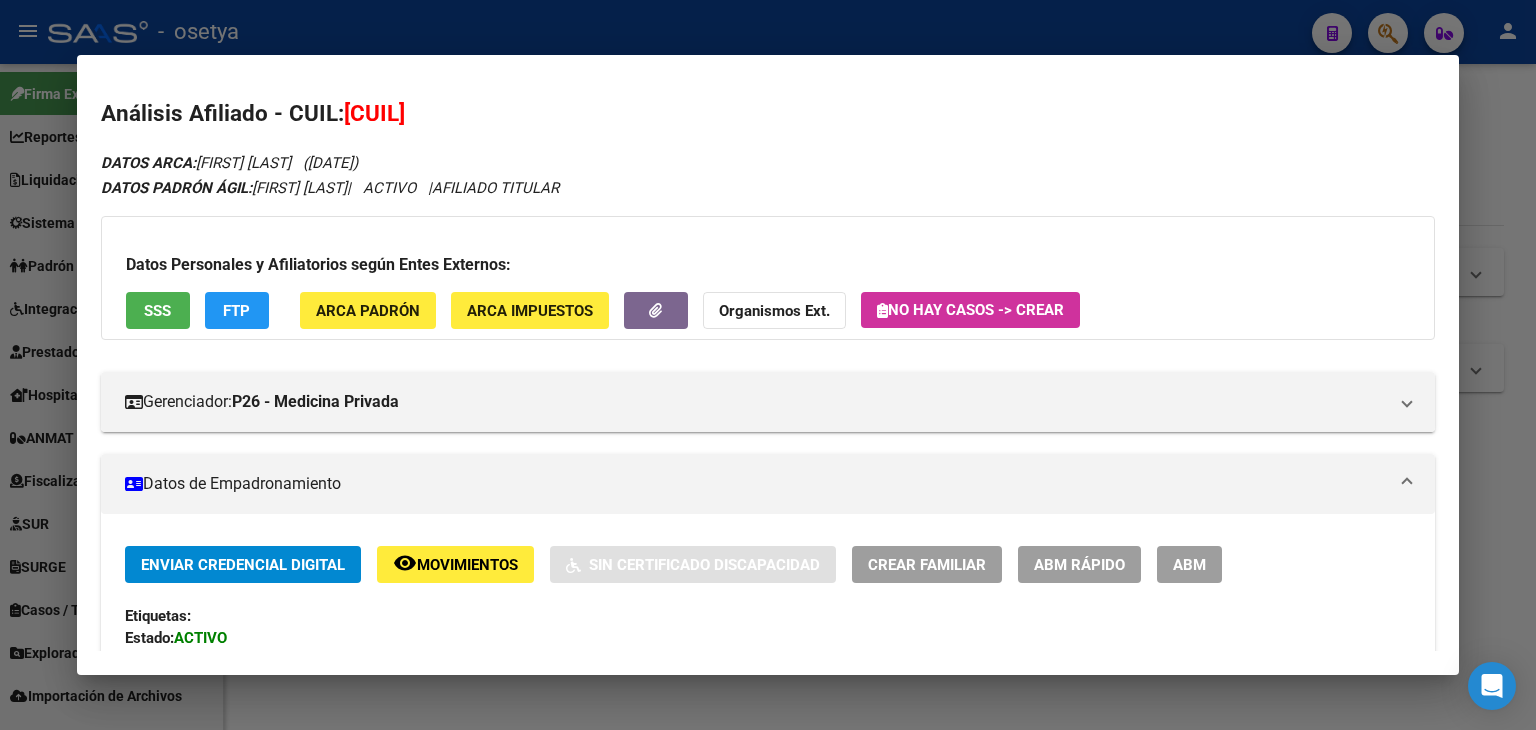 click on "ARCA Padrón" 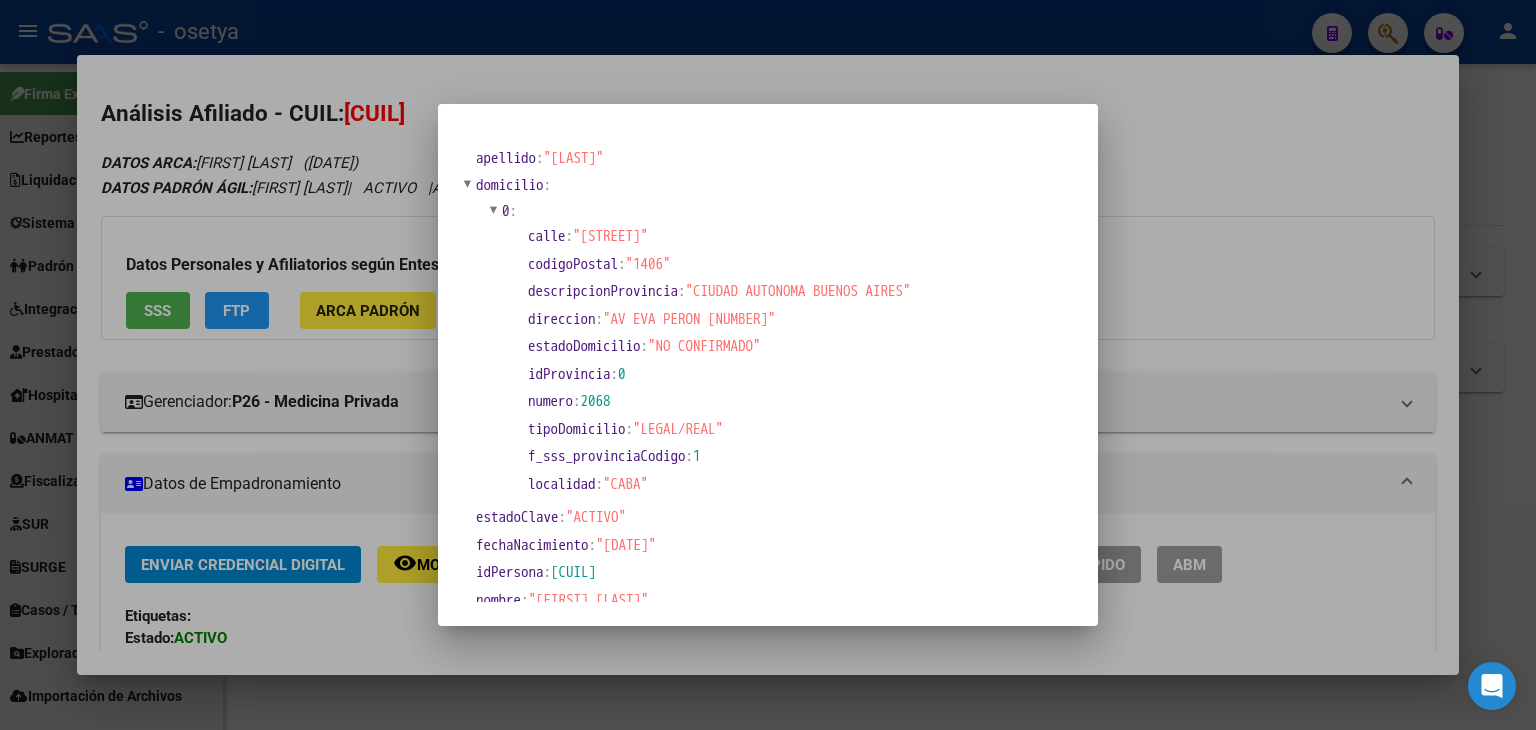 click at bounding box center (768, 365) 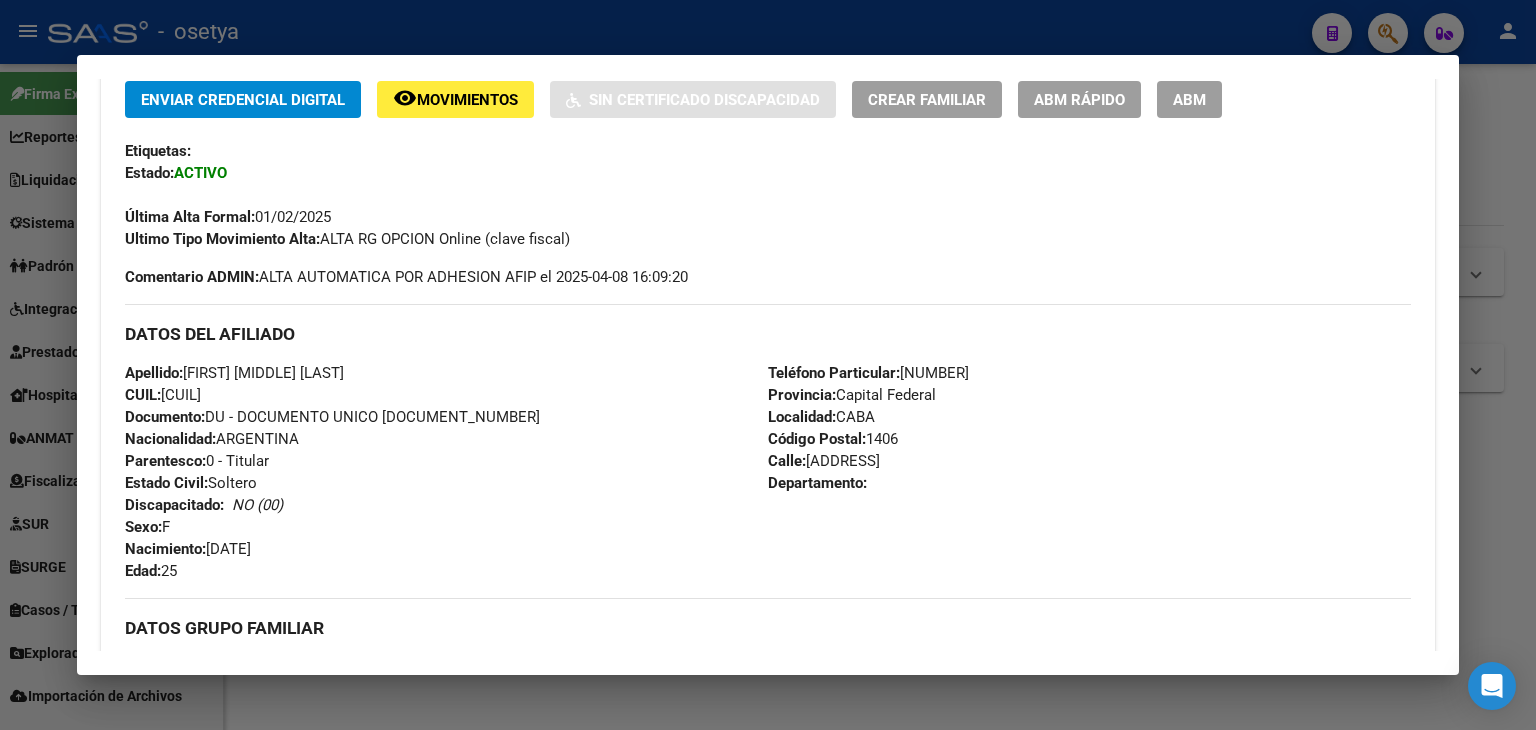 scroll, scrollTop: 500, scrollLeft: 0, axis: vertical 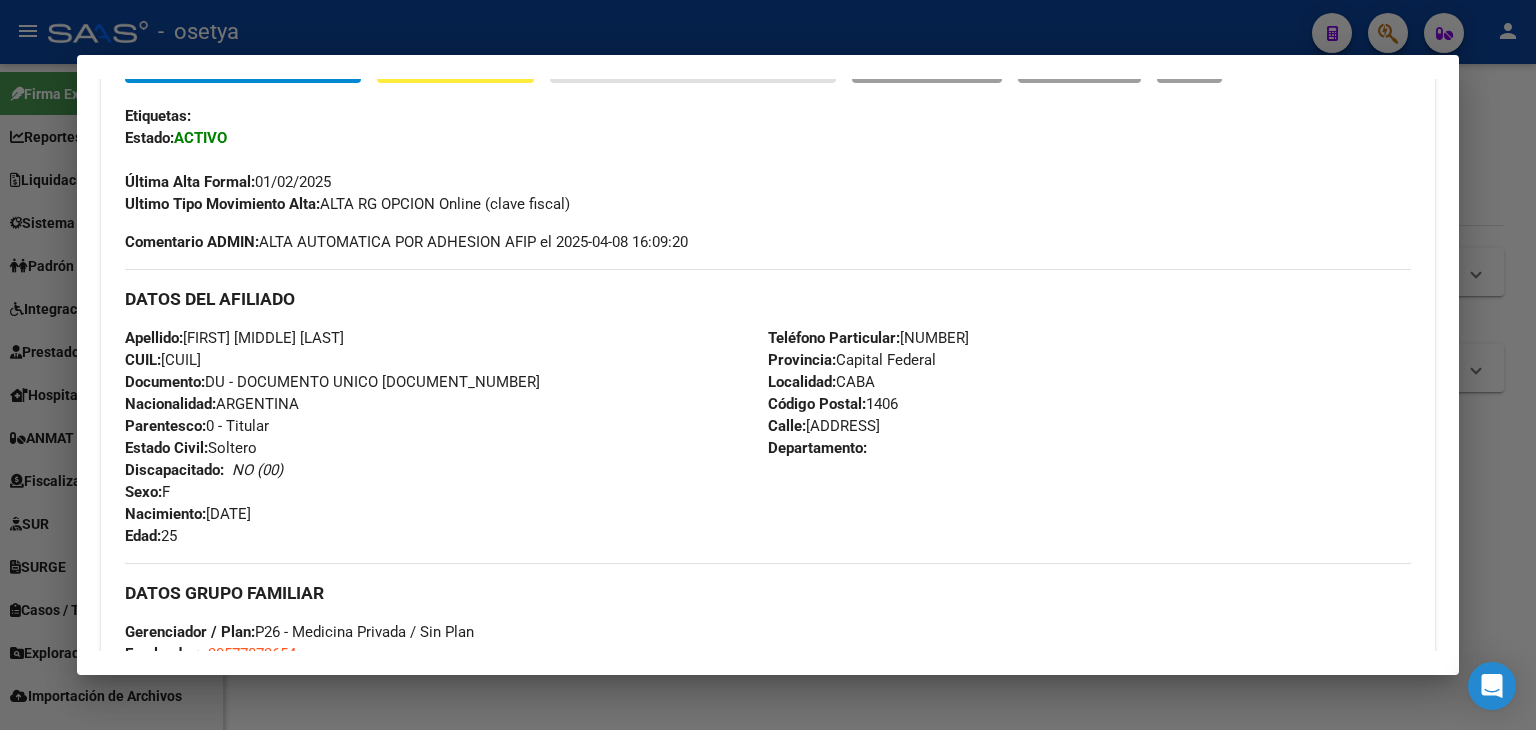 click on "Documento: DU - DOCUMENTO UNICO [DOCUMENT_NUMBER]" at bounding box center (332, 382) 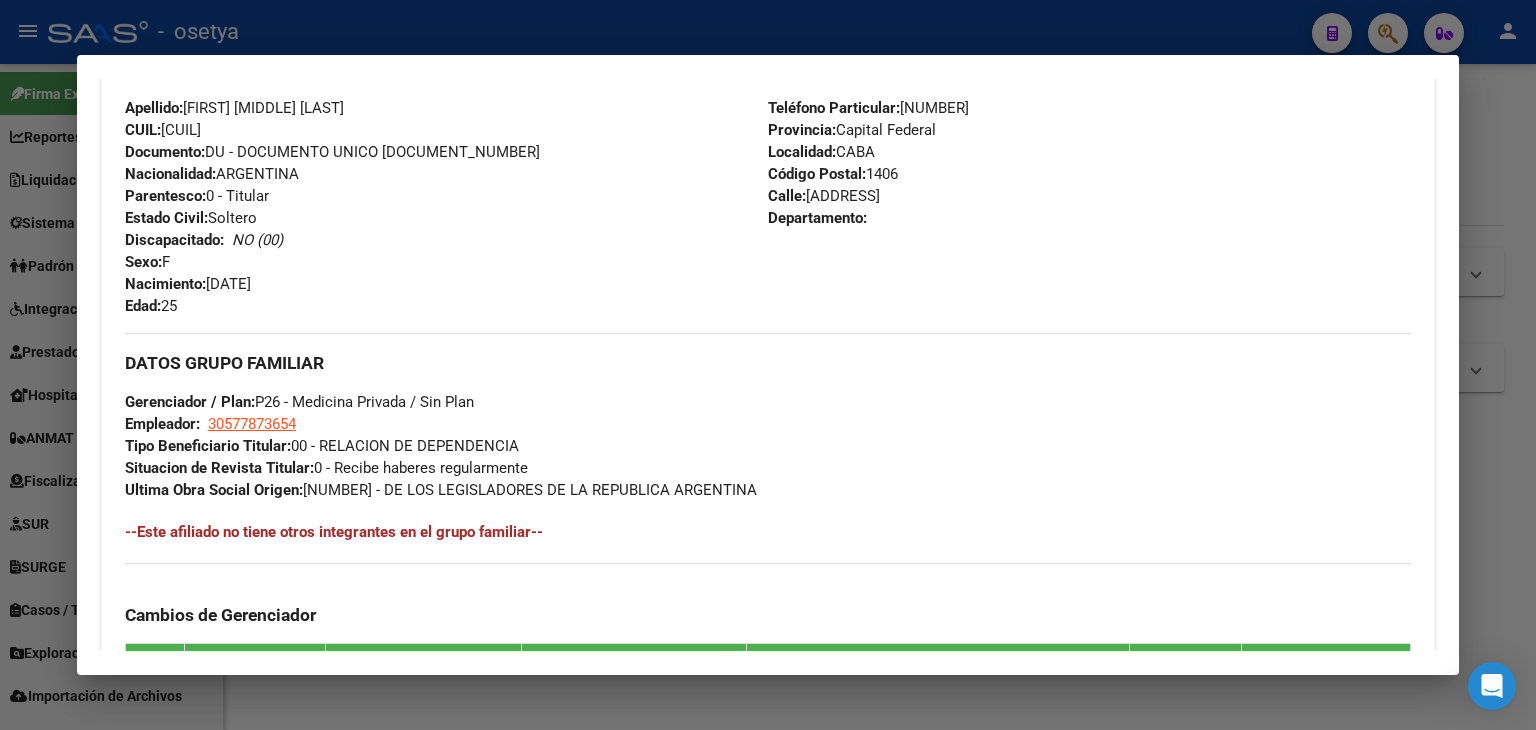 scroll, scrollTop: 800, scrollLeft: 0, axis: vertical 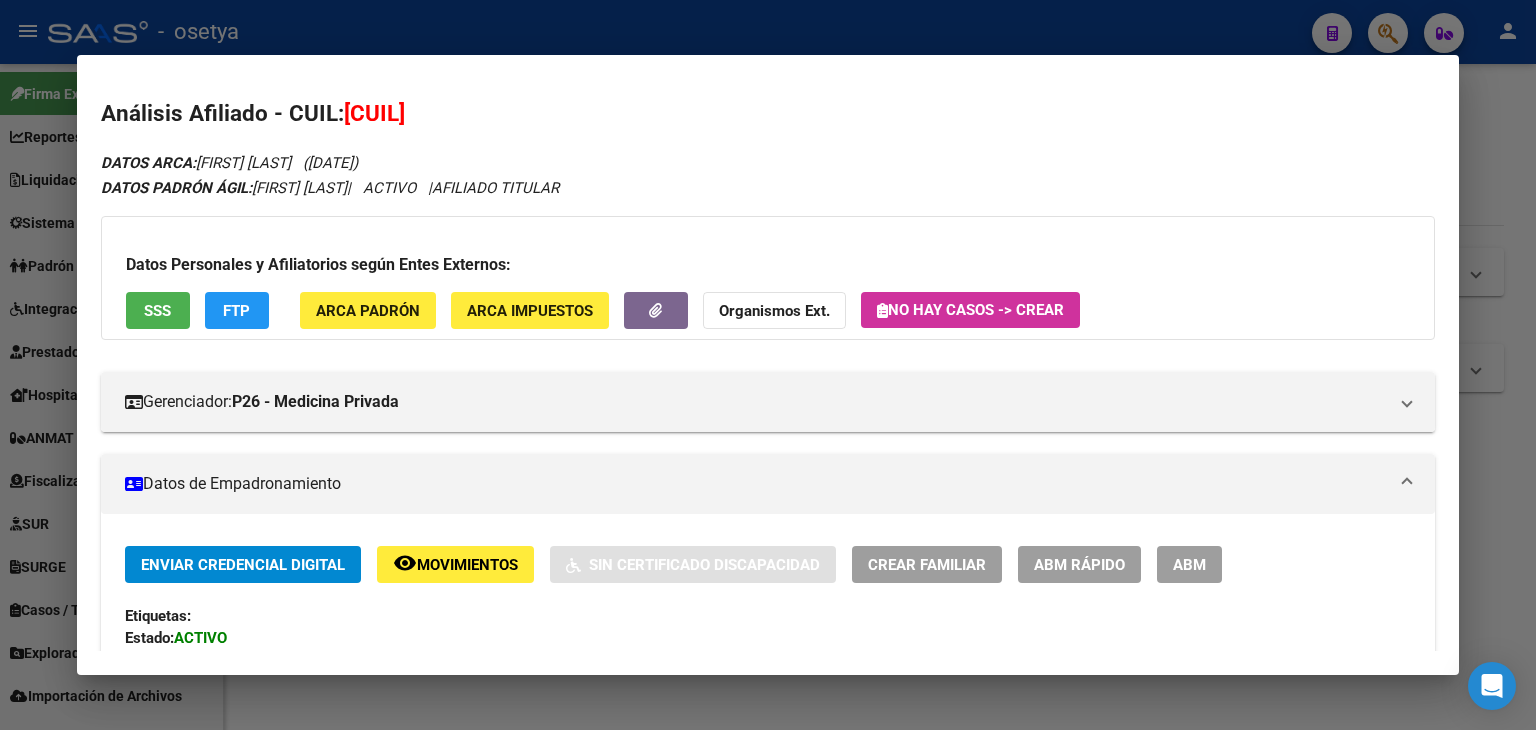 click on "ARCA Padrón" 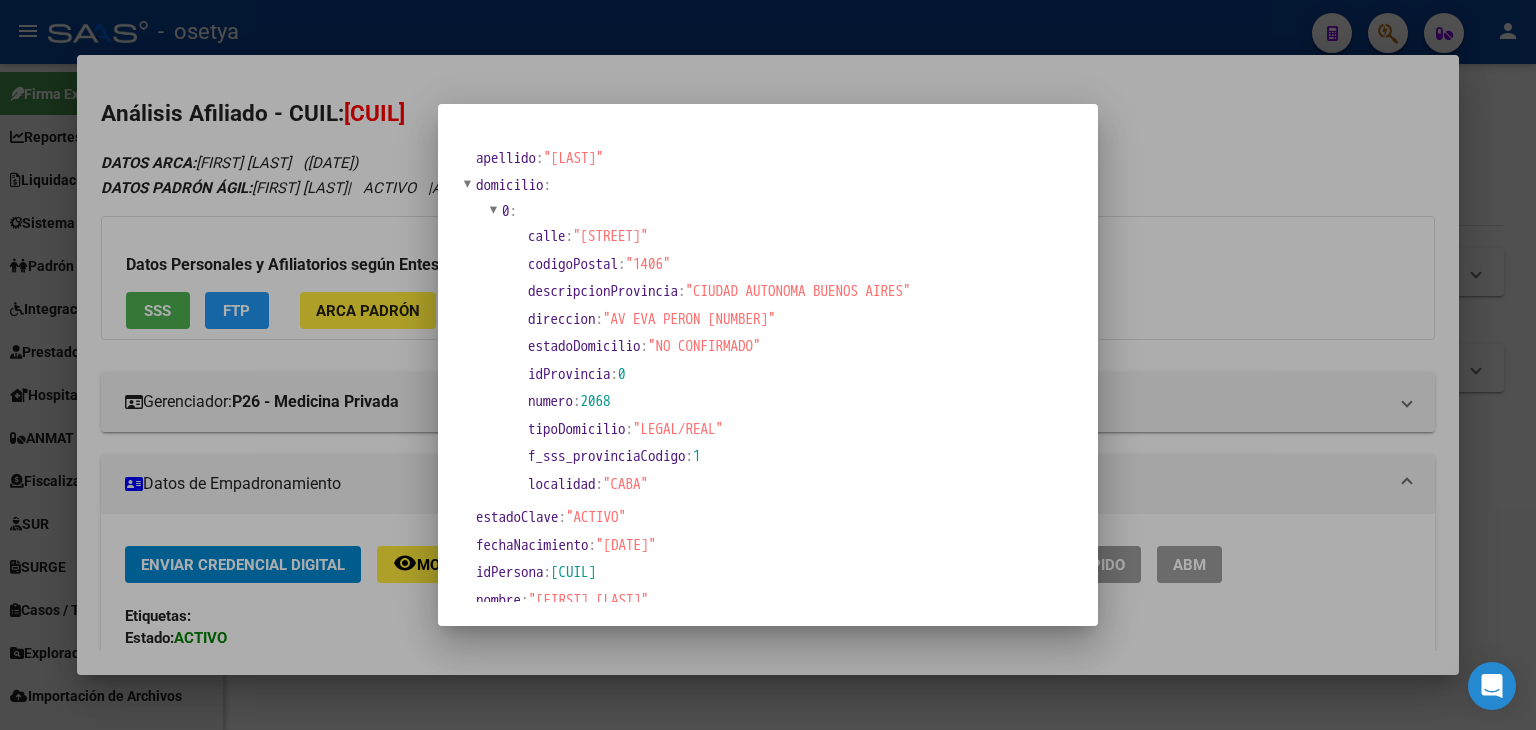 click at bounding box center [768, 365] 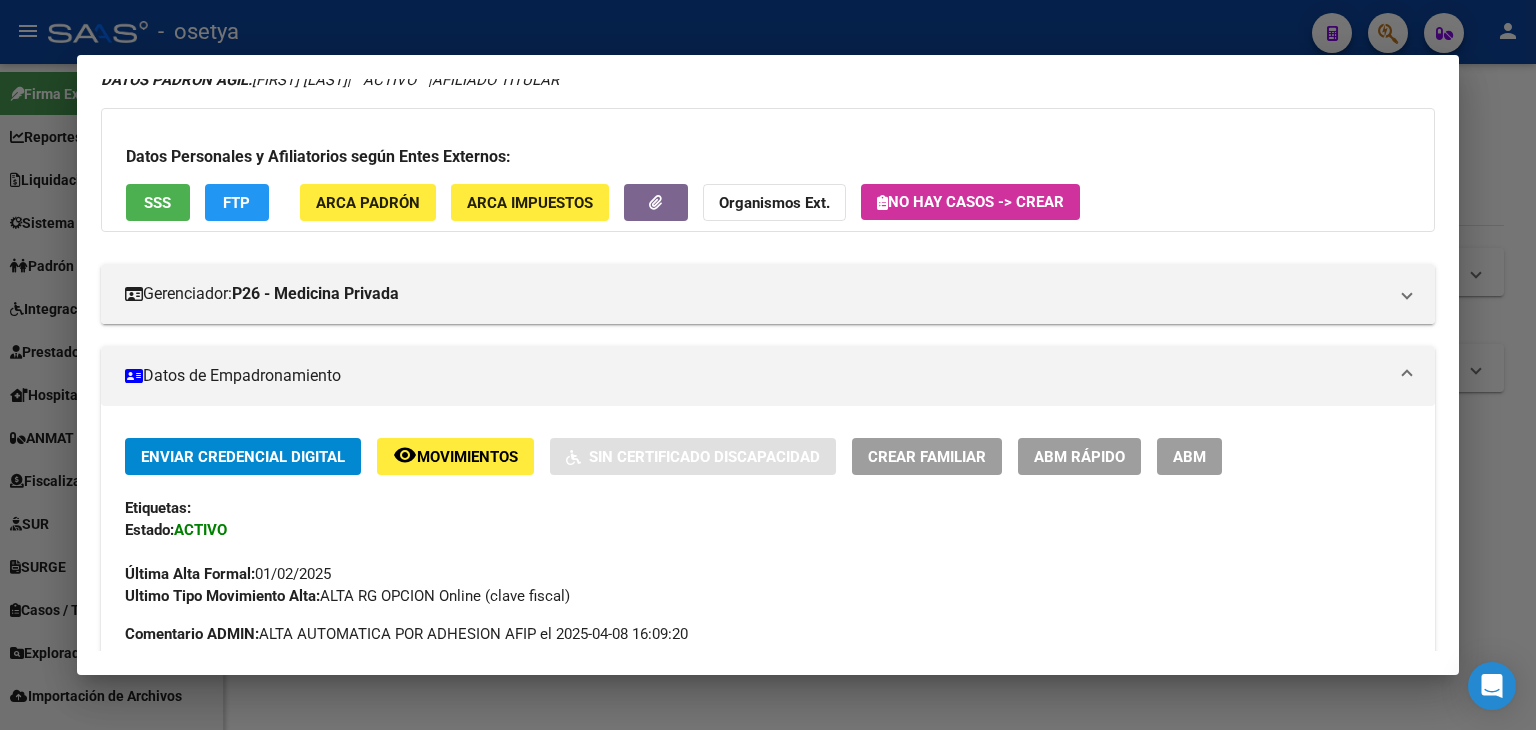 scroll, scrollTop: 400, scrollLeft: 0, axis: vertical 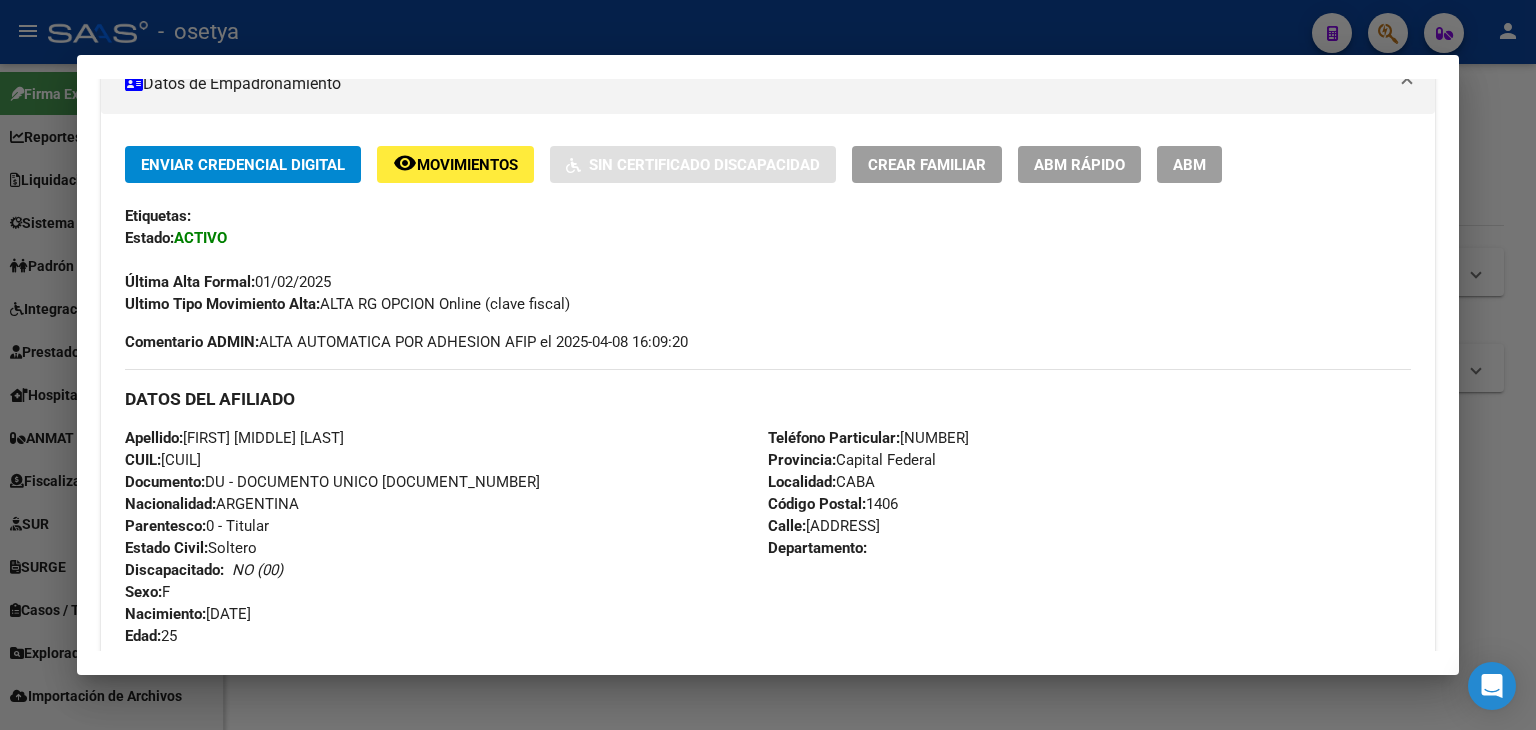click on "Teléfono Particular:  [PHONE]" at bounding box center (868, 438) 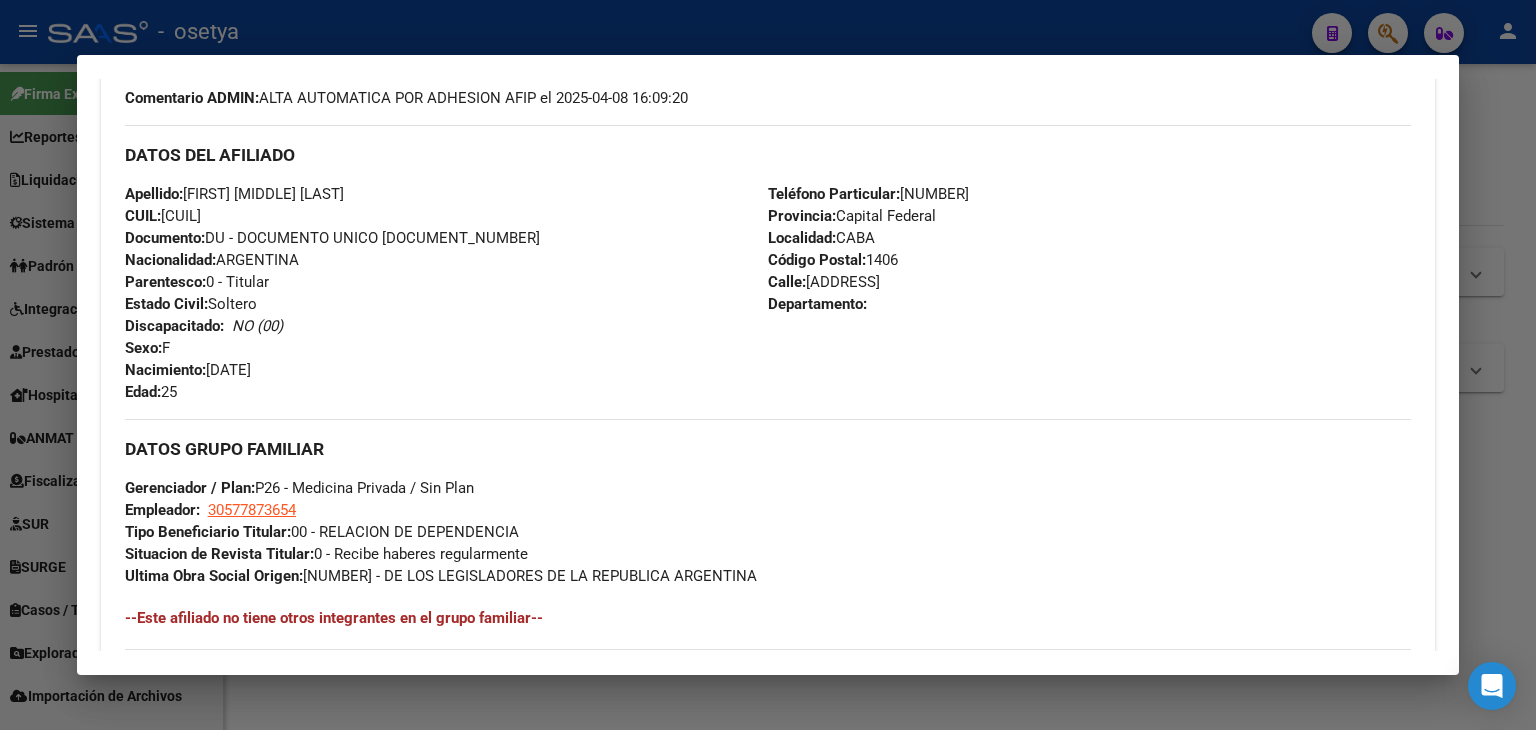 scroll, scrollTop: 700, scrollLeft: 0, axis: vertical 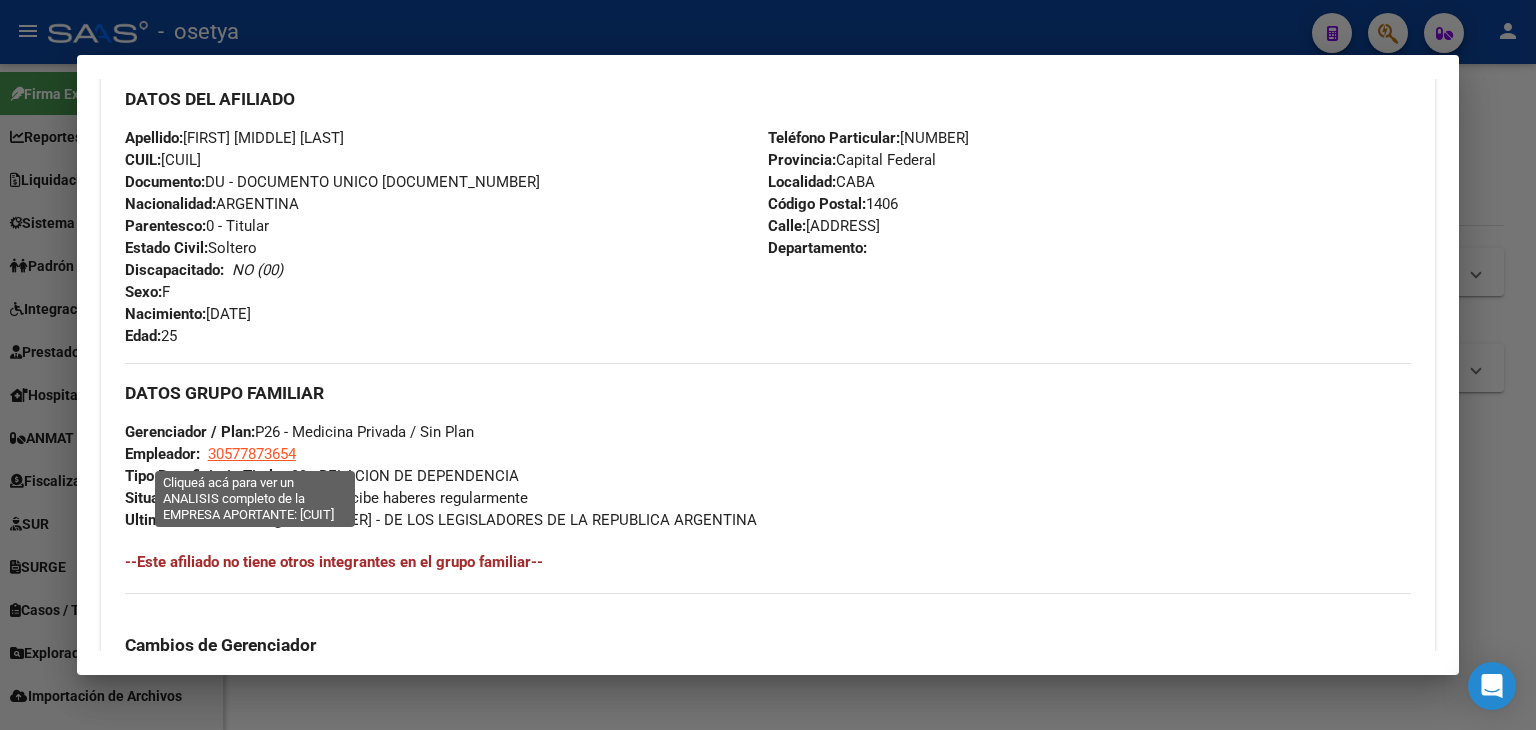 click on "30577873654" at bounding box center [252, 454] 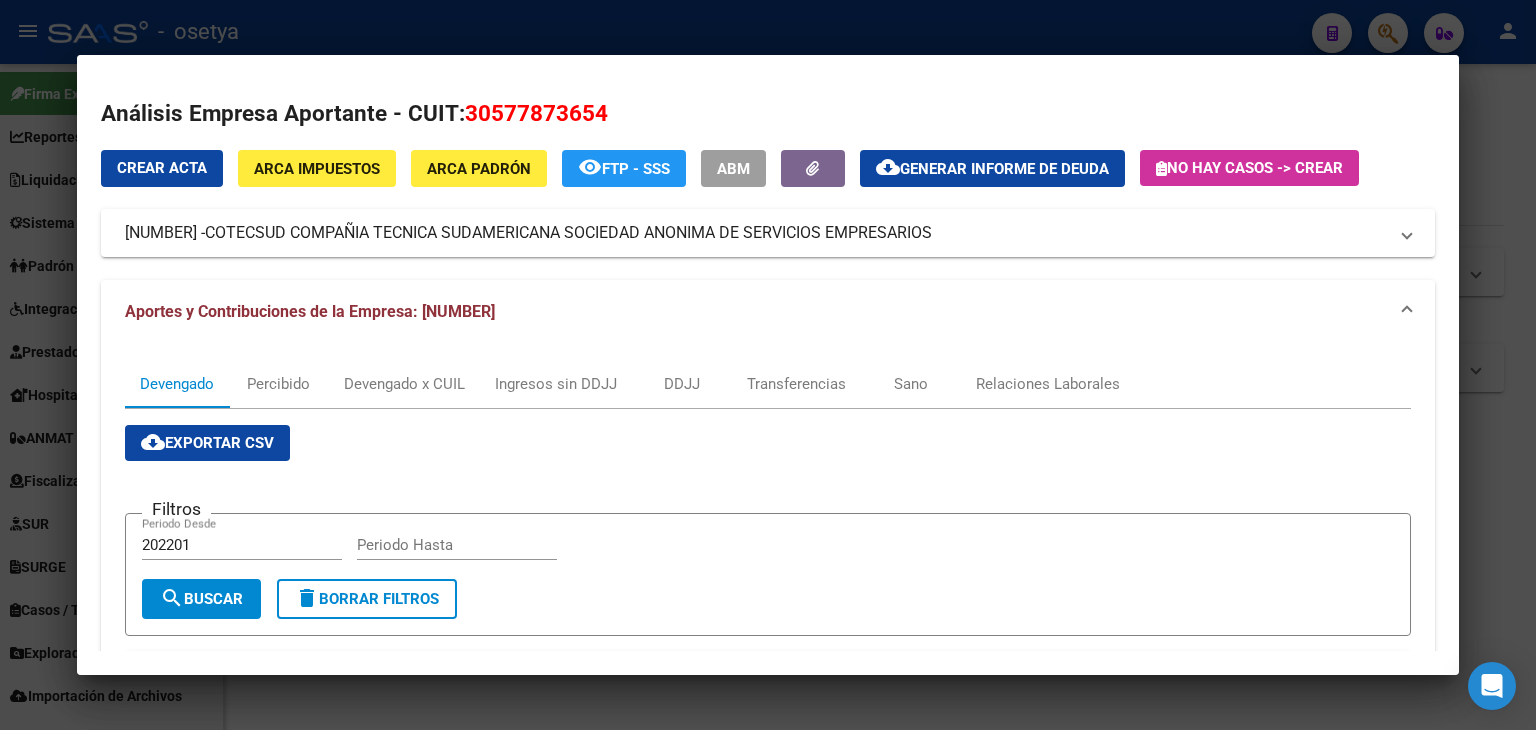 click at bounding box center [768, 365] 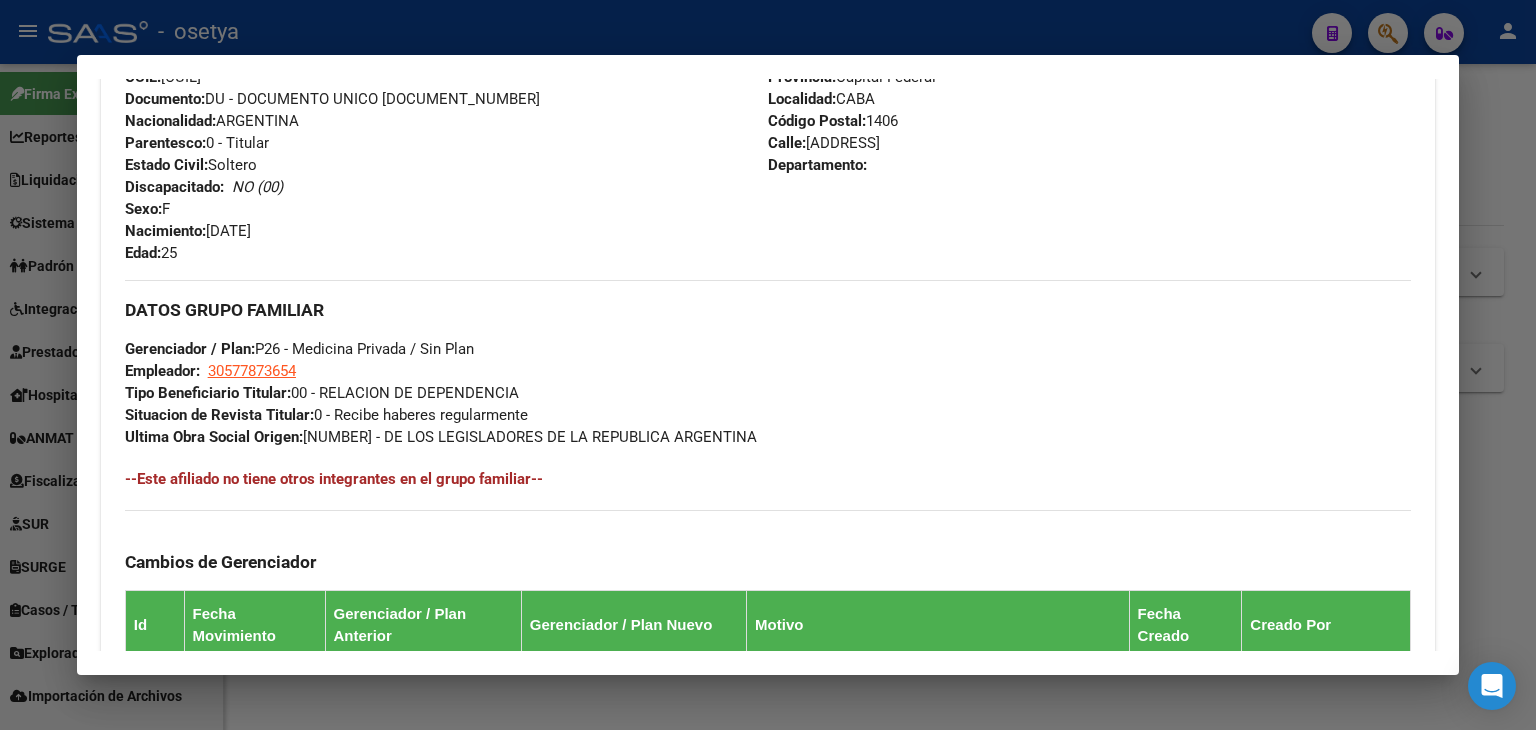 scroll, scrollTop: 671, scrollLeft: 0, axis: vertical 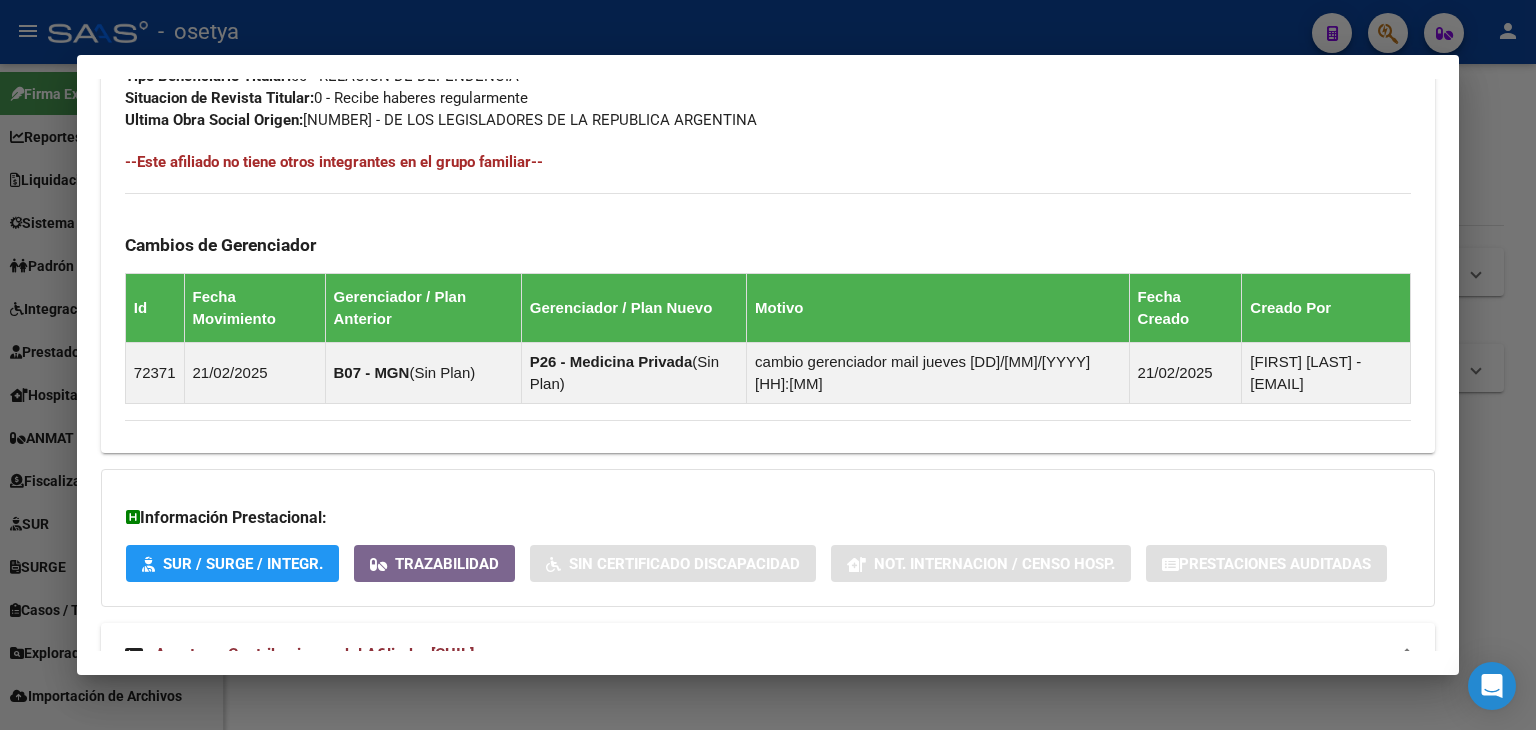 click at bounding box center [768, 365] 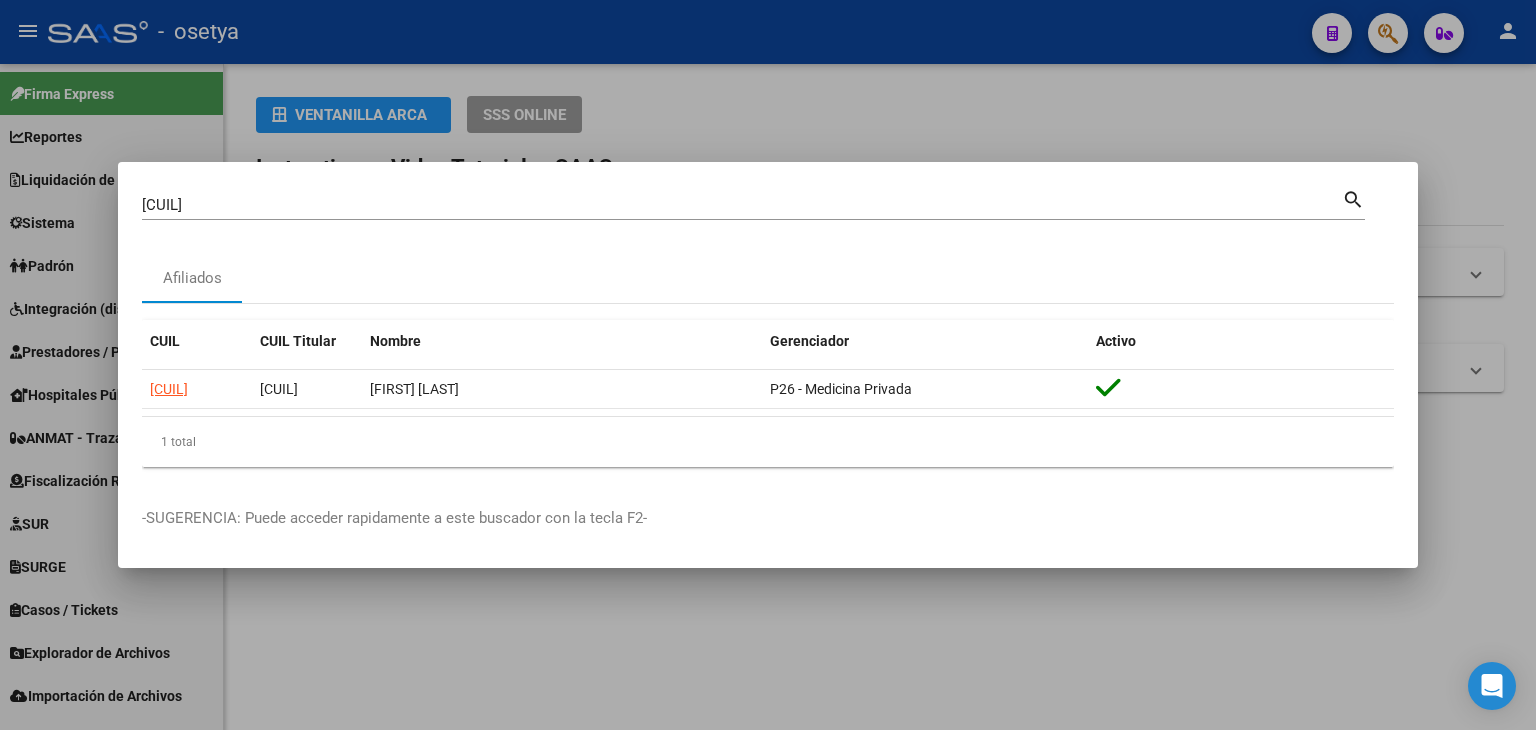 click on "[CUIL]" at bounding box center (742, 205) 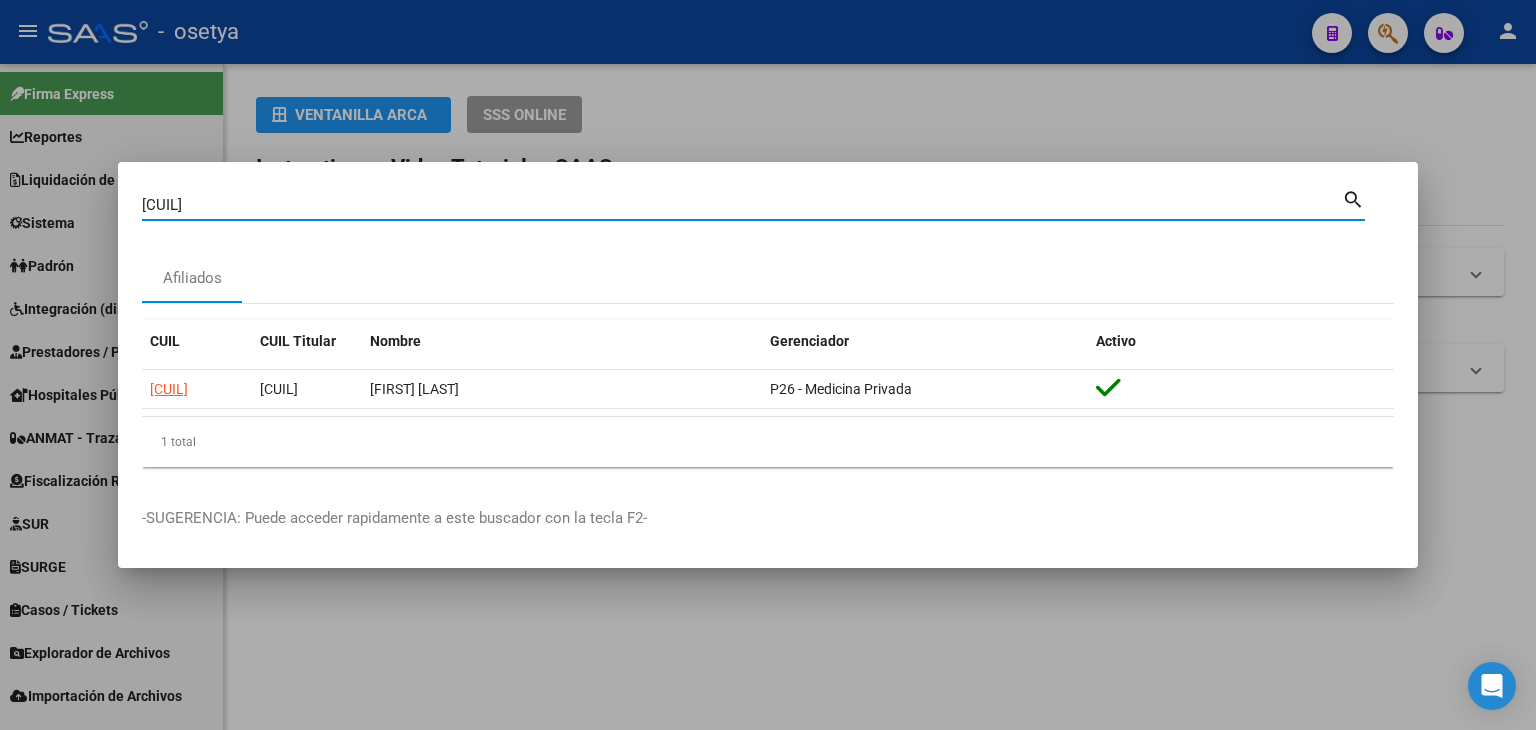 click on "[CUIL]" at bounding box center (742, 205) 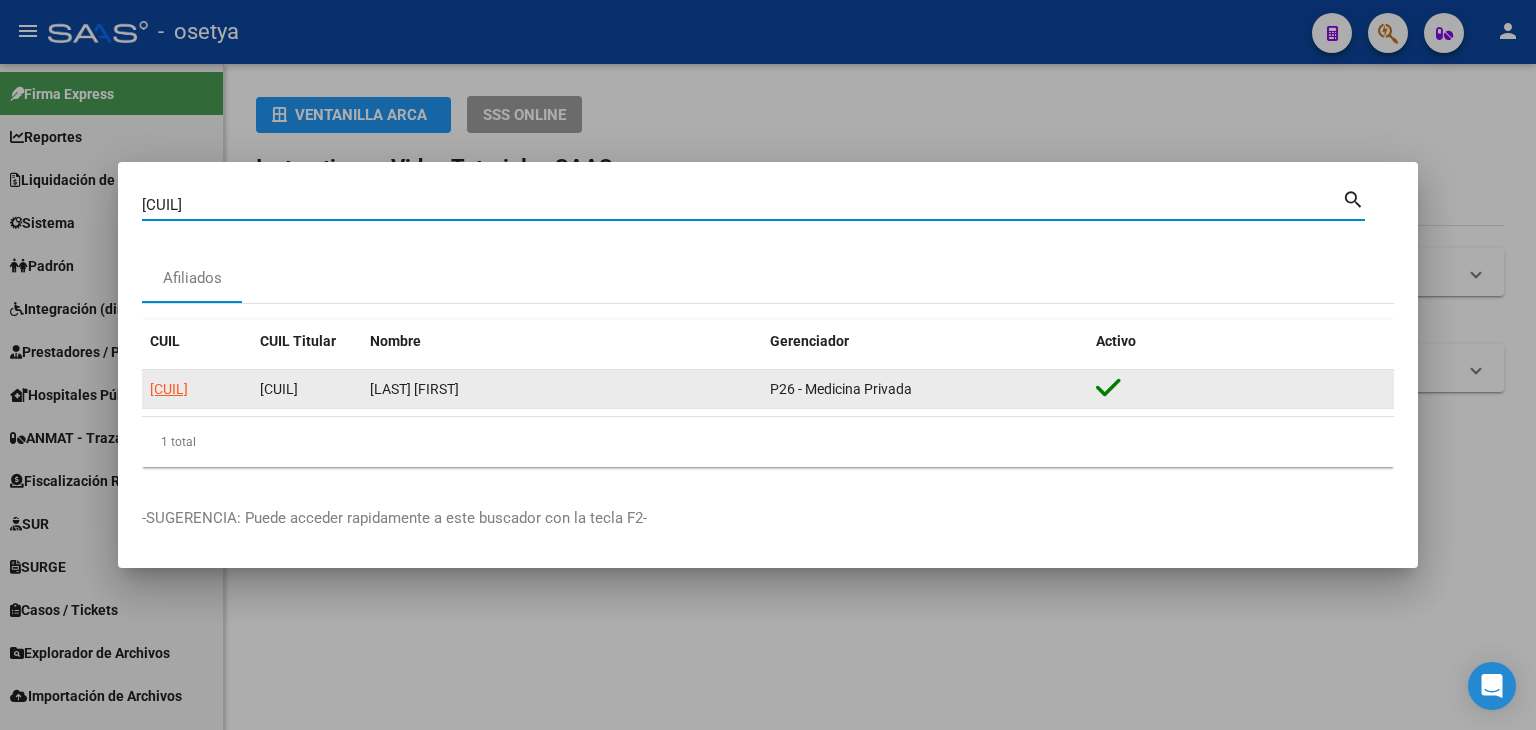 click on "[CUIL]" 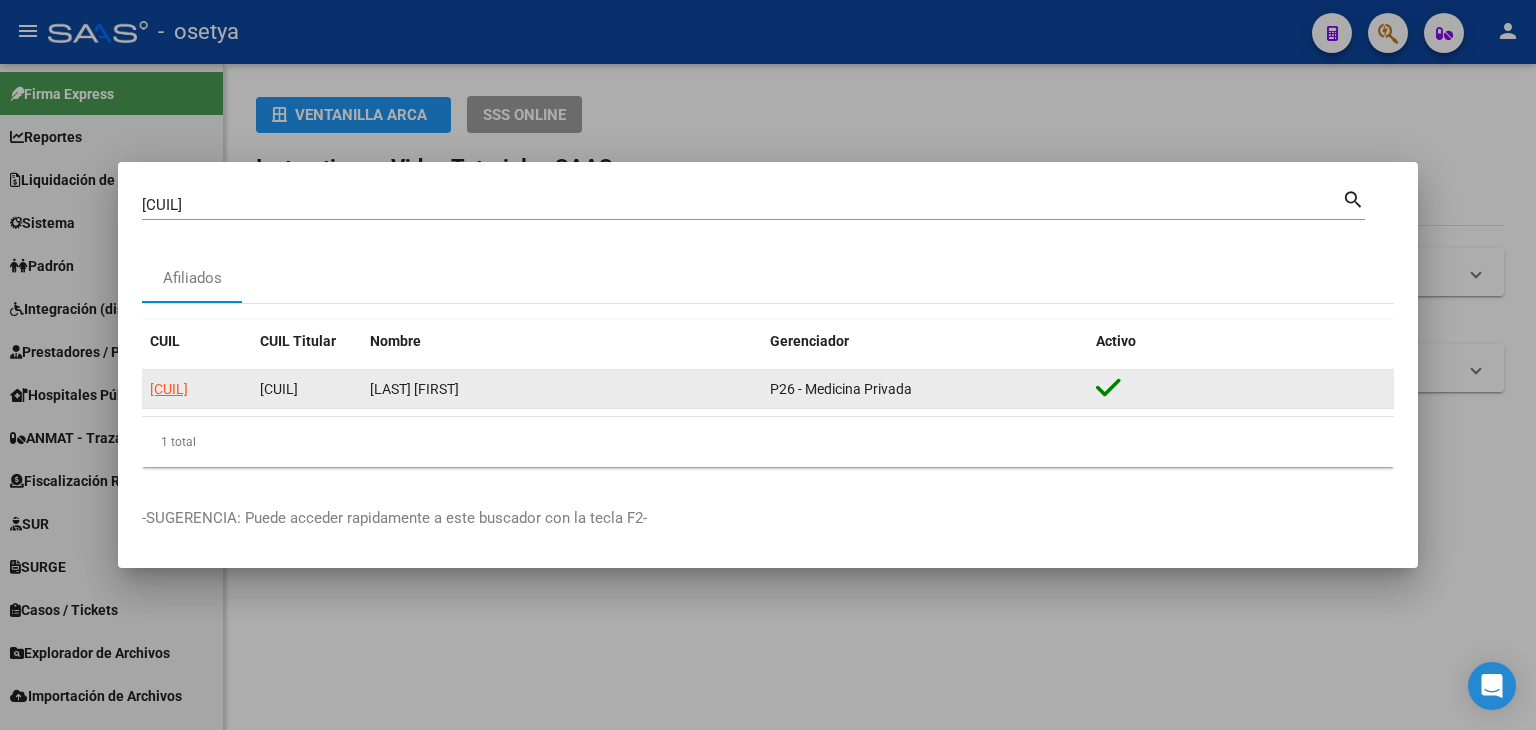 click on "[CUIL]" 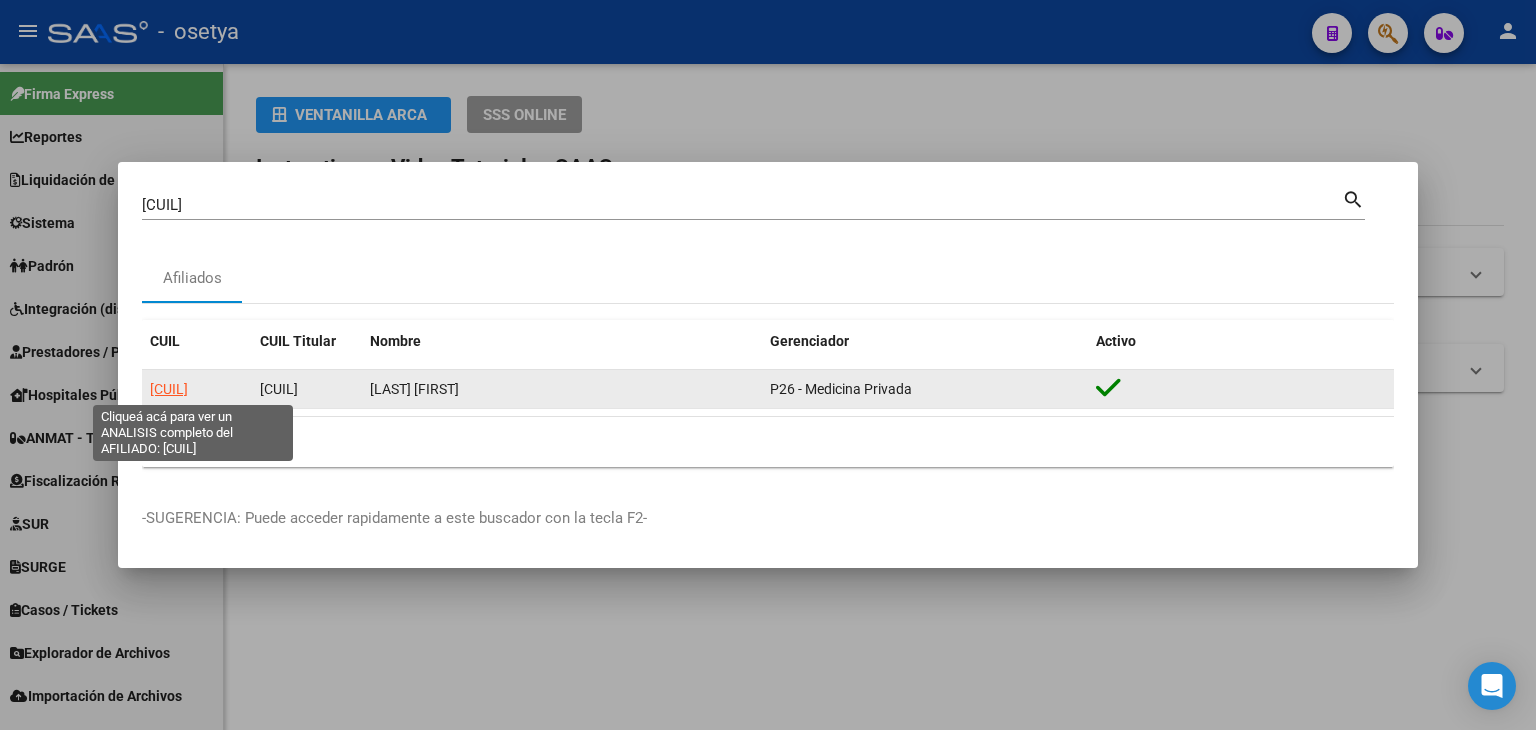 click on "[CUIL]" 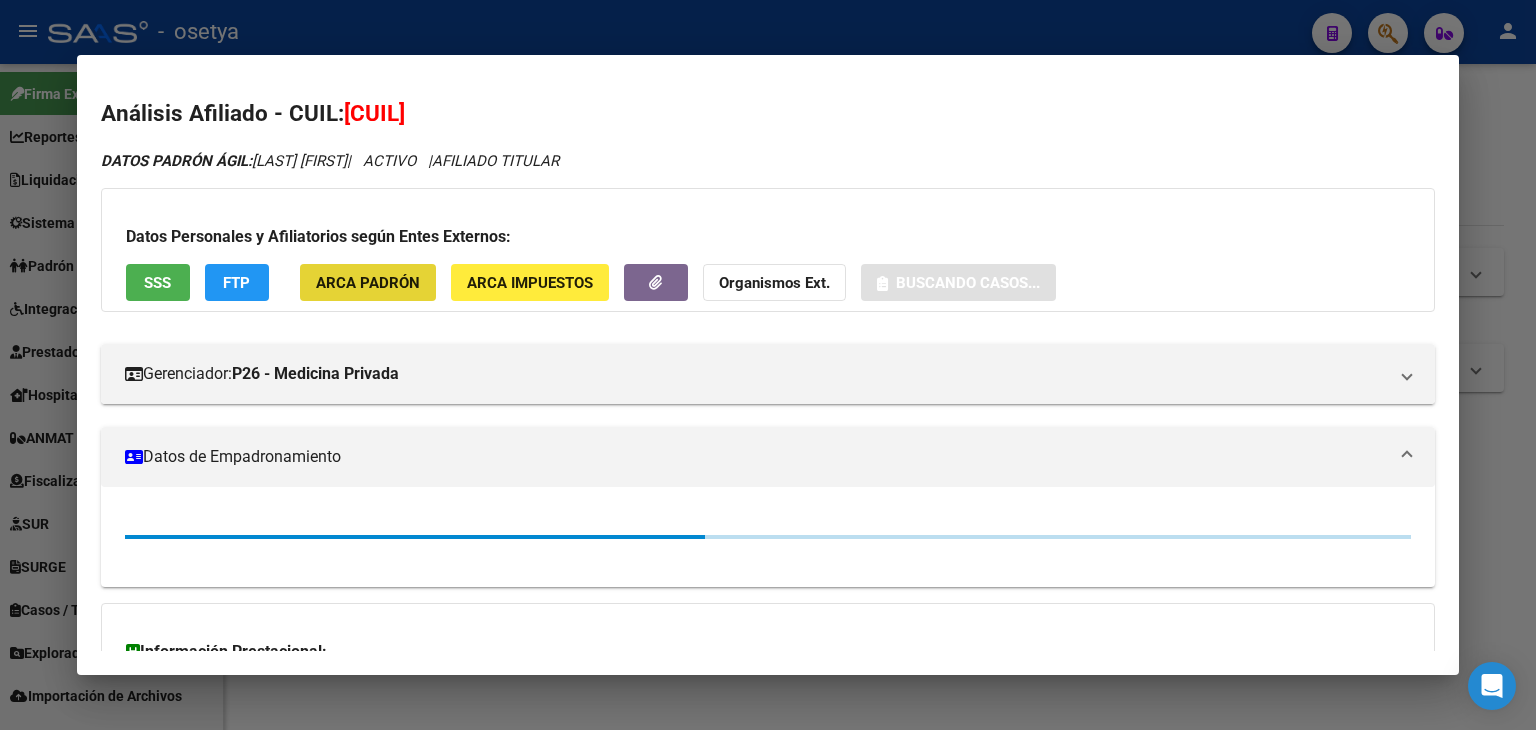 click on "ARCA Padrón" 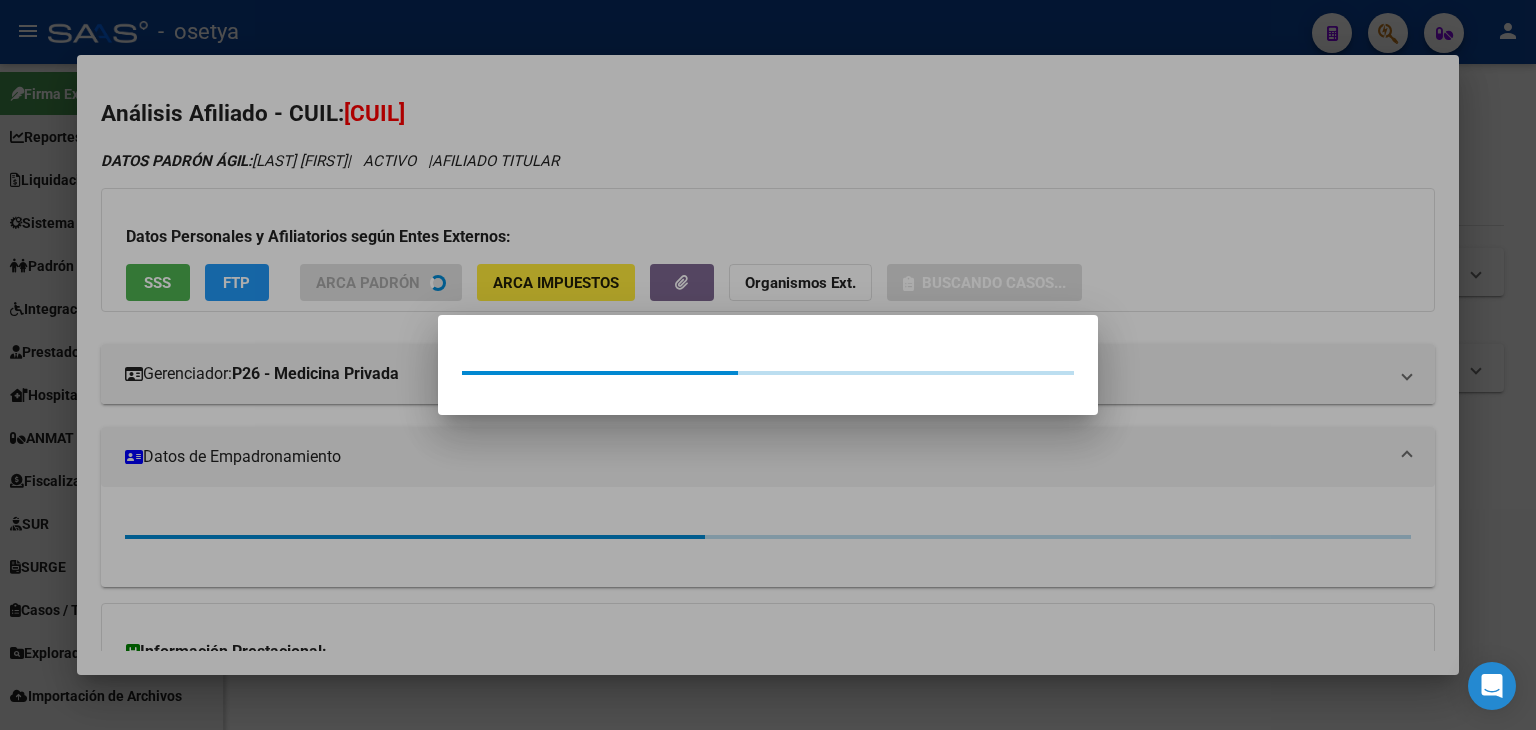 click at bounding box center (768, 365) 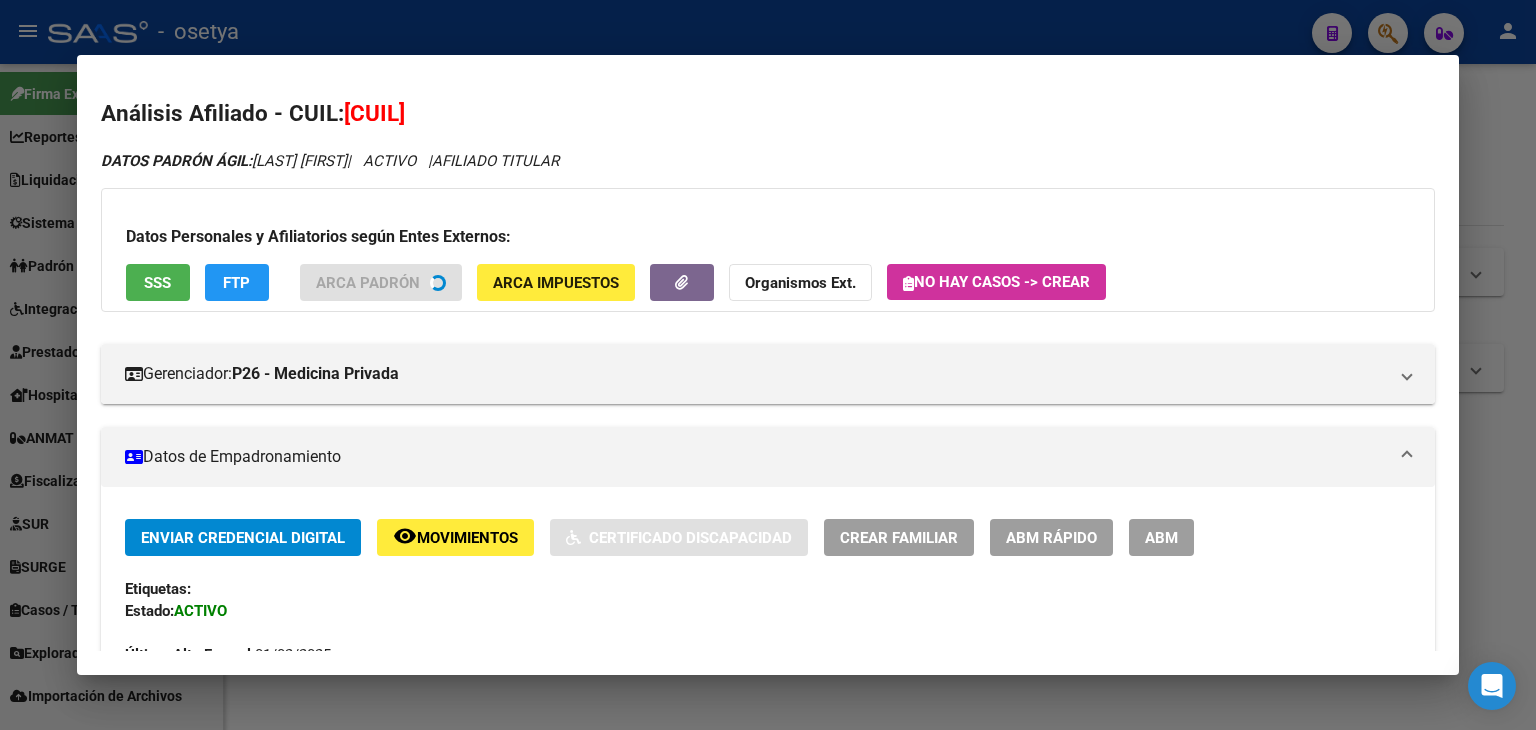 click on "Datos Personales y Afiliatorios según Entes Externos: SSS FTP ARCA Padrón ARCA Impuestos Organismos Ext.   No hay casos -> Crear" at bounding box center (768, 250) 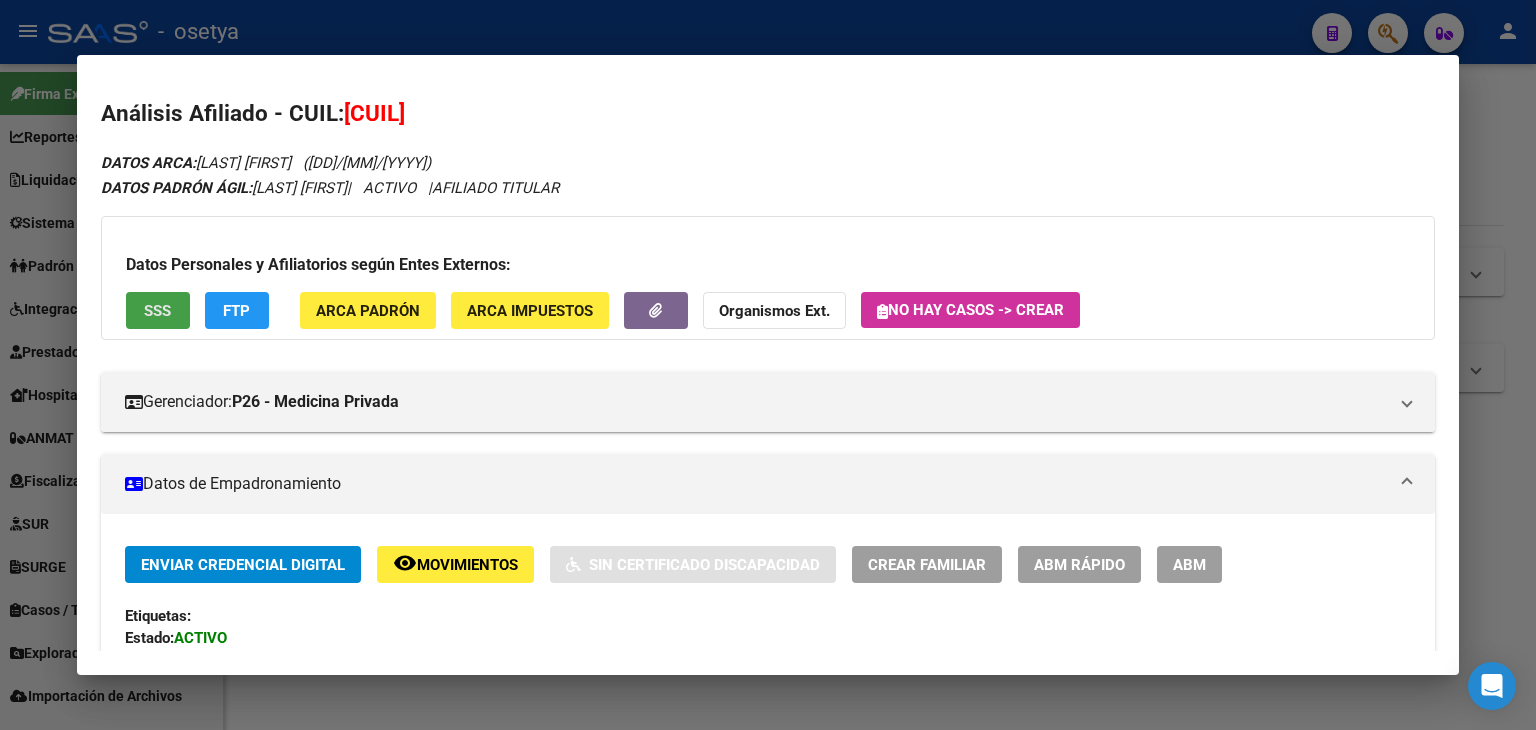 click on "SSS" at bounding box center [158, 310] 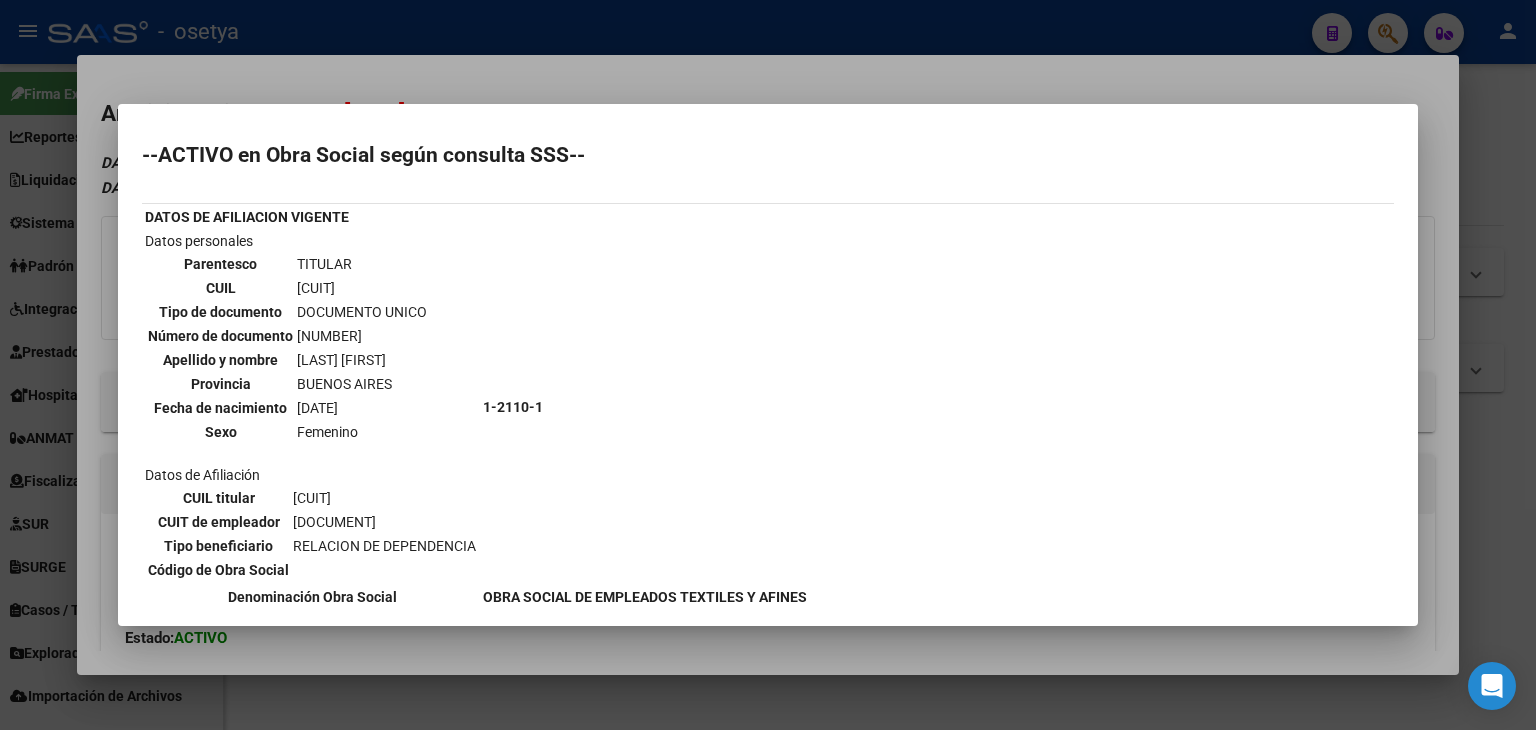 click at bounding box center (768, 365) 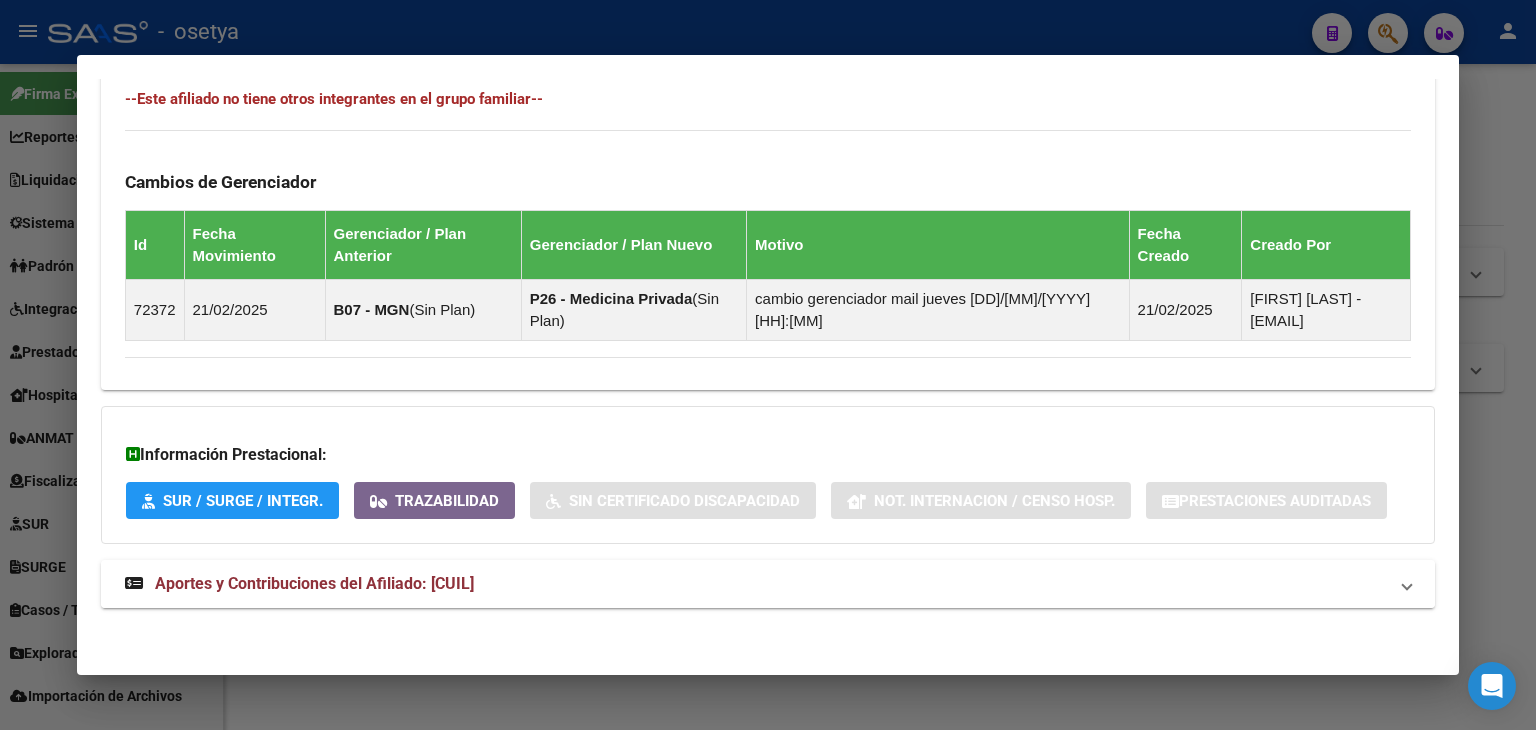 click on "Aportes y Contribuciones del Afiliado: [CUIL]" at bounding box center [768, 584] 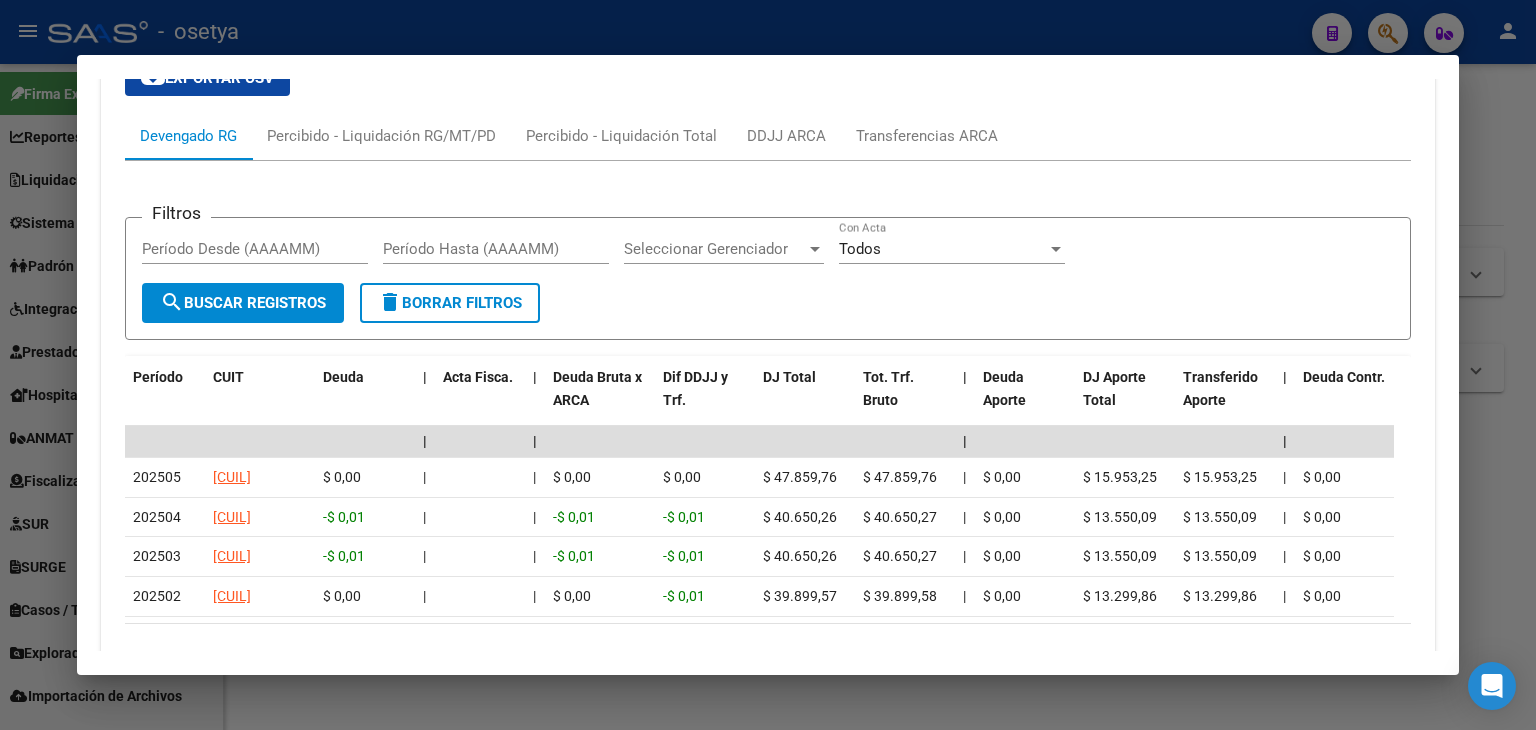 scroll, scrollTop: 1780, scrollLeft: 0, axis: vertical 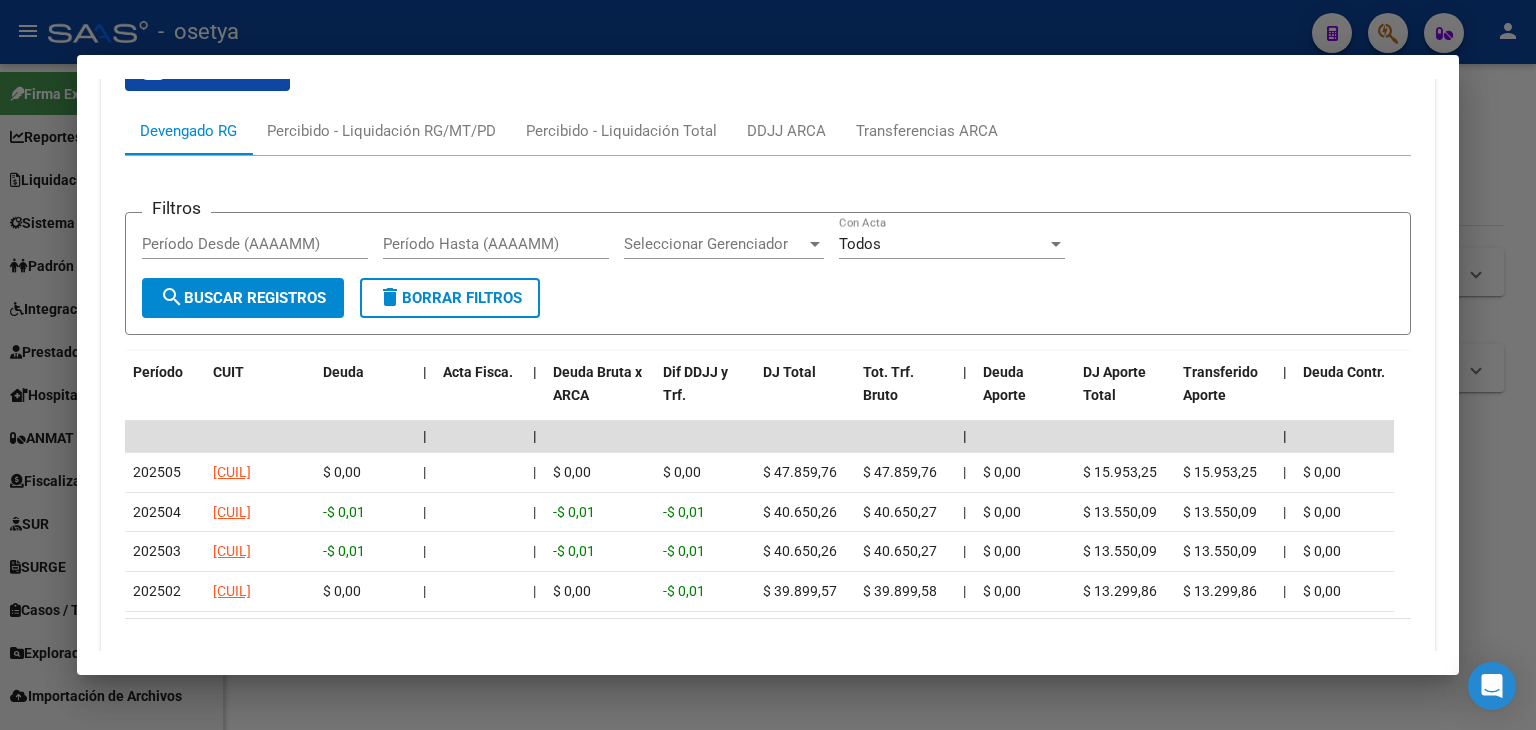 drag, startPoint x: 364, startPoint y: 34, endPoint x: 320, endPoint y: 161, distance: 134.4061 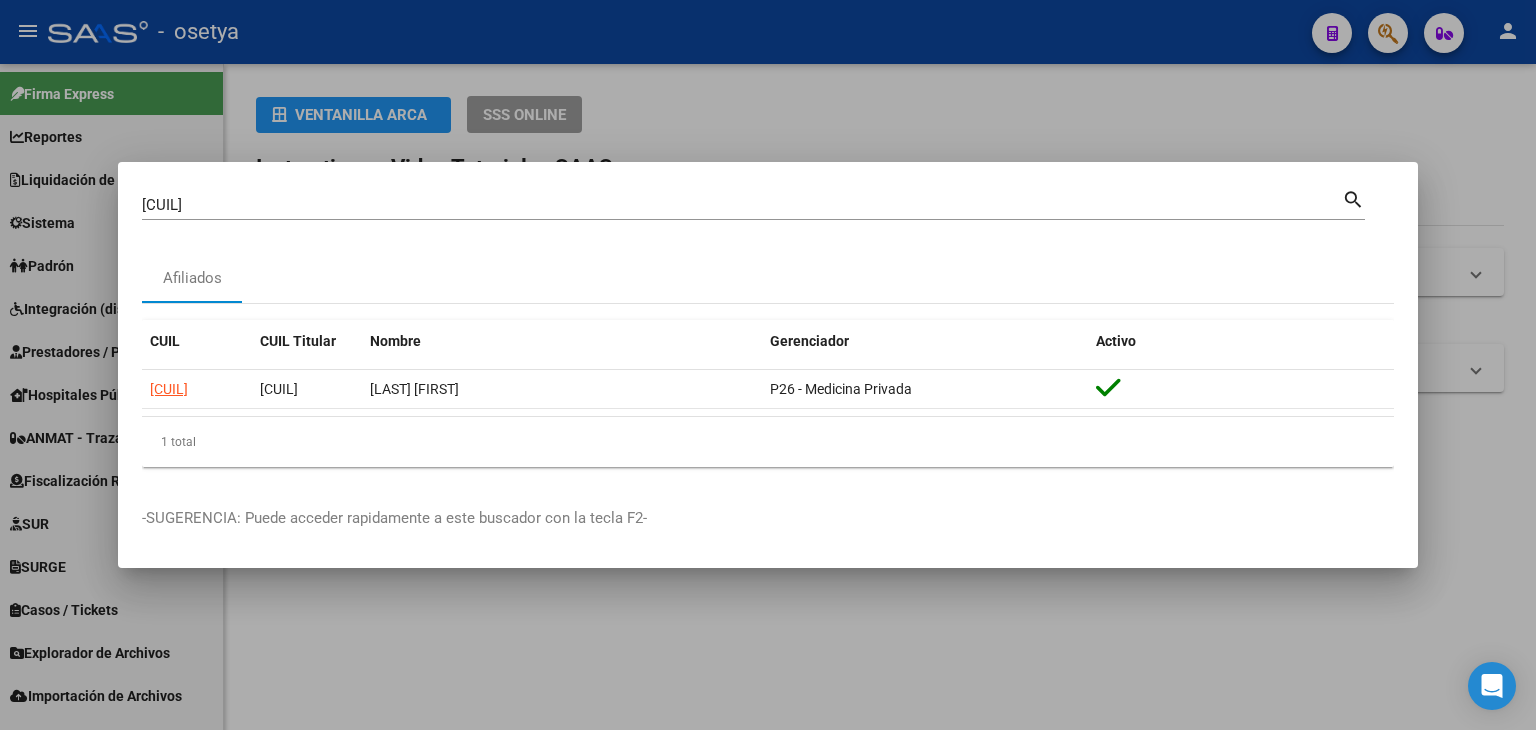 click on "[CUIL]" at bounding box center [742, 205] 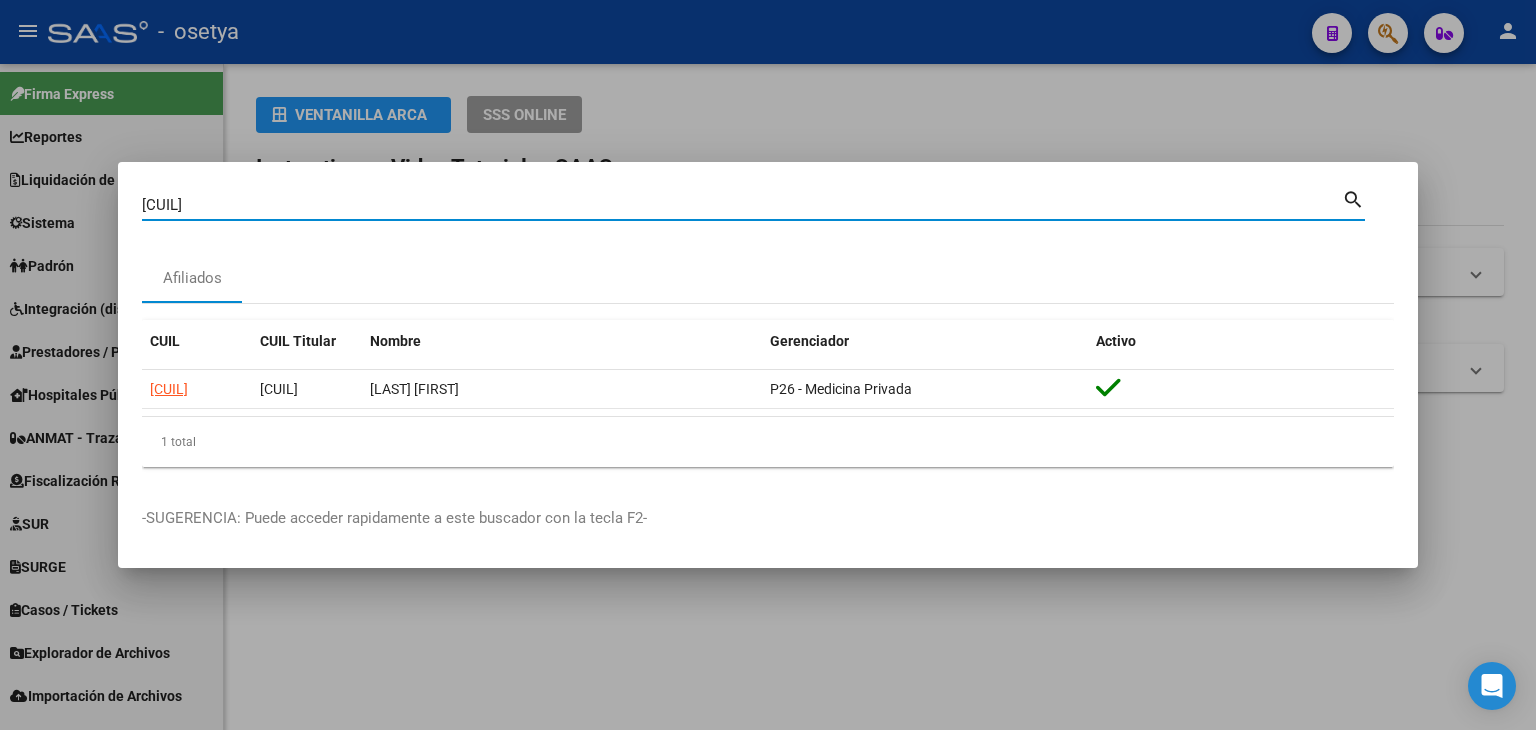click on "[CUIL]" at bounding box center (742, 205) 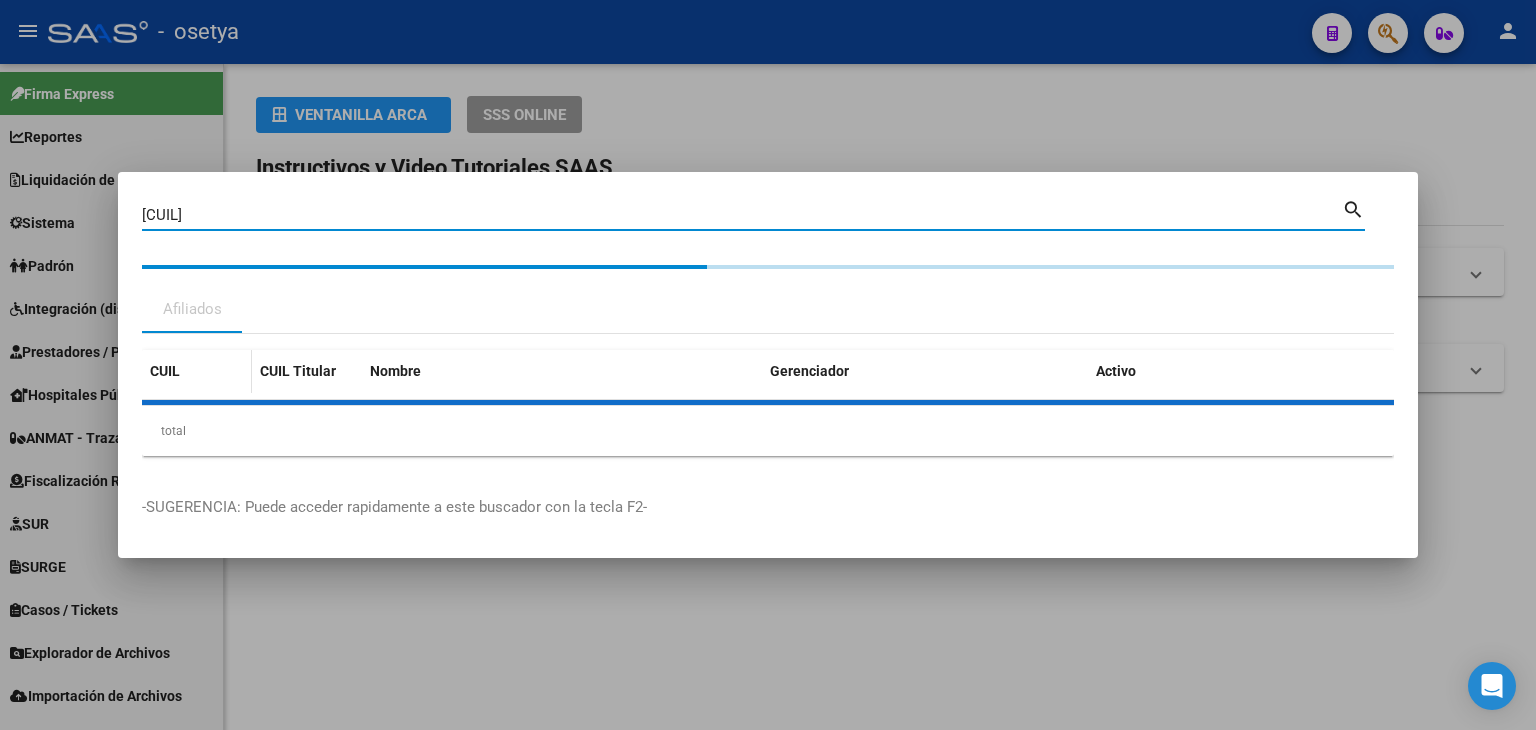 click on "CUIL CUIL Titular Nombre Gerenciador Activo   total   1" at bounding box center (768, 403) 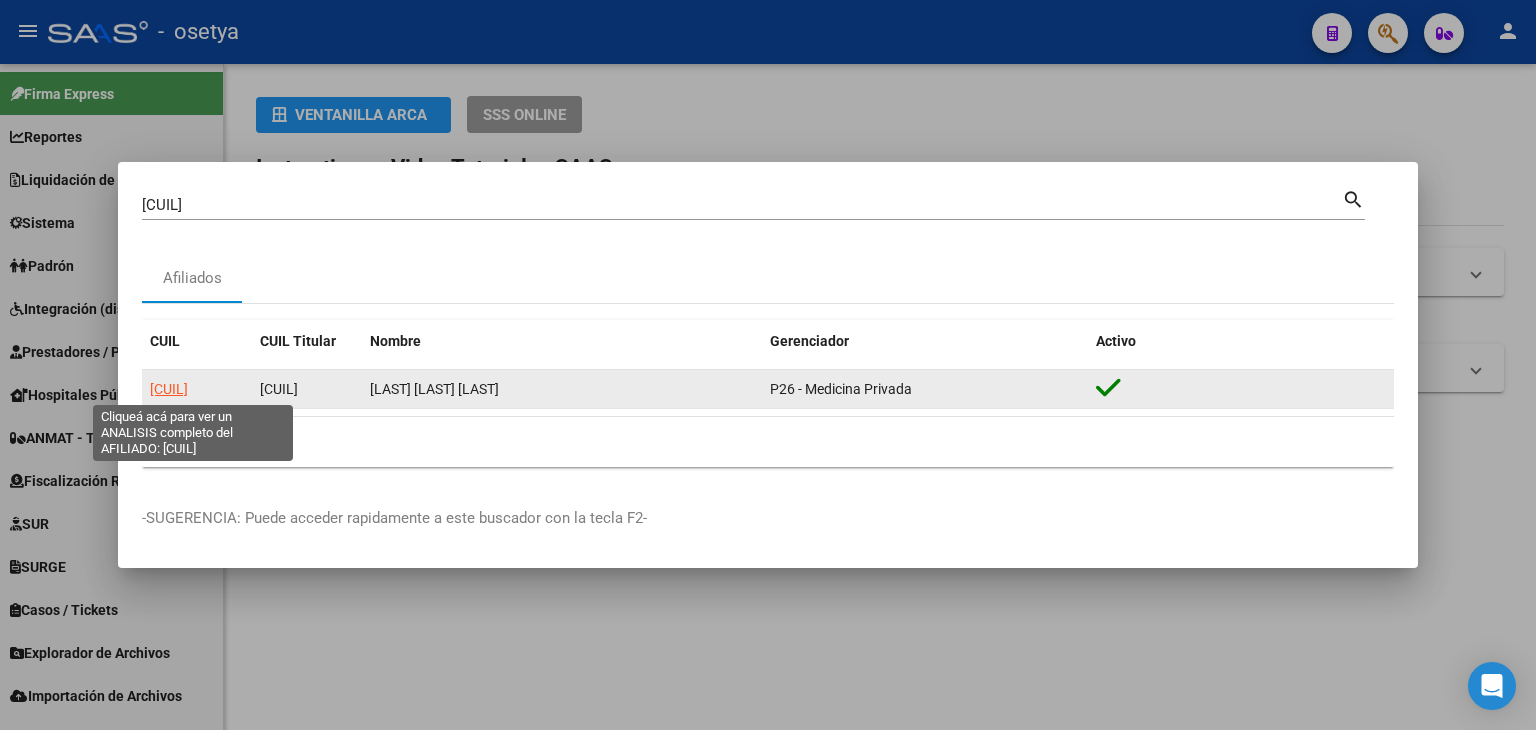 click on "[CUIL]" 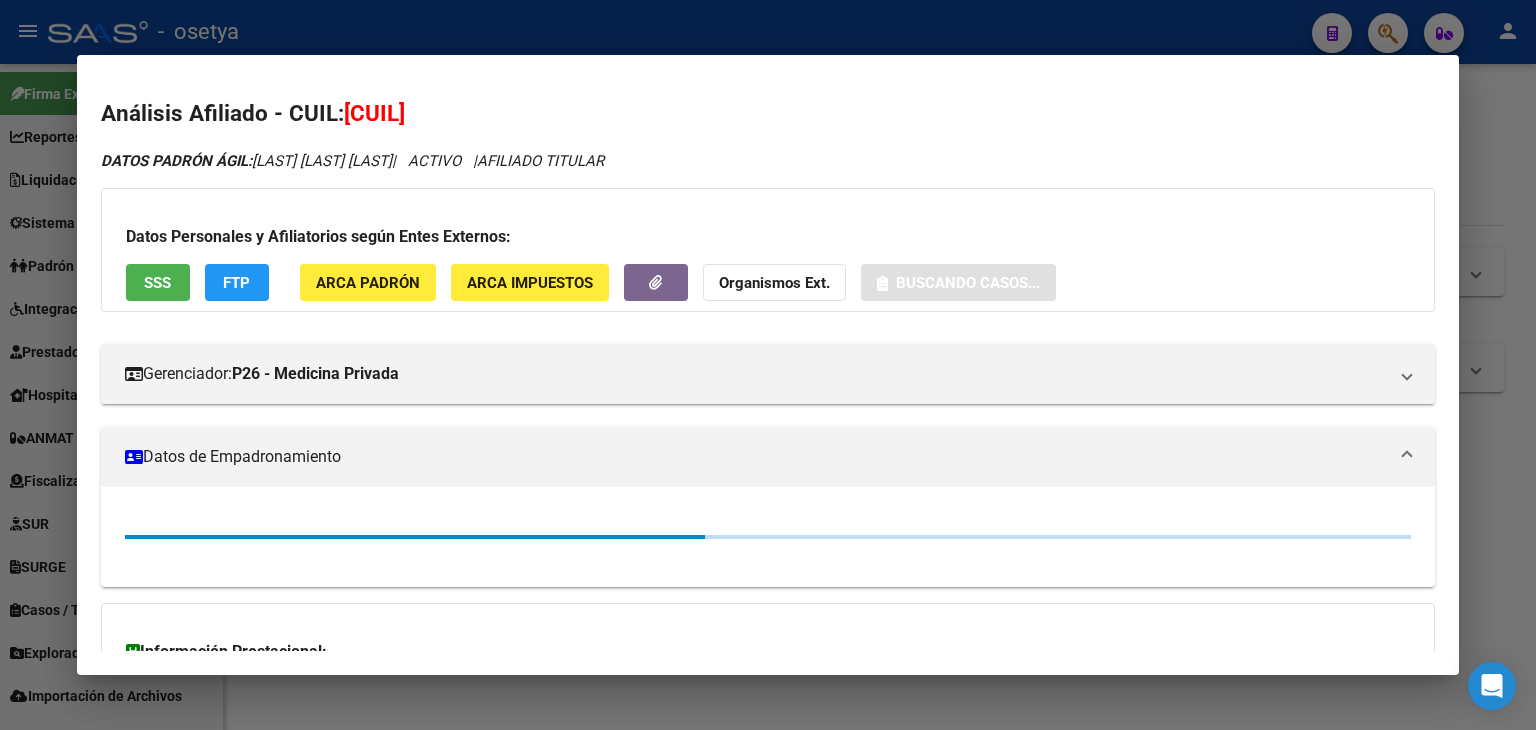 drag, startPoint x: 361, startPoint y: 305, endPoint x: 365, endPoint y: 294, distance: 11.7046995 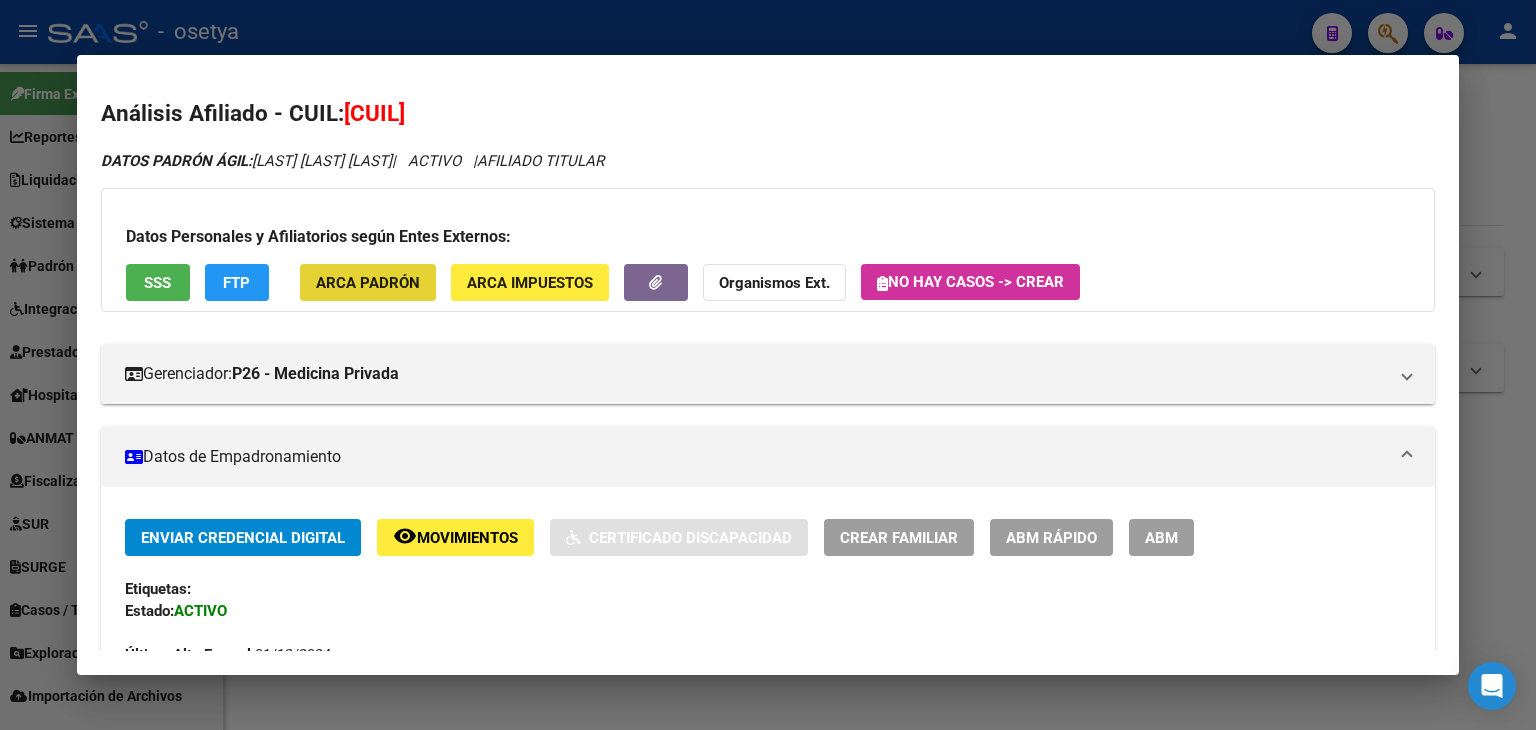 click on "ARCA Padrón" 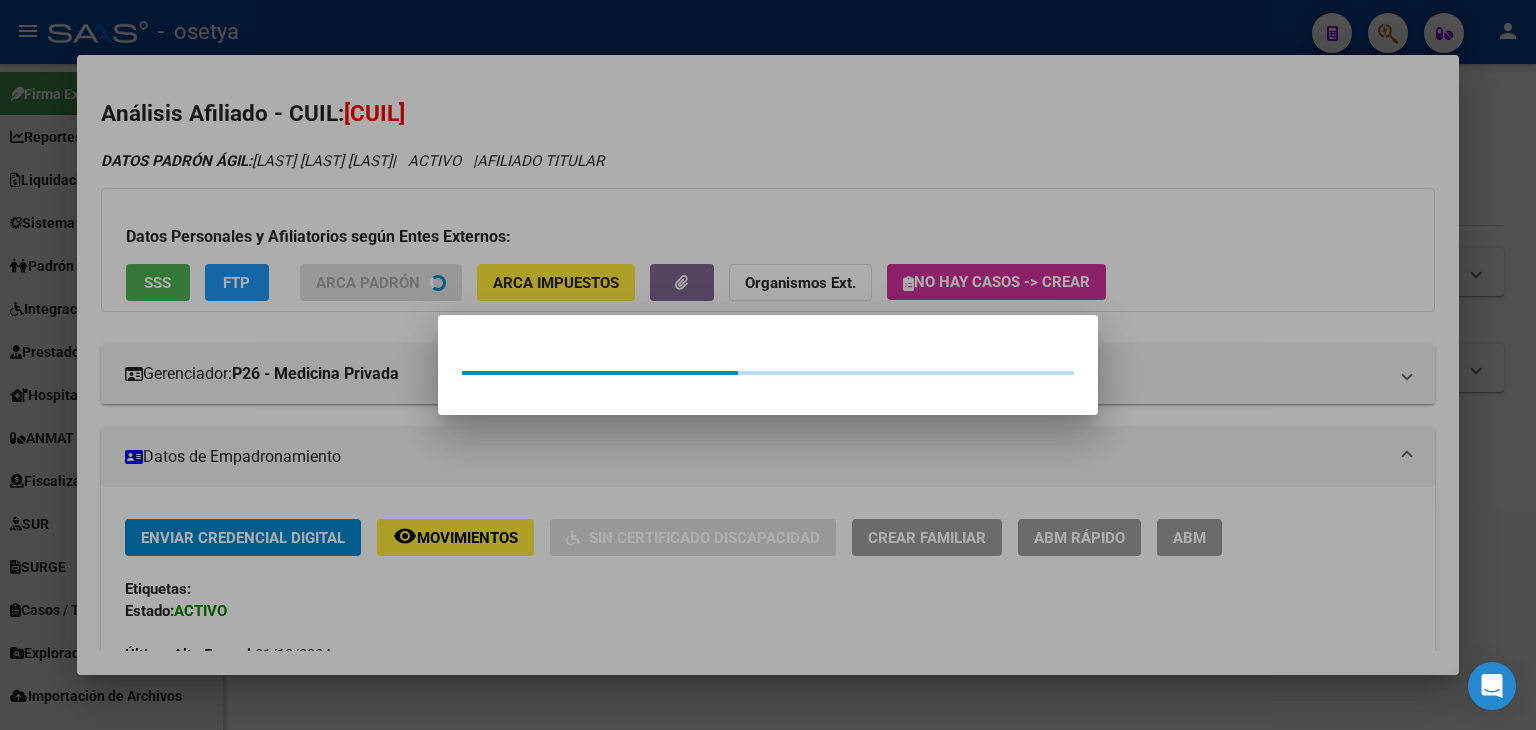 drag, startPoint x: 334, startPoint y: 214, endPoint x: 215, endPoint y: 244, distance: 122.72327 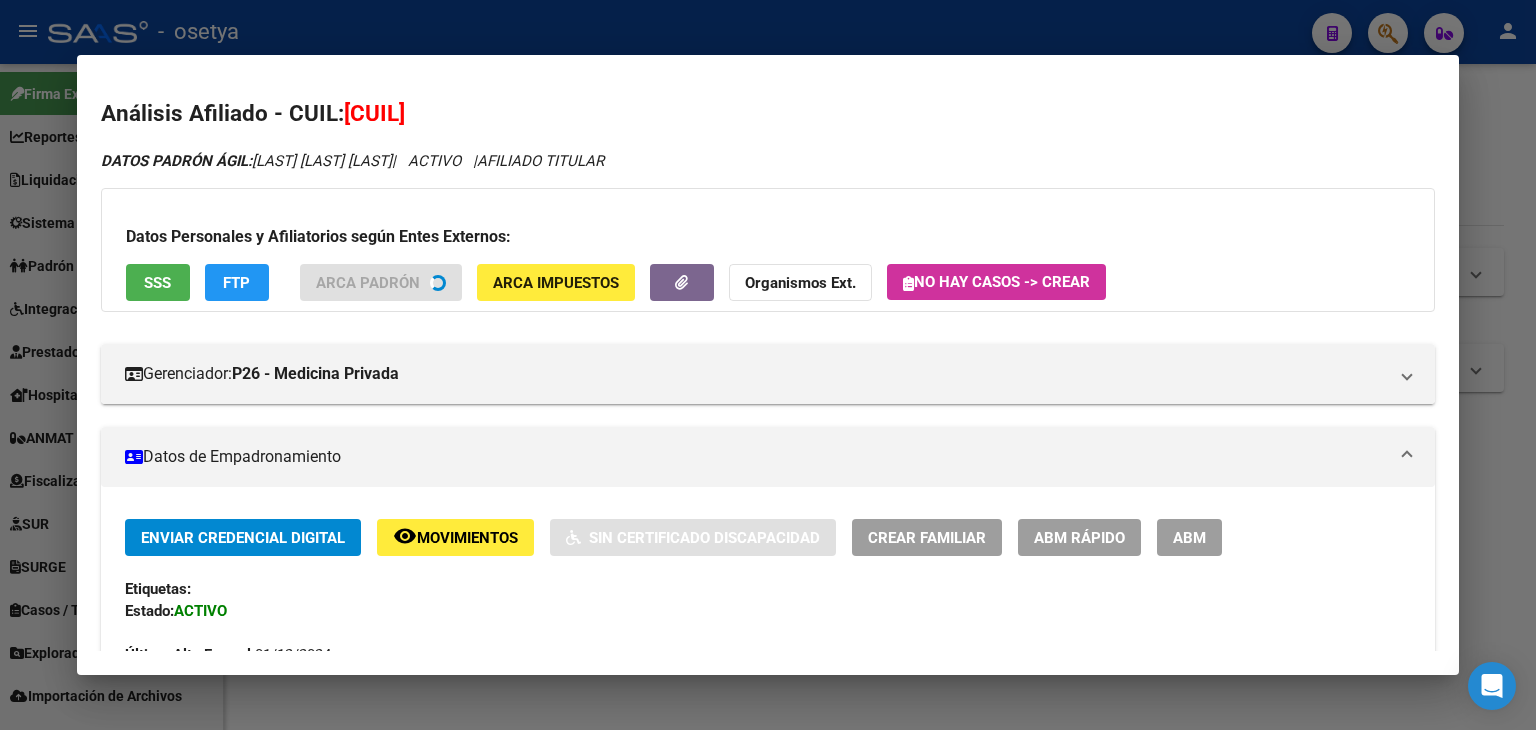 click on "SSS" at bounding box center [157, 282] 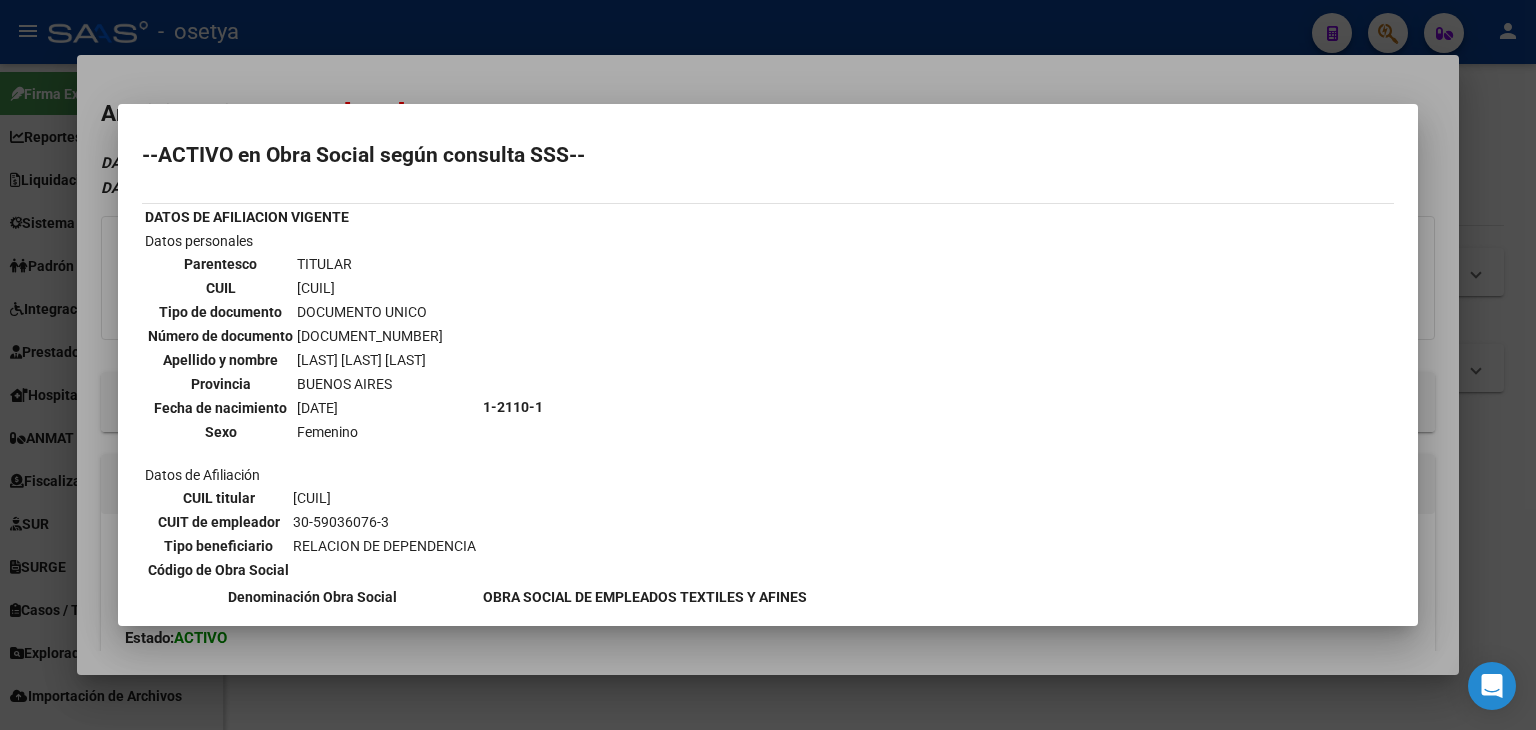 click at bounding box center (768, 365) 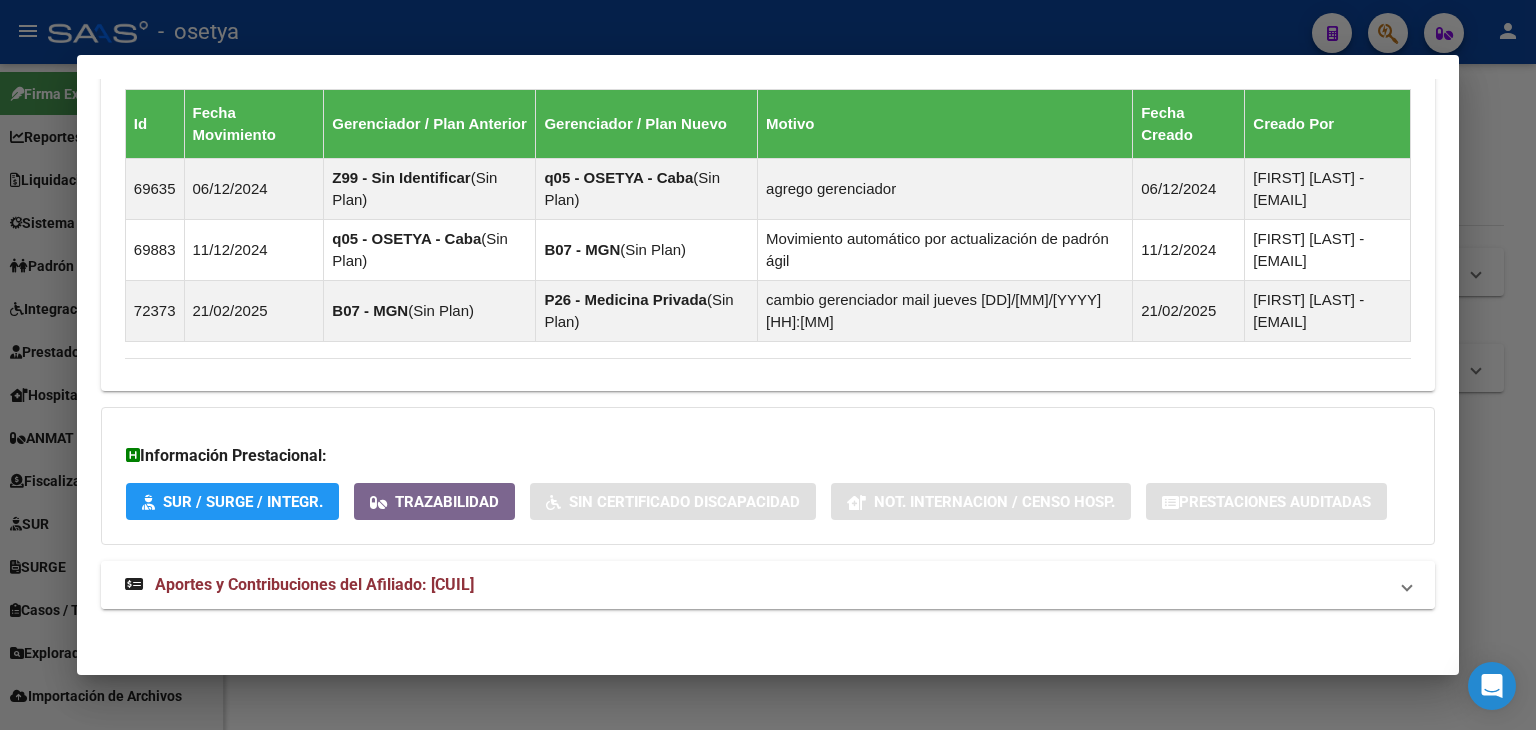 click on "Aportes y Contribuciones del Afiliado: [CUIL]" at bounding box center (756, 585) 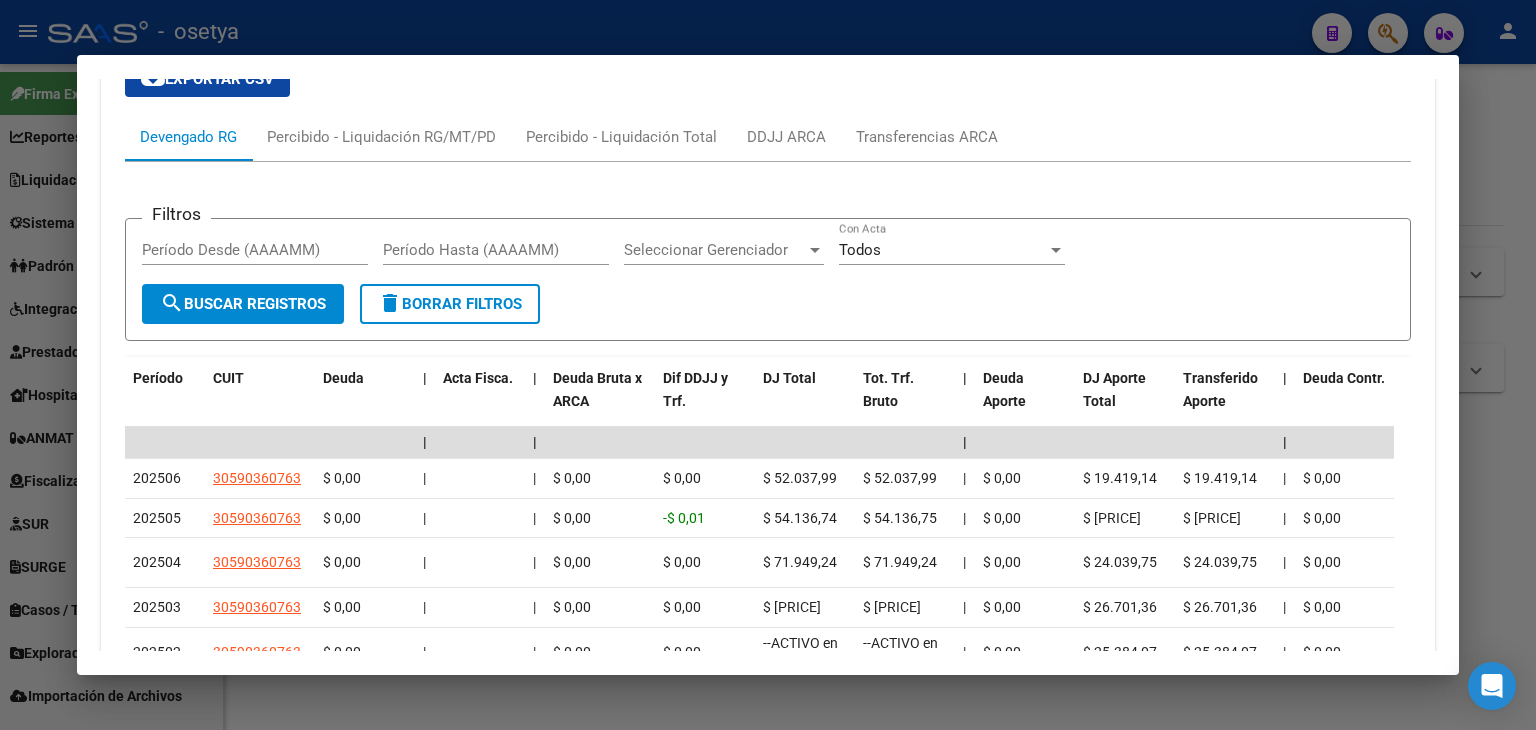 scroll, scrollTop: 2001, scrollLeft: 0, axis: vertical 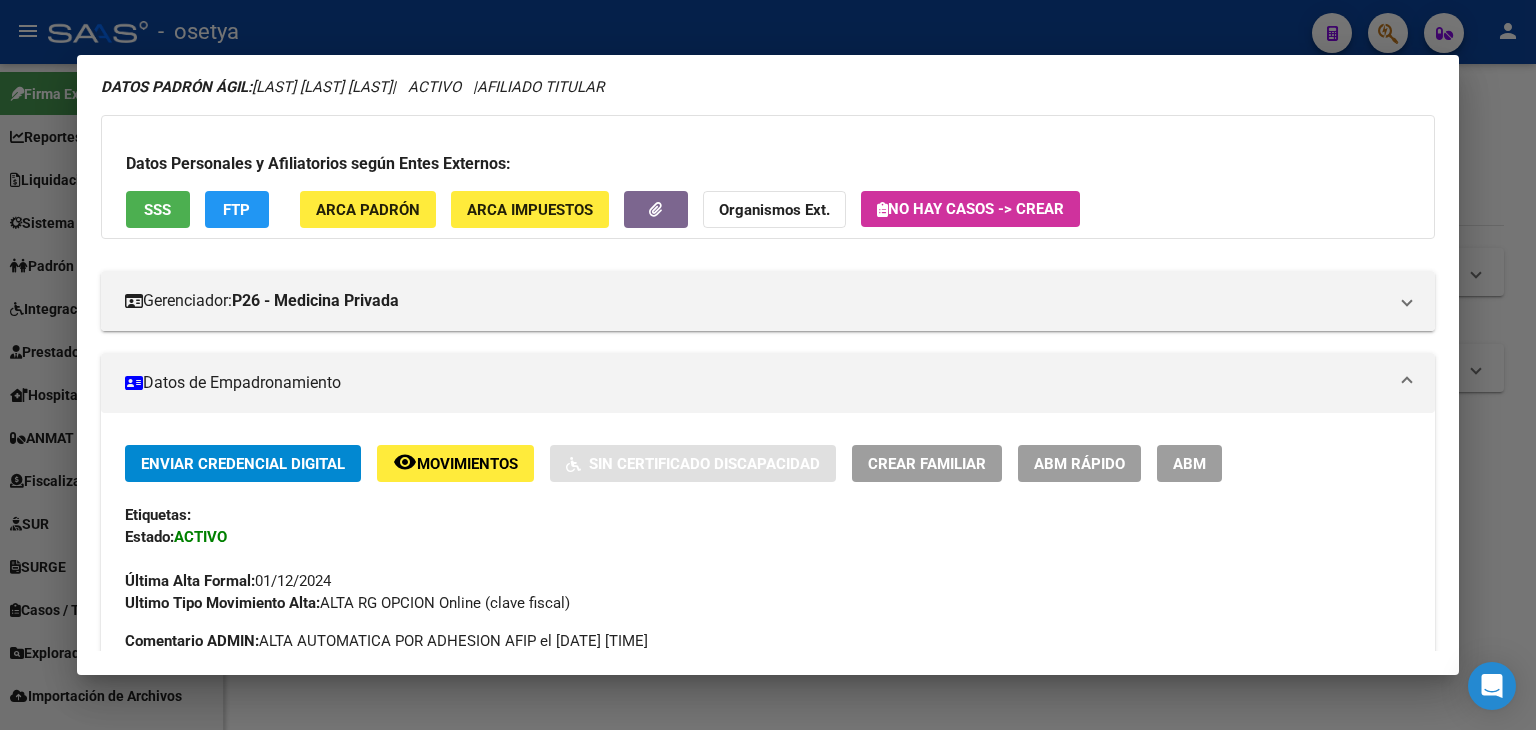 click on "ARCA Padrón" 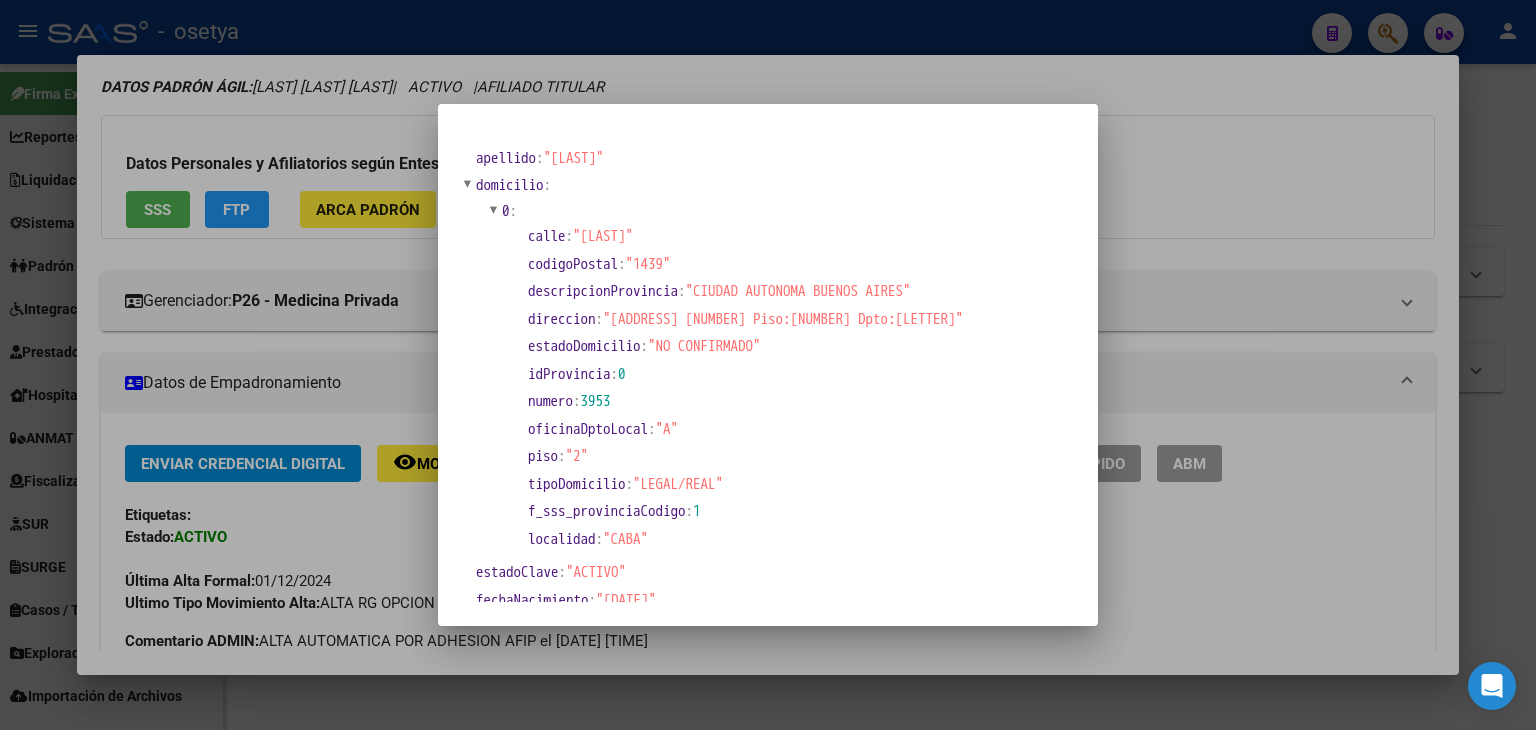 click at bounding box center (768, 365) 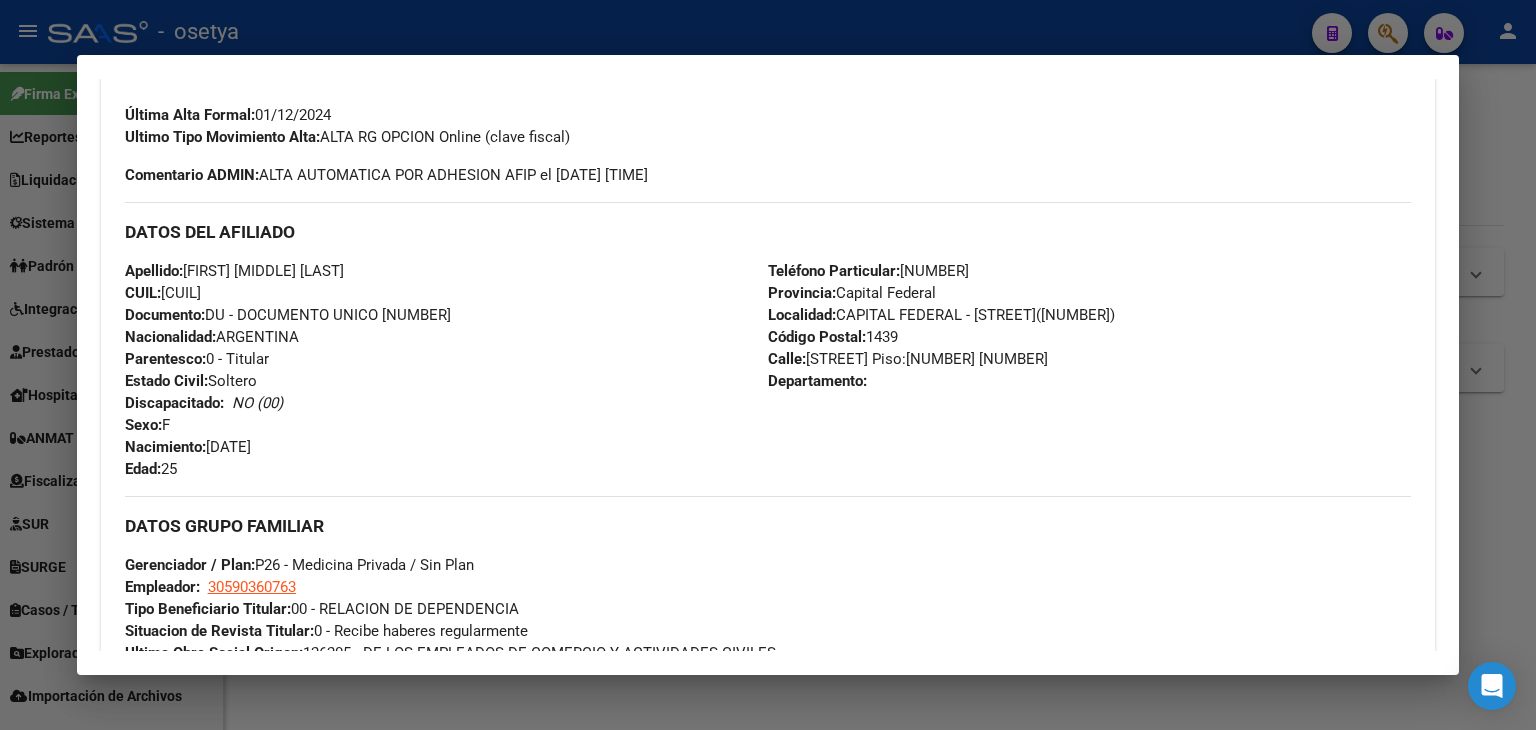scroll, scrollTop: 601, scrollLeft: 0, axis: vertical 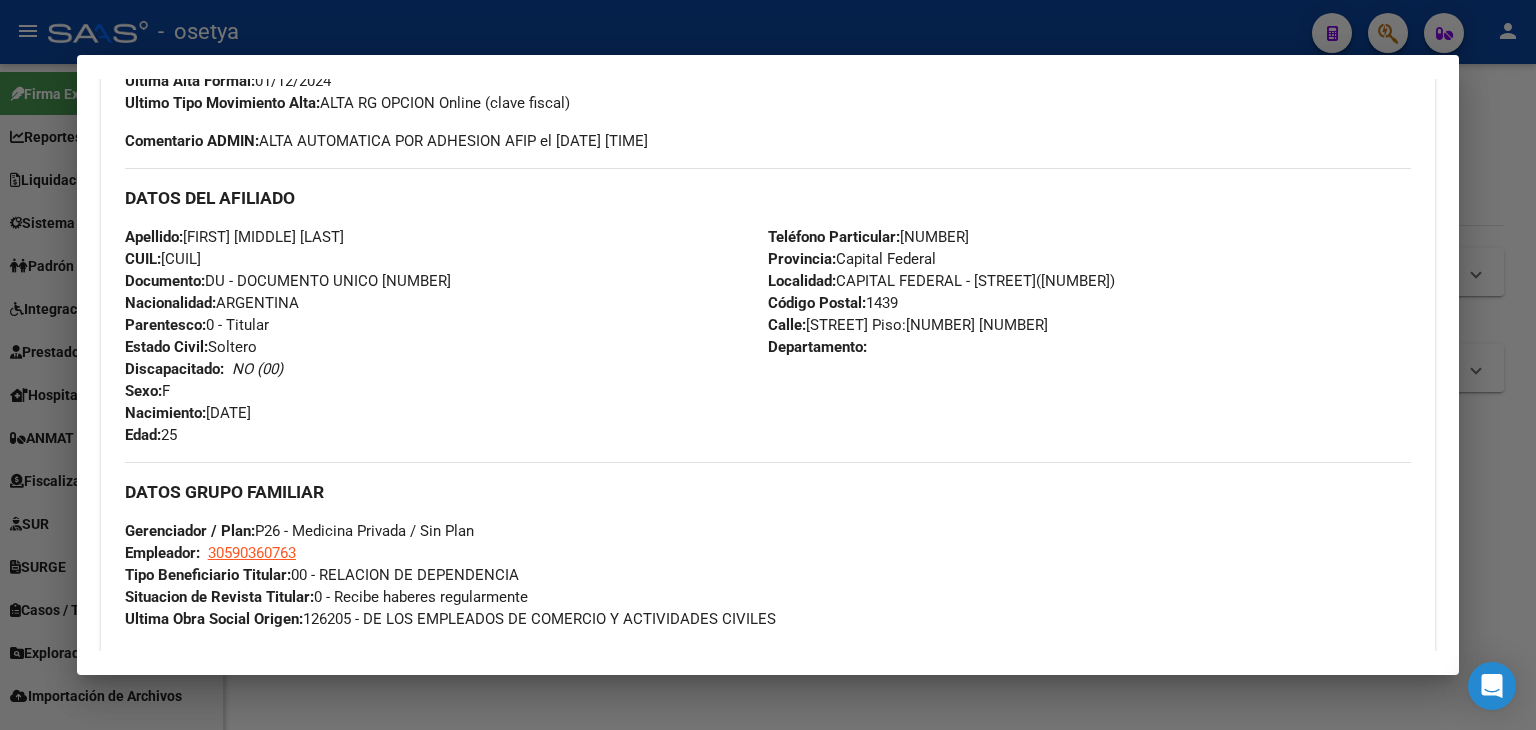click on "Documento:  DU - DOCUMENTO UNICO [NUMBER]" at bounding box center (288, 281) 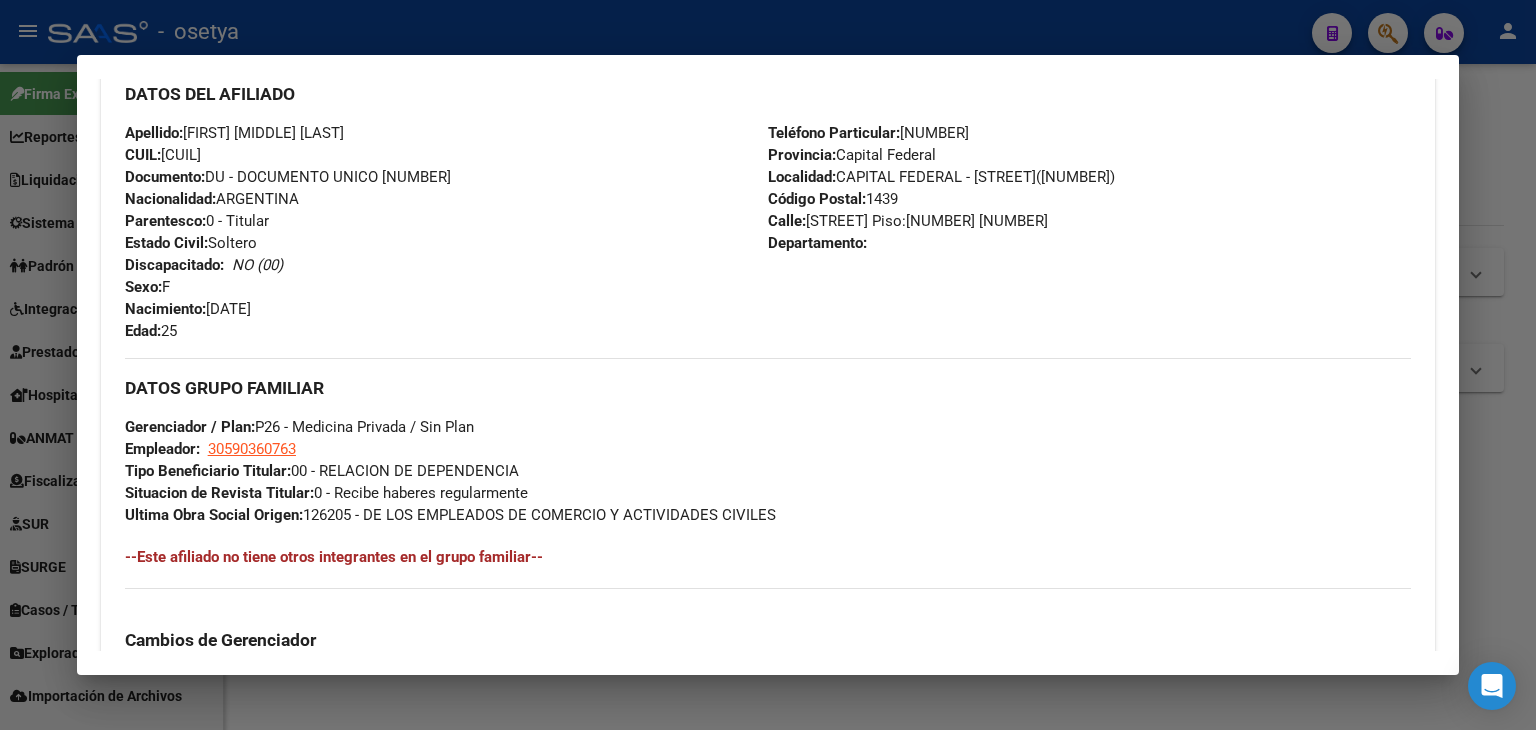 scroll, scrollTop: 801, scrollLeft: 0, axis: vertical 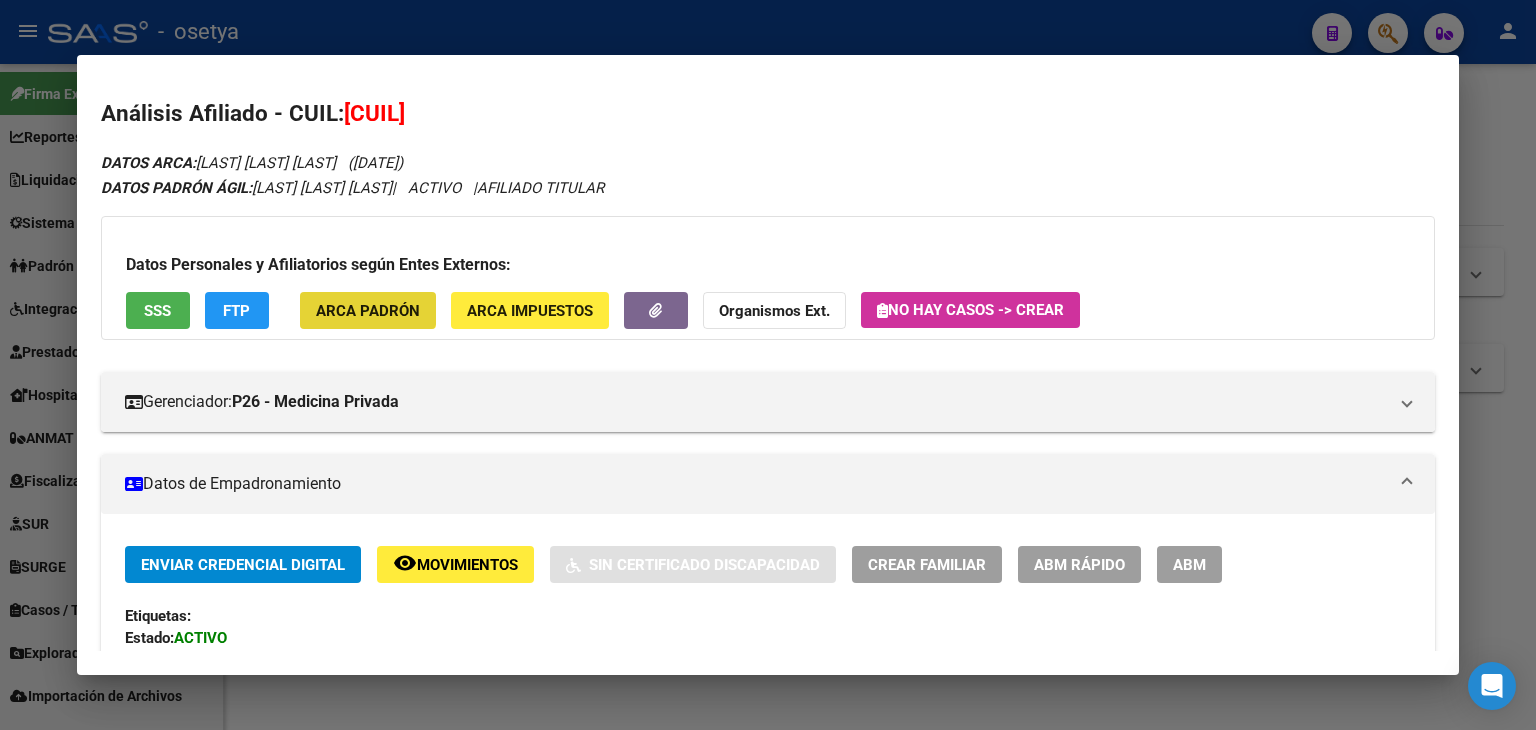 click on "ARCA Padrón" 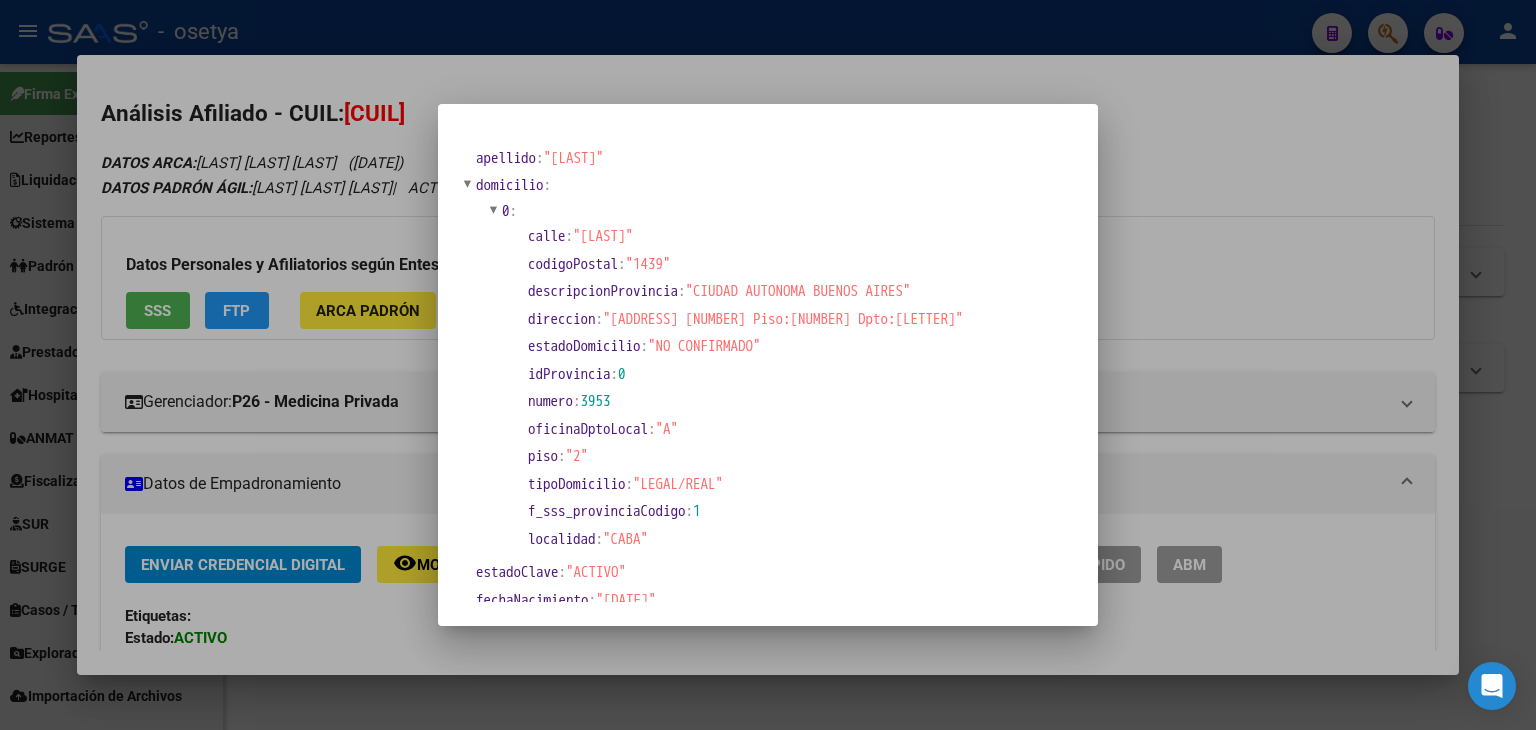 drag, startPoint x: 284, startPoint y: 181, endPoint x: 426, endPoint y: 211, distance: 145.13441 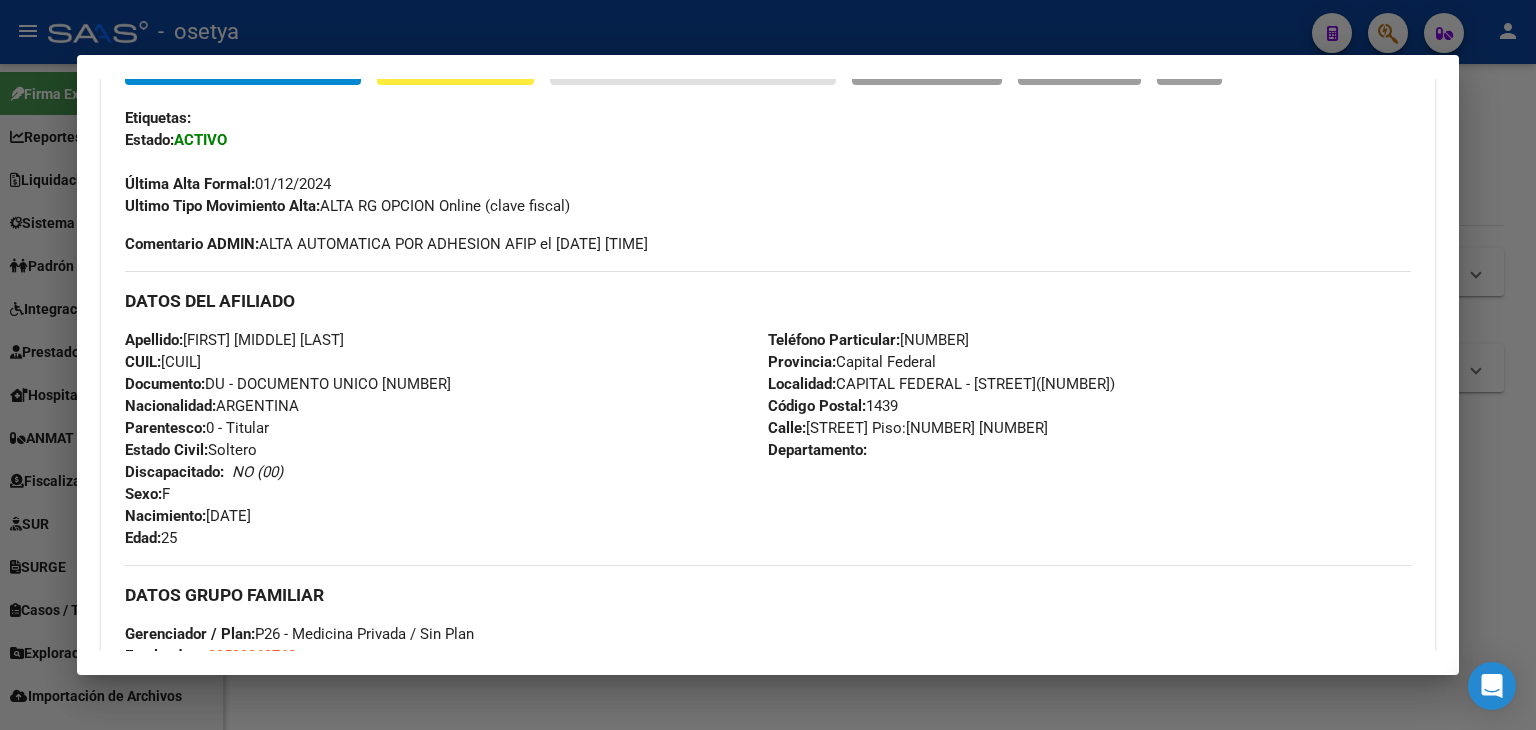 scroll, scrollTop: 500, scrollLeft: 0, axis: vertical 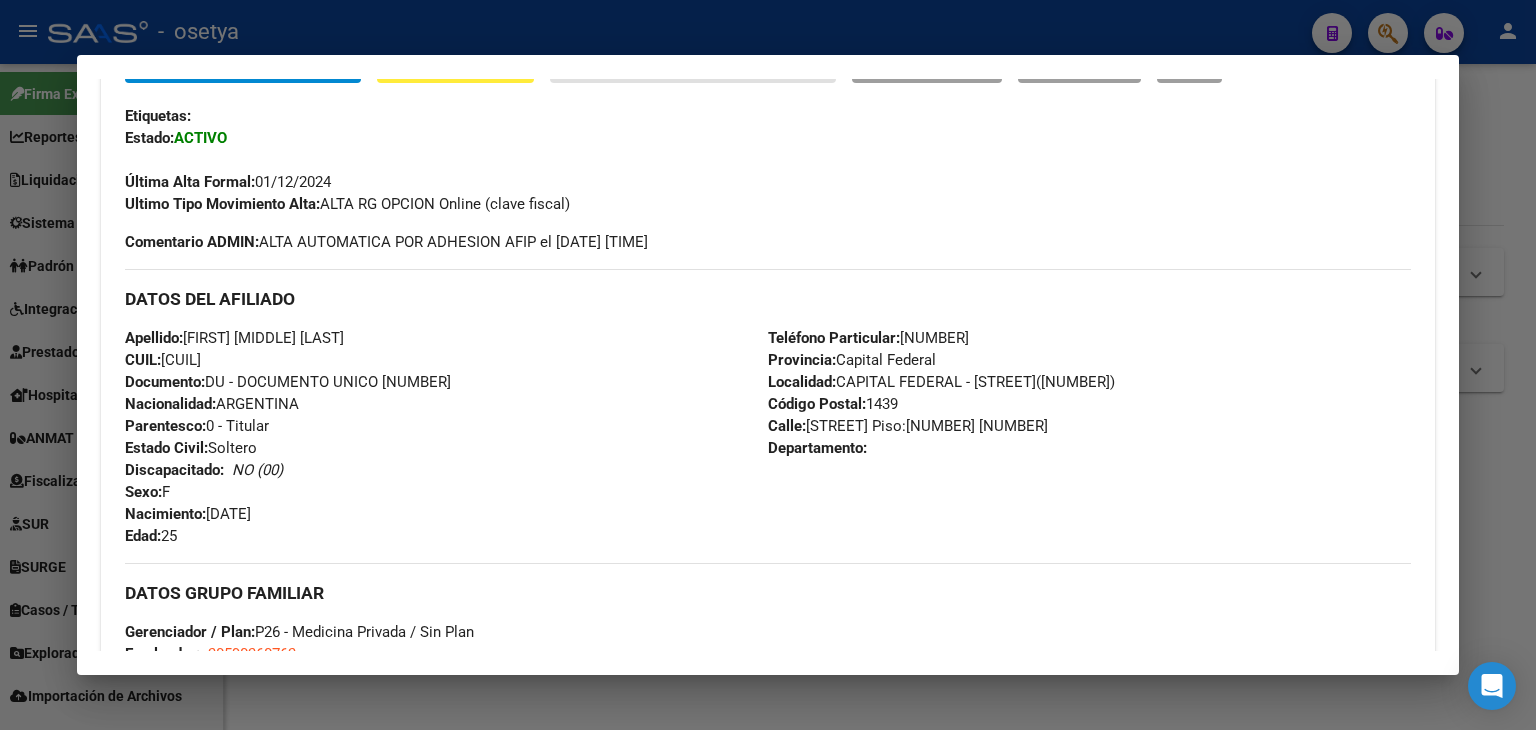 click on "Teléfono Particular: [PHONE]" at bounding box center [868, 338] 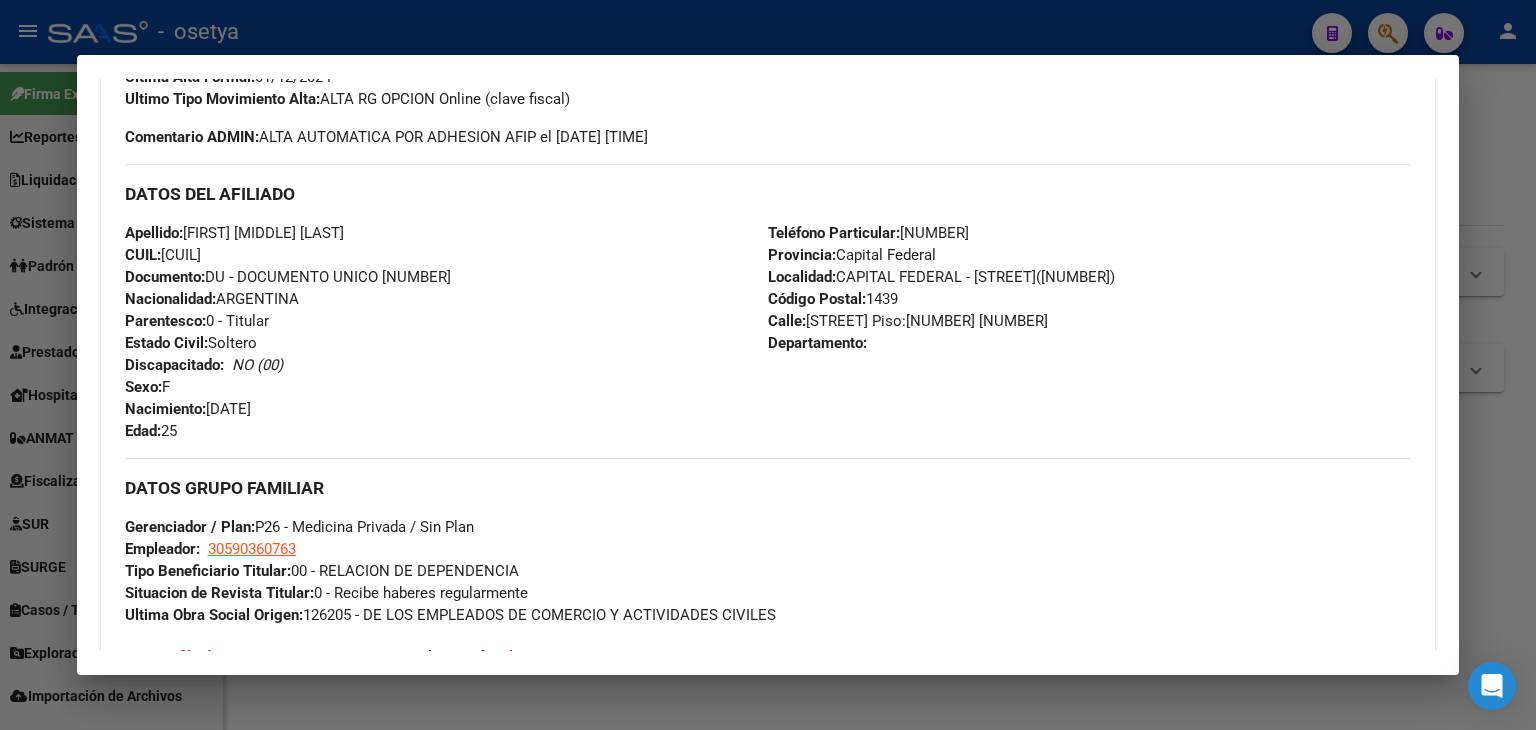 scroll, scrollTop: 800, scrollLeft: 0, axis: vertical 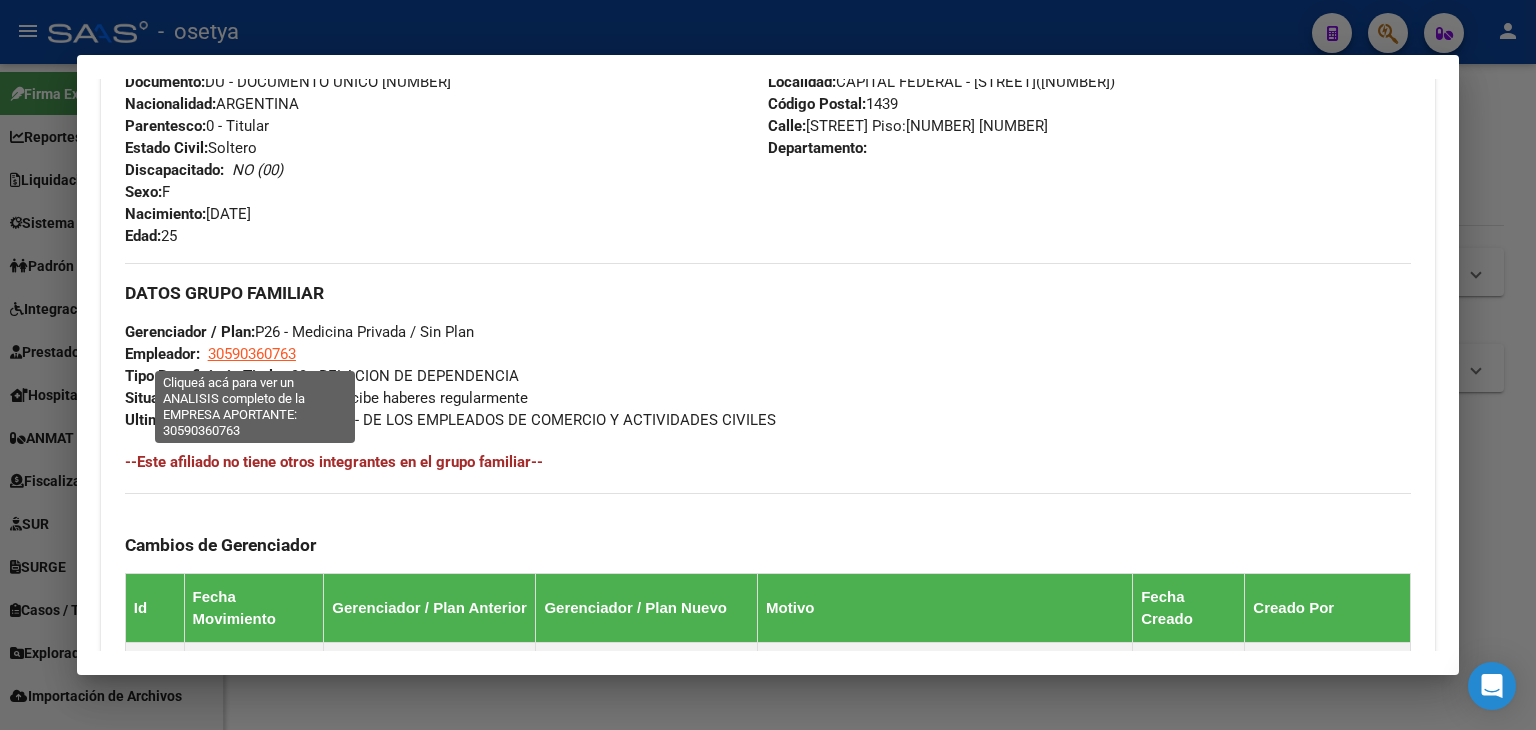 click on "30590360763" at bounding box center (252, 354) 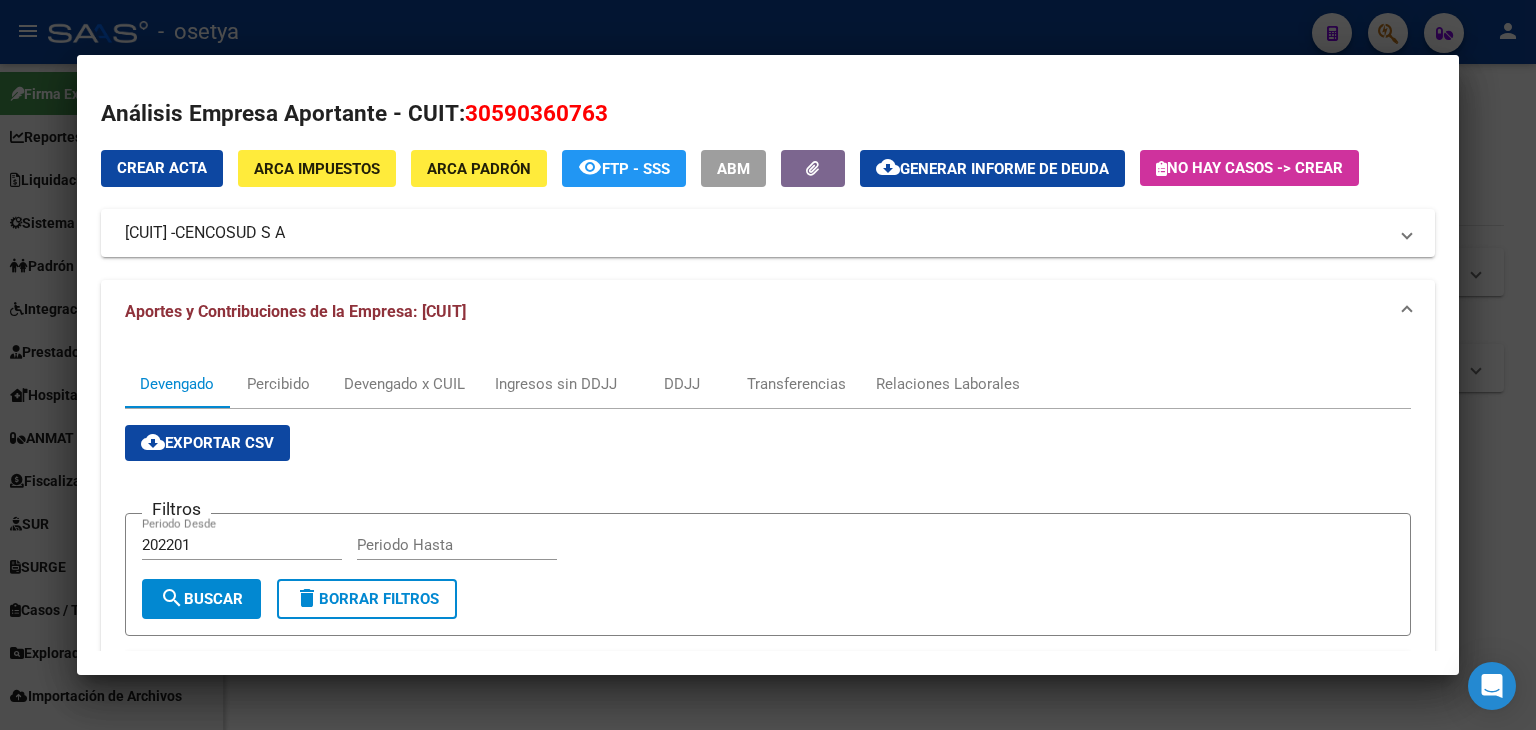 click on "[COMPANY]" at bounding box center [768, 365] 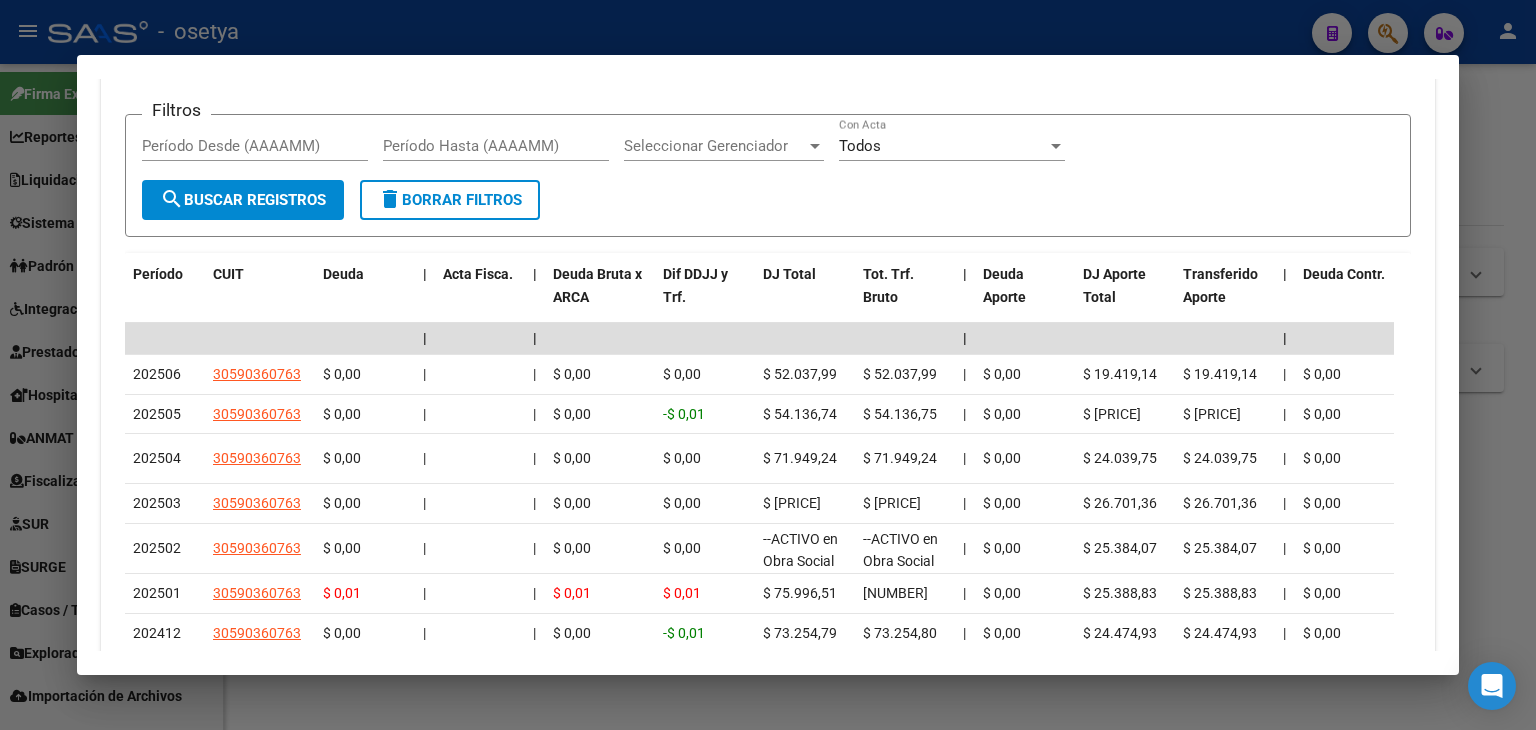 scroll, scrollTop: 2100, scrollLeft: 0, axis: vertical 